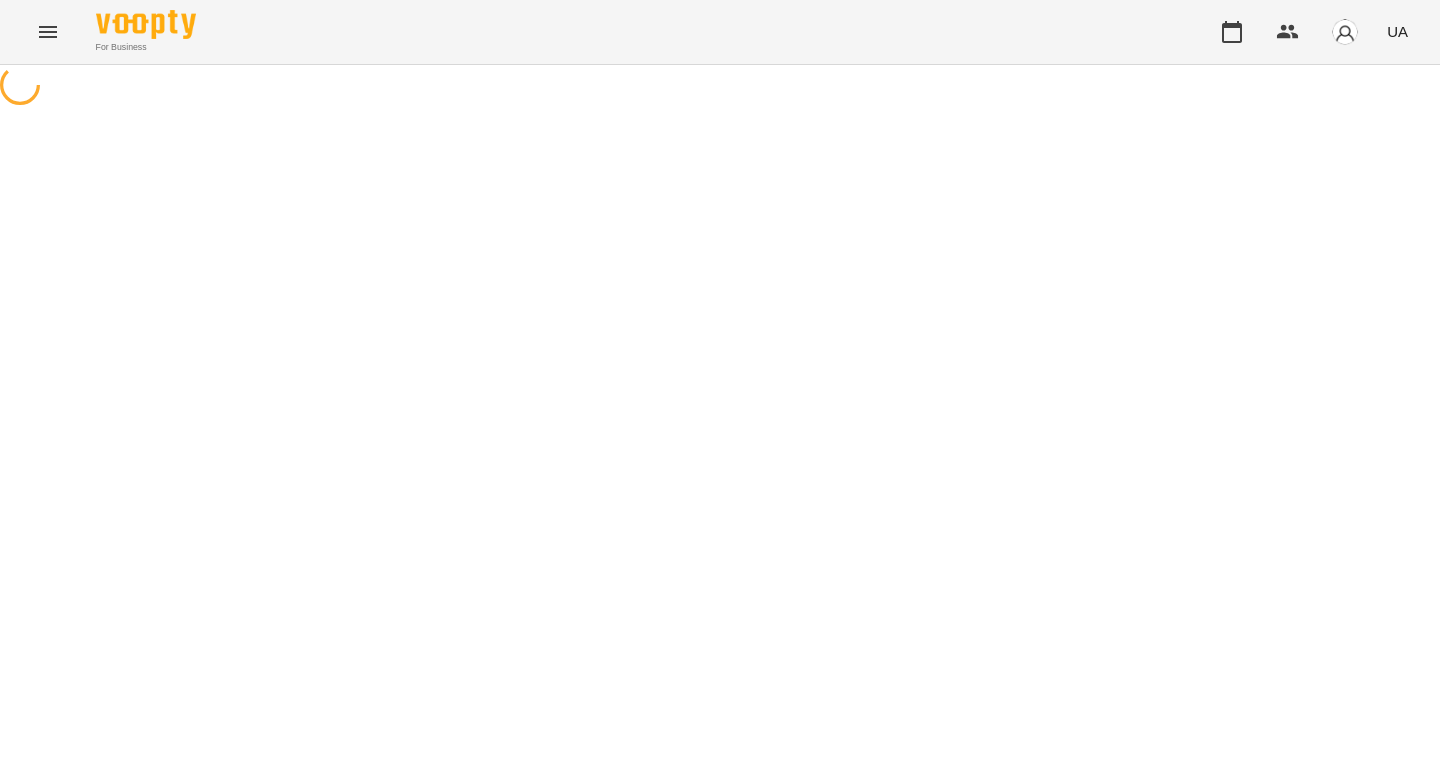scroll, scrollTop: 0, scrollLeft: 0, axis: both 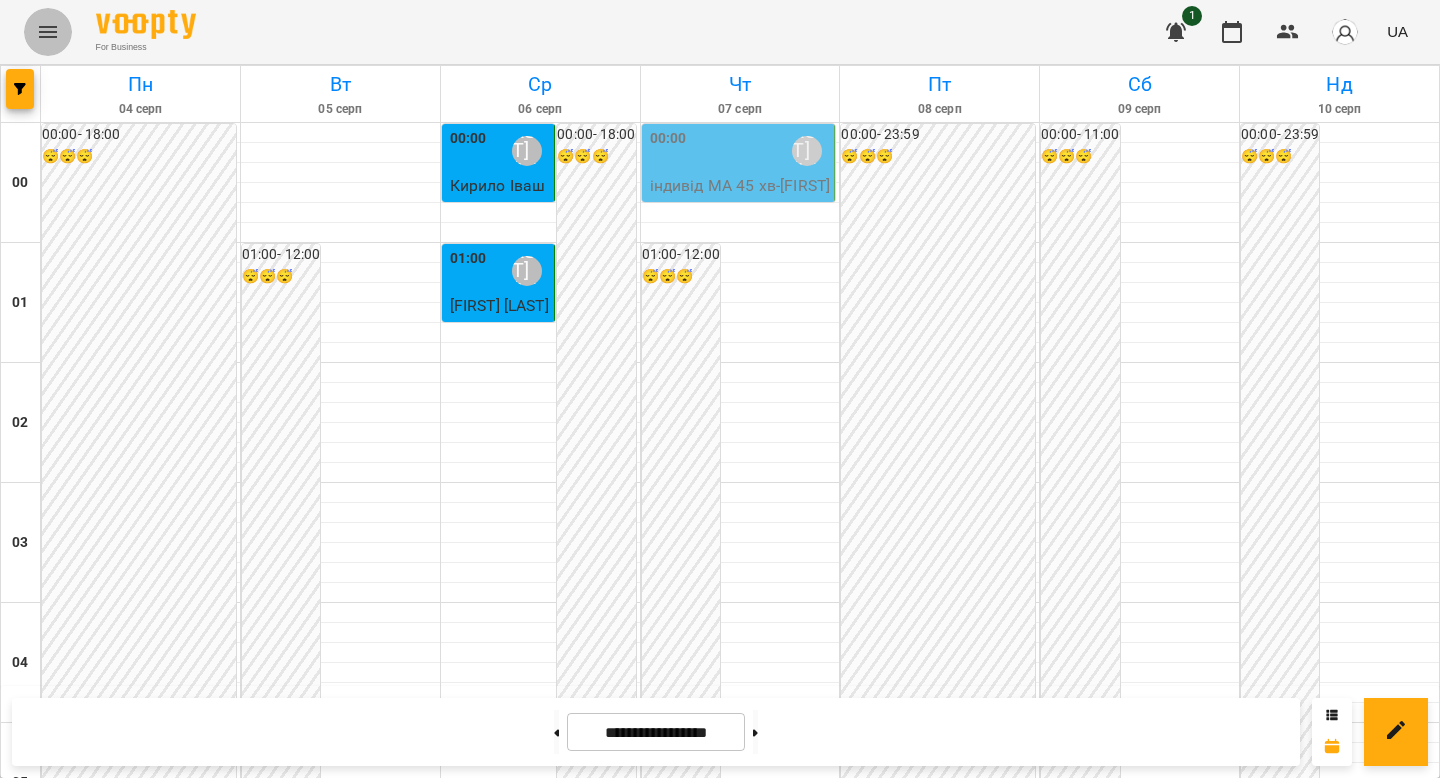 click 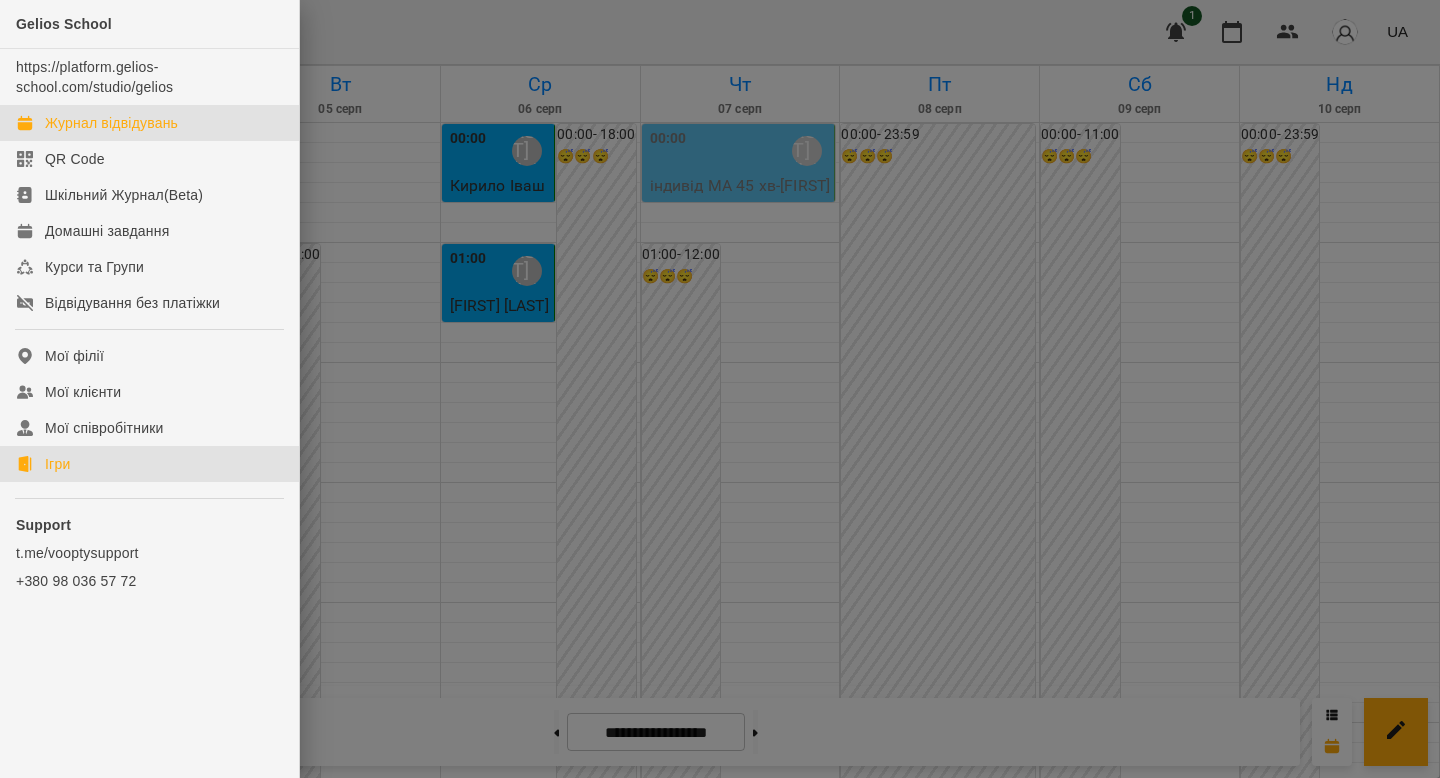 click on "Ігри" 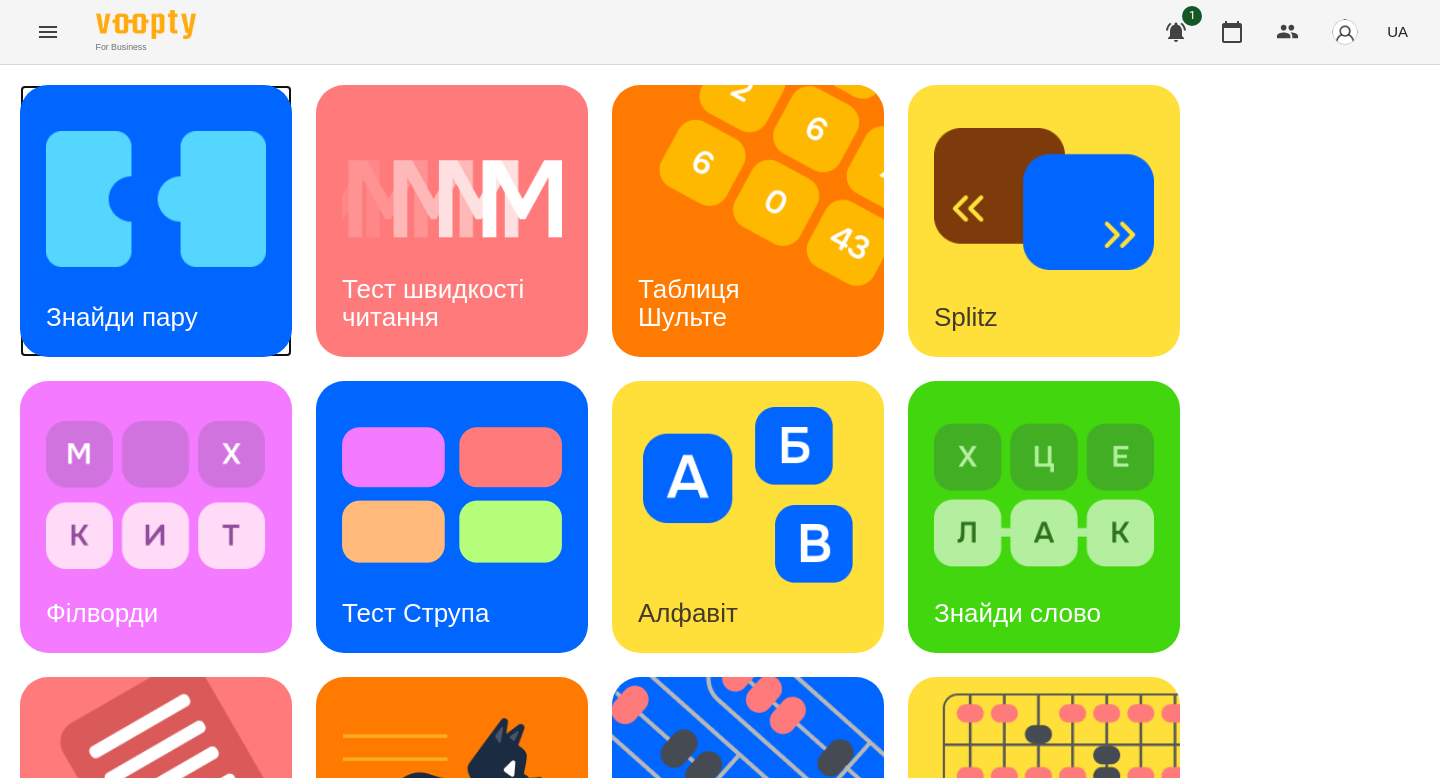 click on "Знайди пару" at bounding box center [122, 317] 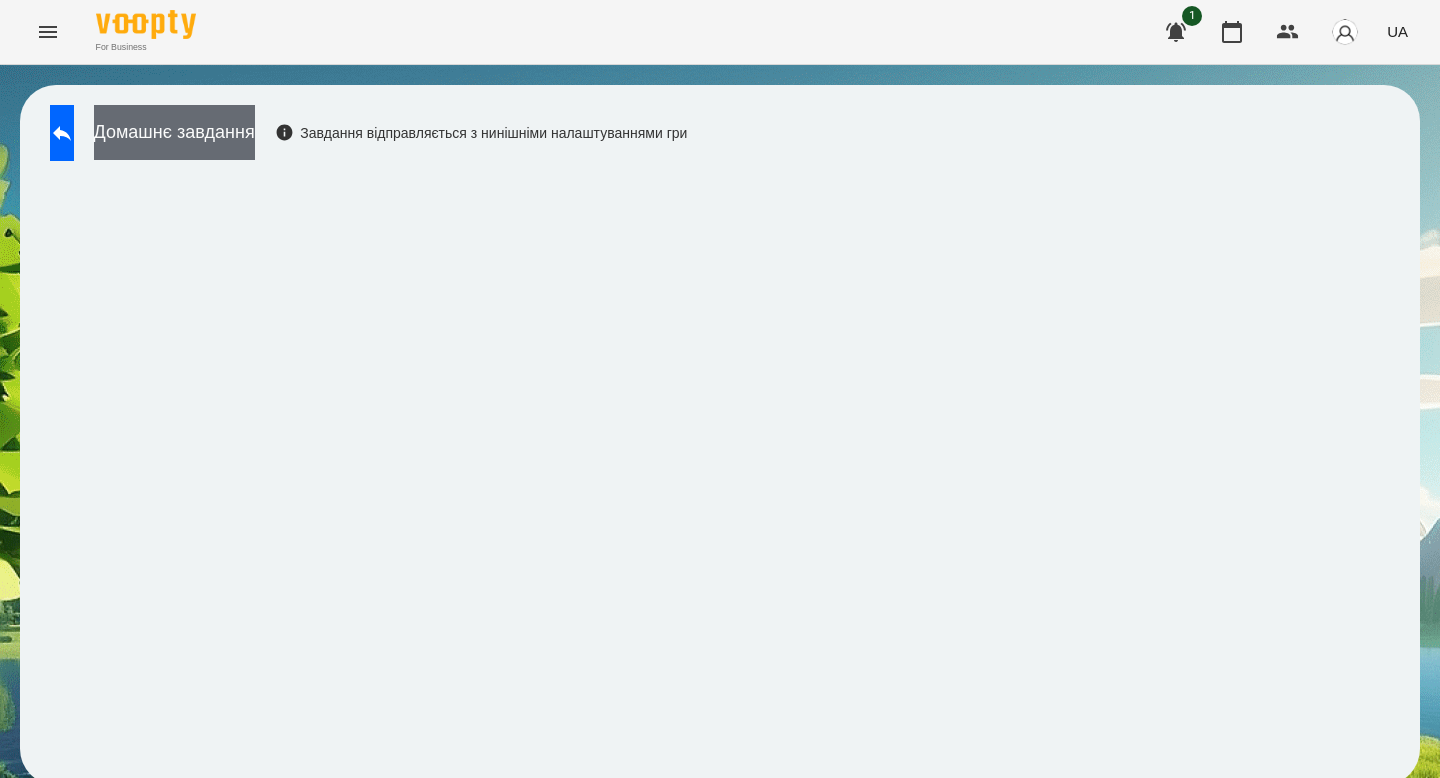 click on "Домашнє завдання" at bounding box center [174, 132] 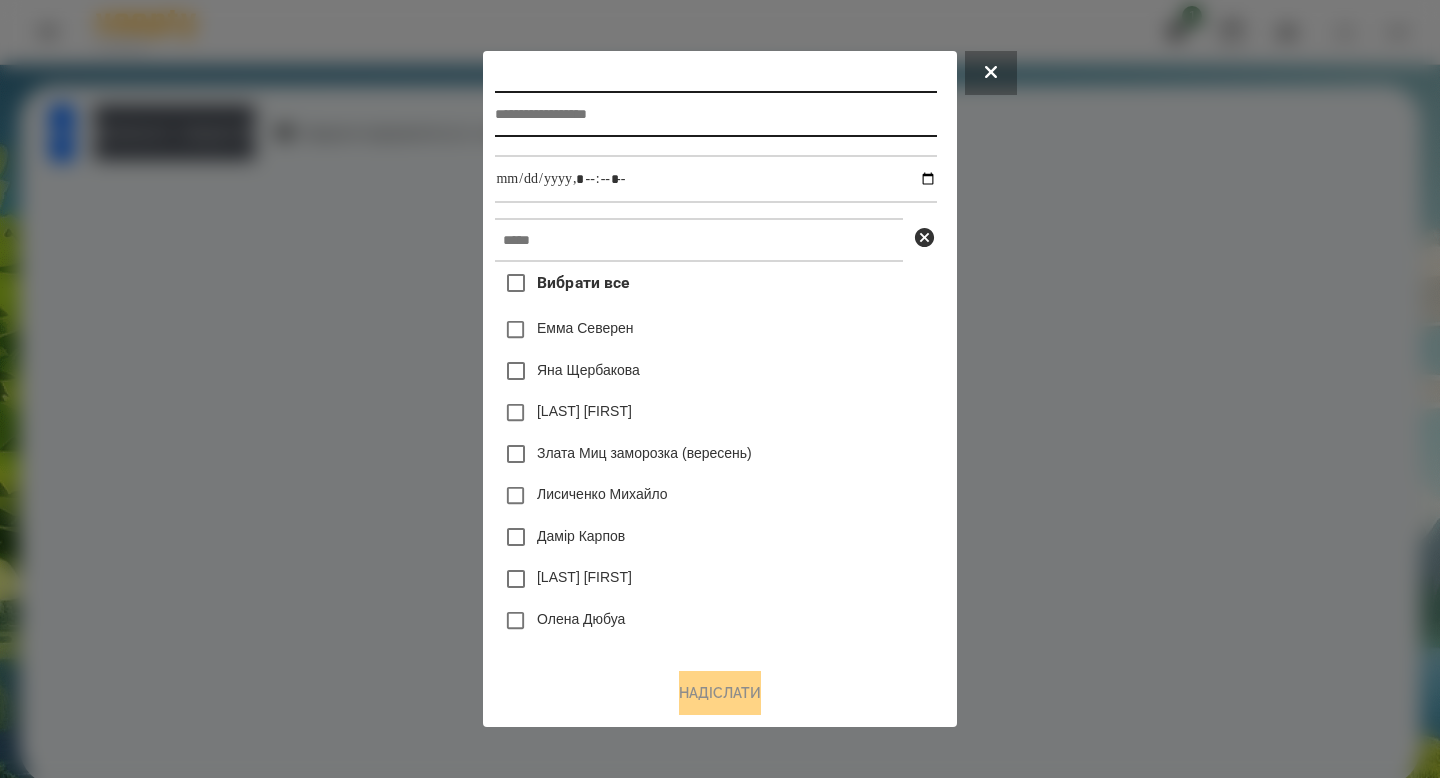 click at bounding box center (715, 114) 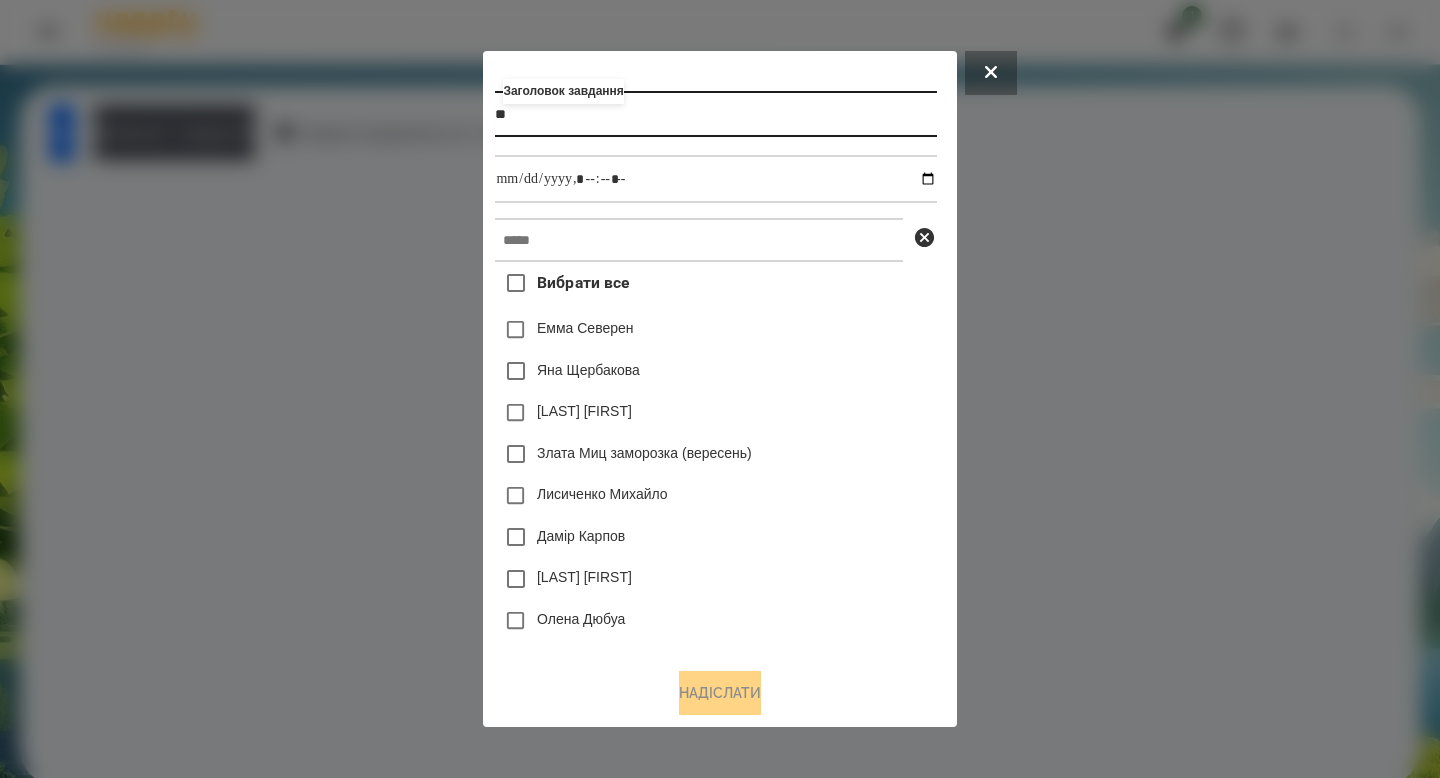 type on "*" 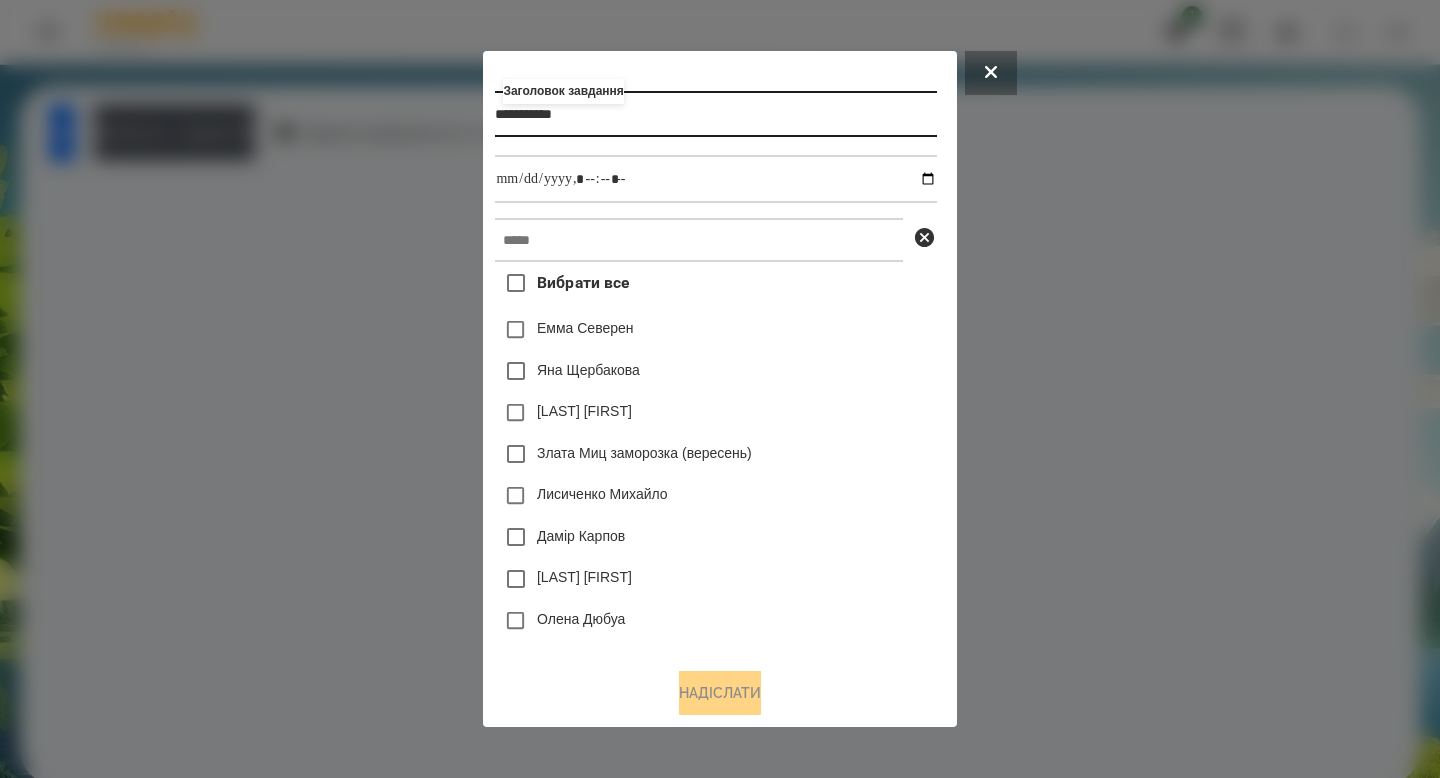 type on "**********" 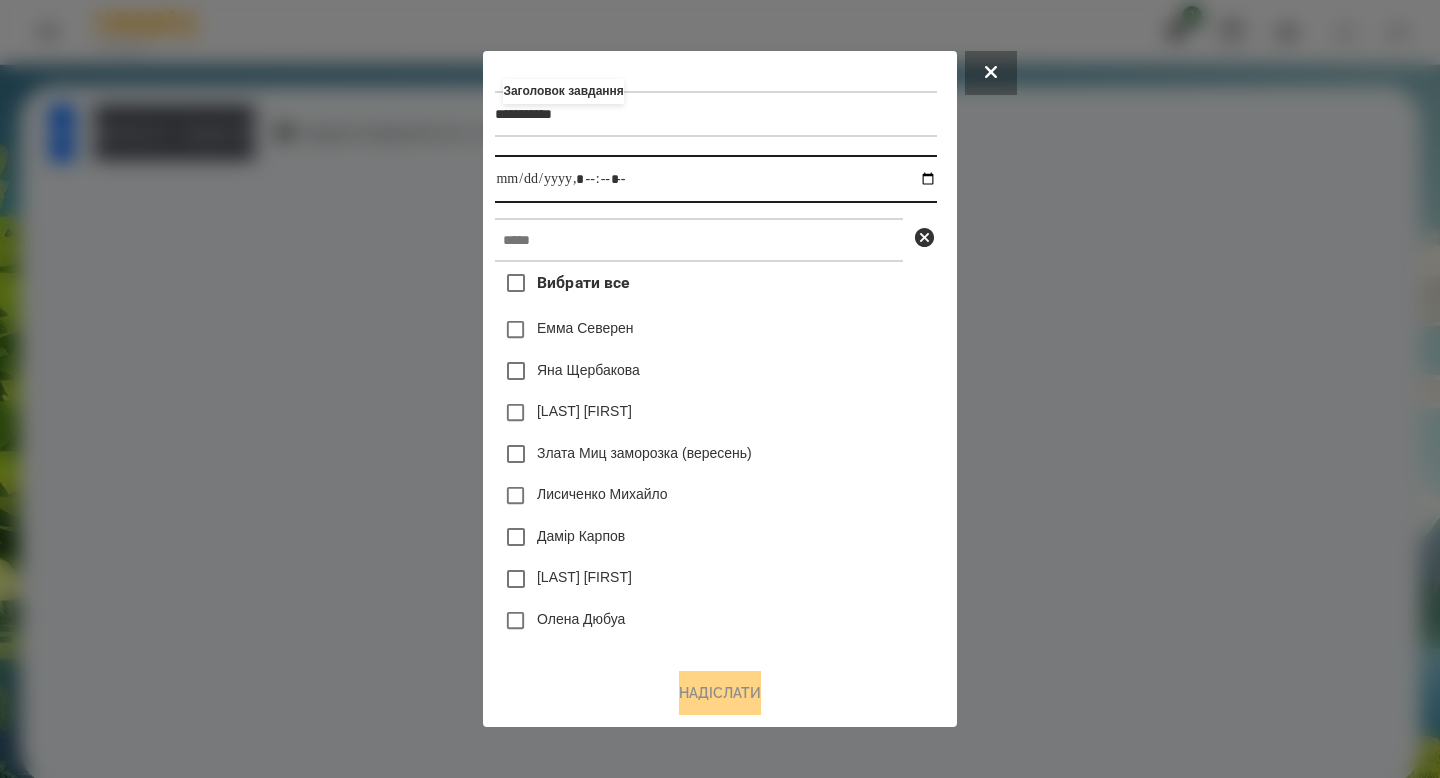 click at bounding box center [715, 179] 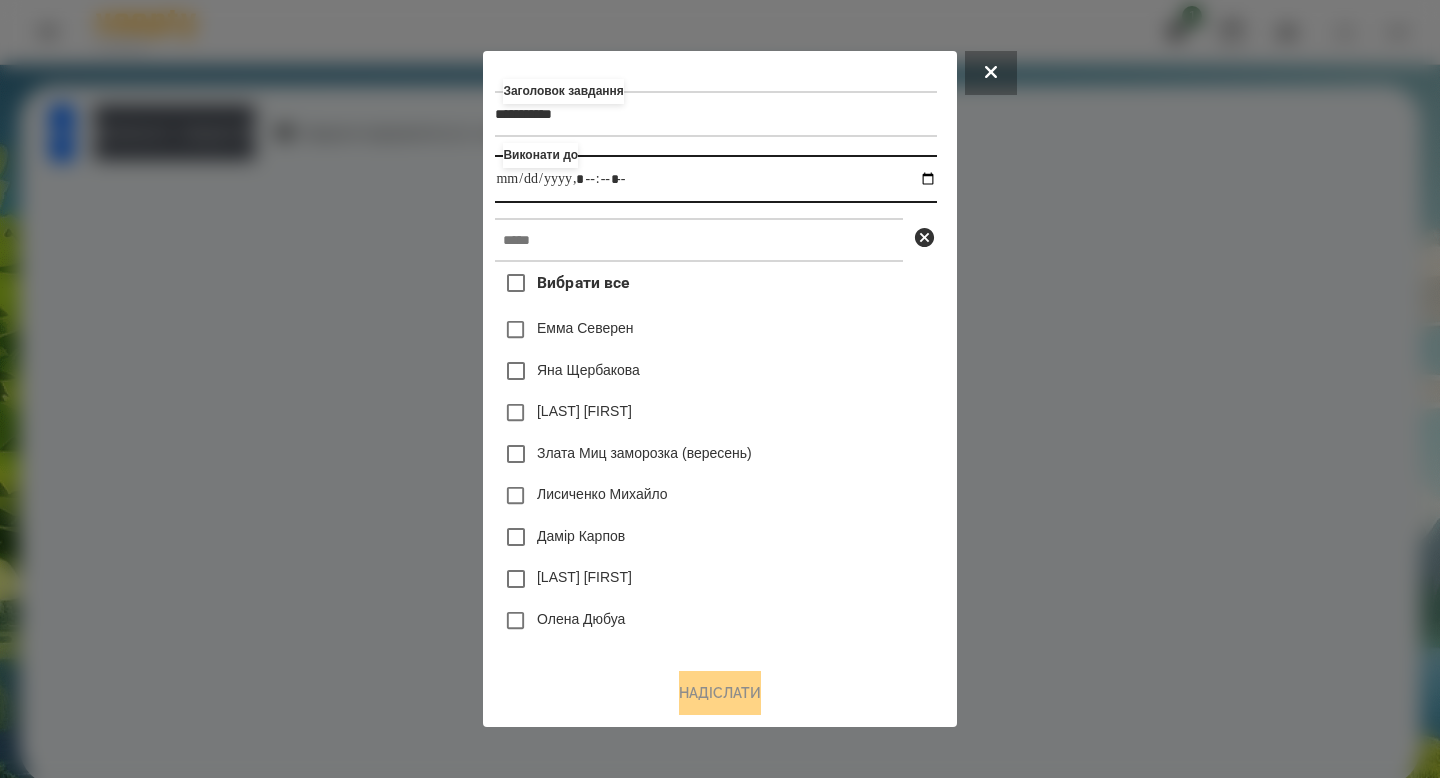 click at bounding box center (715, 179) 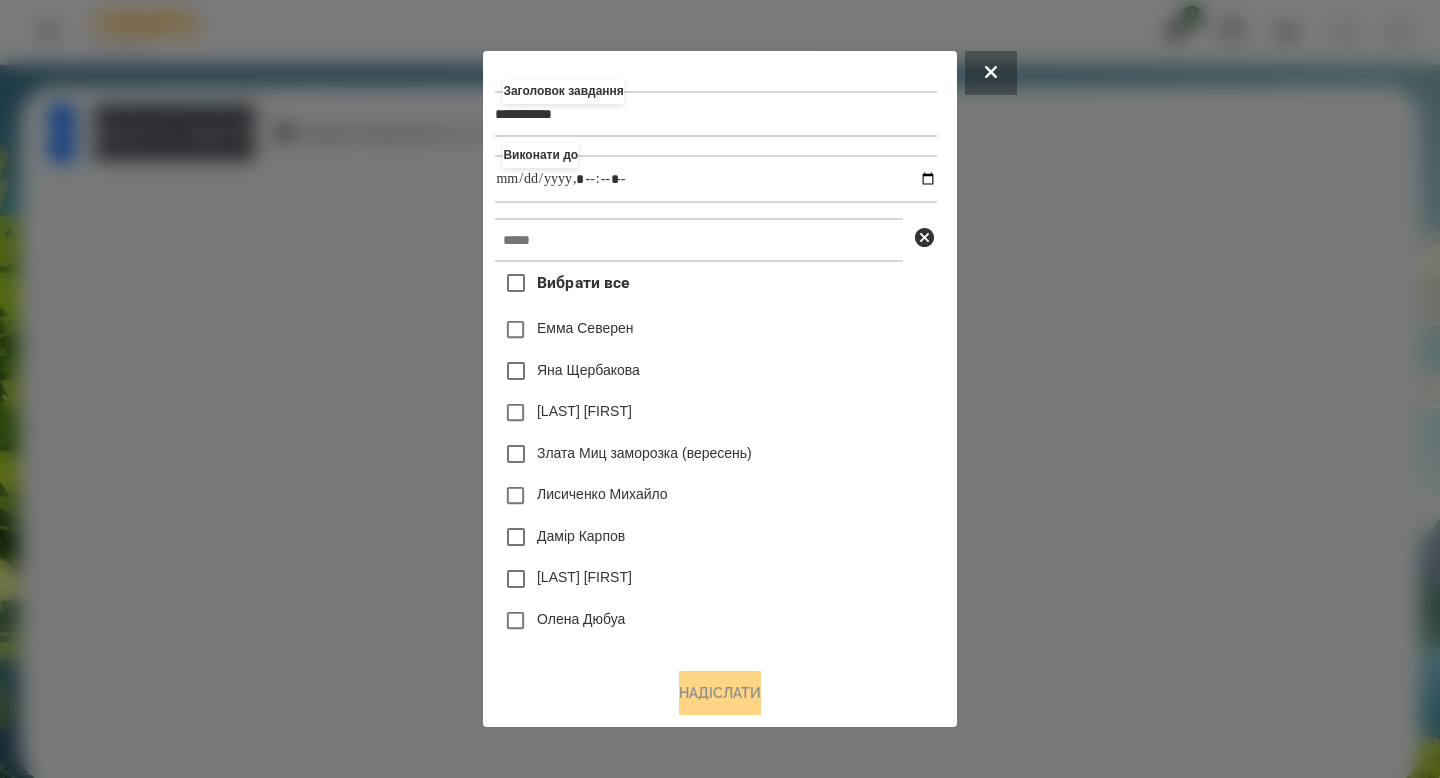 click on "Вибрати все" at bounding box center (562, 283) 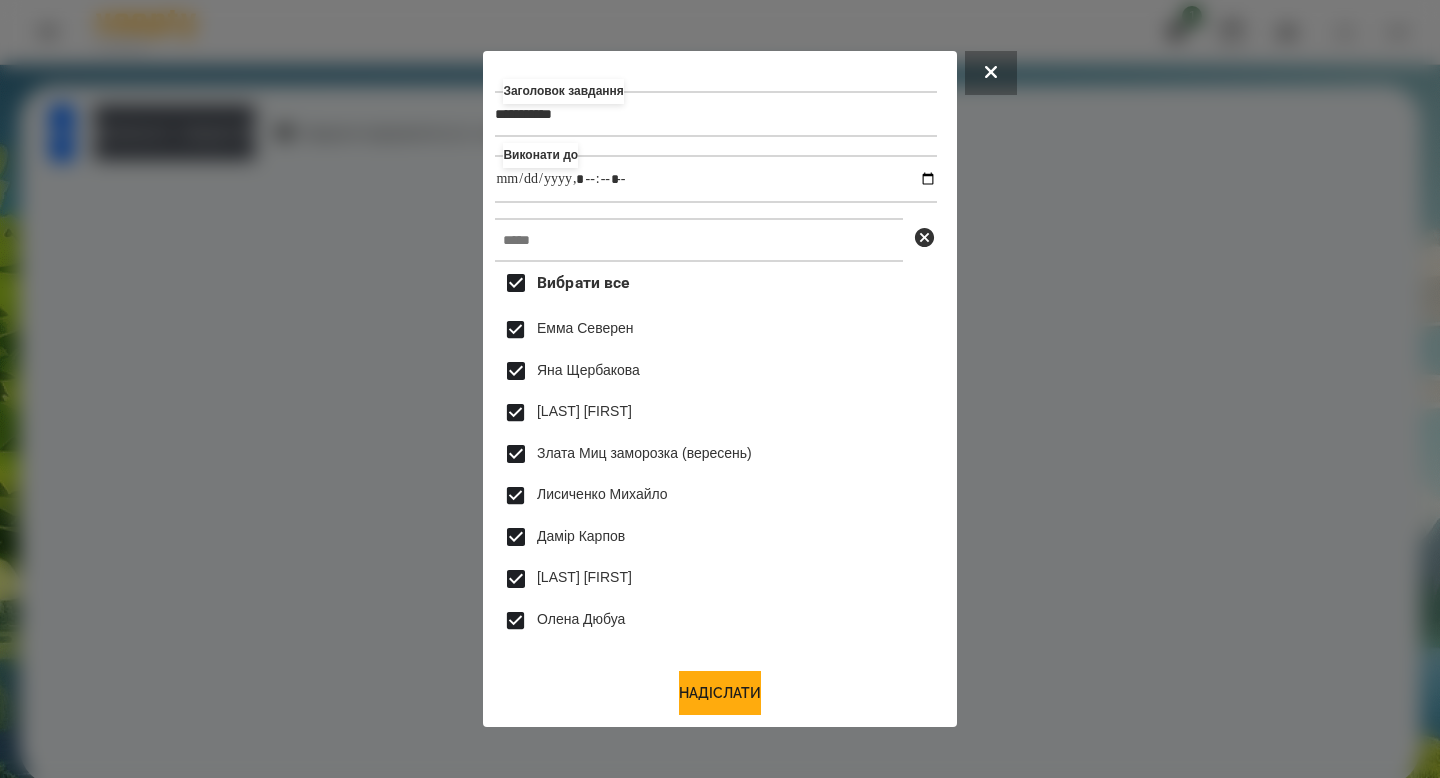 click on "Вибрати все" at bounding box center [562, 283] 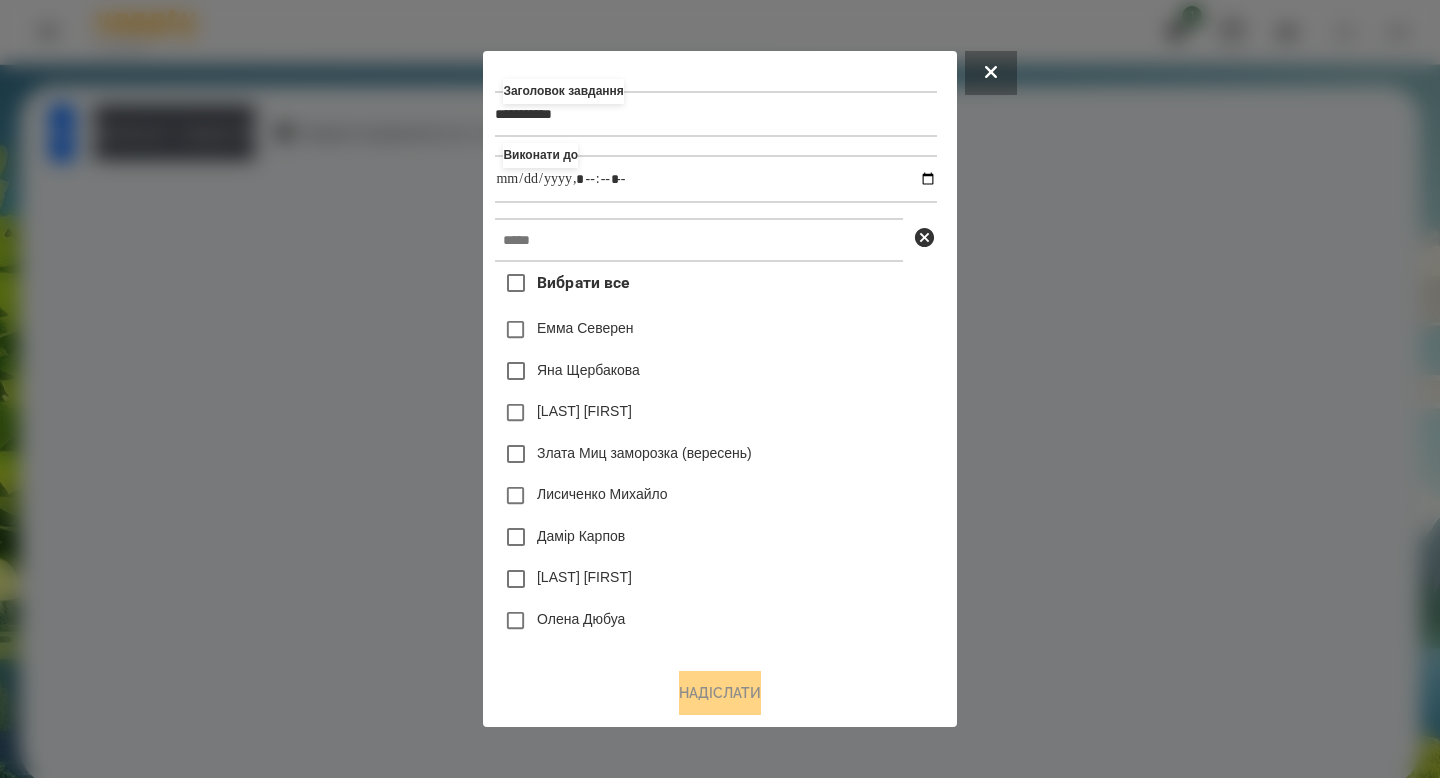 click on "Вибрати все" at bounding box center (562, 283) 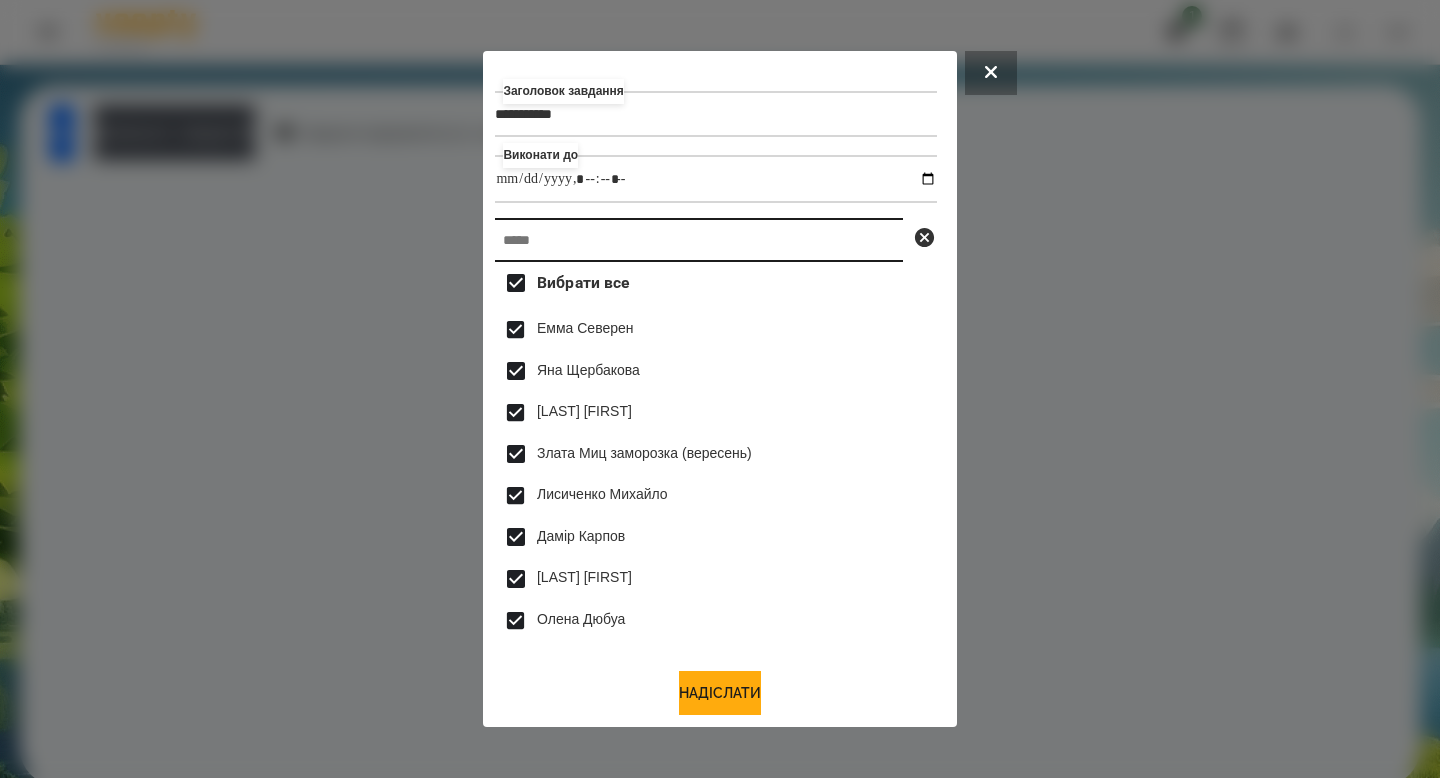click at bounding box center (699, 240) 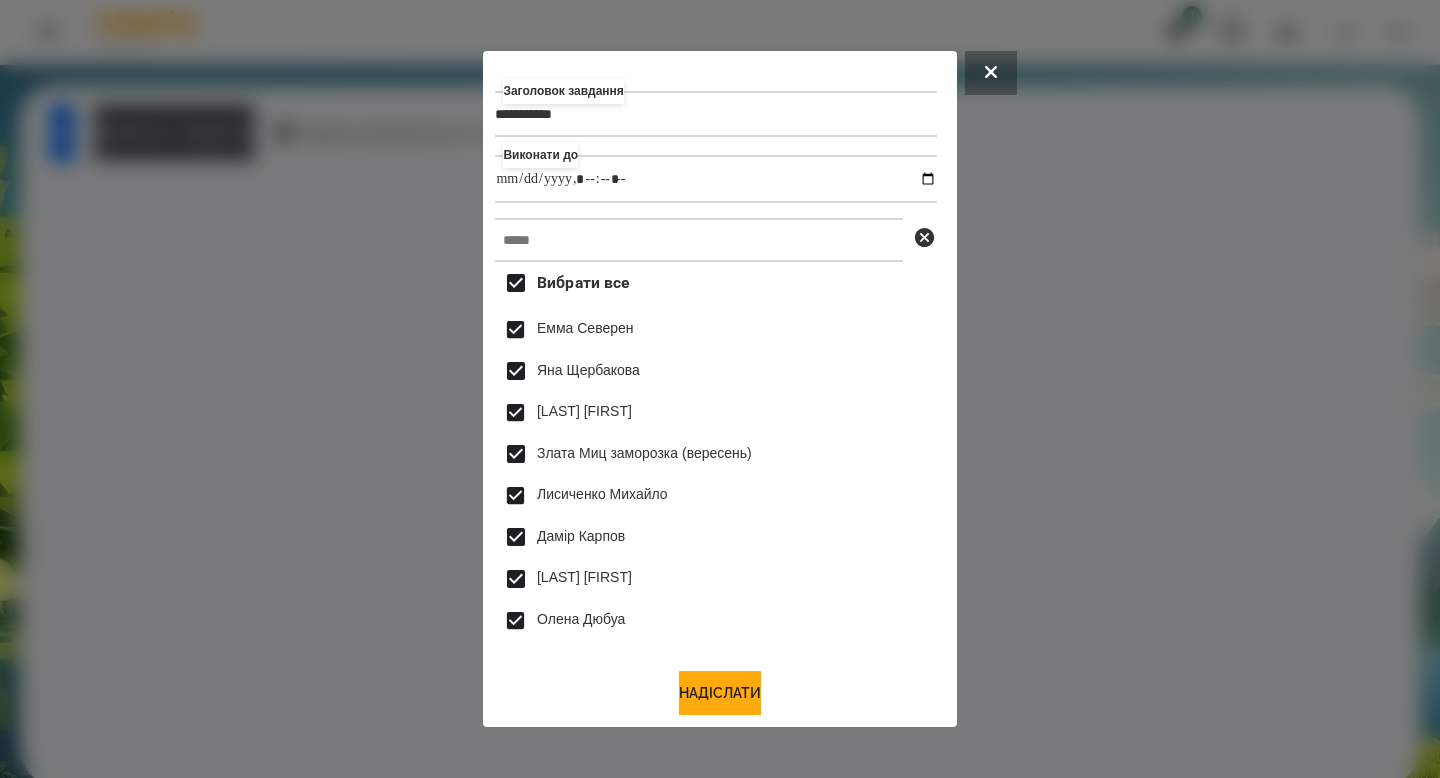click on "Вибрати все" at bounding box center (562, 283) 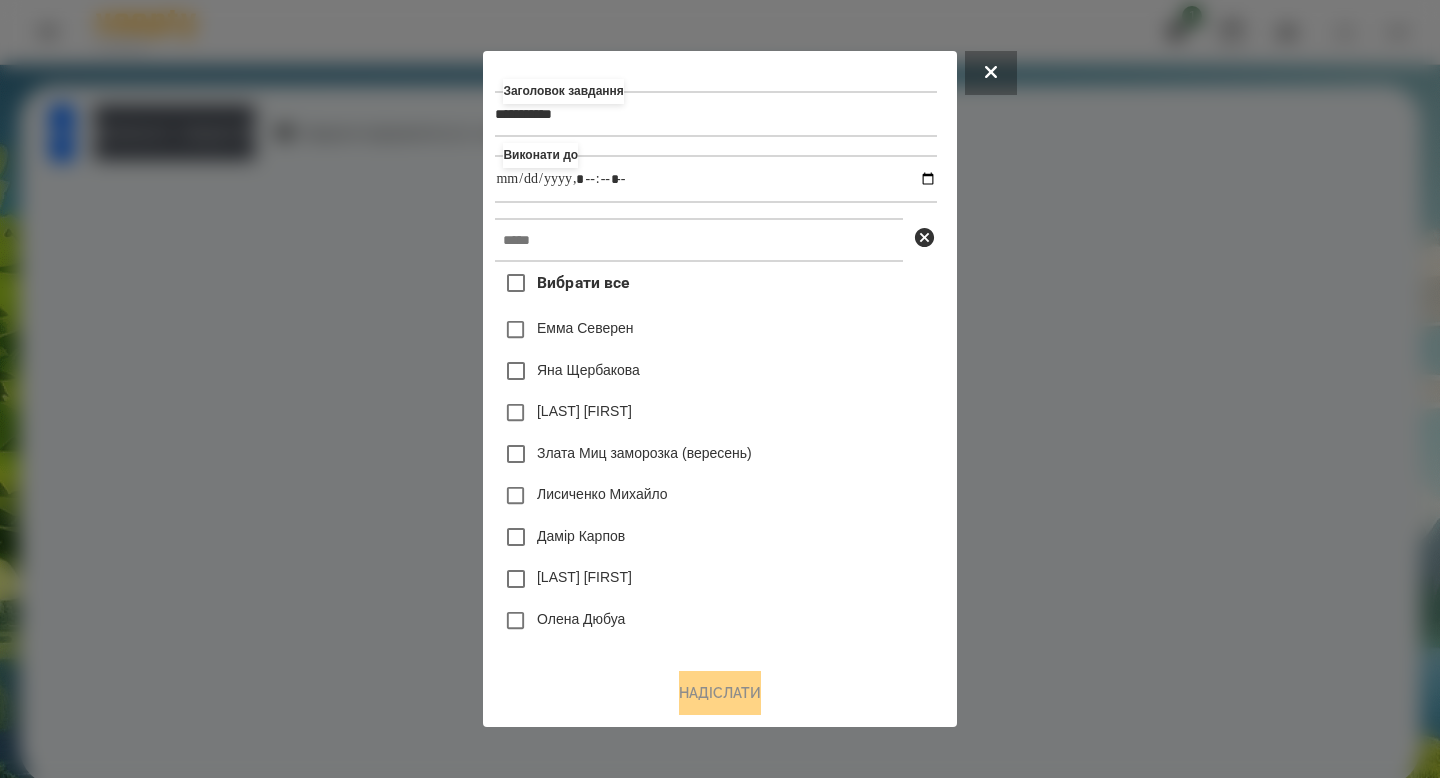 click at bounding box center (991, 73) 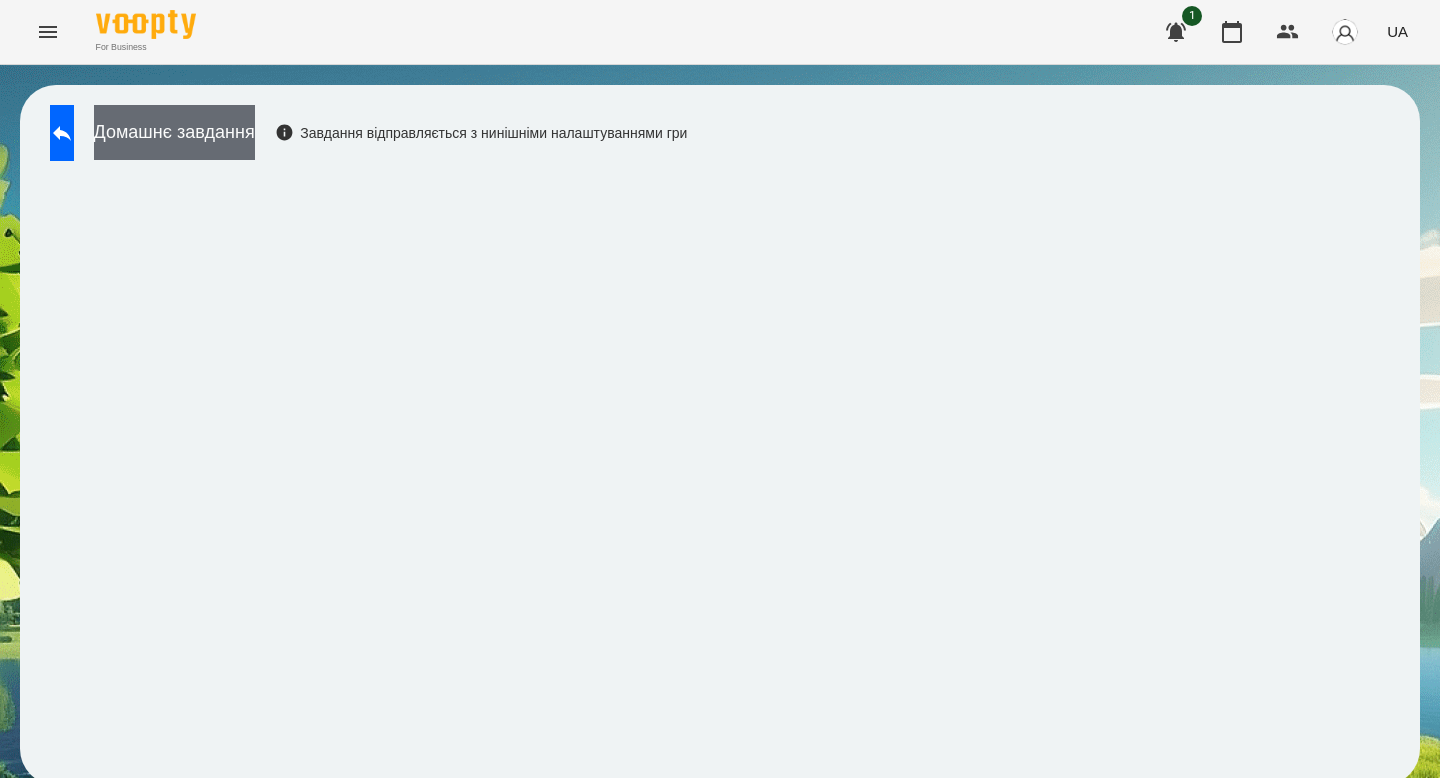 click on "Домашнє завдання" at bounding box center [174, 132] 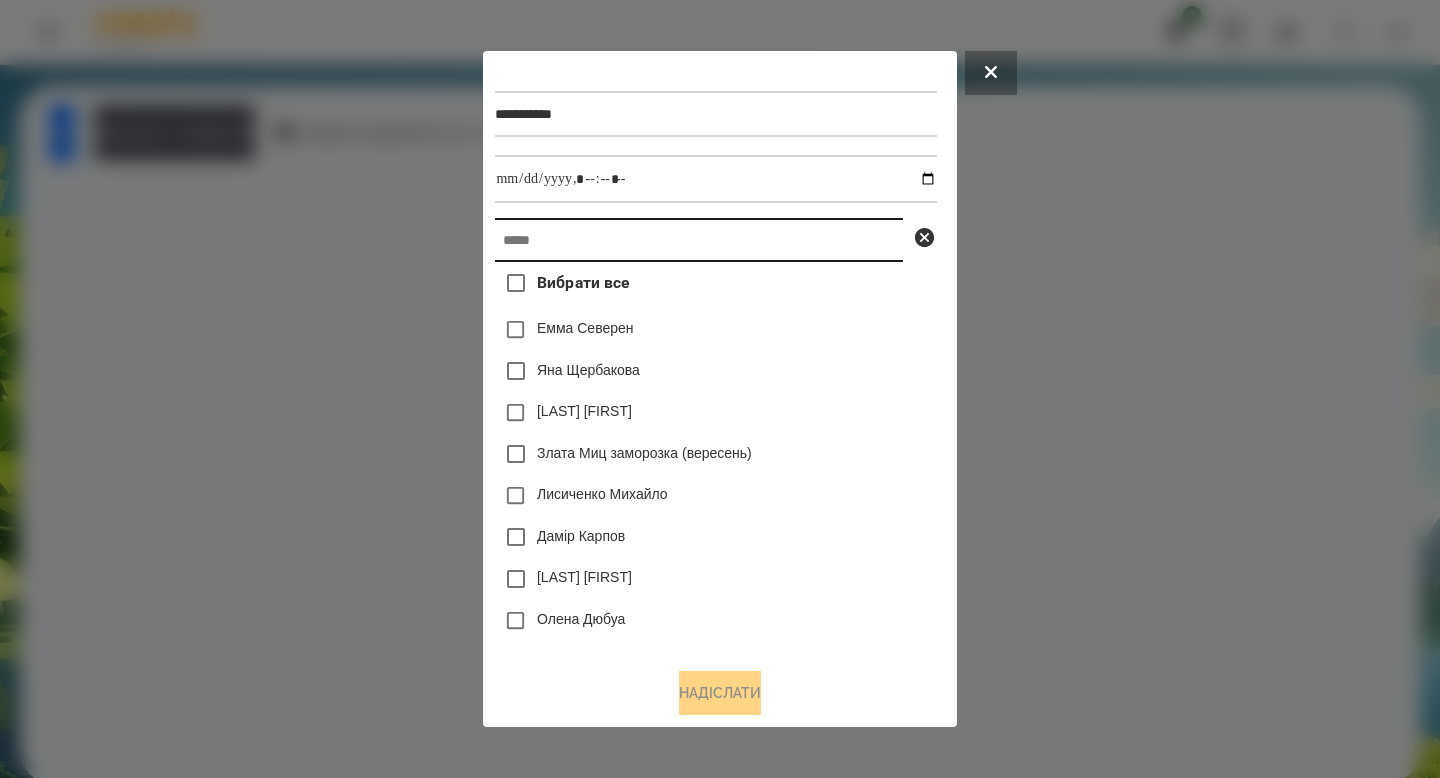 click at bounding box center (699, 240) 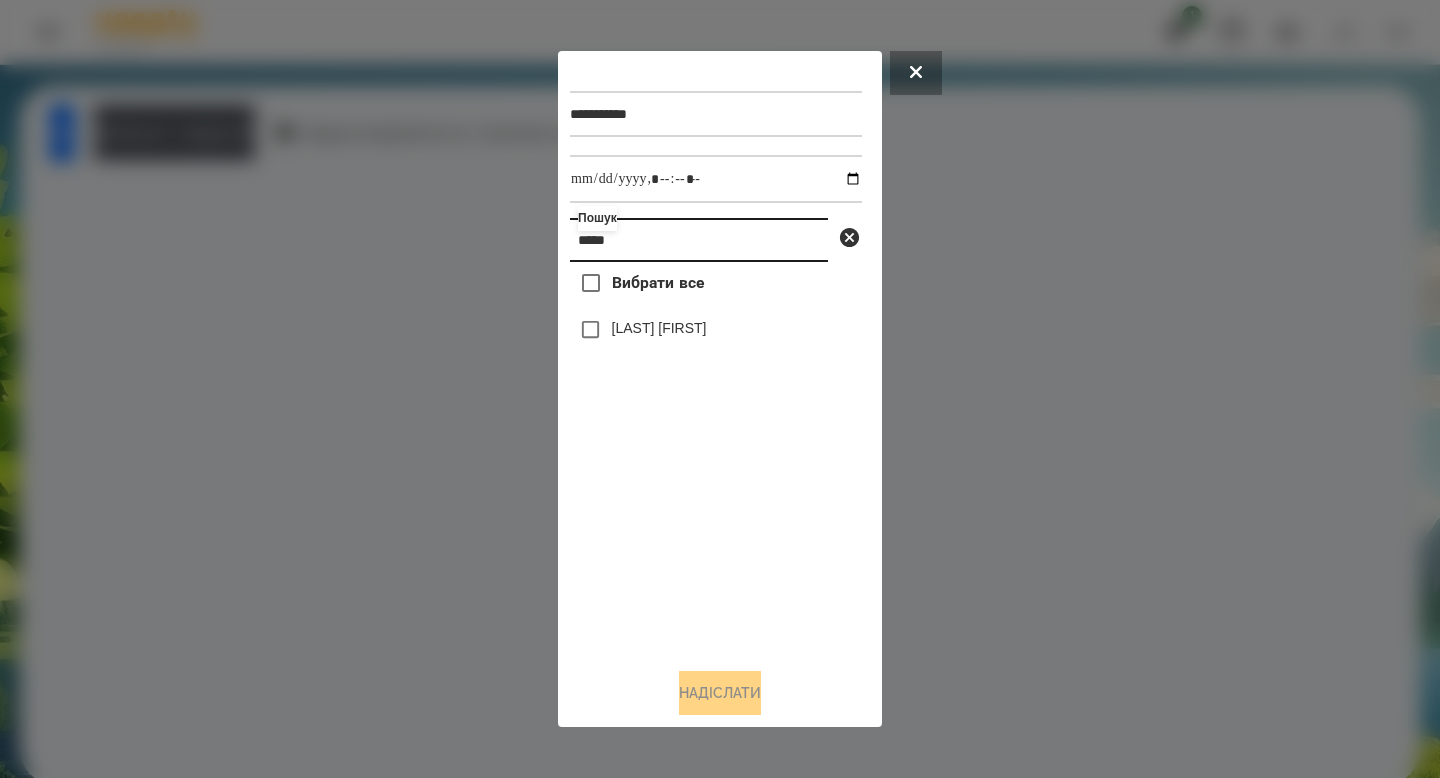 type on "*****" 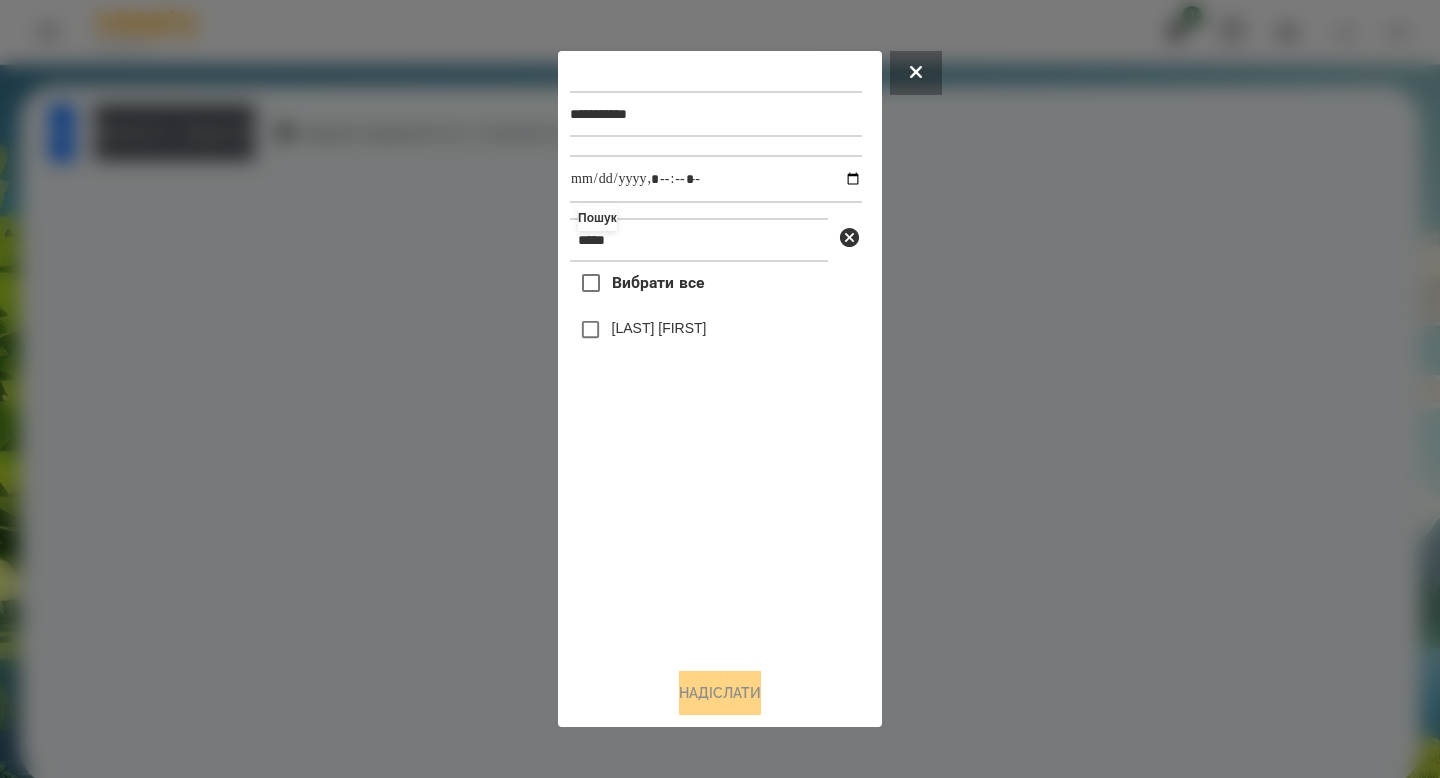 click on "[LAST] [FIRST]" at bounding box center [659, 328] 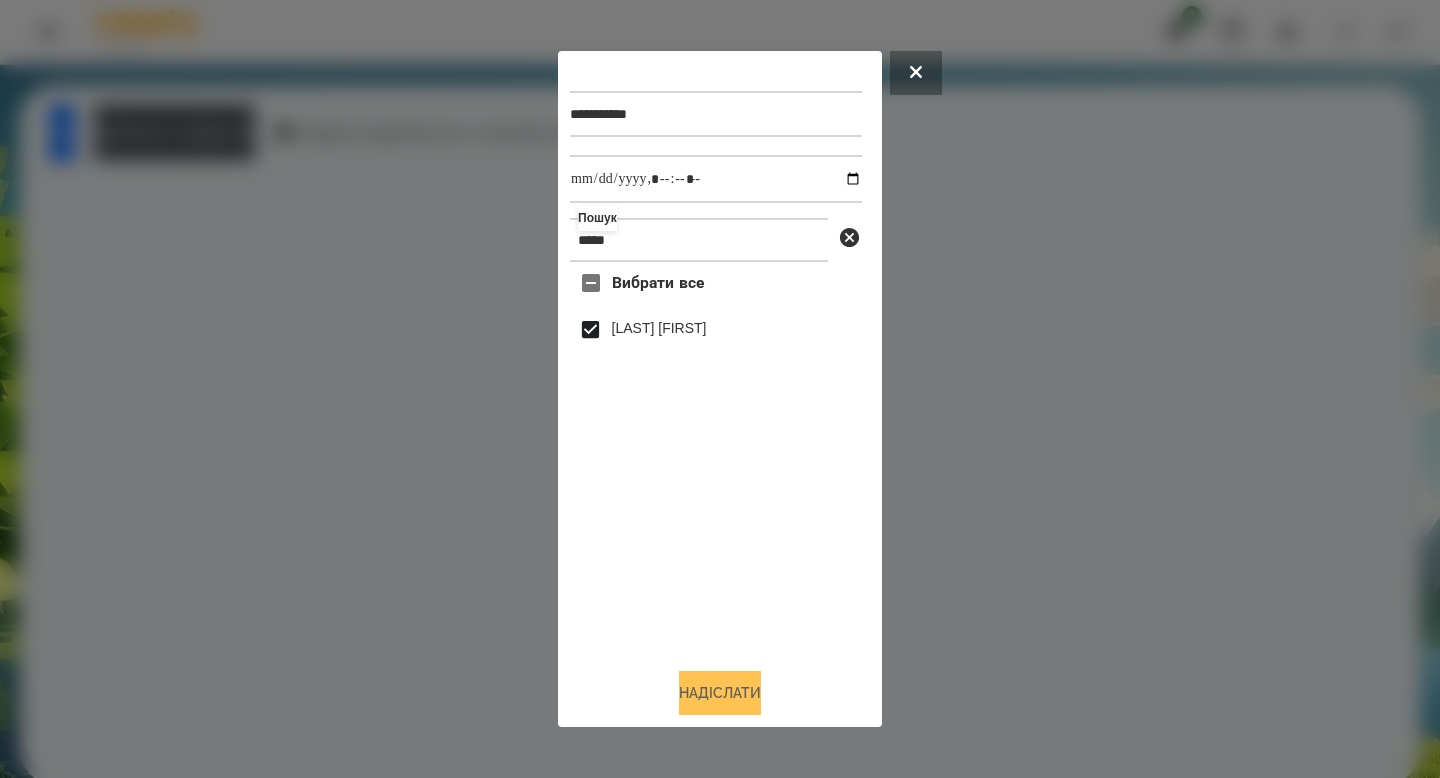 click on "Надіслати" at bounding box center (720, 693) 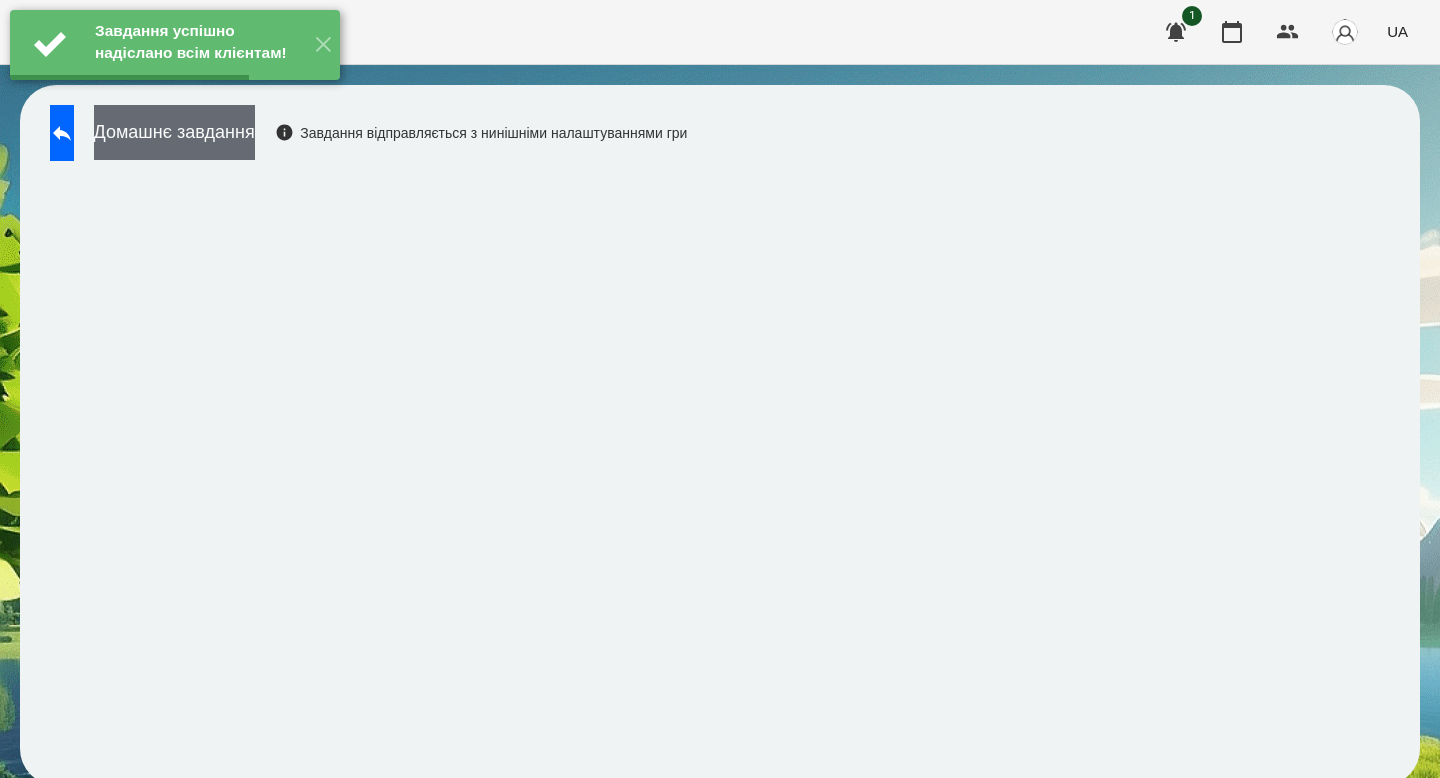 click on "Домашнє завдання" at bounding box center [174, 132] 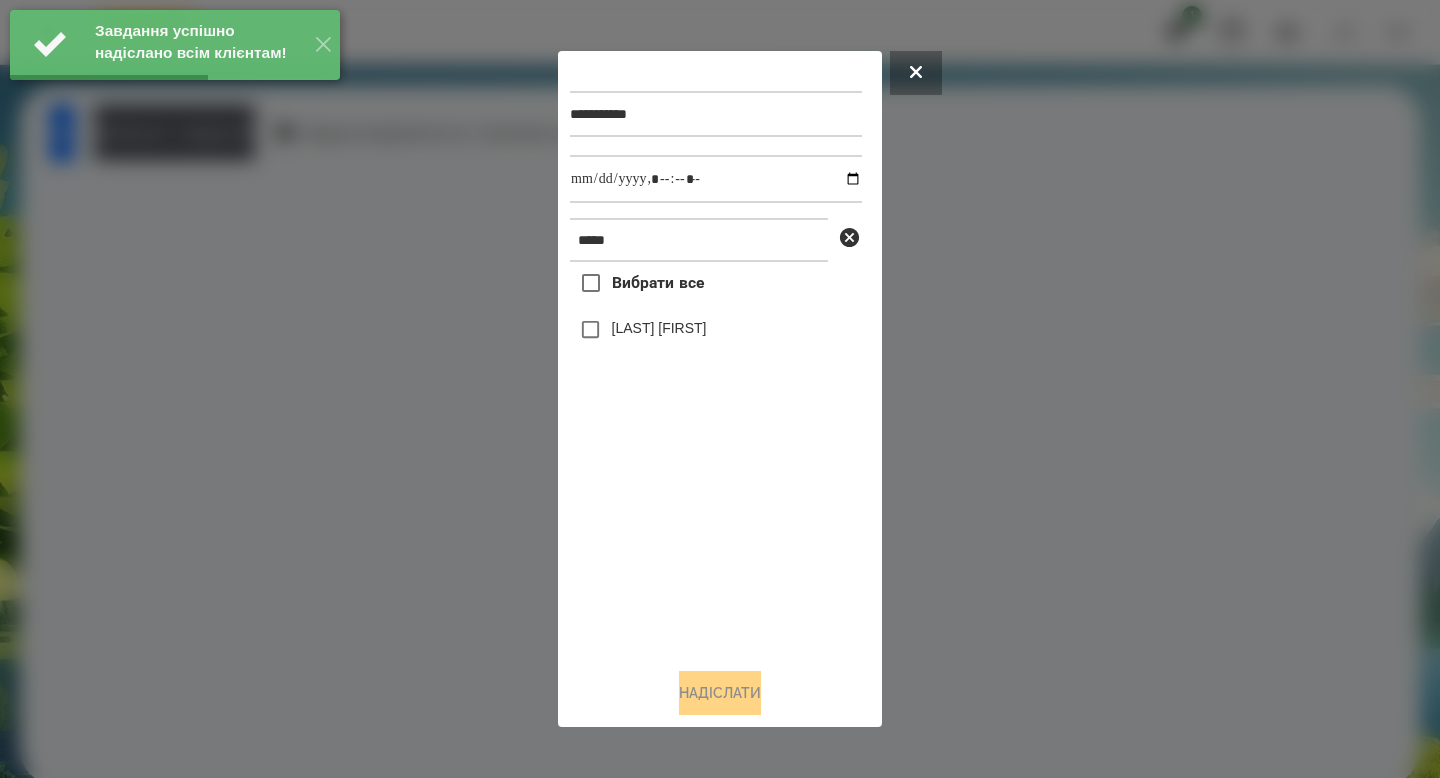 click on "[LAST] [FIRST]" at bounding box center [659, 328] 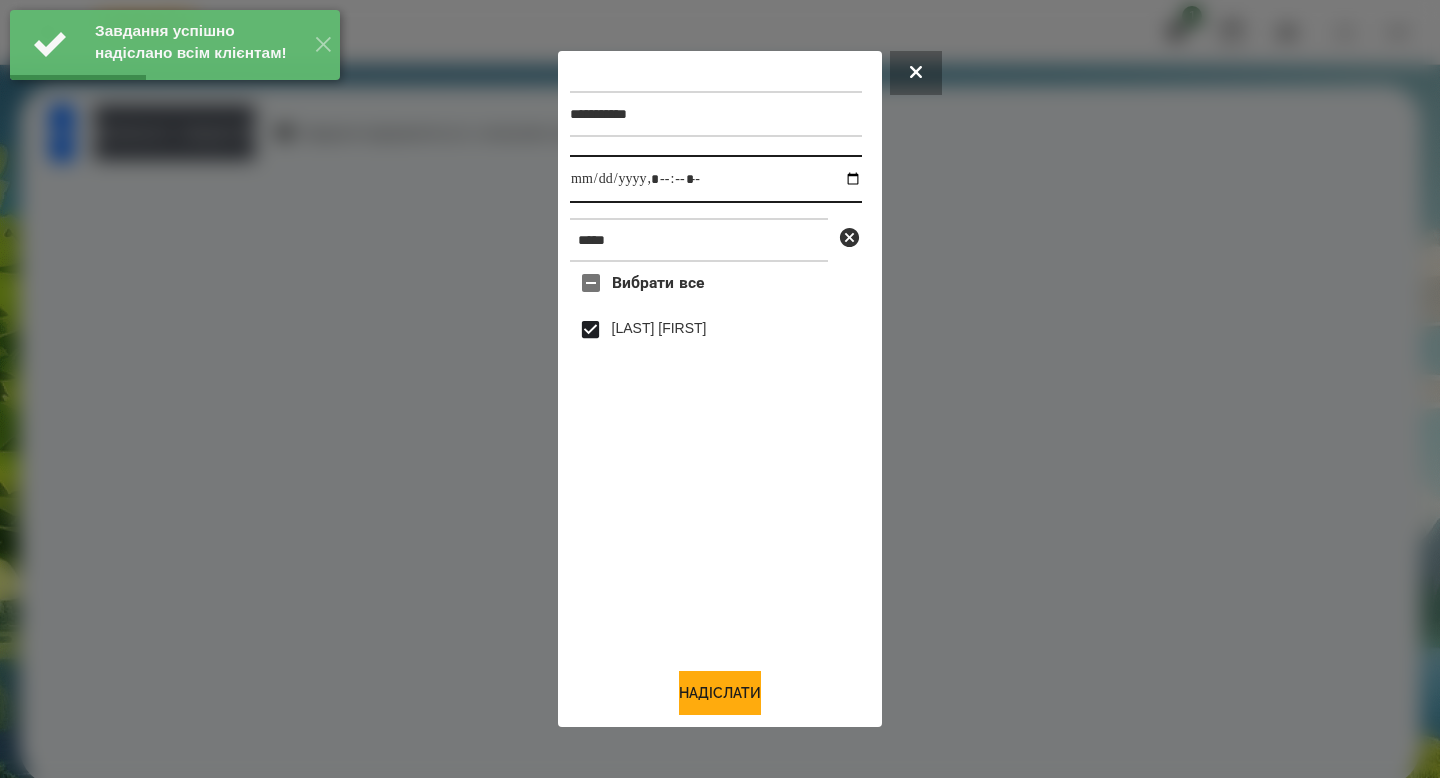 click at bounding box center (716, 179) 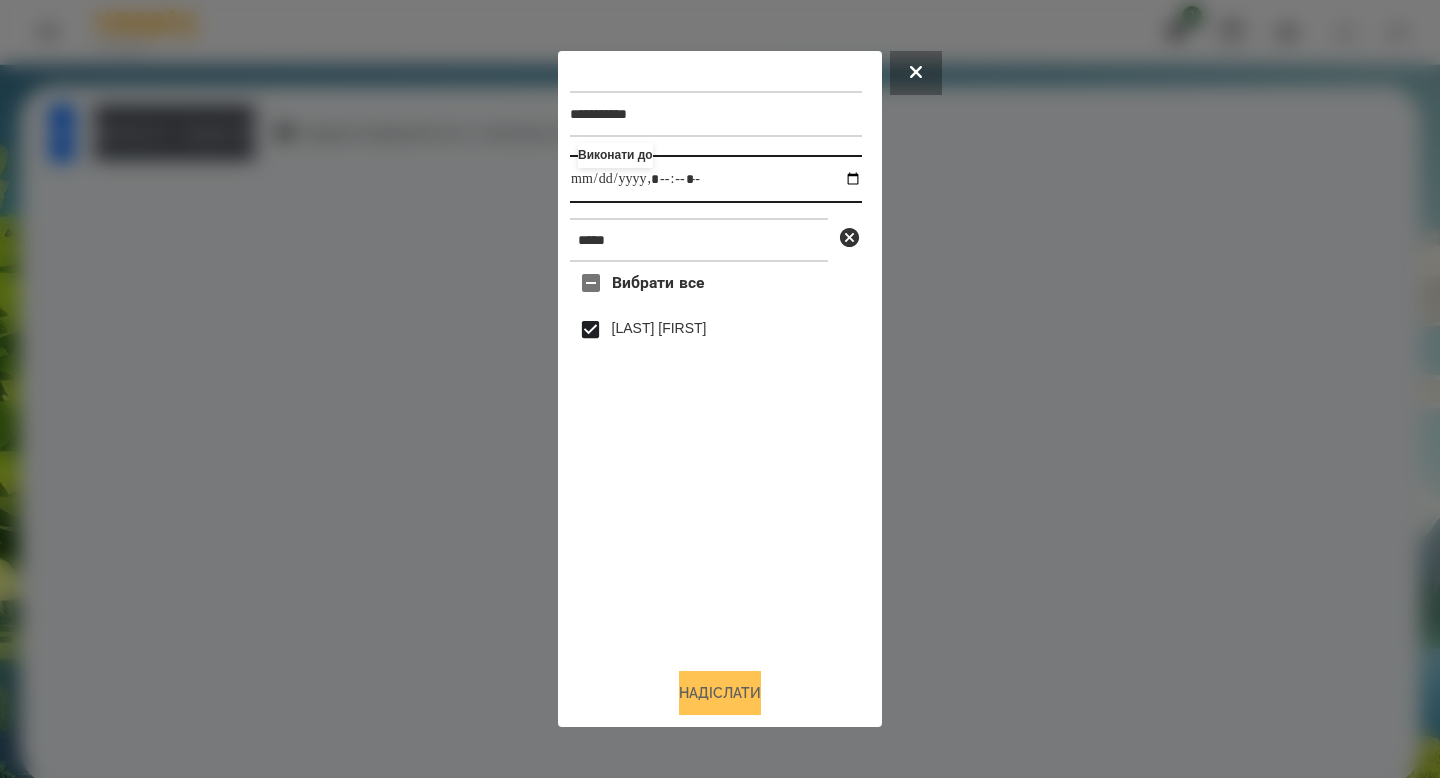 type on "**********" 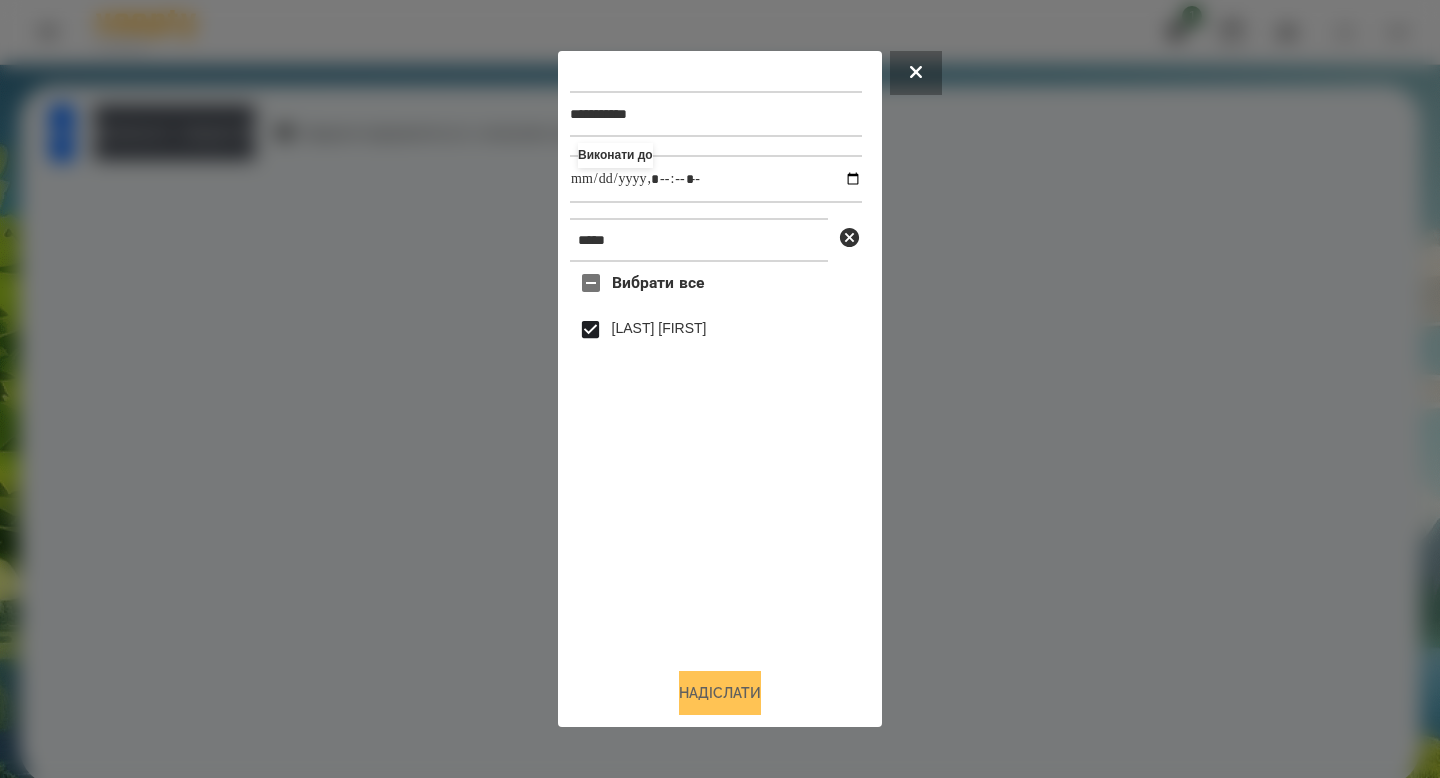 click on "Надіслати" at bounding box center (720, 693) 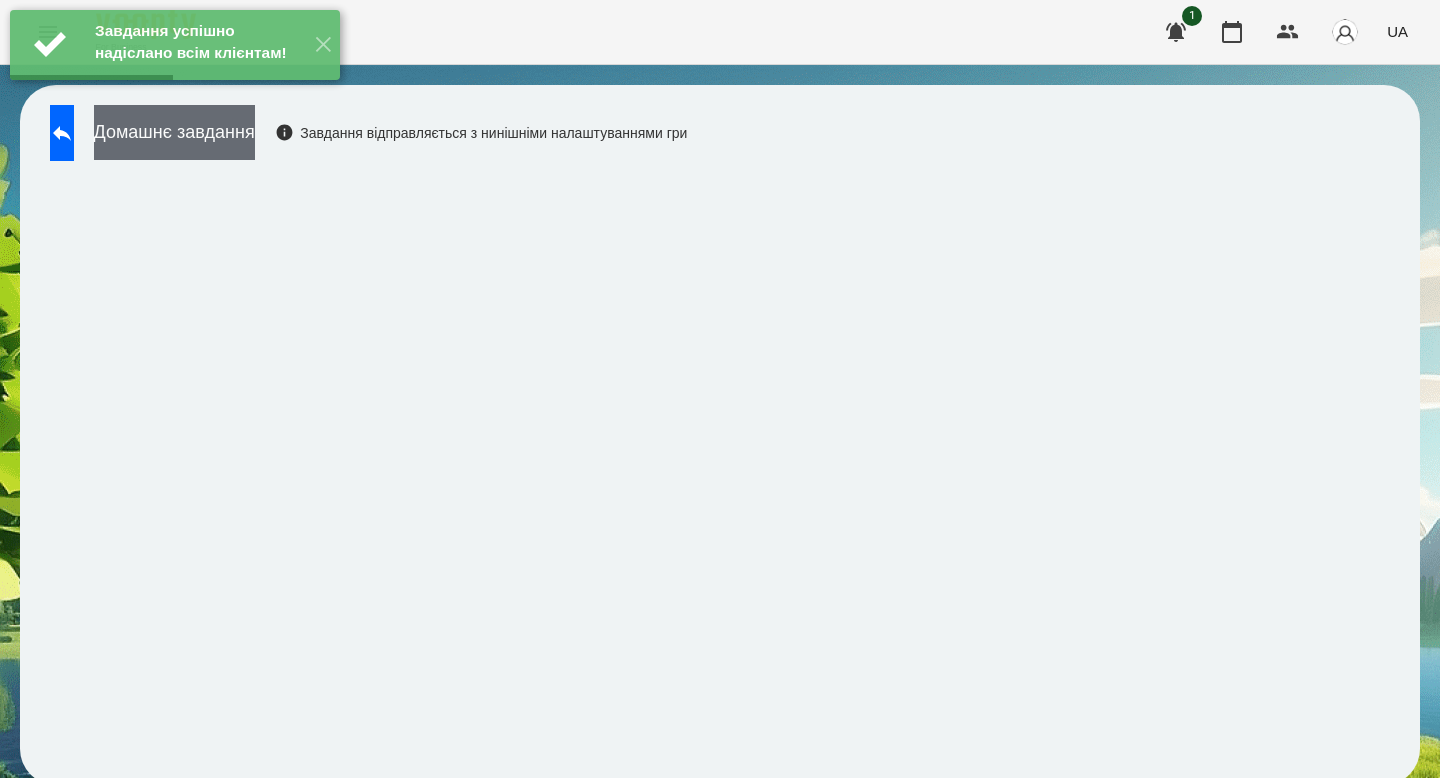 click on "Домашнє завдання" at bounding box center (174, 132) 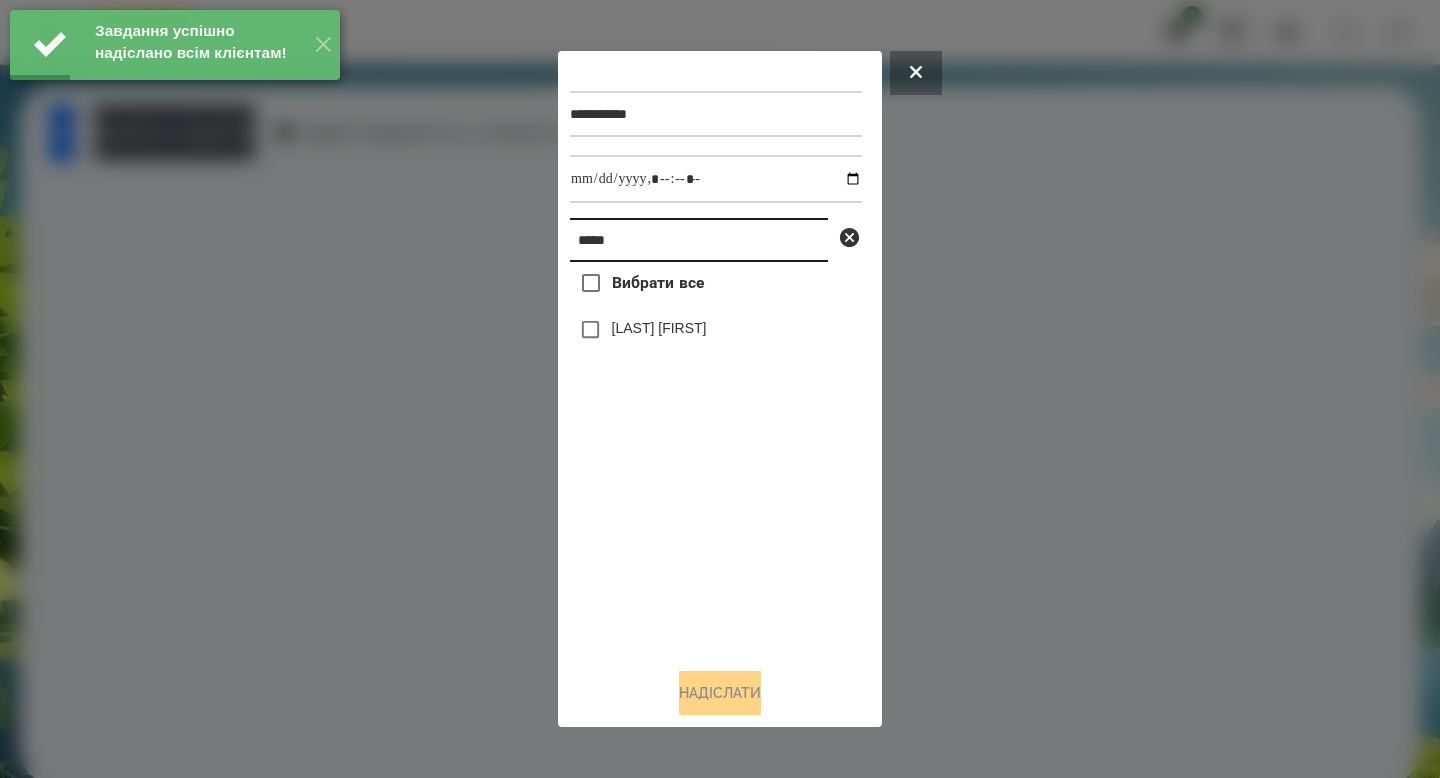 drag, startPoint x: 634, startPoint y: 245, endPoint x: 491, endPoint y: 230, distance: 143.78456 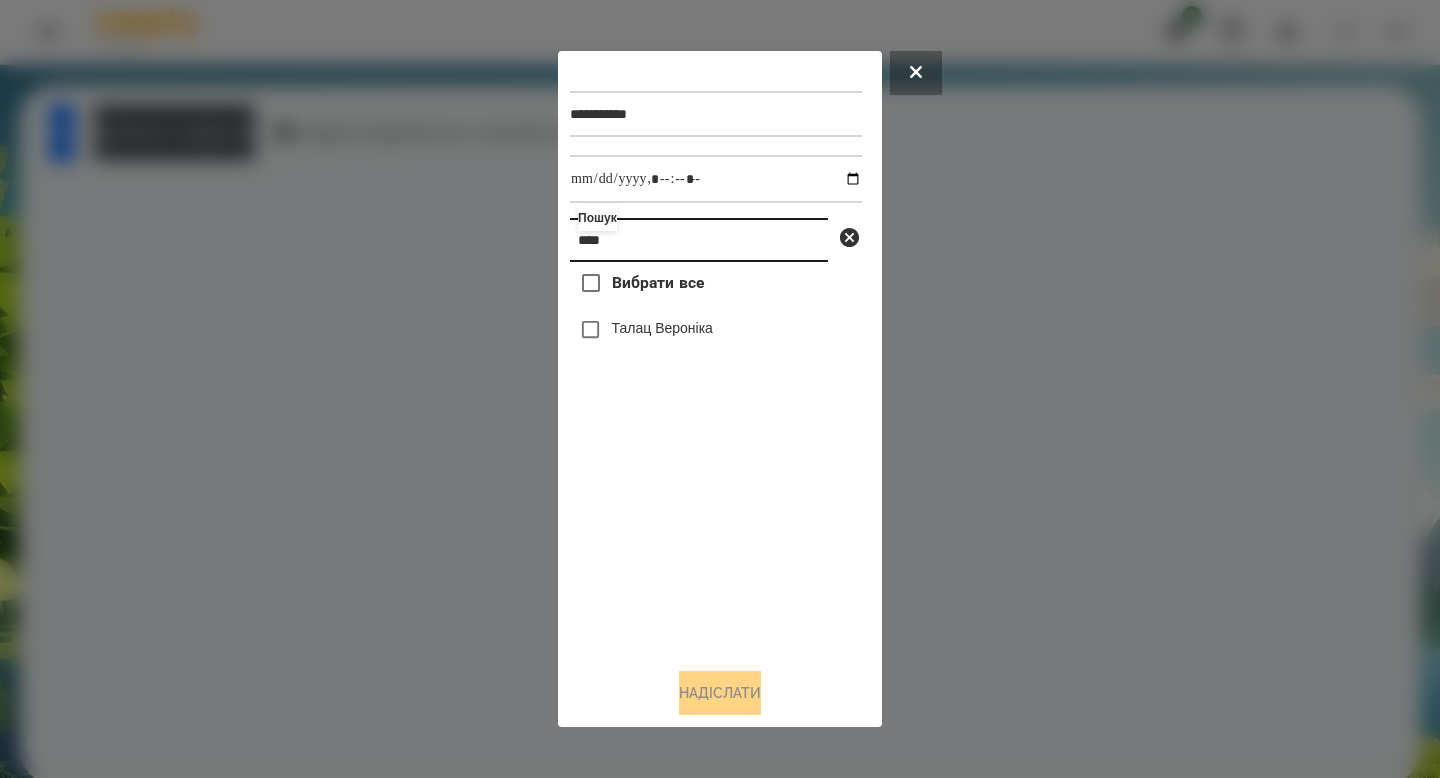 type on "****" 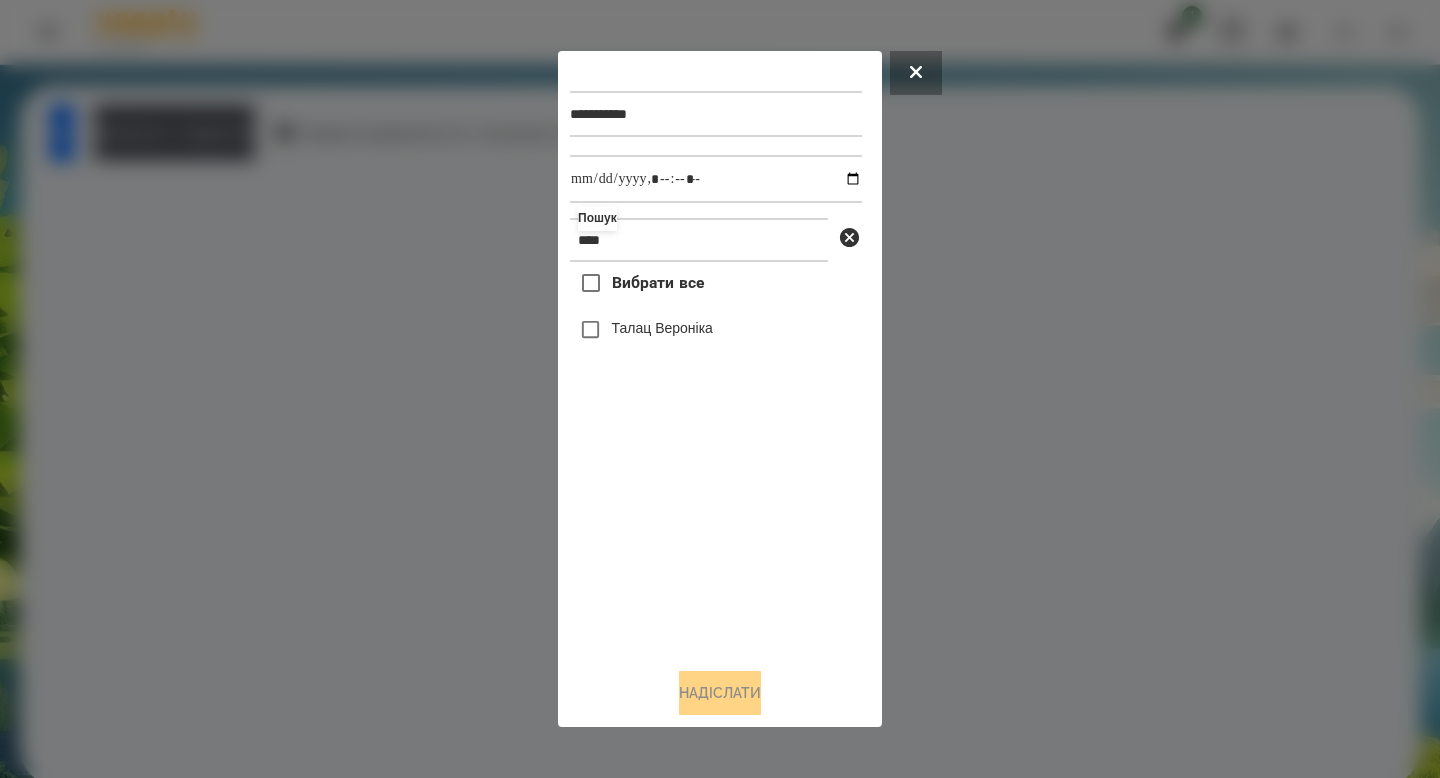 click on "Талац Вероніка" at bounding box center [662, 328] 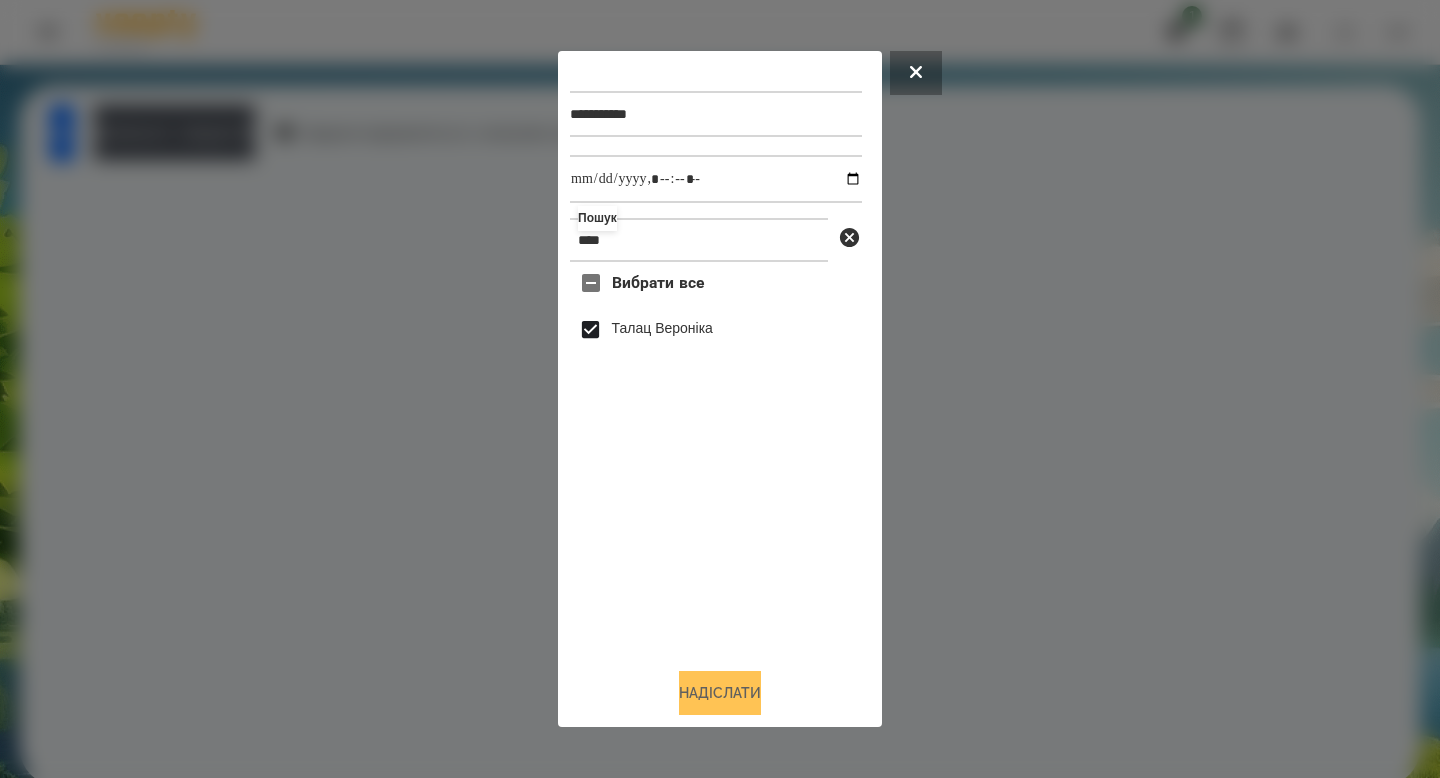 click on "Надіслати" at bounding box center (720, 693) 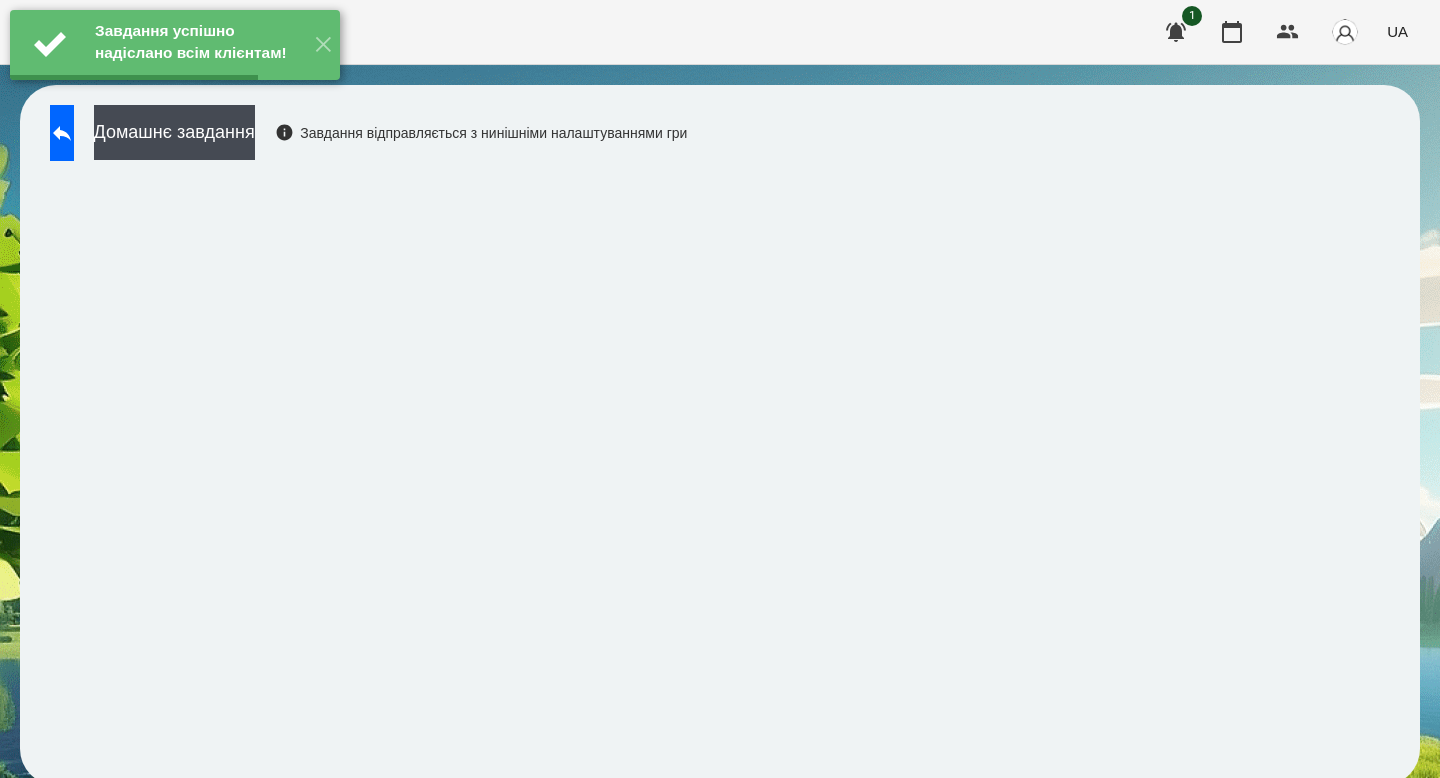 click on "Домашнє завдання Завдання відправляється з нинішніми налаштуваннями гри" at bounding box center [363, 138] 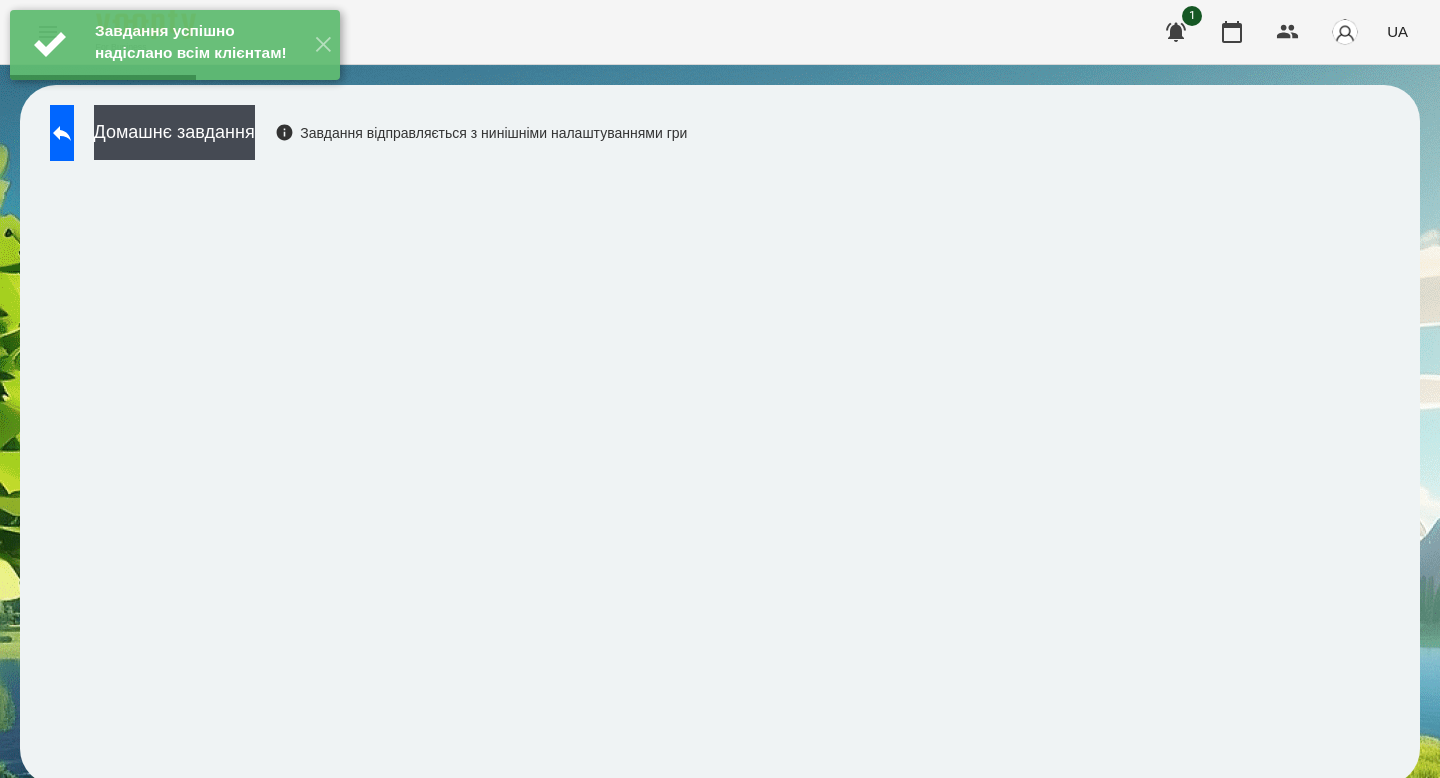 click on "Завдання успішно надіслано всім клієнтам! ✕" at bounding box center [175, 45] 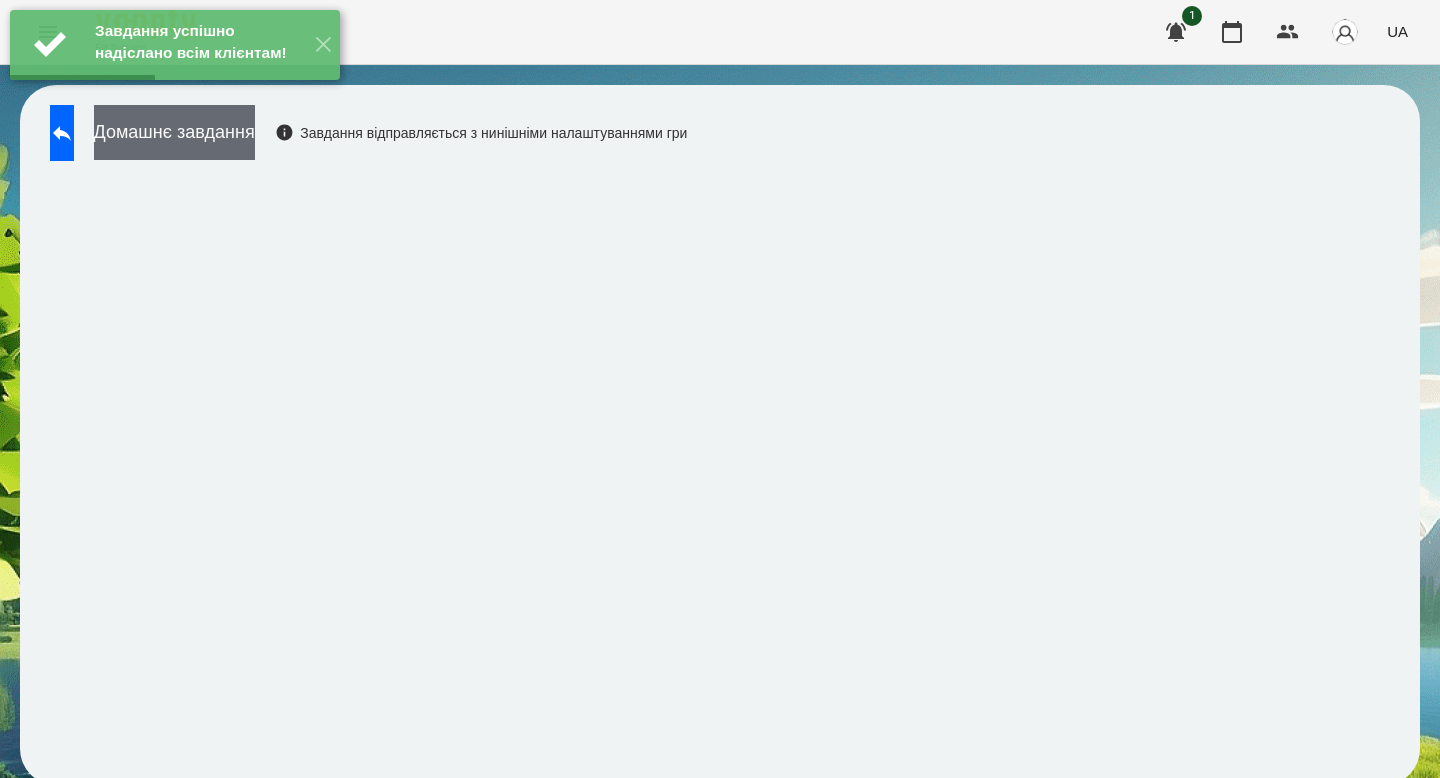 click on "Домашнє завдання" at bounding box center [174, 132] 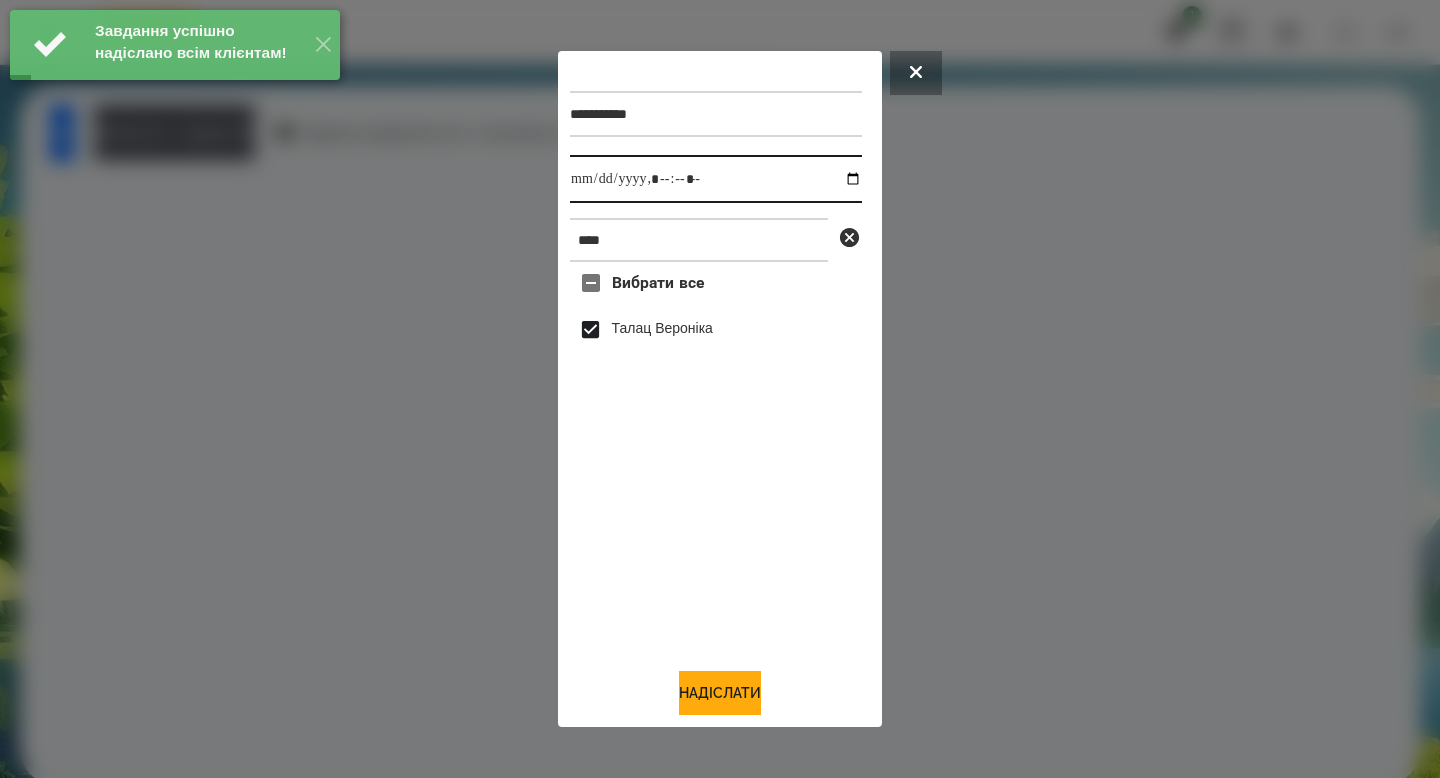 click at bounding box center [716, 179] 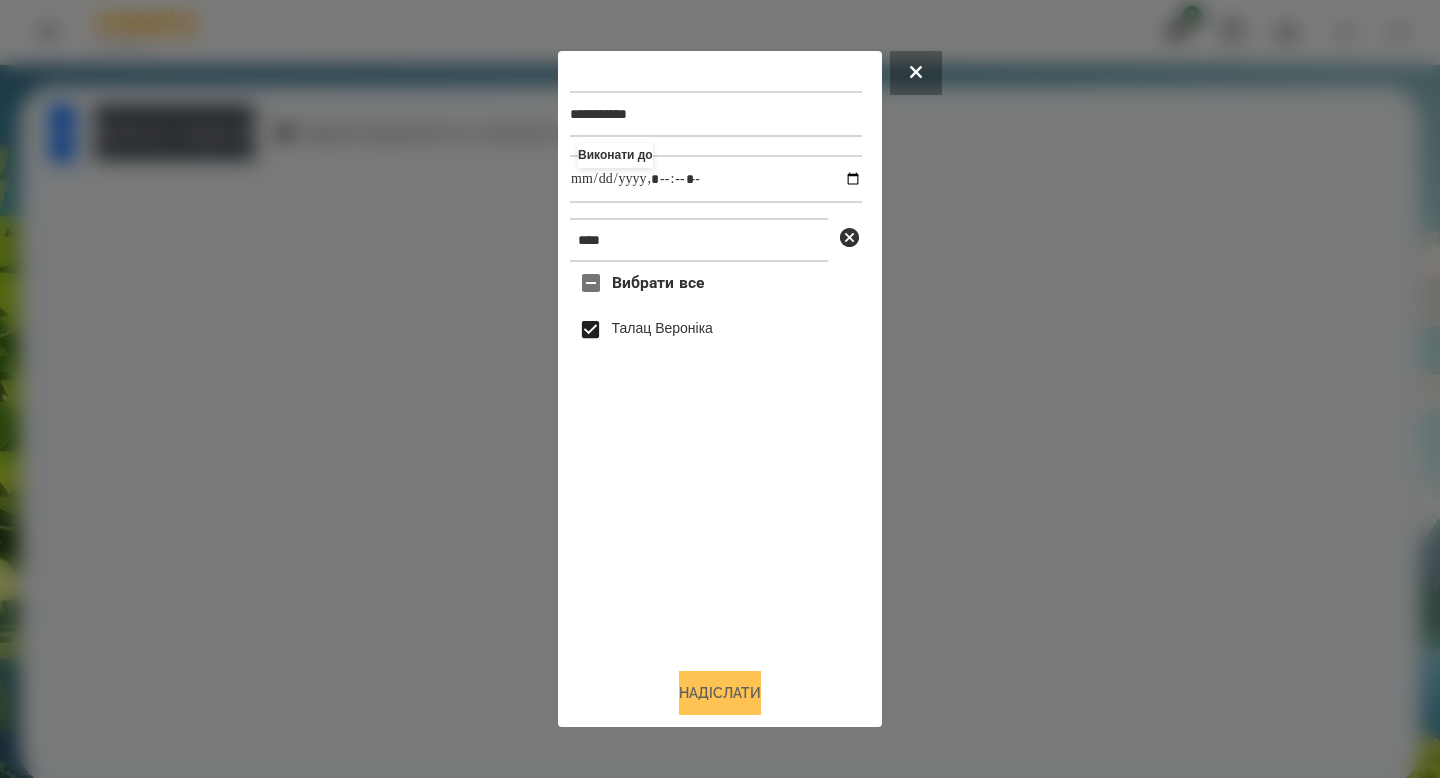 type on "**********" 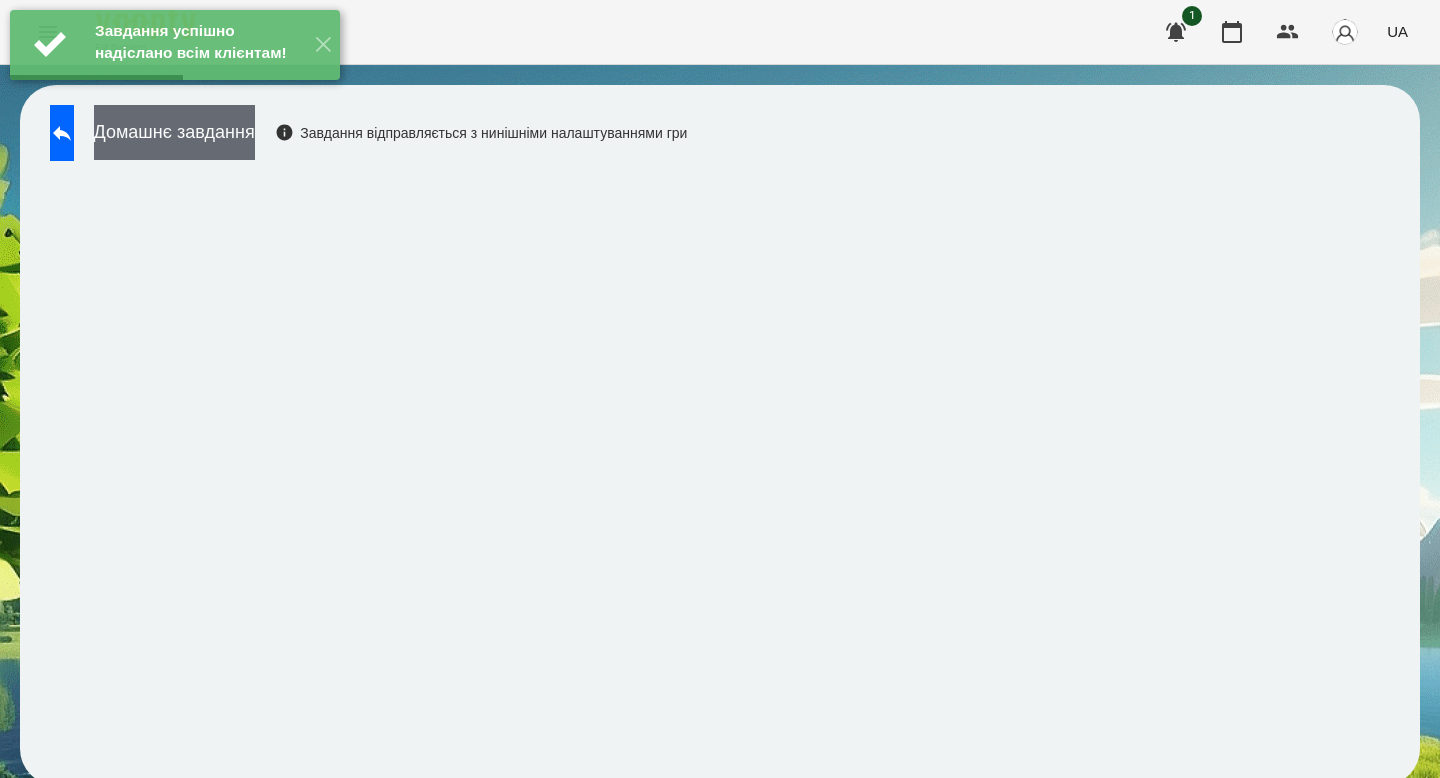 click on "Домашнє завдання" at bounding box center (174, 132) 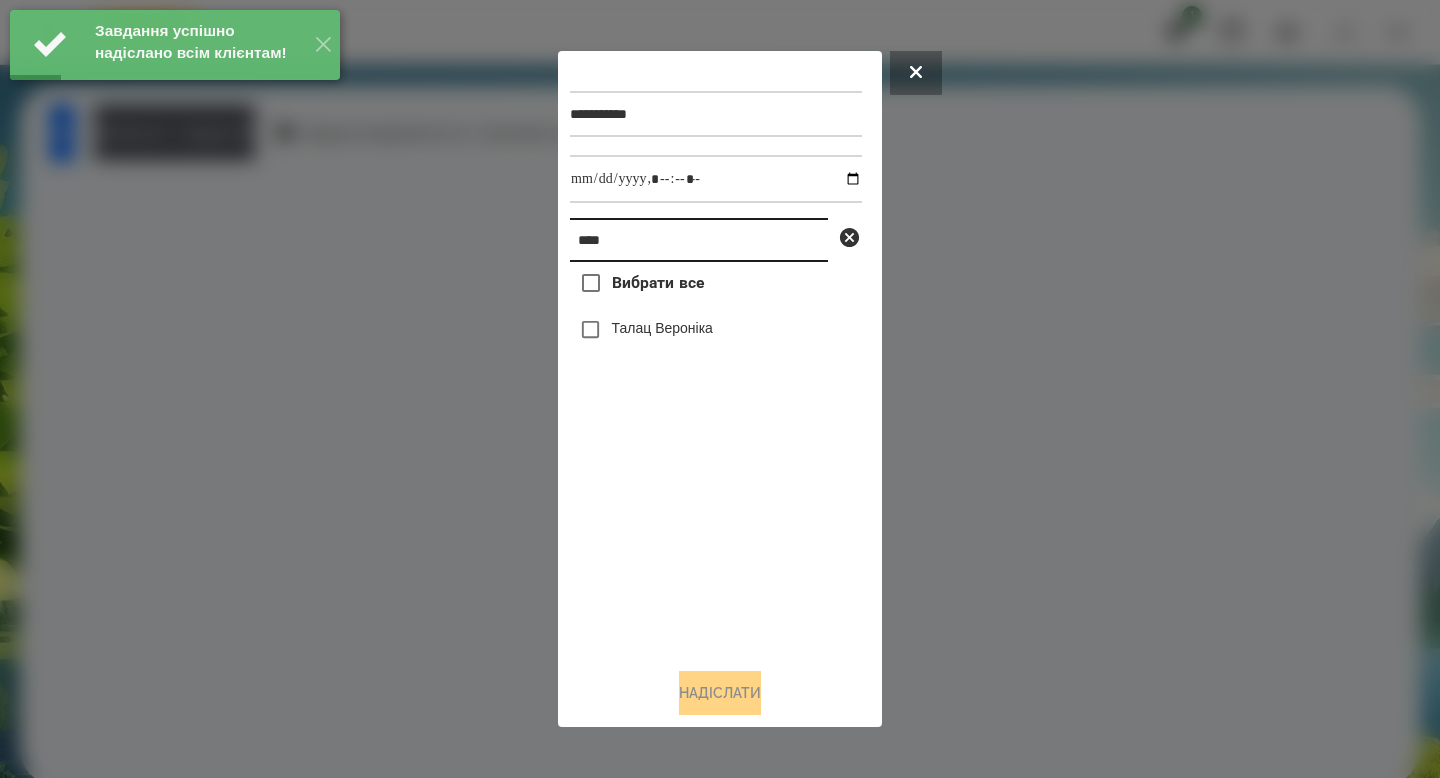 drag, startPoint x: 618, startPoint y: 241, endPoint x: 517, endPoint y: 226, distance: 102.10779 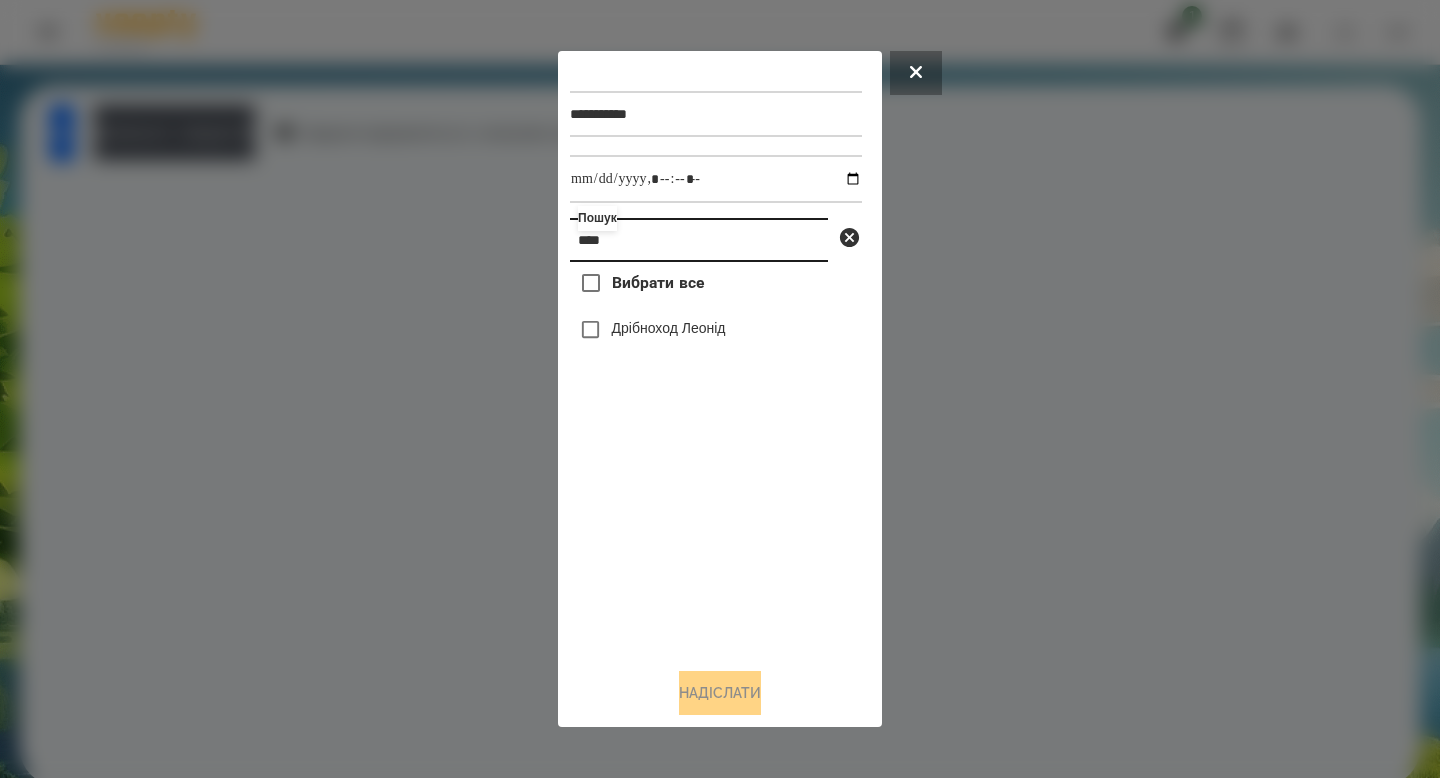 type on "****" 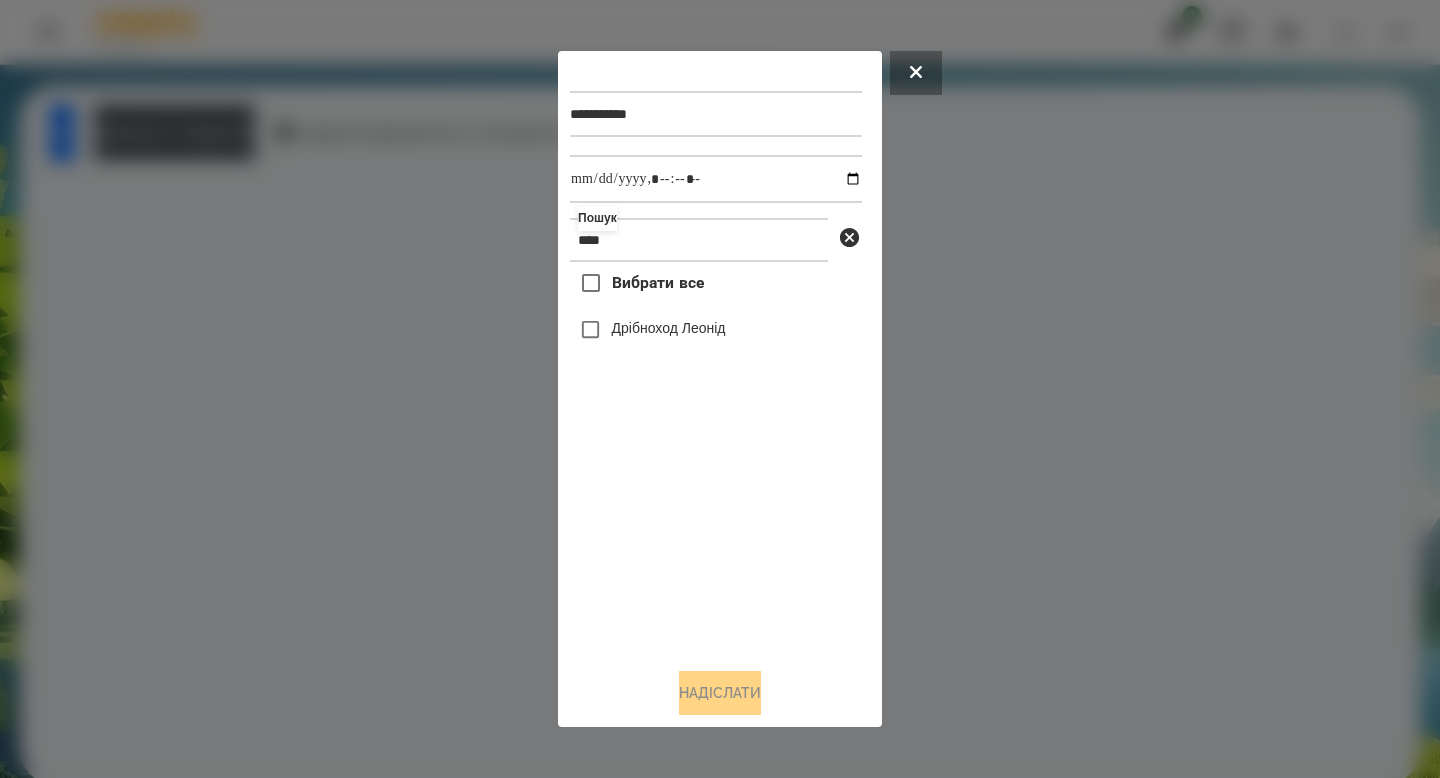click on "Дрібноход Леонід" at bounding box center (669, 328) 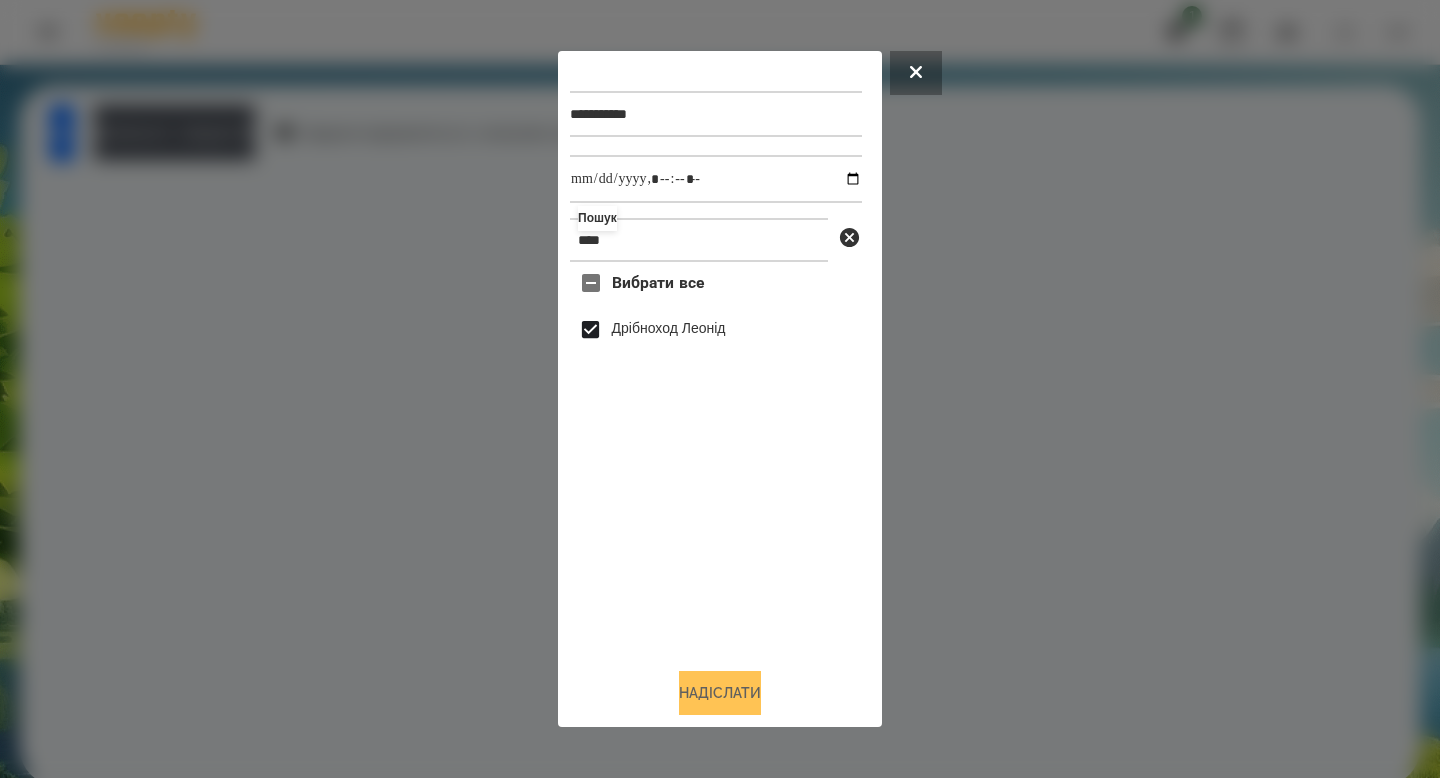 click on "Надіслати" at bounding box center (720, 693) 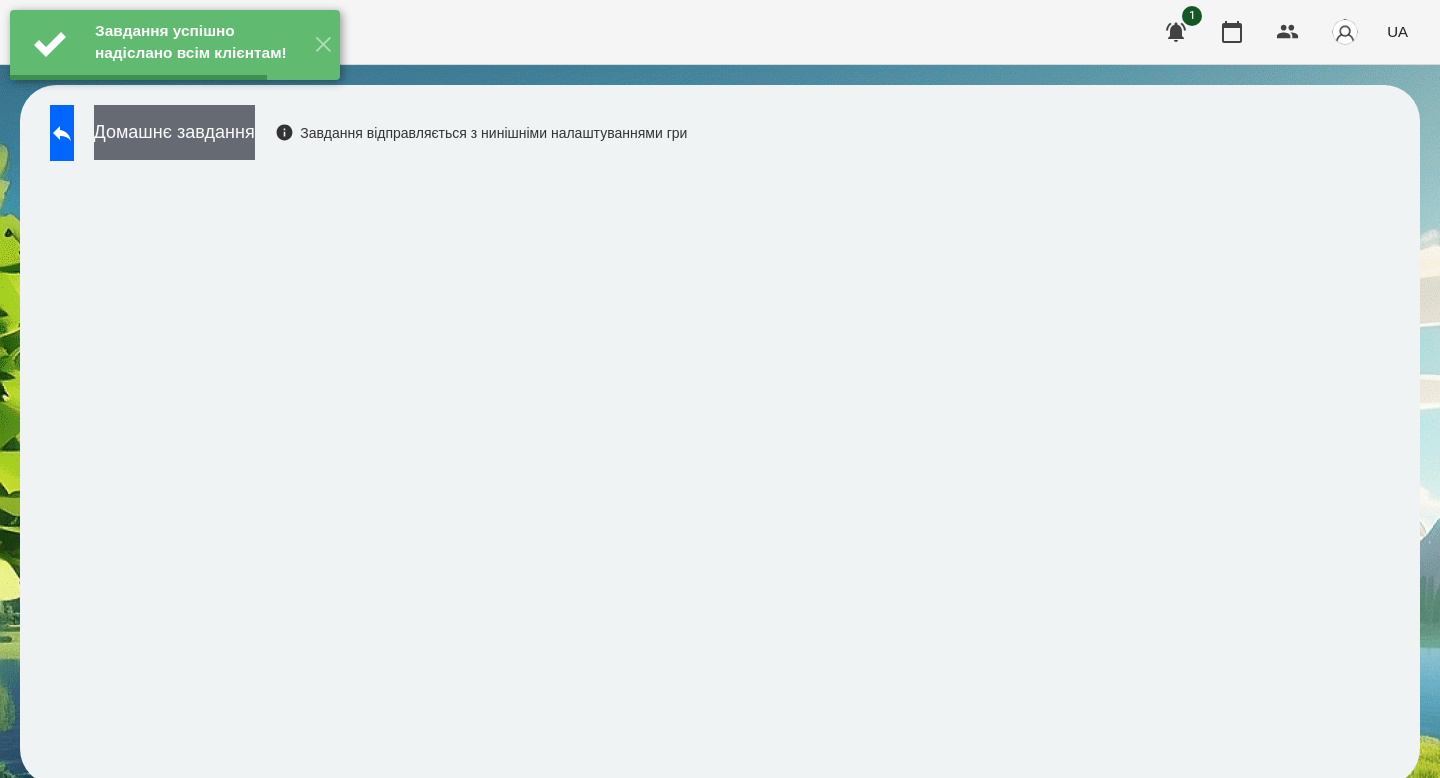 click on "Домашнє завдання" at bounding box center (174, 132) 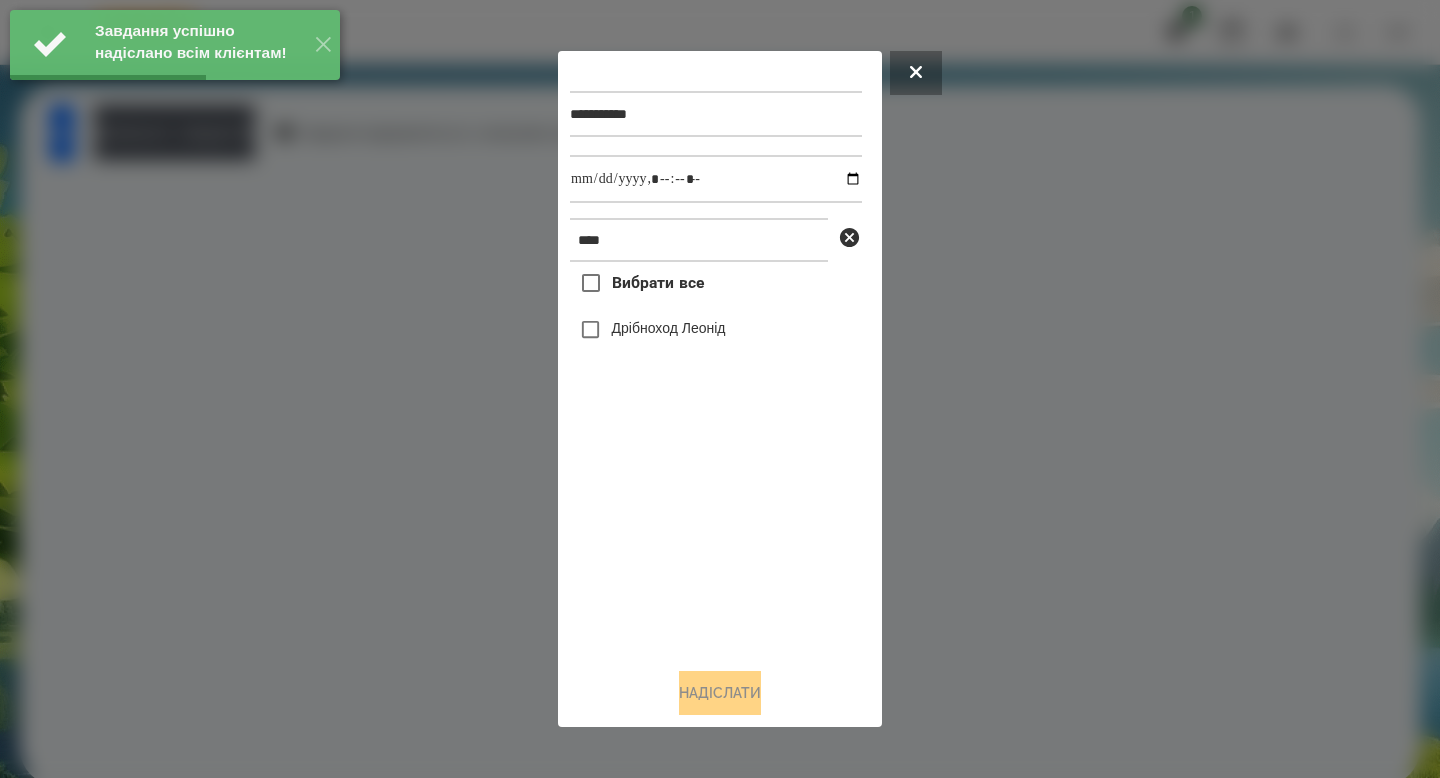 click on "Дрібноход Леонід" at bounding box center [669, 328] 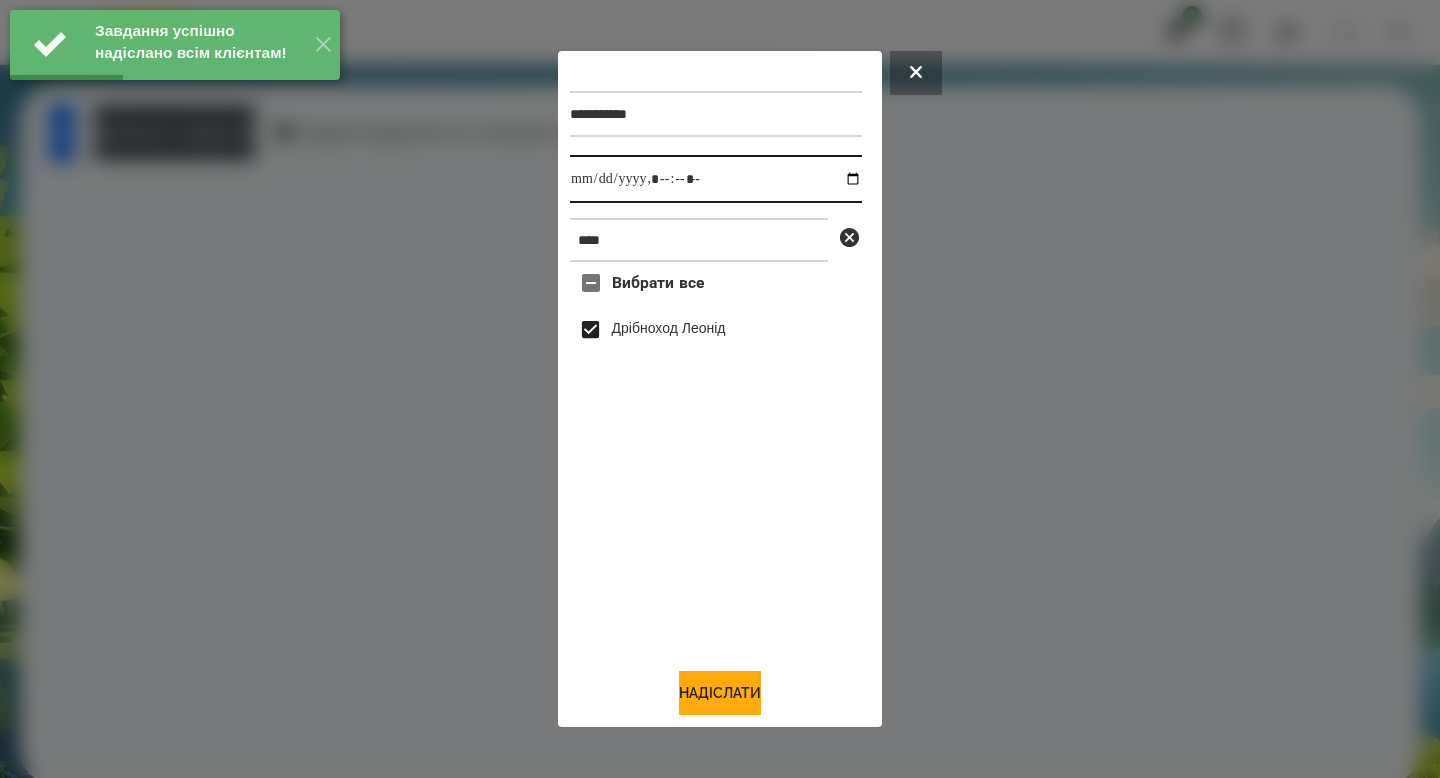 click at bounding box center [716, 179] 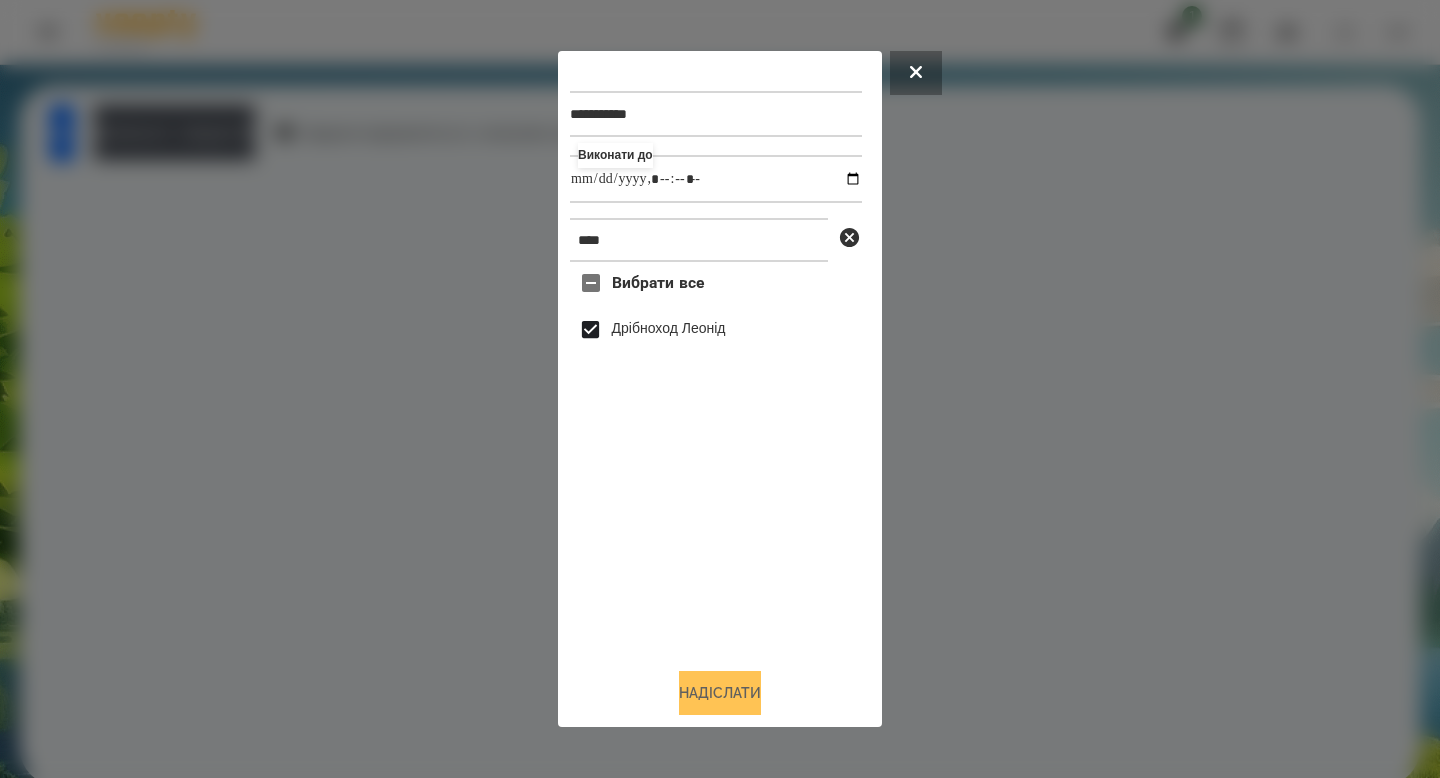 type on "**********" 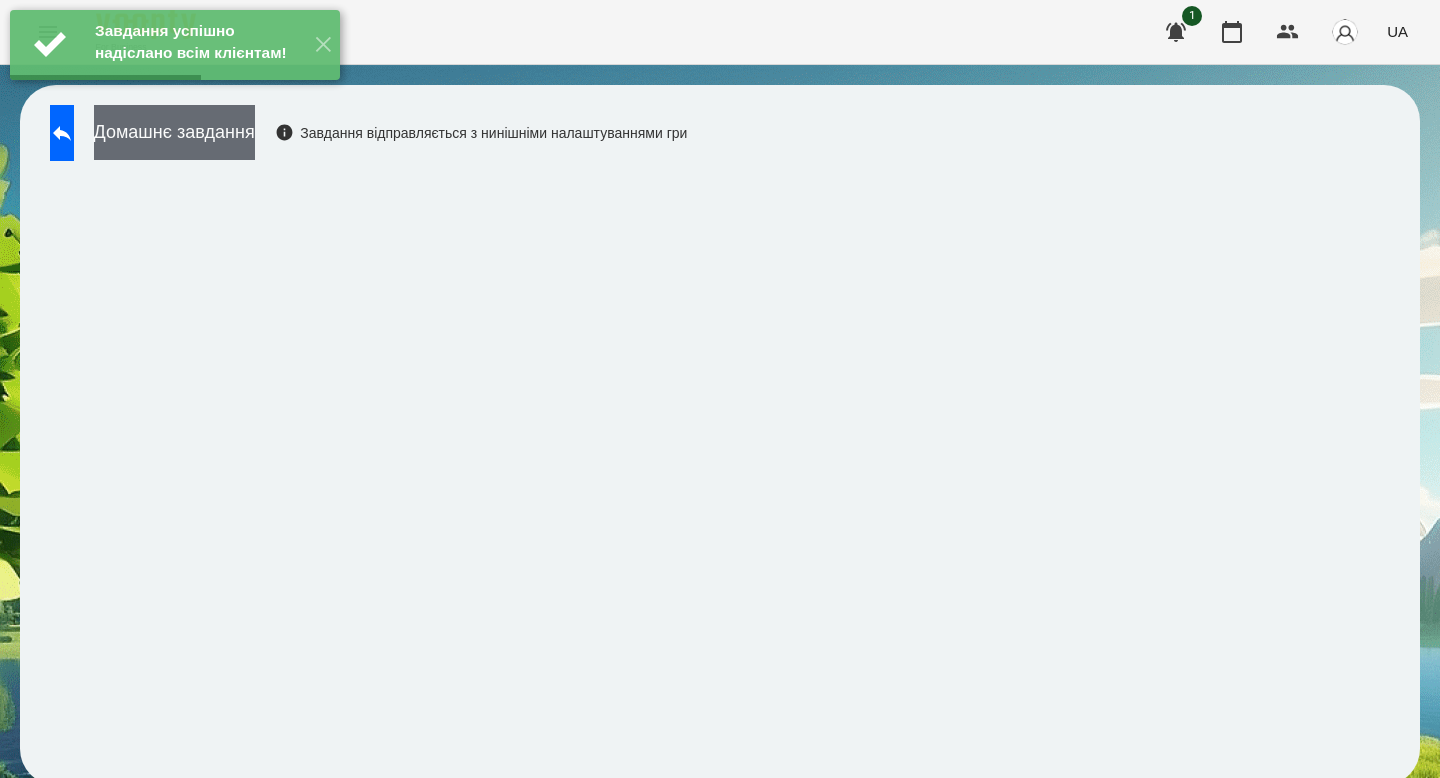 click on "Домашнє завдання" at bounding box center [174, 132] 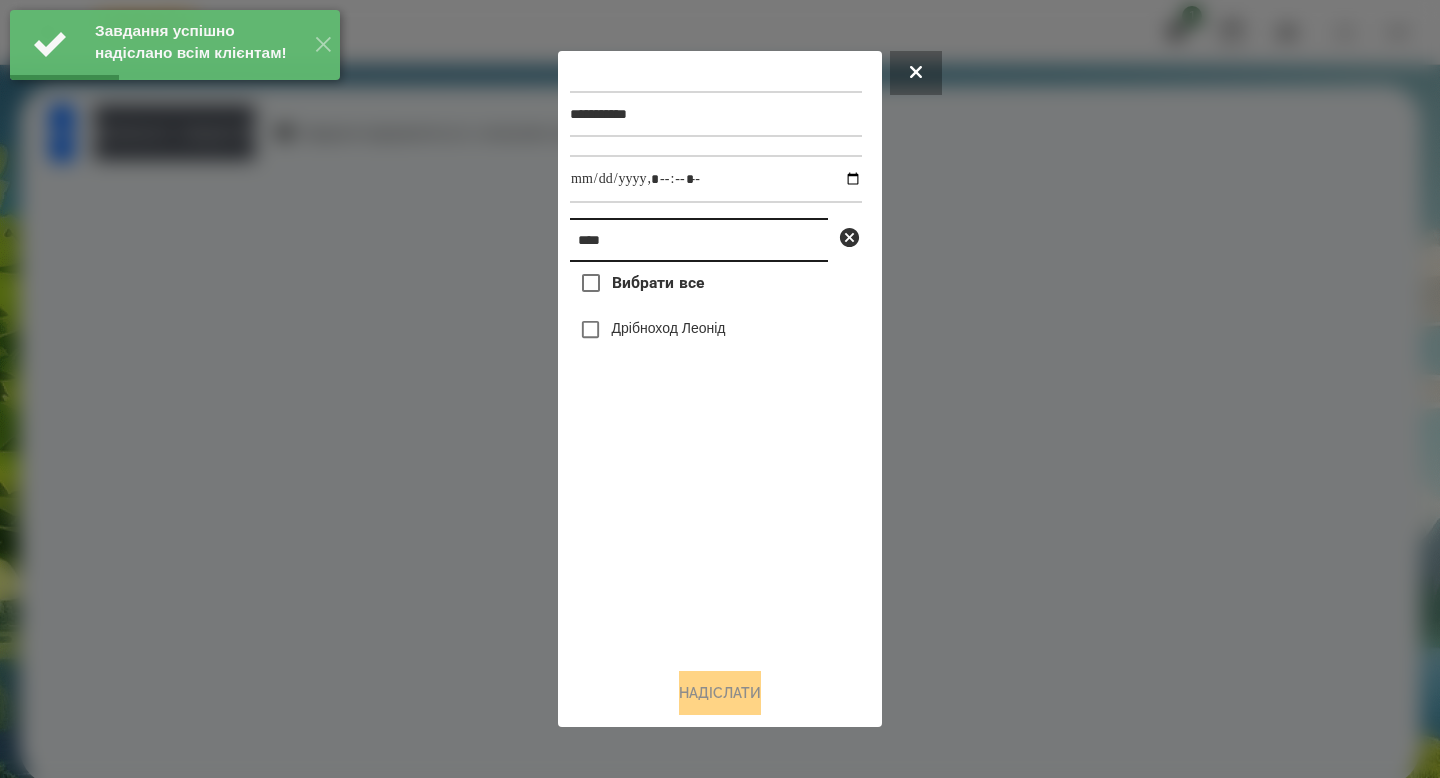 drag, startPoint x: 620, startPoint y: 246, endPoint x: 464, endPoint y: 234, distance: 156.46086 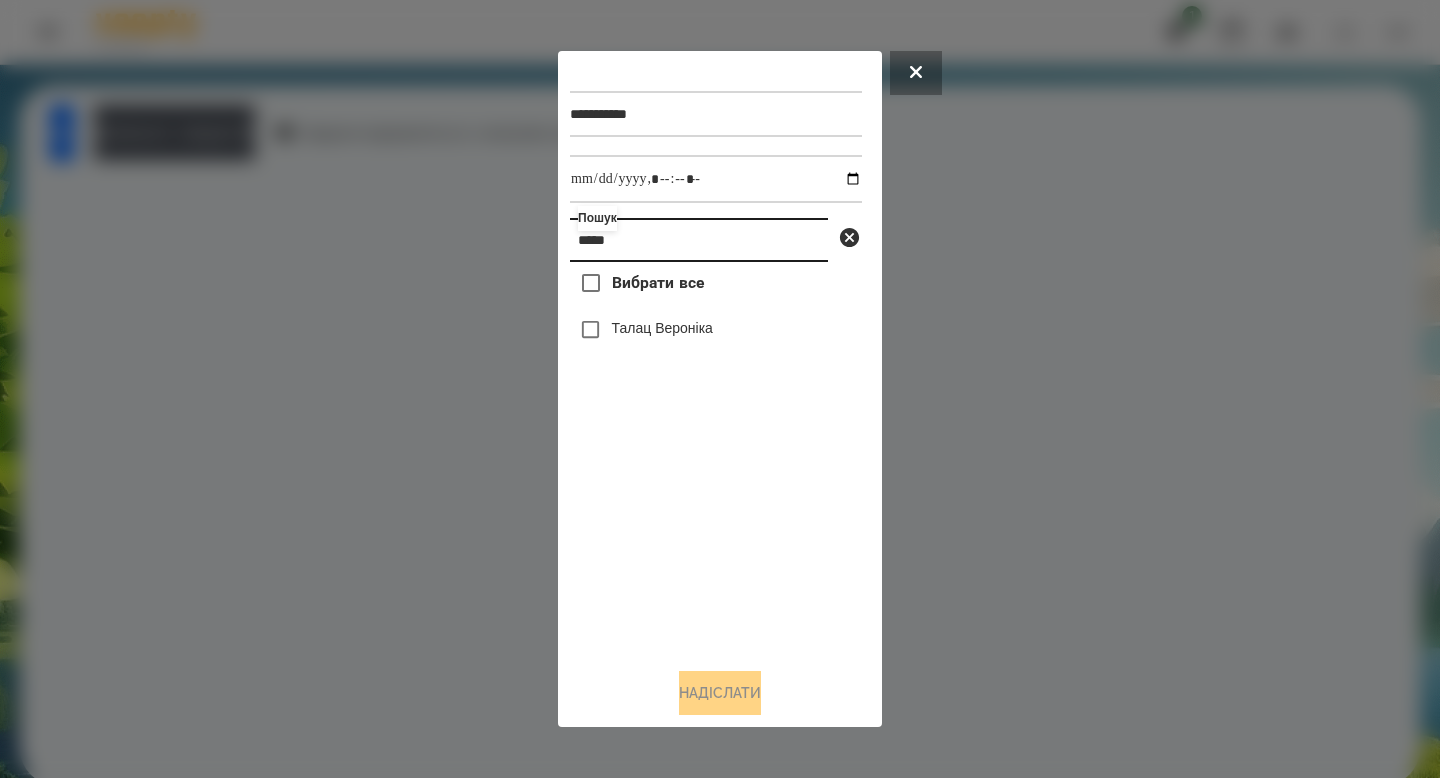 type on "*****" 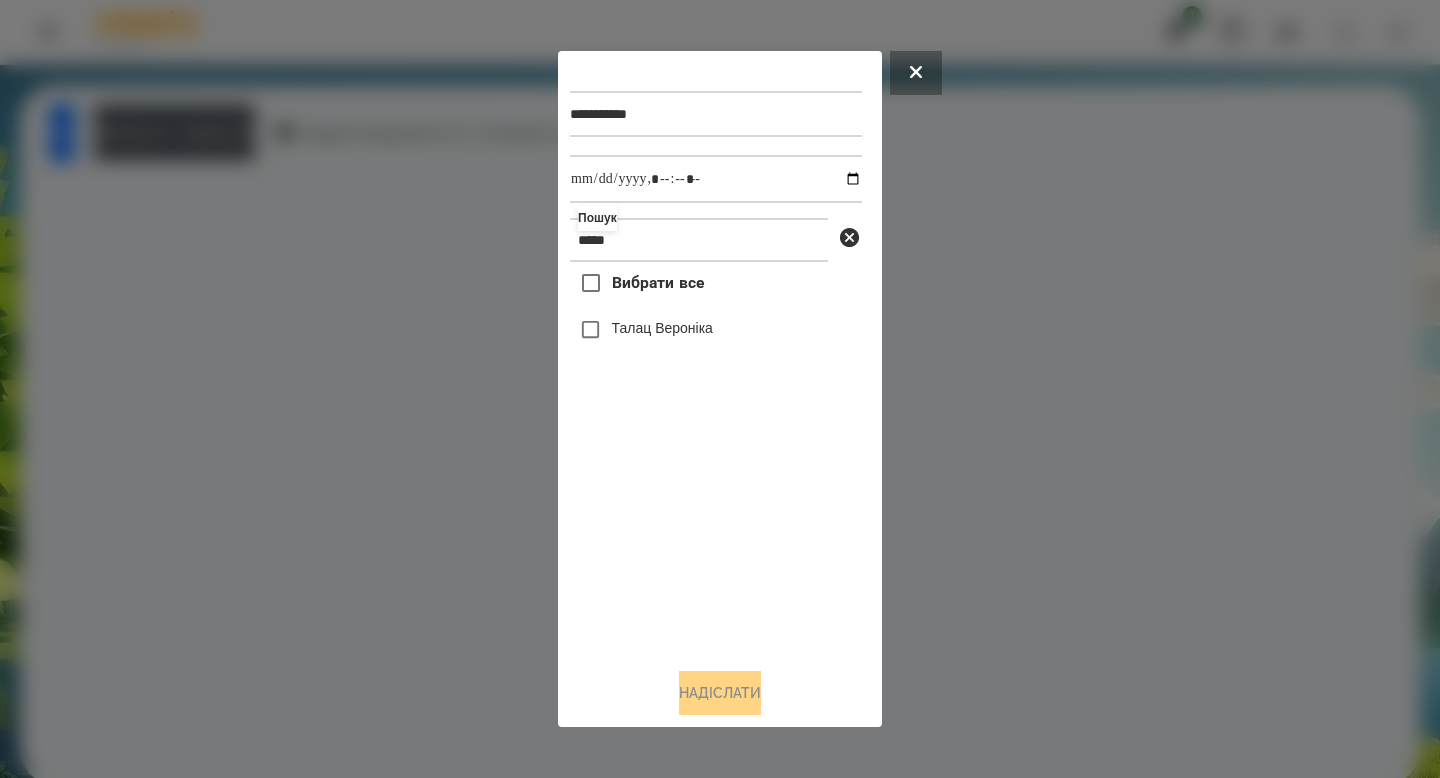 click on "Вибрати все [FIRST] [LAST]" at bounding box center [716, 456] 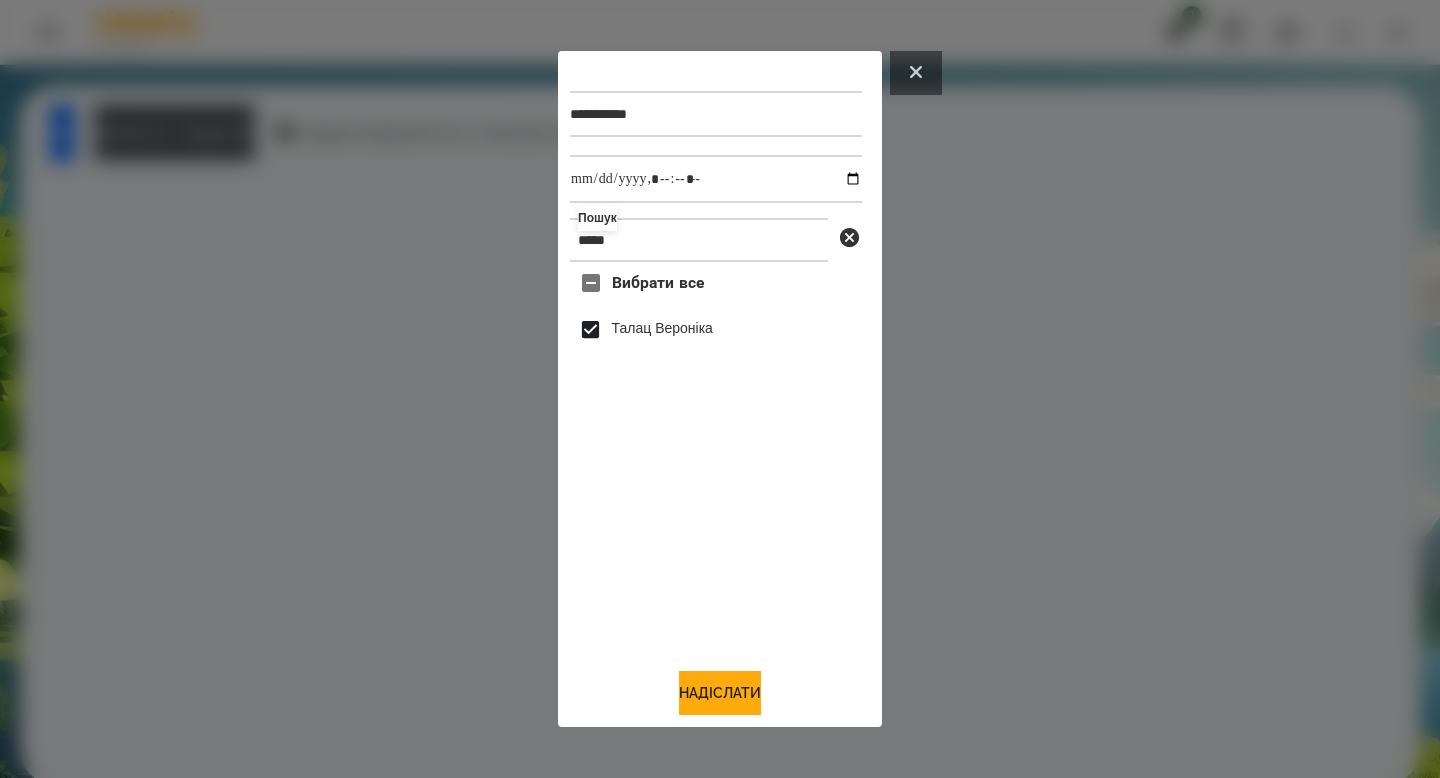 click 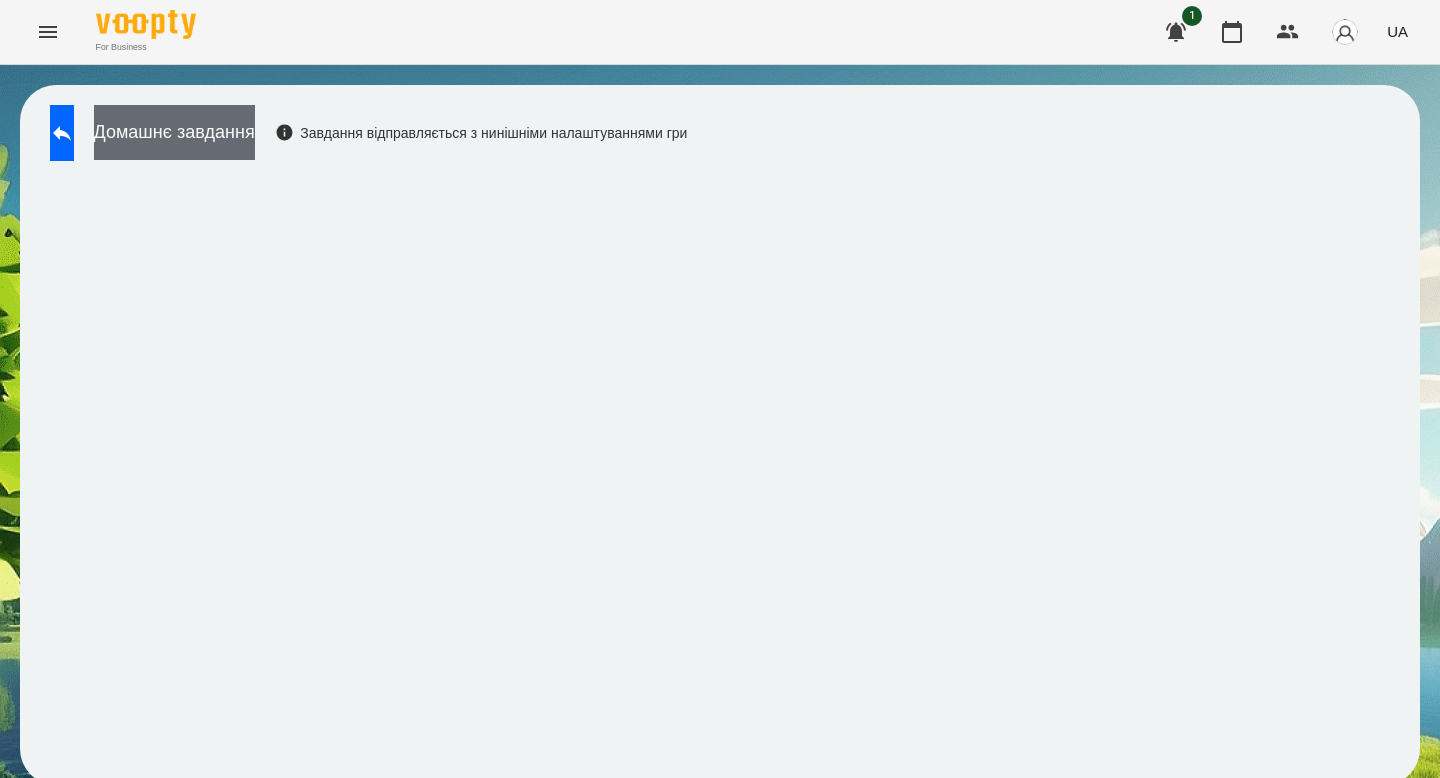 click on "Домашнє завдання" at bounding box center [174, 132] 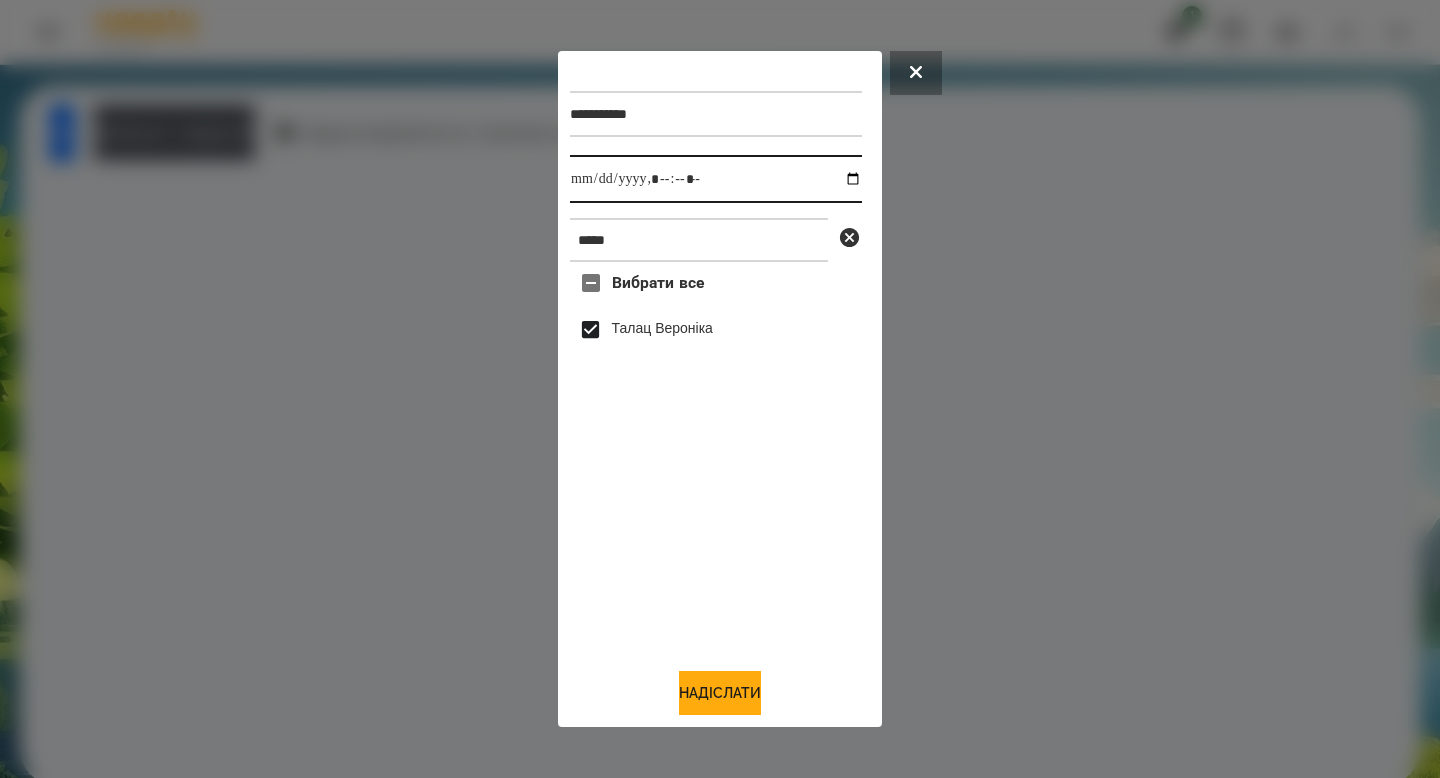 click at bounding box center (716, 179) 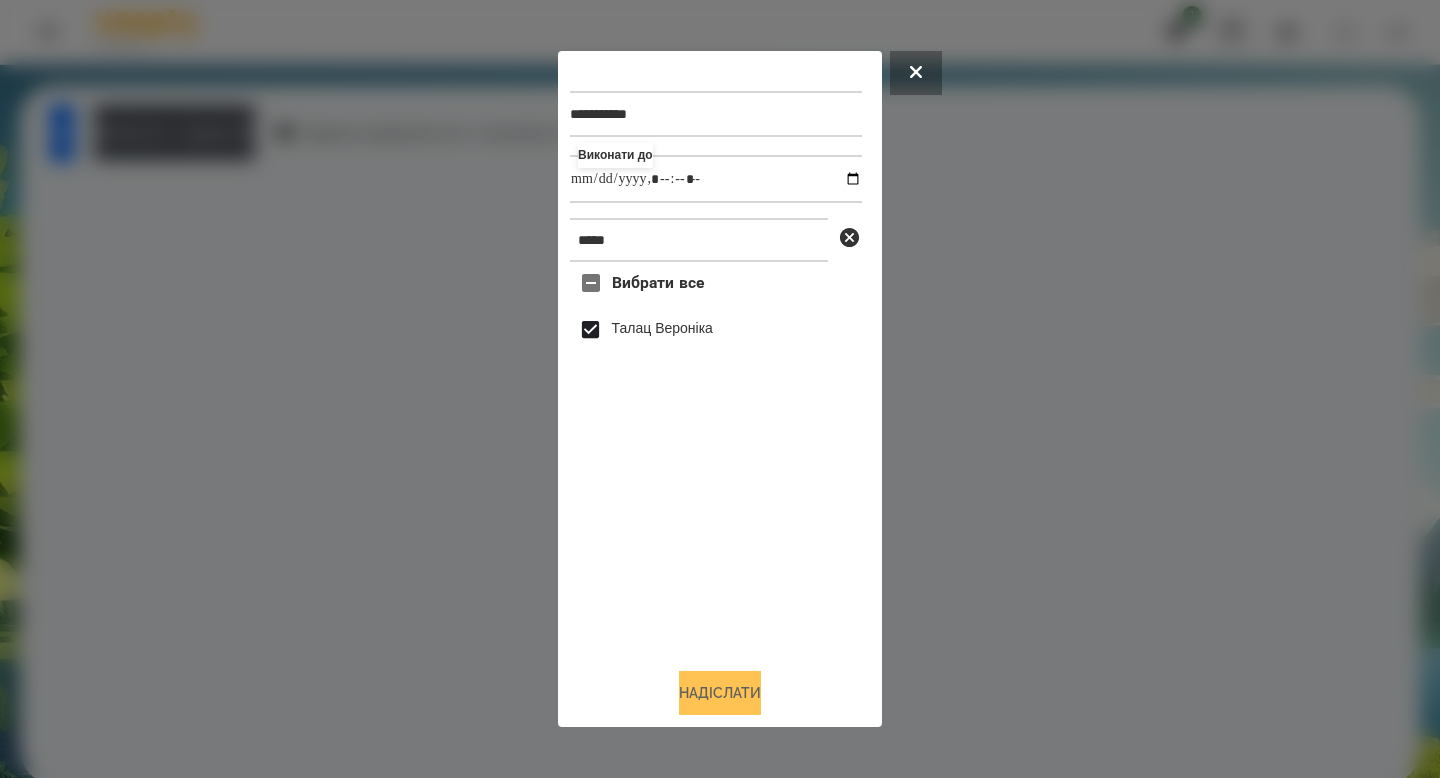 type on "**********" 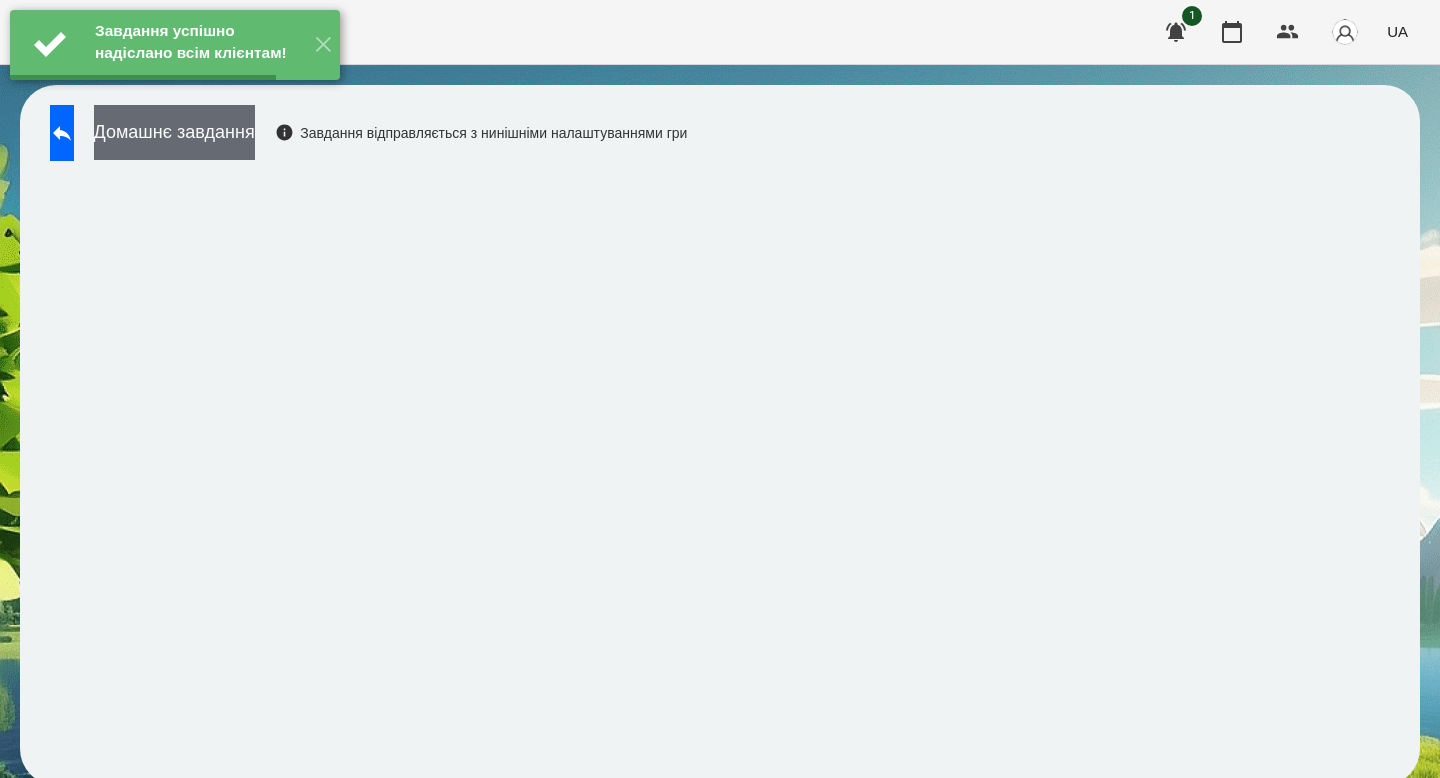 click on "Домашнє завдання" at bounding box center (174, 132) 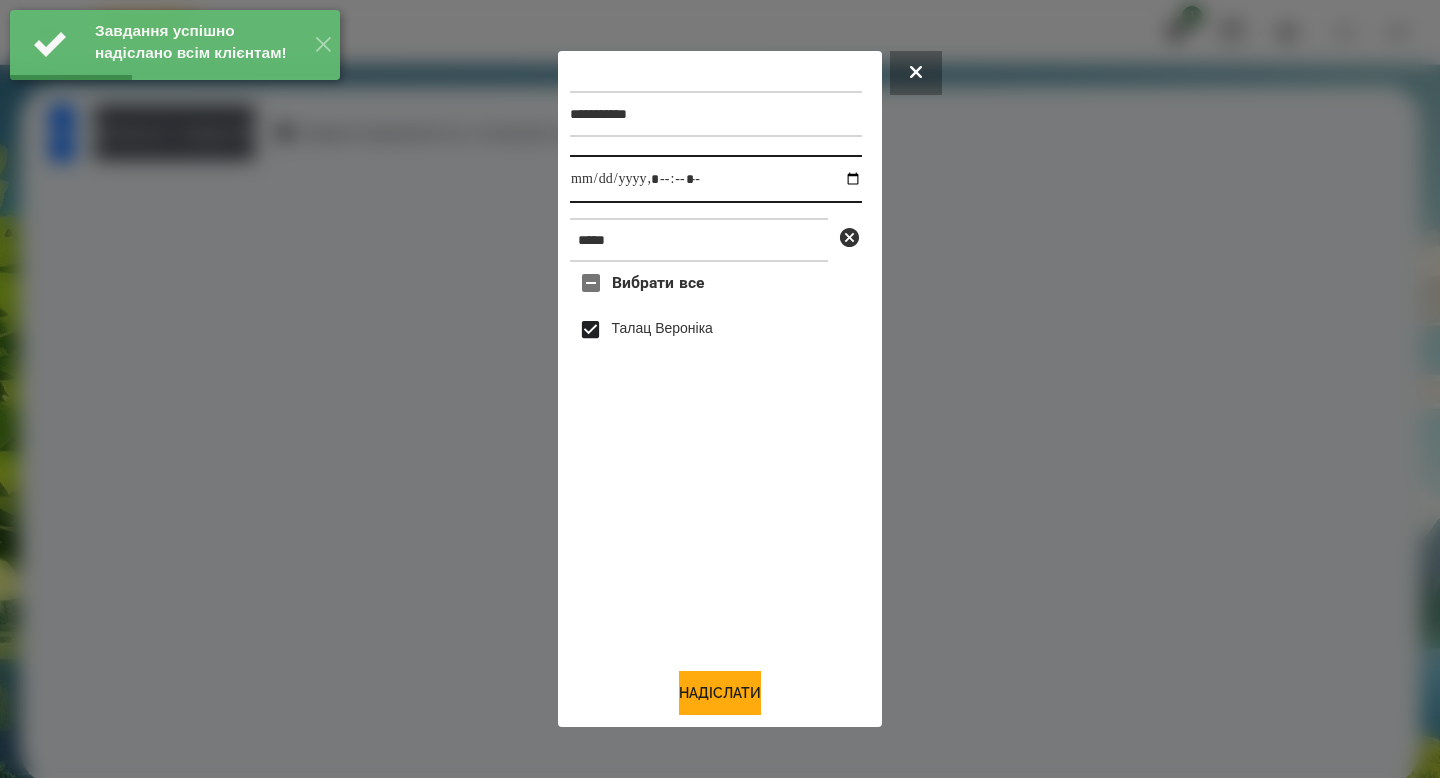 click at bounding box center (716, 179) 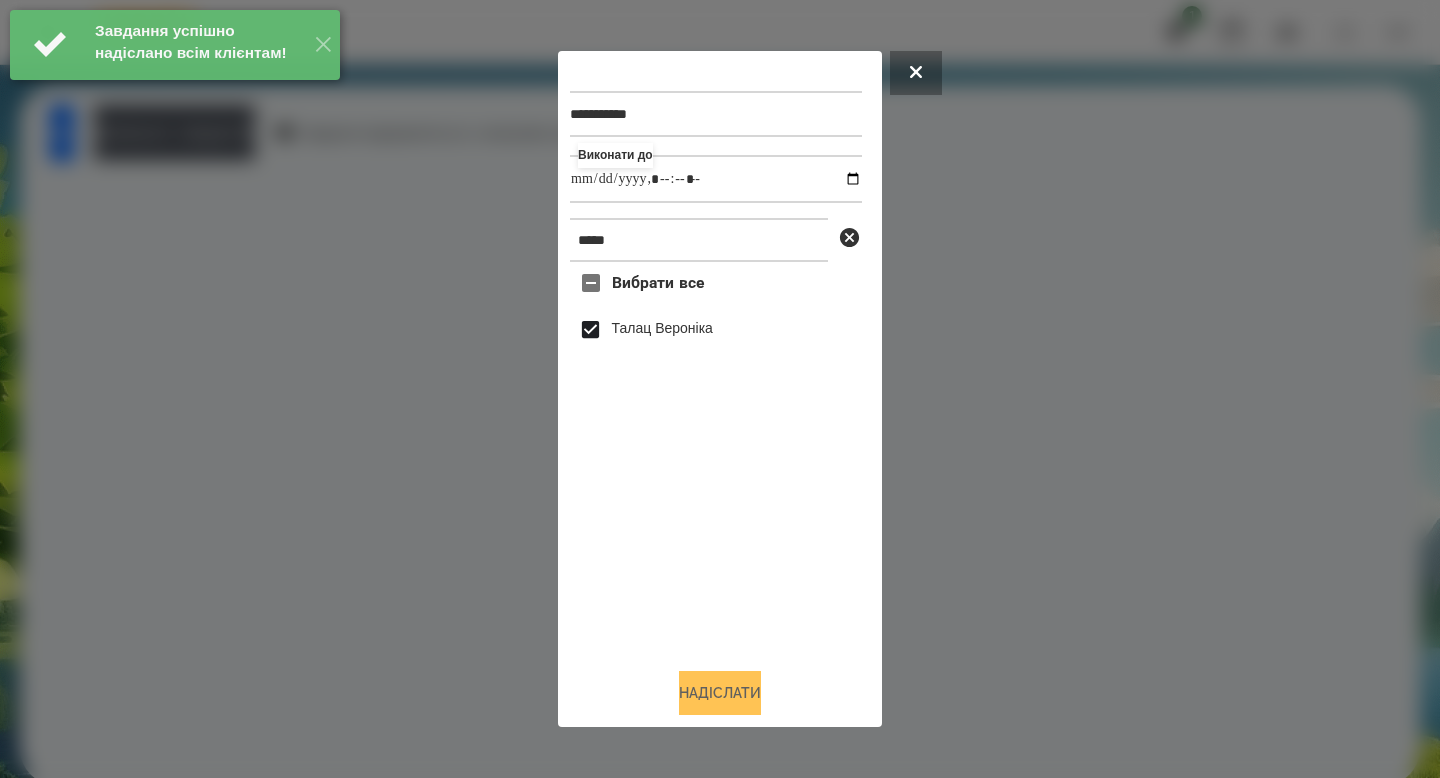 type on "**********" 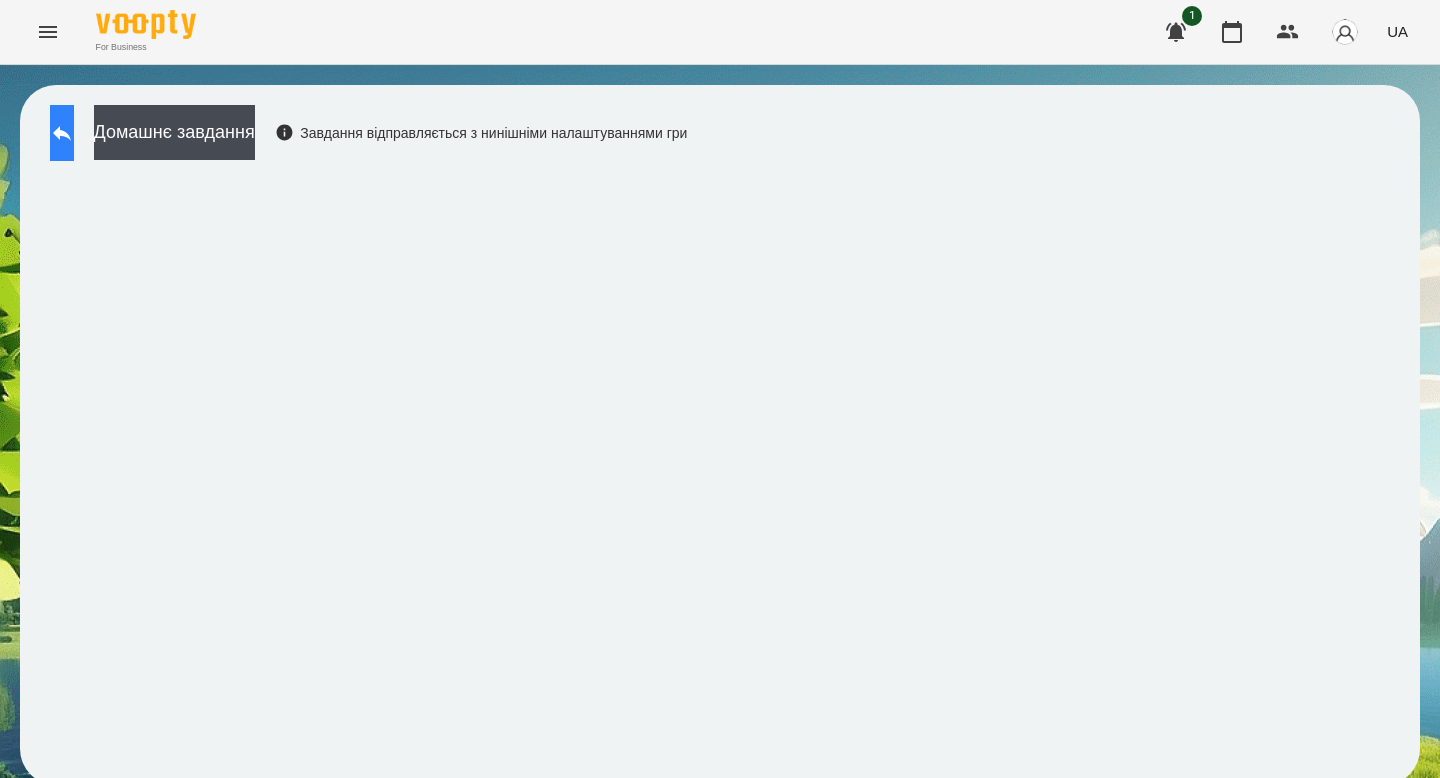 click at bounding box center [62, 133] 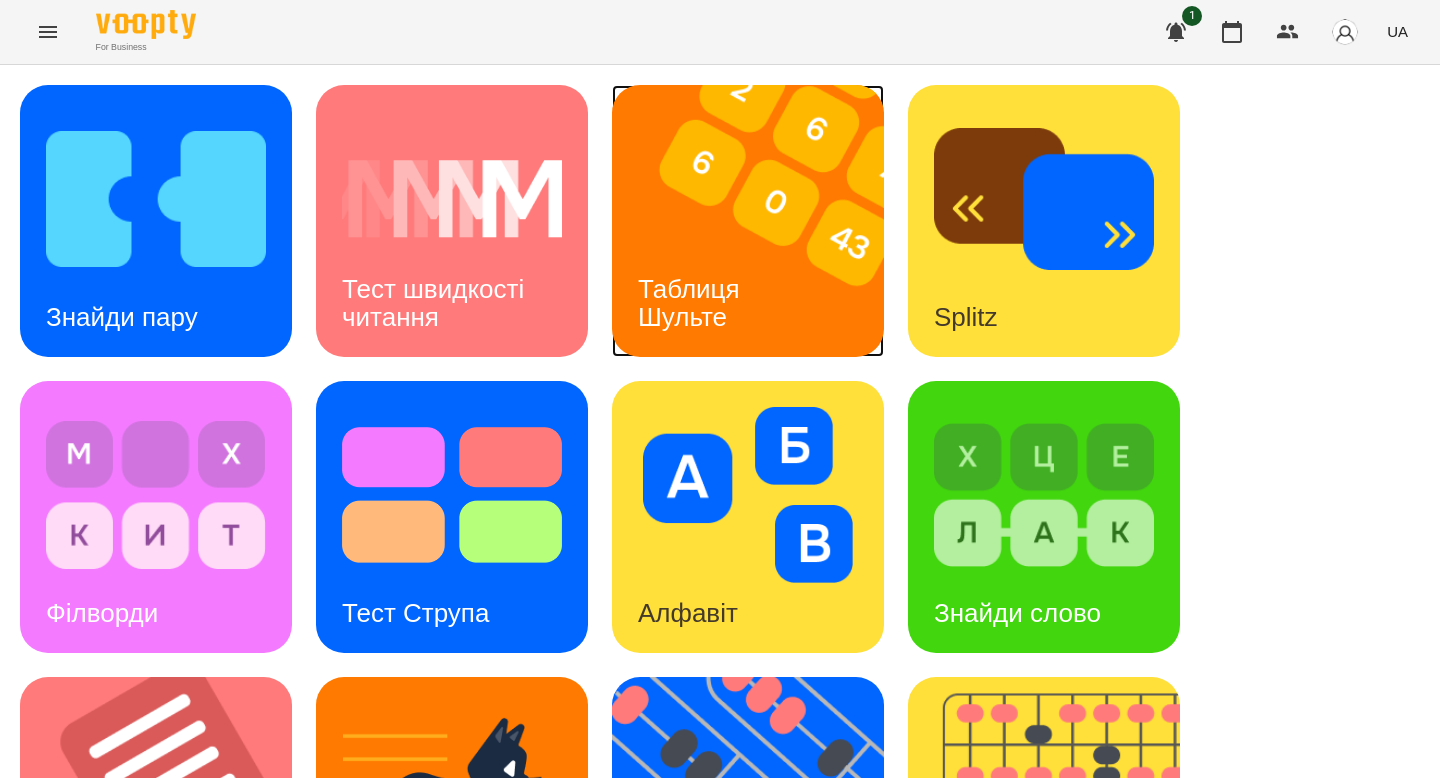 click at bounding box center (760, 221) 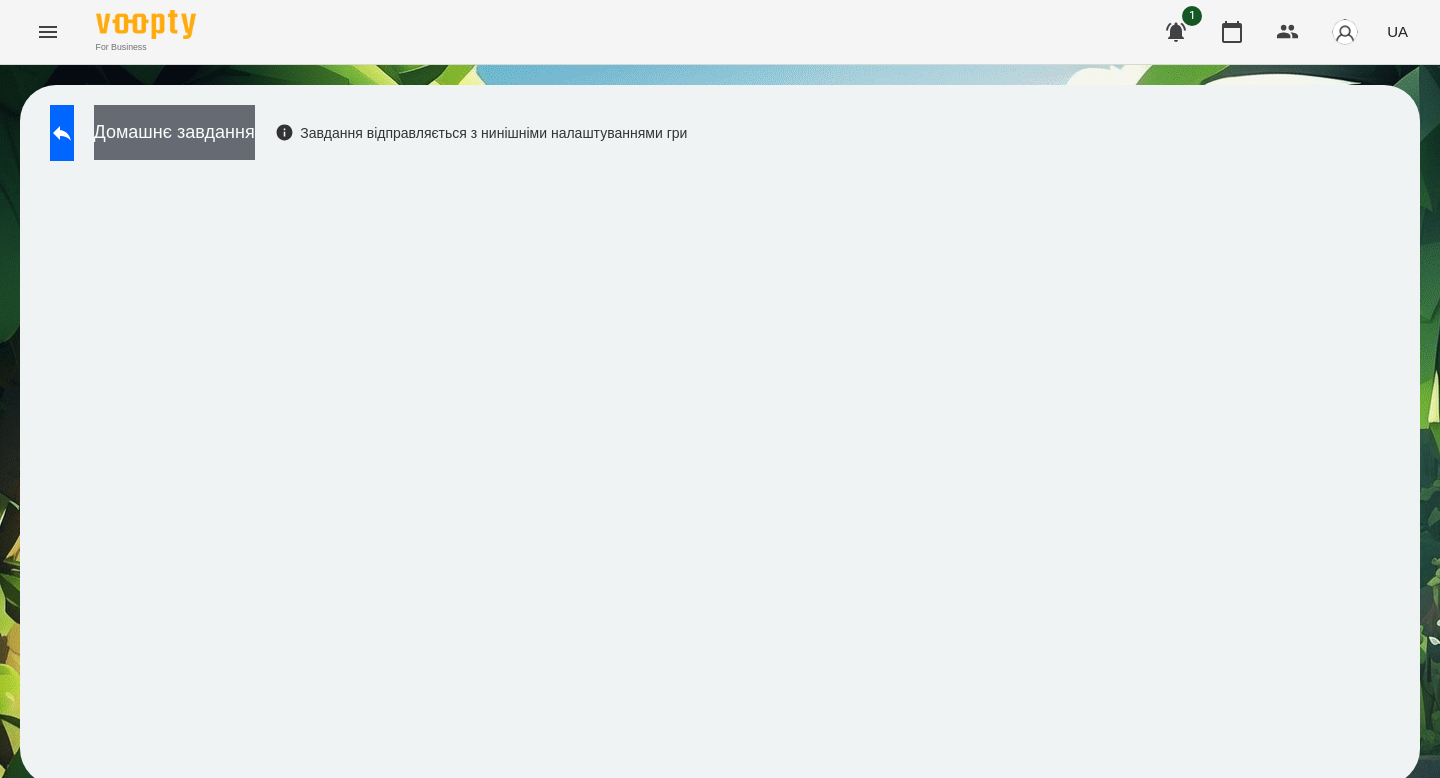 click on "Домашнє завдання" at bounding box center (174, 132) 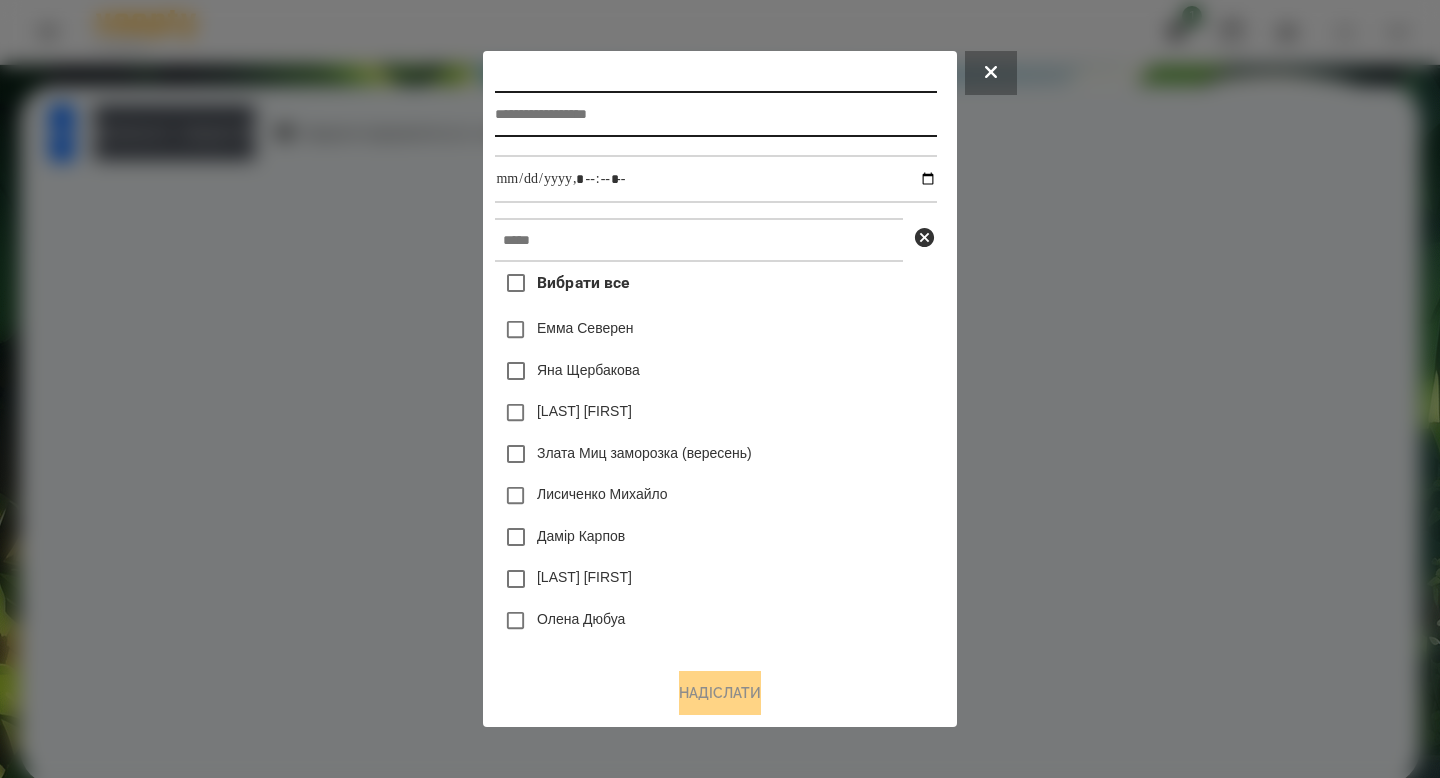 click at bounding box center [715, 114] 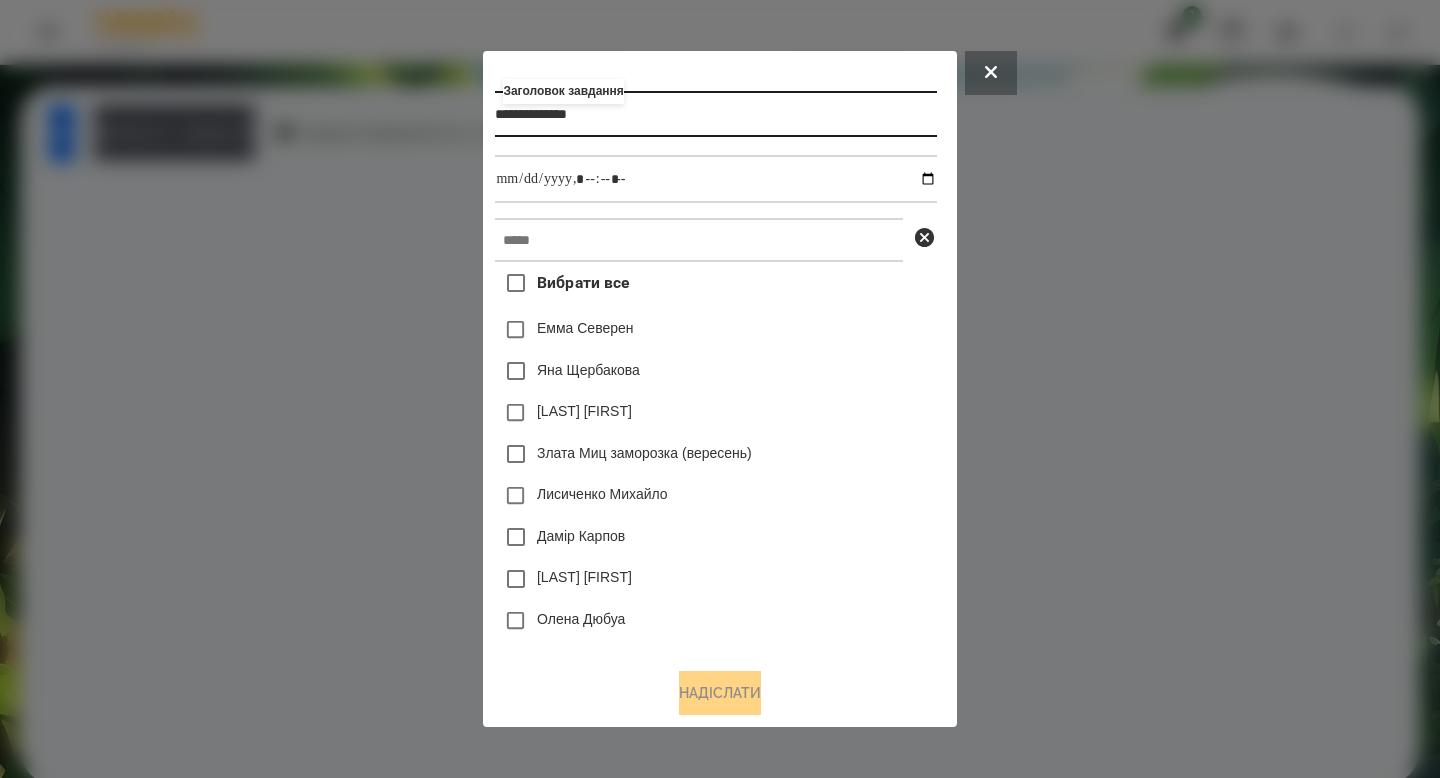 type on "**********" 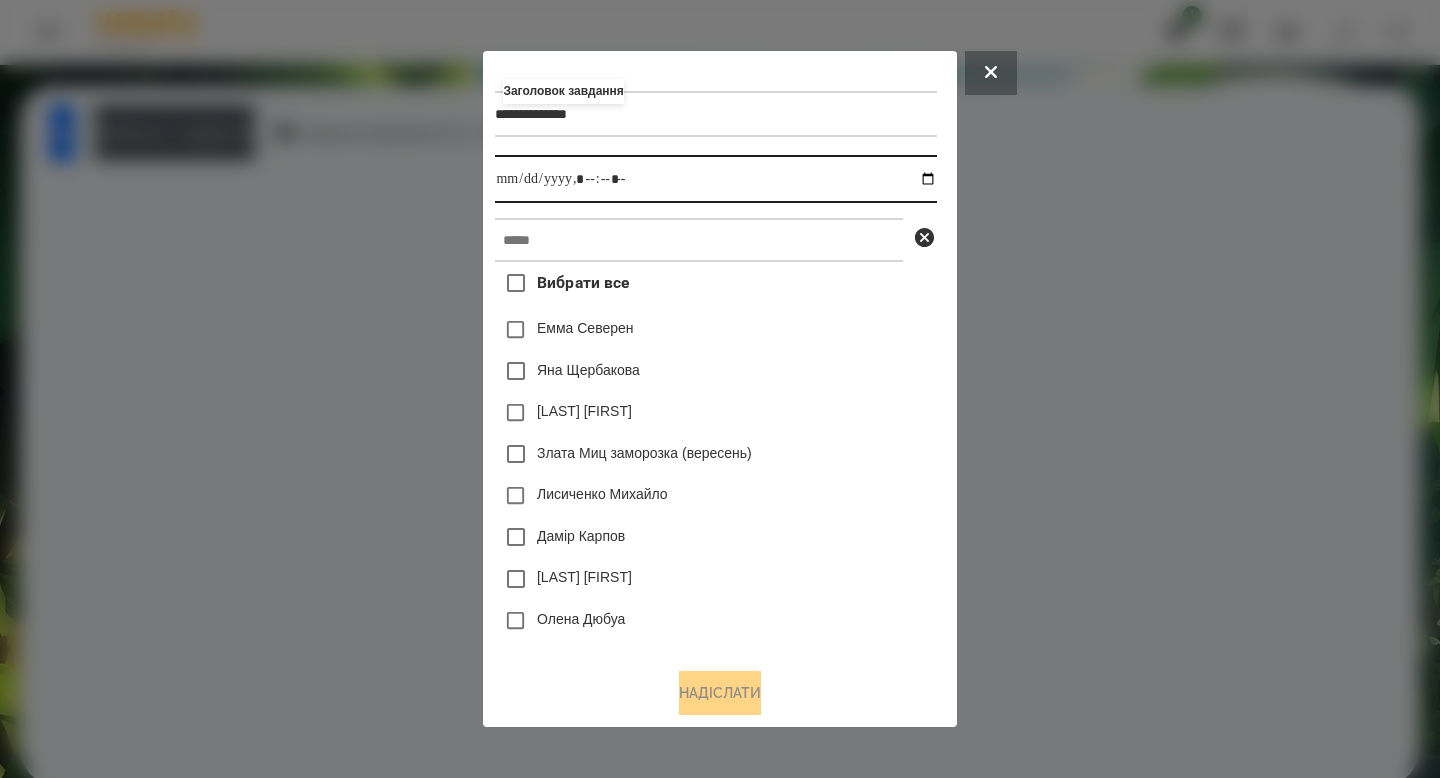 click at bounding box center (715, 179) 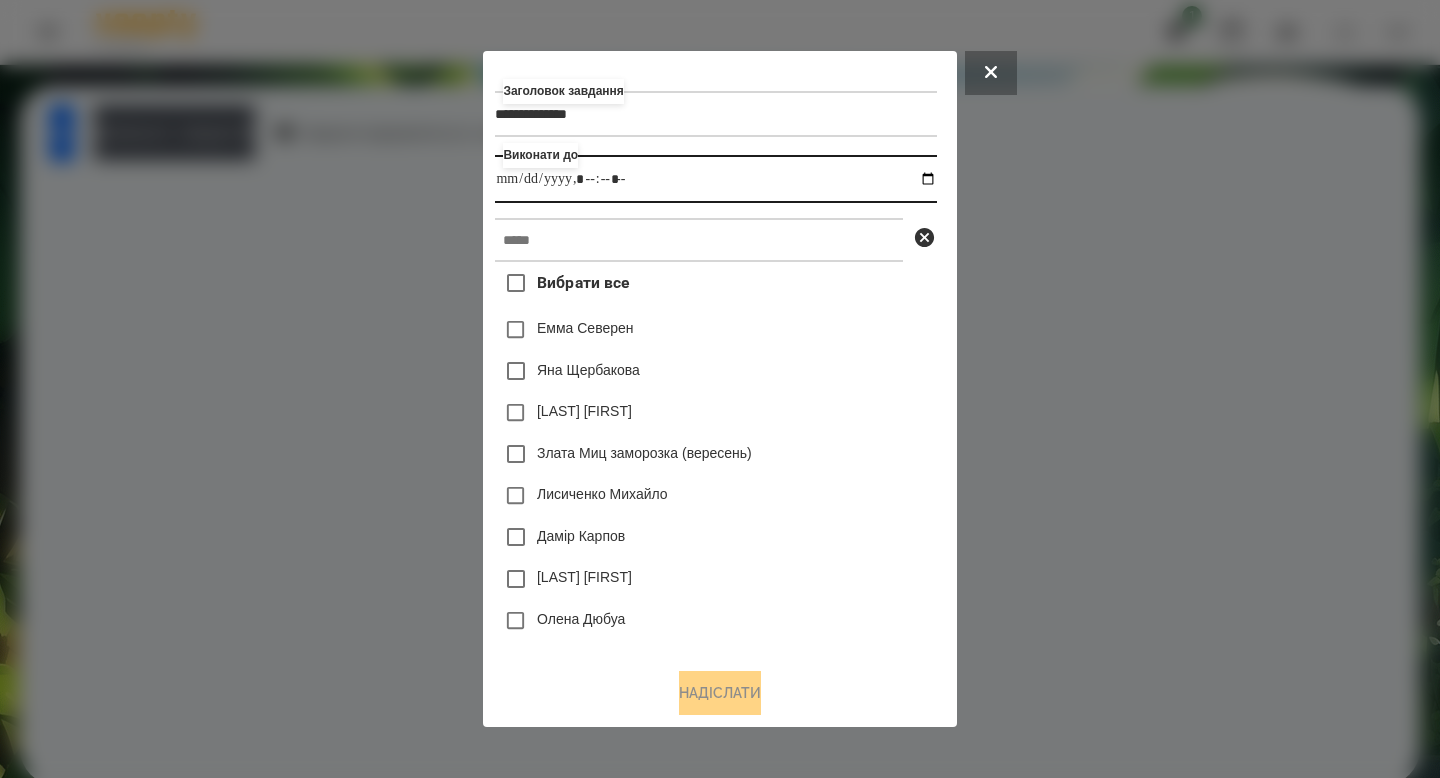 click at bounding box center (715, 179) 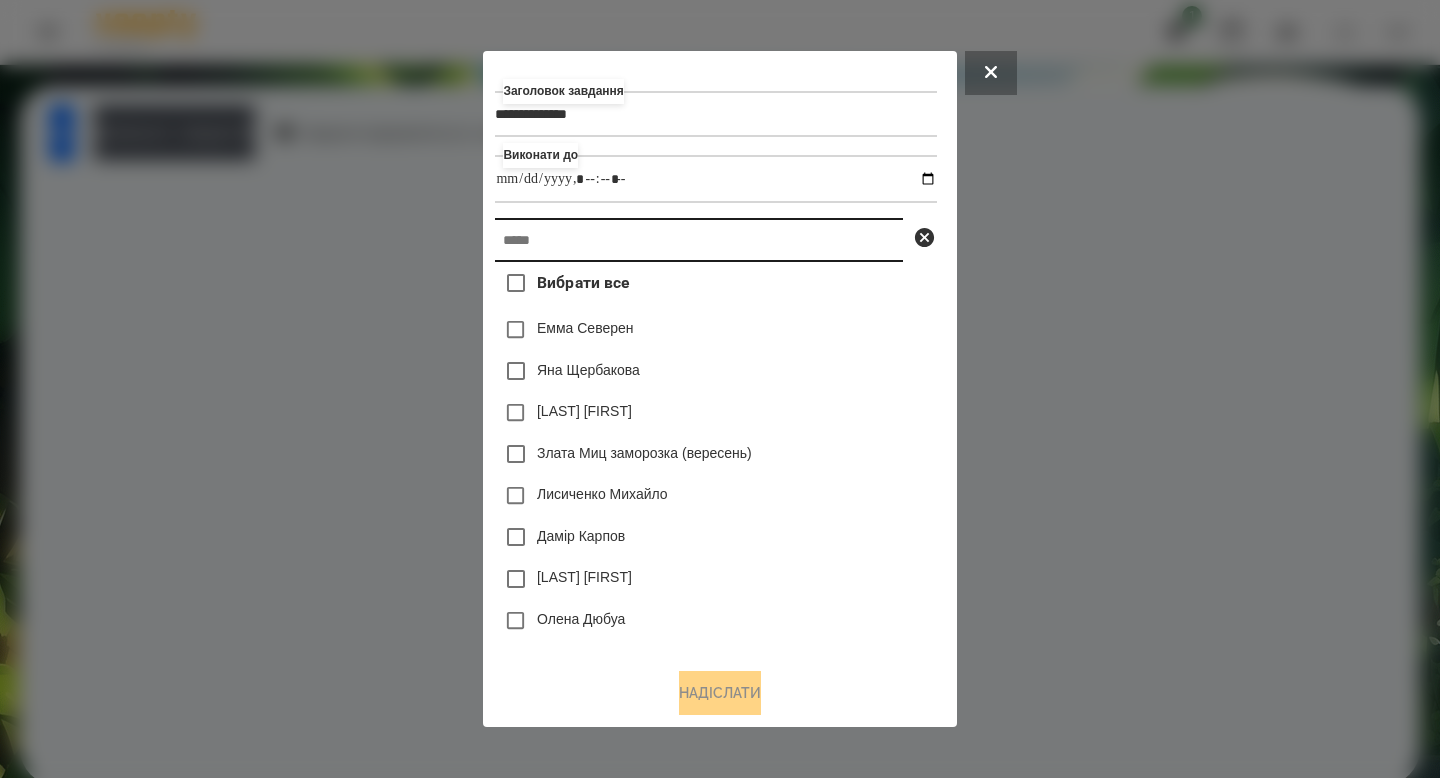 click at bounding box center (699, 240) 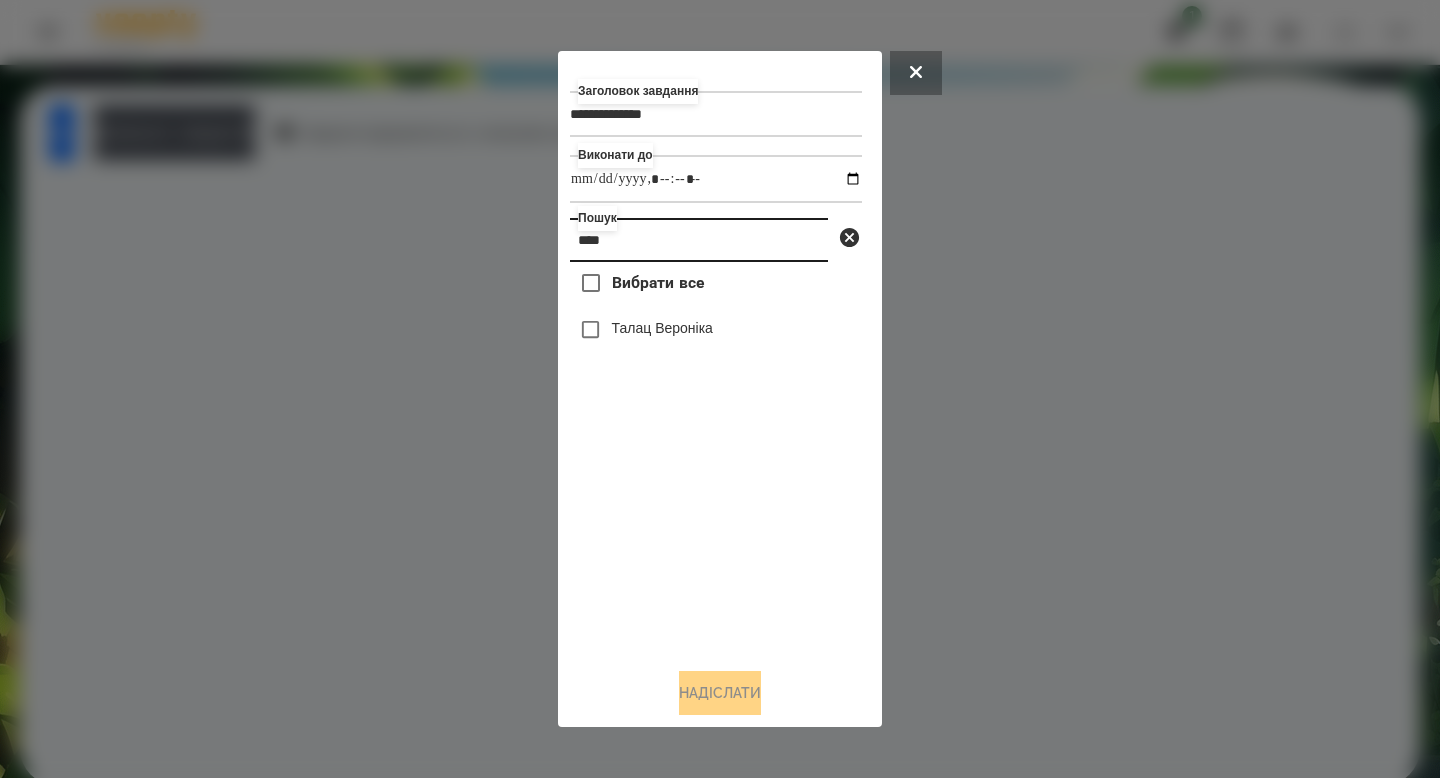 type on "****" 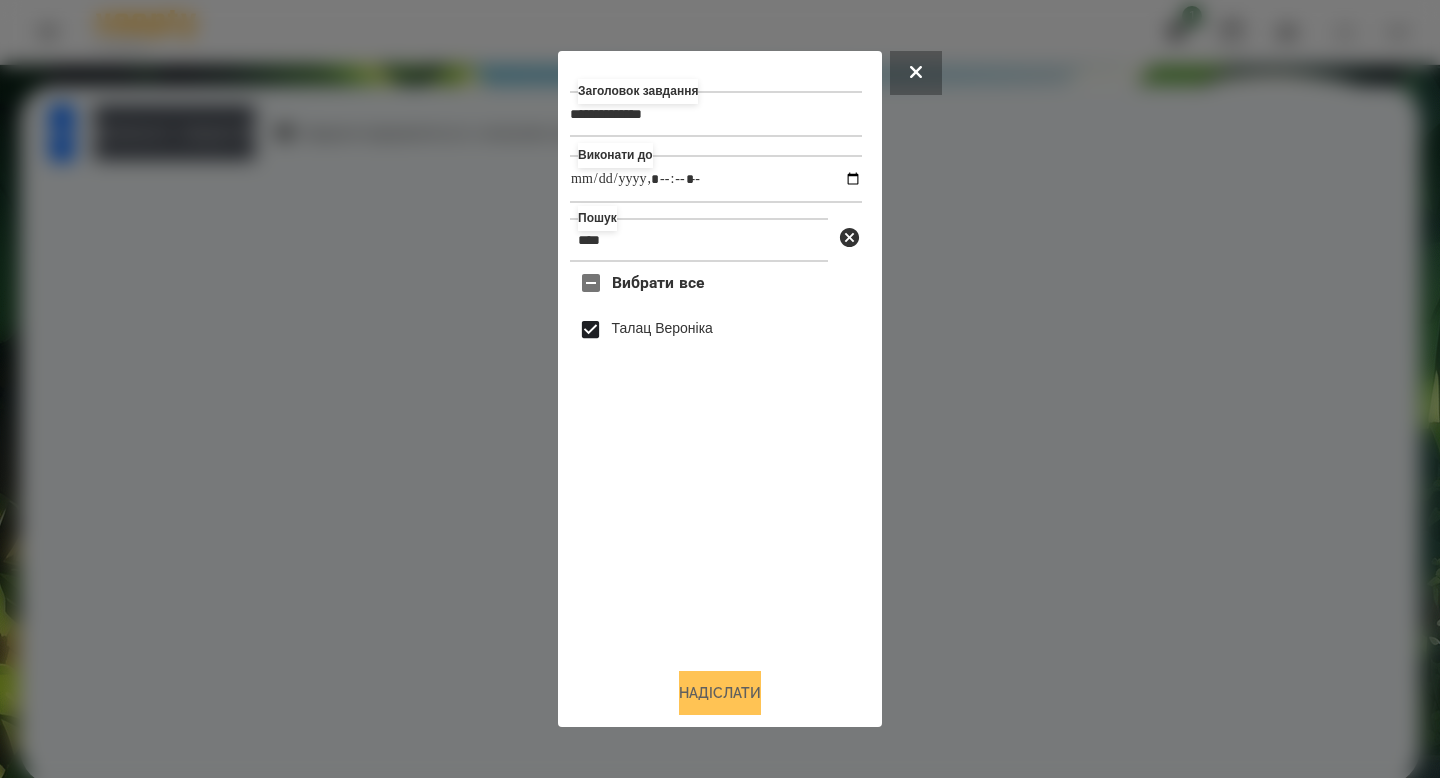 click on "Надіслати" at bounding box center (720, 693) 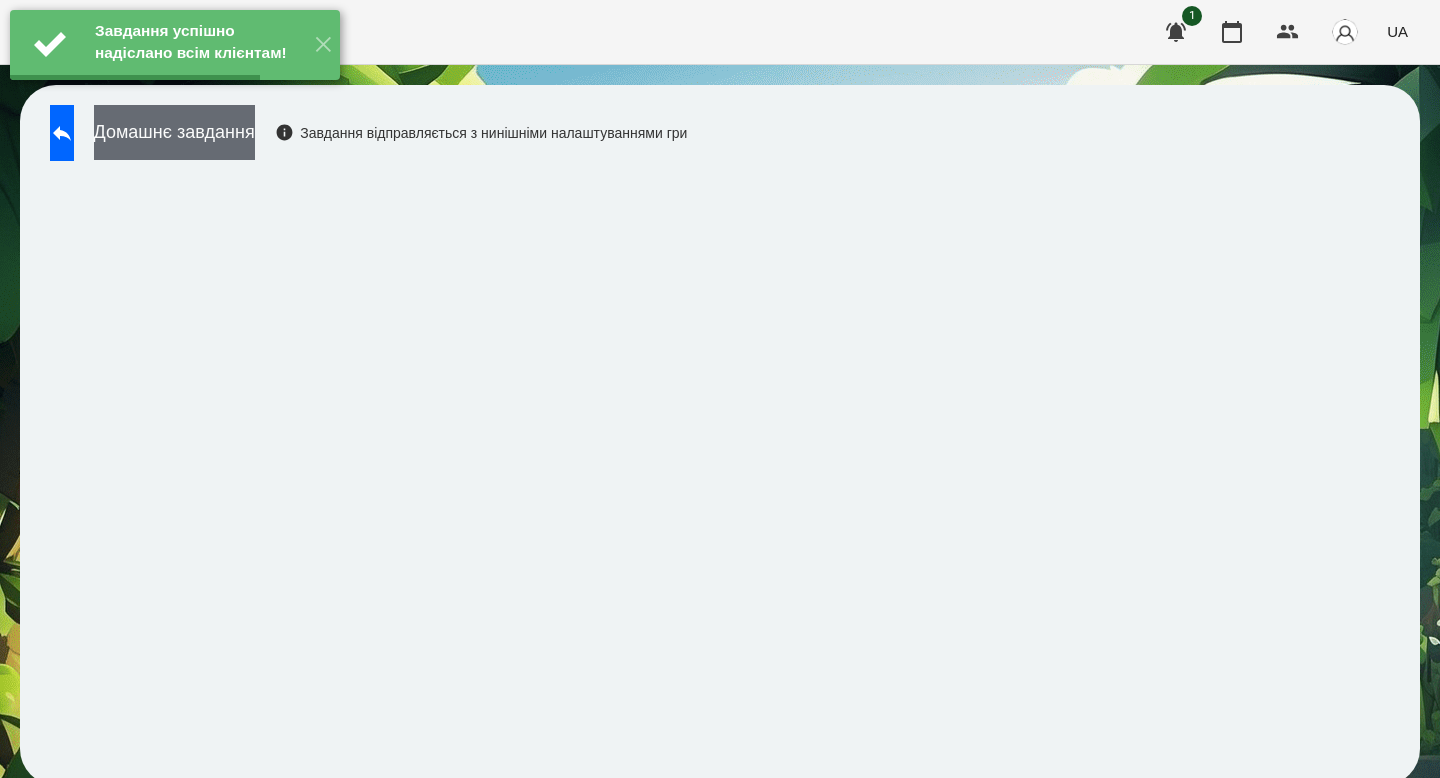 click on "Домашнє завдання" at bounding box center [174, 132] 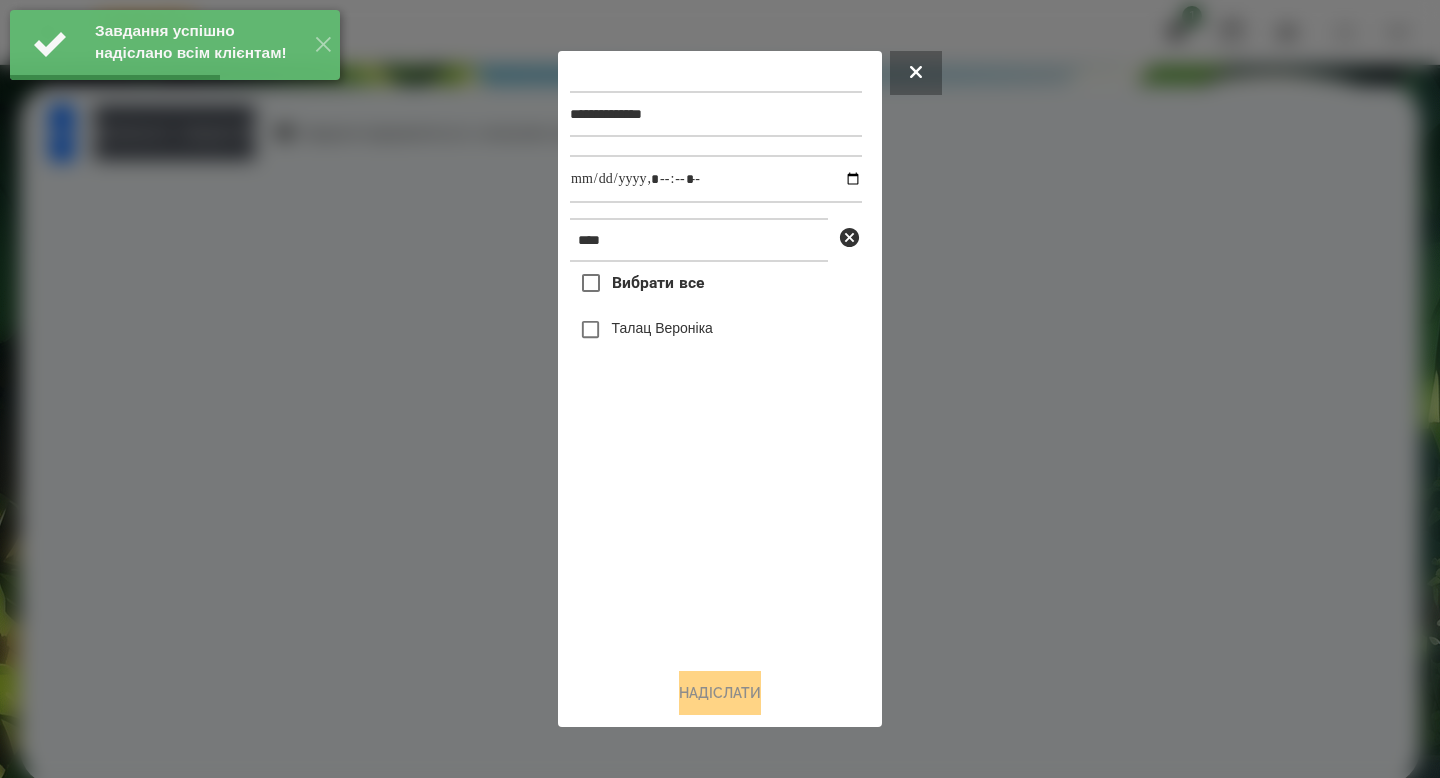 click on "Вибрати все" at bounding box center (658, 283) 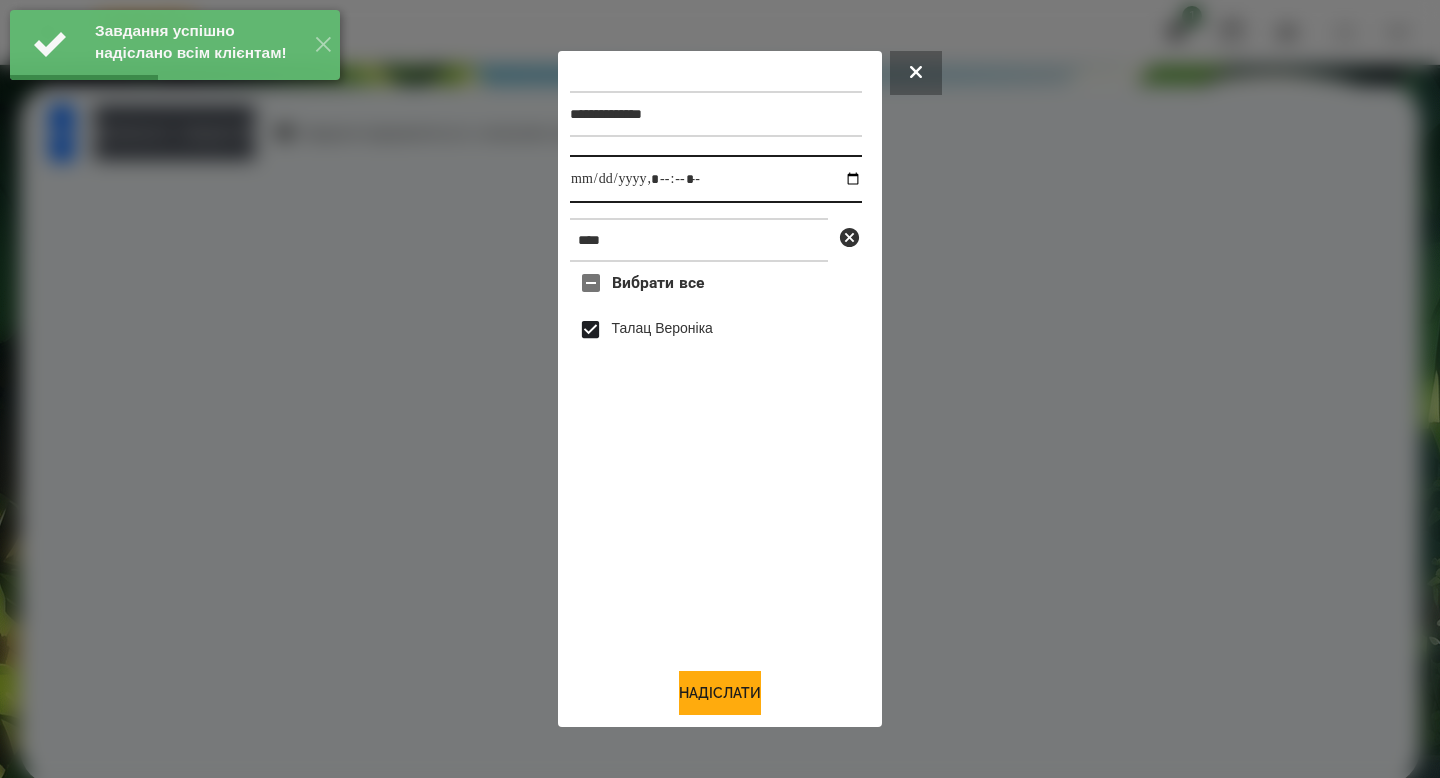 click at bounding box center [716, 179] 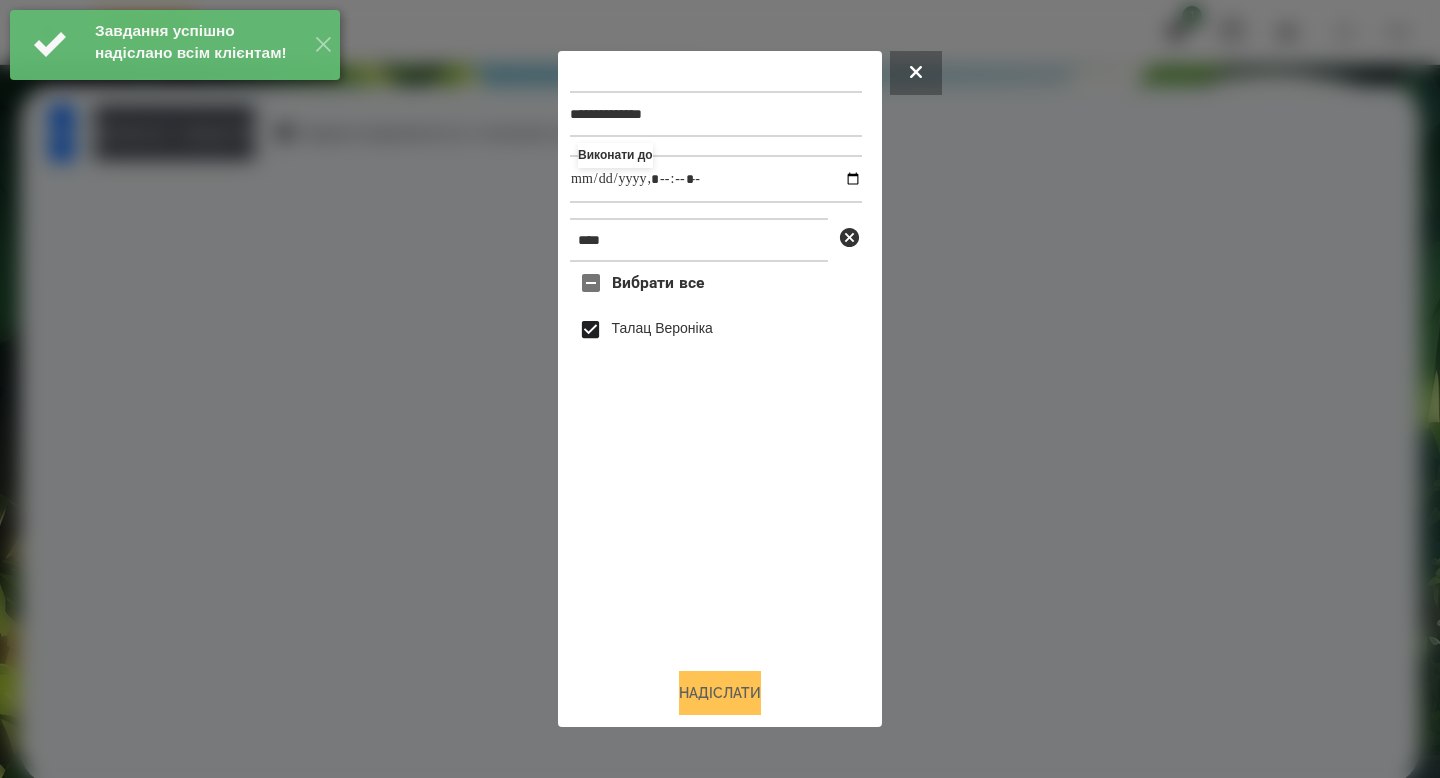 type on "**********" 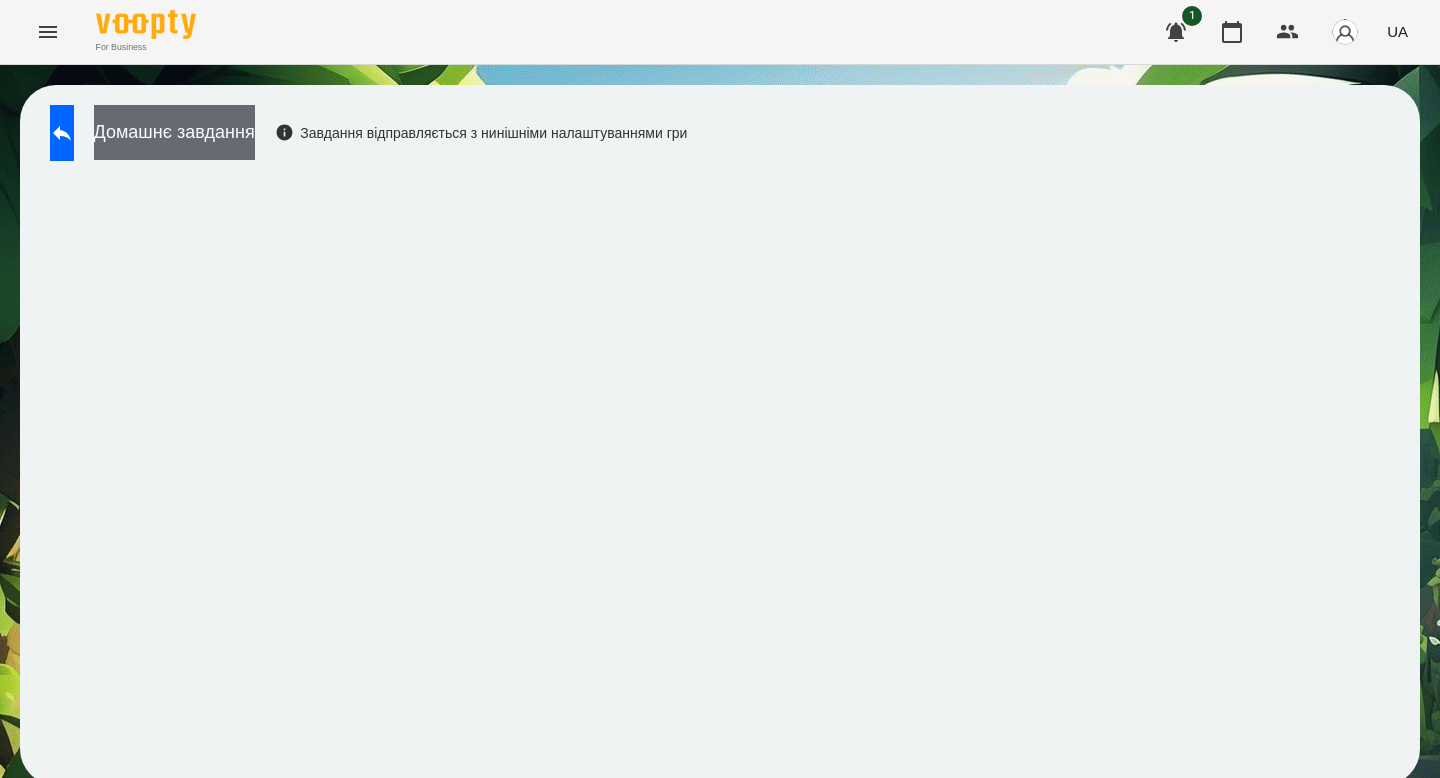 click on "Домашнє завдання" at bounding box center (174, 132) 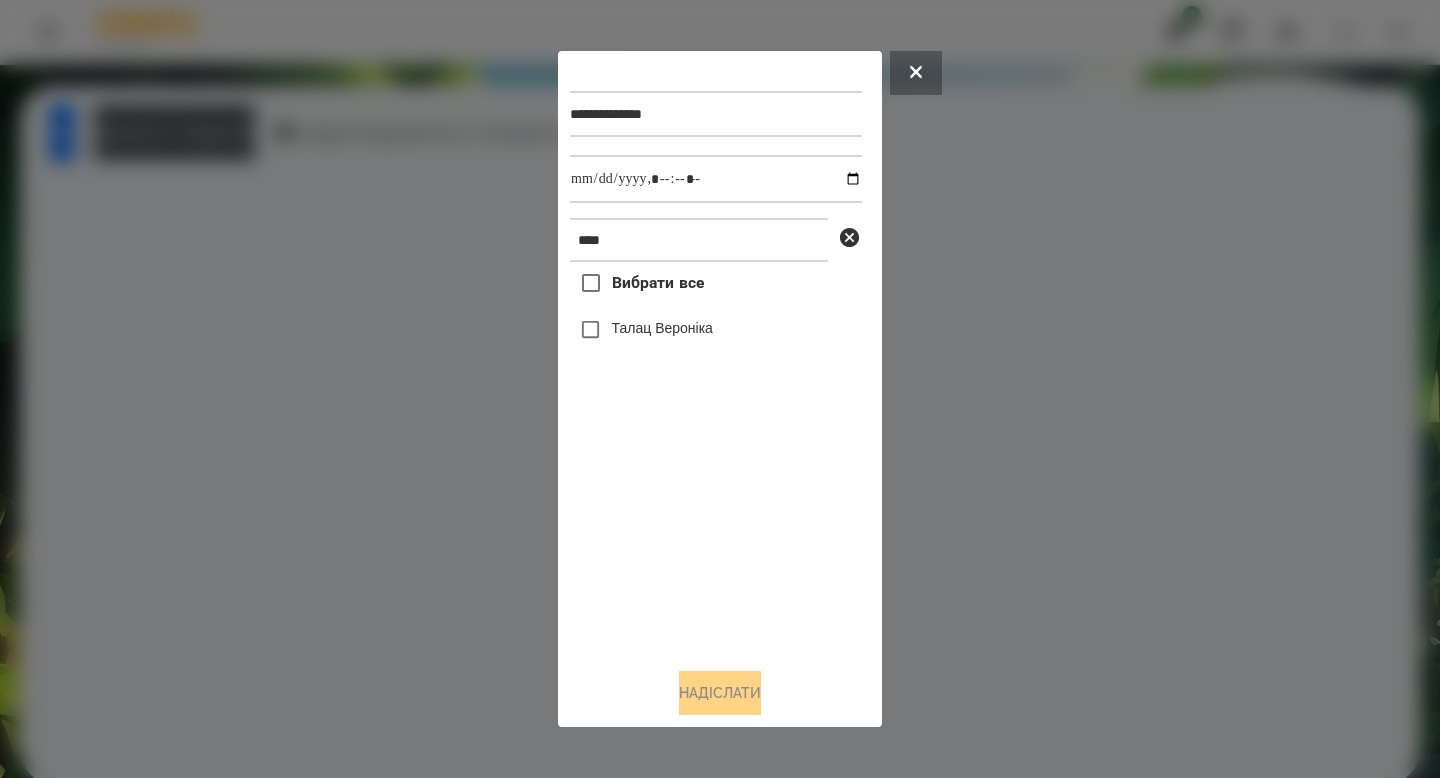 click on "Талац Вероніка" at bounding box center (662, 328) 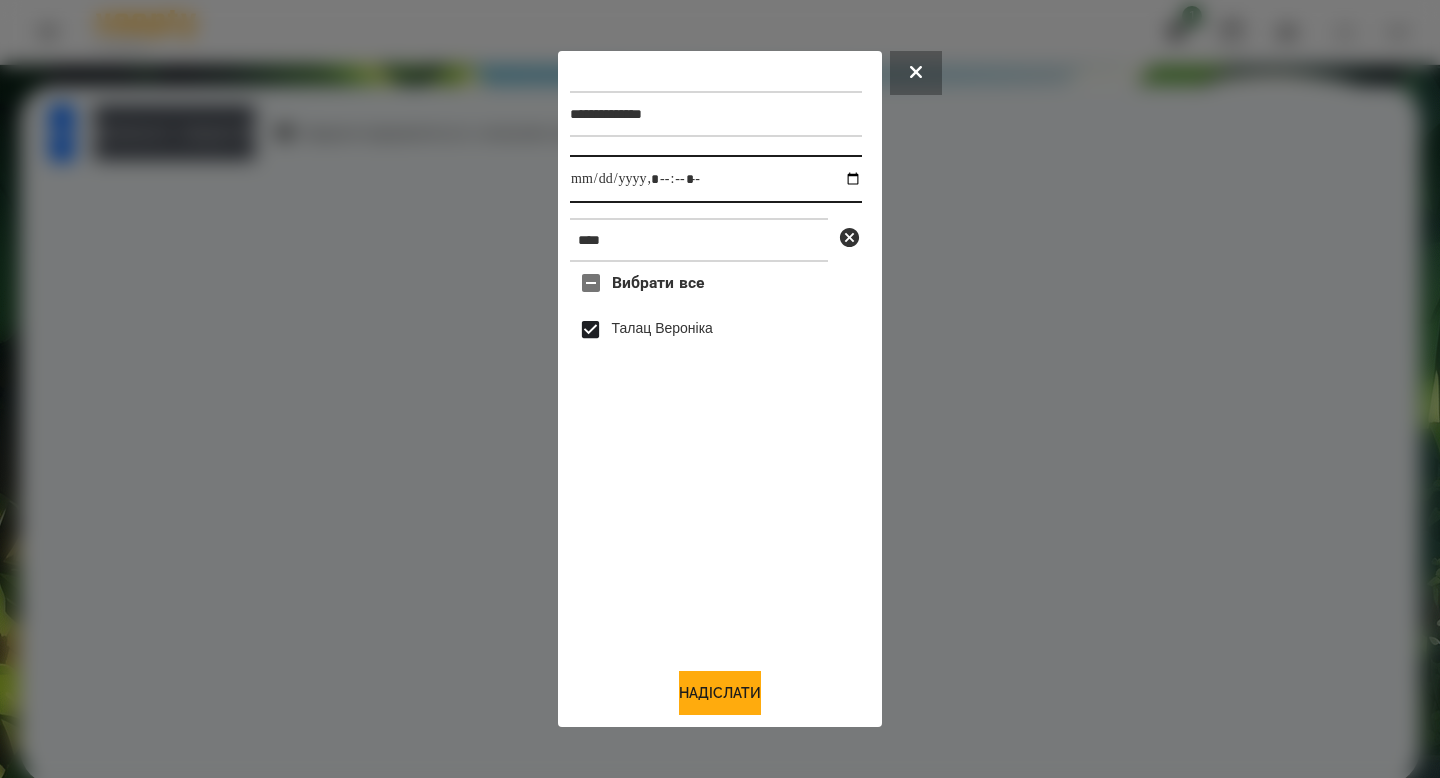 click at bounding box center [716, 179] 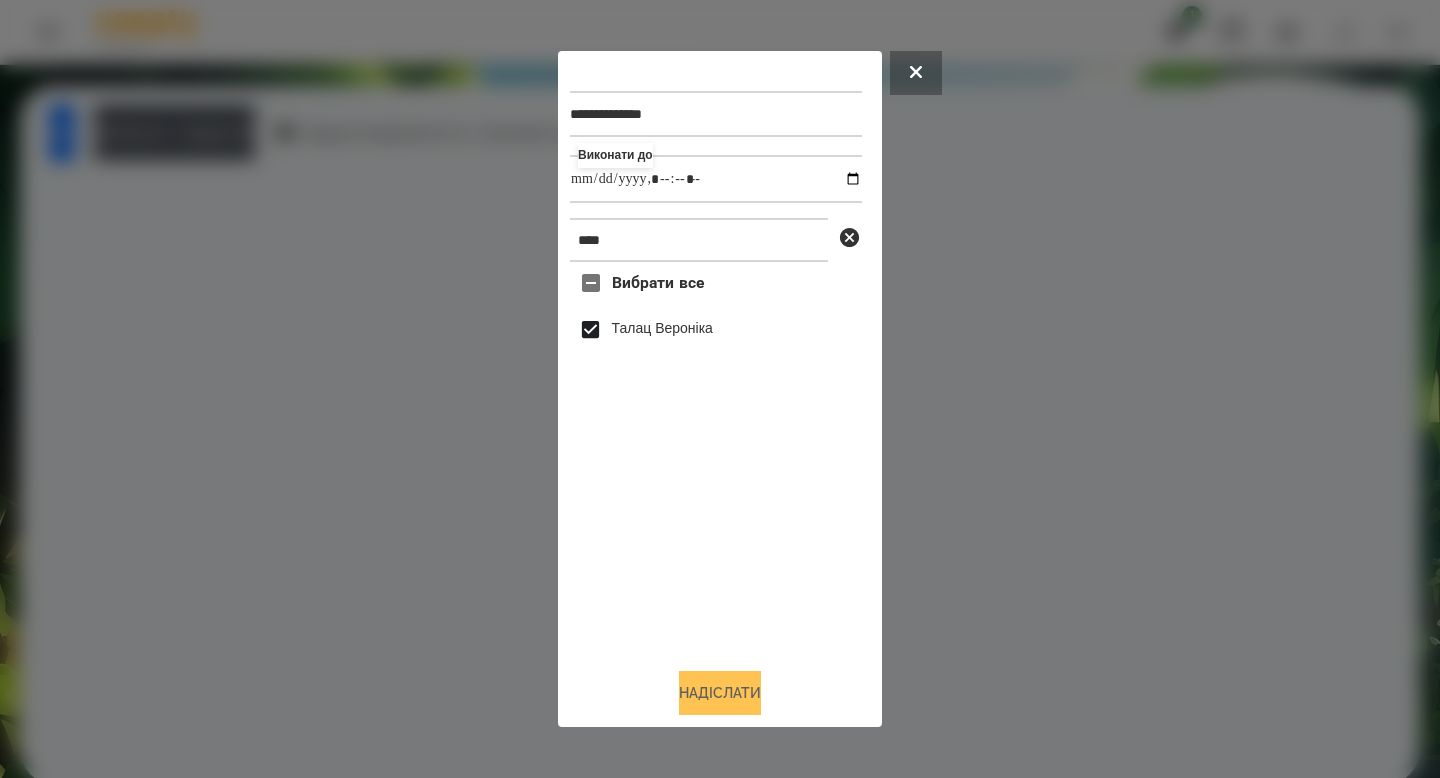 type on "**********" 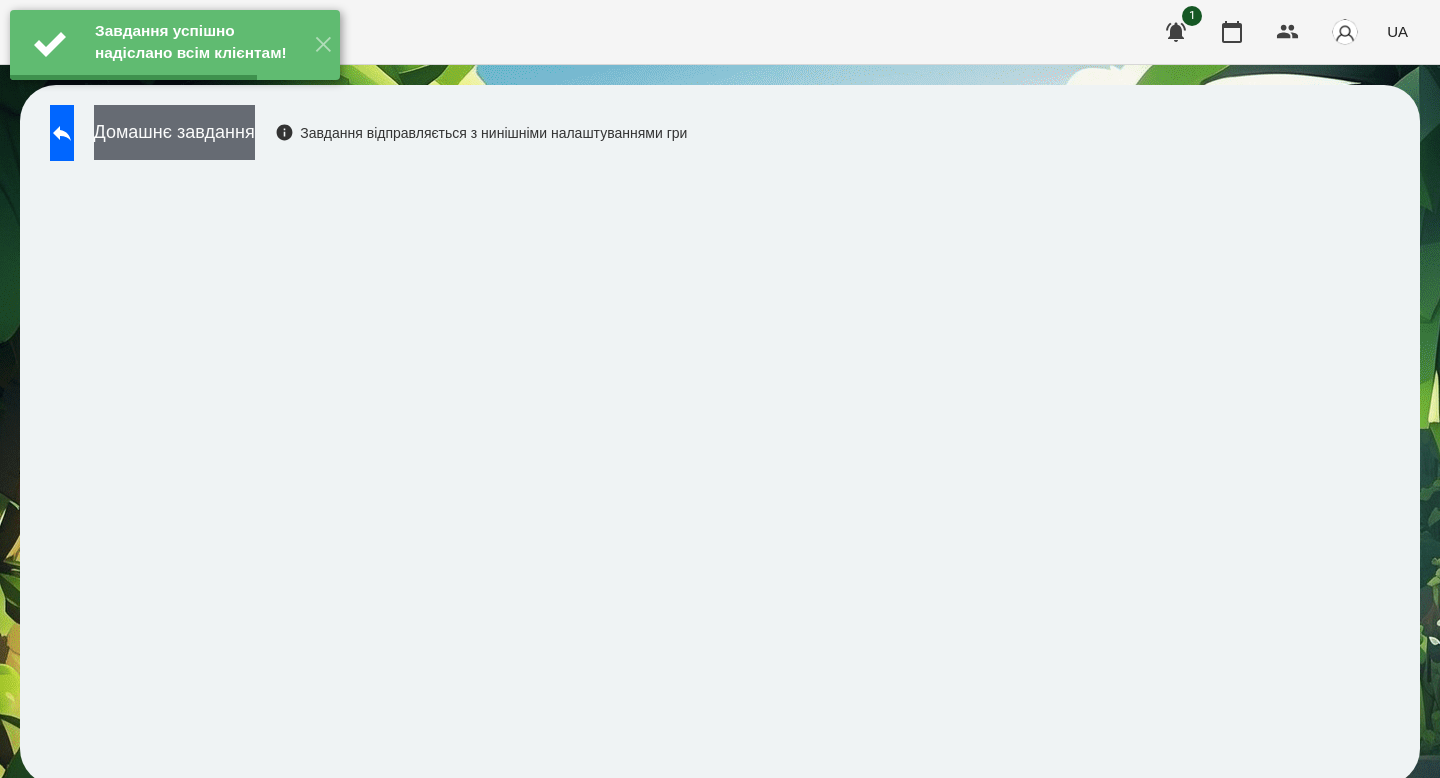 click on "Домашнє завдання" at bounding box center [174, 132] 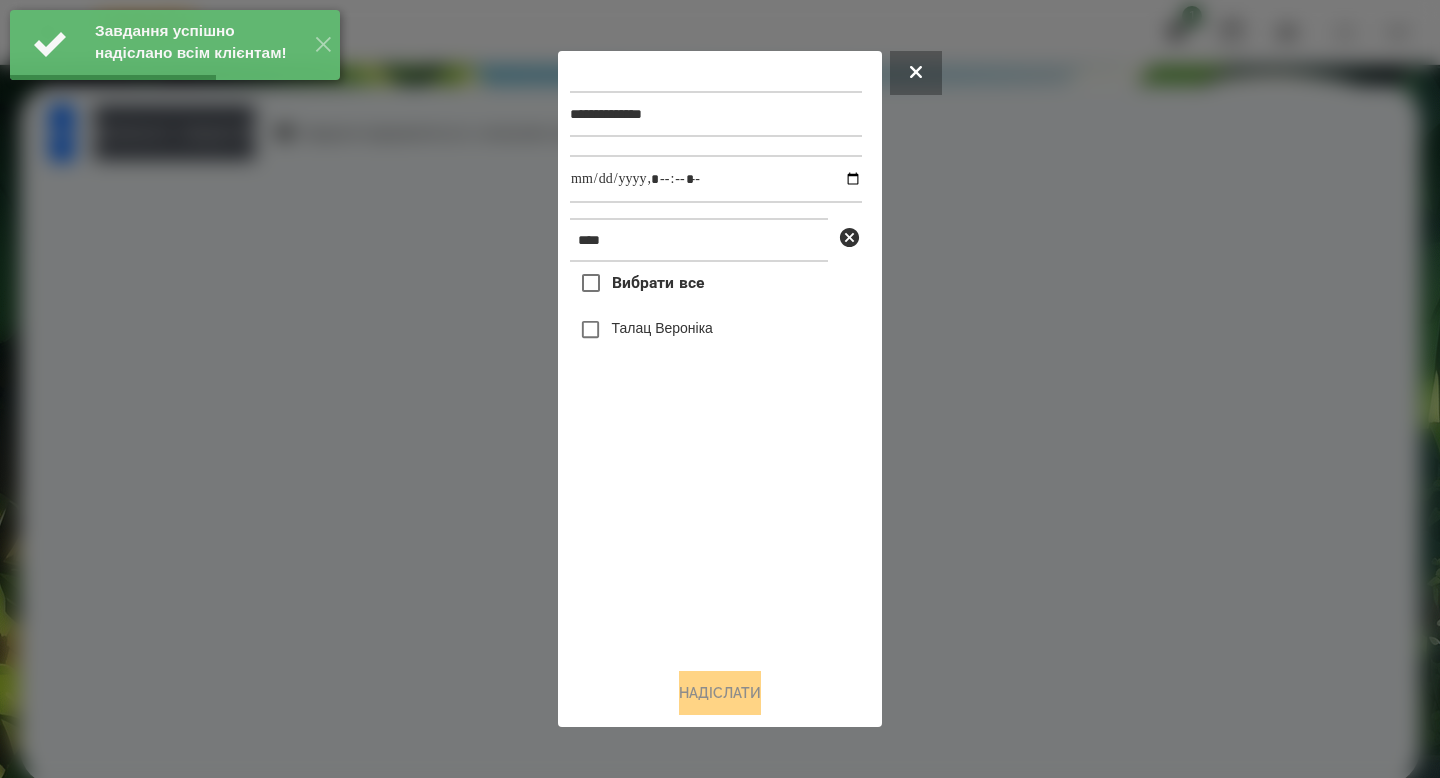 click on "Талац Вероніка" at bounding box center (662, 328) 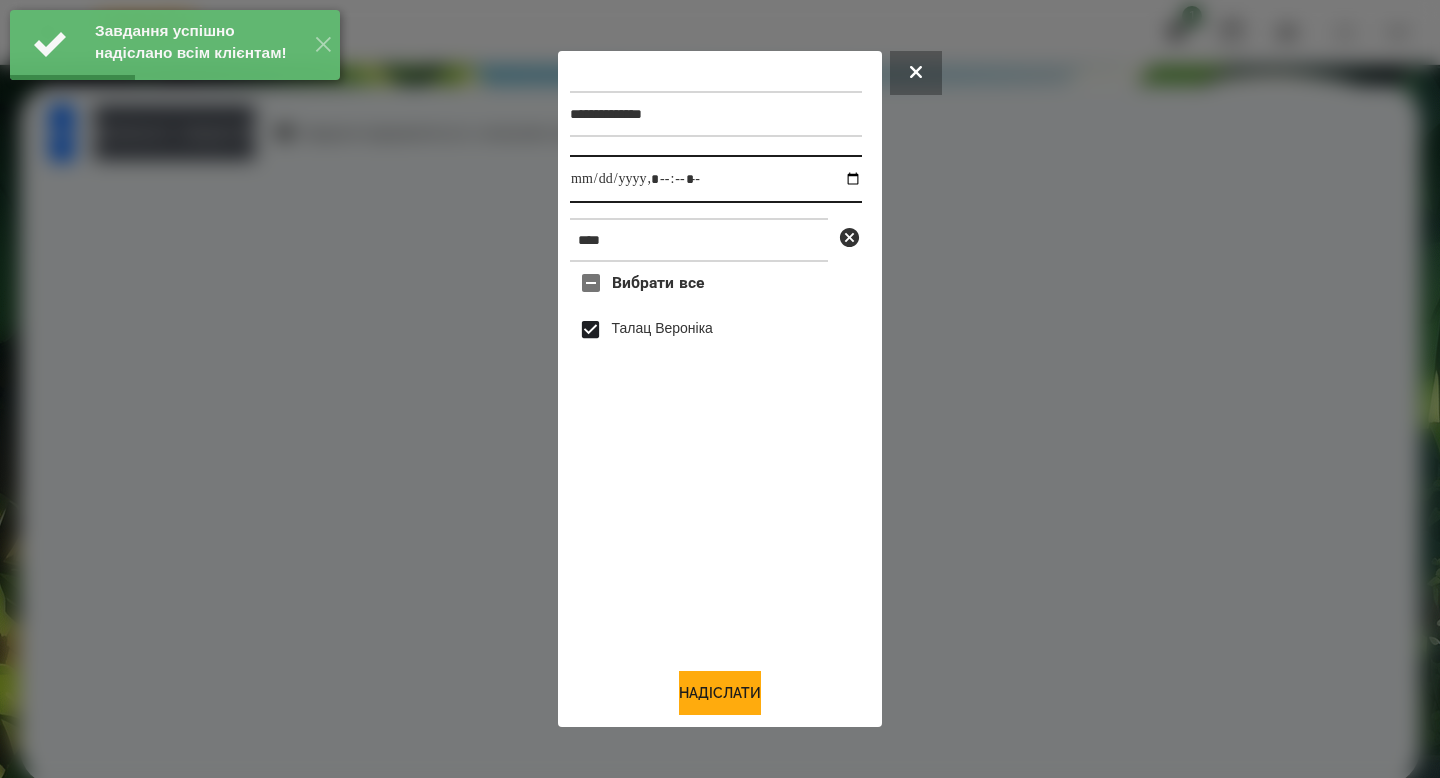 click at bounding box center (716, 179) 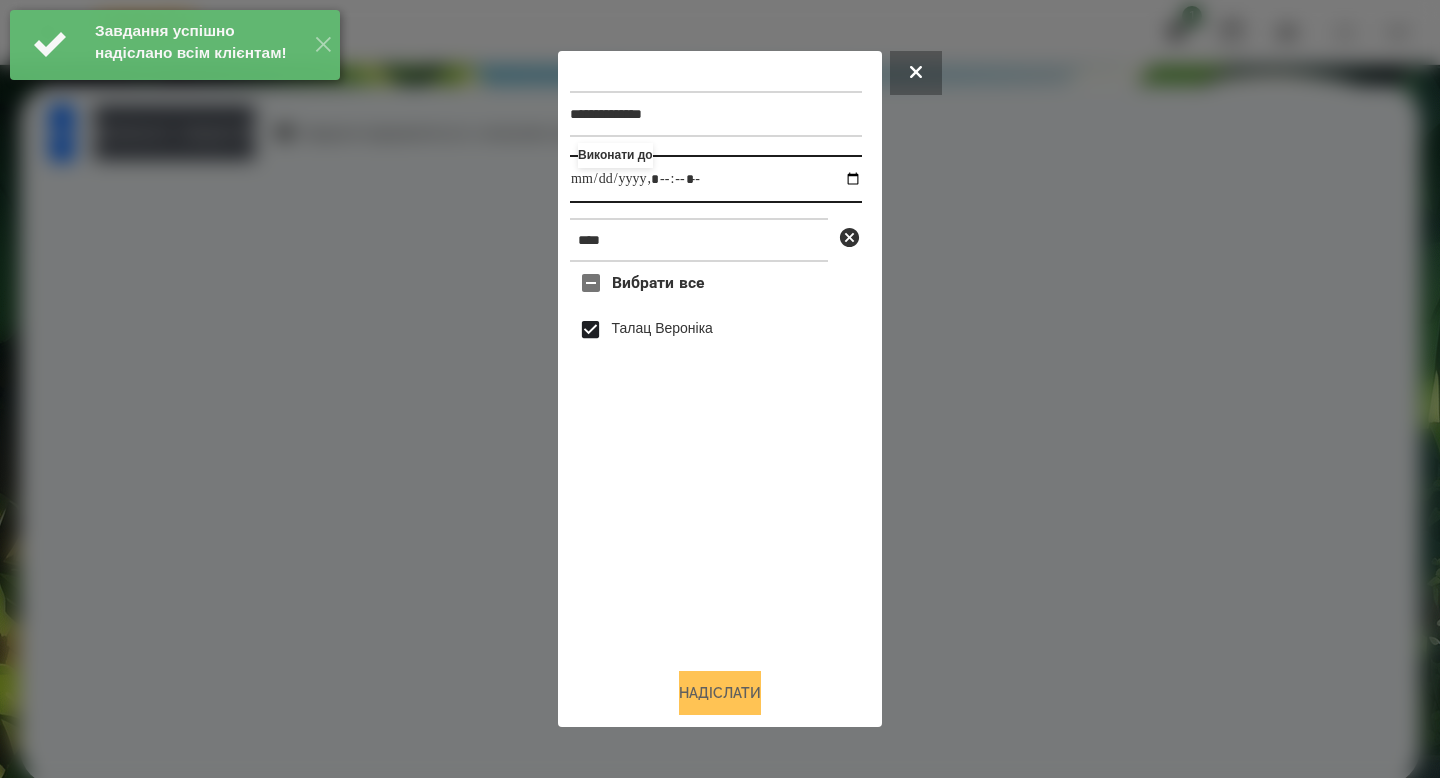 type on "**********" 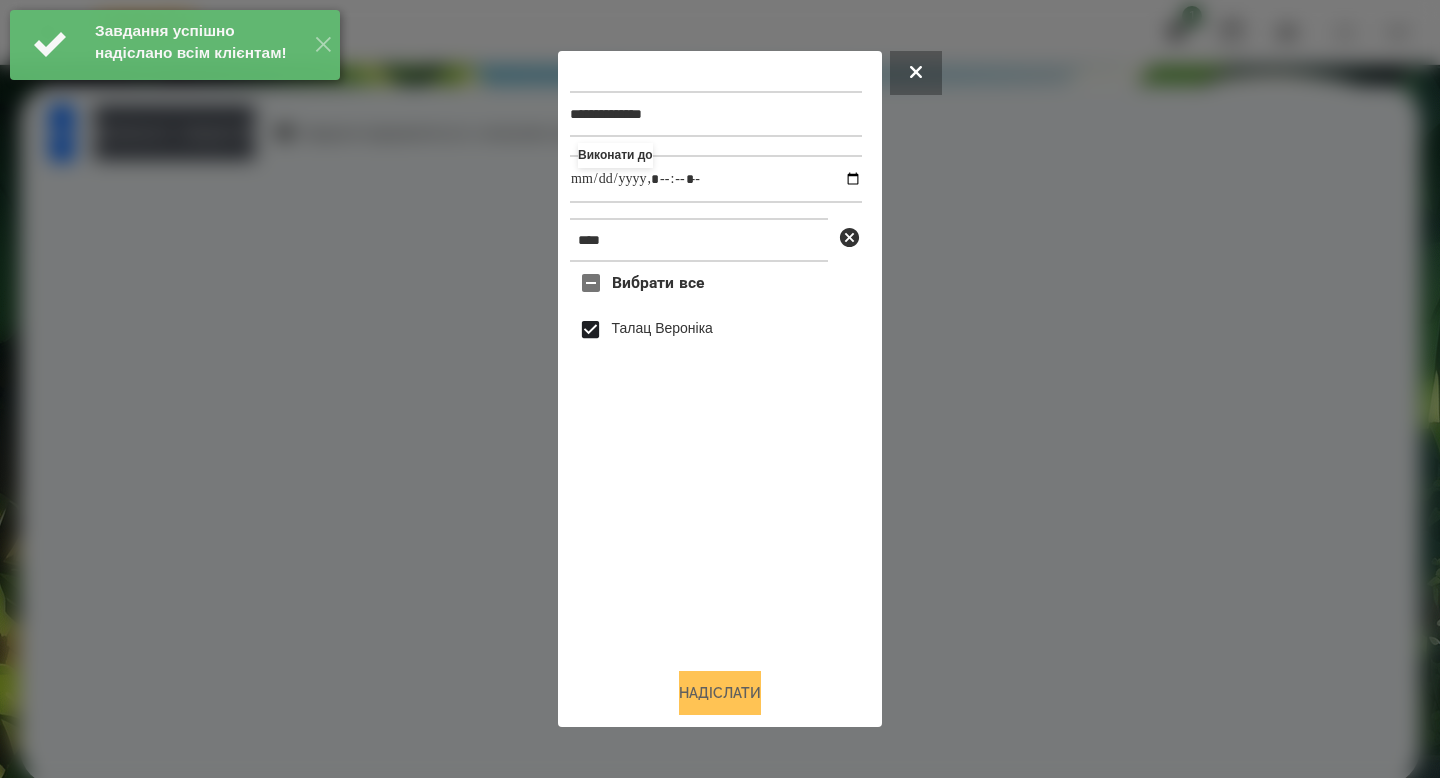click on "Надіслати" at bounding box center (720, 693) 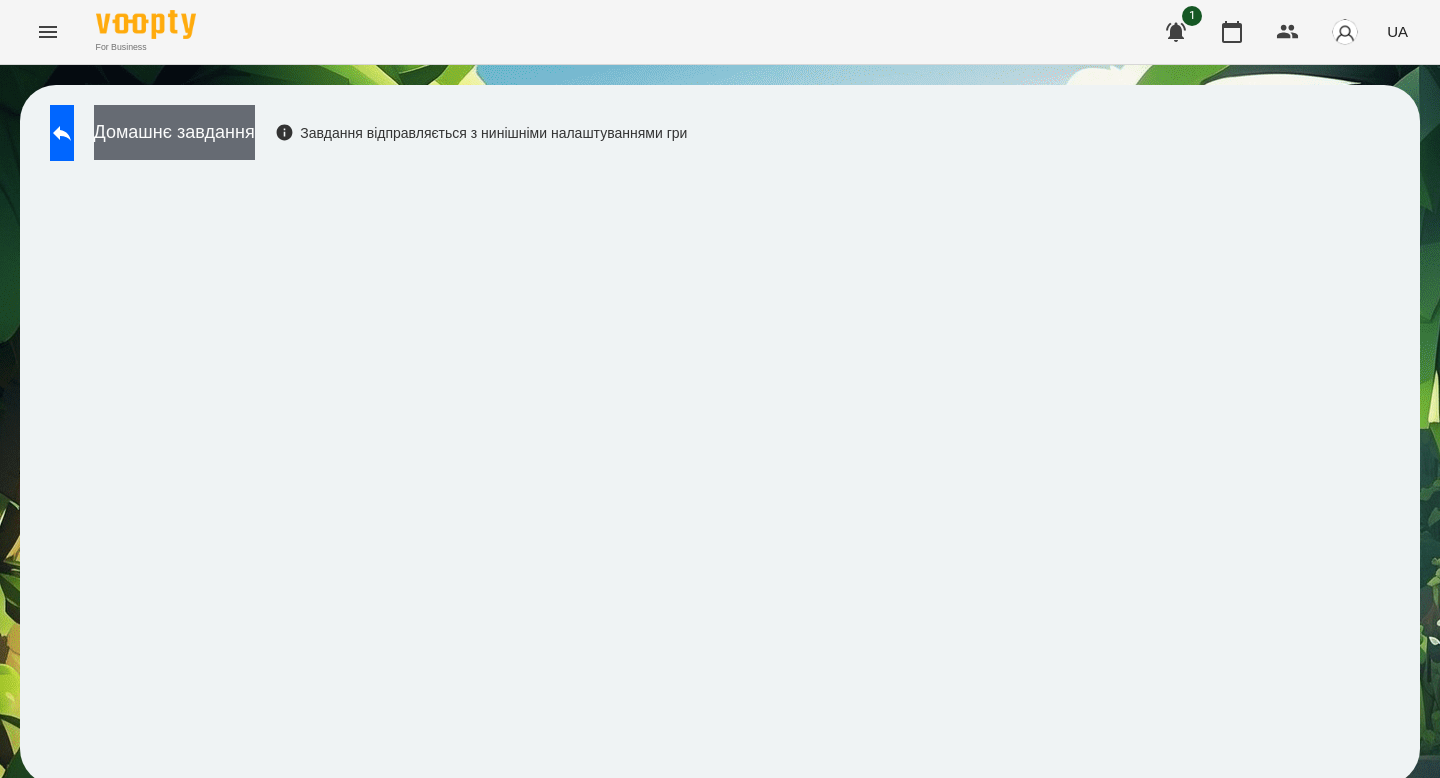 click on "Домашнє завдання" at bounding box center (174, 132) 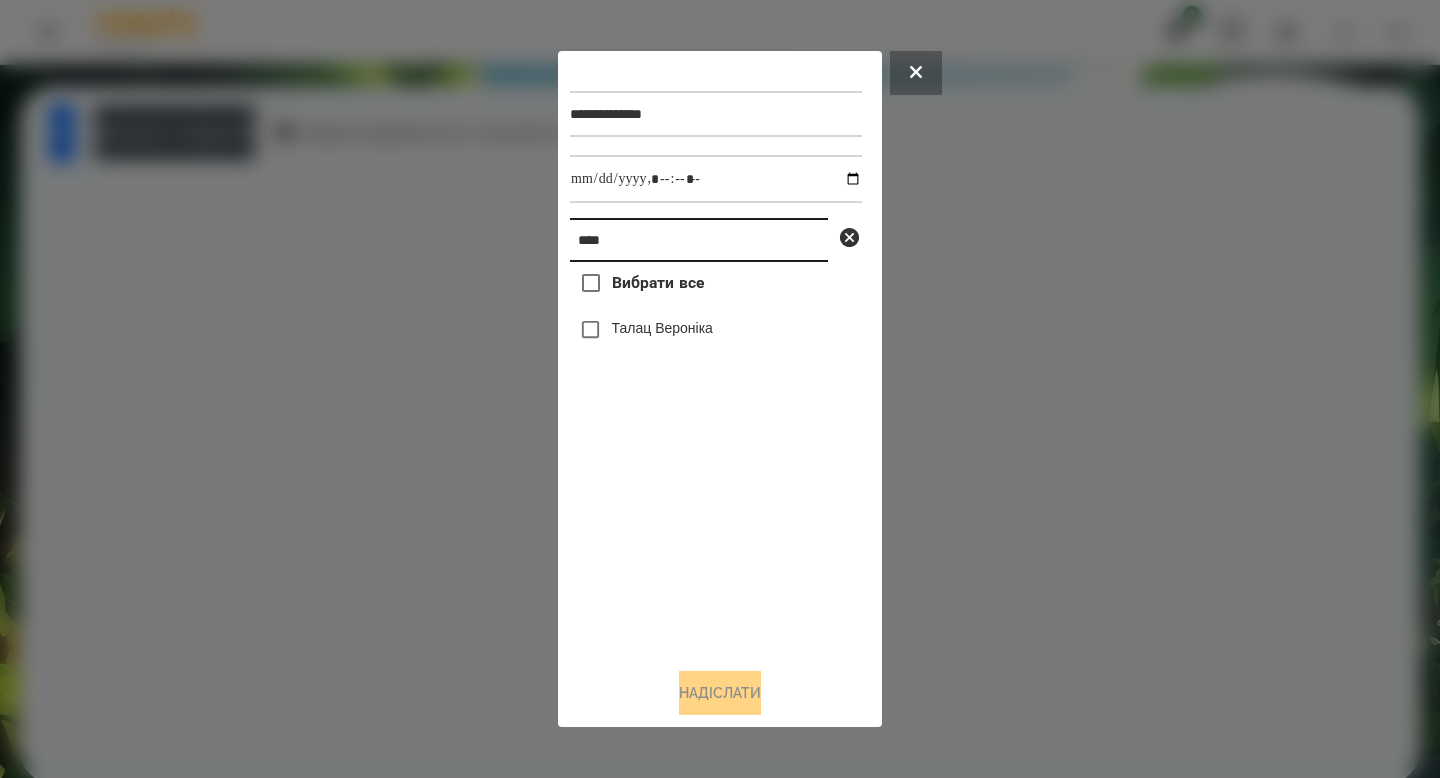 drag, startPoint x: 652, startPoint y: 243, endPoint x: 451, endPoint y: 242, distance: 201.00249 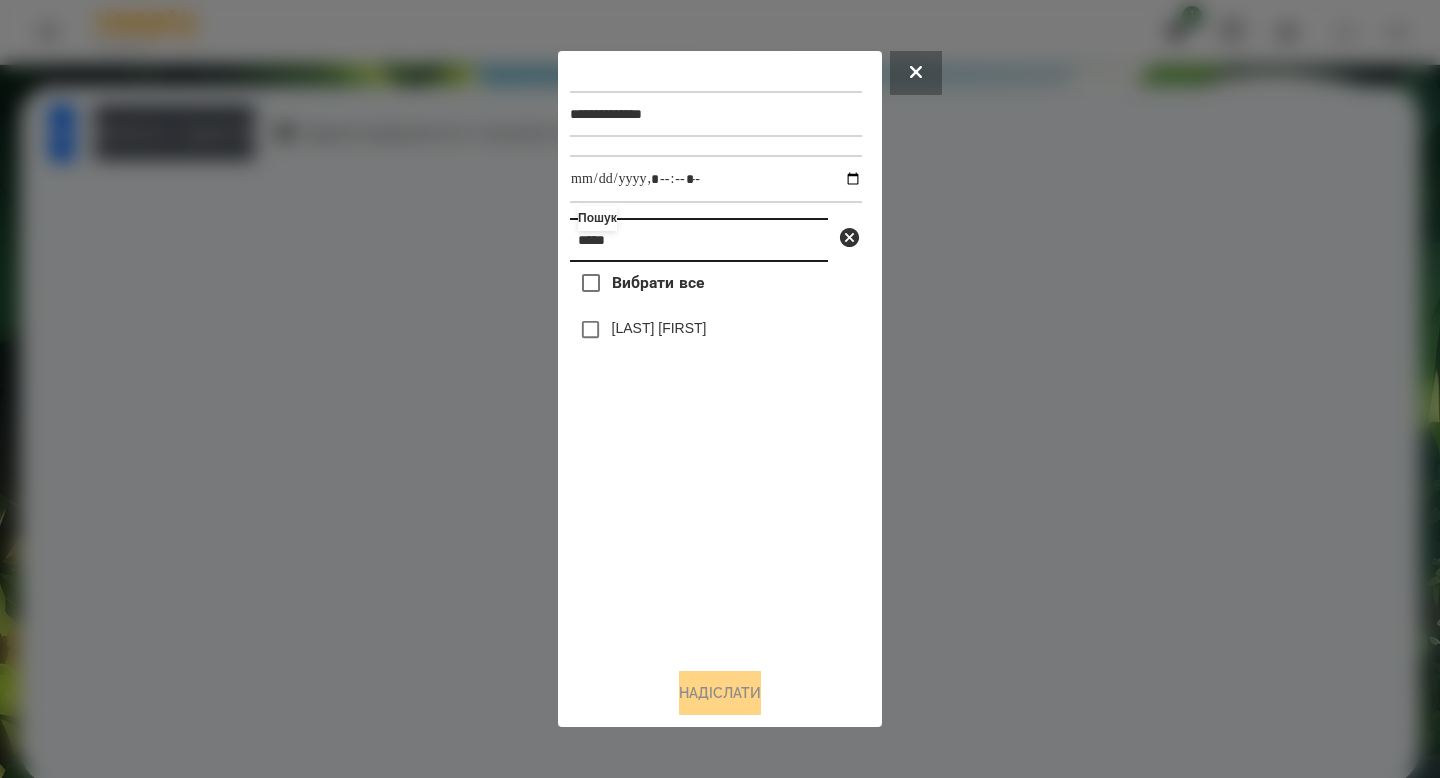 type on "*****" 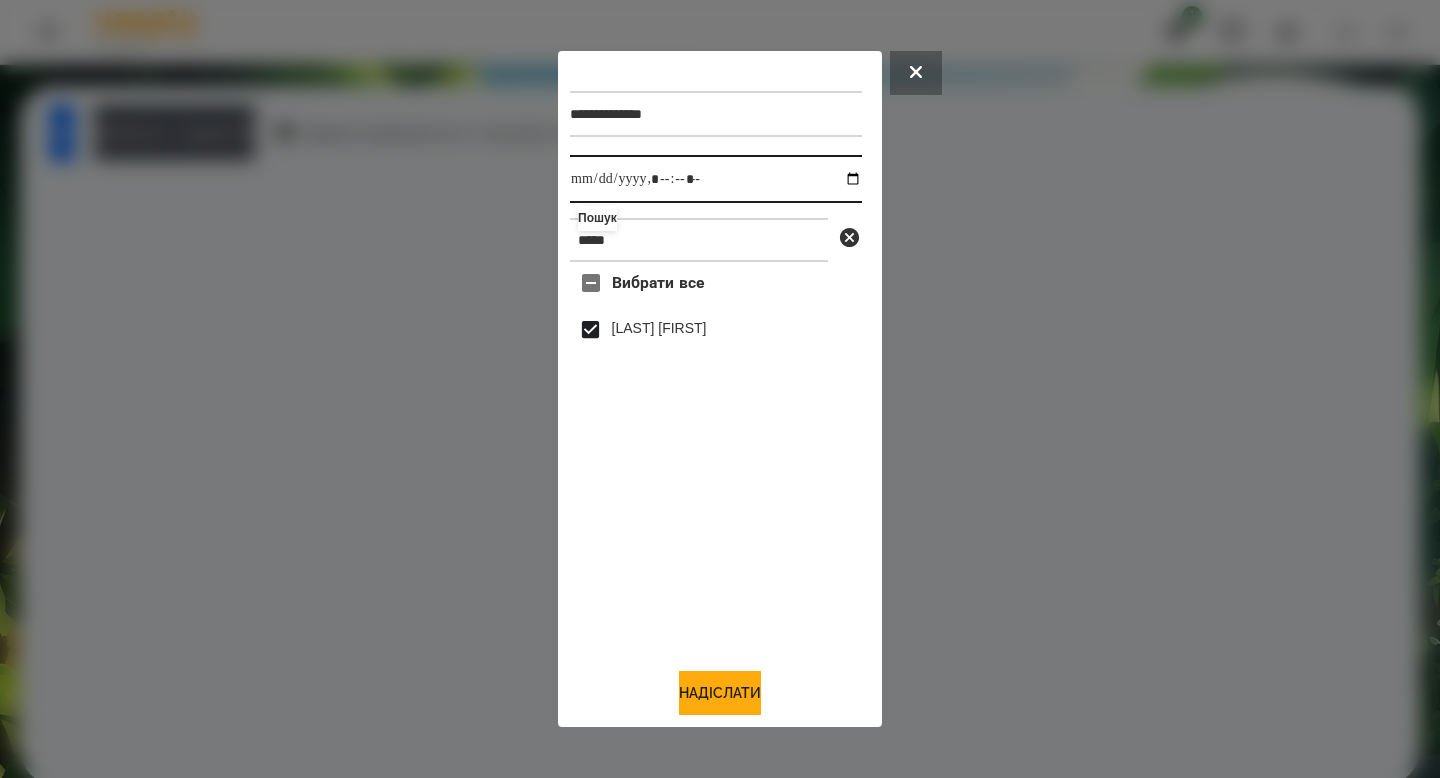 click at bounding box center (716, 179) 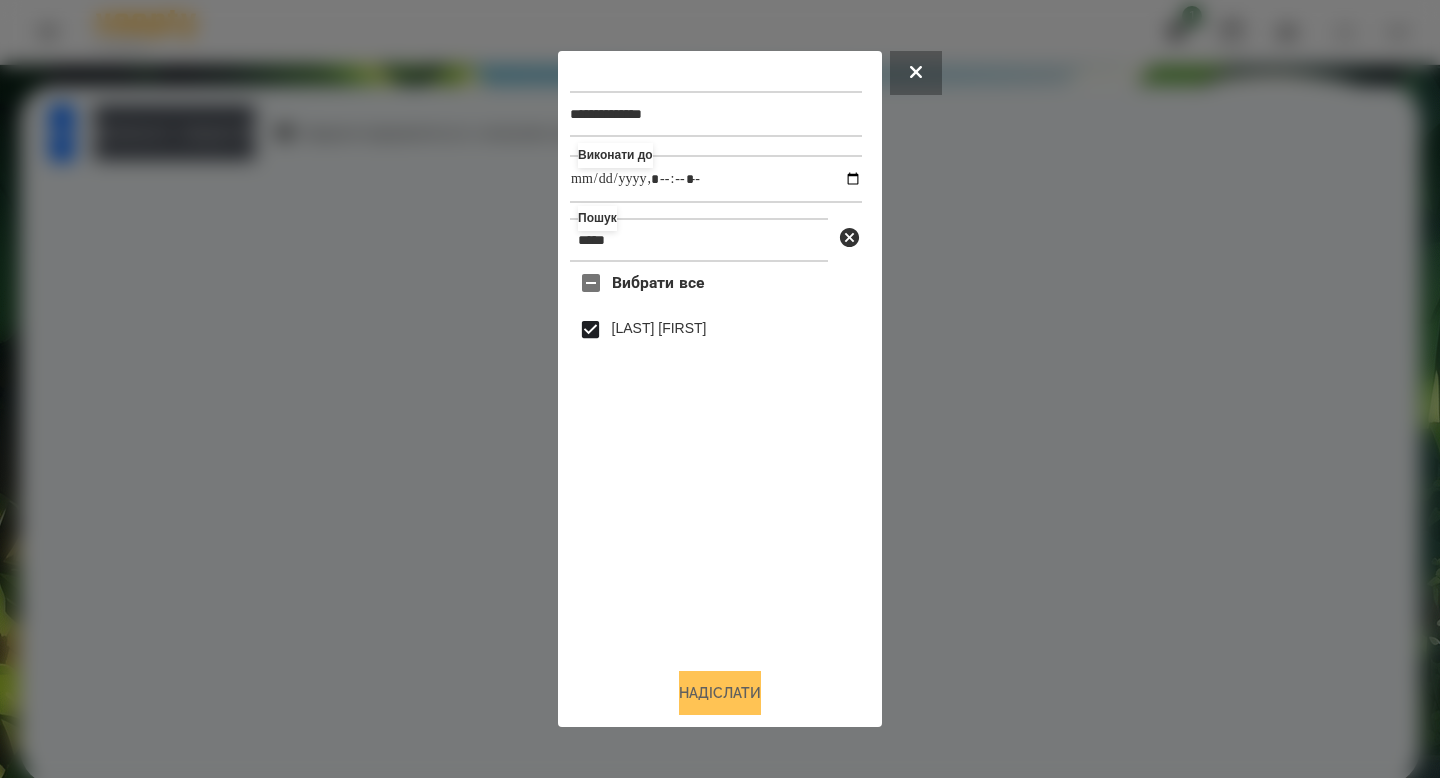 type on "**********" 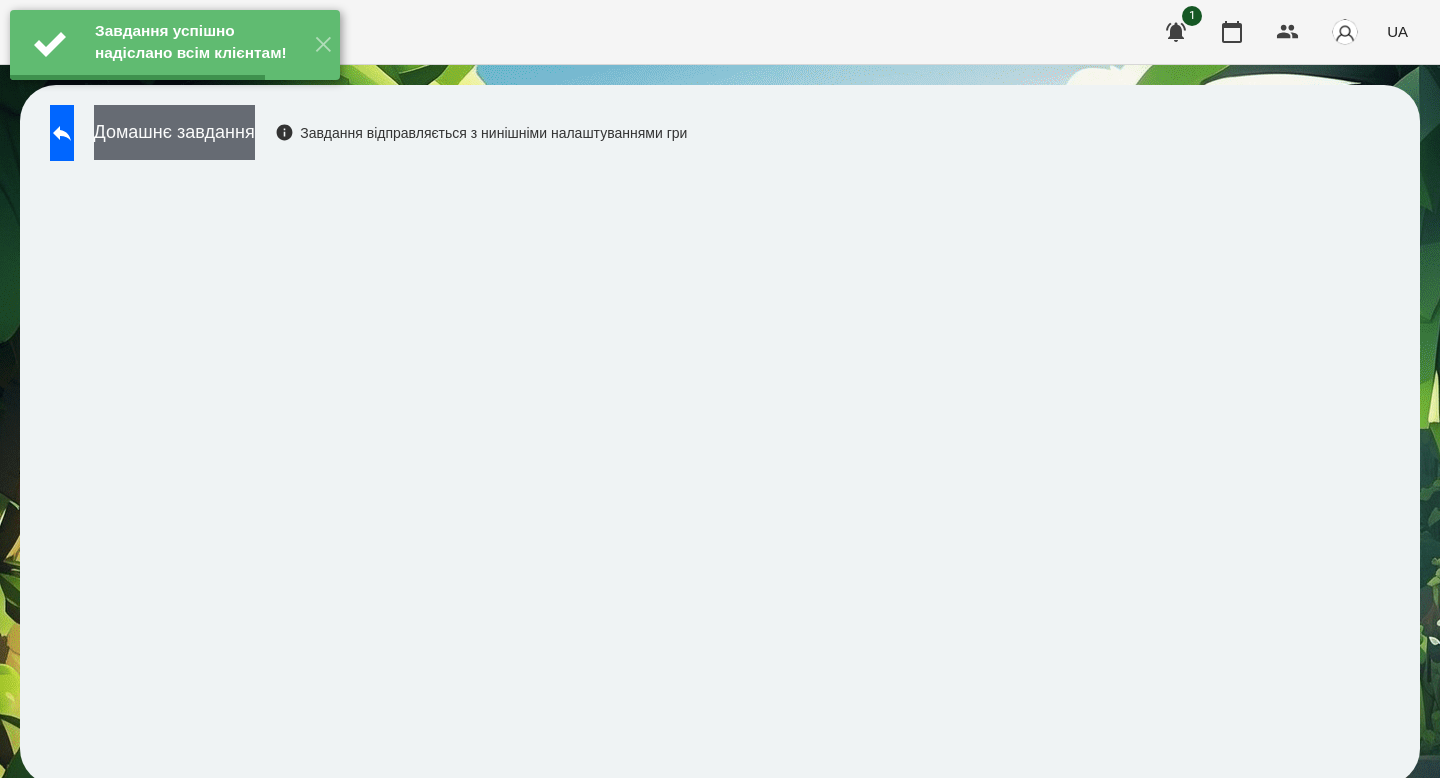 click on "Домашнє завдання" at bounding box center (174, 132) 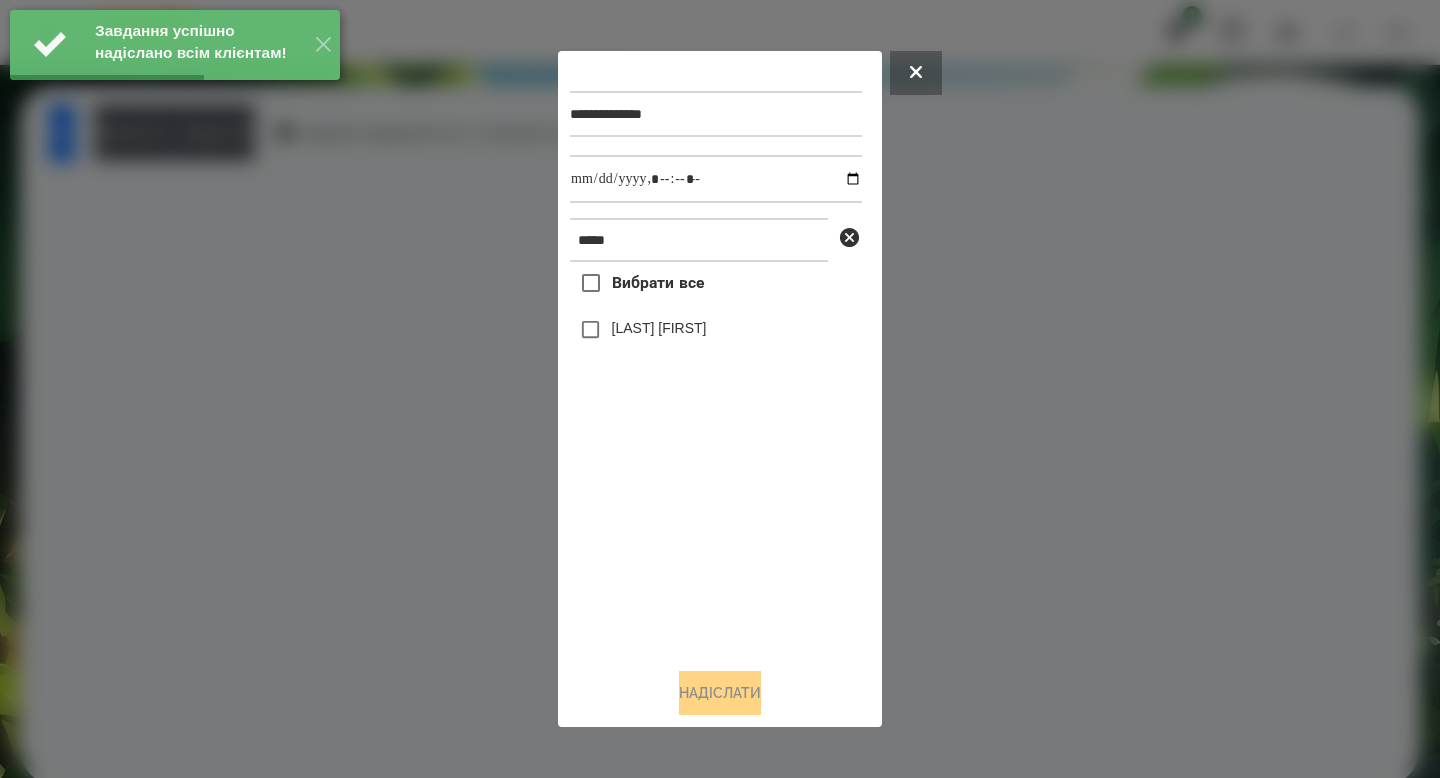 click on "[LAST] [FIRST]" at bounding box center [659, 328] 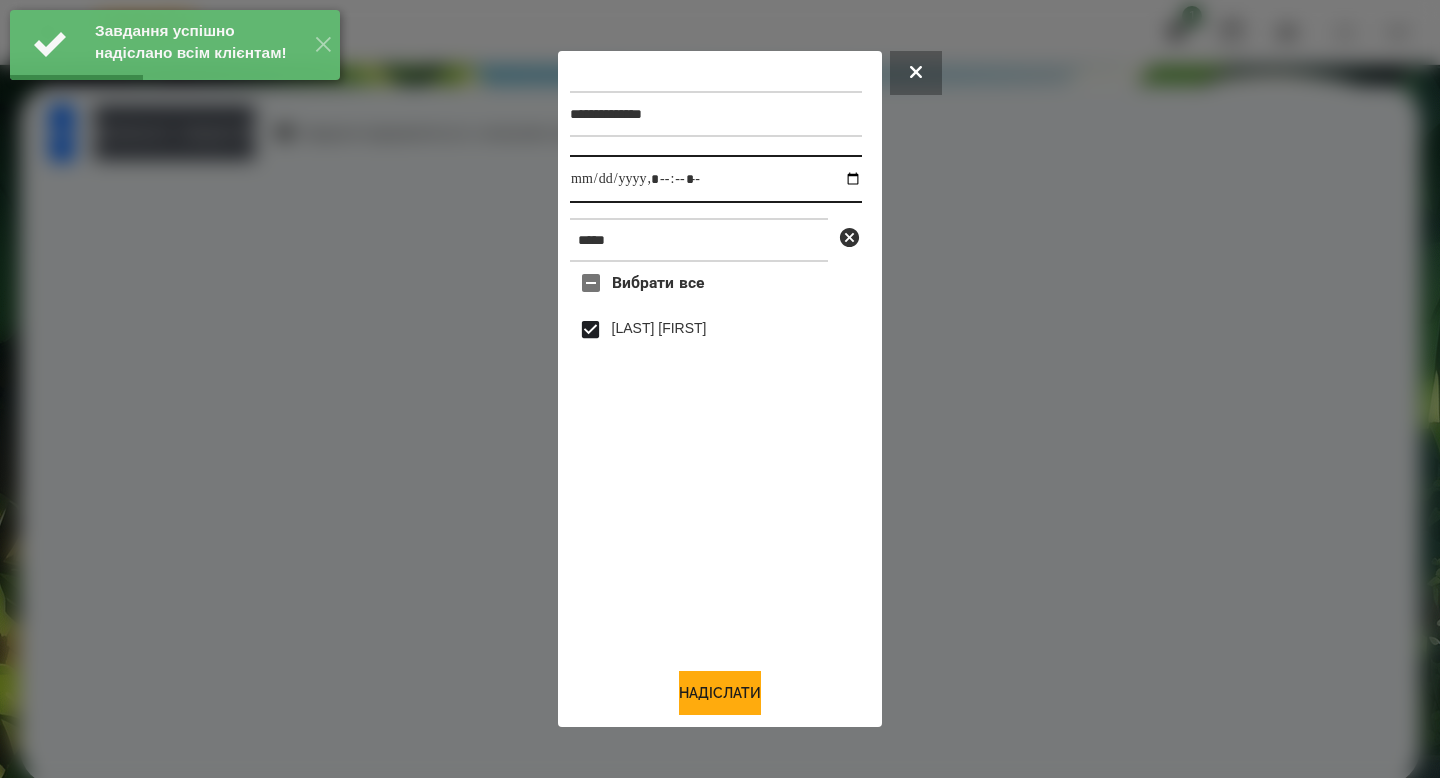 click at bounding box center [716, 179] 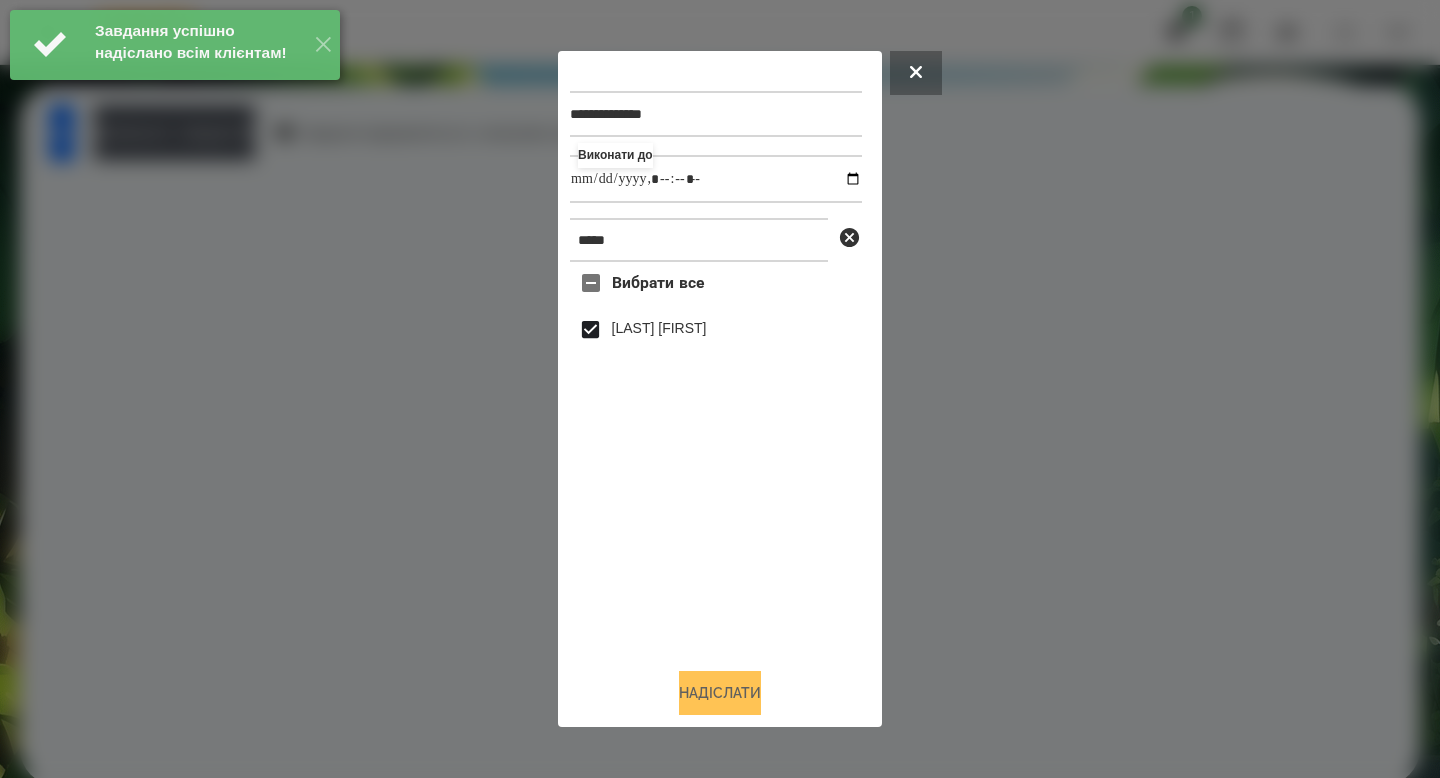 type on "**********" 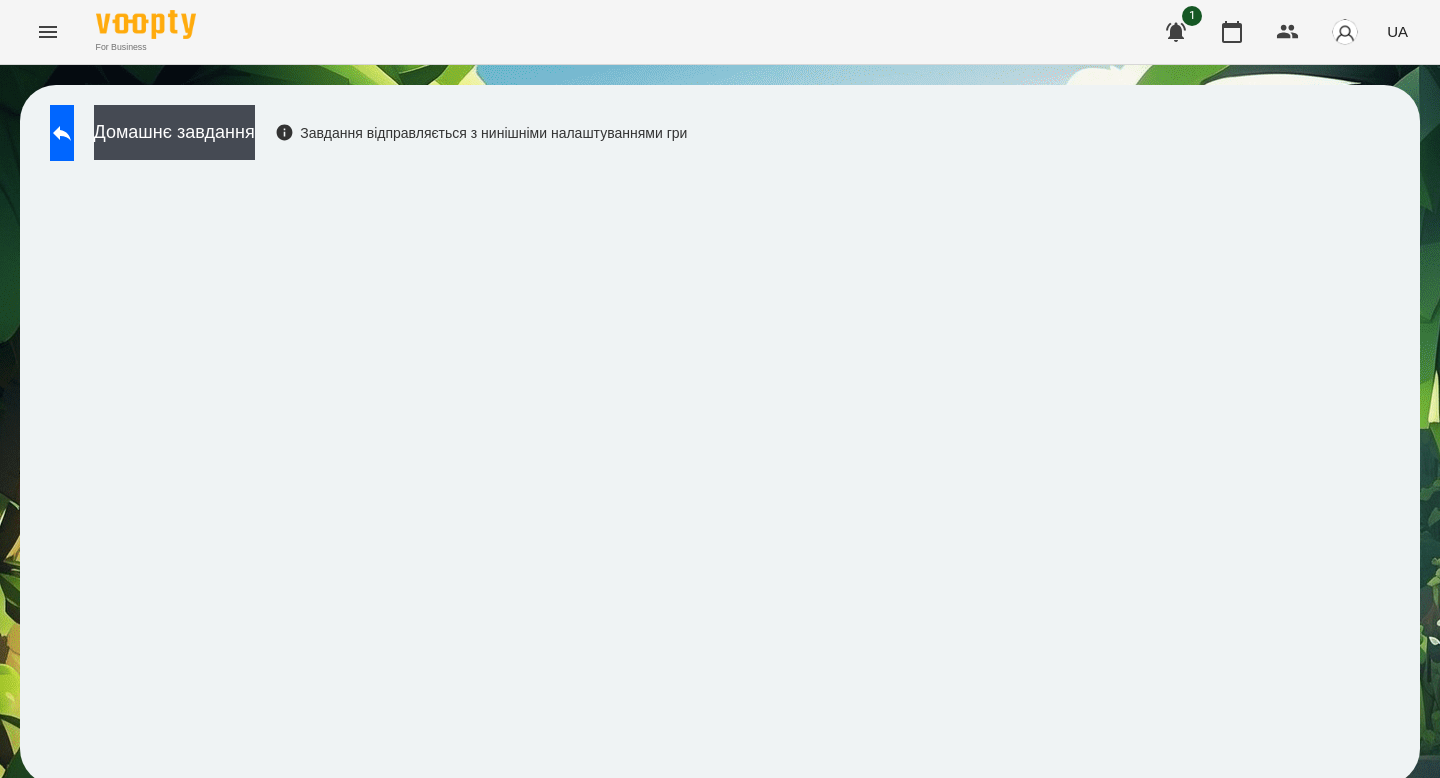 click on "Домашнє завдання Завдання відправляється з нинішніми налаштуваннями гри" at bounding box center (363, 138) 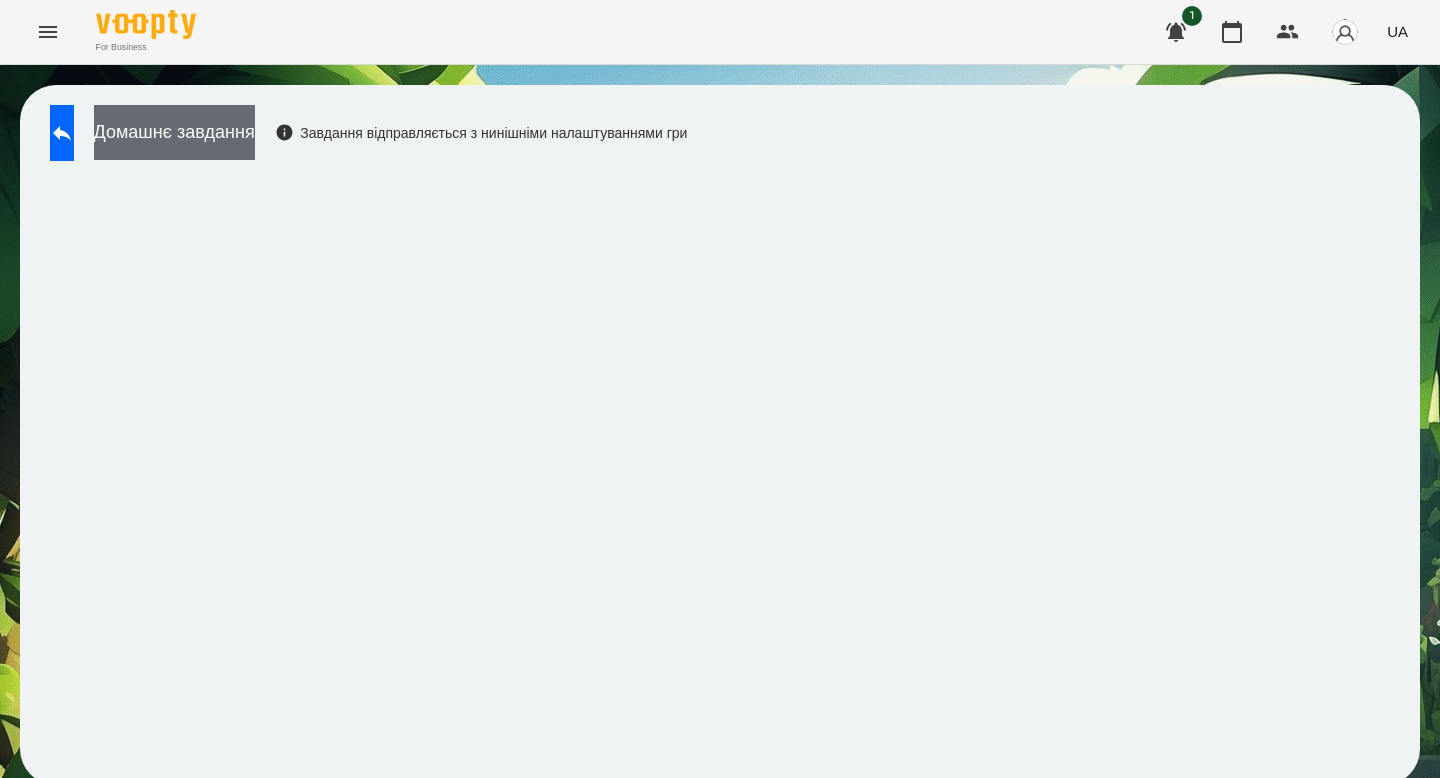 click on "Домашнє завдання" at bounding box center (174, 132) 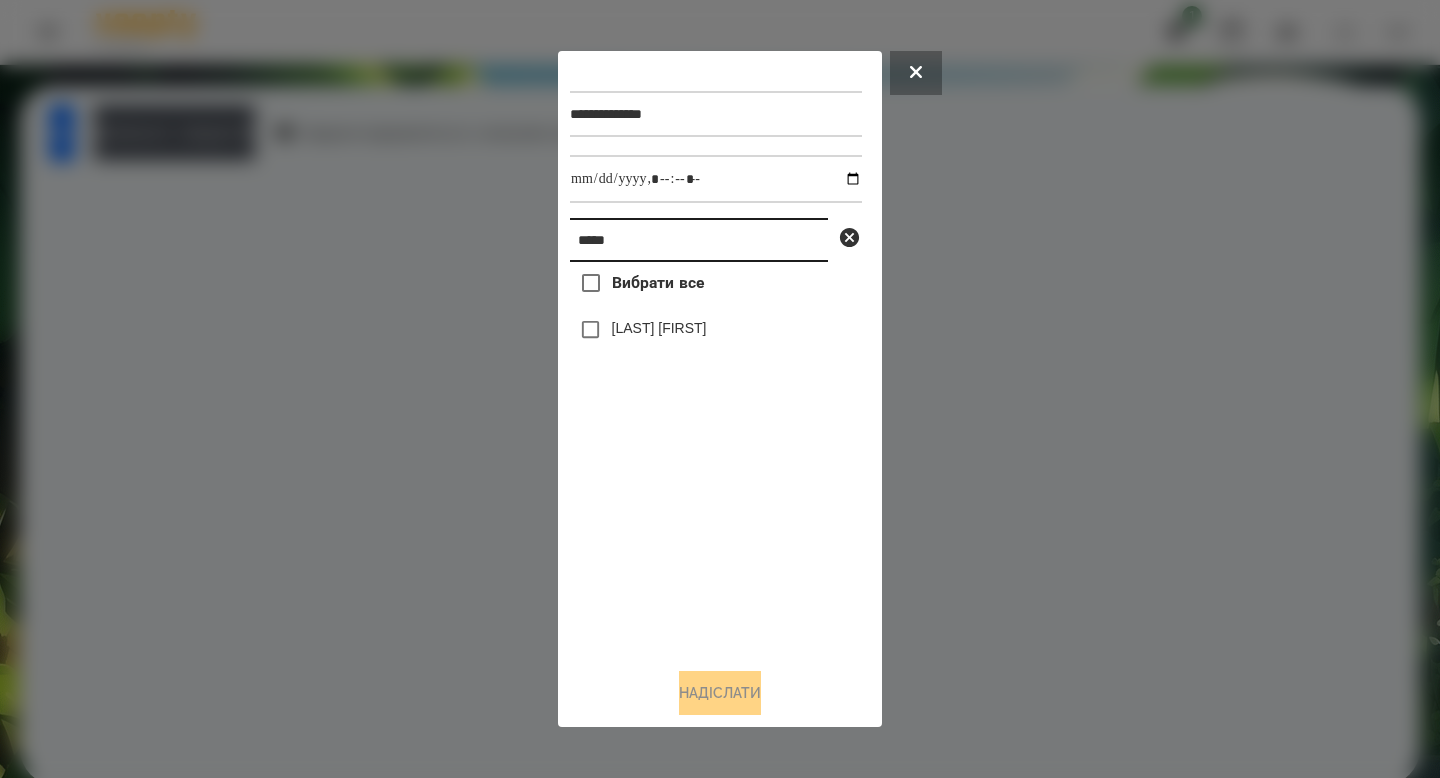 drag, startPoint x: 657, startPoint y: 251, endPoint x: 465, endPoint y: 242, distance: 192.21082 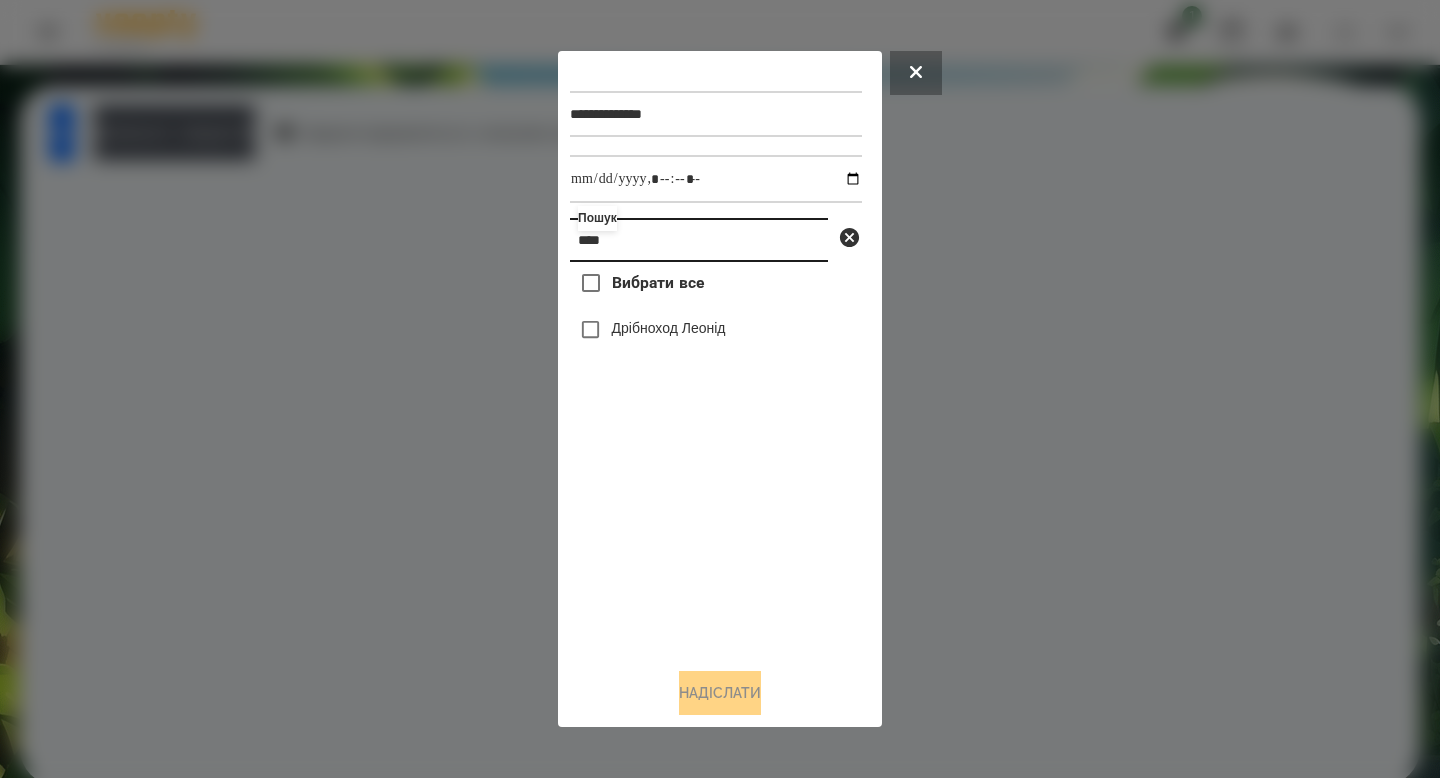type on "****" 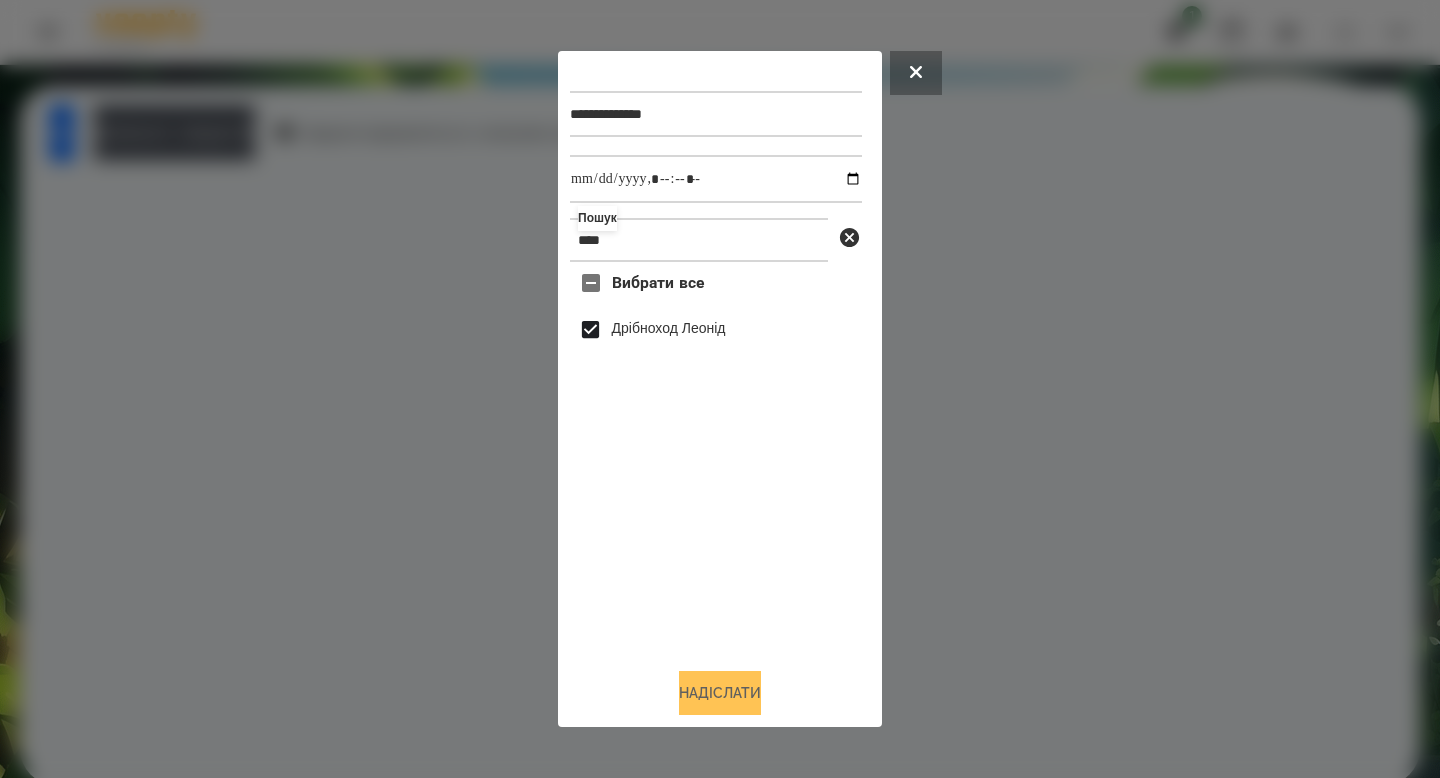 click on "Надіслати" at bounding box center [720, 693] 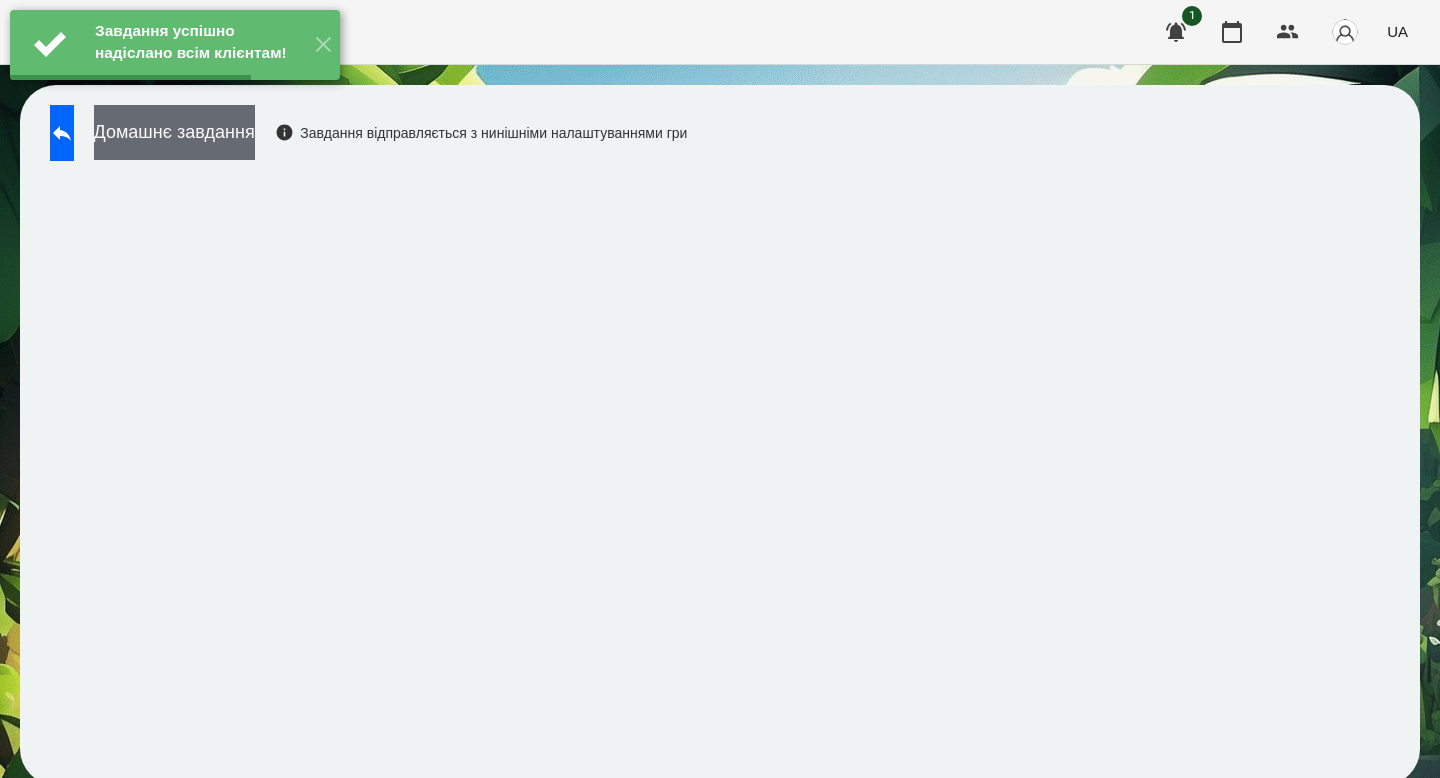 click on "Домашнє завдання" at bounding box center (174, 132) 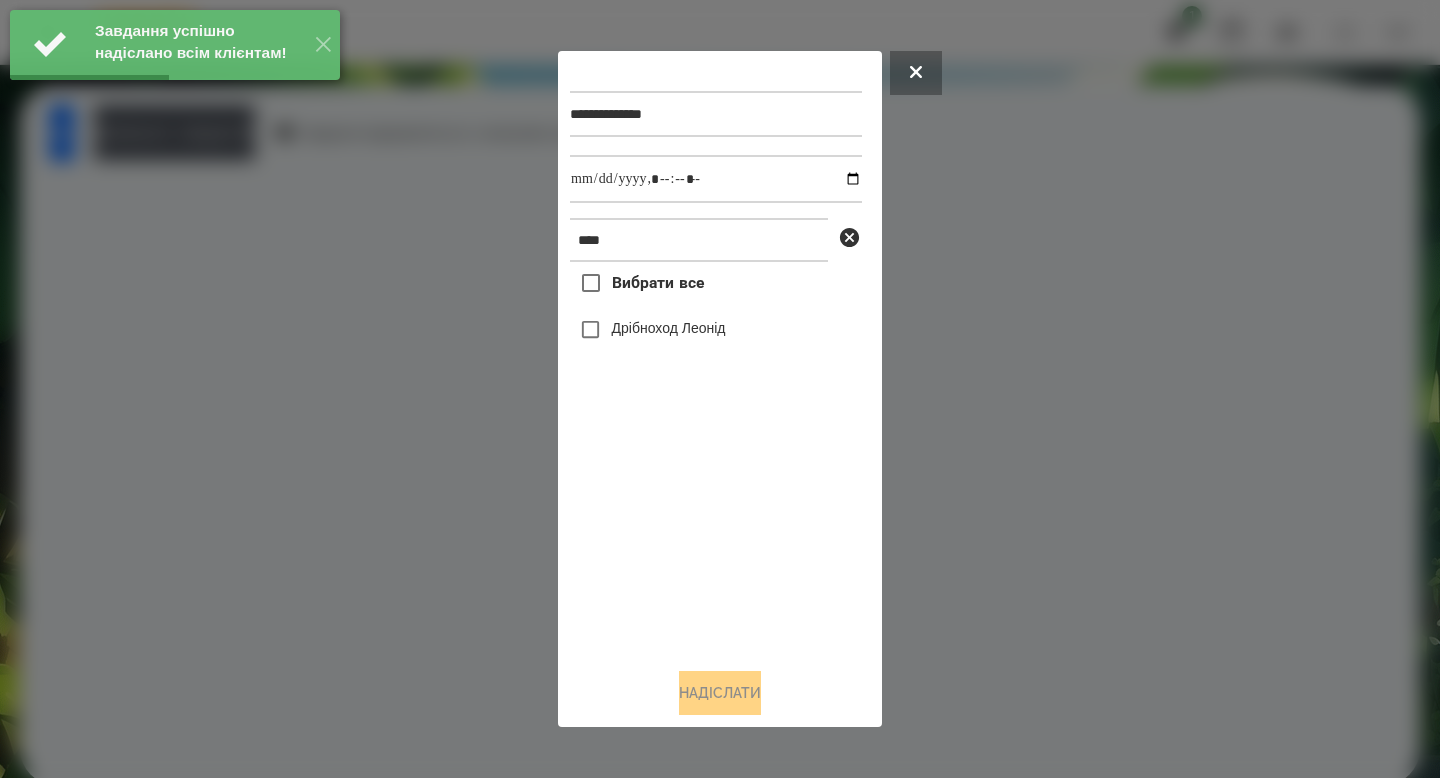 click on "Дрібноход Леонід" at bounding box center [669, 328] 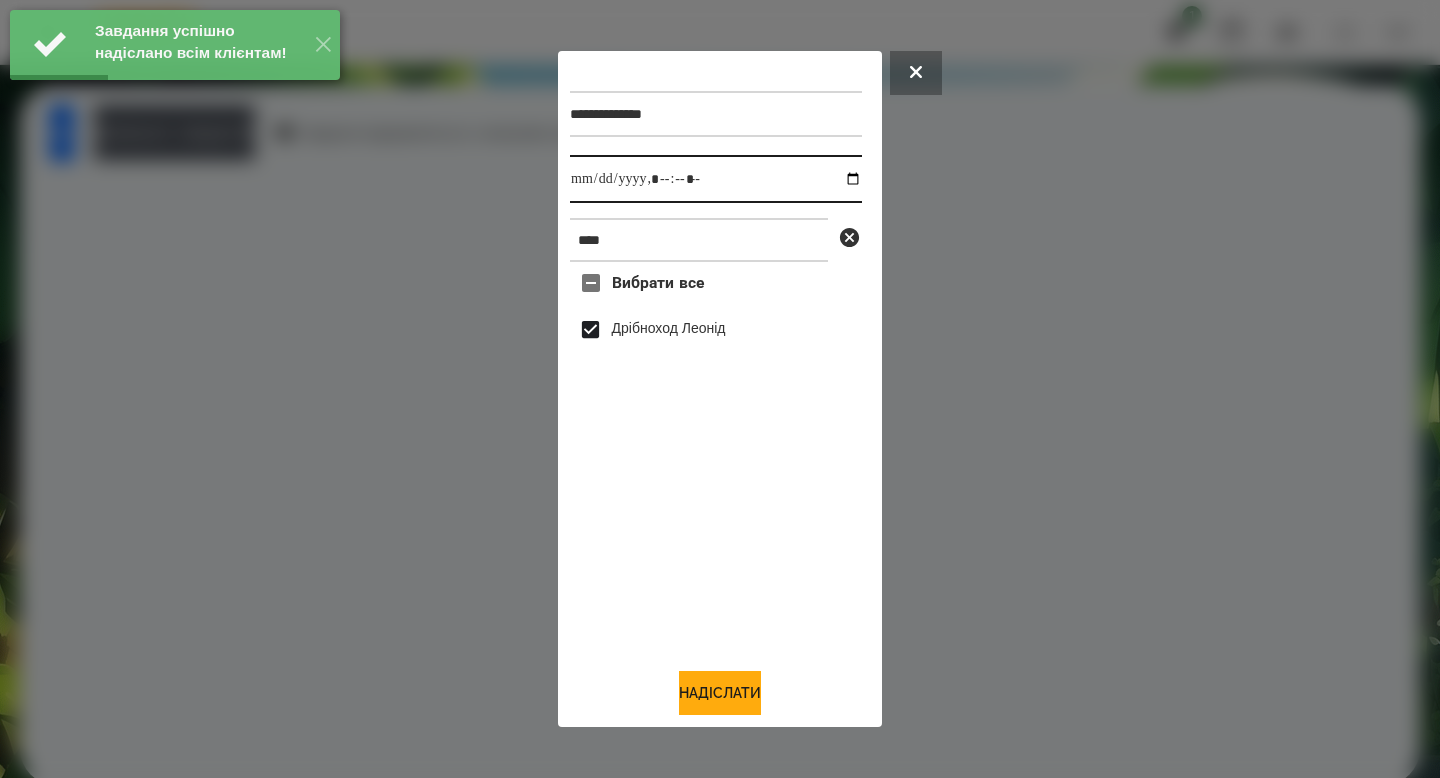 click at bounding box center (716, 179) 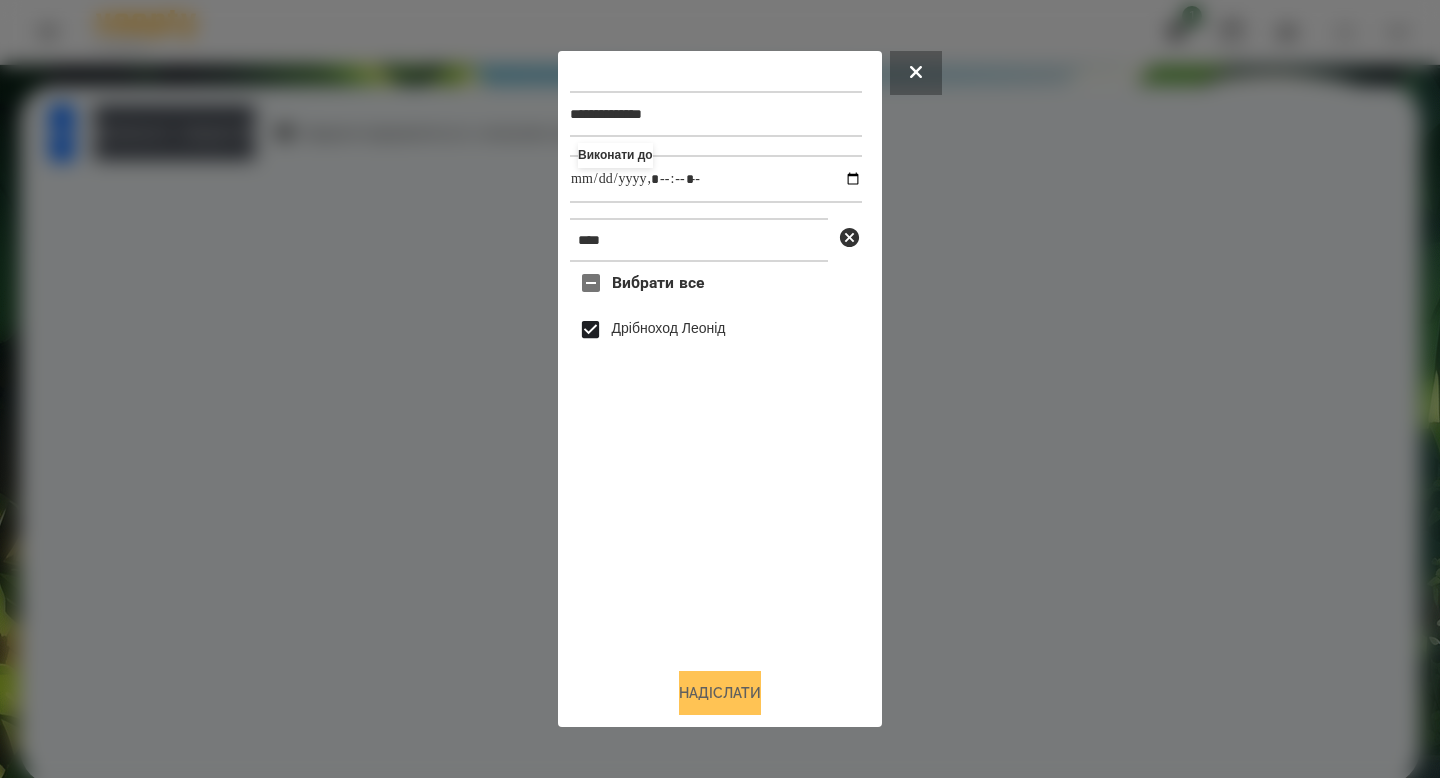 type on "**********" 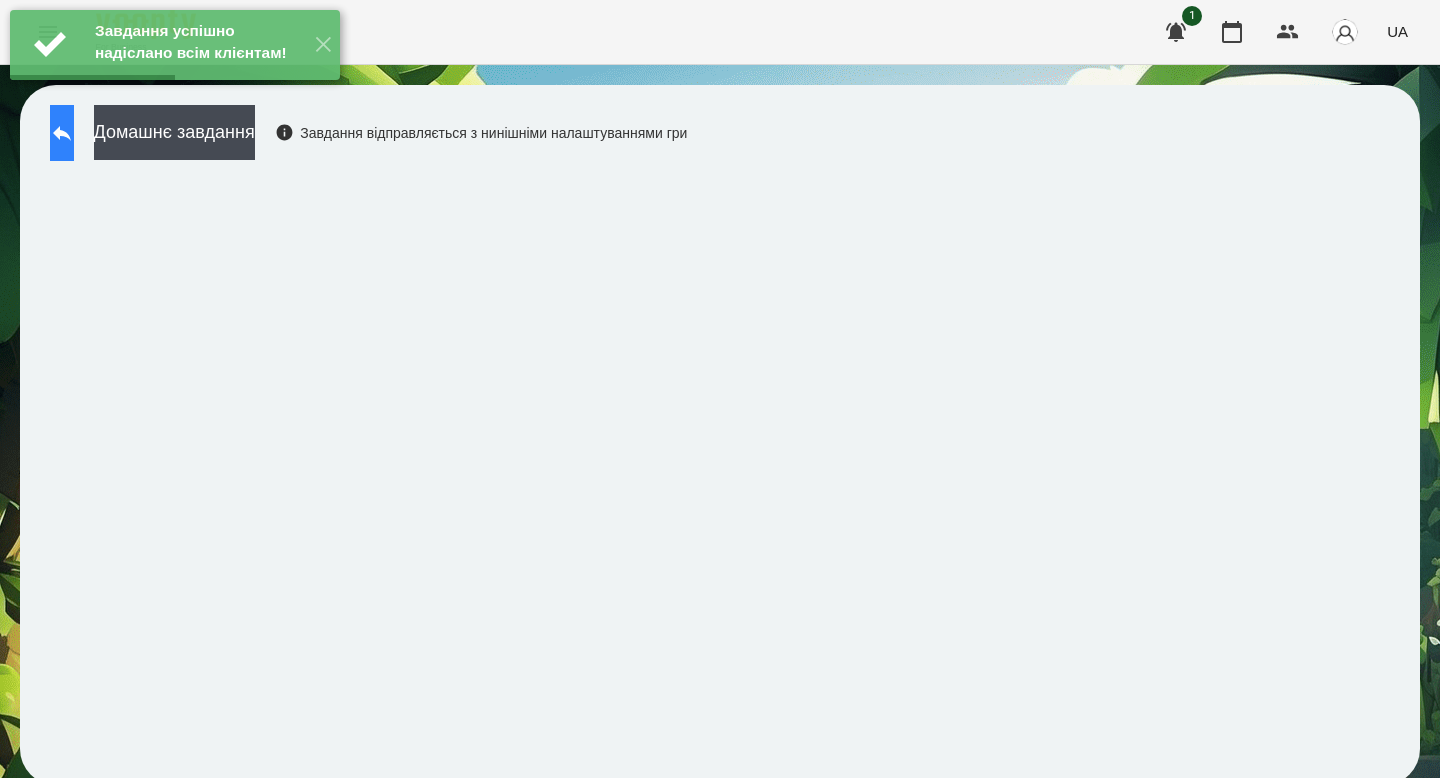 click 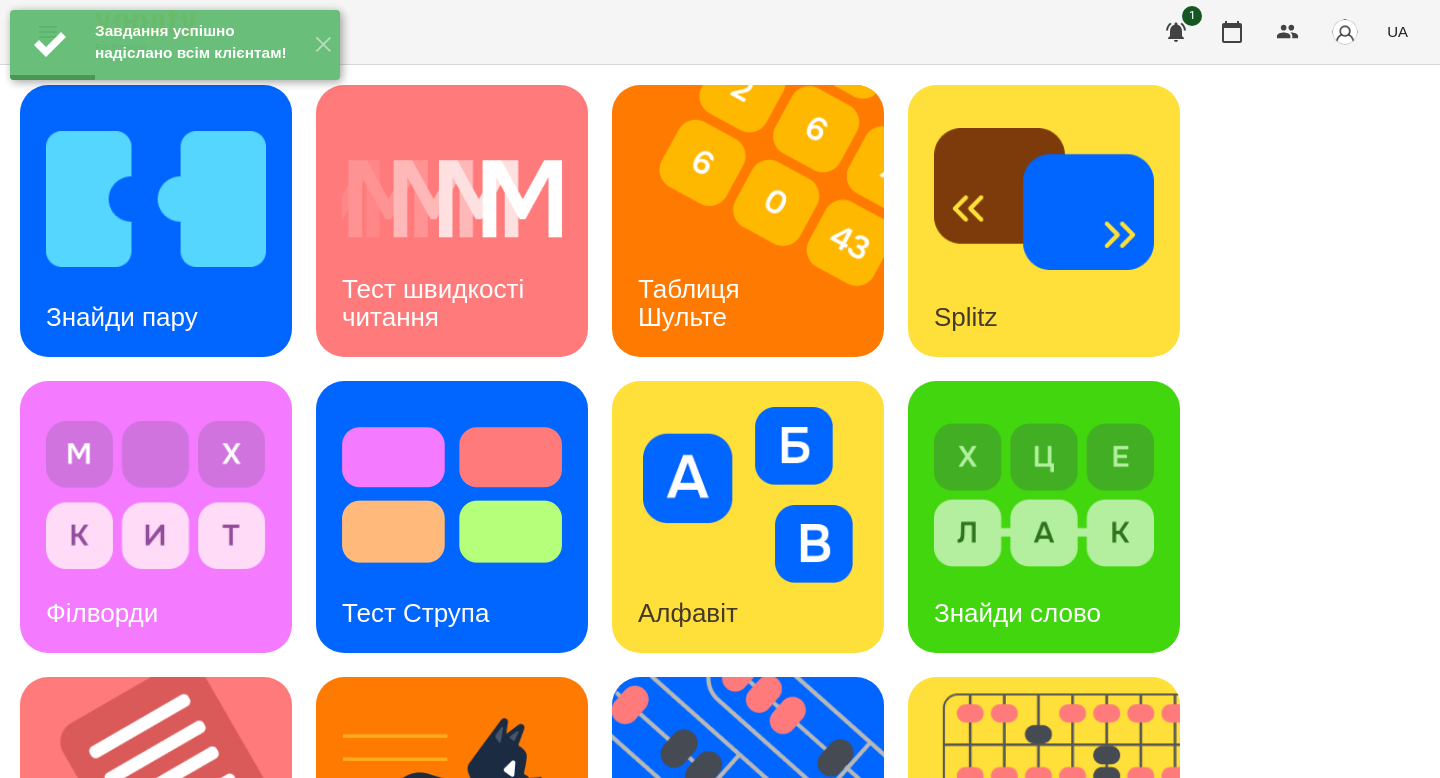 scroll, scrollTop: 219, scrollLeft: 0, axis: vertical 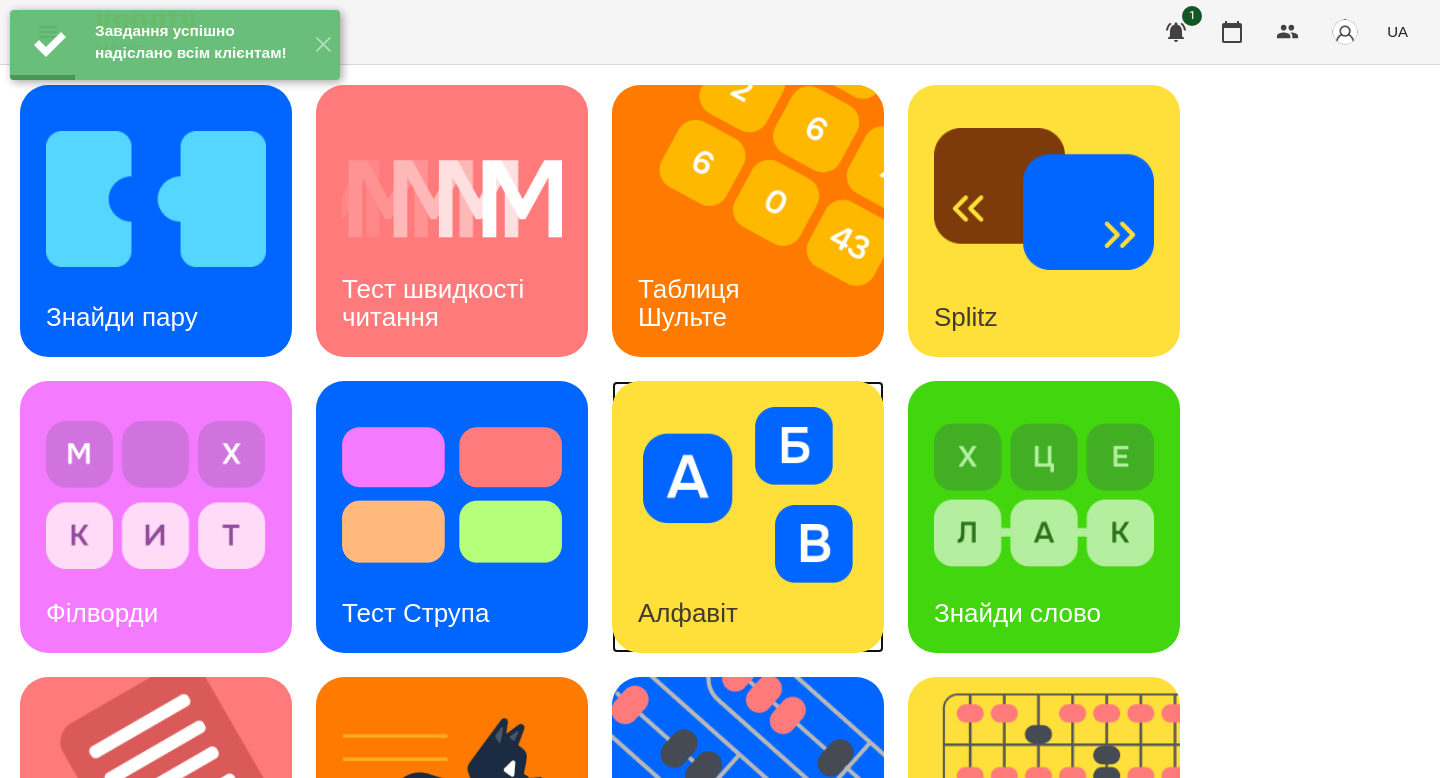 click on "Алфавіт" at bounding box center (748, 517) 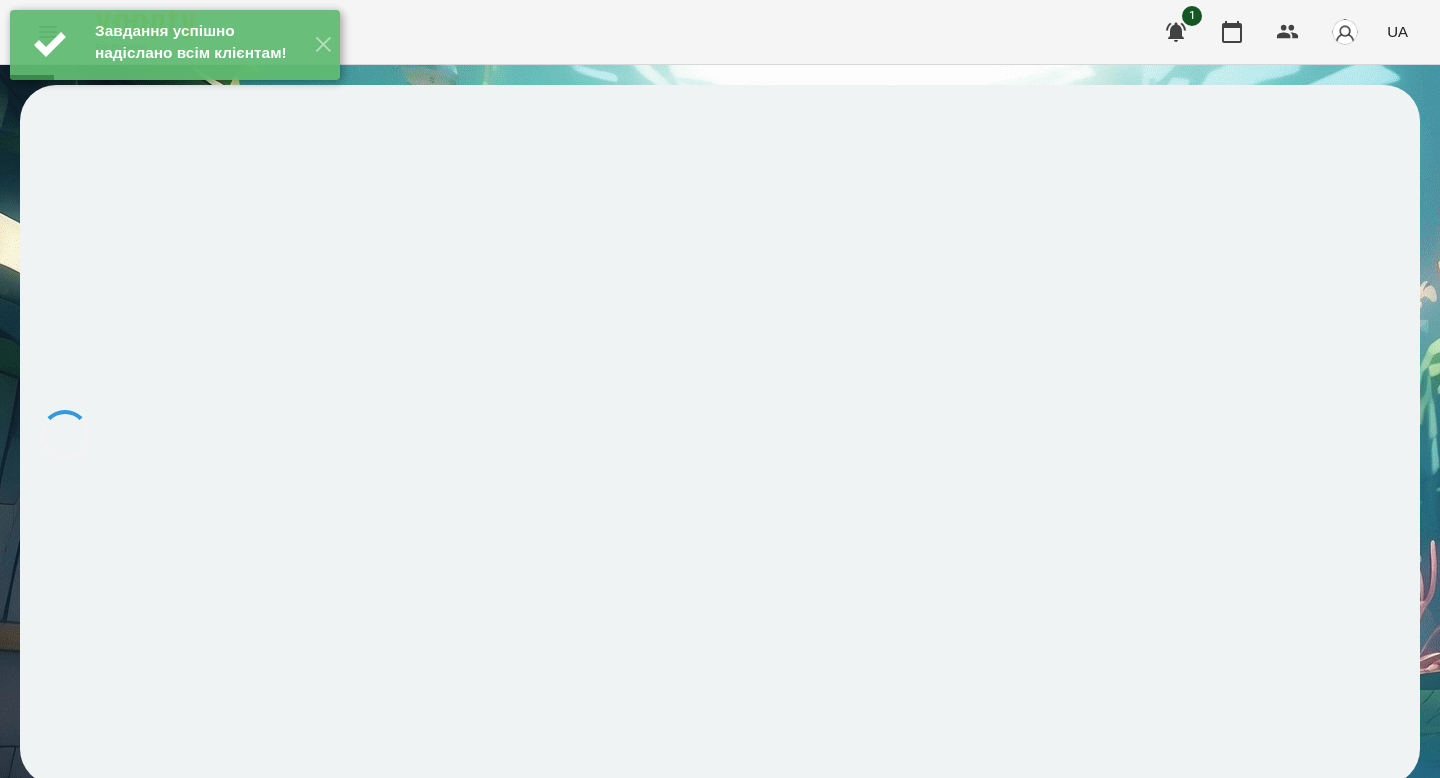 scroll, scrollTop: 0, scrollLeft: 0, axis: both 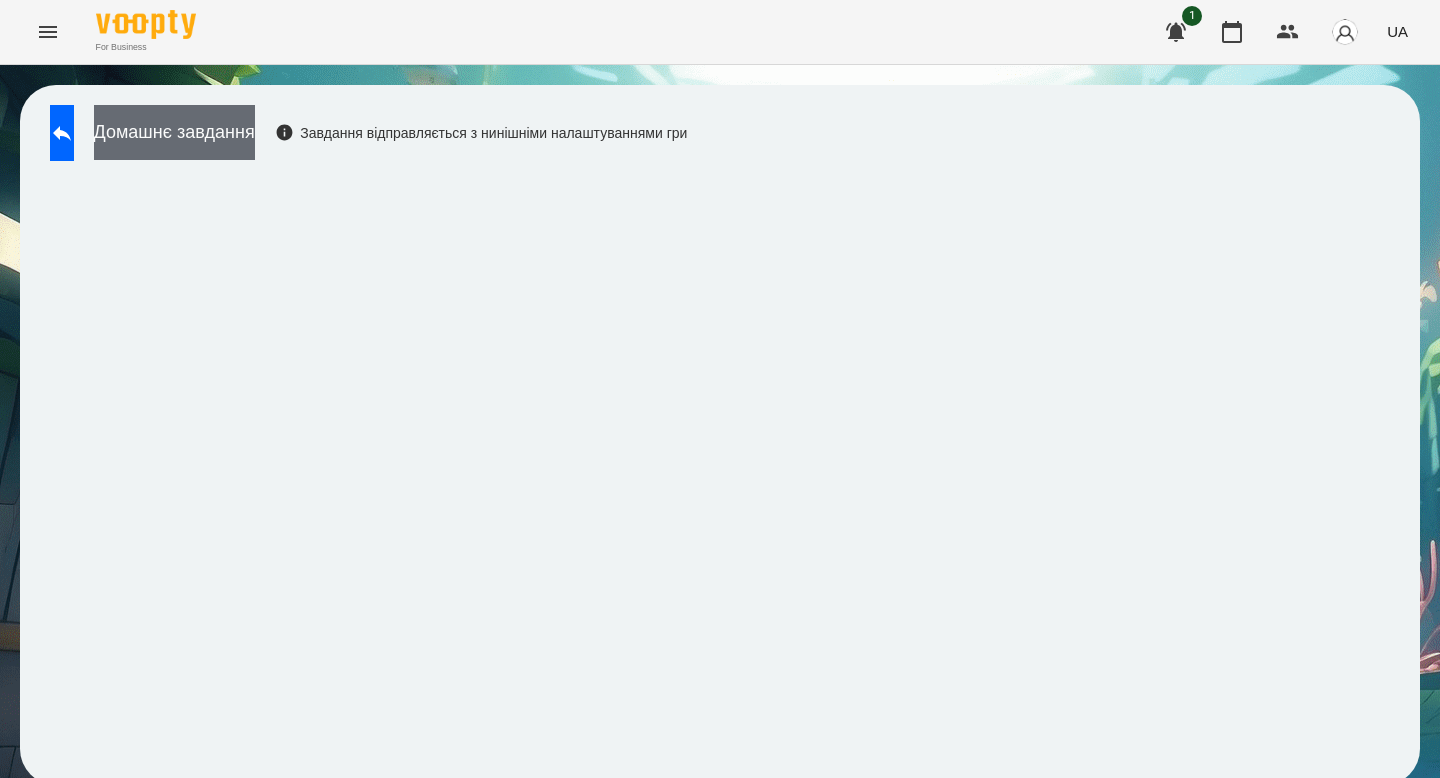 click on "Домашнє завдання" at bounding box center (174, 132) 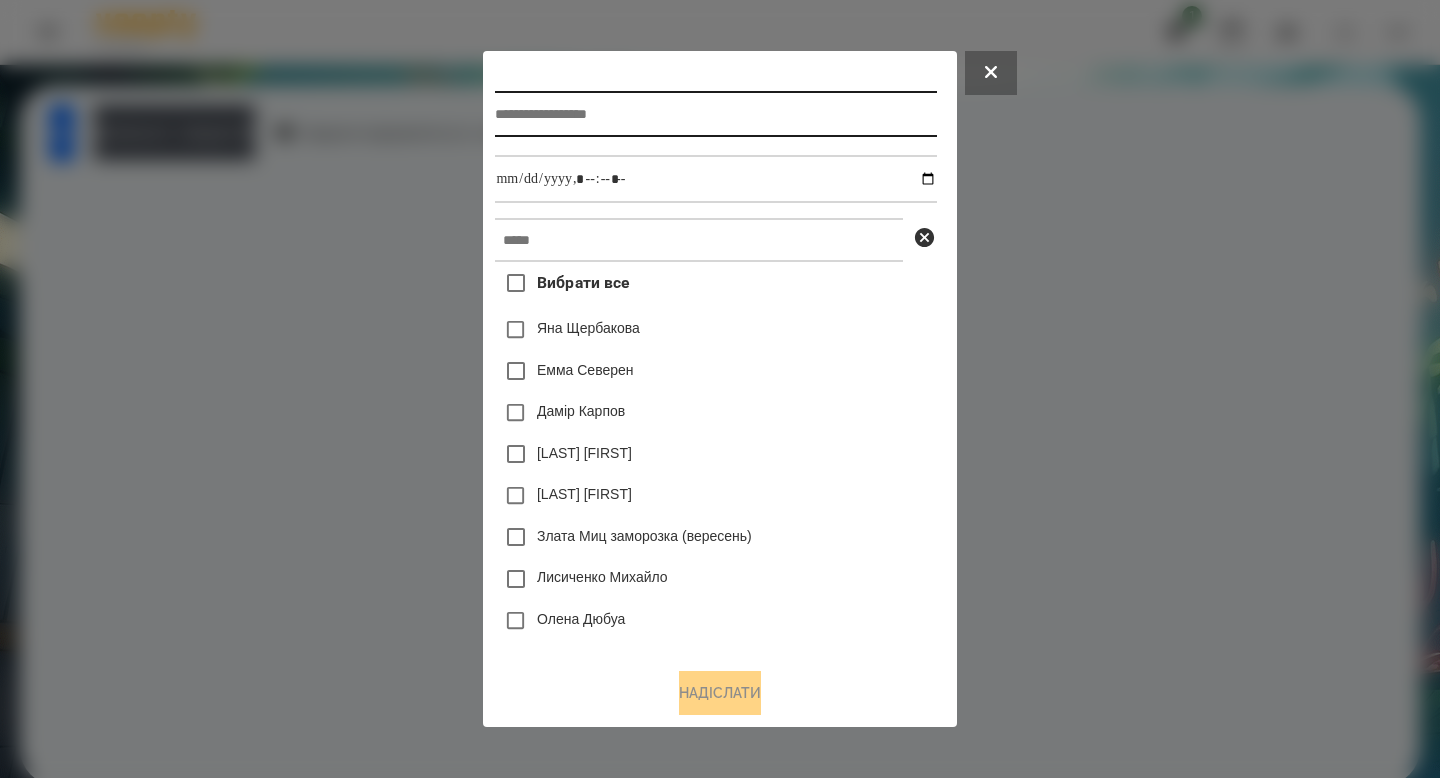 click at bounding box center (715, 114) 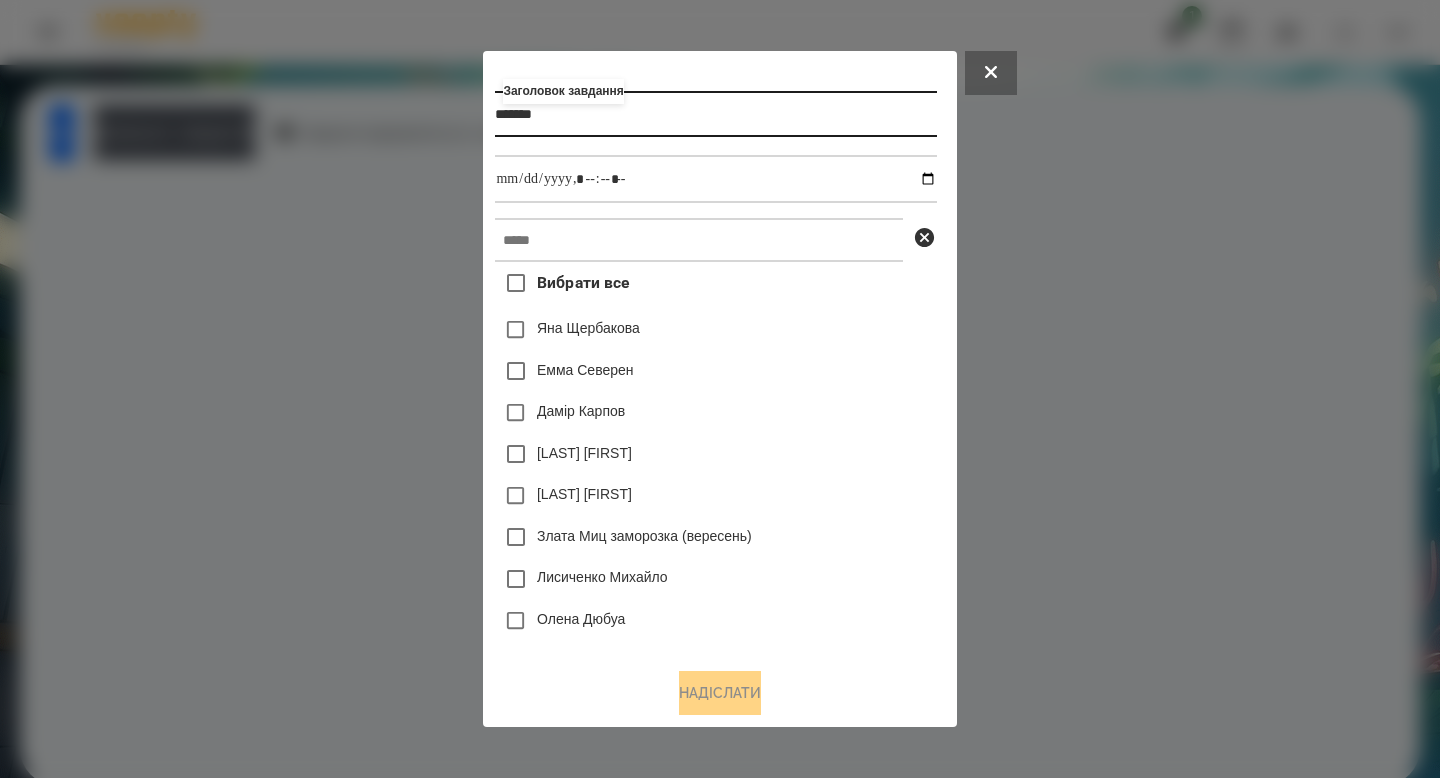type on "*******" 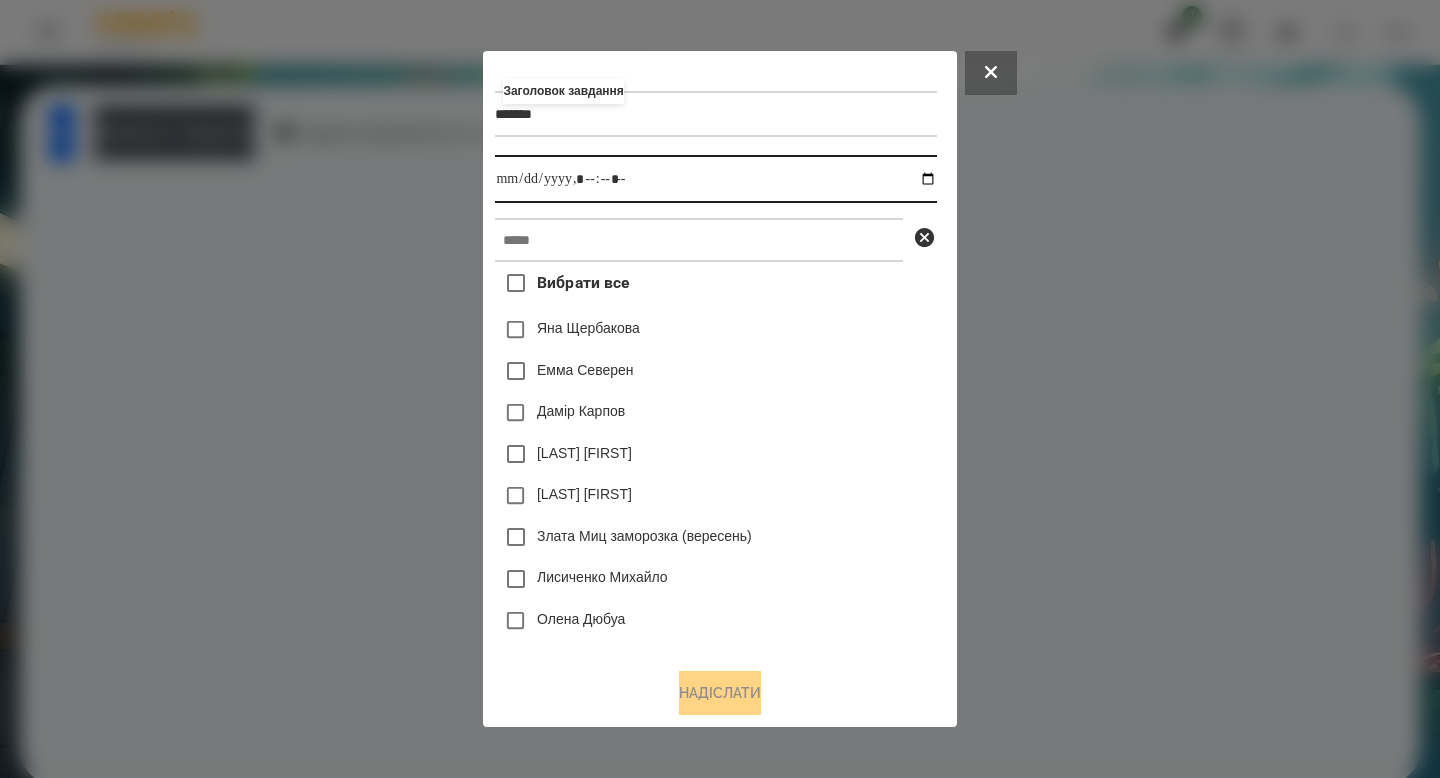 click at bounding box center (715, 179) 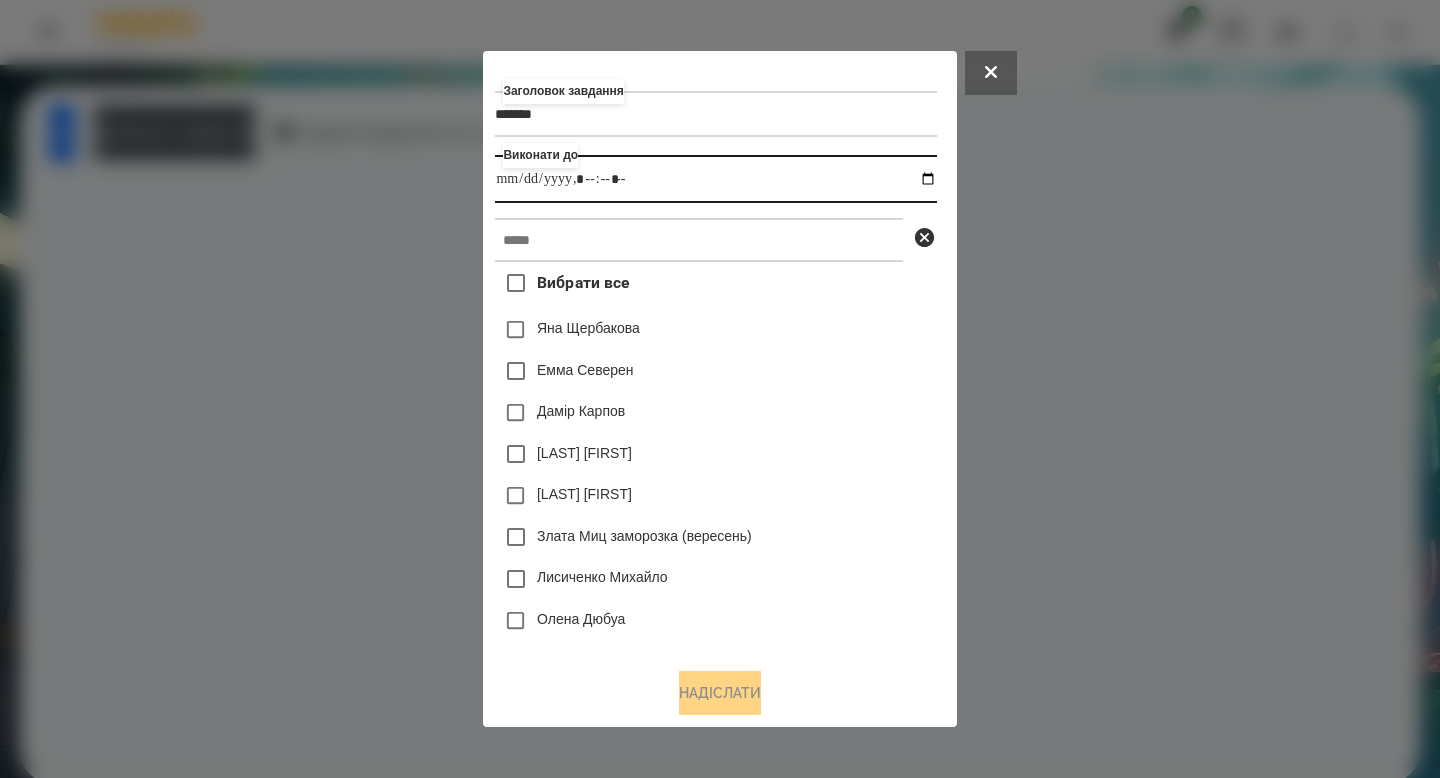 click at bounding box center (715, 179) 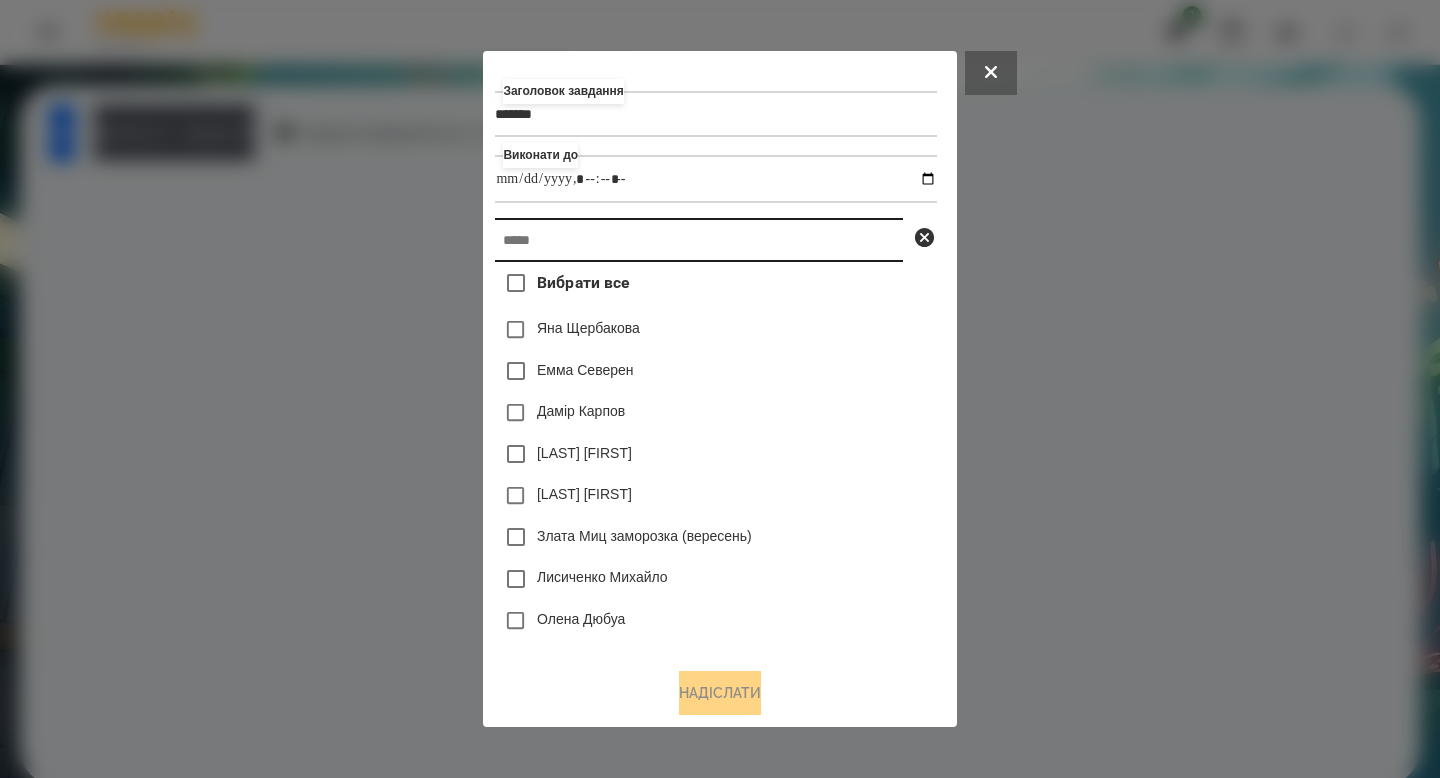 click at bounding box center (699, 240) 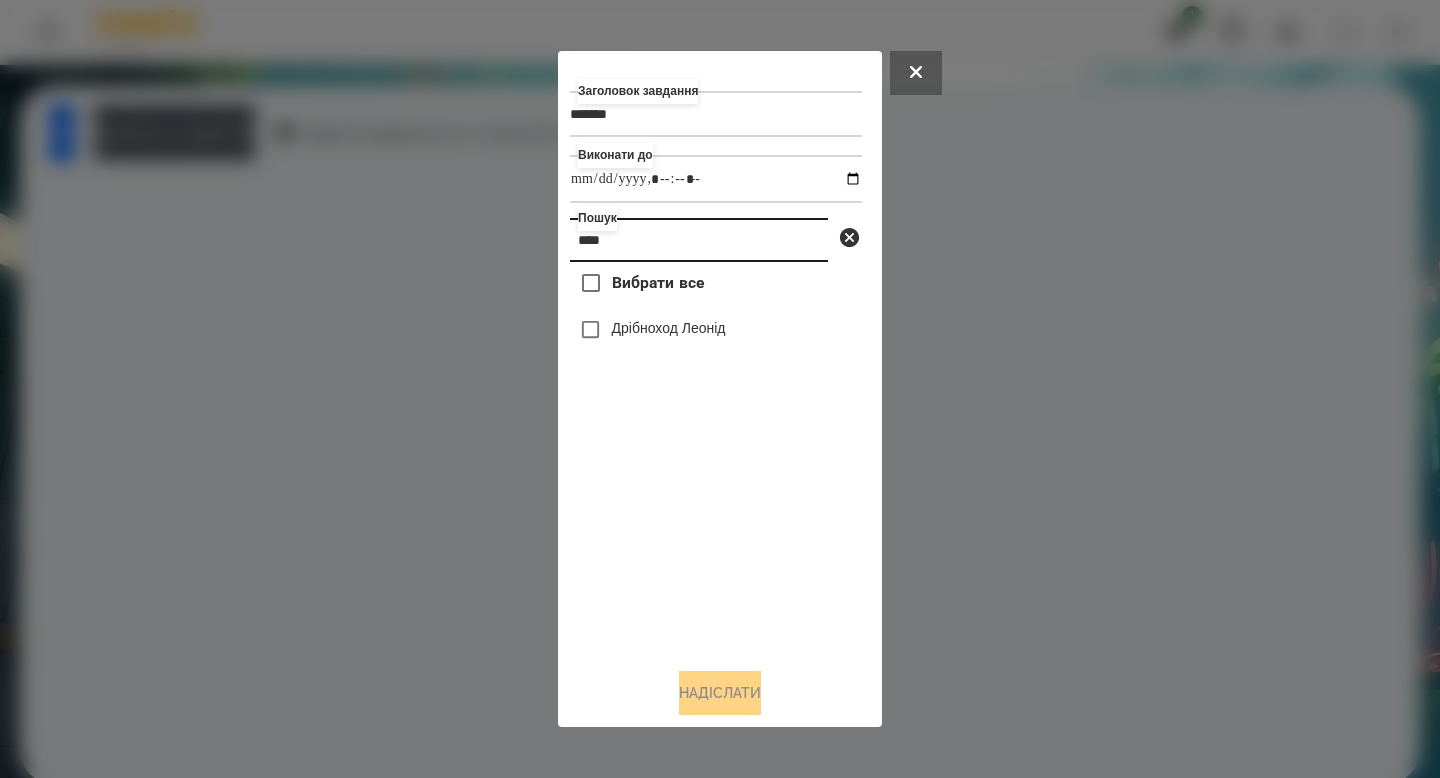 type on "****" 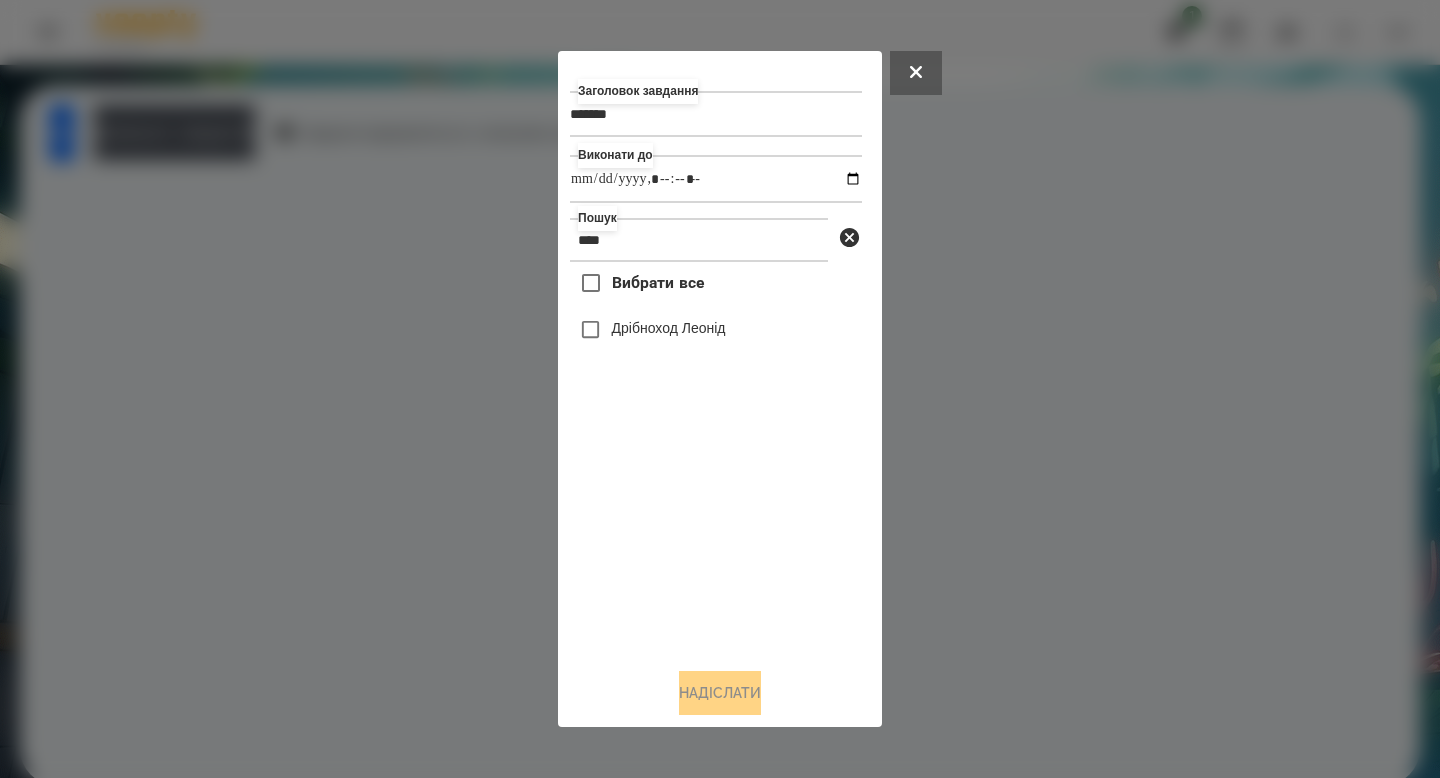 click on "Дрібноход Леонід" at bounding box center [716, 330] 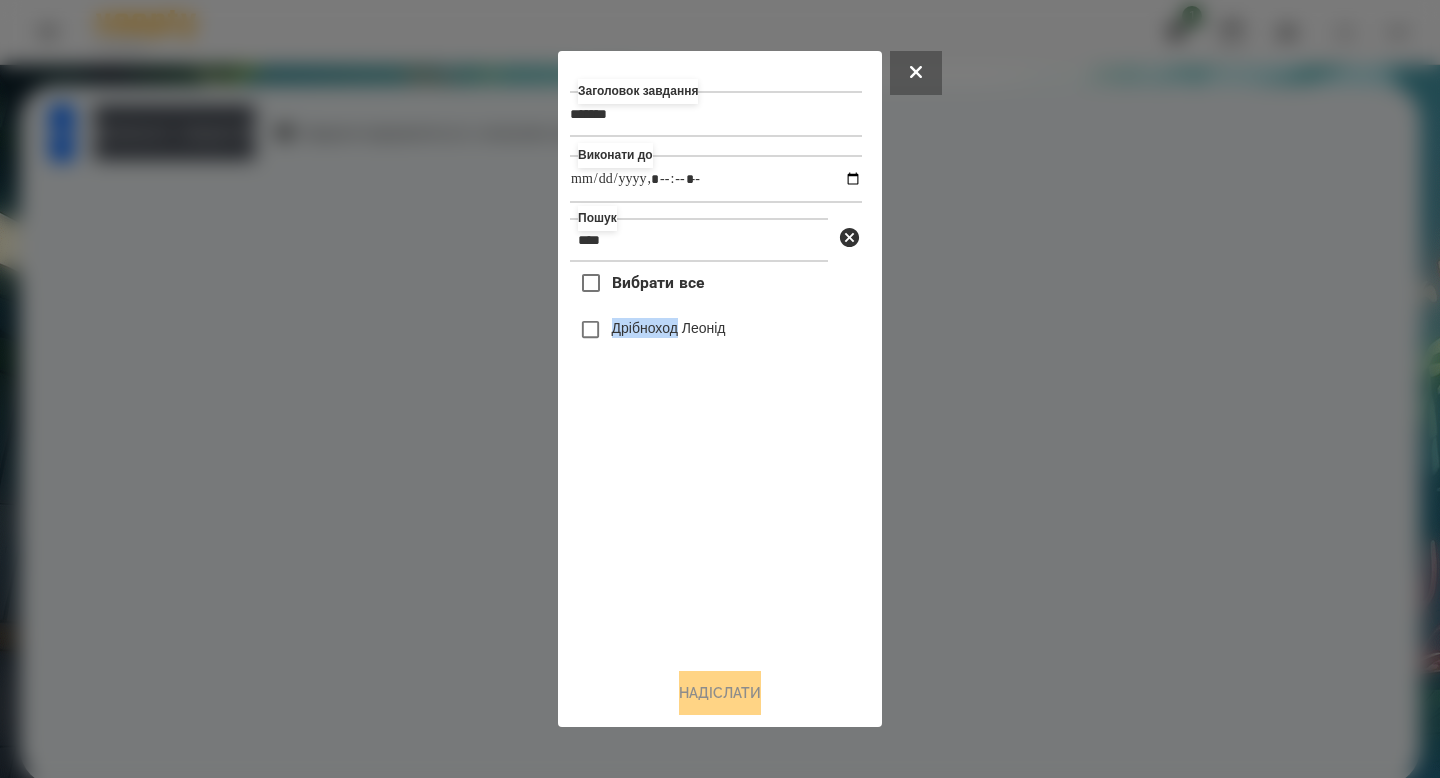 click on "Дрібноход Леонід" at bounding box center [669, 328] 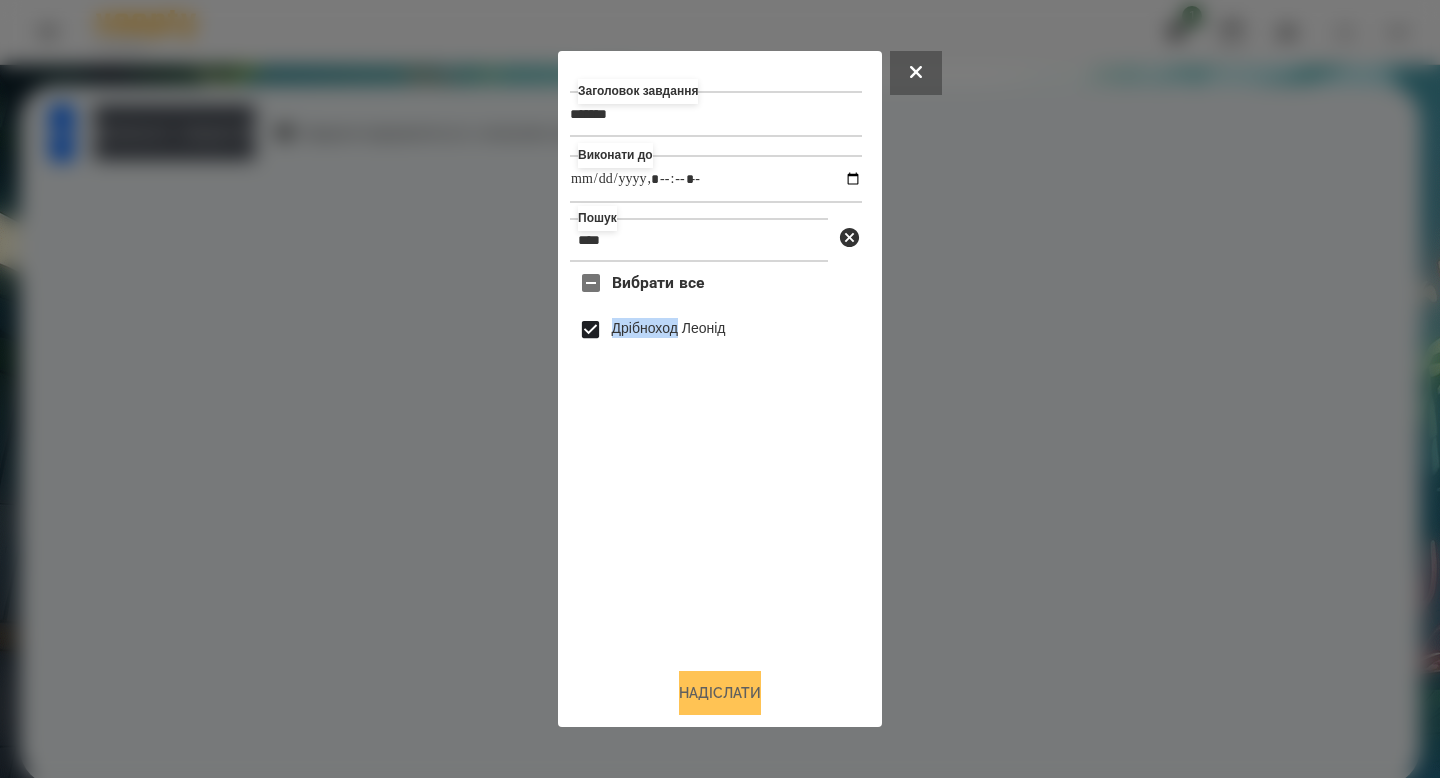 click on "Надіслати" at bounding box center [720, 693] 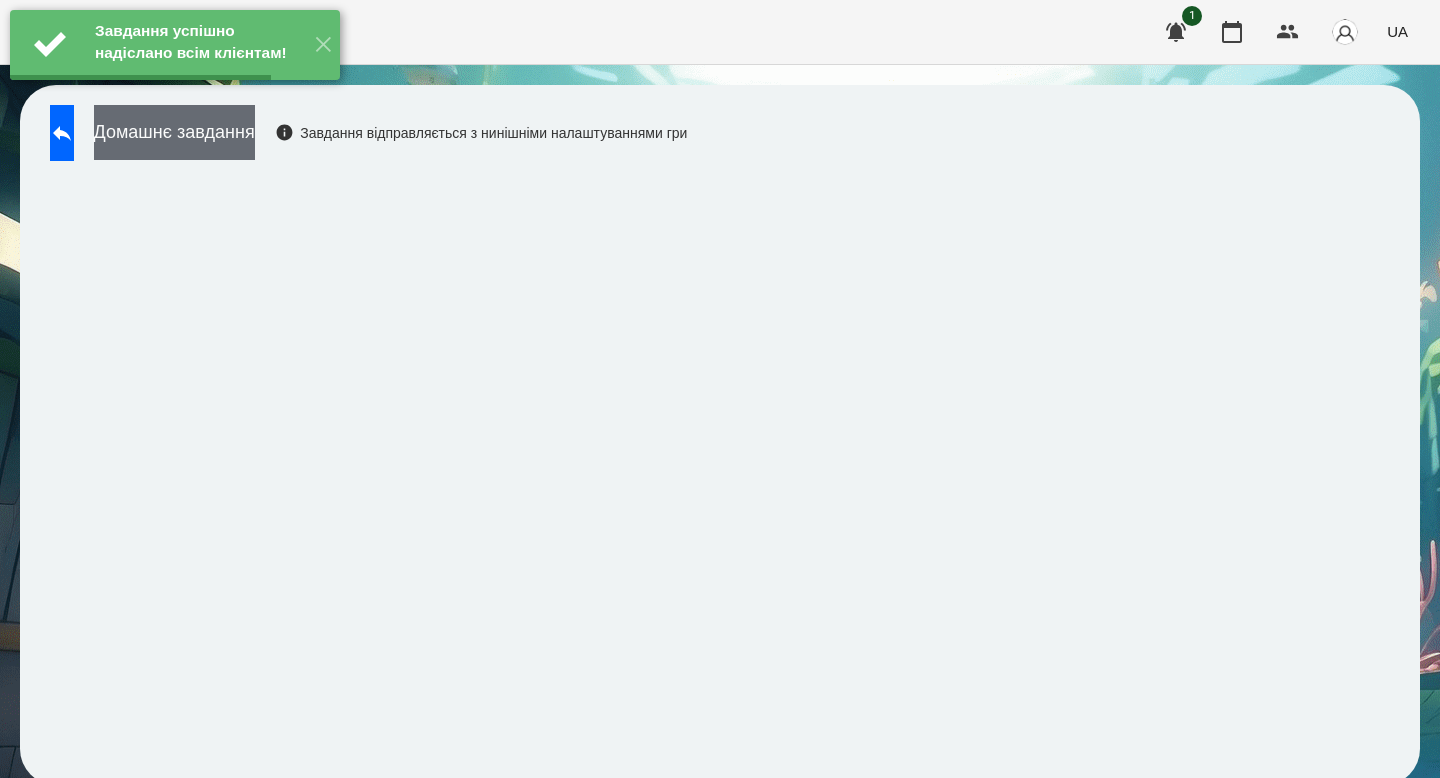 click on "Домашнє завдання" at bounding box center [174, 132] 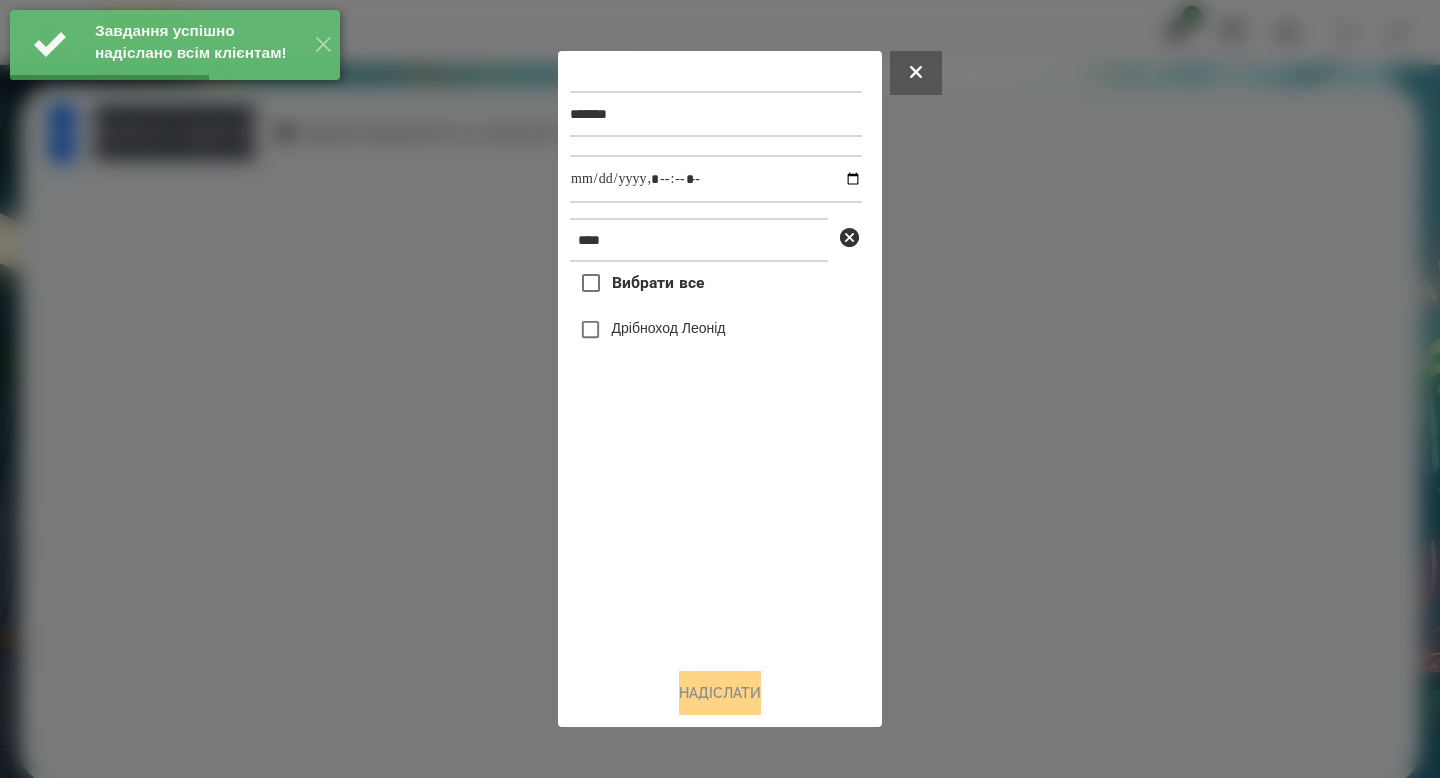 click on "Дрібноход Леонід" at bounding box center [669, 328] 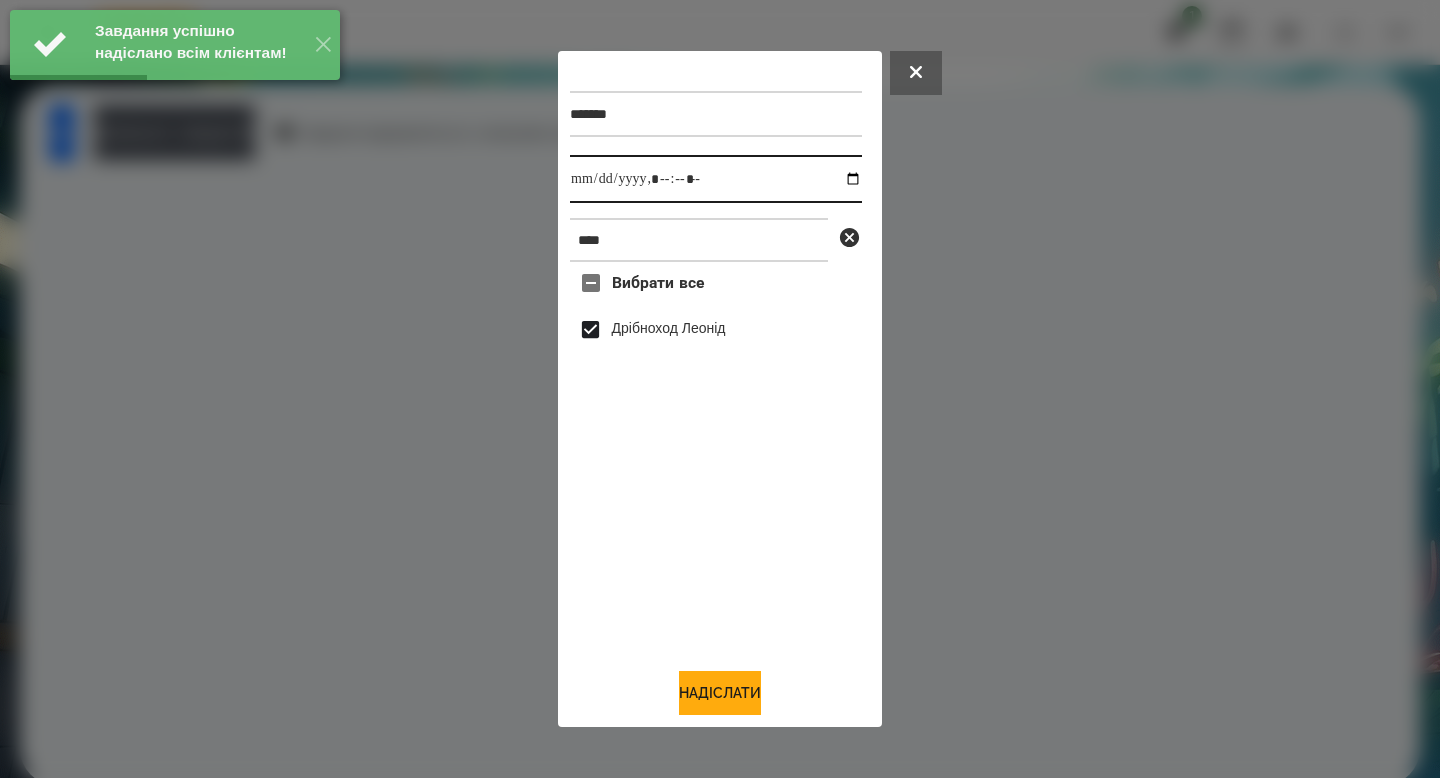 click at bounding box center (716, 179) 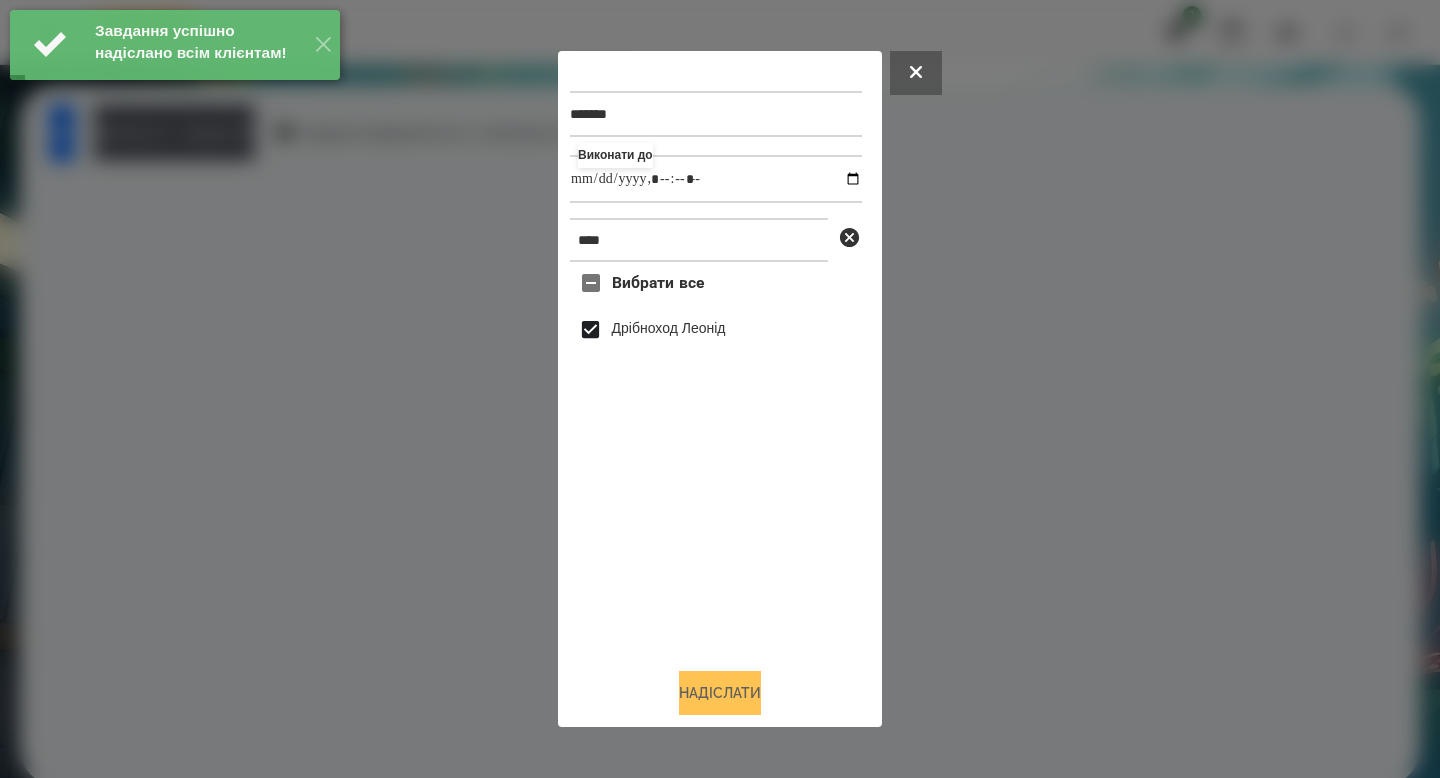 type on "**********" 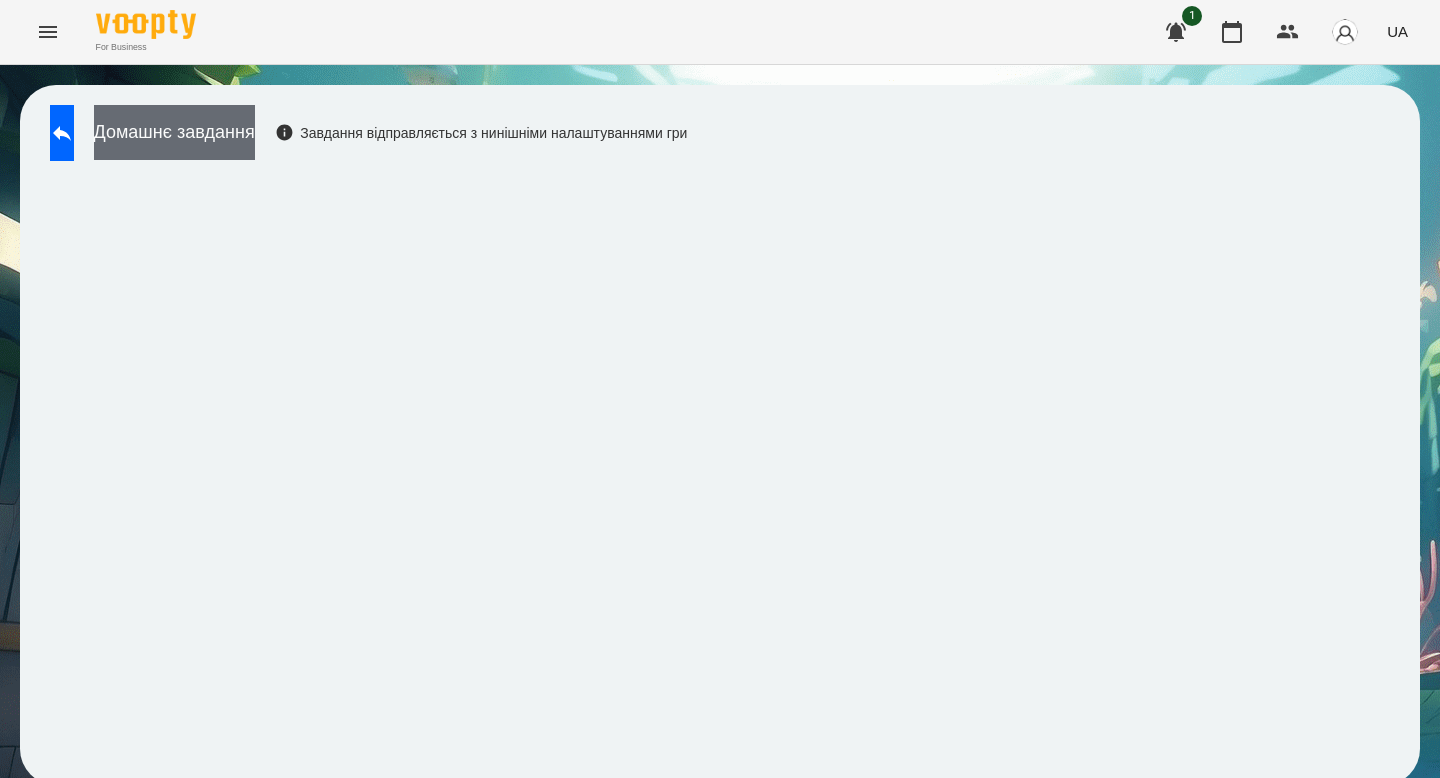 click on "Домашнє завдання" at bounding box center [174, 132] 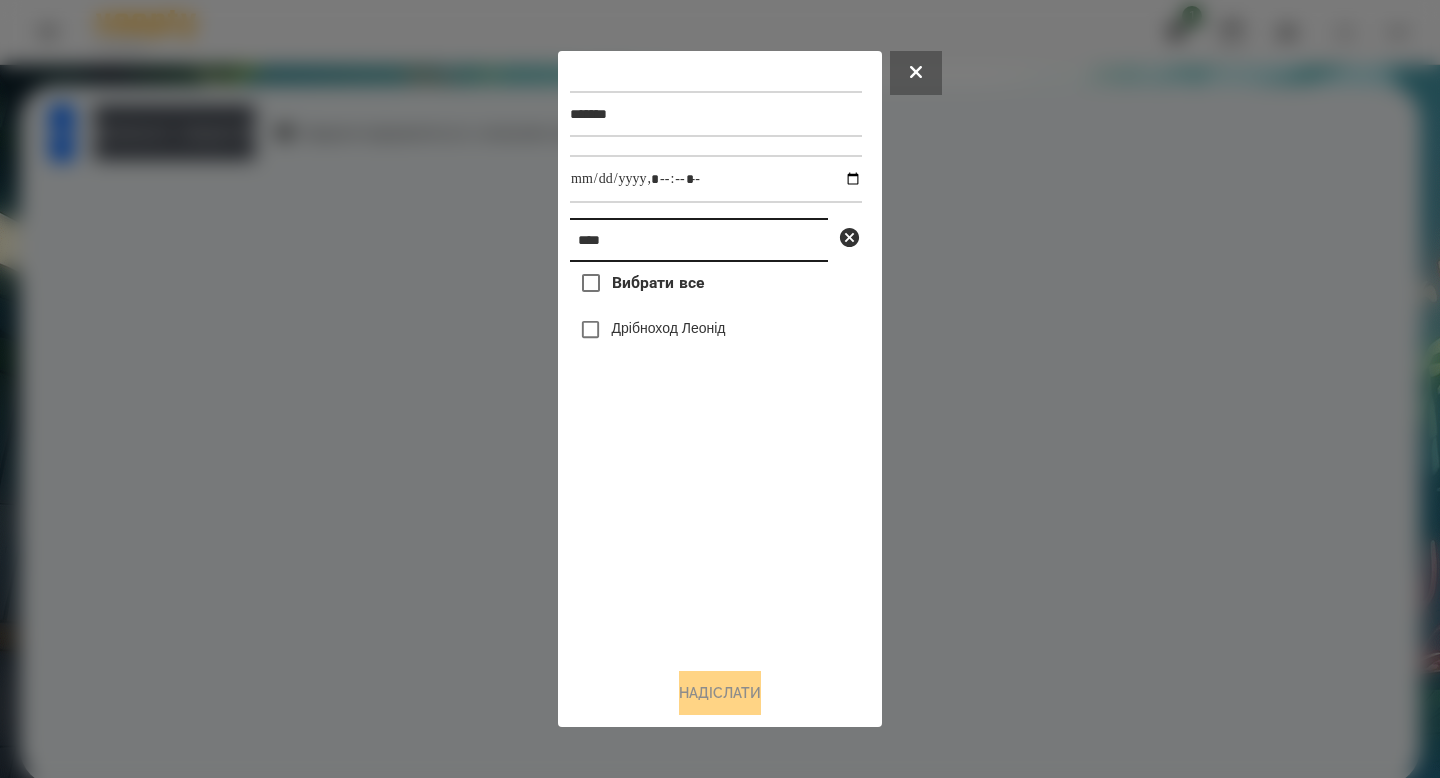 drag, startPoint x: 643, startPoint y: 241, endPoint x: 489, endPoint y: 230, distance: 154.39236 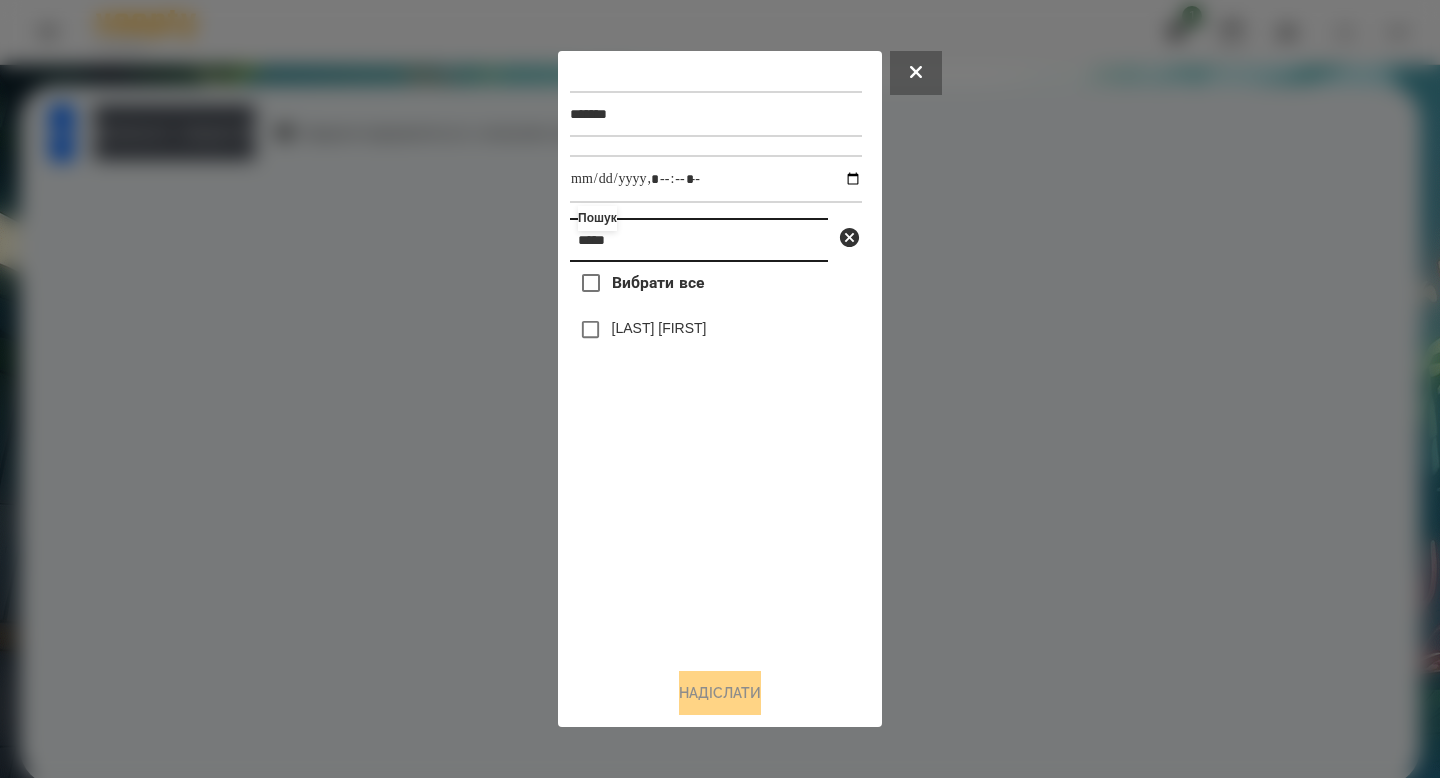 type on "*****" 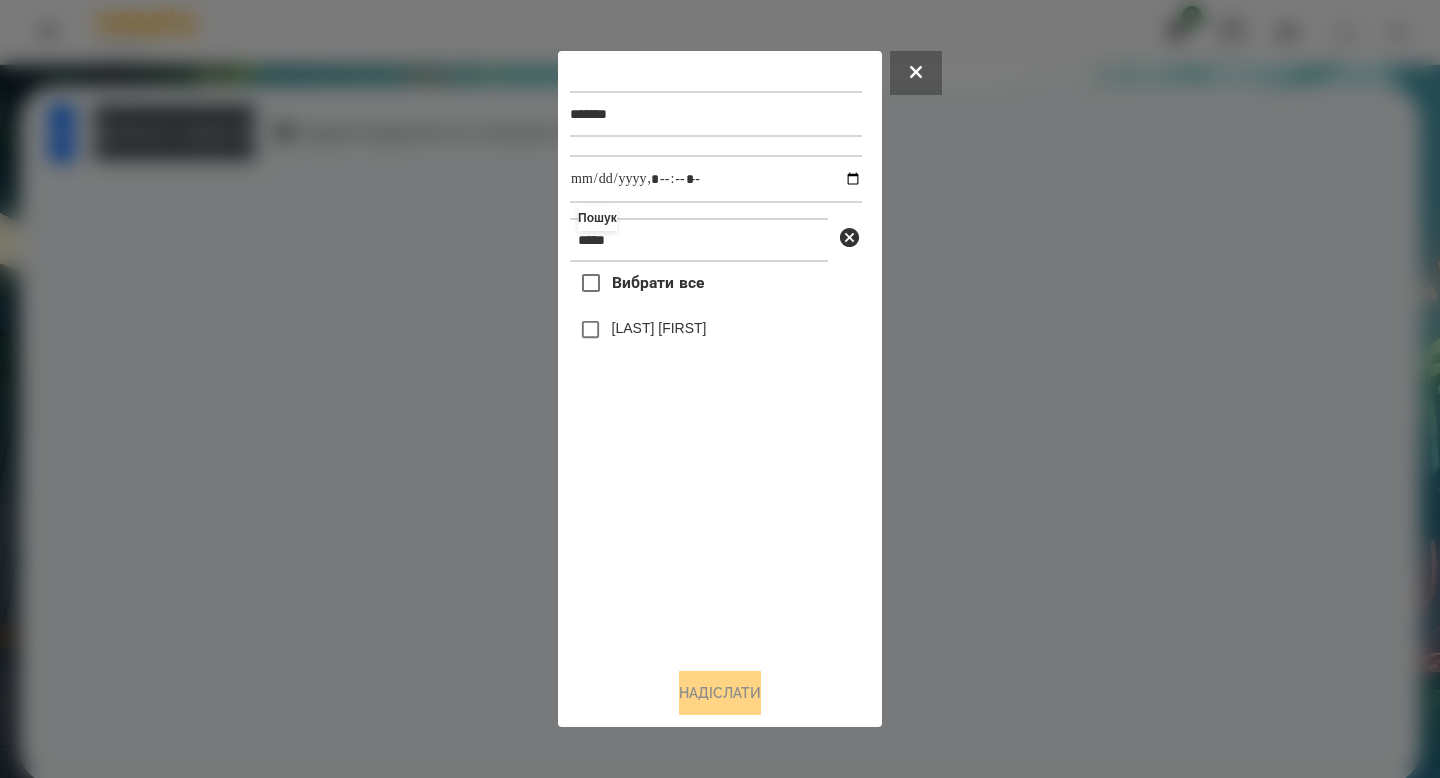 click at bounding box center [720, 389] 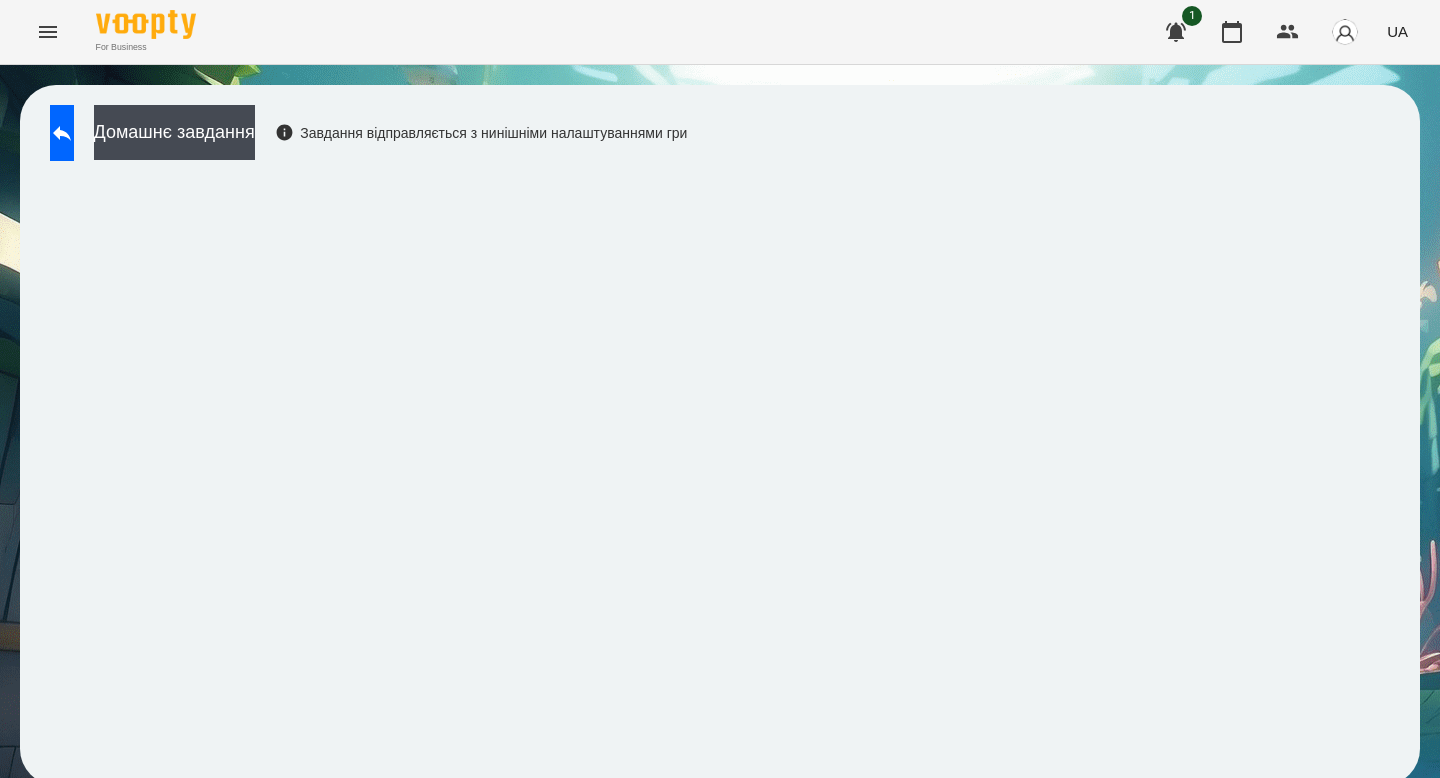 click on "Домашнє завдання Завдання відправляється з нинішніми налаштуваннями гри" at bounding box center (720, 435) 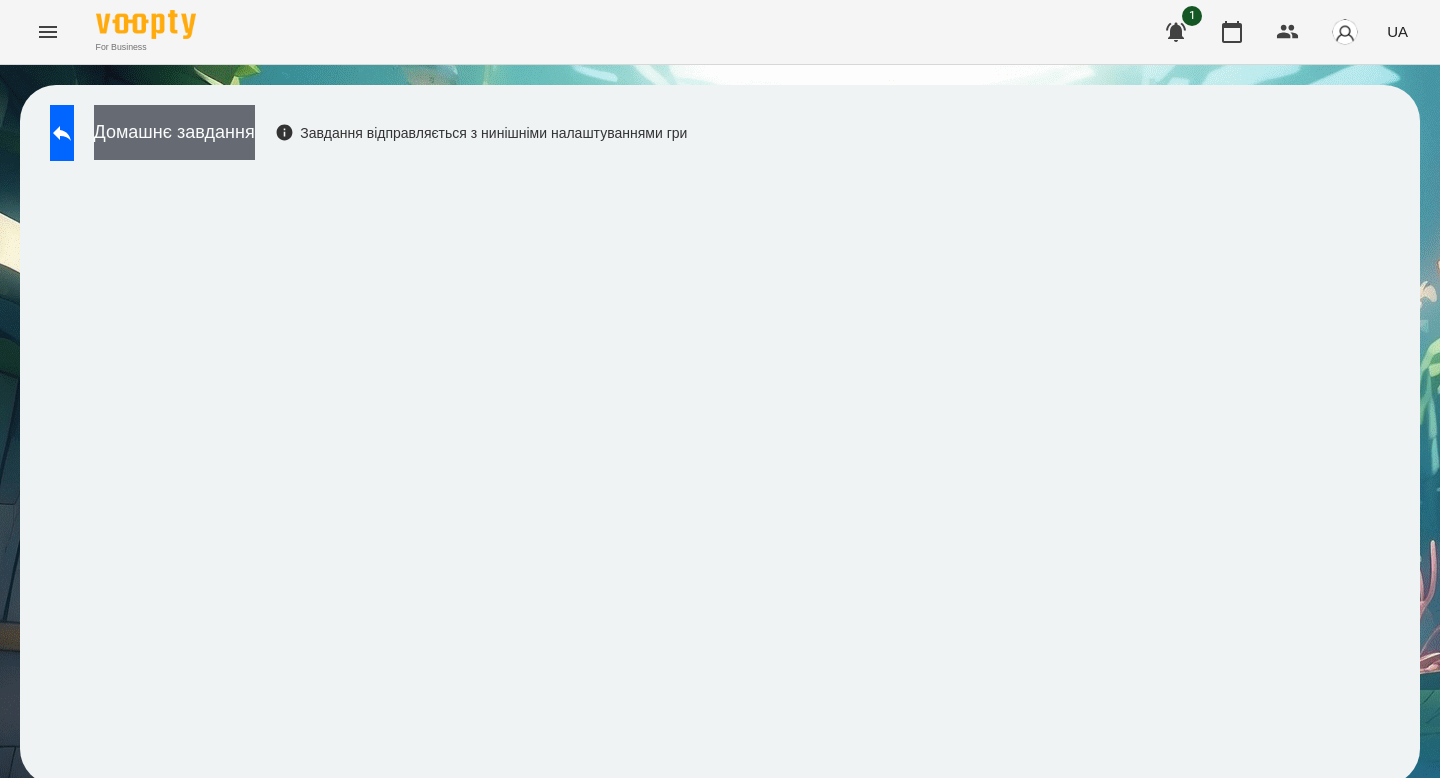 click on "Домашнє завдання" at bounding box center [174, 132] 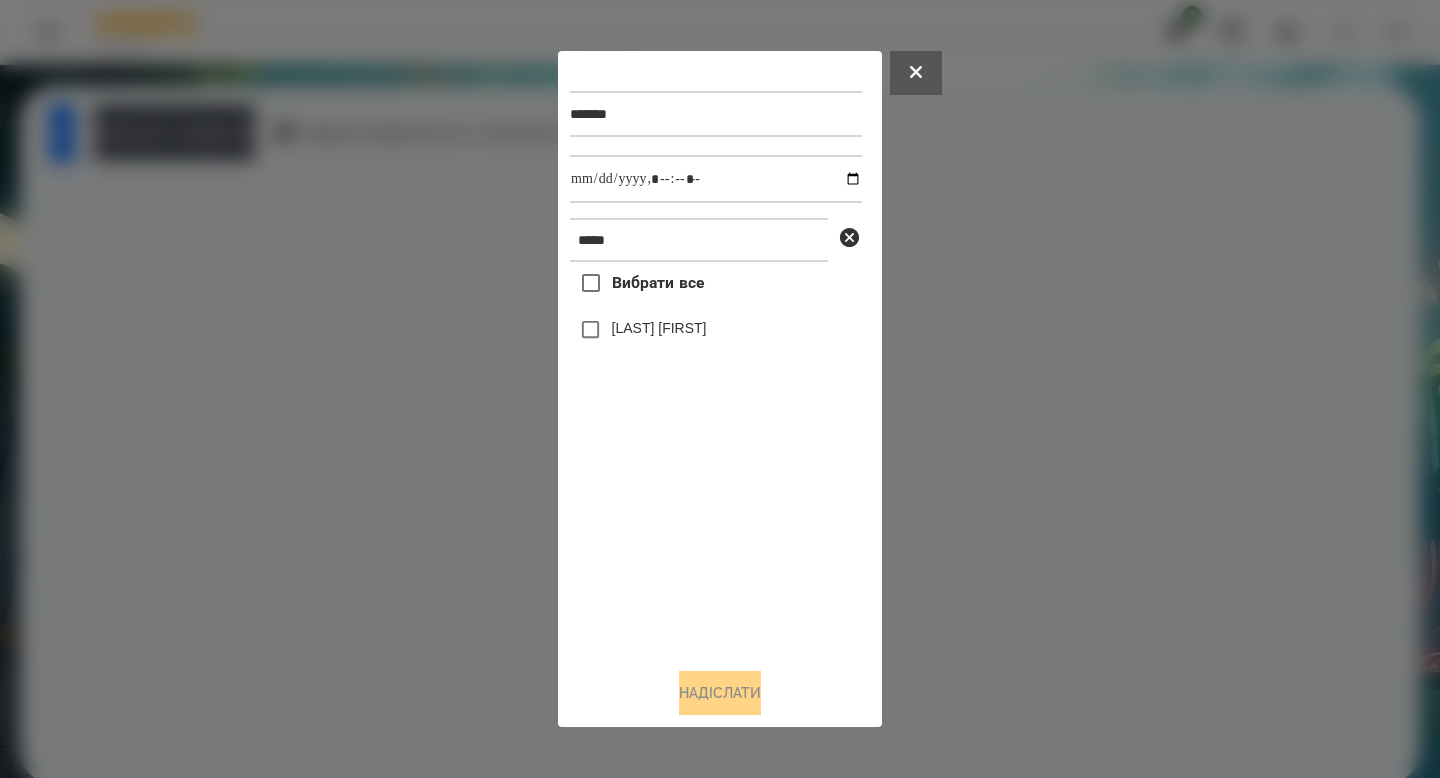 click at bounding box center (720, 389) 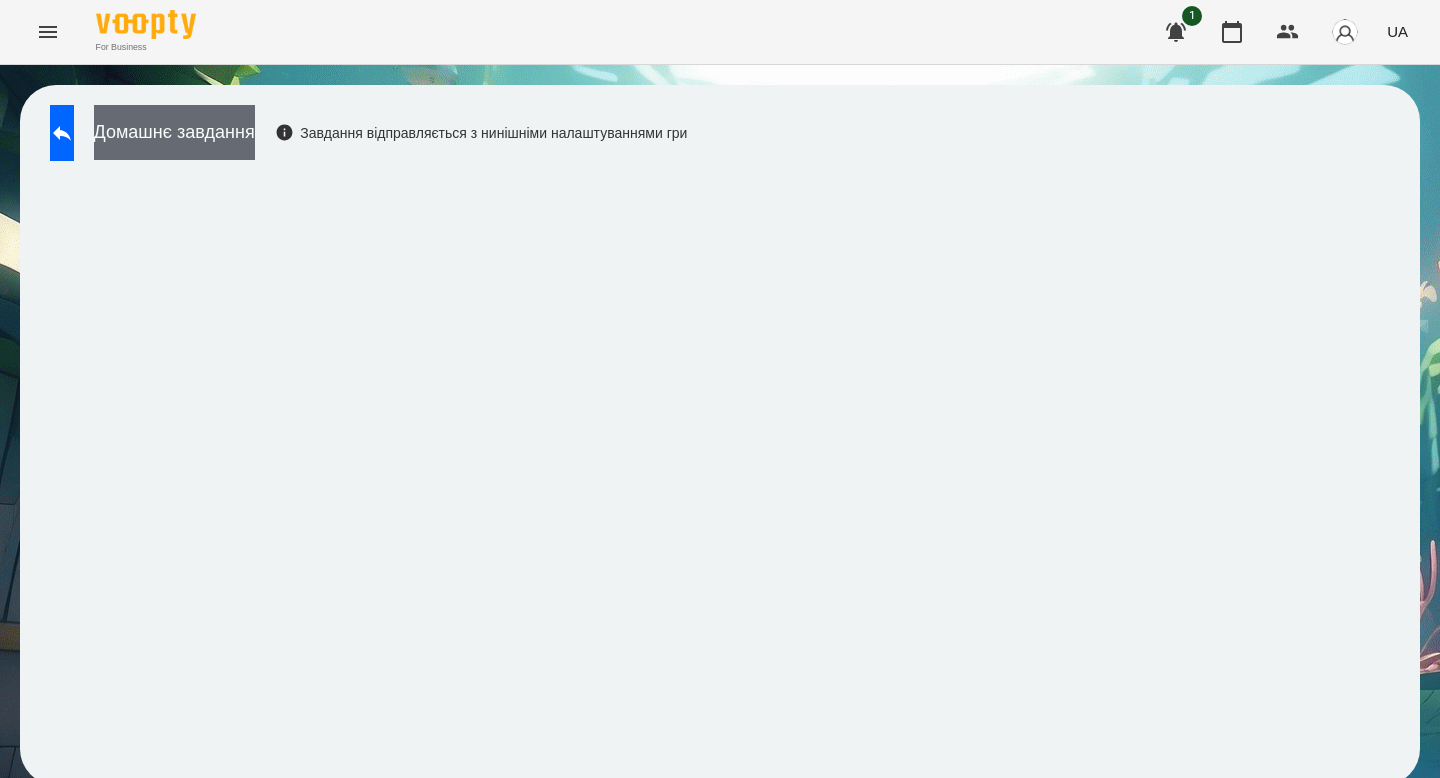 click on "Домашнє завдання" at bounding box center (174, 132) 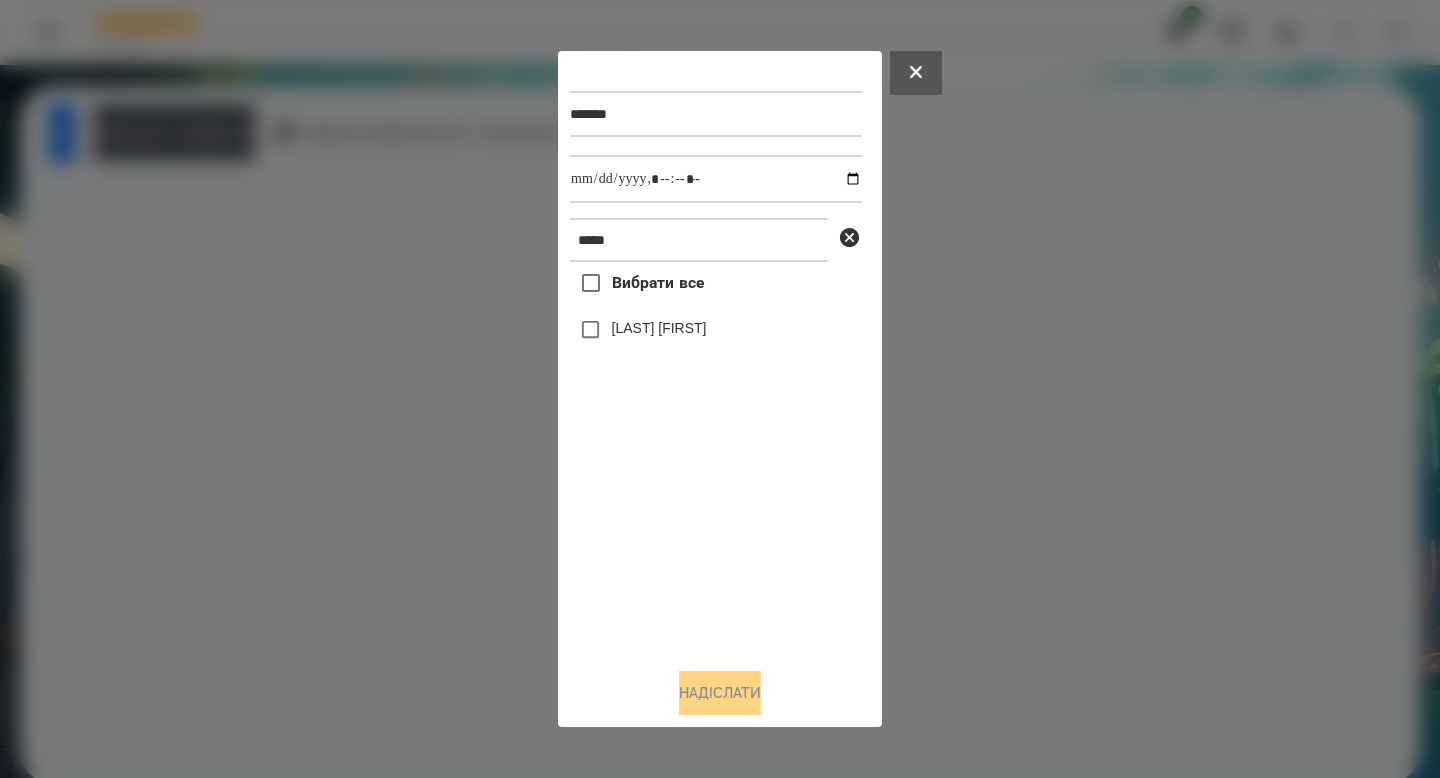 click on "Вибрати все [LAST] [FIRST]" at bounding box center (716, 456) 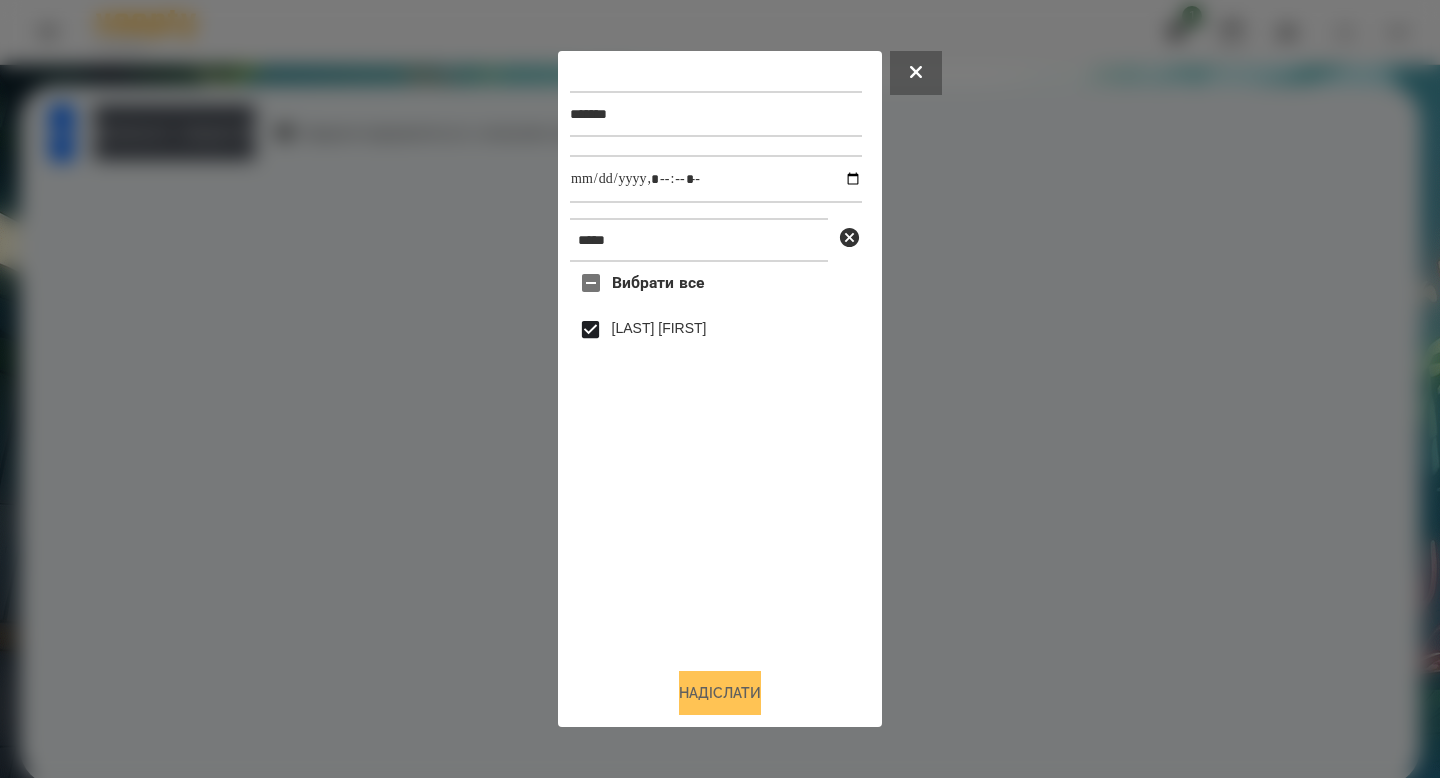 click on "Надіслати" at bounding box center [720, 693] 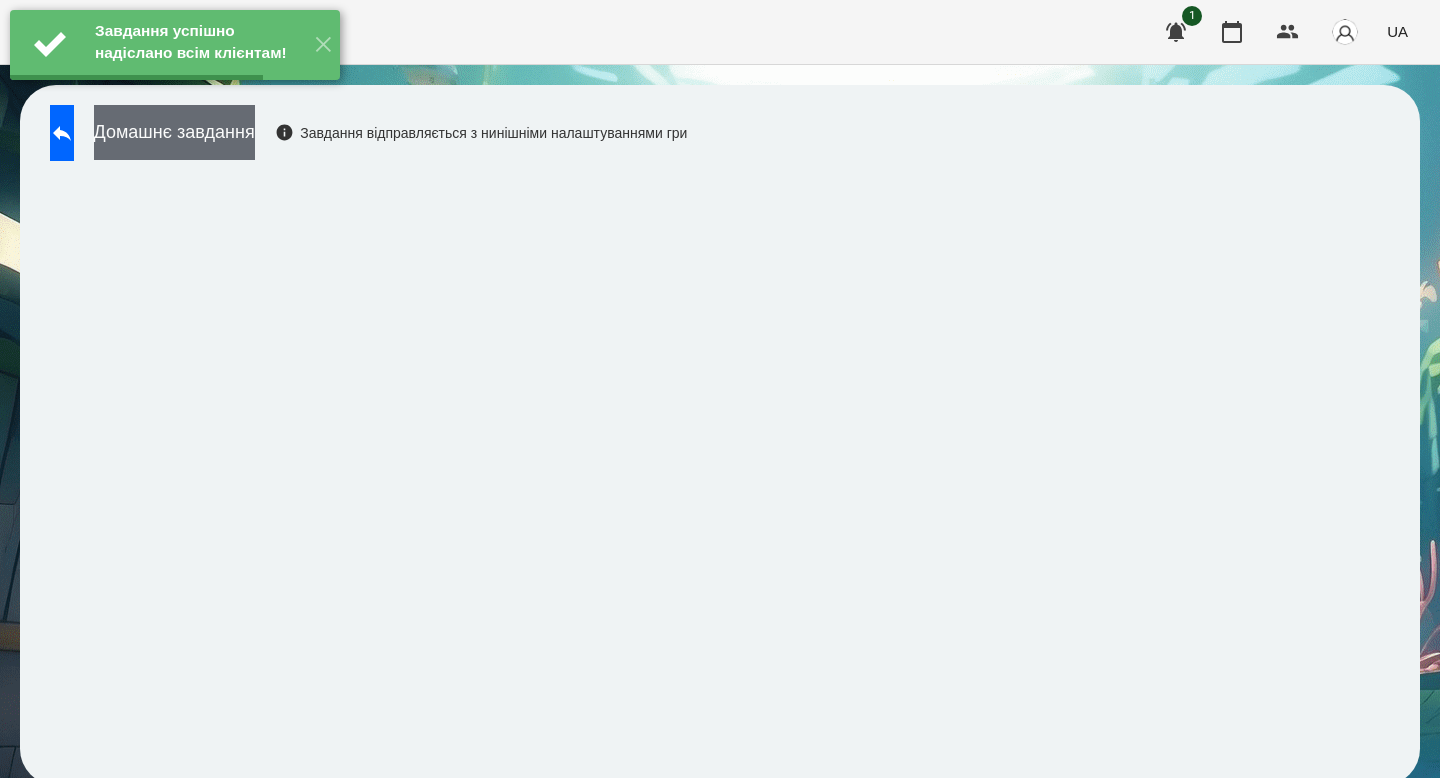 click on "Домашнє завдання" at bounding box center [174, 132] 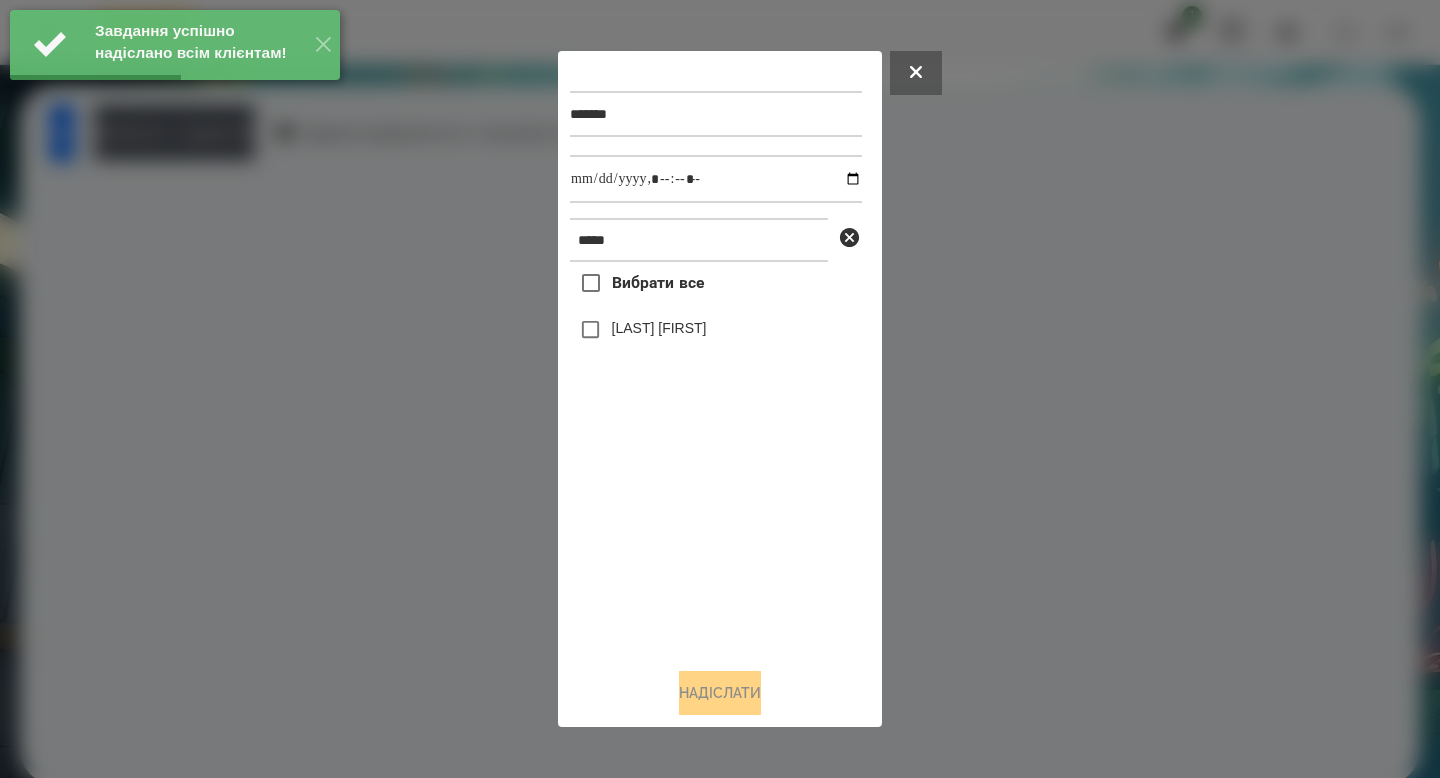 click on "[LAST] [FIRST]" at bounding box center [659, 328] 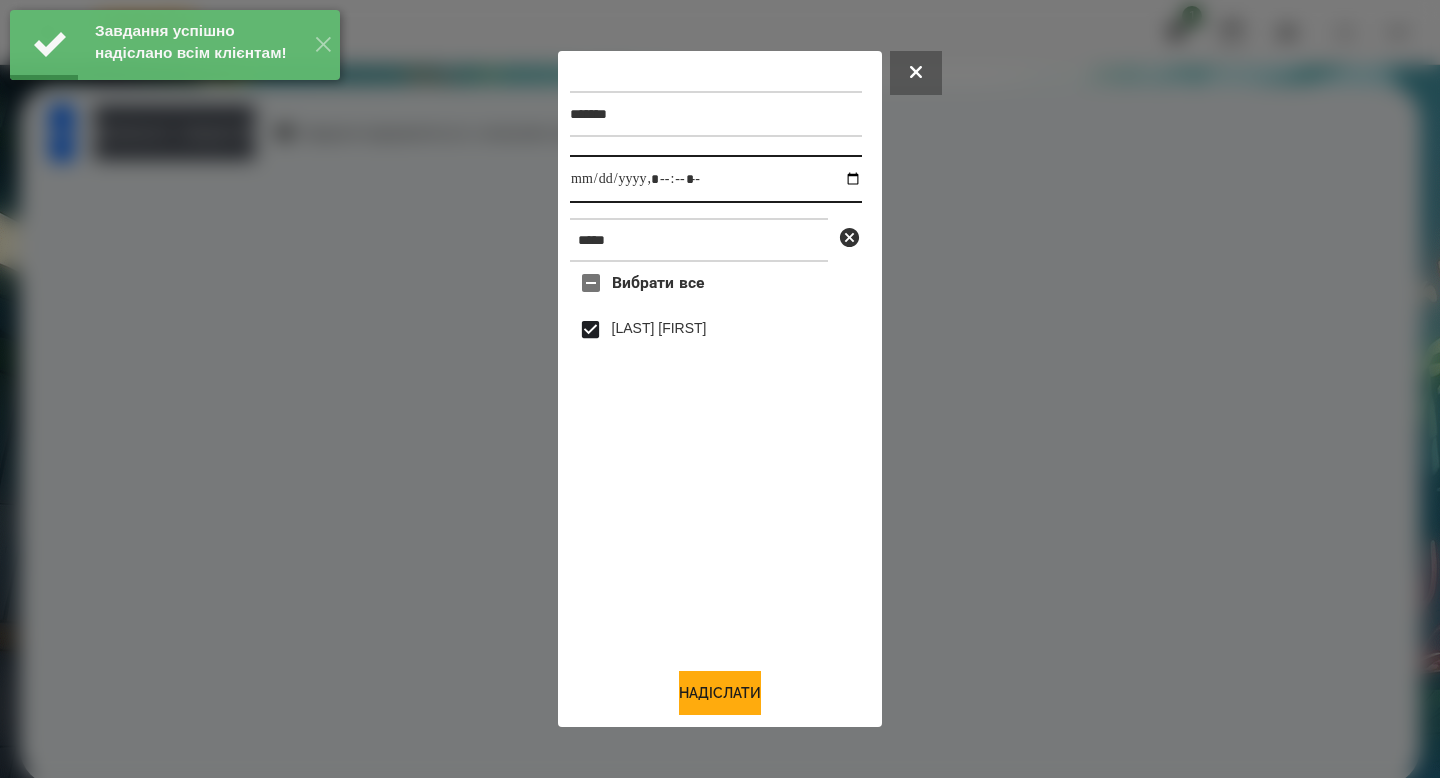 click at bounding box center [716, 179] 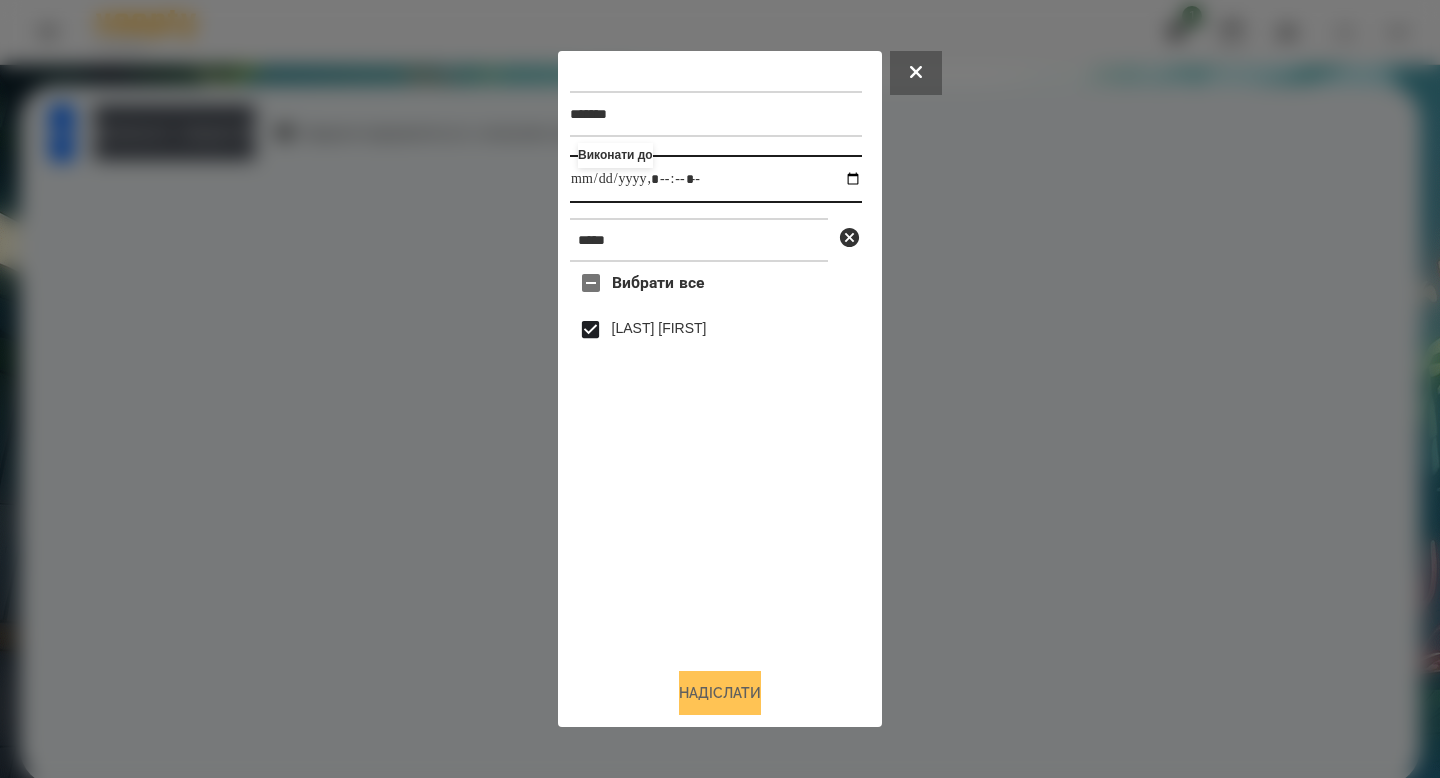 type on "**********" 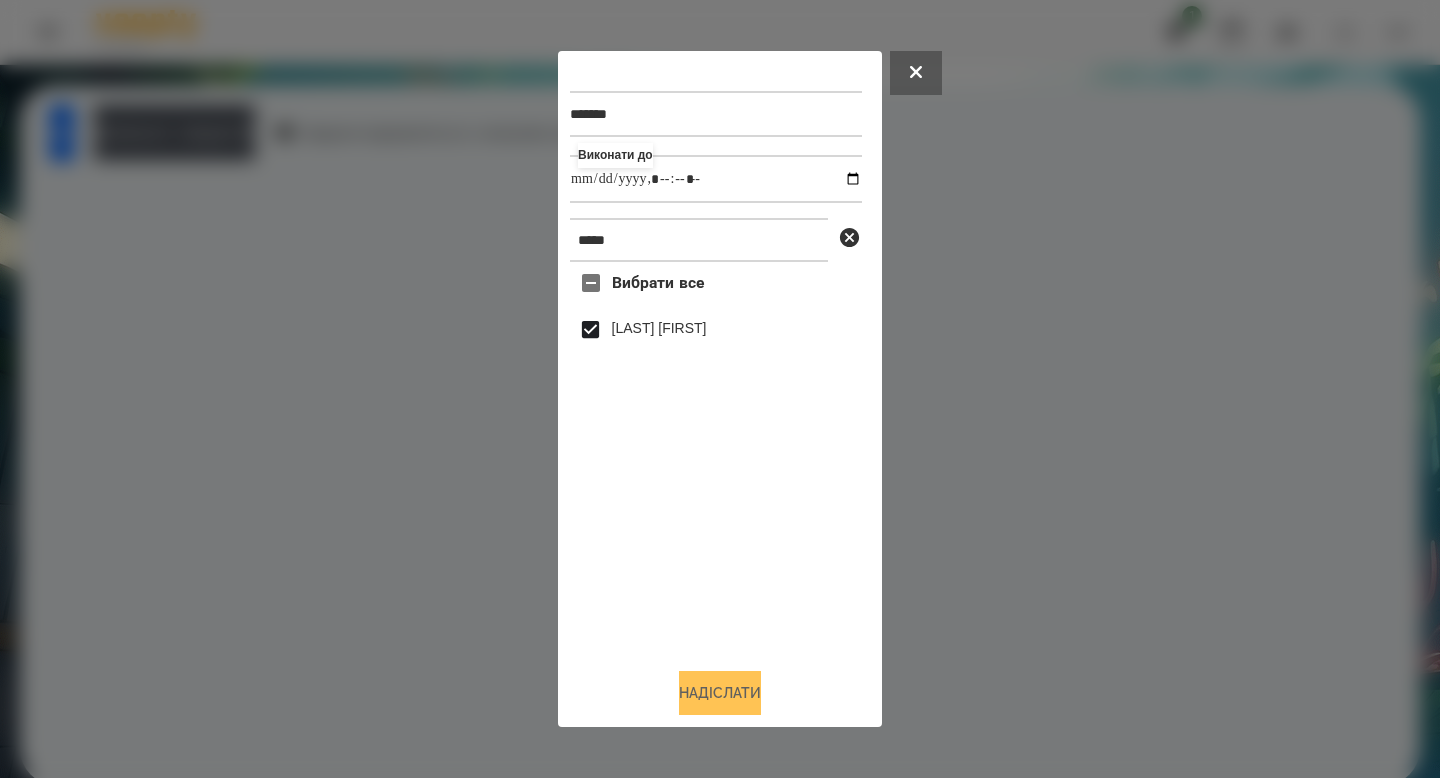 click on "Надіслати" at bounding box center [720, 693] 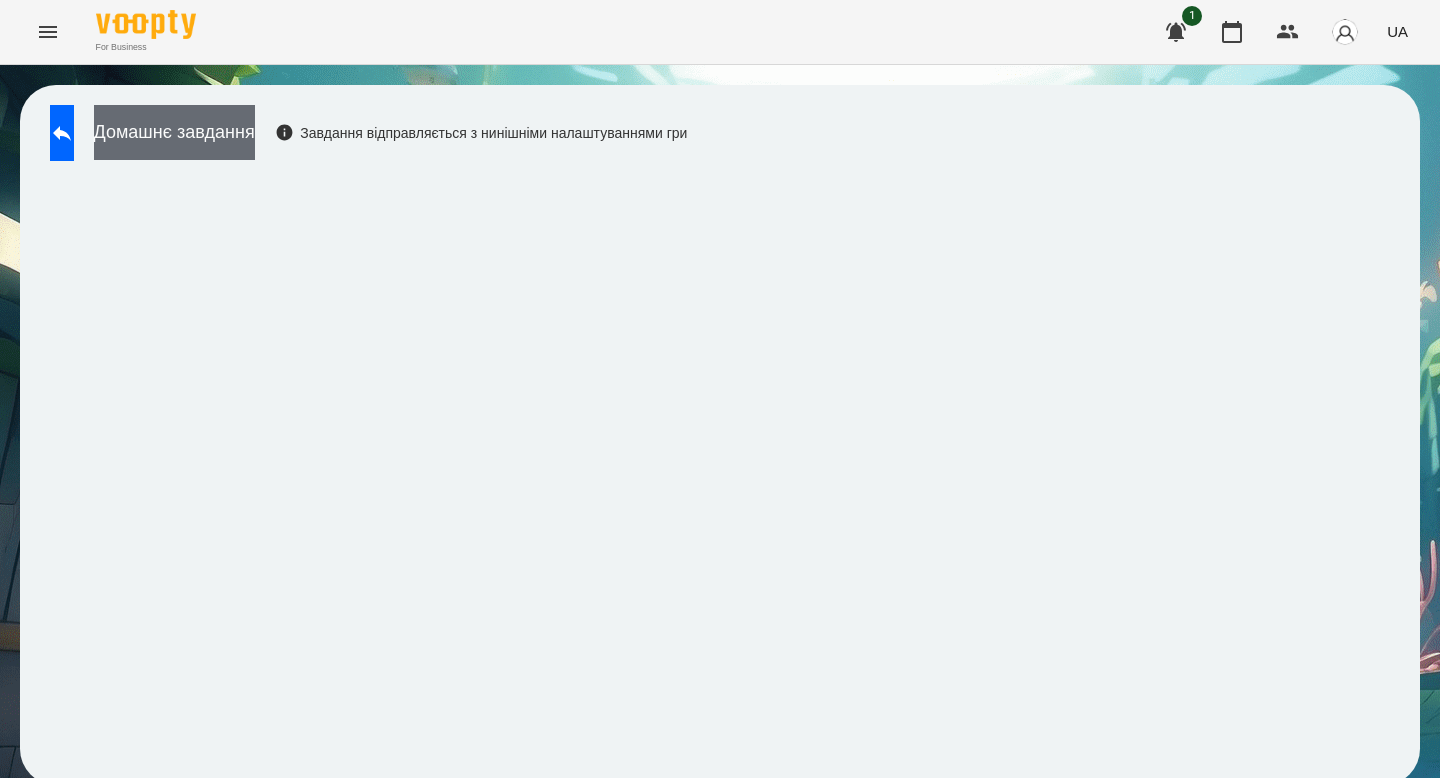 click on "Домашнє завдання" at bounding box center (174, 132) 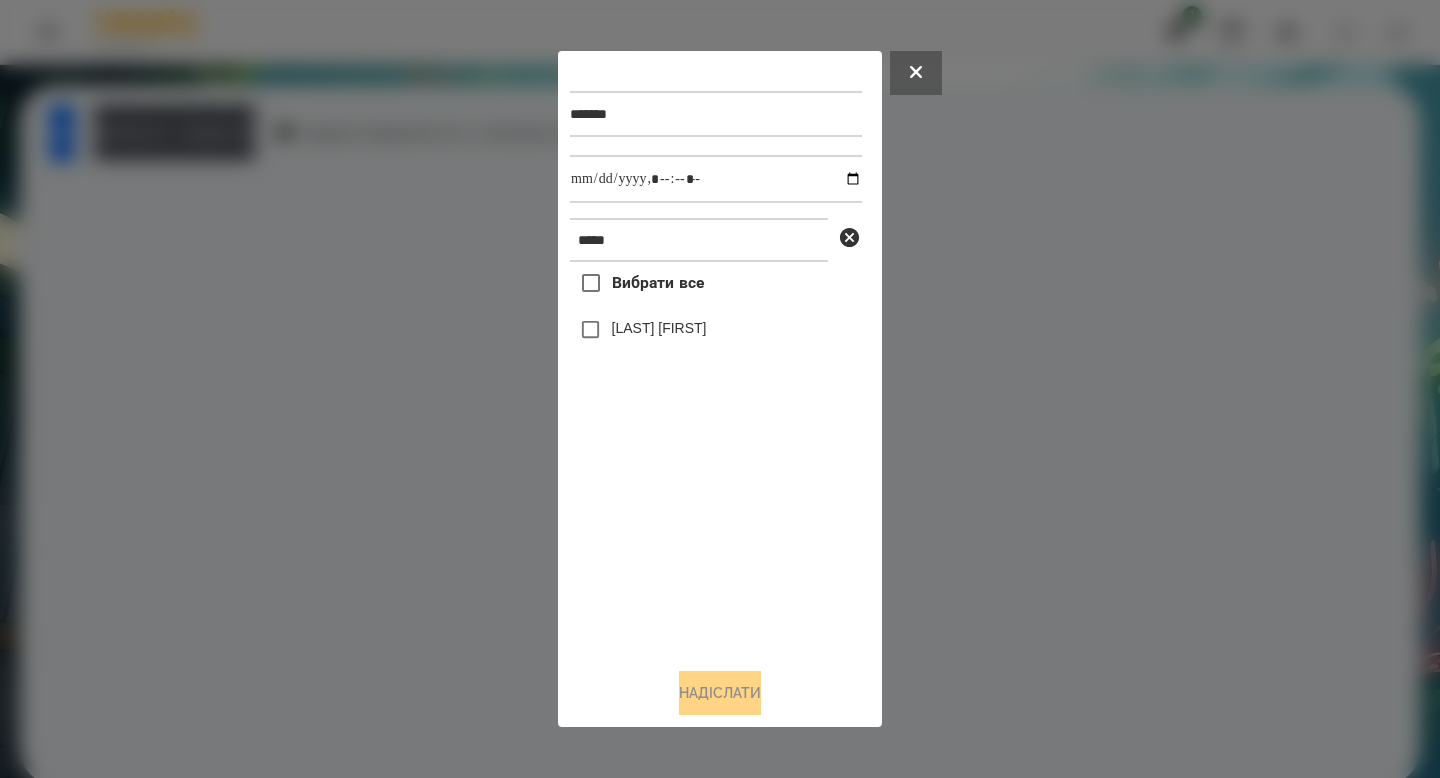 click at bounding box center [720, 389] 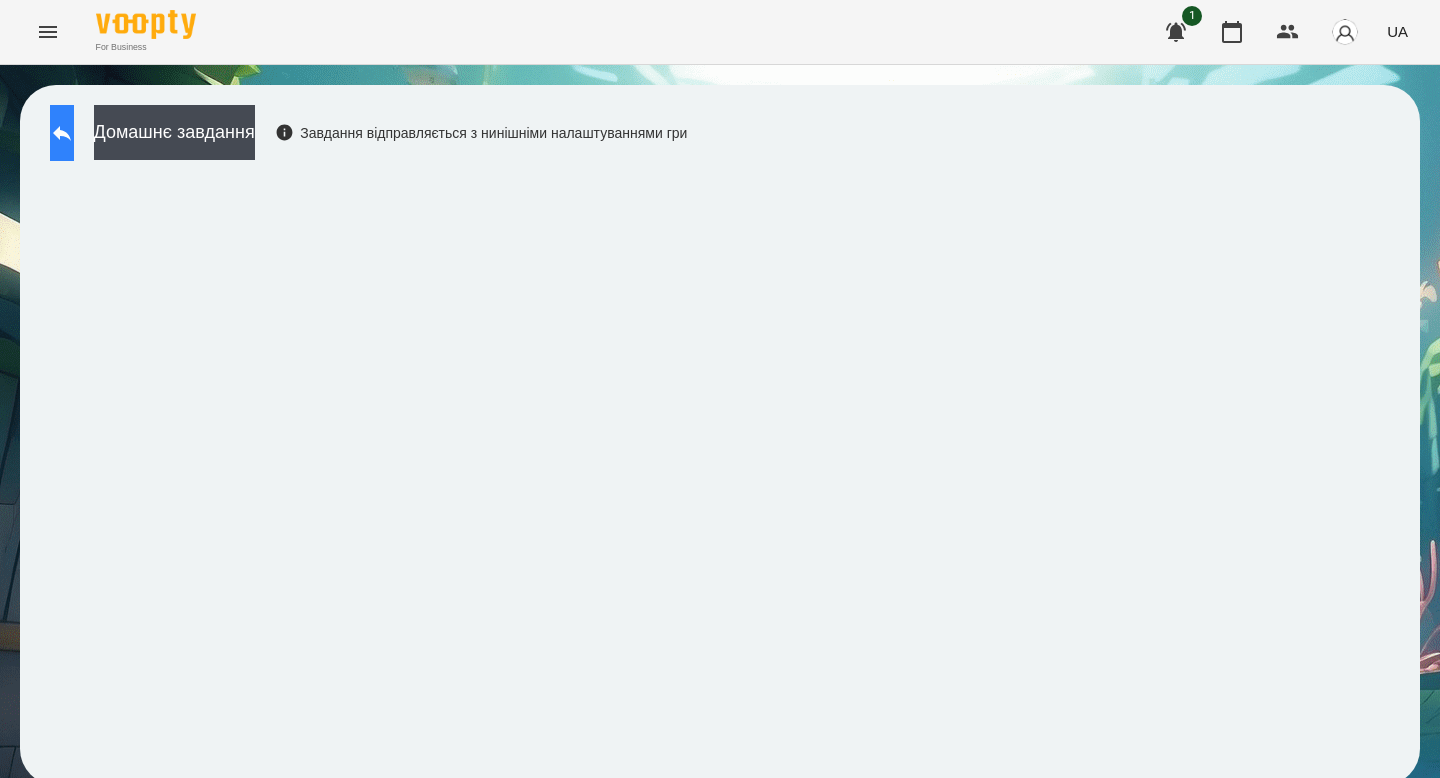 click at bounding box center [62, 133] 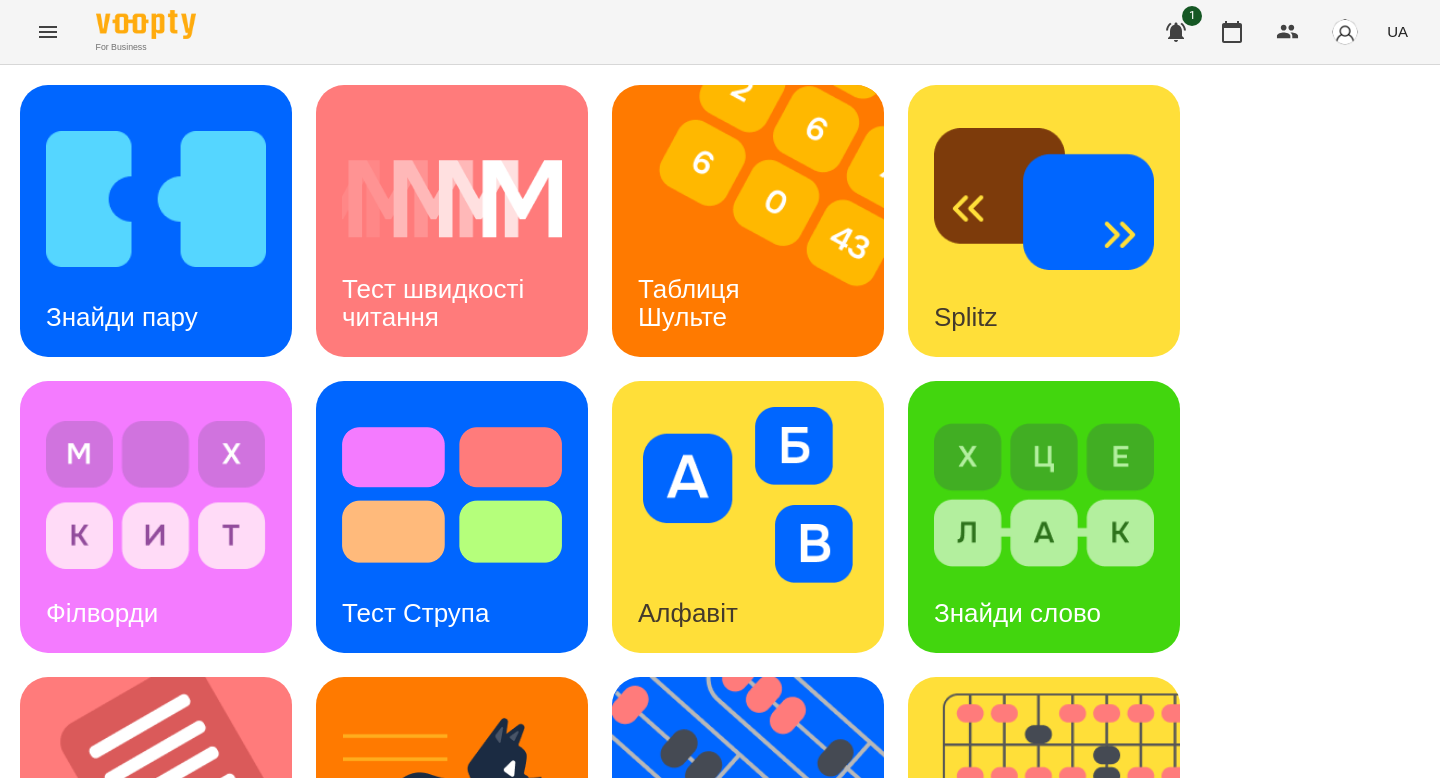 scroll, scrollTop: 138, scrollLeft: 0, axis: vertical 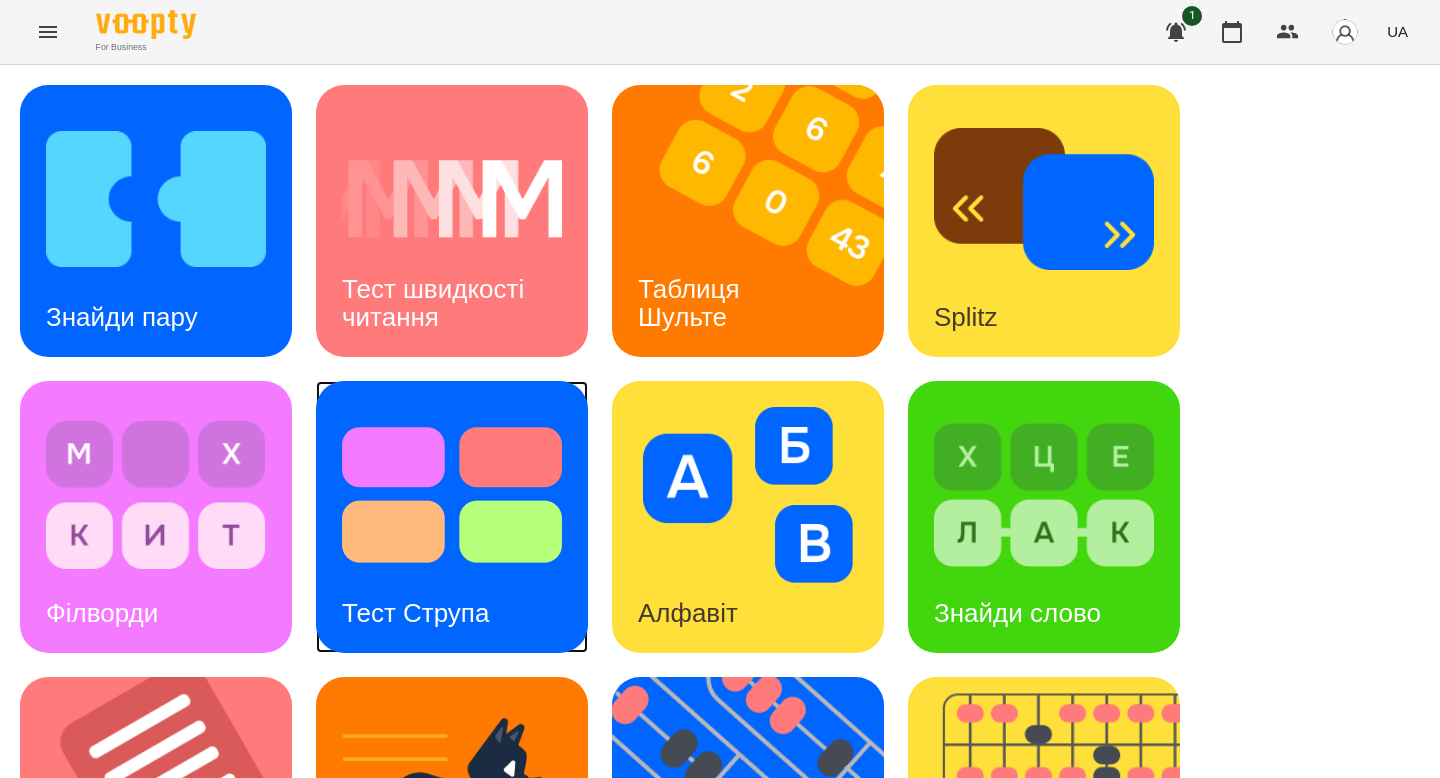 click on "Тест Струпа" at bounding box center (415, 613) 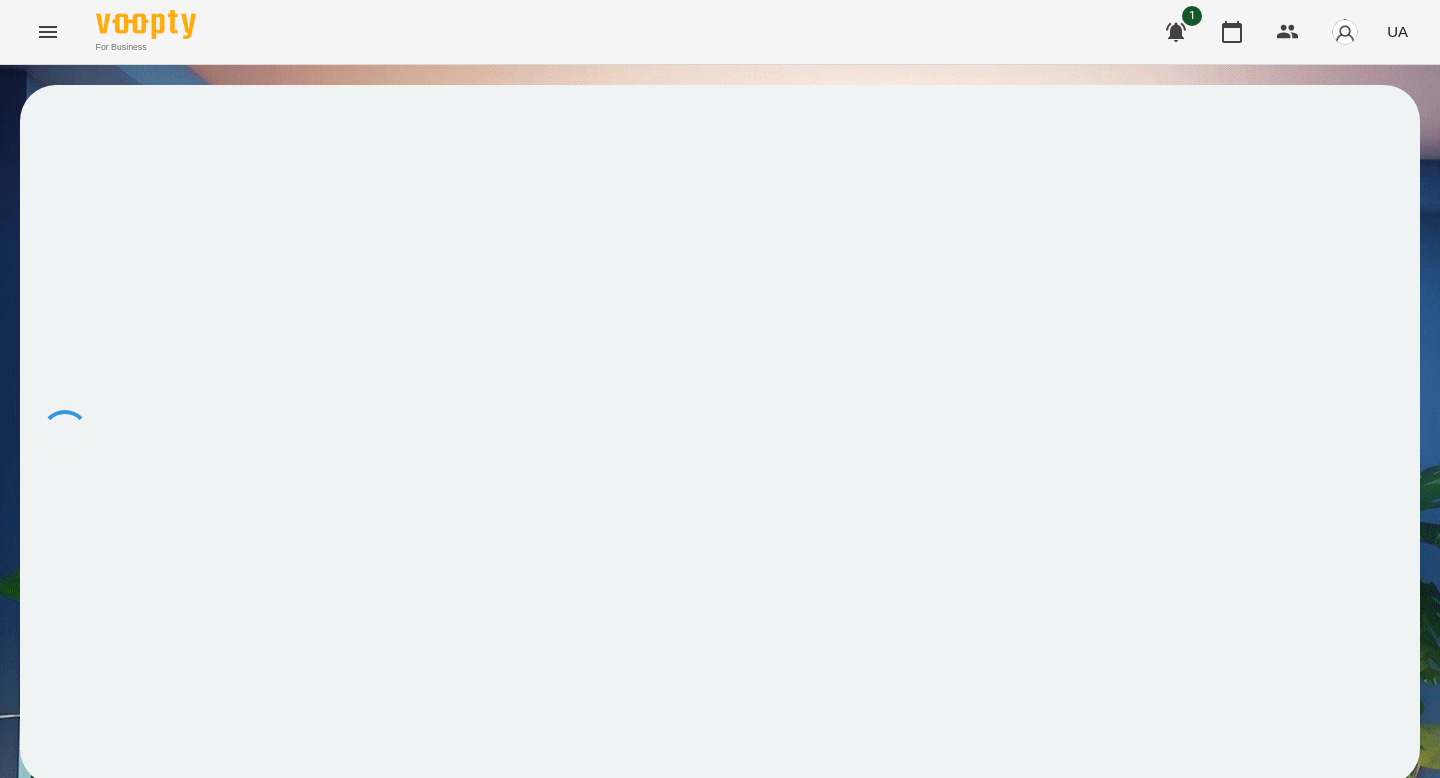 scroll, scrollTop: 0, scrollLeft: 0, axis: both 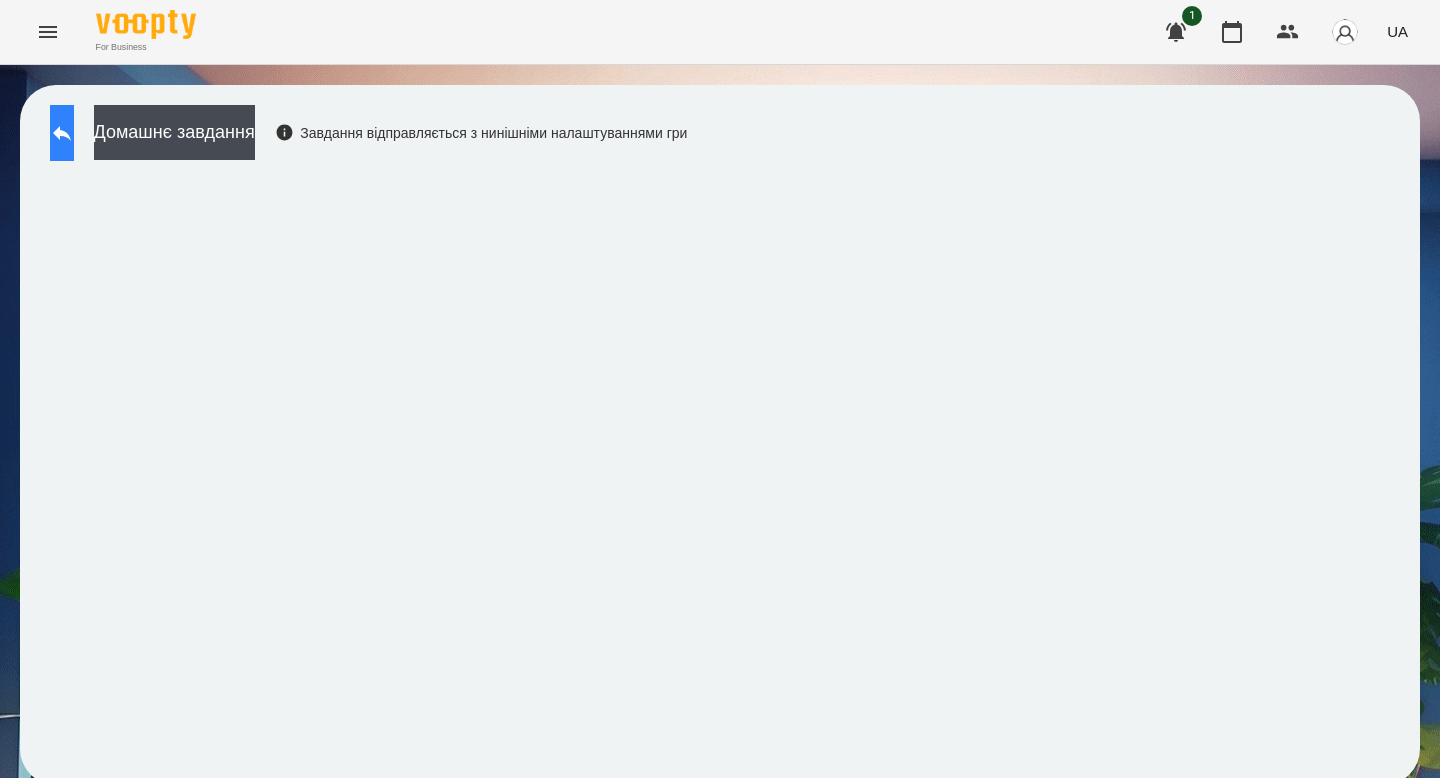 click at bounding box center (62, 133) 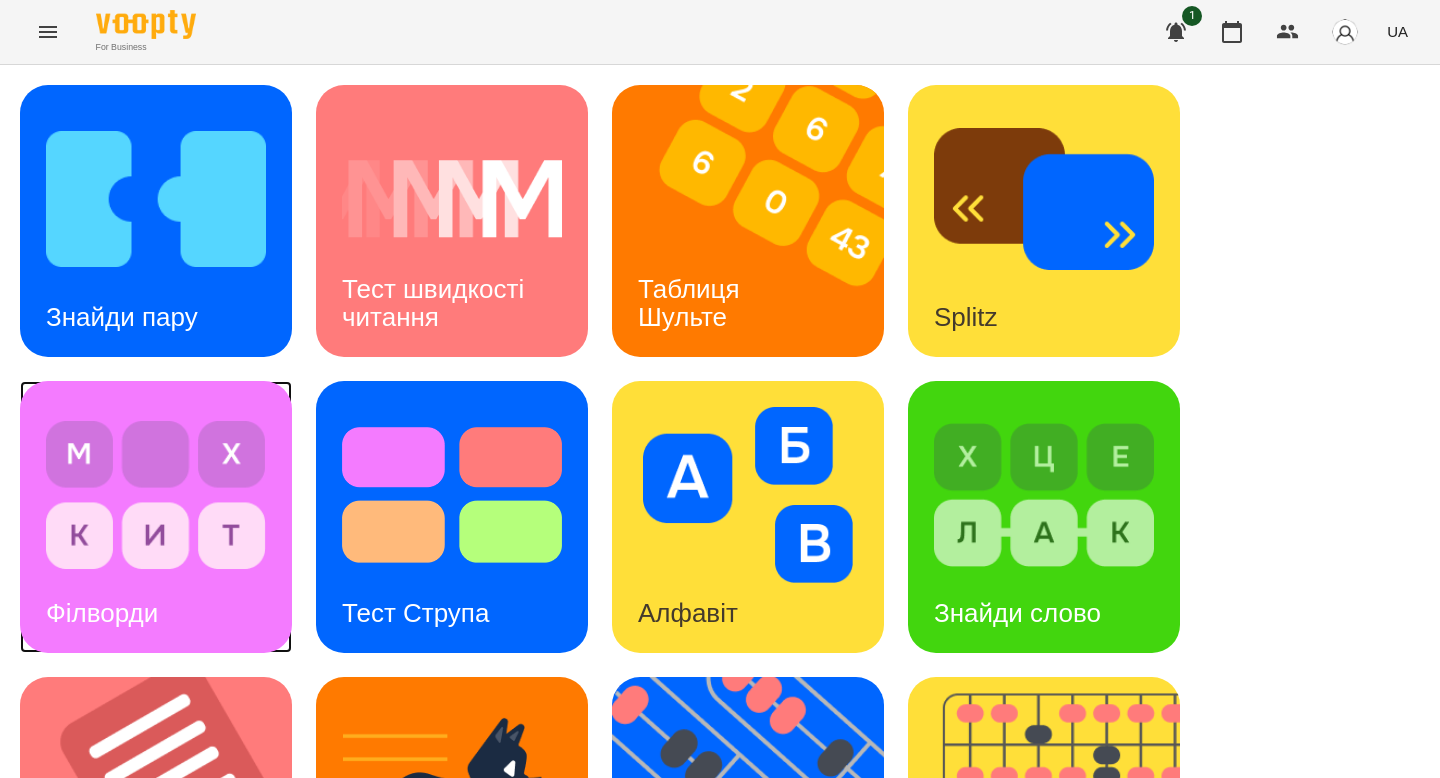 click at bounding box center [156, 495] 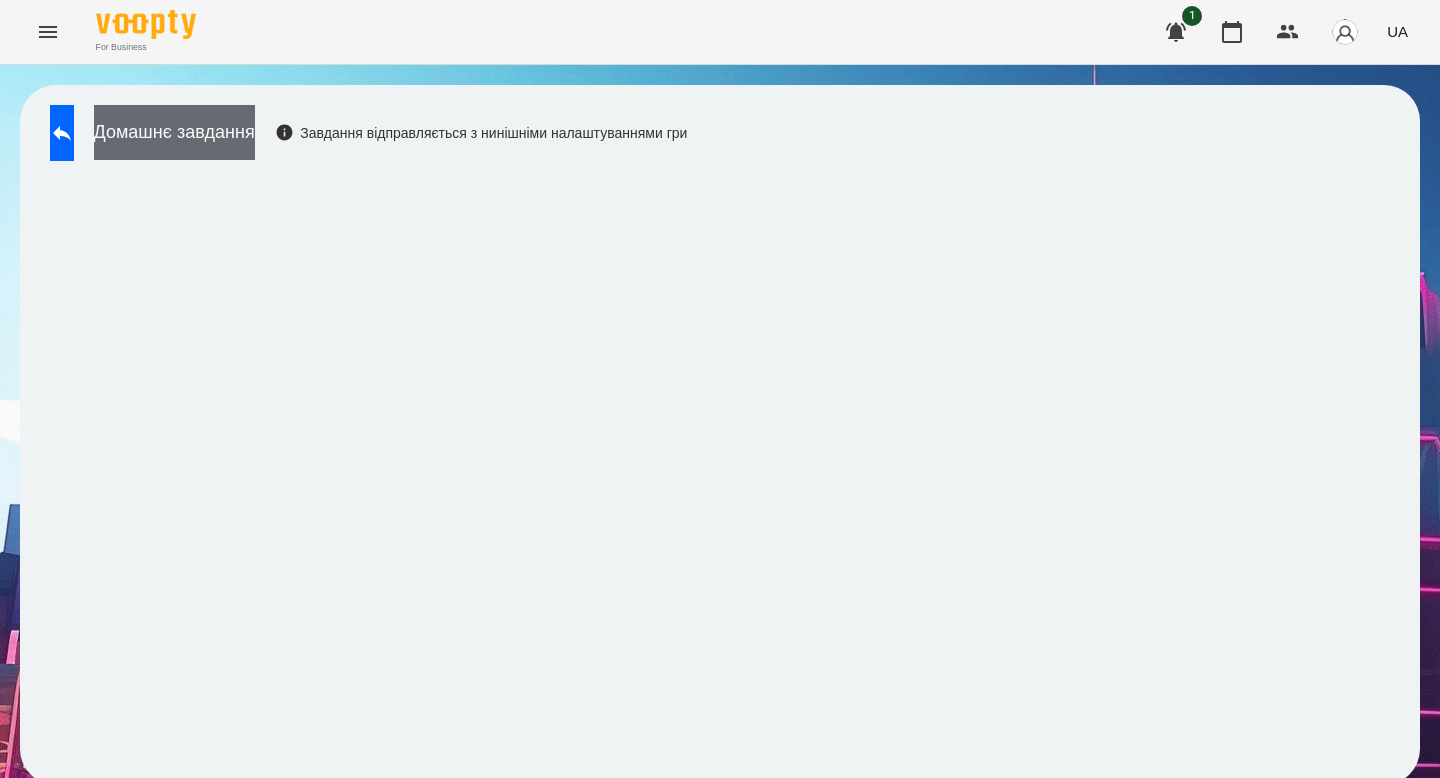 click on "Домашнє завдання" at bounding box center (174, 132) 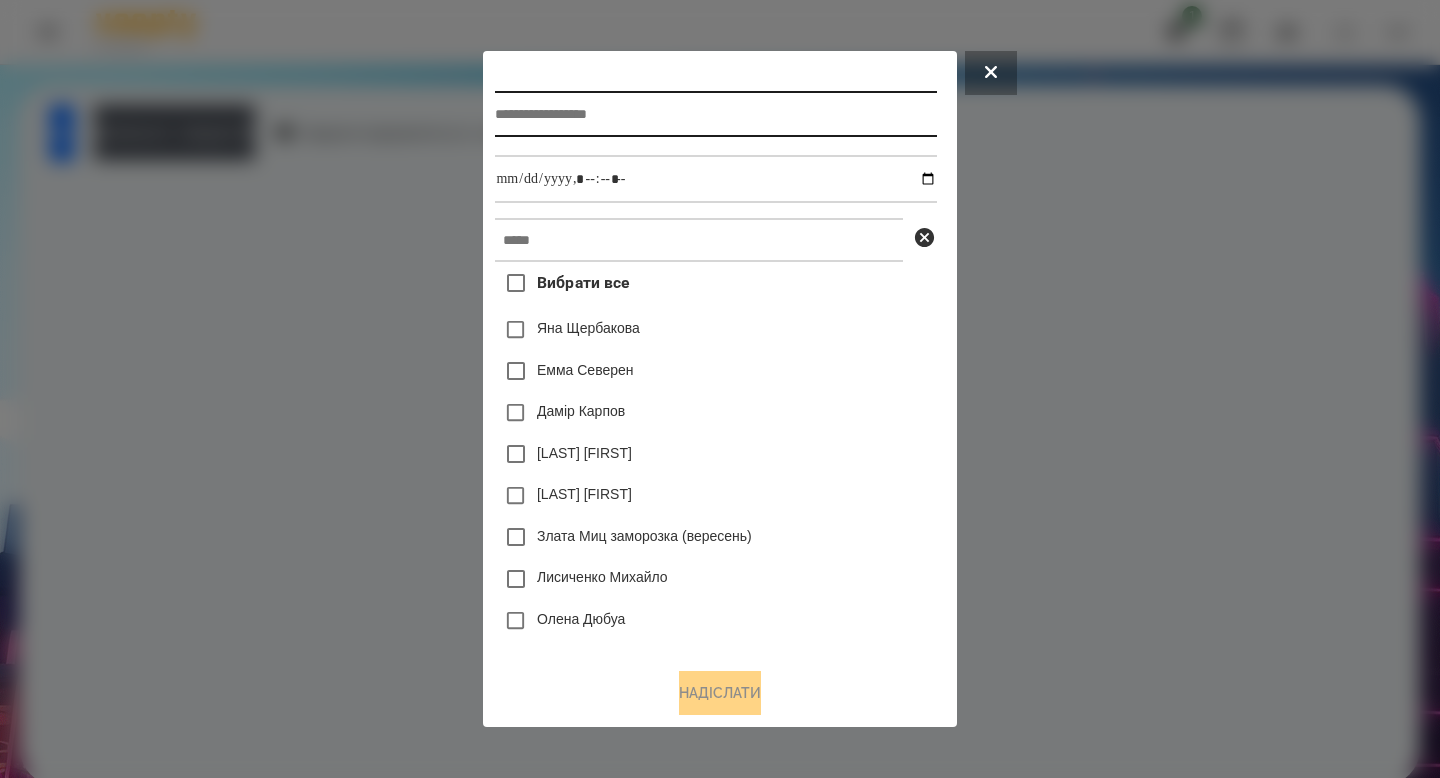click at bounding box center (715, 114) 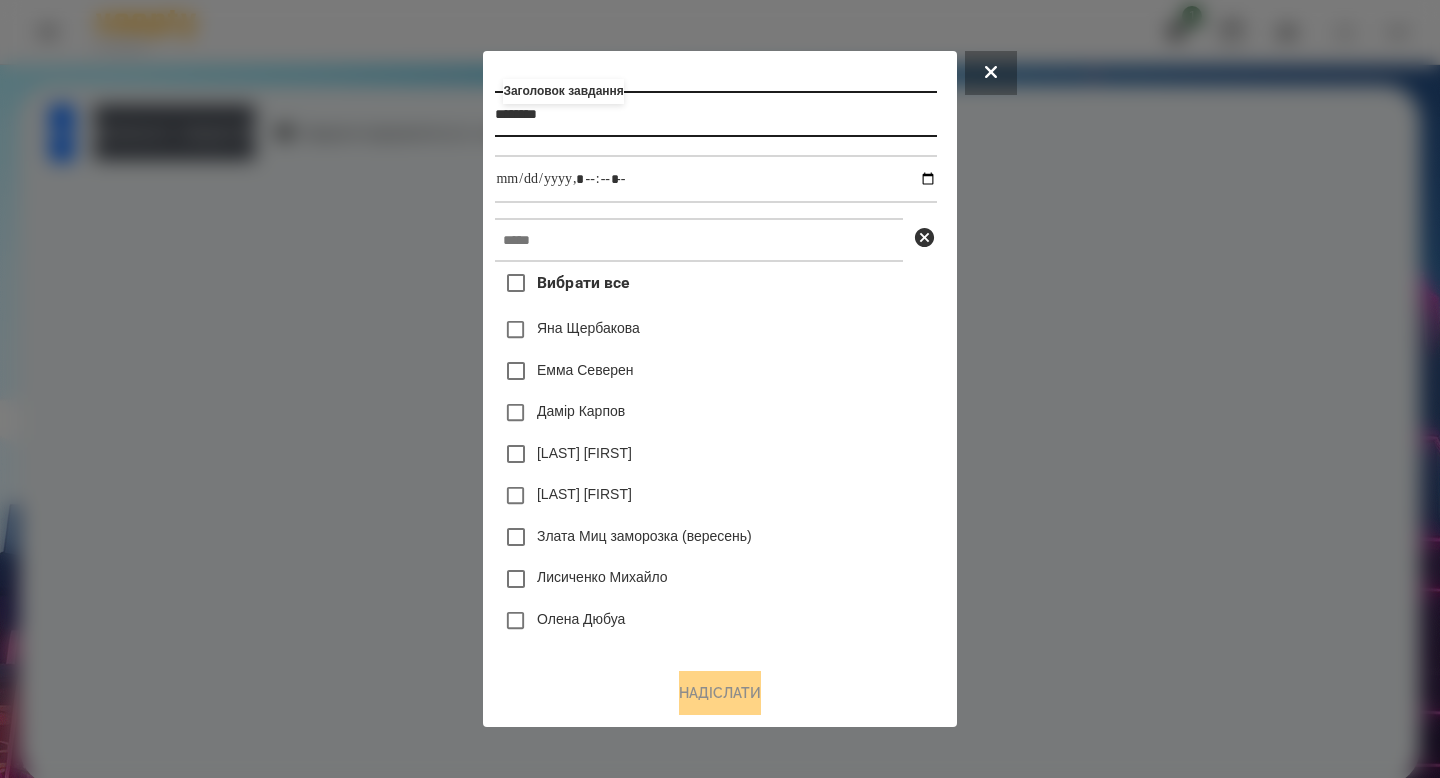 type on "********" 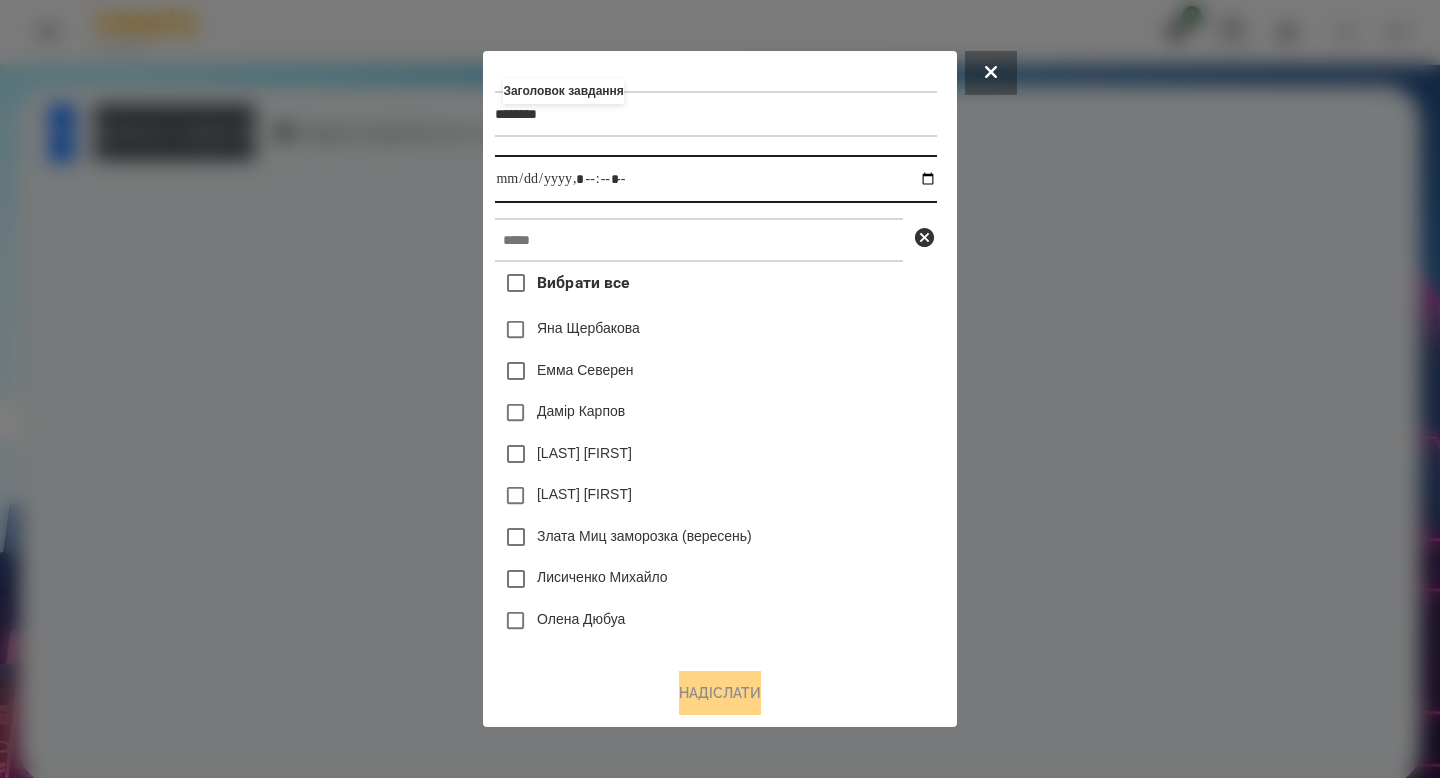 click at bounding box center (715, 179) 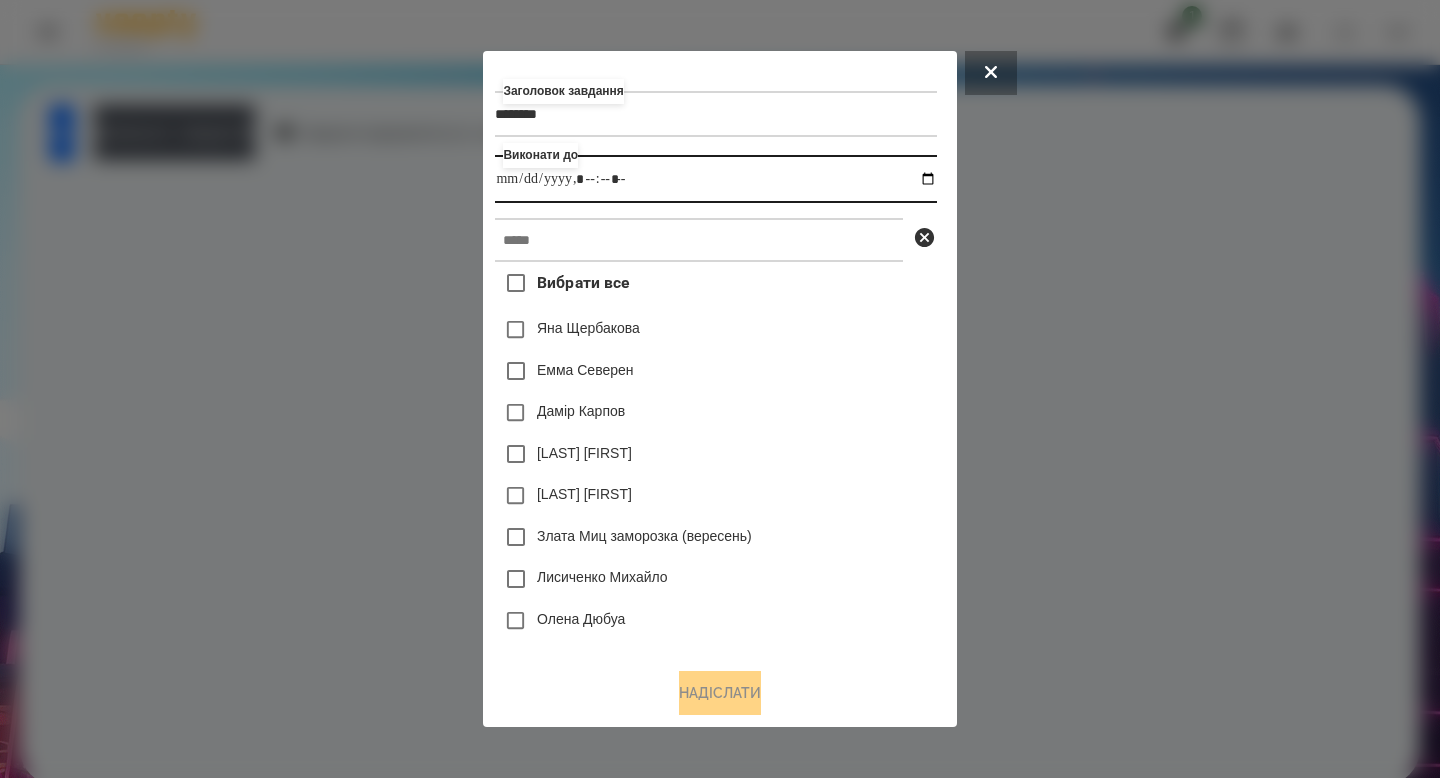 click at bounding box center [715, 179] 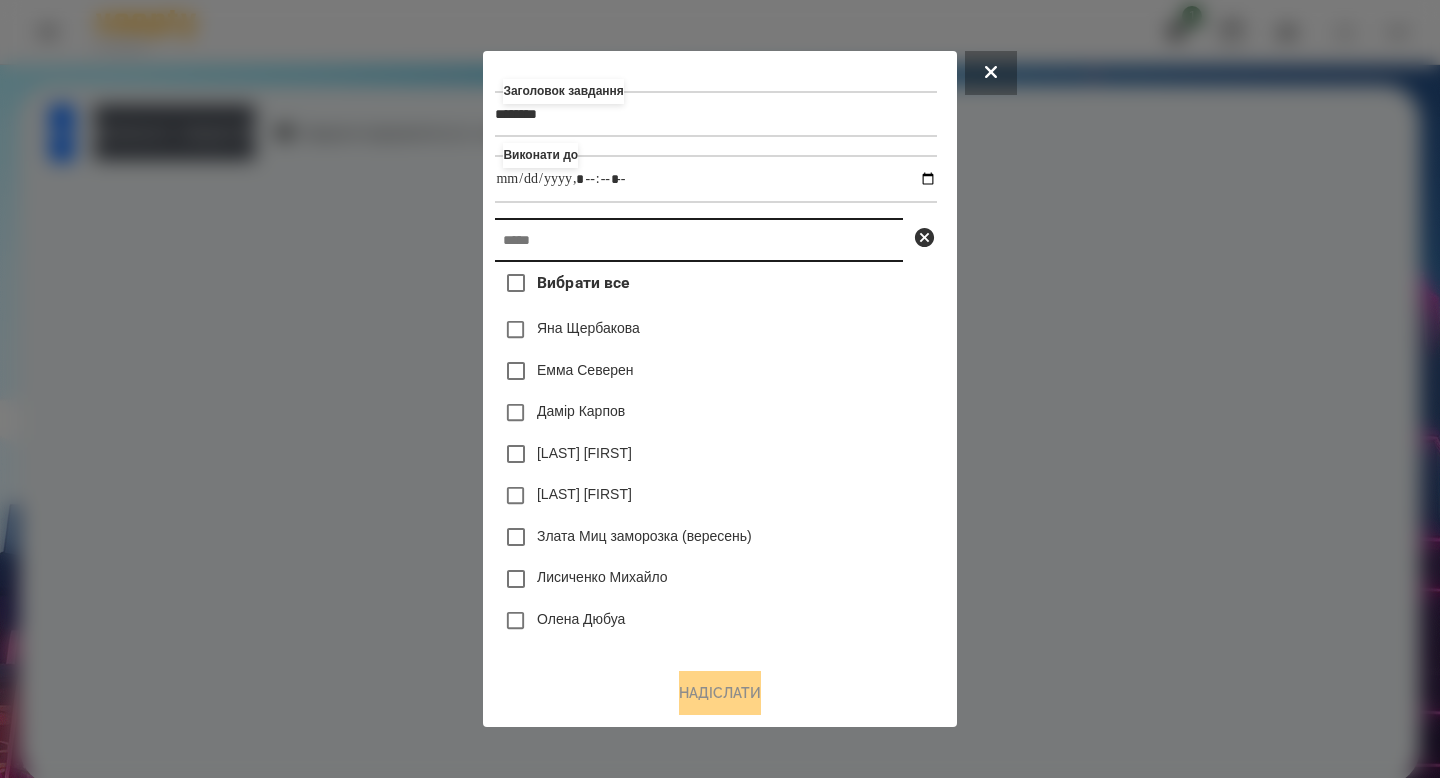 click at bounding box center (699, 240) 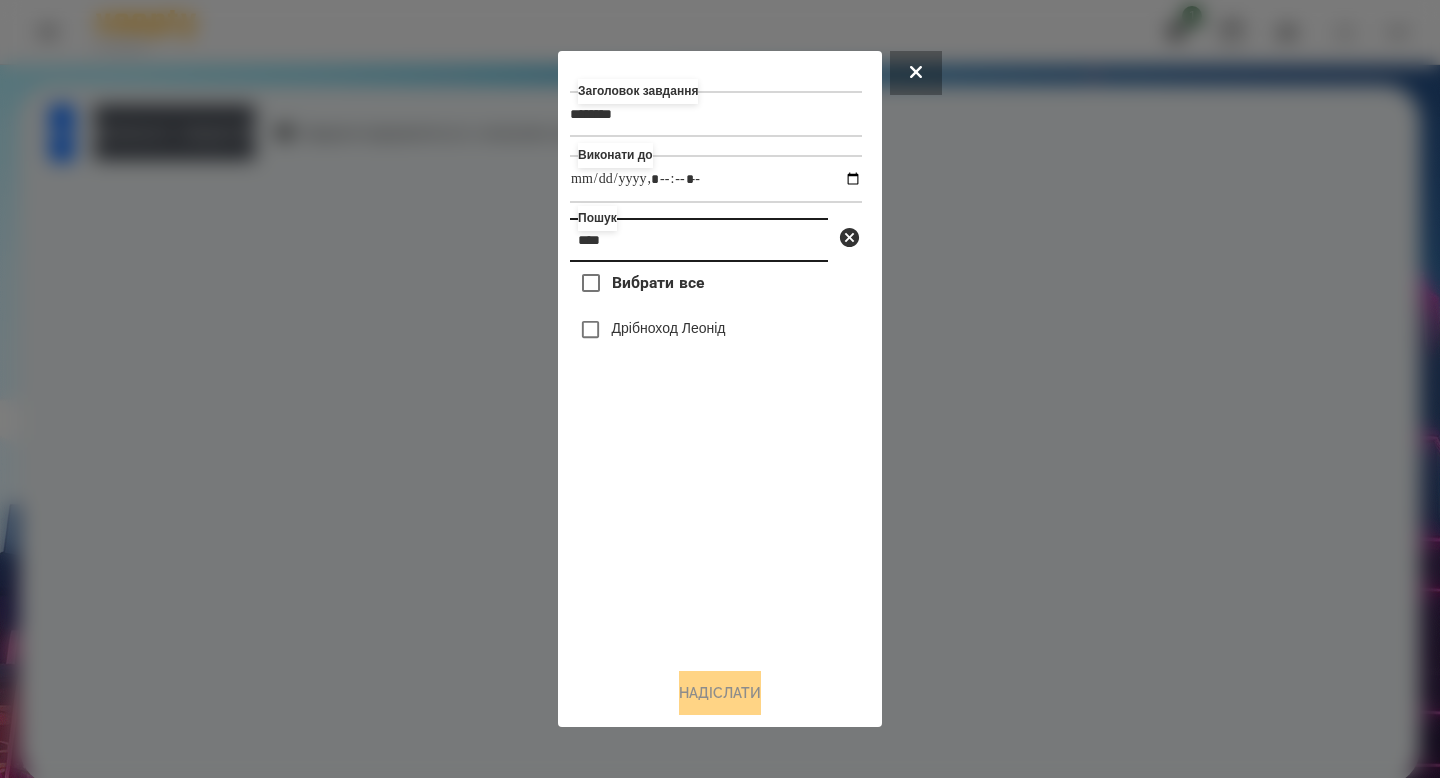 type on "****" 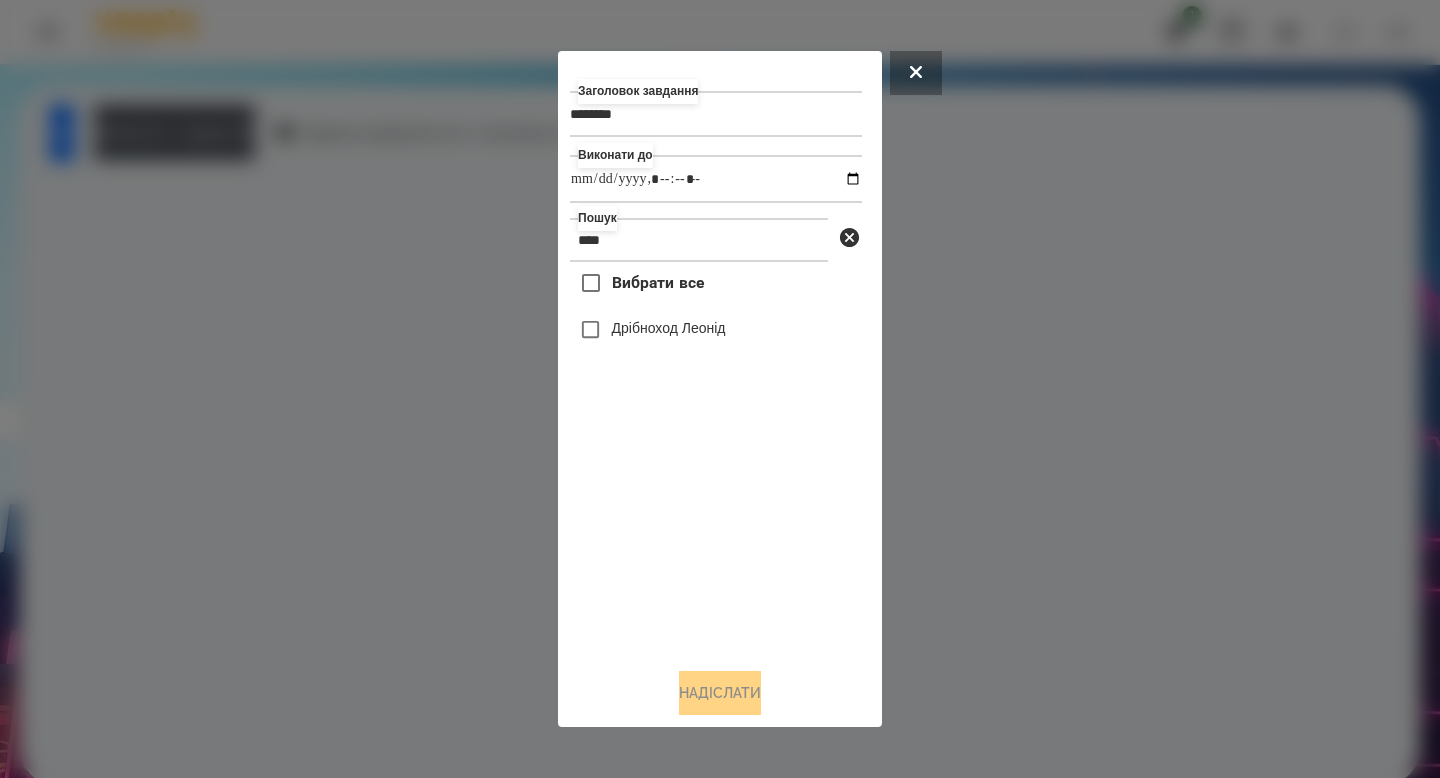 click on "Дрібноход Леонід" at bounding box center (669, 328) 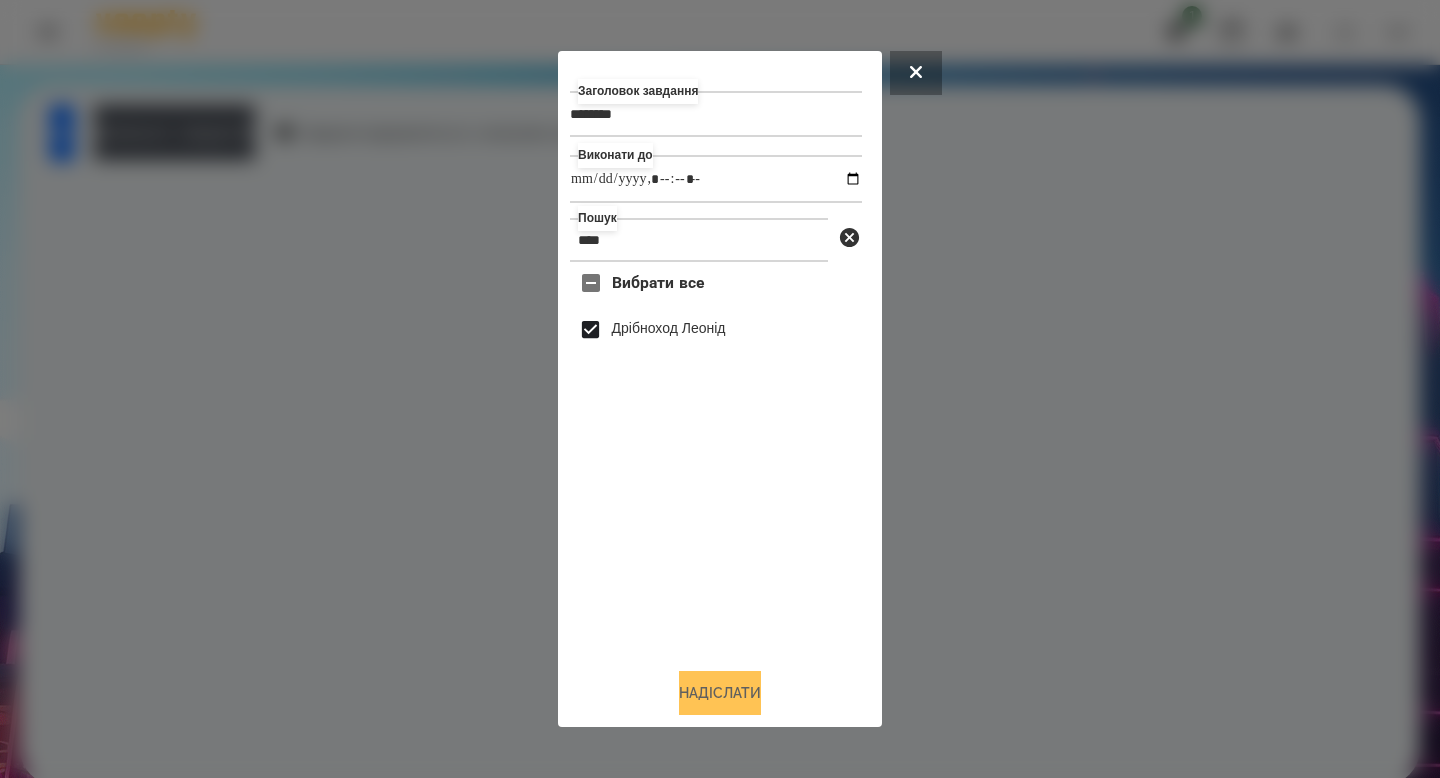 click on "Надіслати" at bounding box center (720, 693) 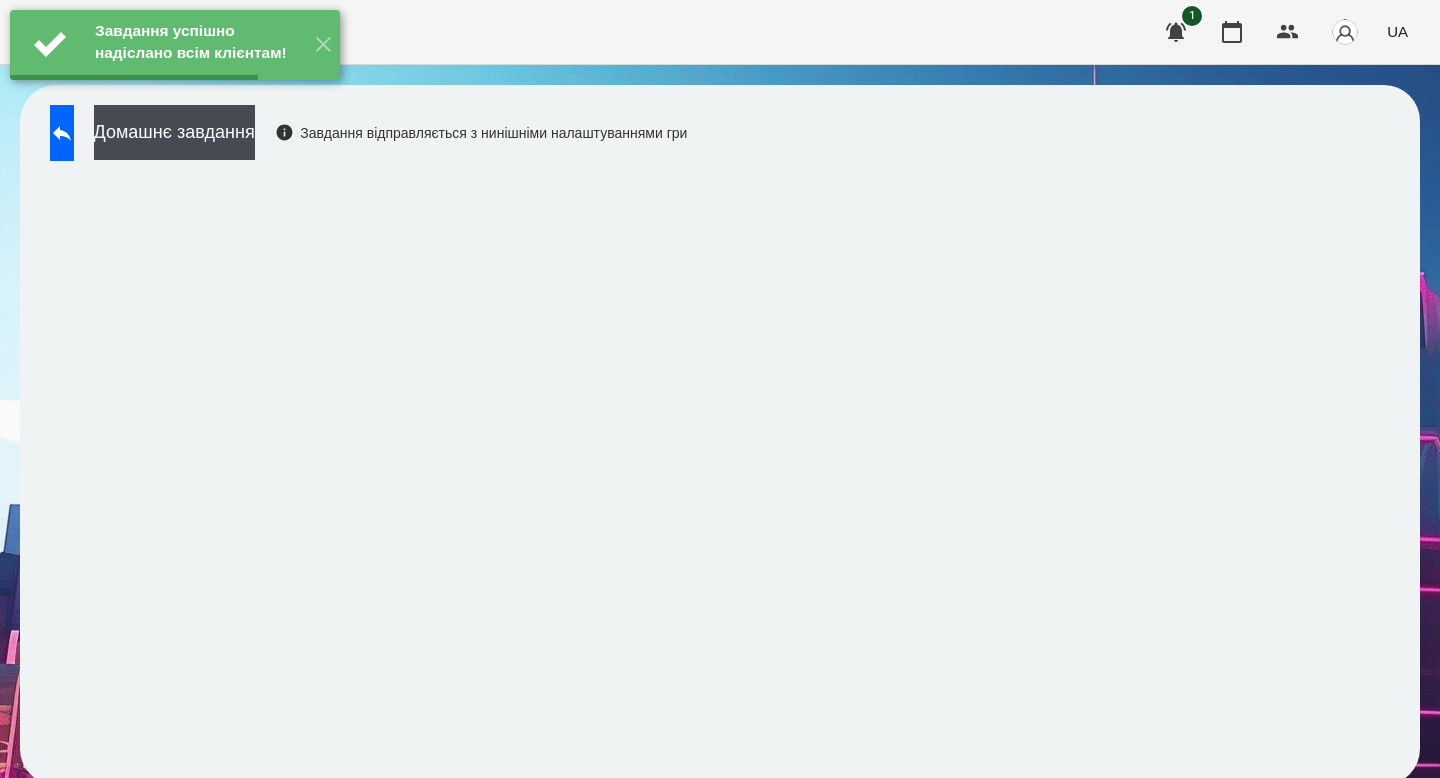 click on "Домашнє завдання" at bounding box center [174, 132] 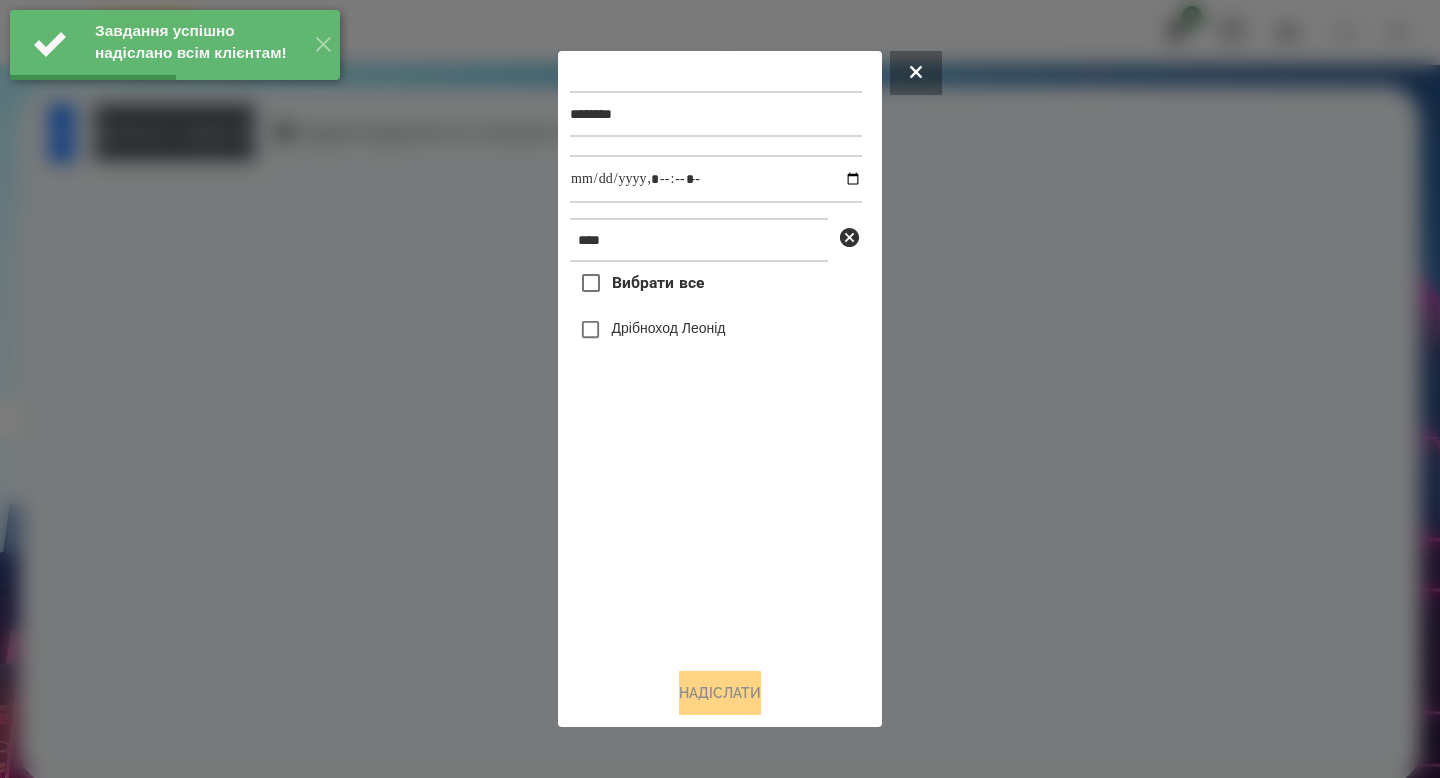 click on "Дрібноход Леонід" at bounding box center (669, 328) 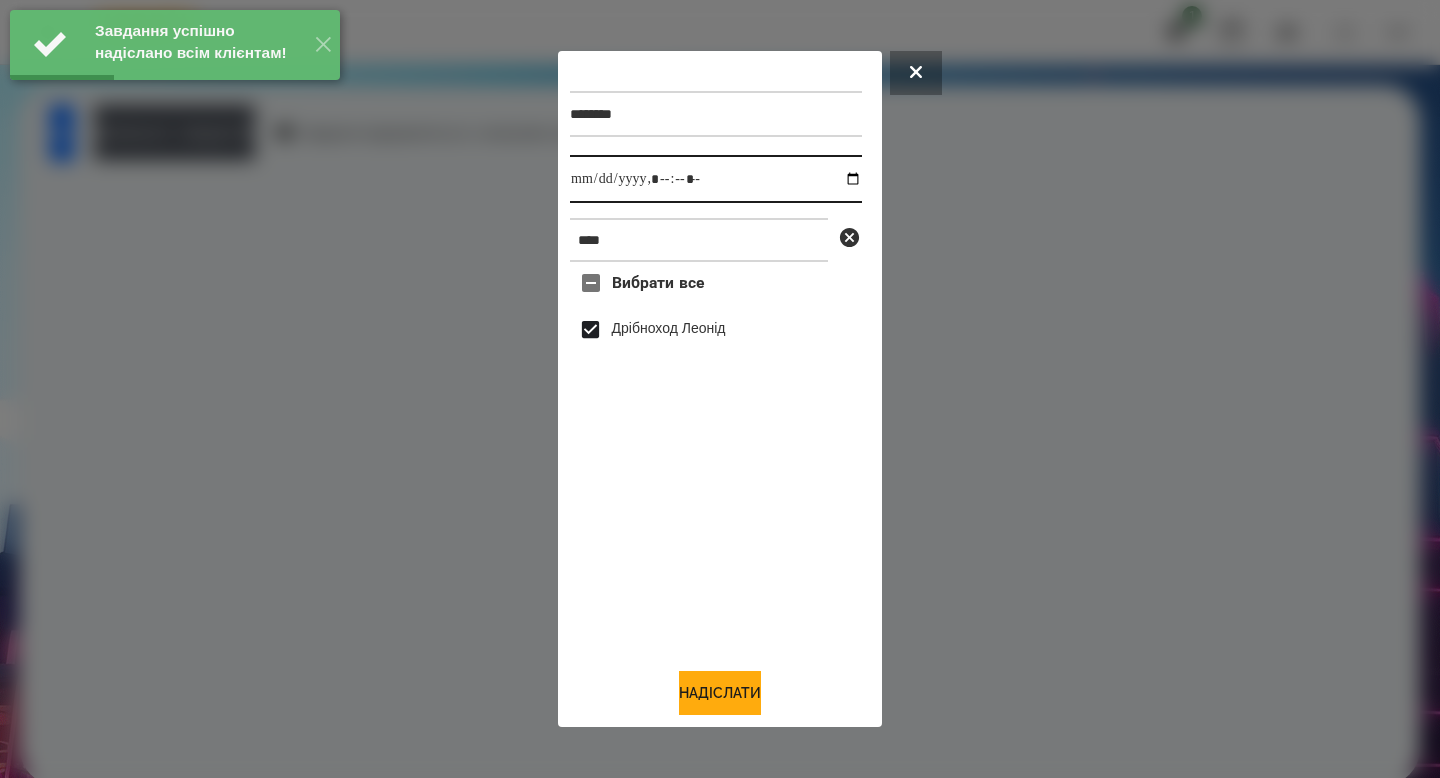 click at bounding box center (716, 179) 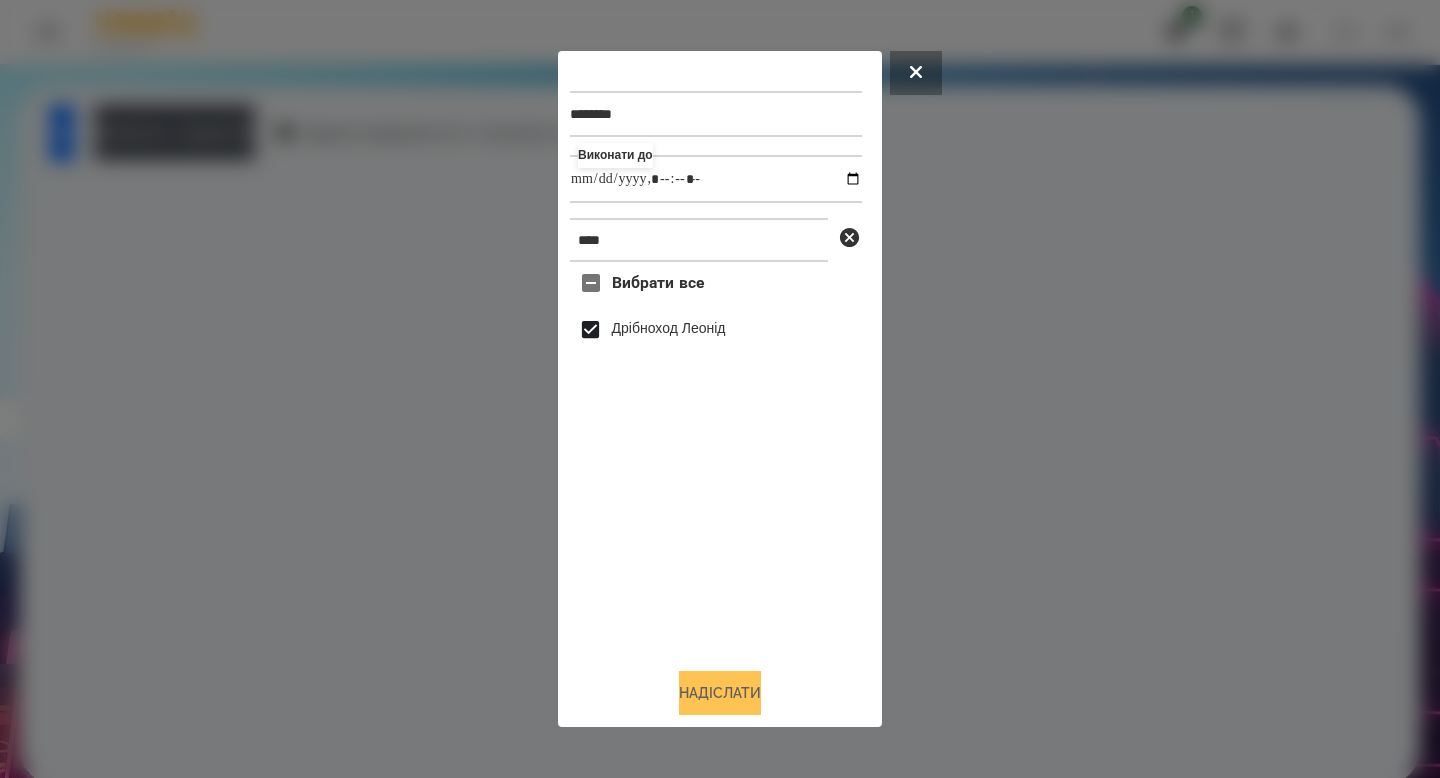 type on "**********" 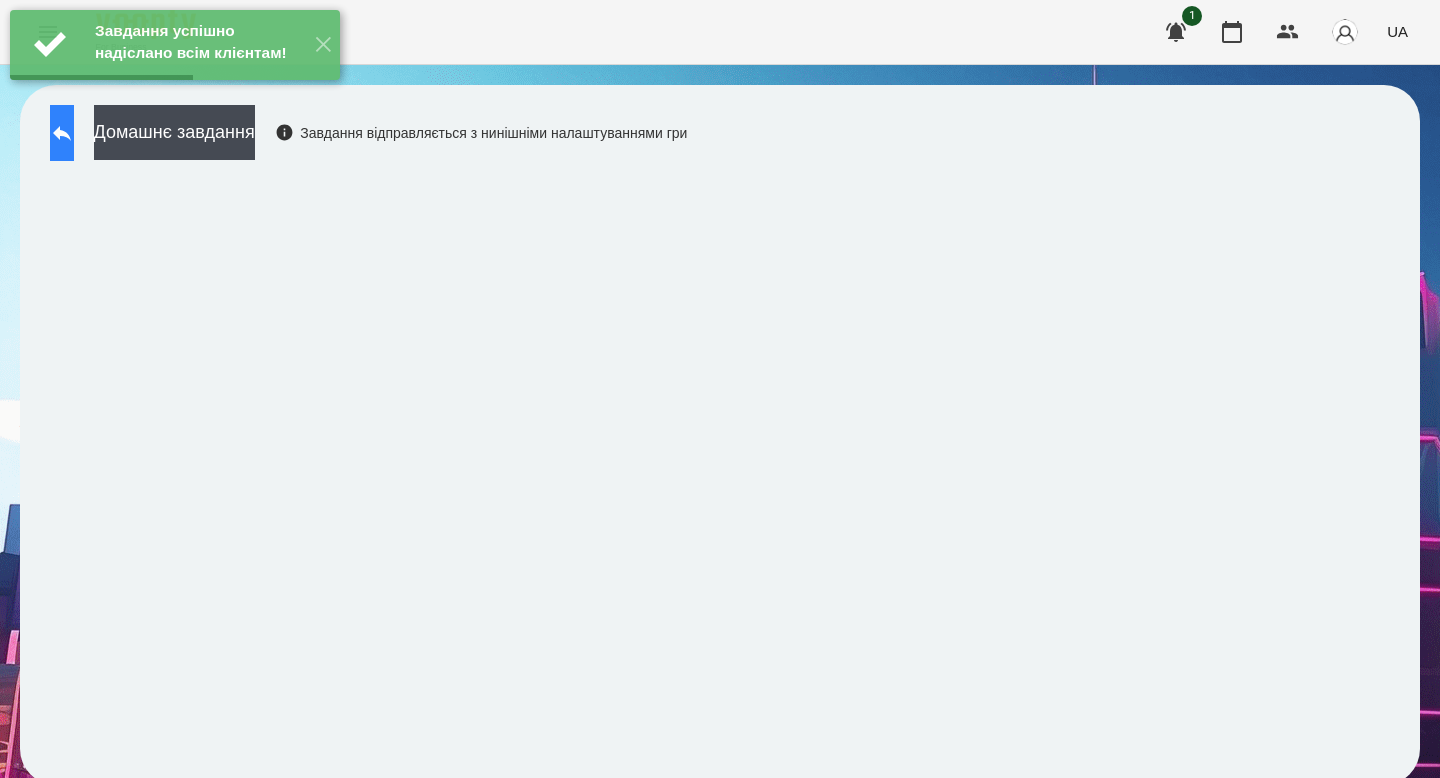 click at bounding box center [62, 133] 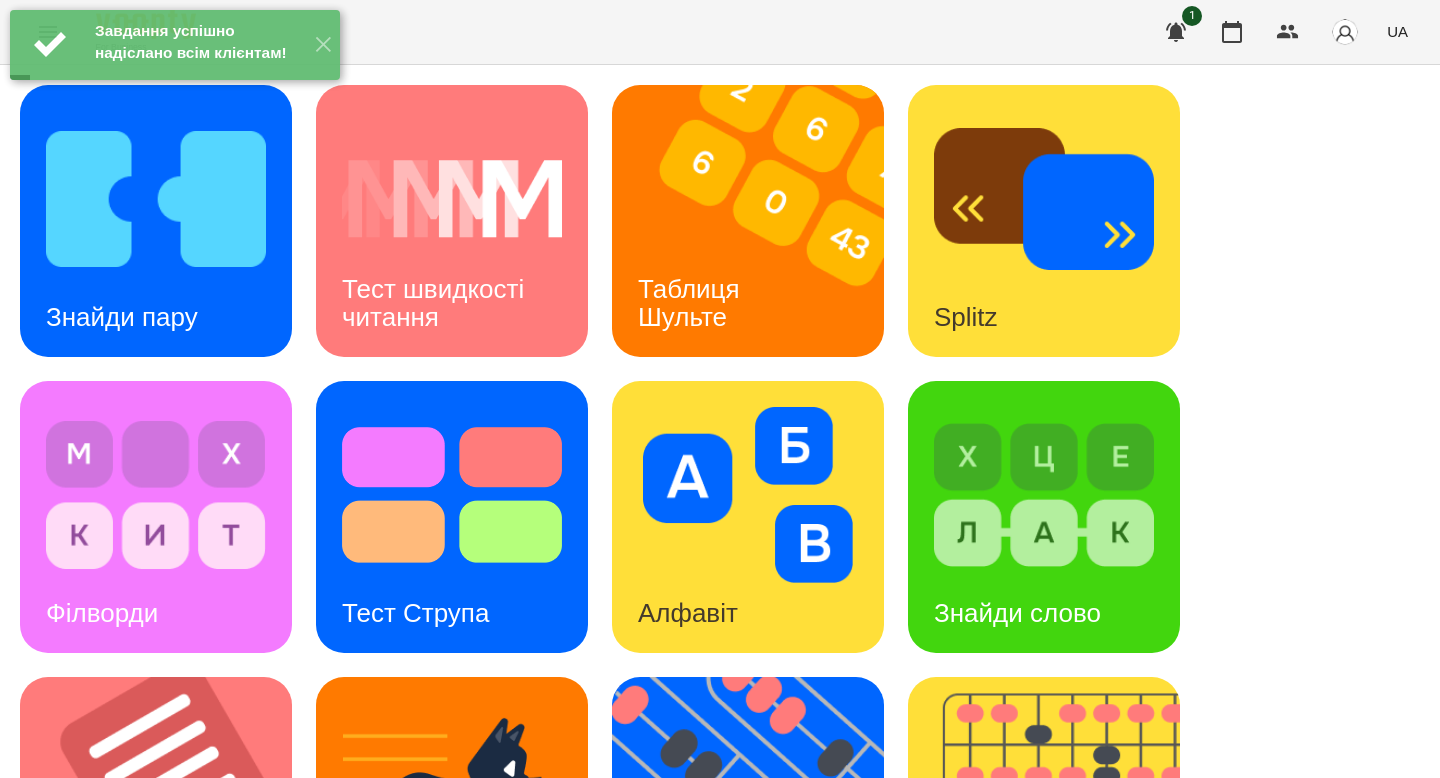 scroll, scrollTop: 121, scrollLeft: 0, axis: vertical 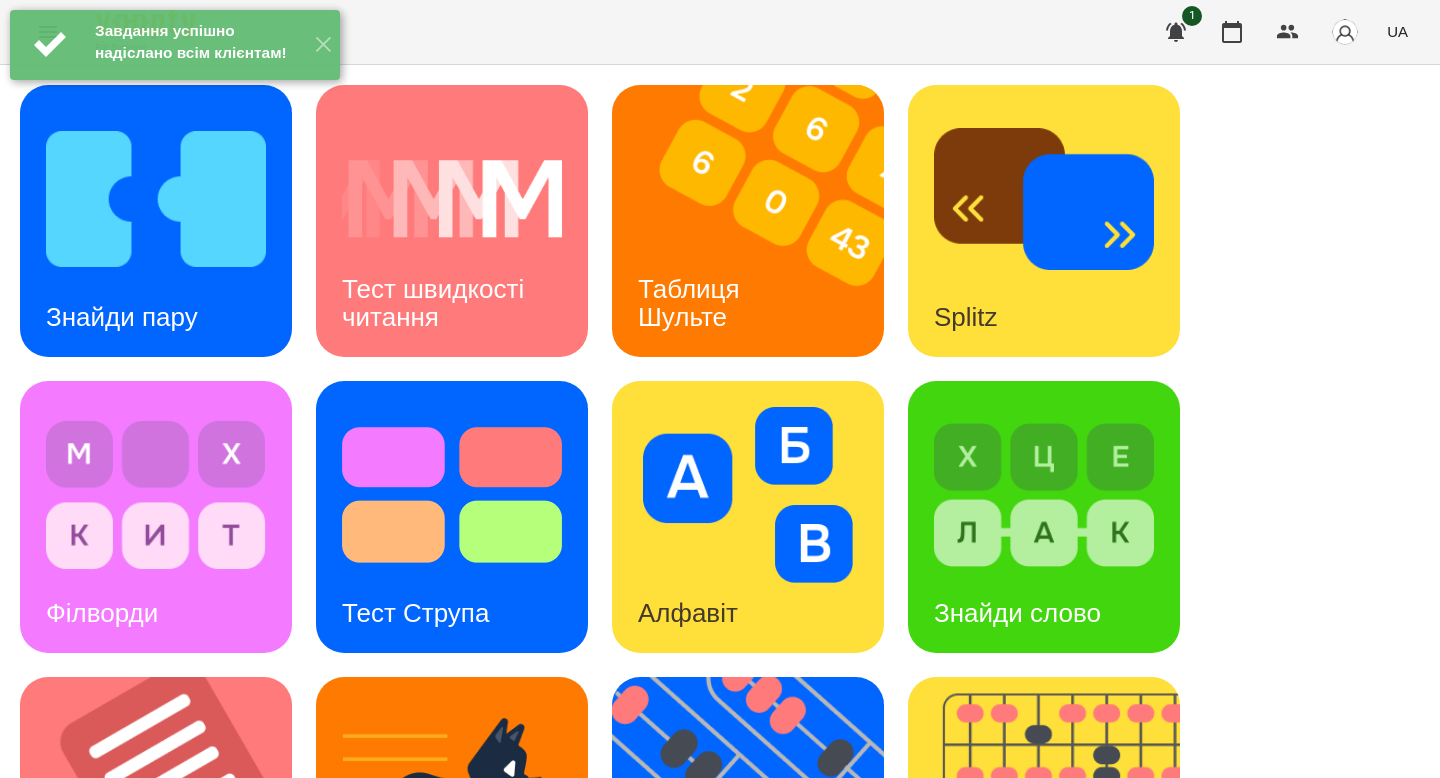 click on "Знайди пару Тест швидкості читання Таблиця
Шульте Splitz Філворди Тест Струпа Алфавіт Знайди слово Тексти Кіберкішка Флешкарти Абакус Знайди
Кіберкішку Мнемотехніка Ментальний
рахунок Стовпці Ділення множення" at bounding box center (720, 813) 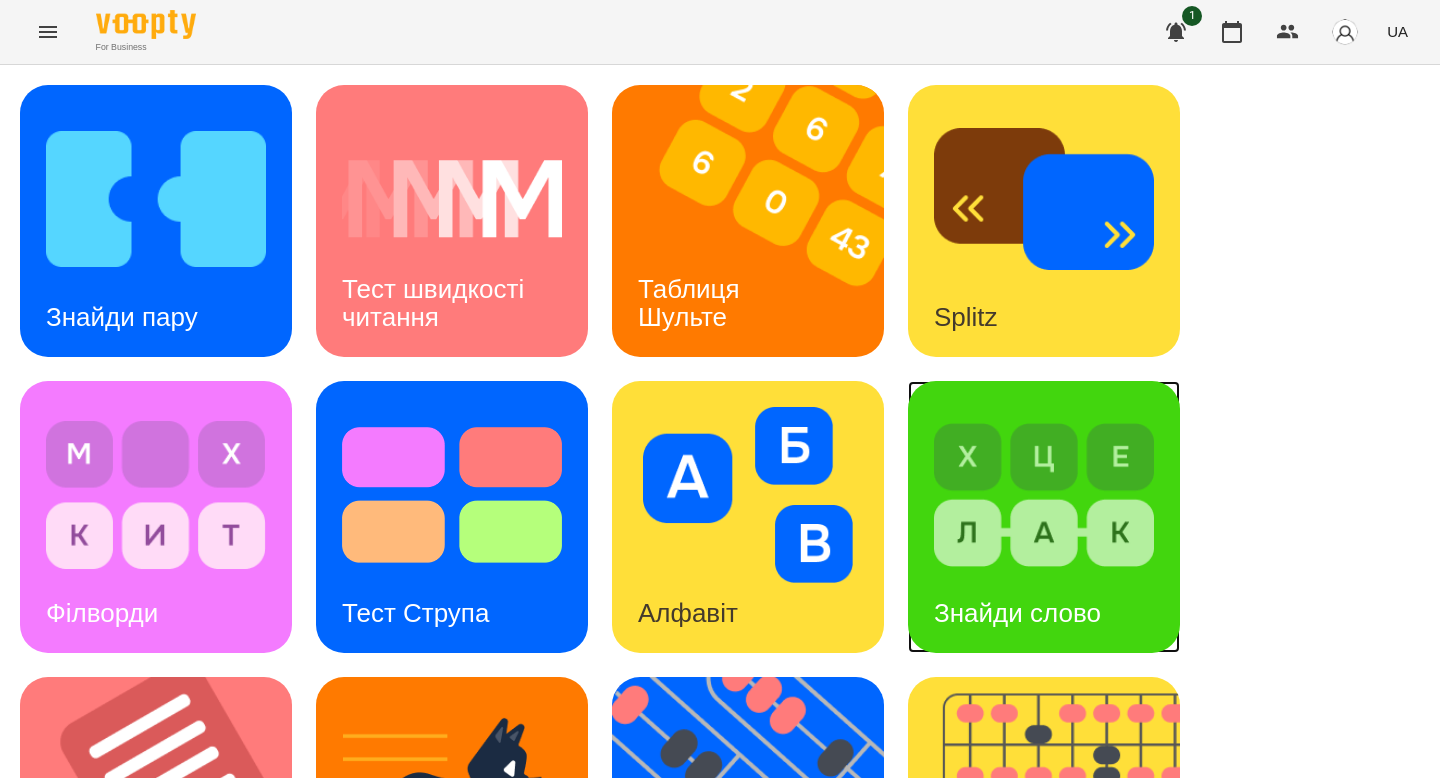 click on "Знайди слово" at bounding box center (1044, 517) 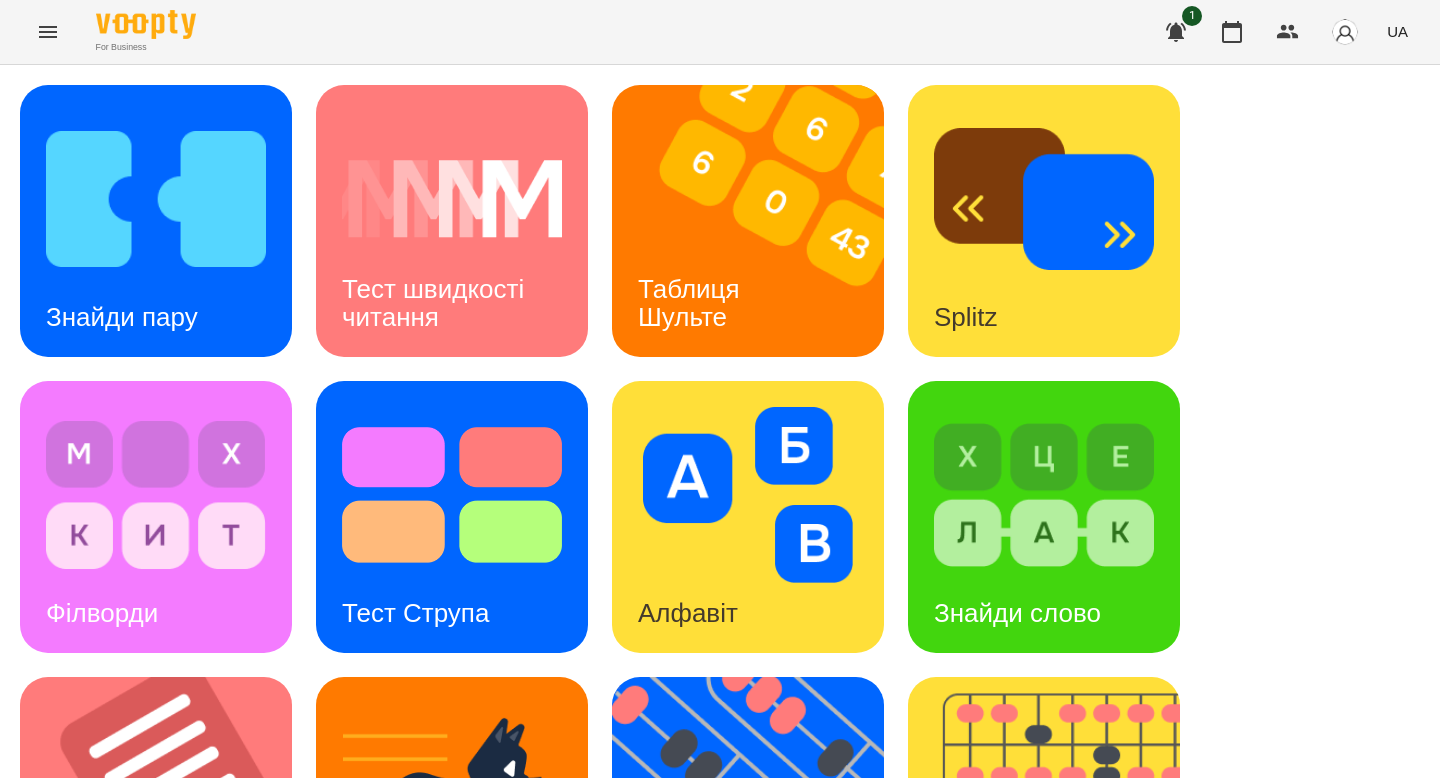 scroll, scrollTop: 0, scrollLeft: 0, axis: both 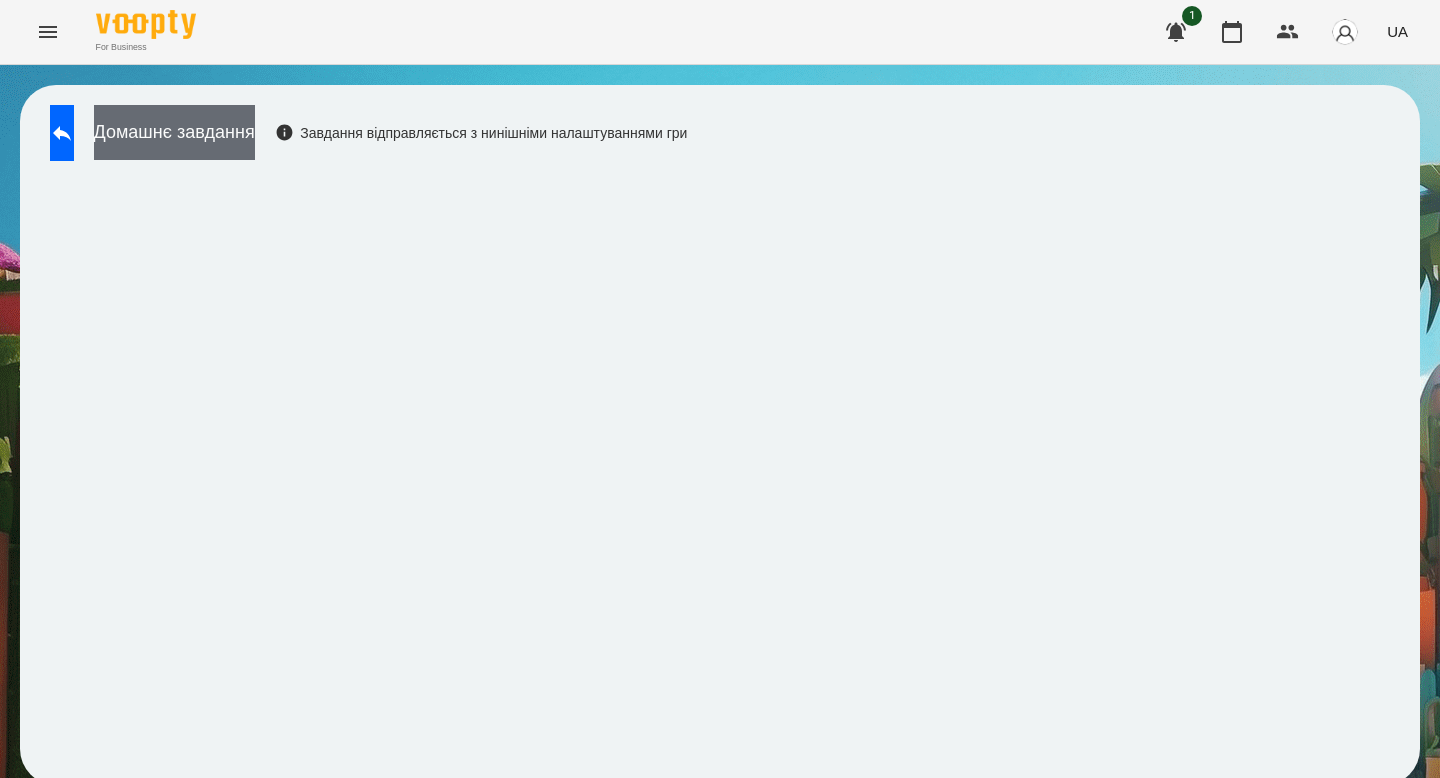 click on "Домашнє завдання" at bounding box center (174, 132) 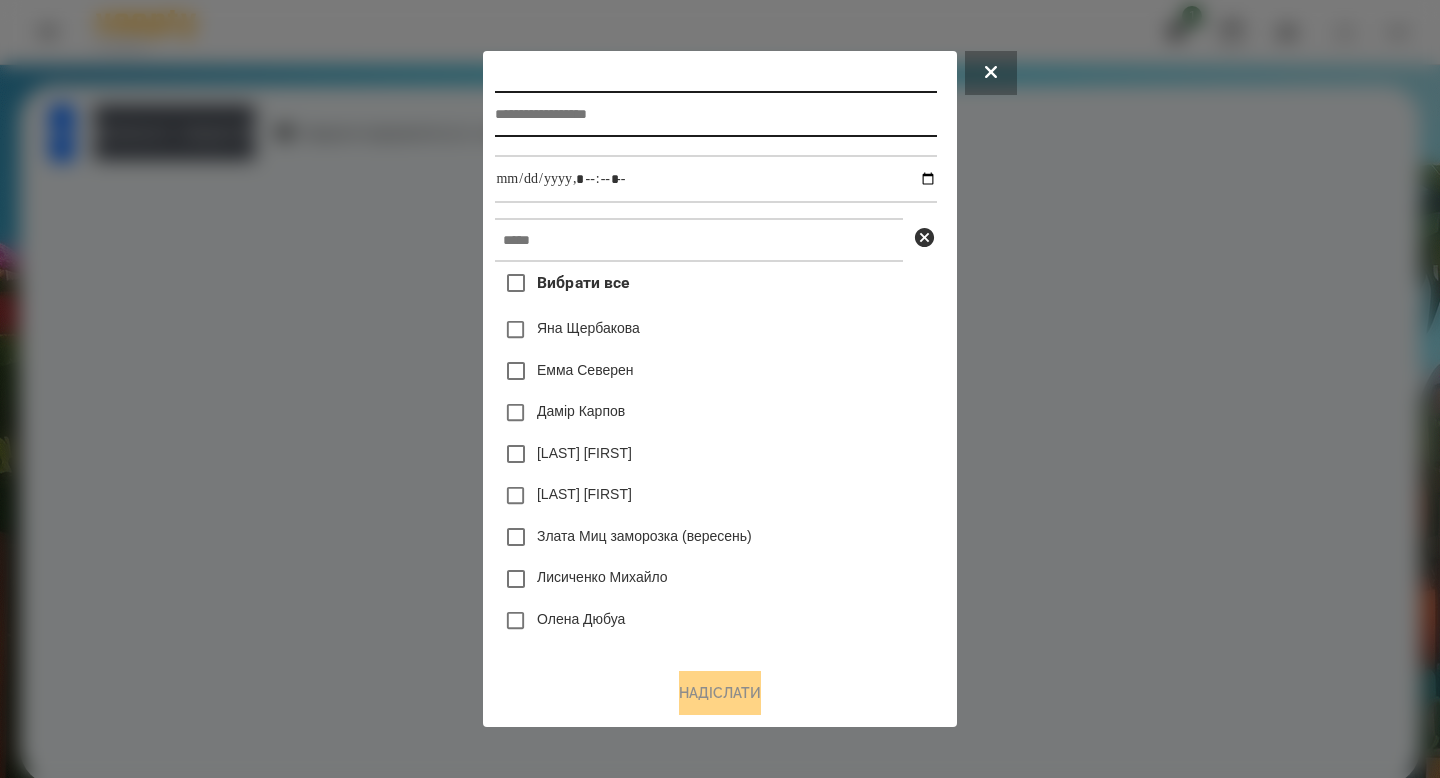 click at bounding box center (715, 114) 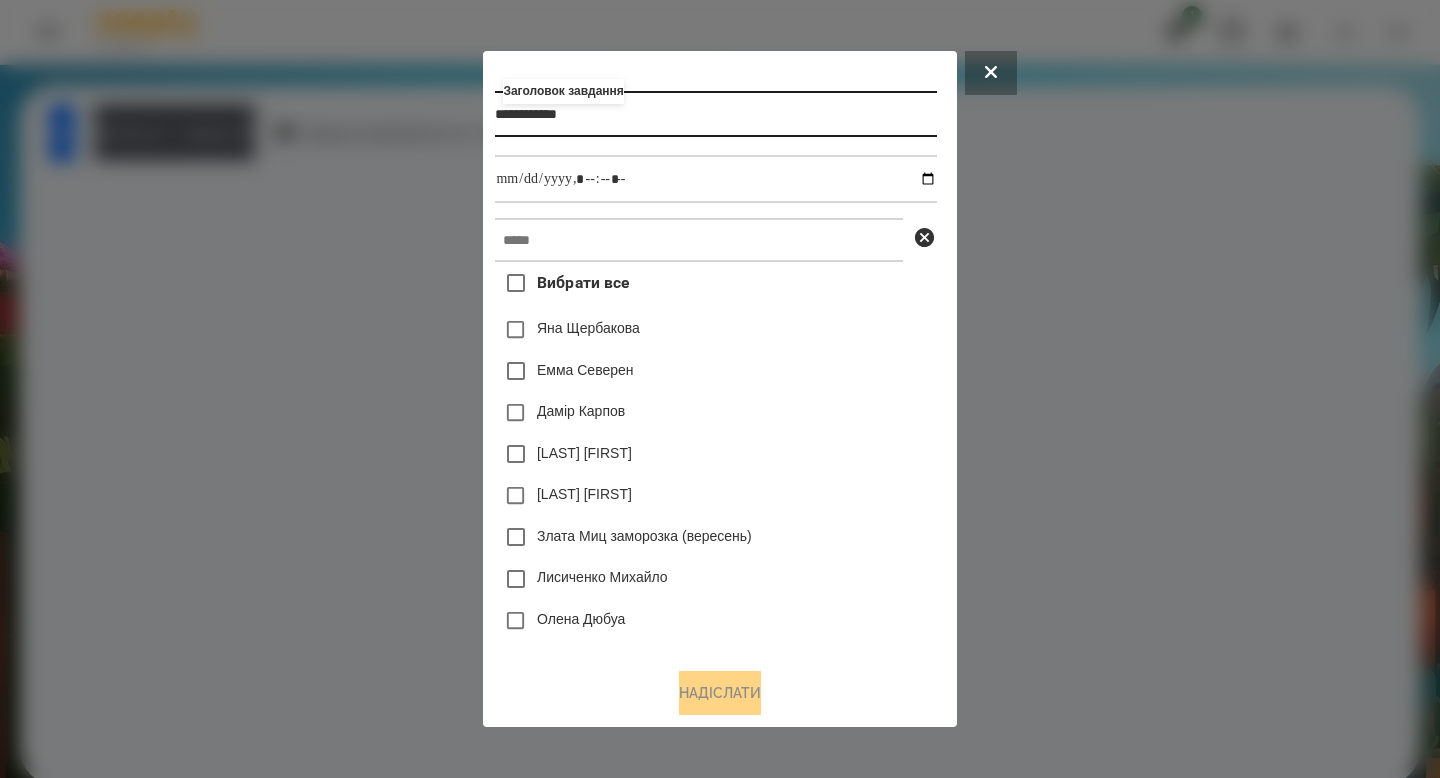 type on "**********" 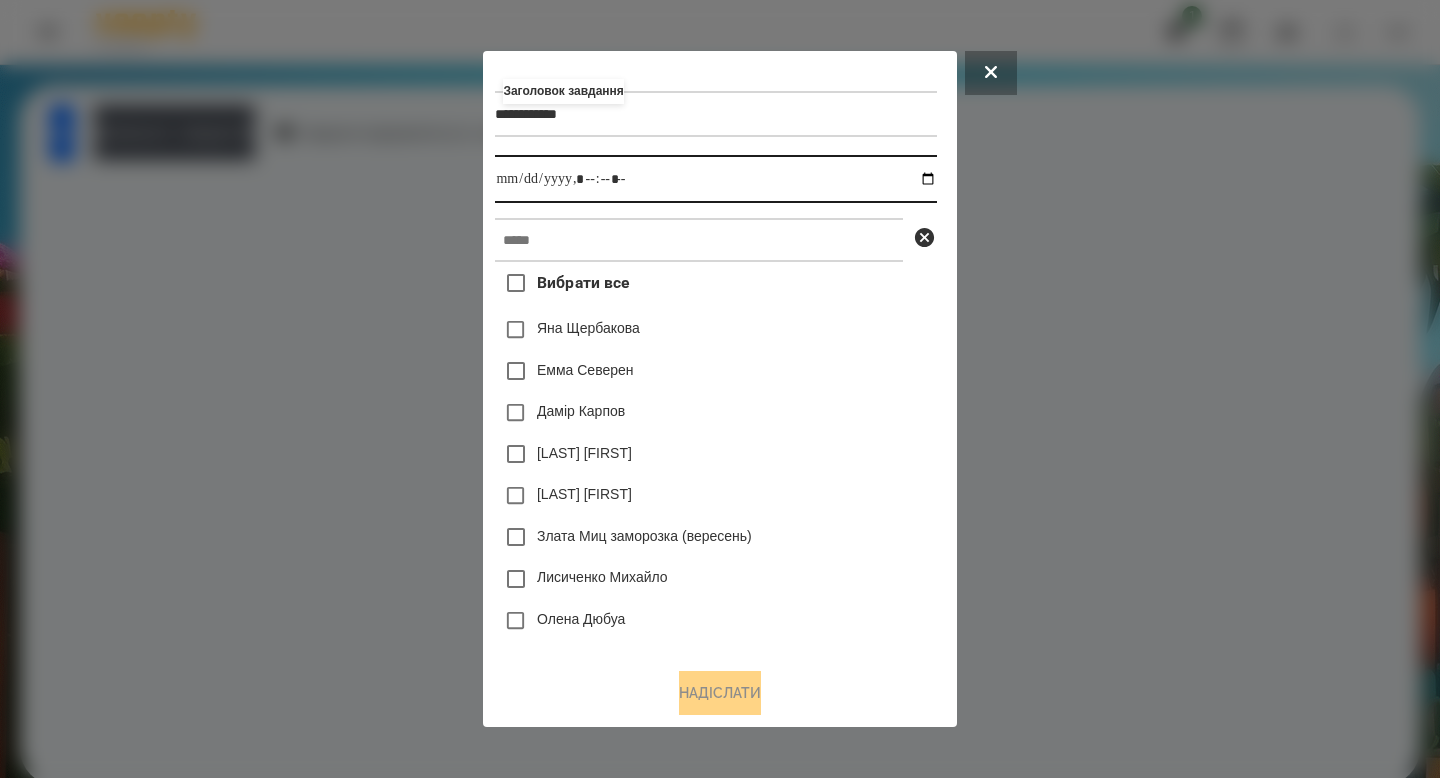 click at bounding box center [715, 179] 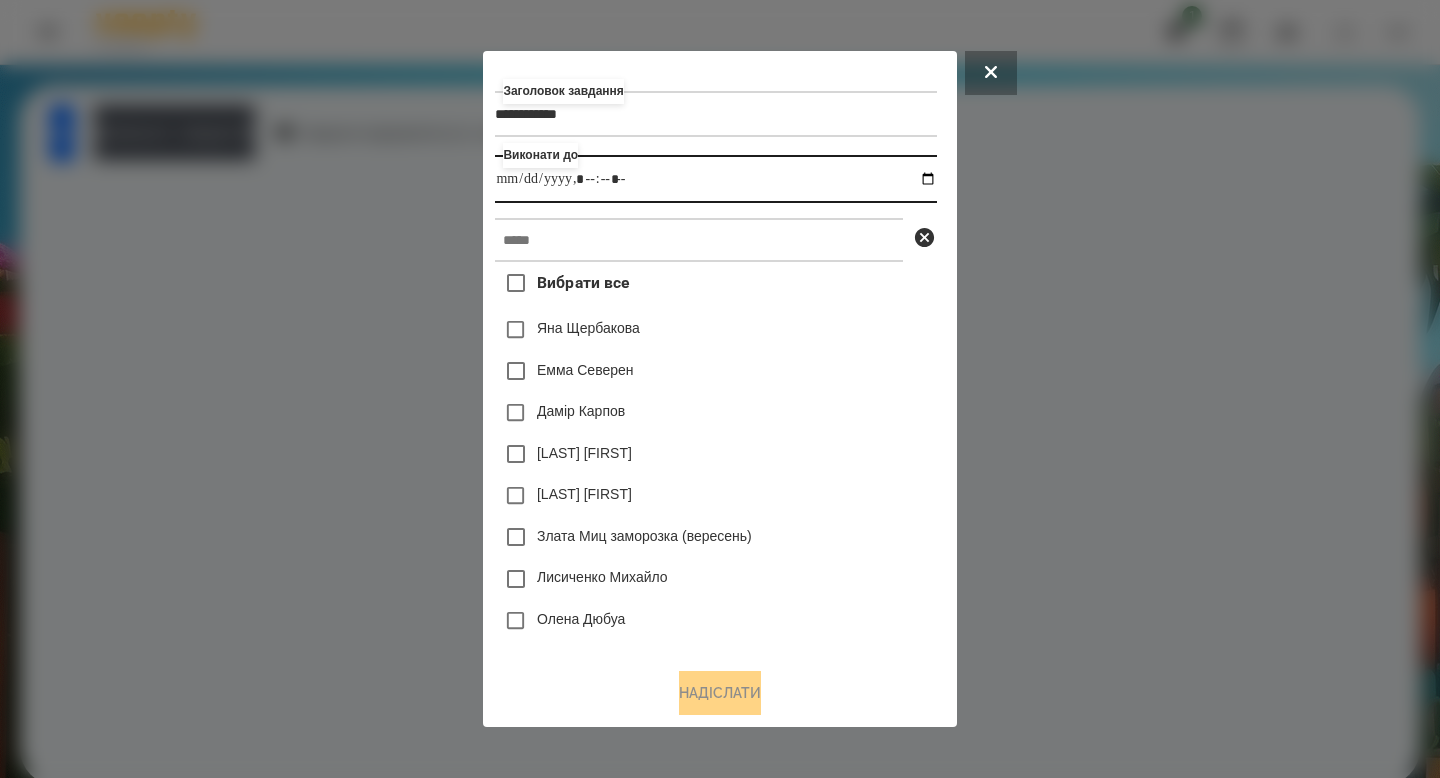 click at bounding box center [715, 179] 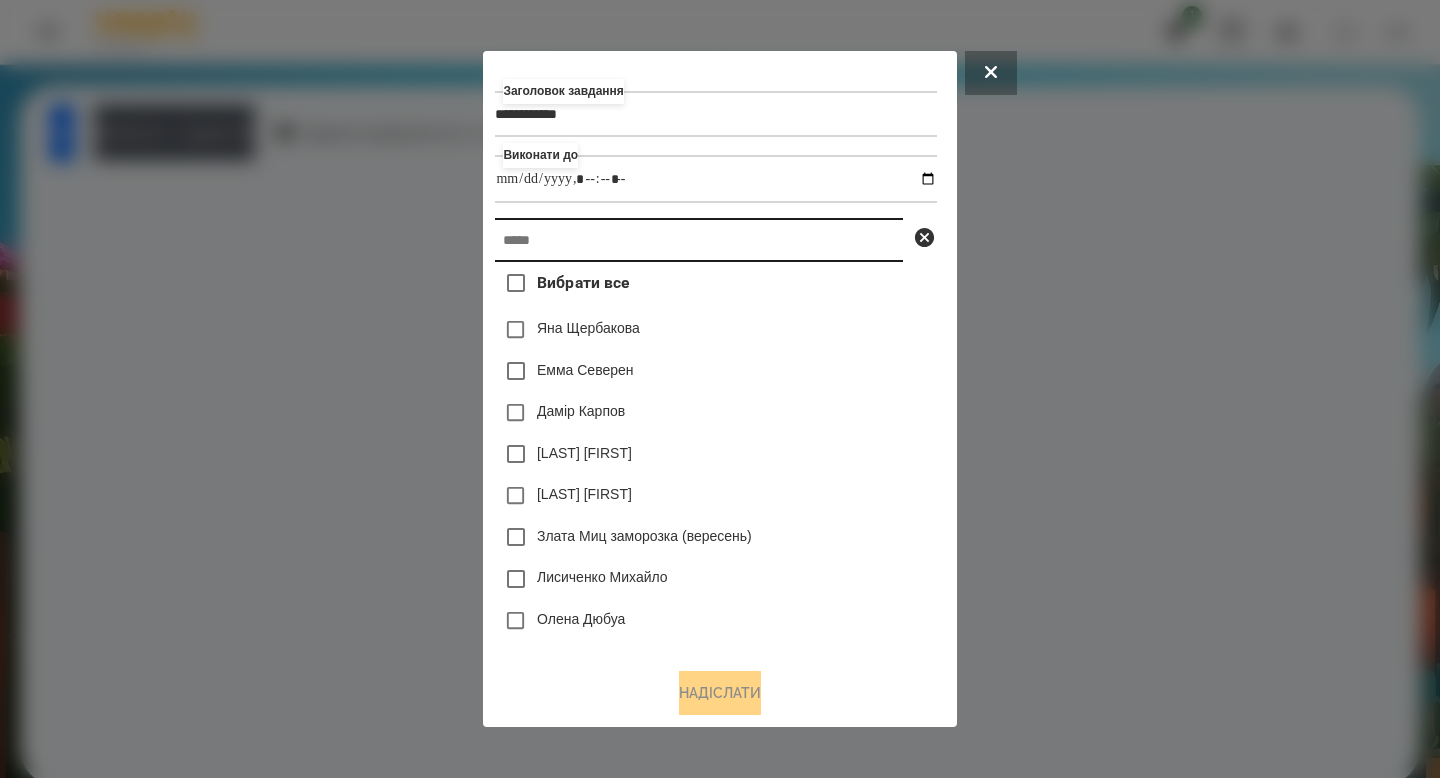 click at bounding box center [699, 240] 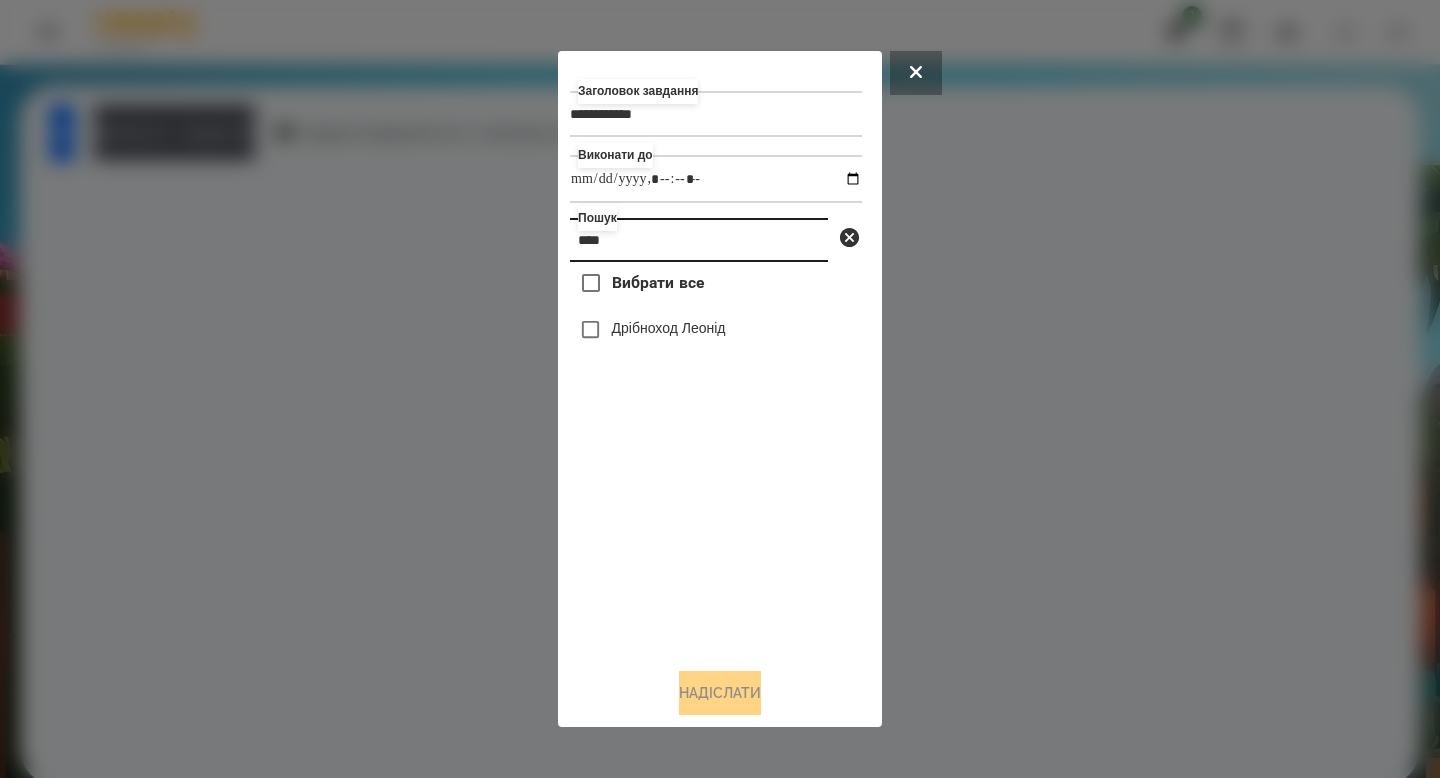 type on "****" 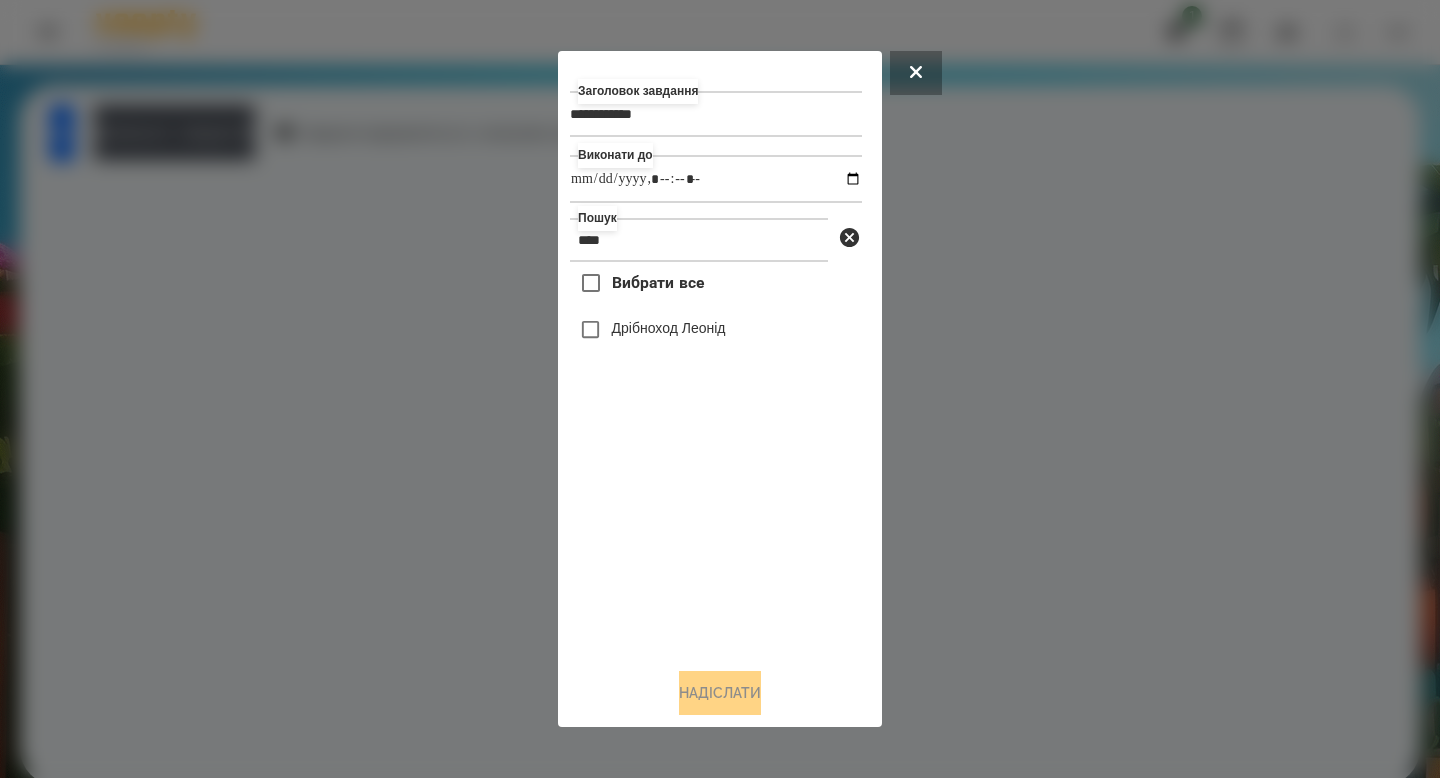 click on "Дрібноход Леонід" at bounding box center (669, 328) 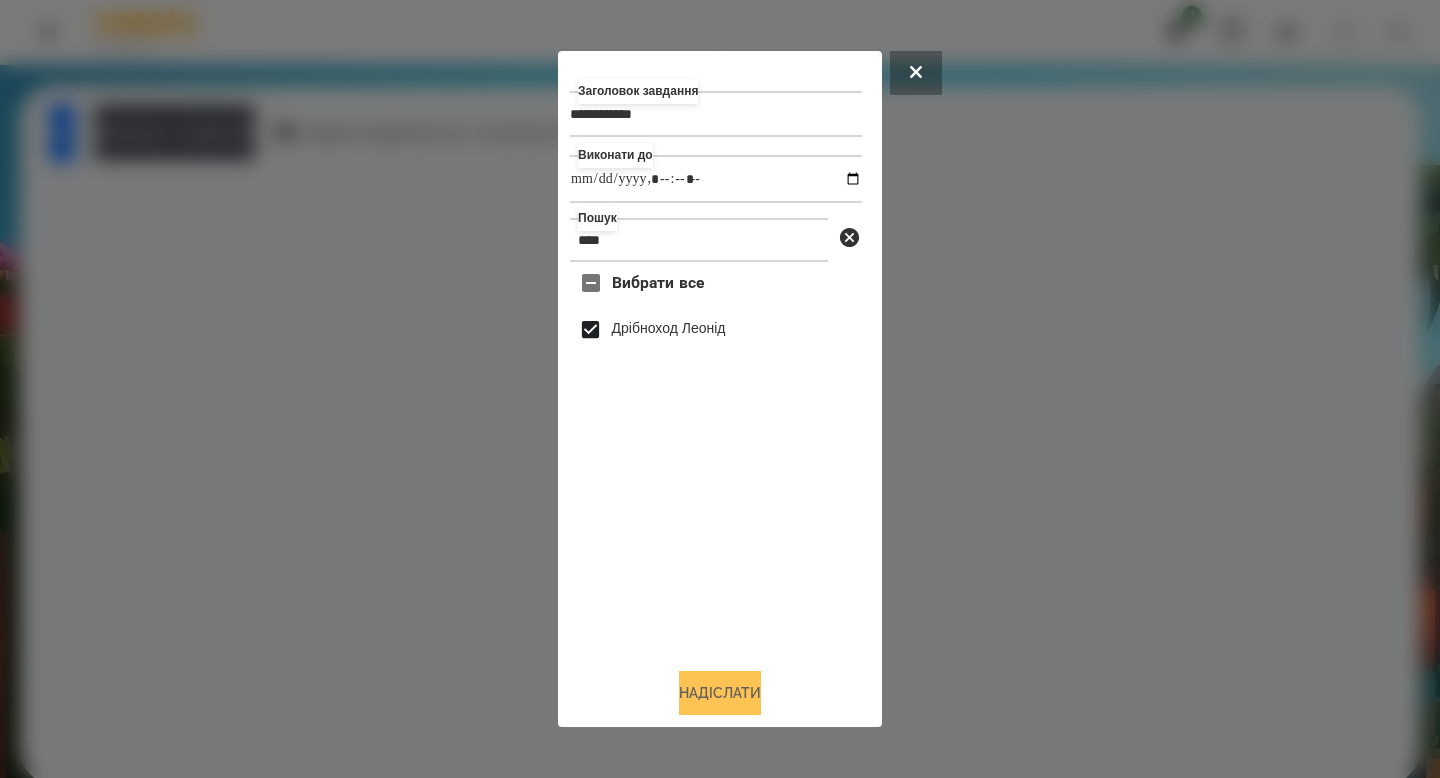 click on "Надіслати" at bounding box center [720, 693] 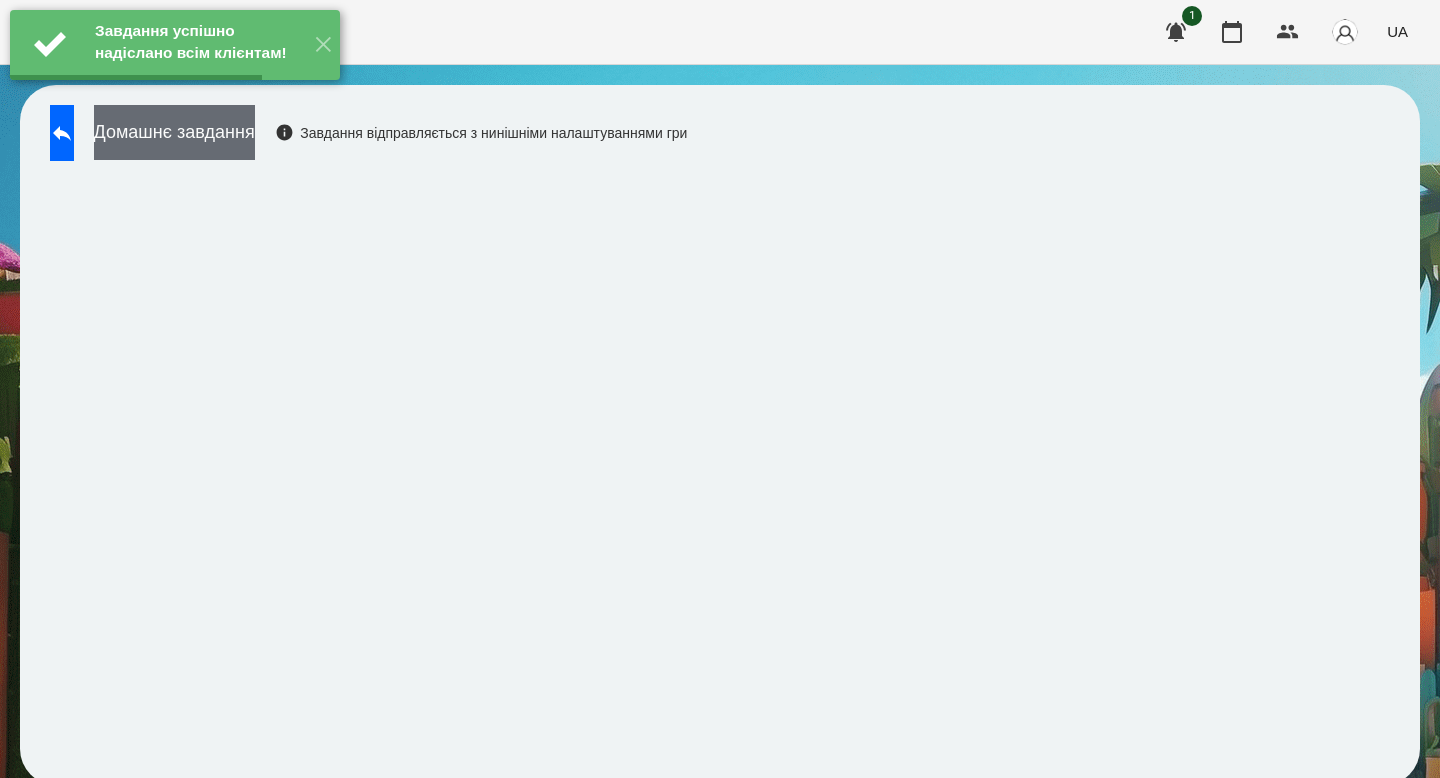 click on "Домашнє завдання" at bounding box center (174, 132) 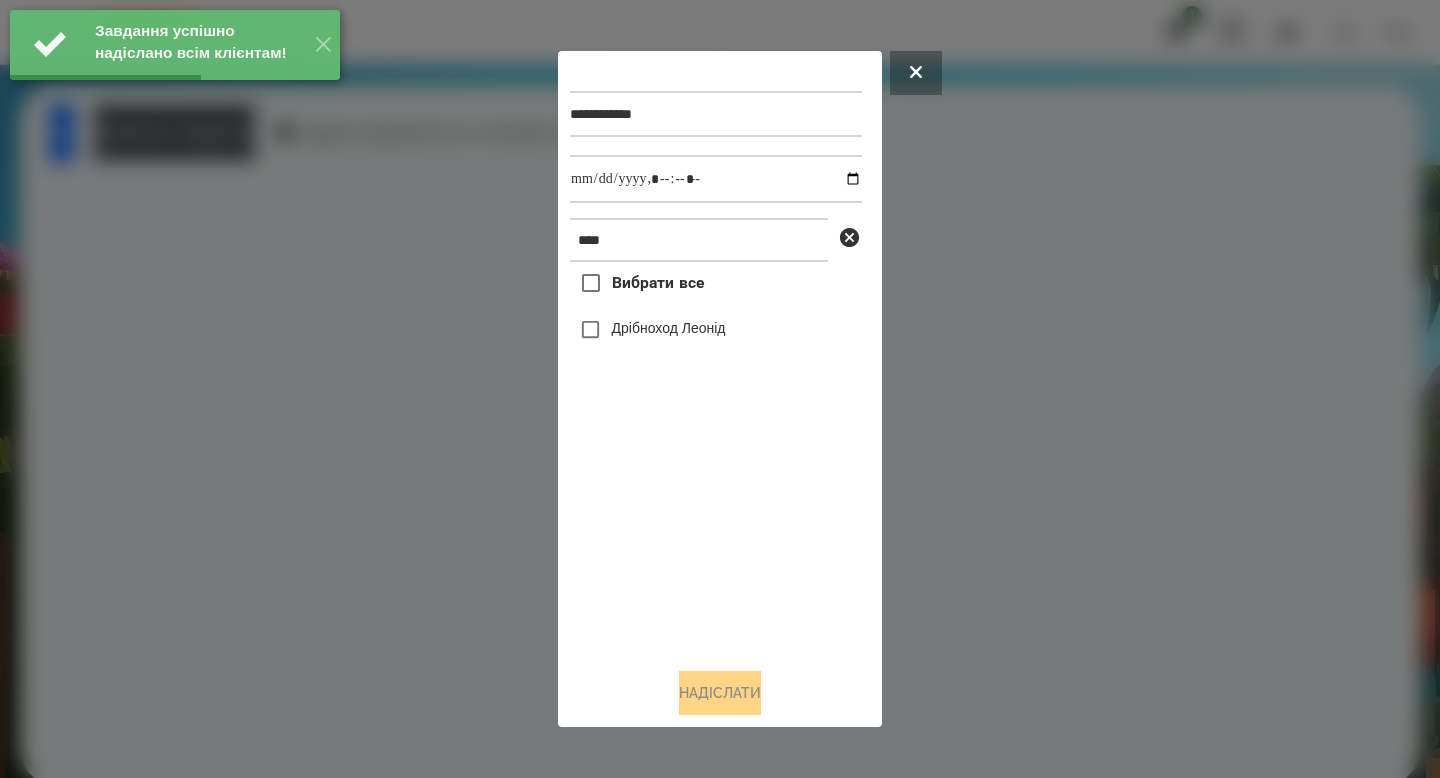 click on "Дрібноход Леонід" at bounding box center [716, 330] 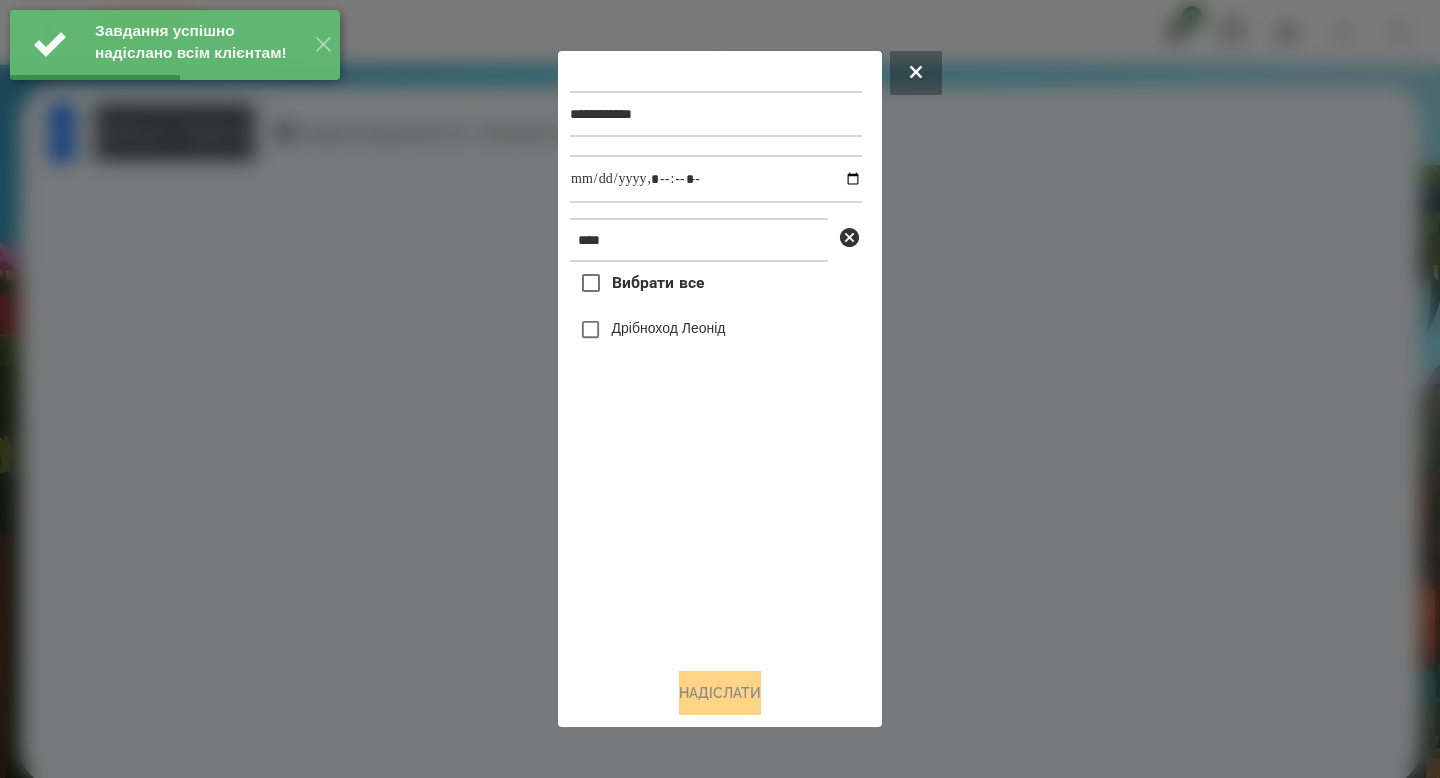 click on "Дрібноход Леонід" at bounding box center (669, 328) 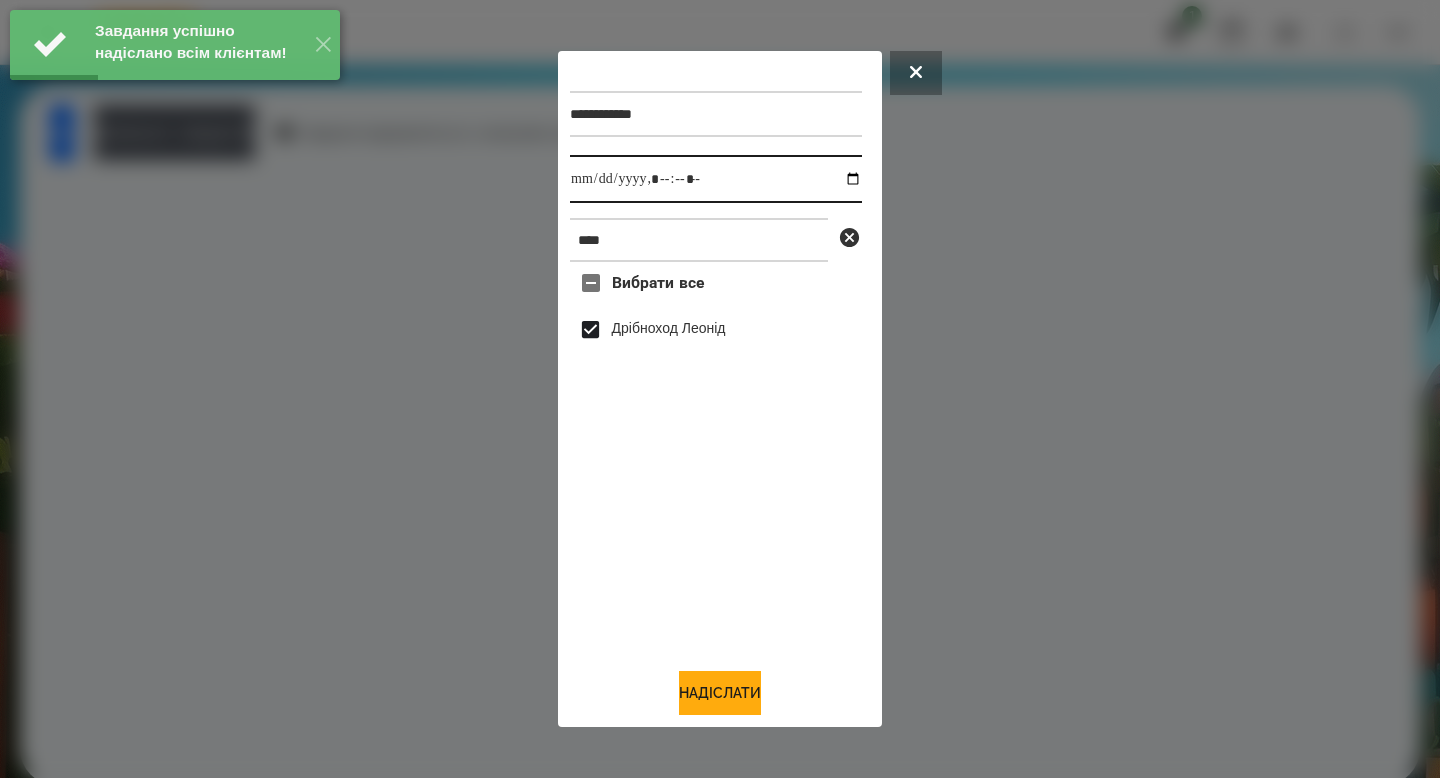 click at bounding box center [716, 179] 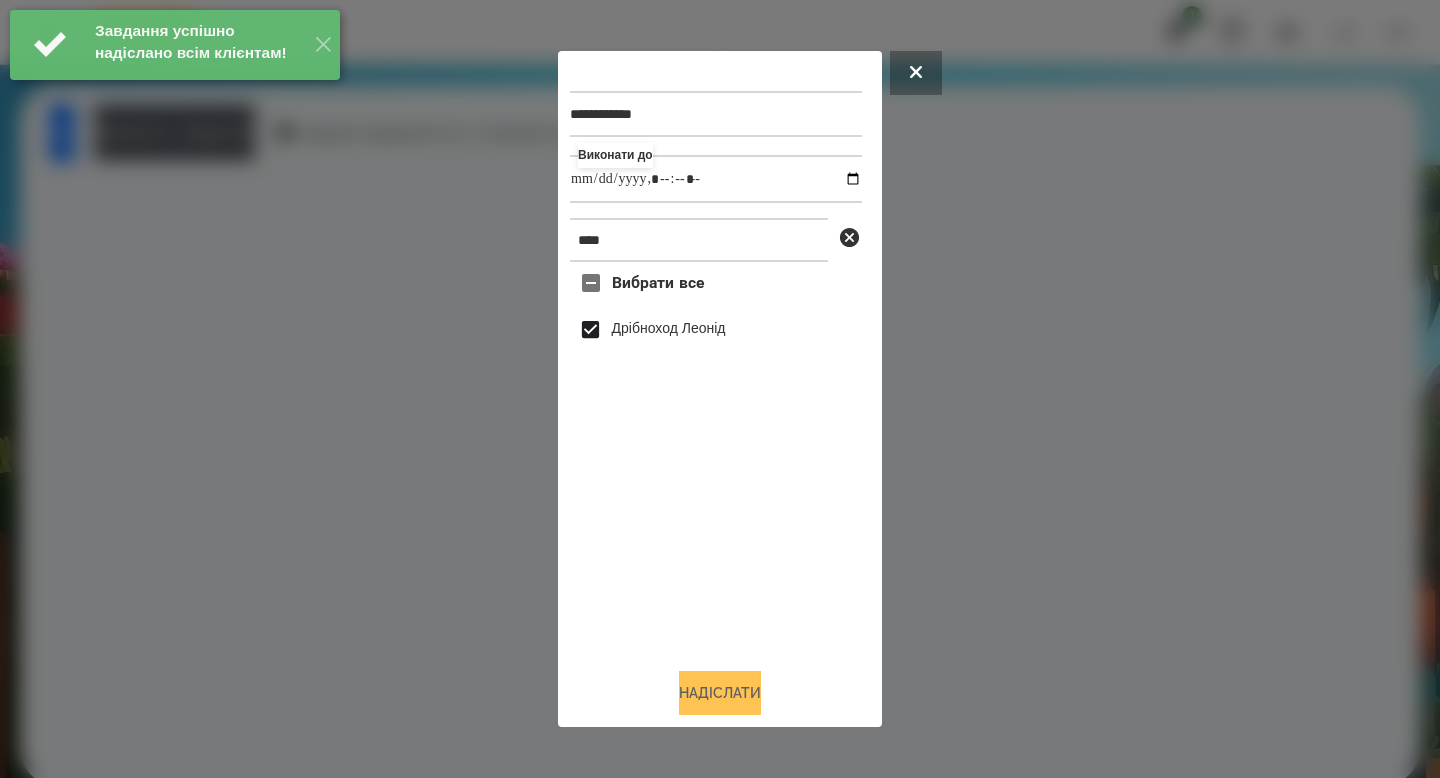 type on "**********" 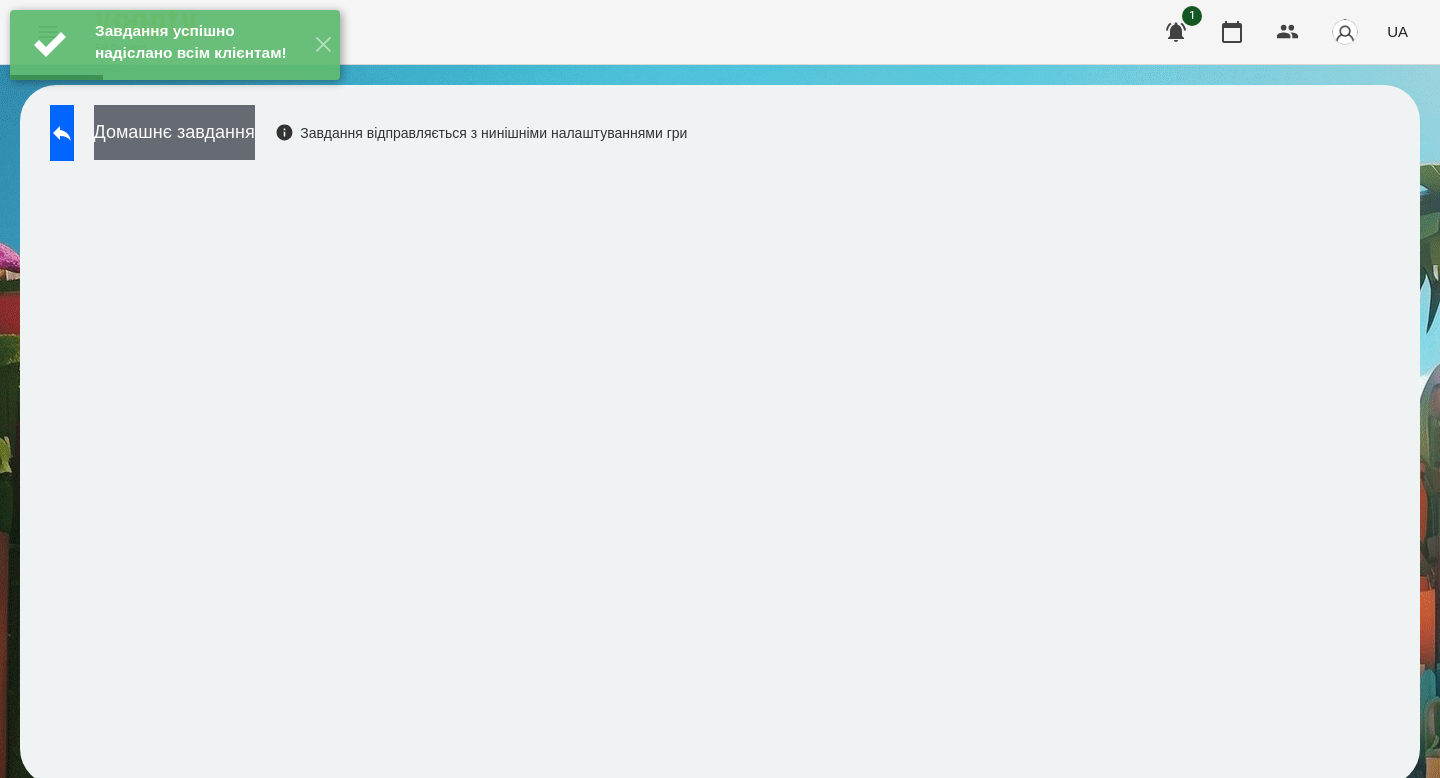 click on "Домашнє завдання" at bounding box center (174, 132) 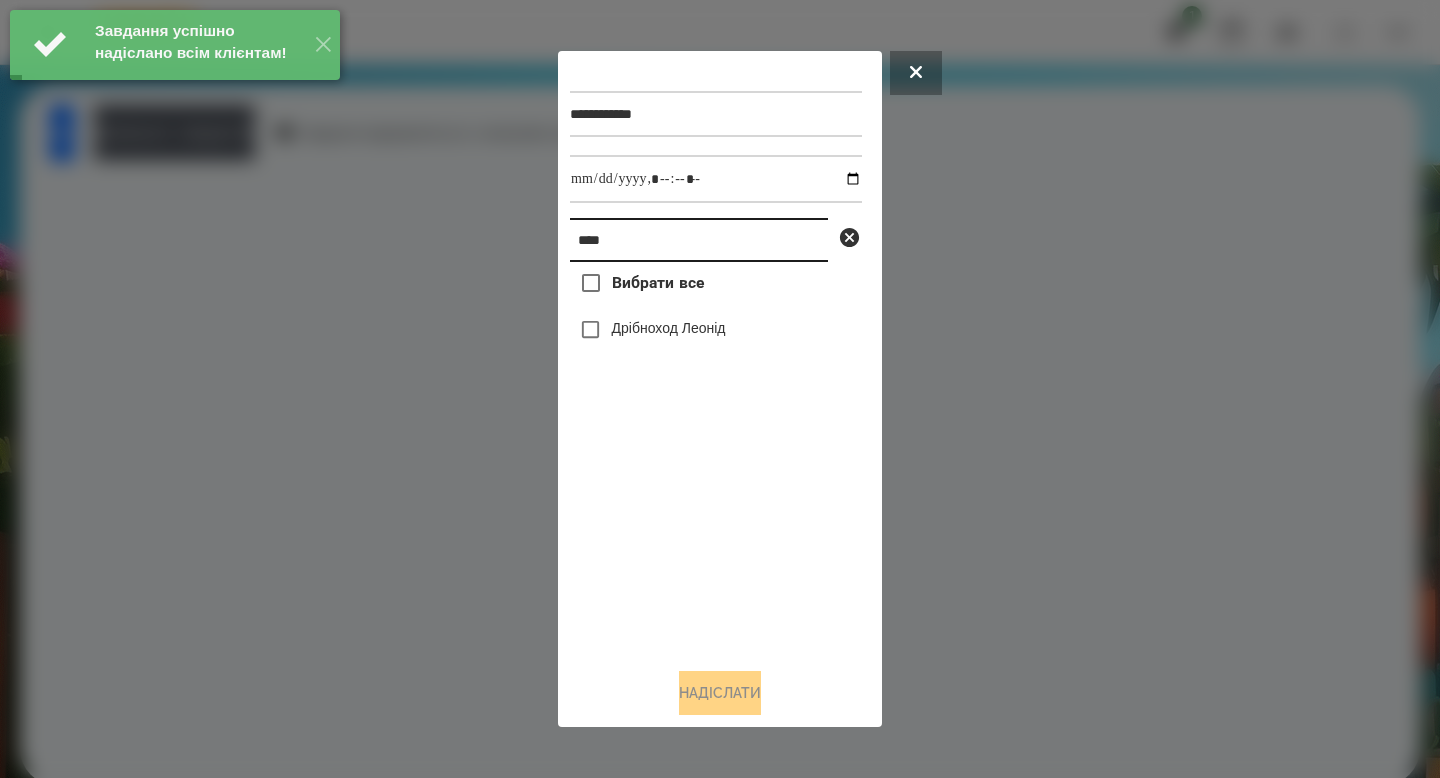 drag, startPoint x: 633, startPoint y: 258, endPoint x: 534, endPoint y: 245, distance: 99.849884 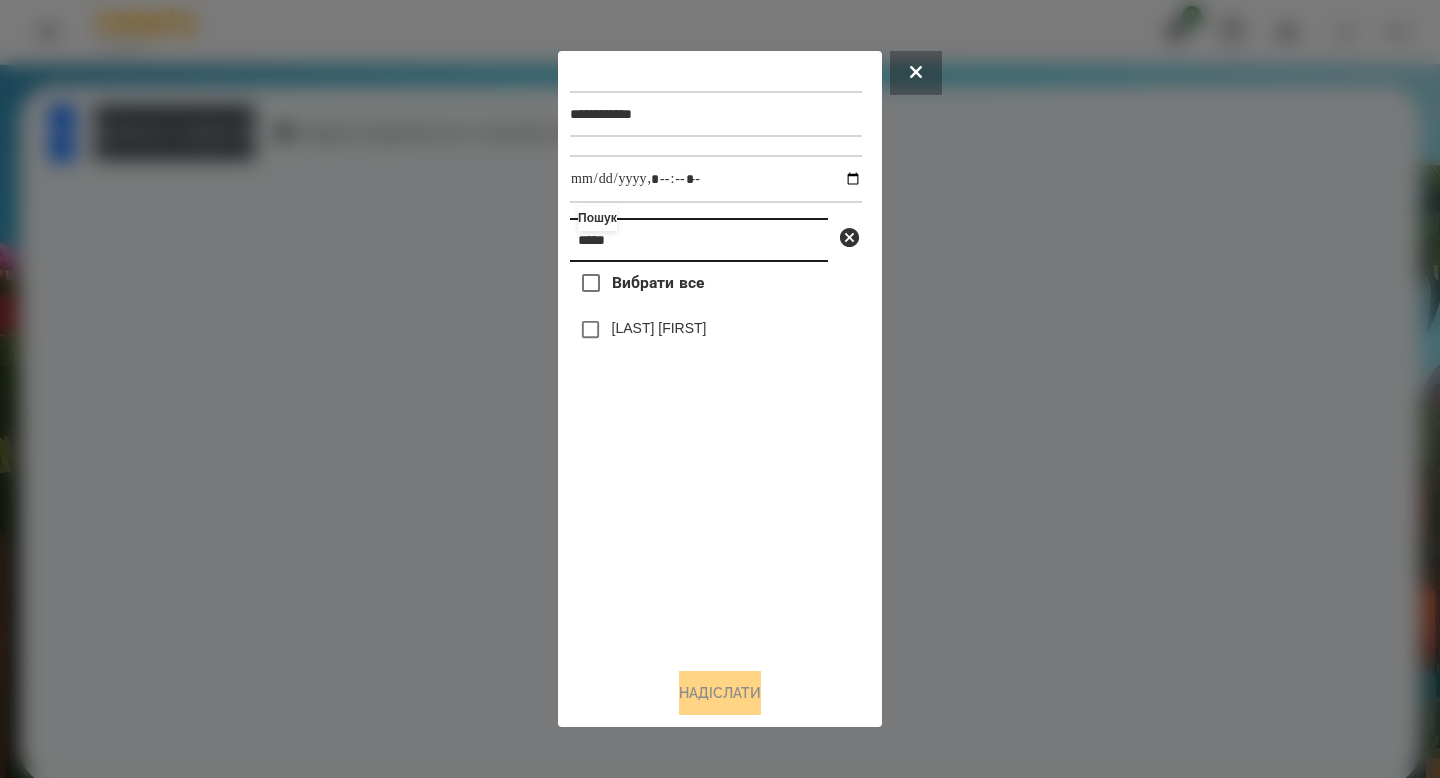 type on "*****" 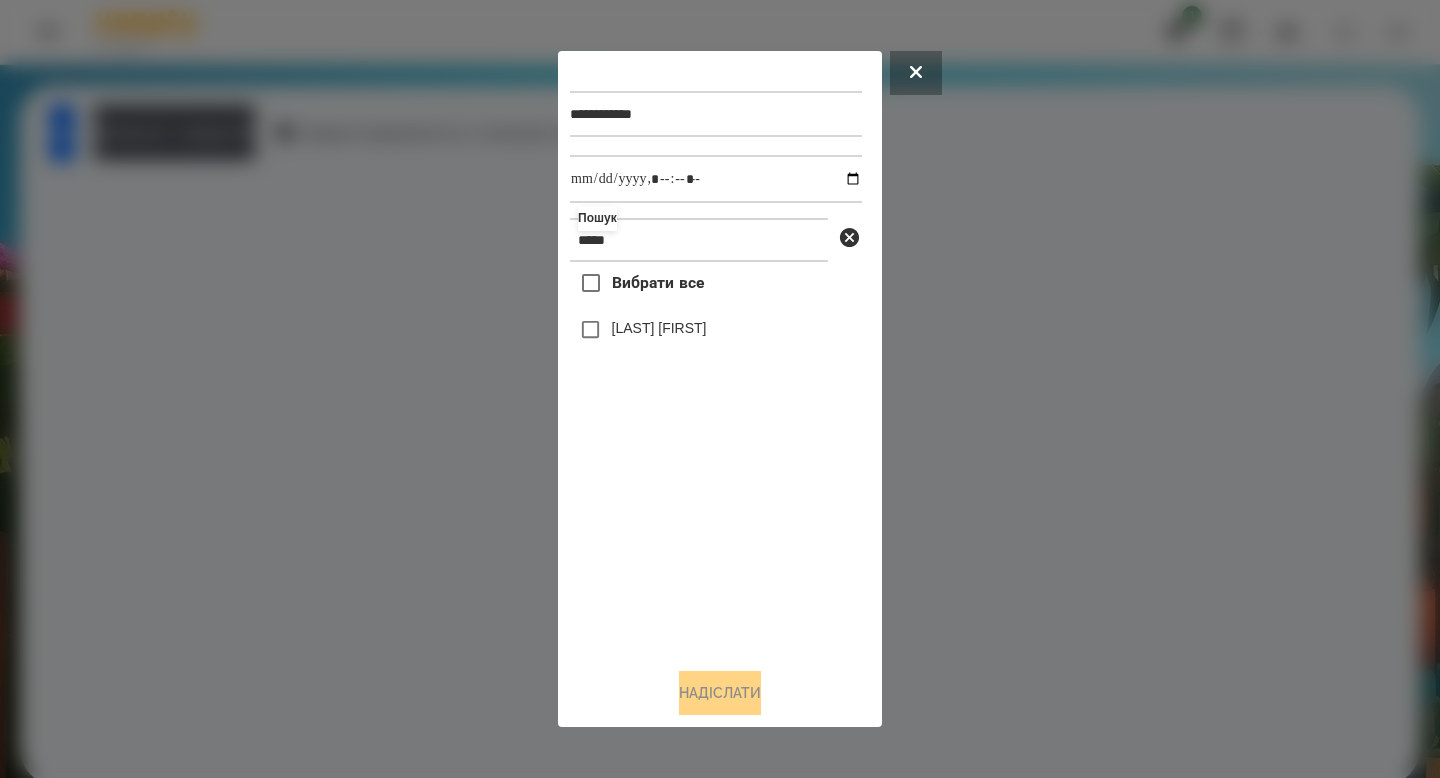 click on "[LAST] [FIRST]" at bounding box center [659, 328] 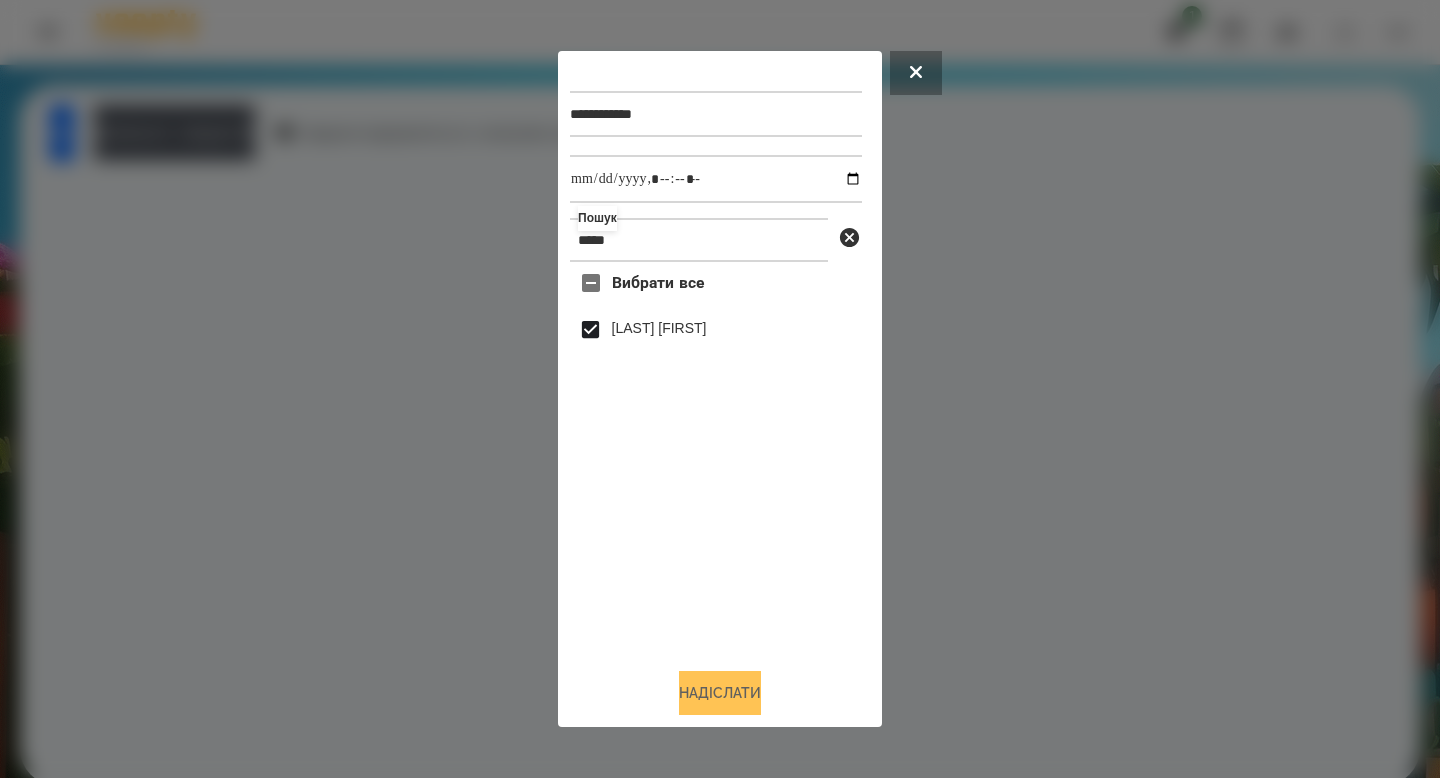 click on "Надіслати" at bounding box center [720, 693] 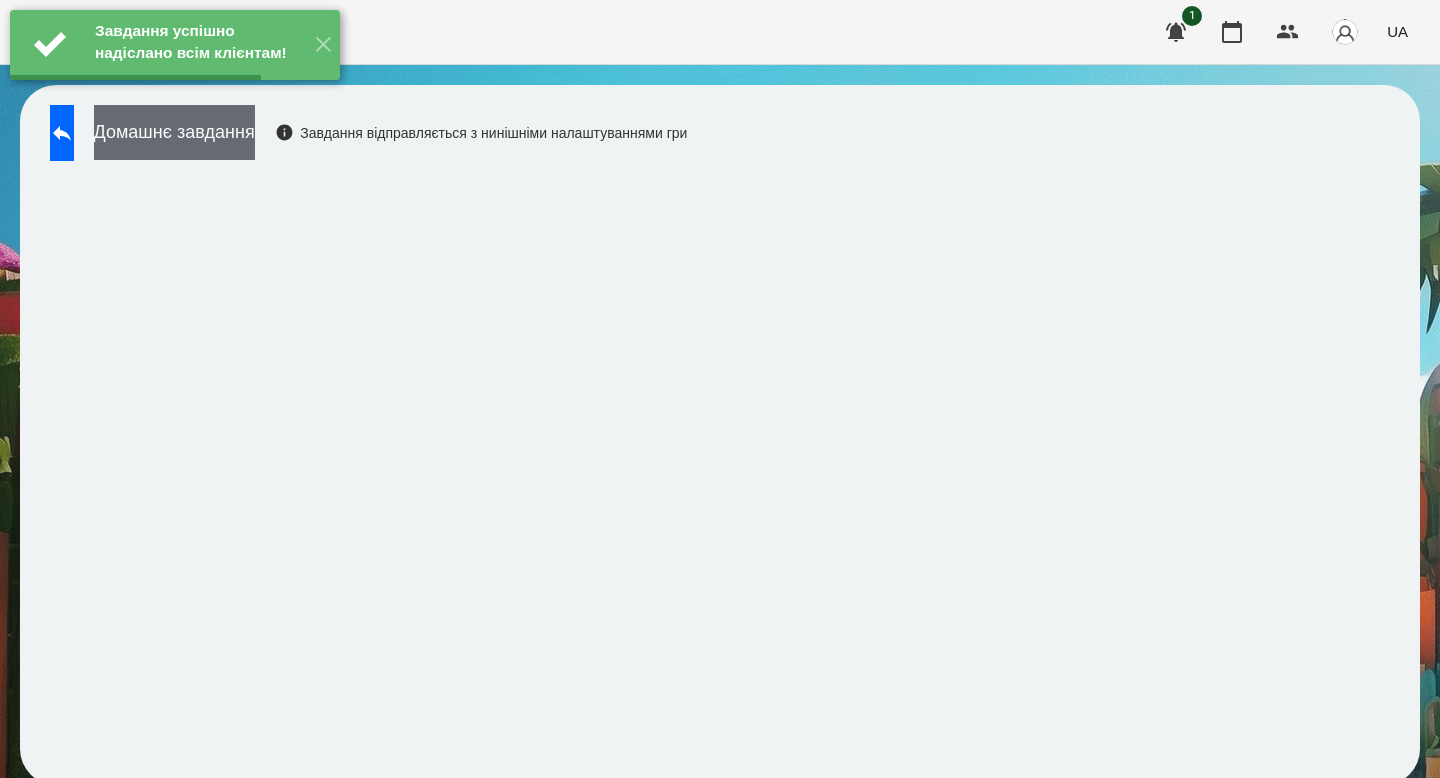 click on "Домашнє завдання" at bounding box center (174, 132) 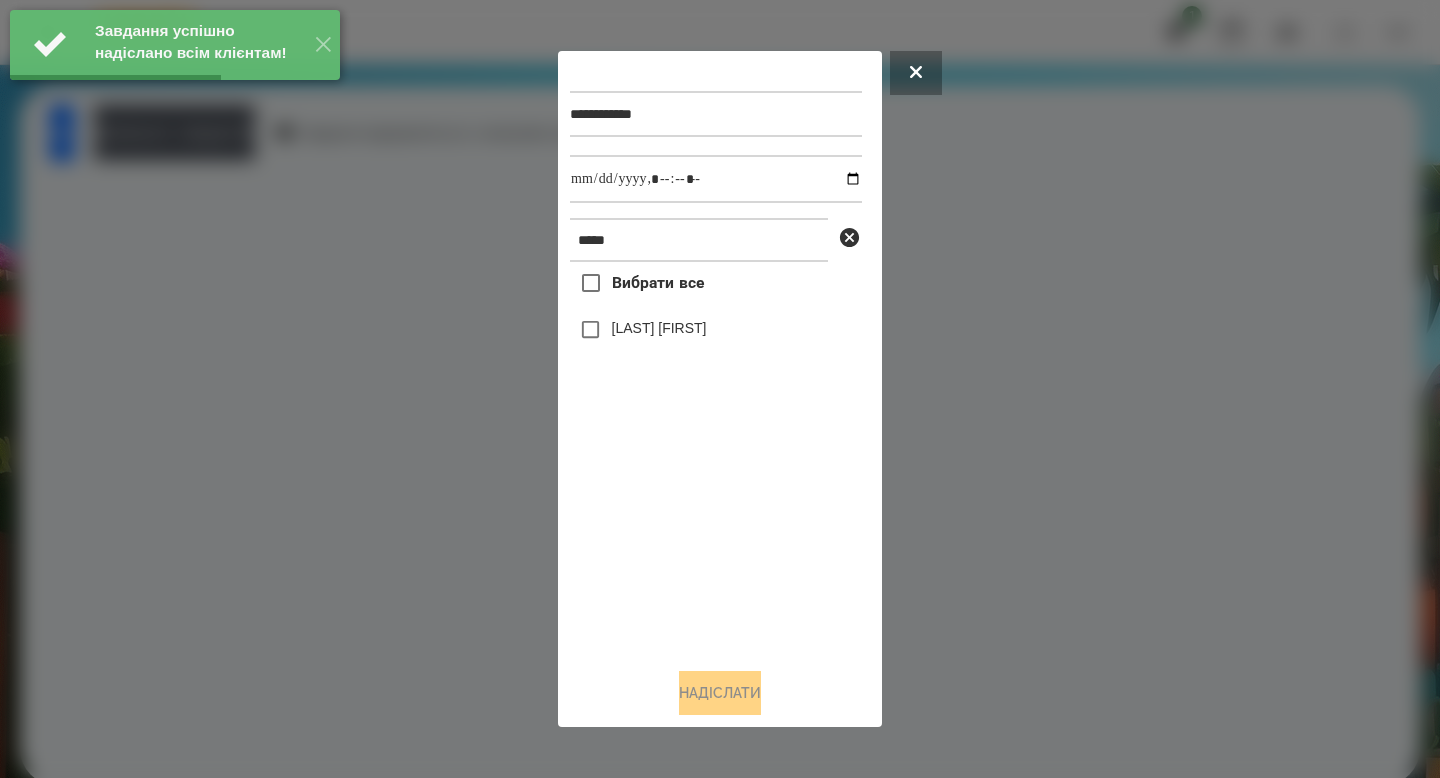 click on "[LAST] [FIRST]" at bounding box center [659, 328] 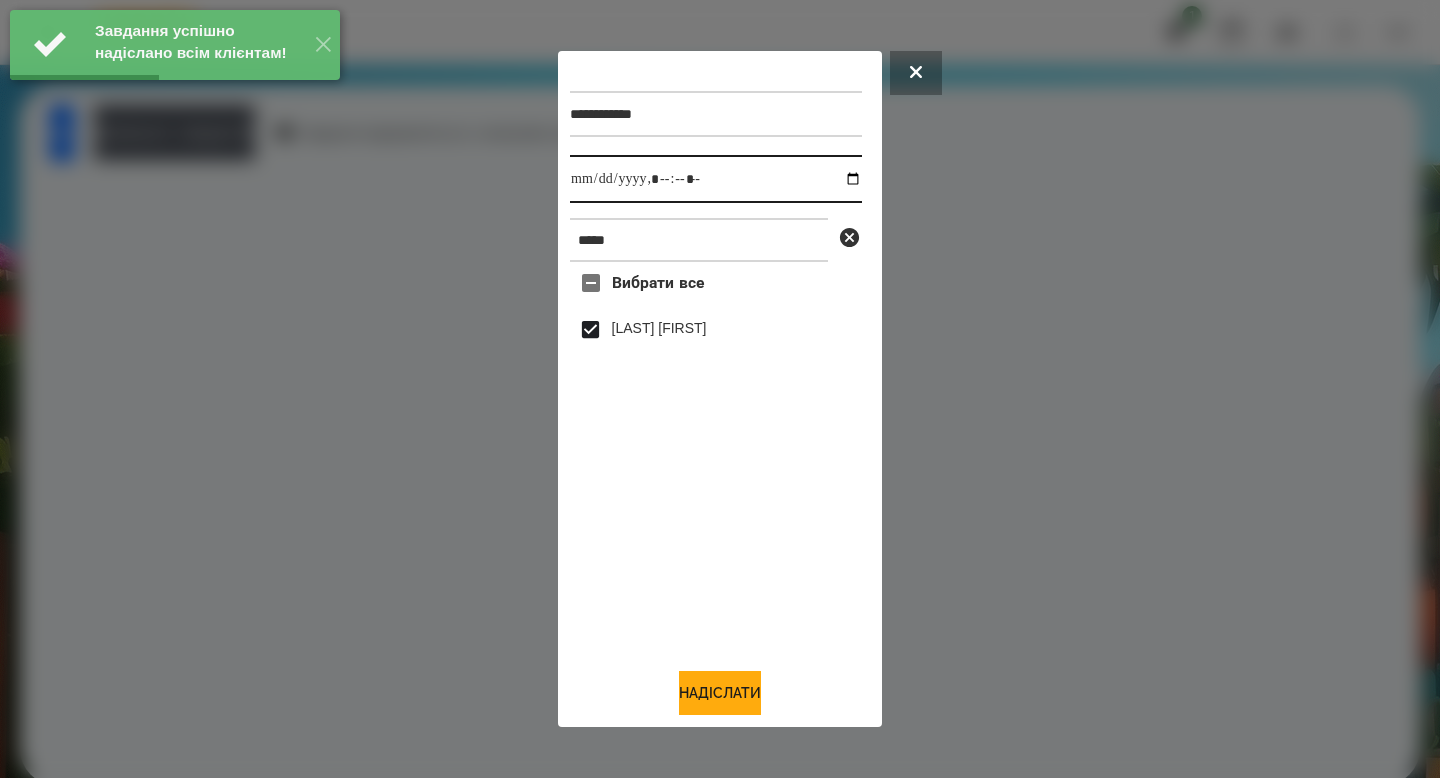 click at bounding box center (716, 179) 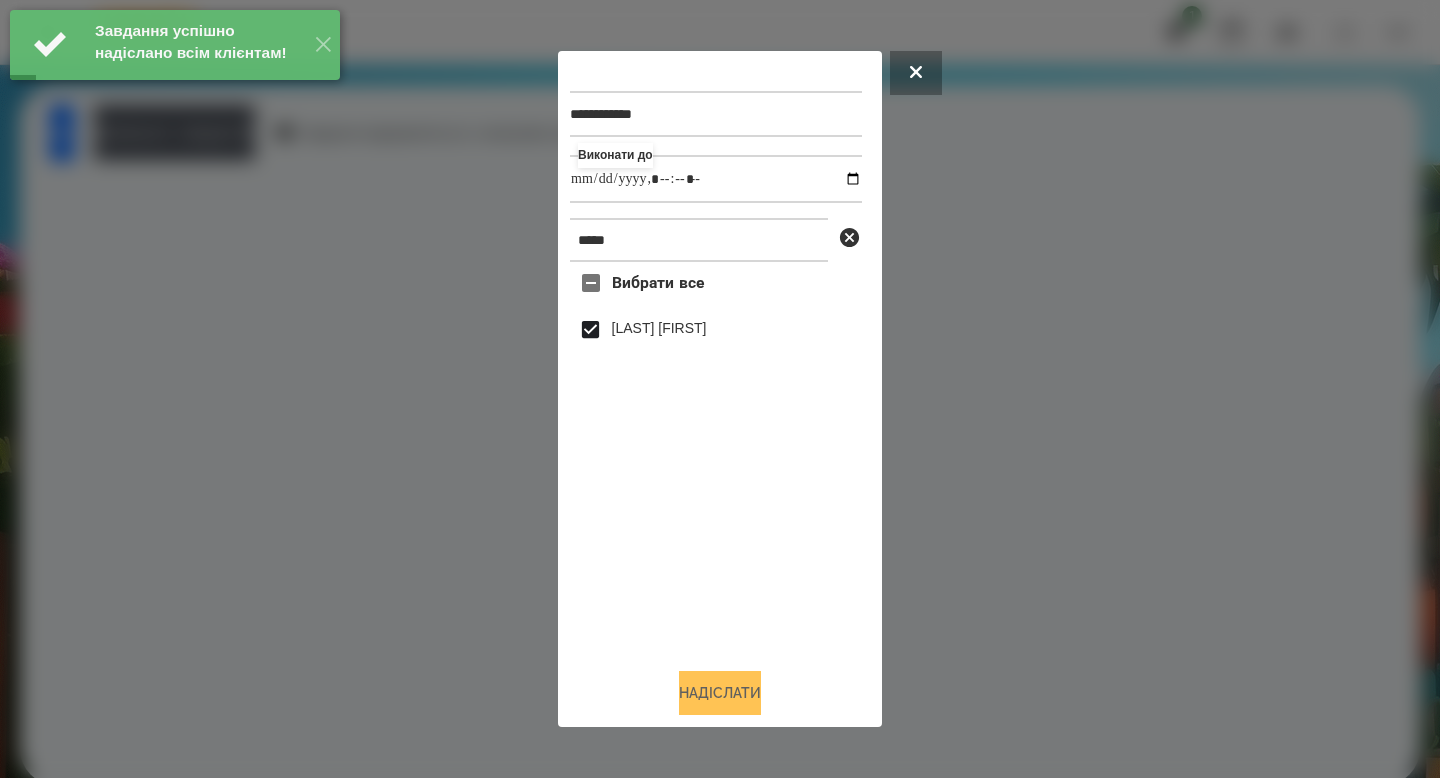 type on "**********" 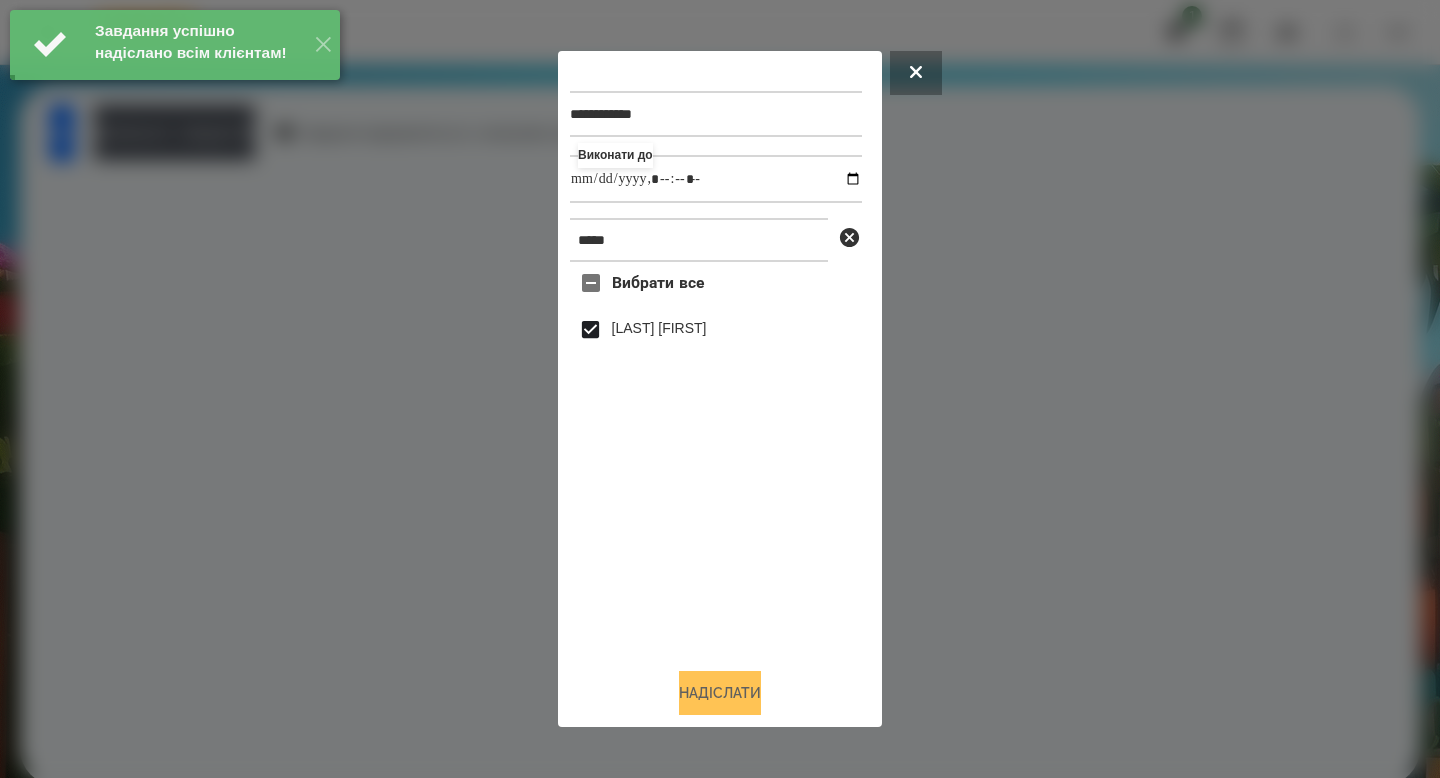 click on "Надіслати" at bounding box center [720, 693] 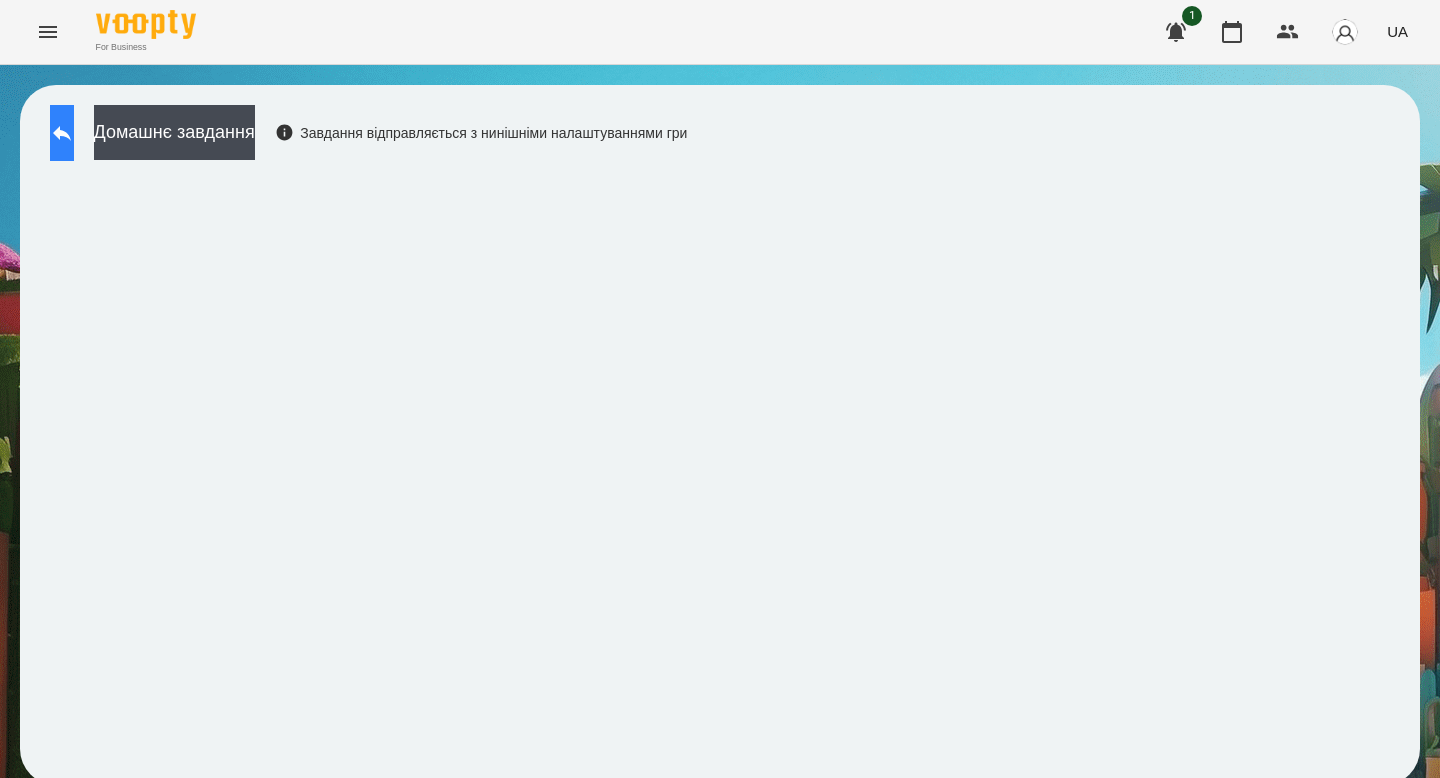 click 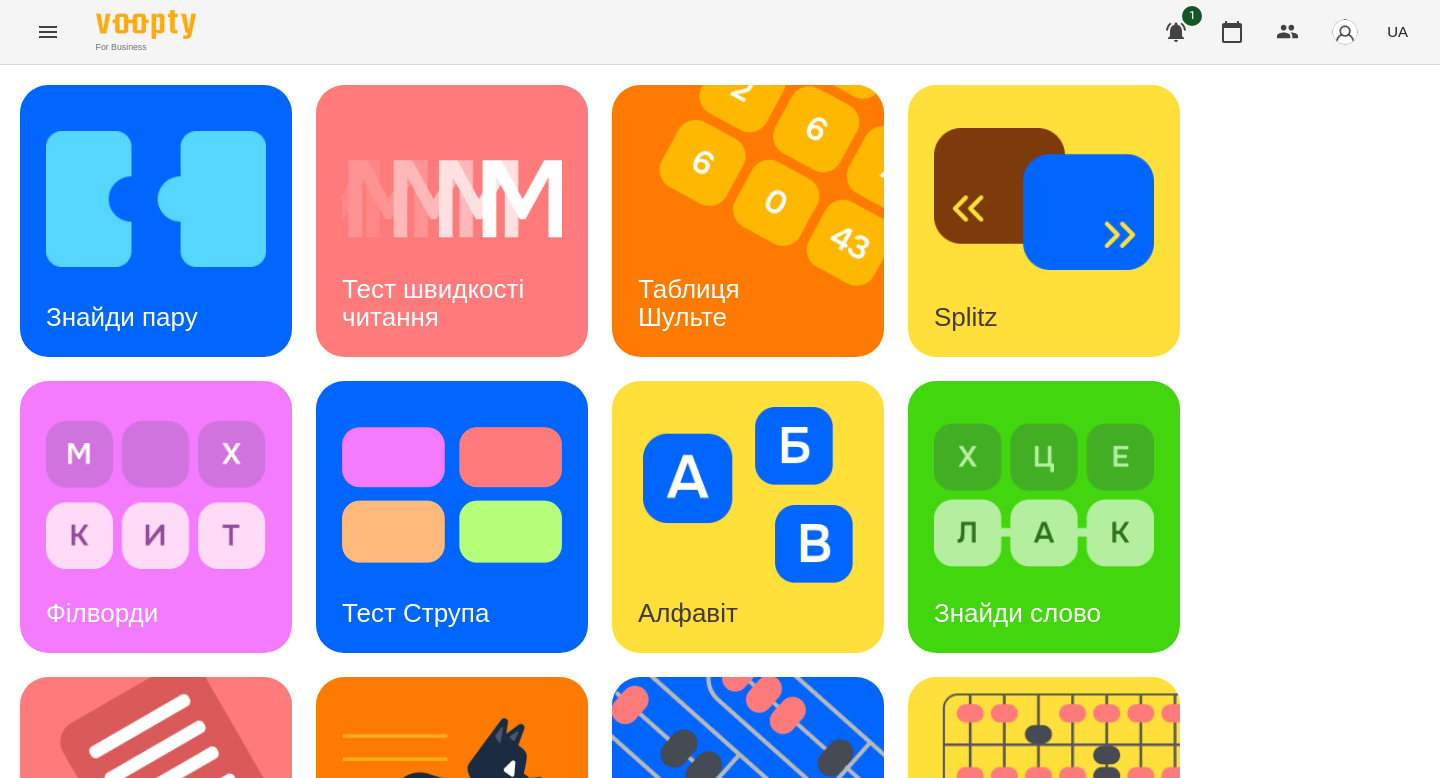 scroll, scrollTop: 642, scrollLeft: 0, axis: vertical 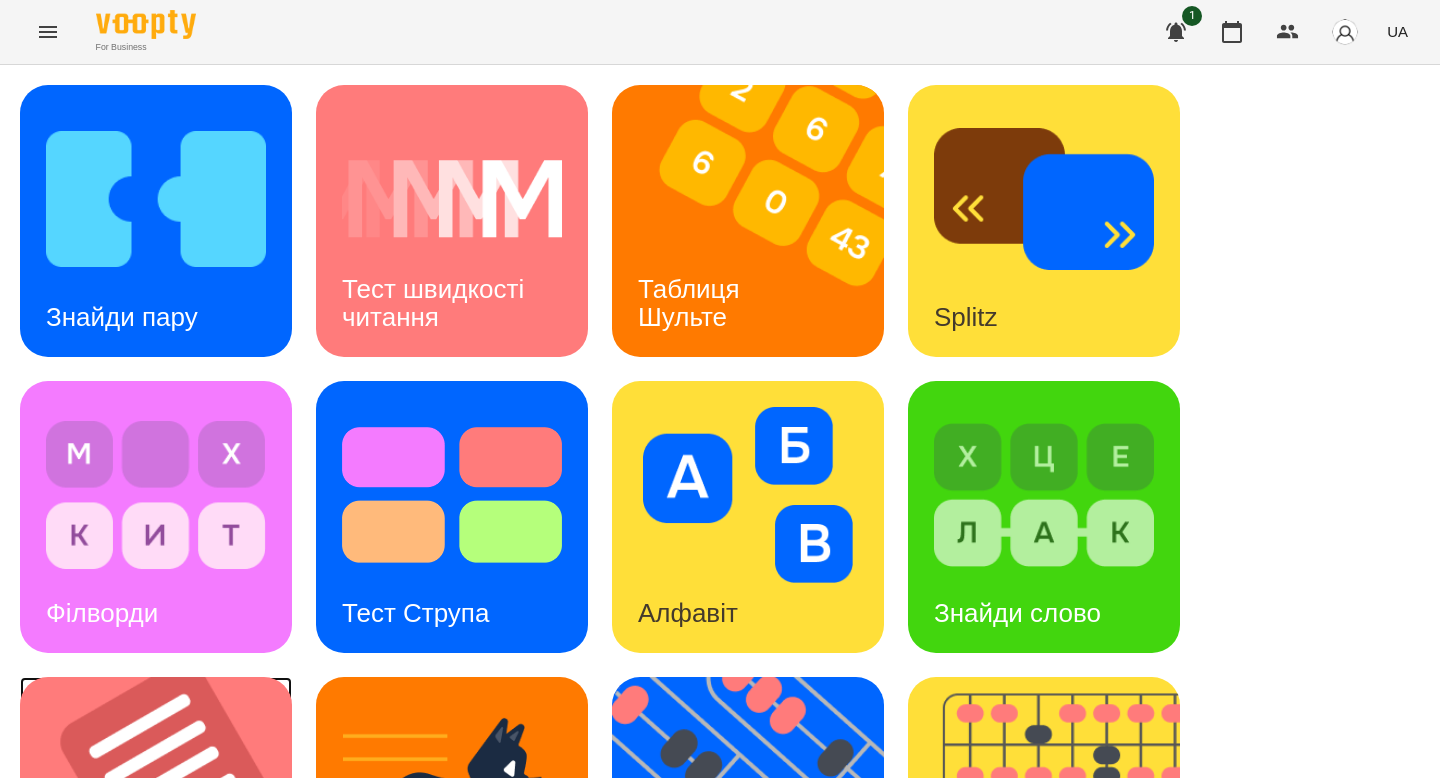 click at bounding box center (168, 813) 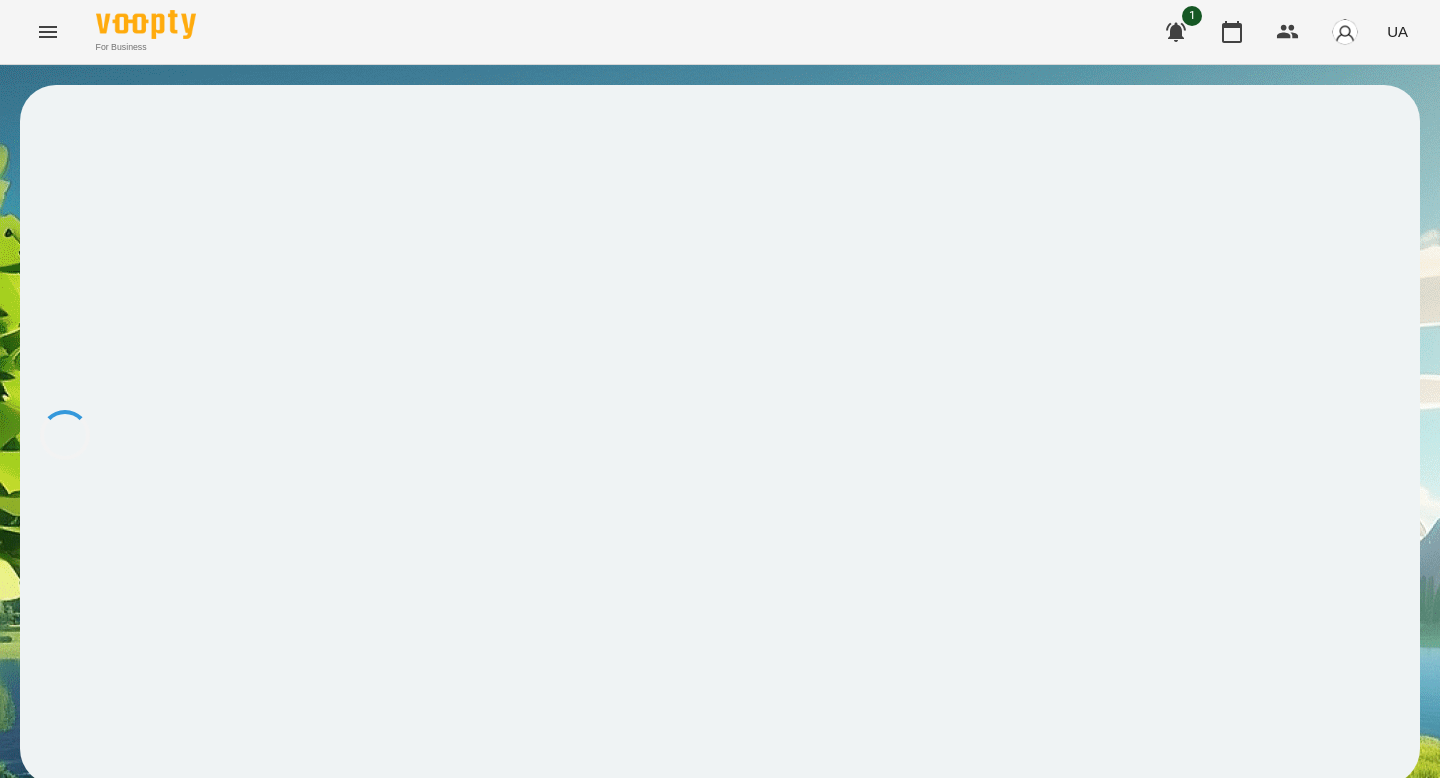 scroll, scrollTop: 0, scrollLeft: 0, axis: both 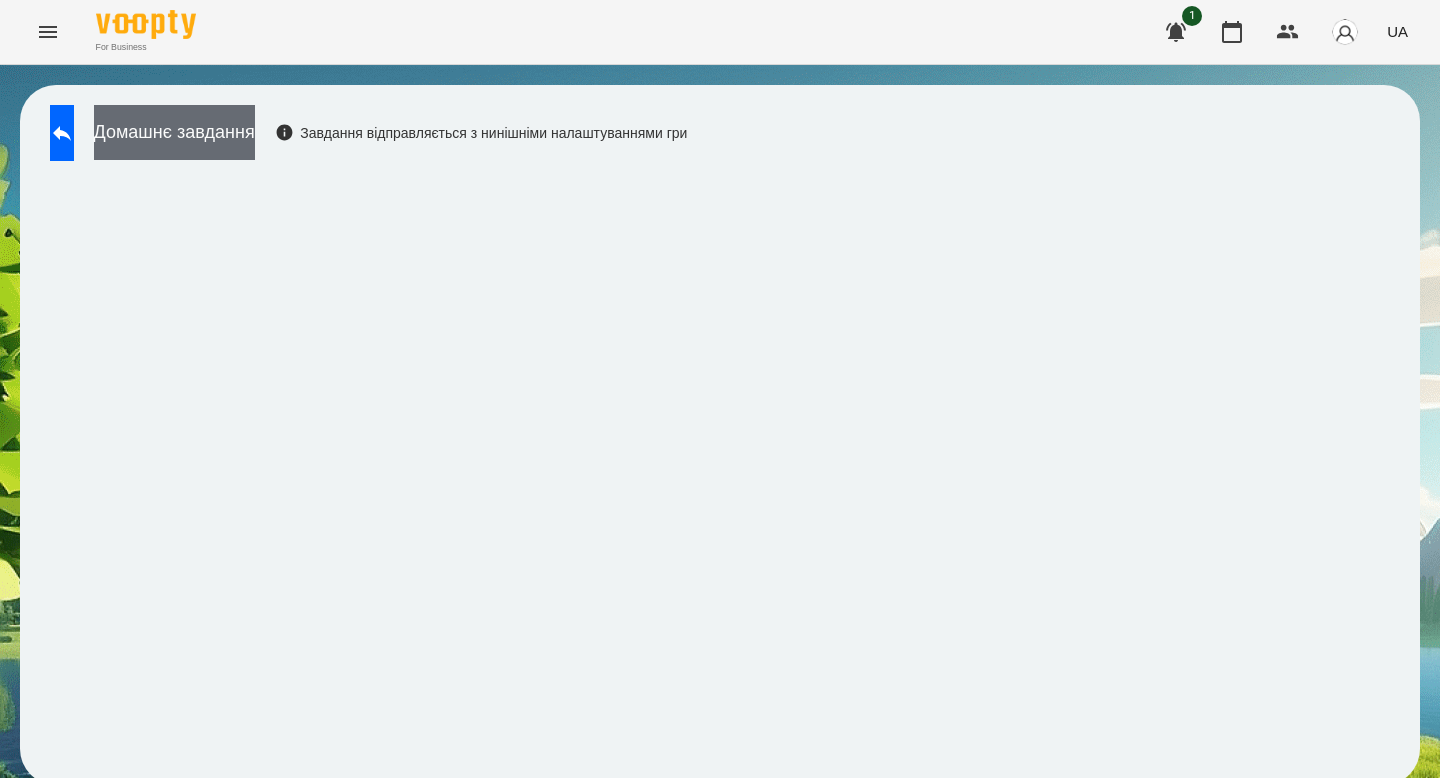 click on "Домашнє завдання" at bounding box center (174, 132) 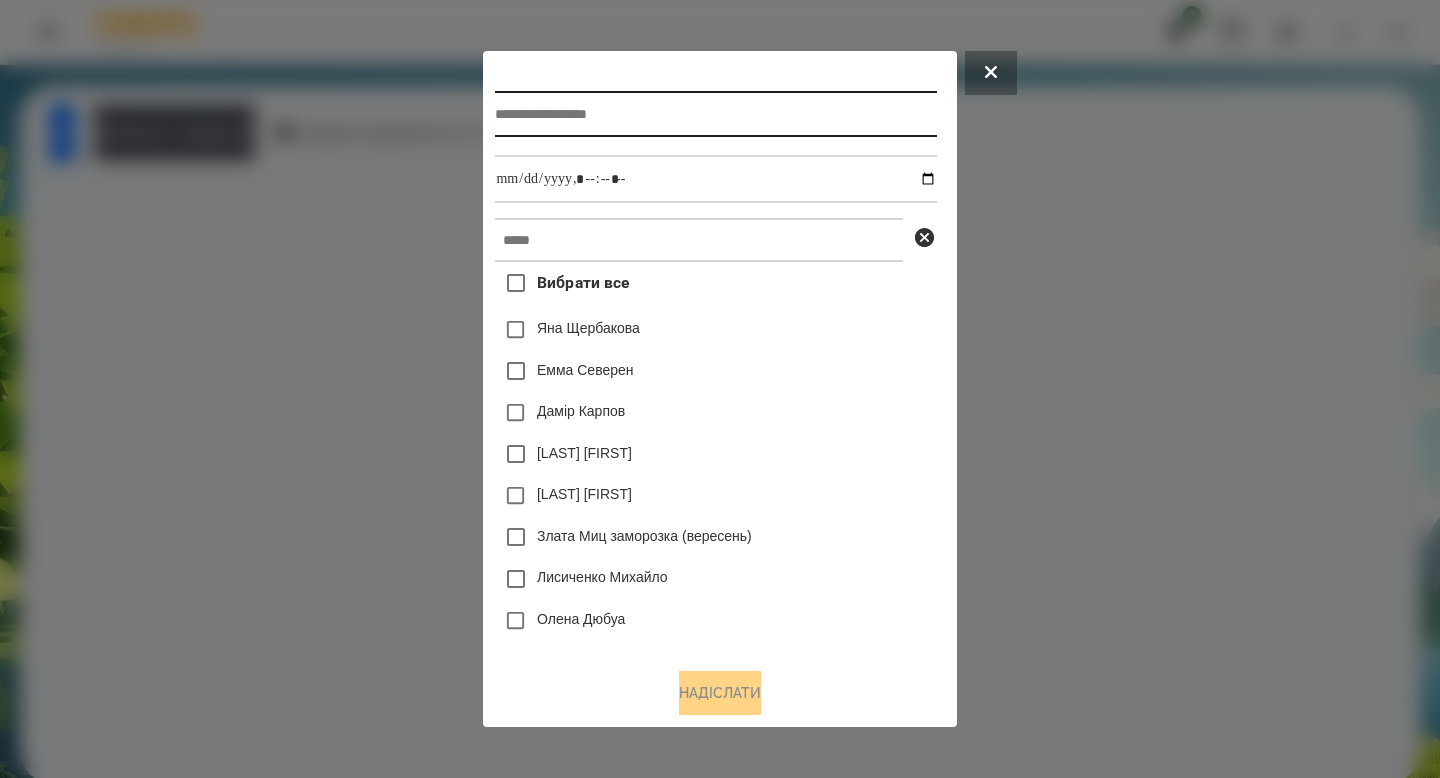click at bounding box center [715, 114] 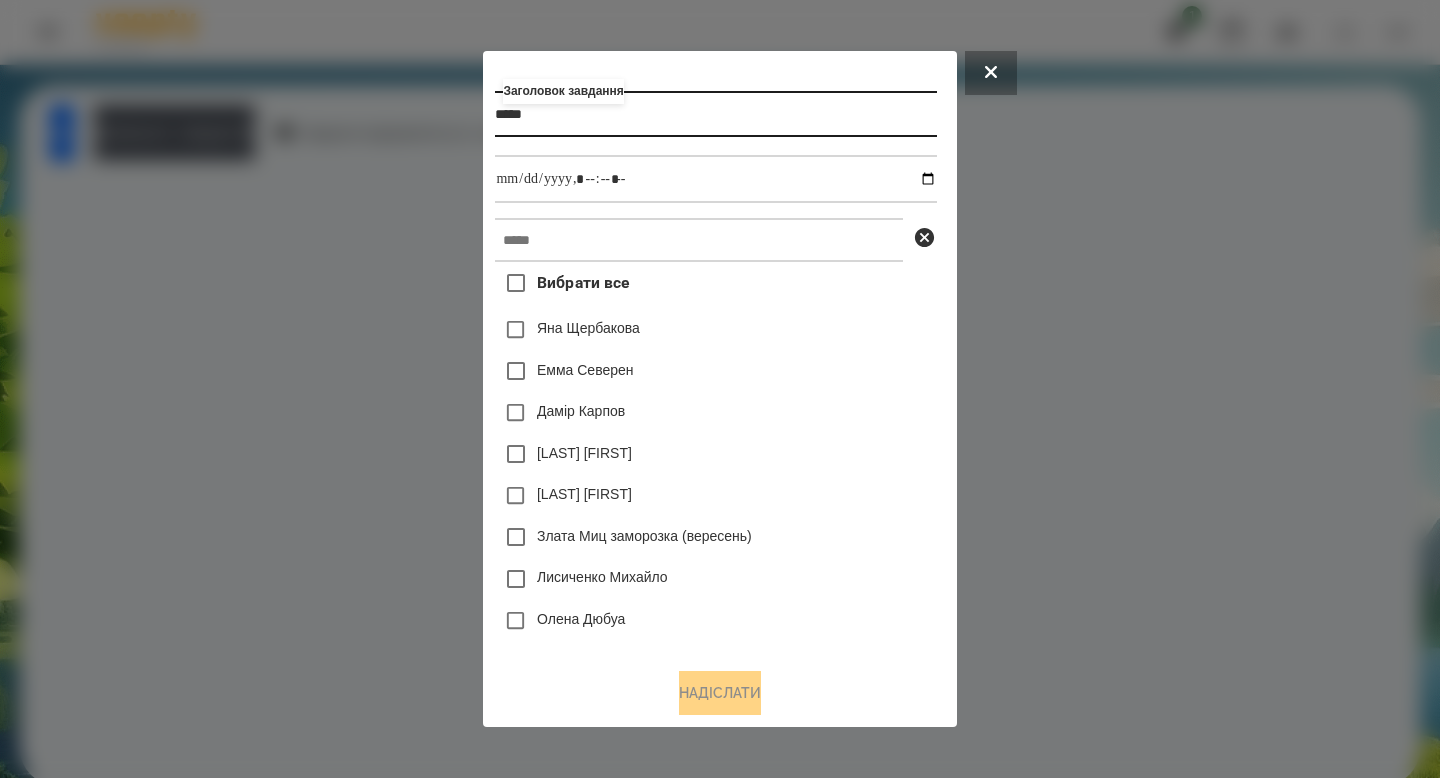 type on "*****" 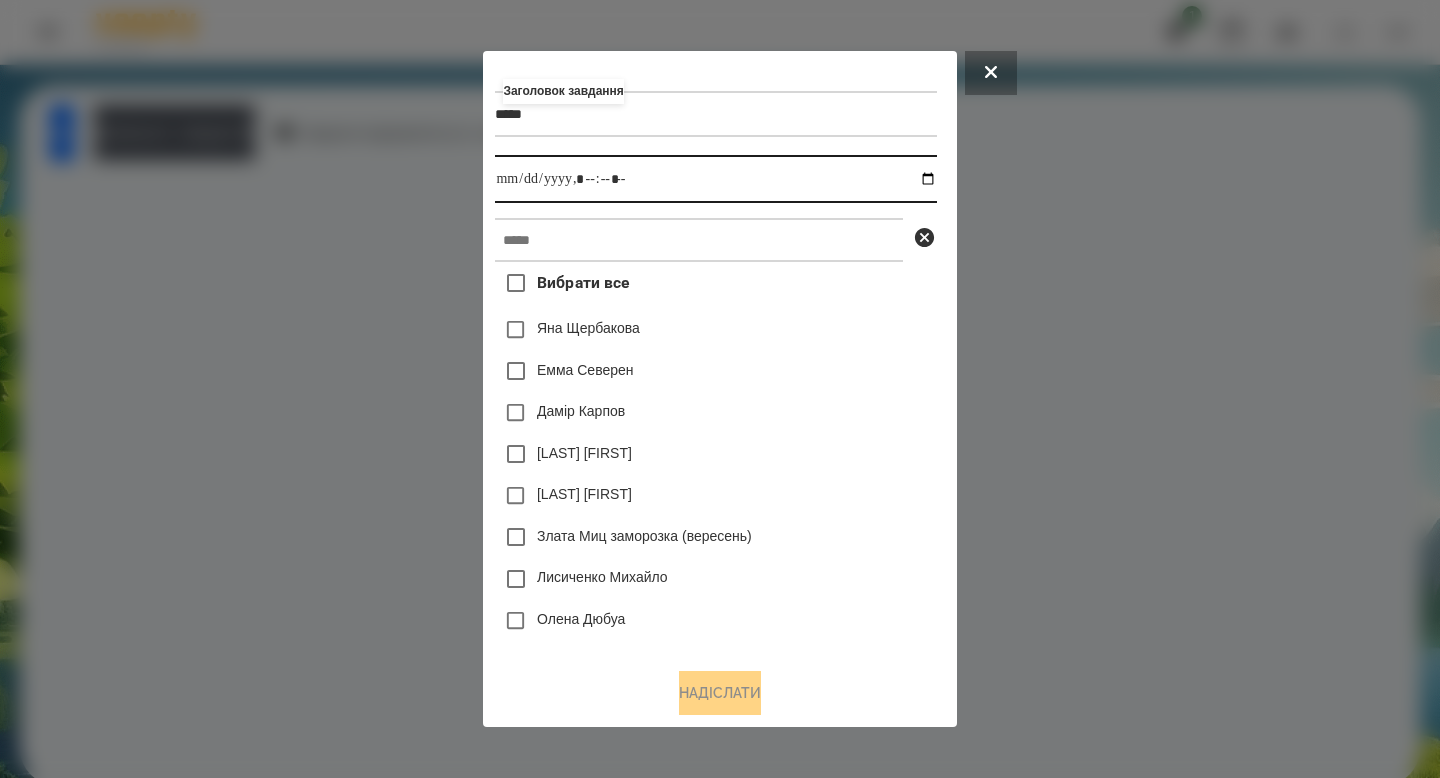 click at bounding box center (715, 179) 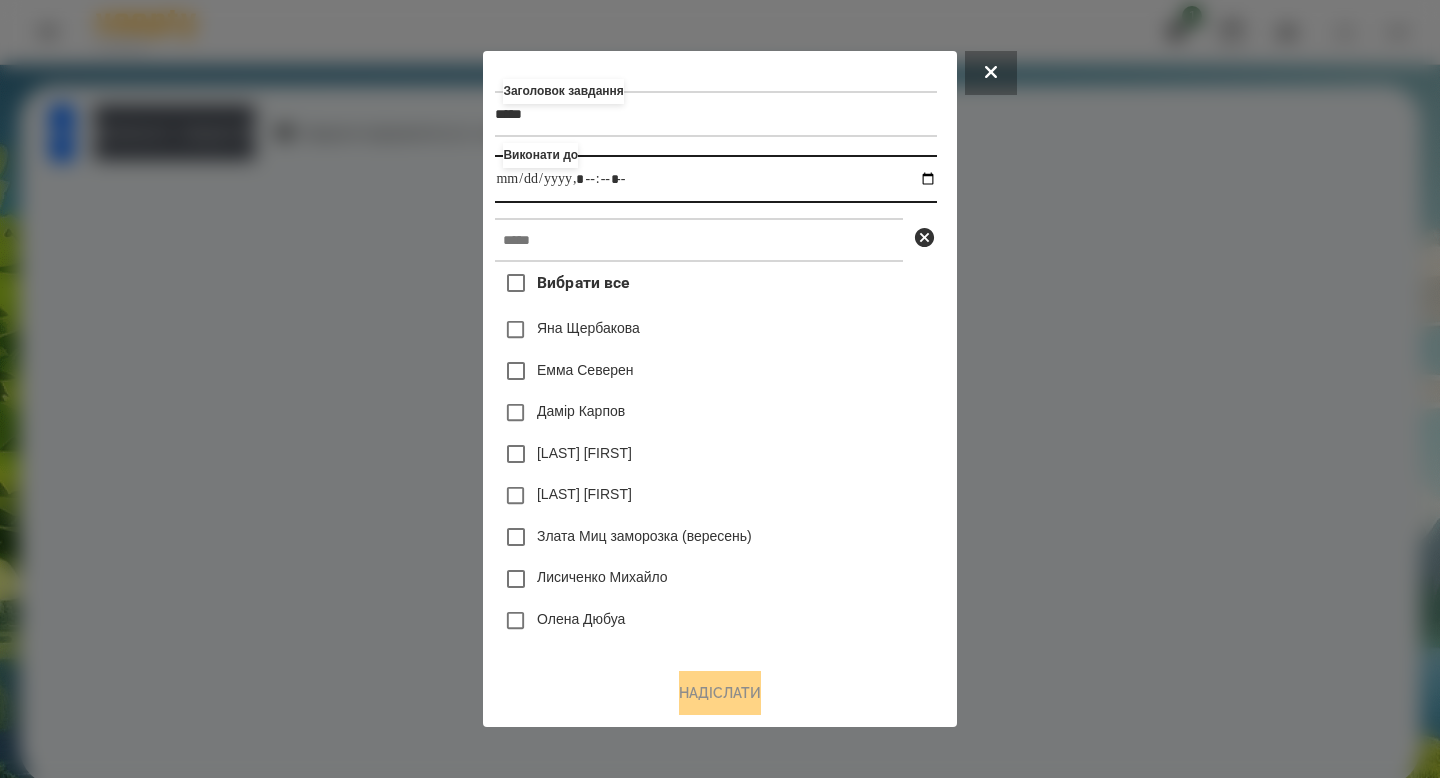 click at bounding box center [715, 179] 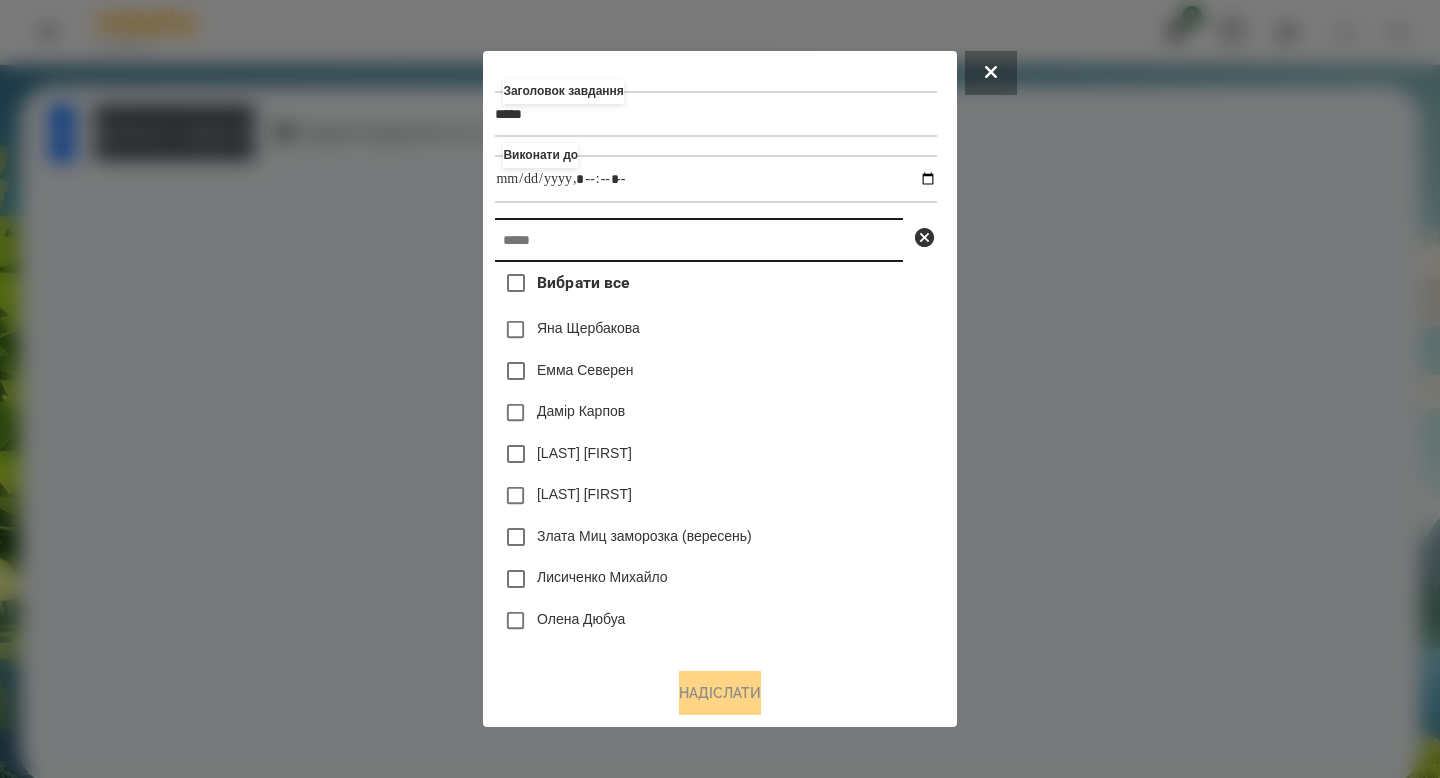 click at bounding box center (699, 240) 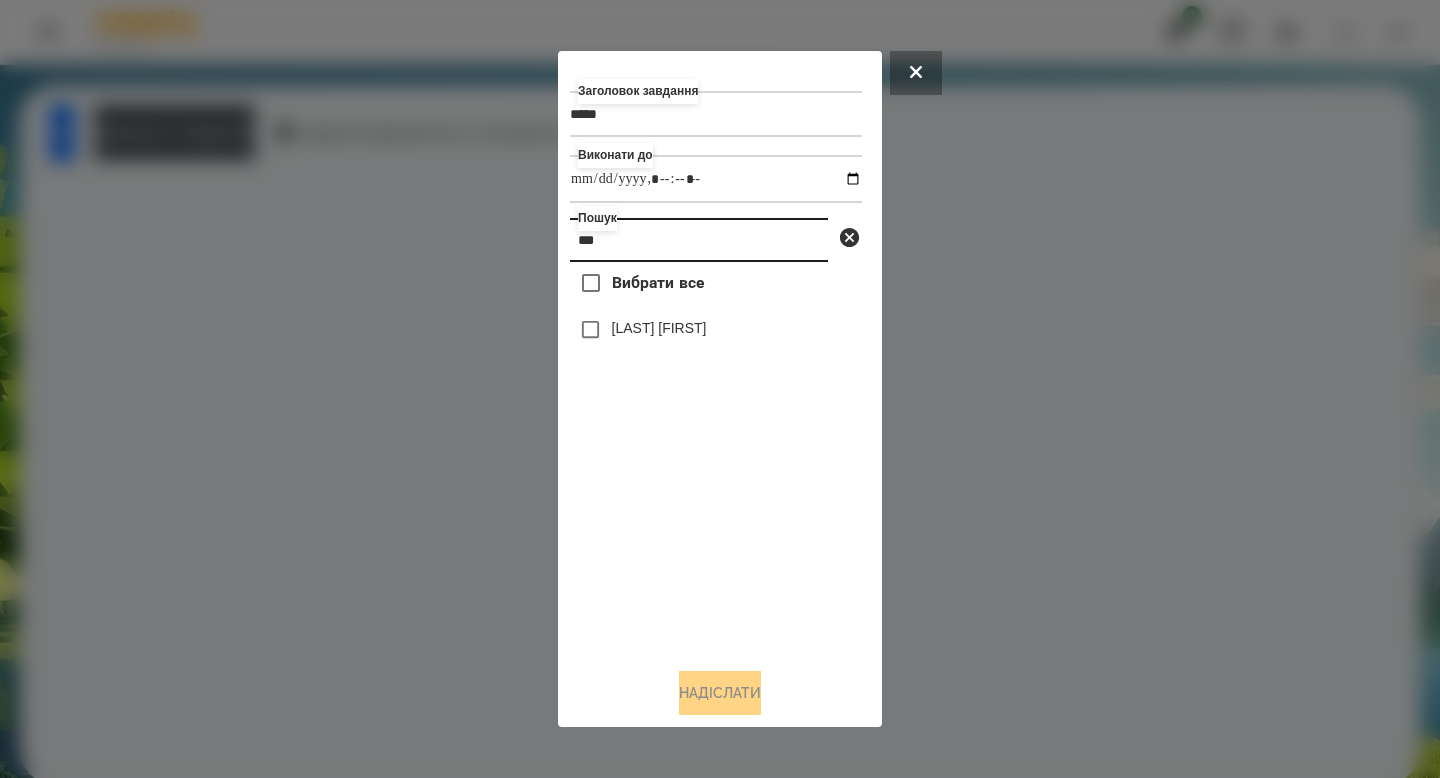 type on "***" 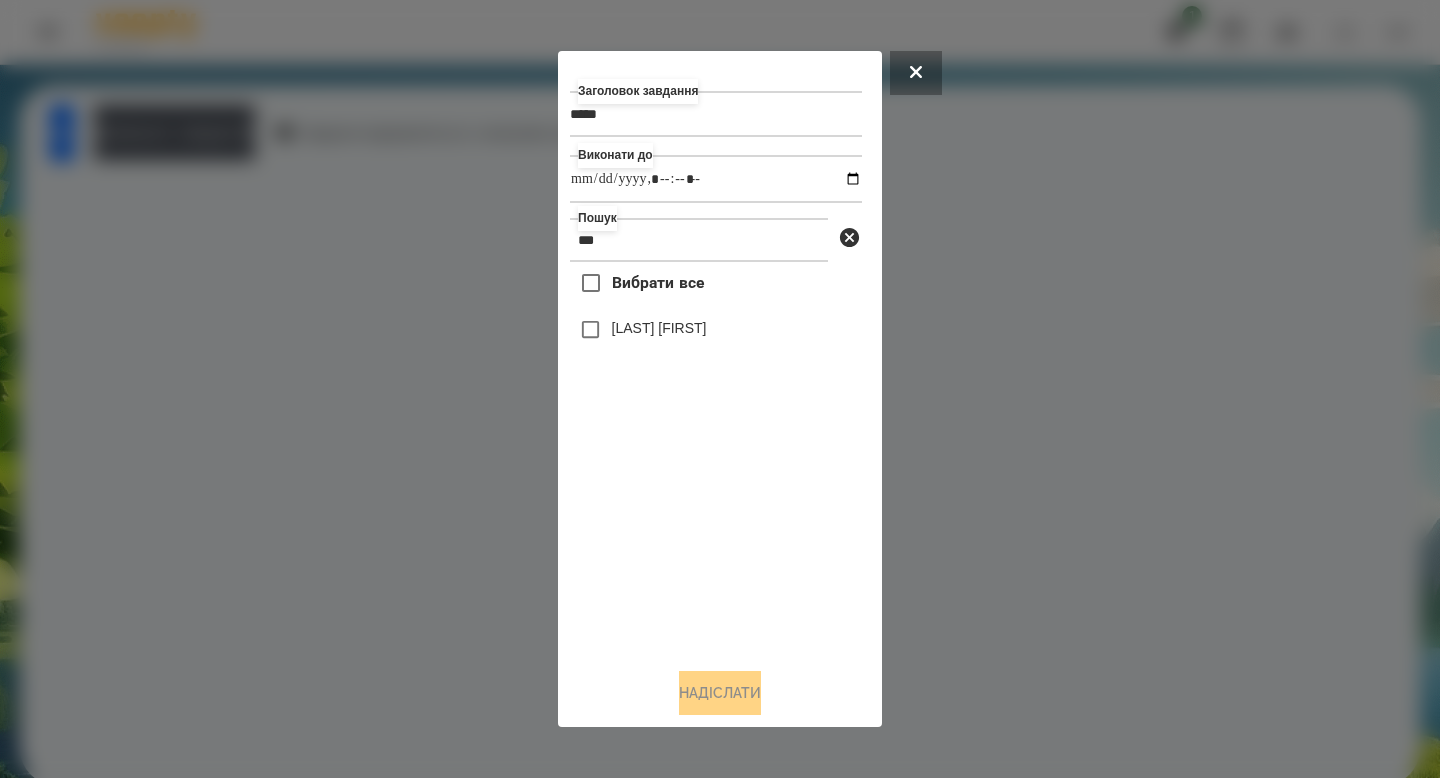 click on "[LAST] [FIRST]" at bounding box center [659, 328] 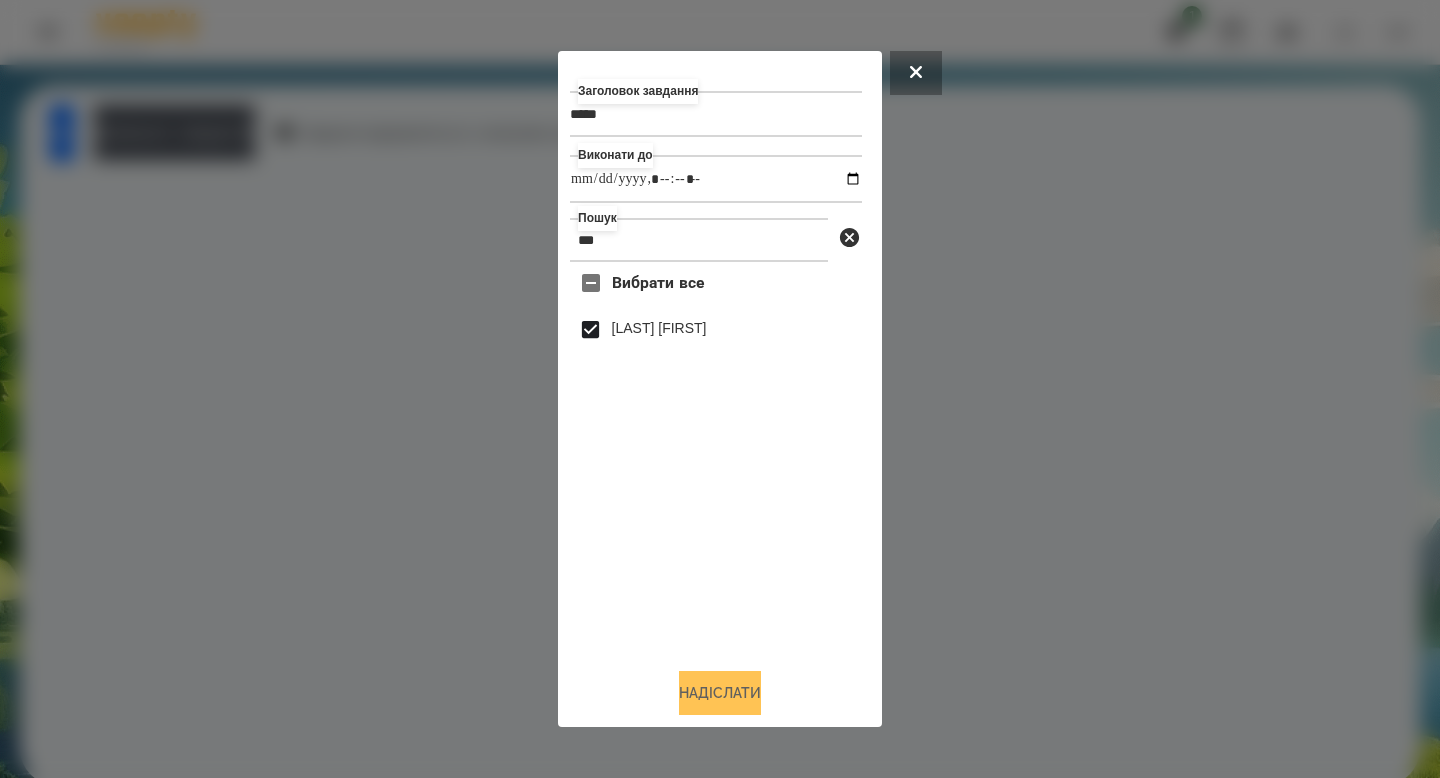 click on "Надіслати" at bounding box center (720, 693) 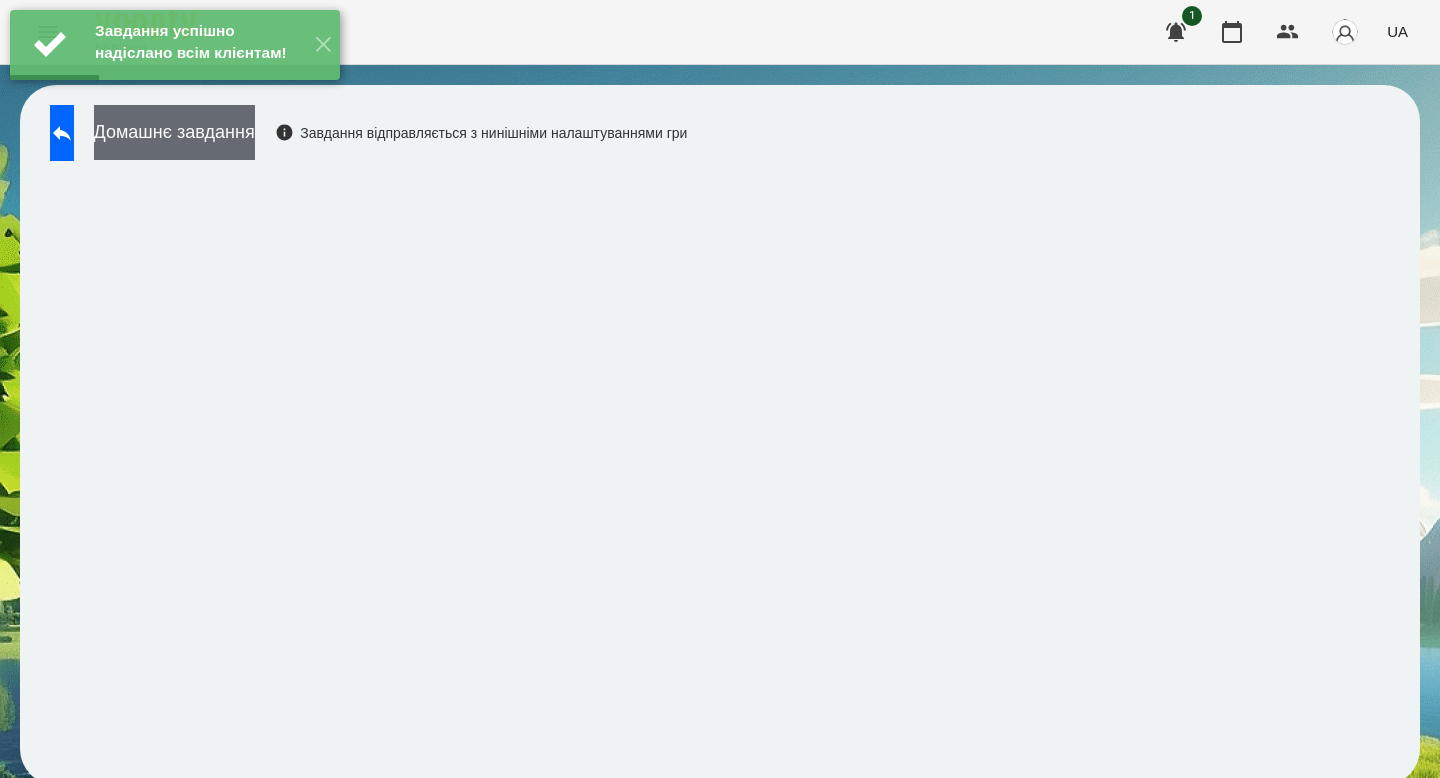 click on "Домашнє завдання" at bounding box center [174, 132] 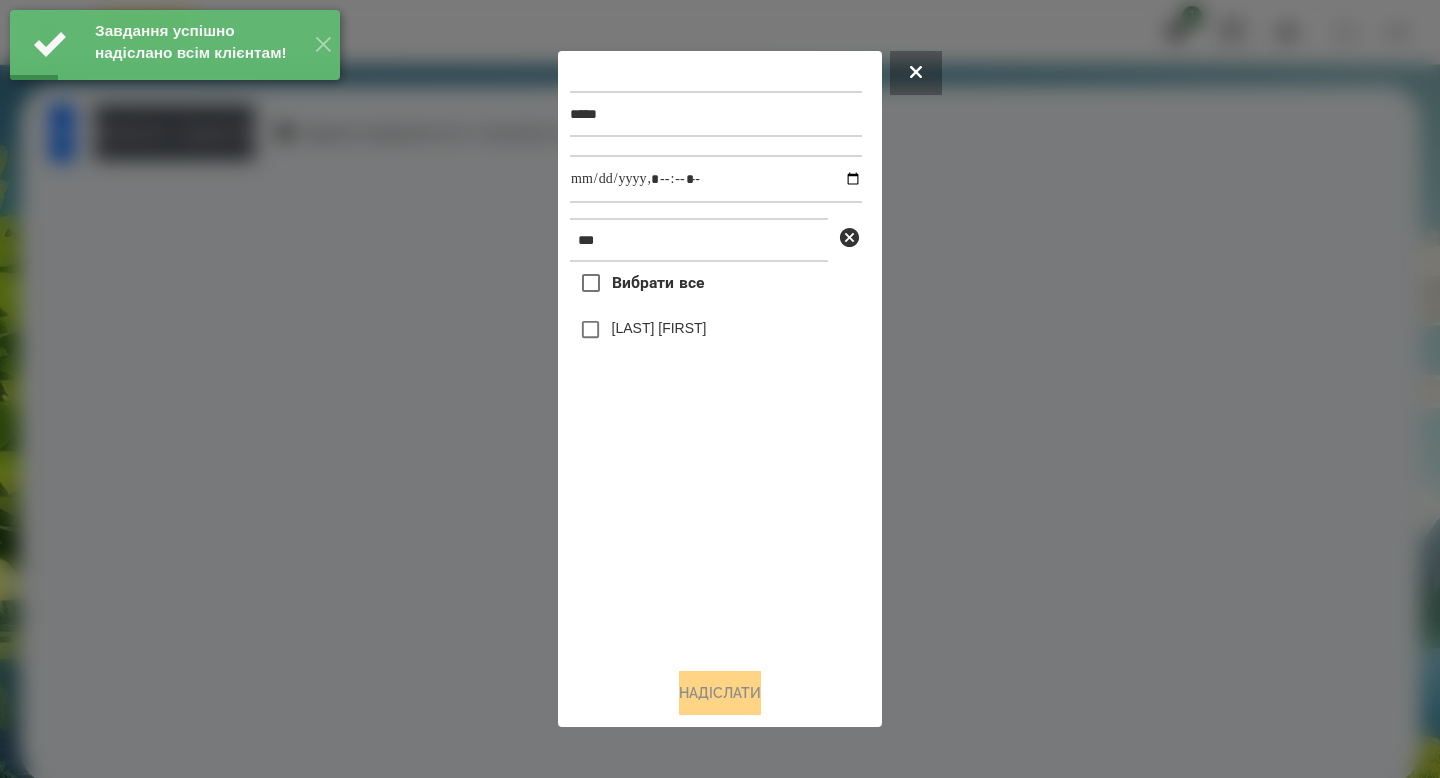 click on "[LAST] [FIRST]" at bounding box center [659, 328] 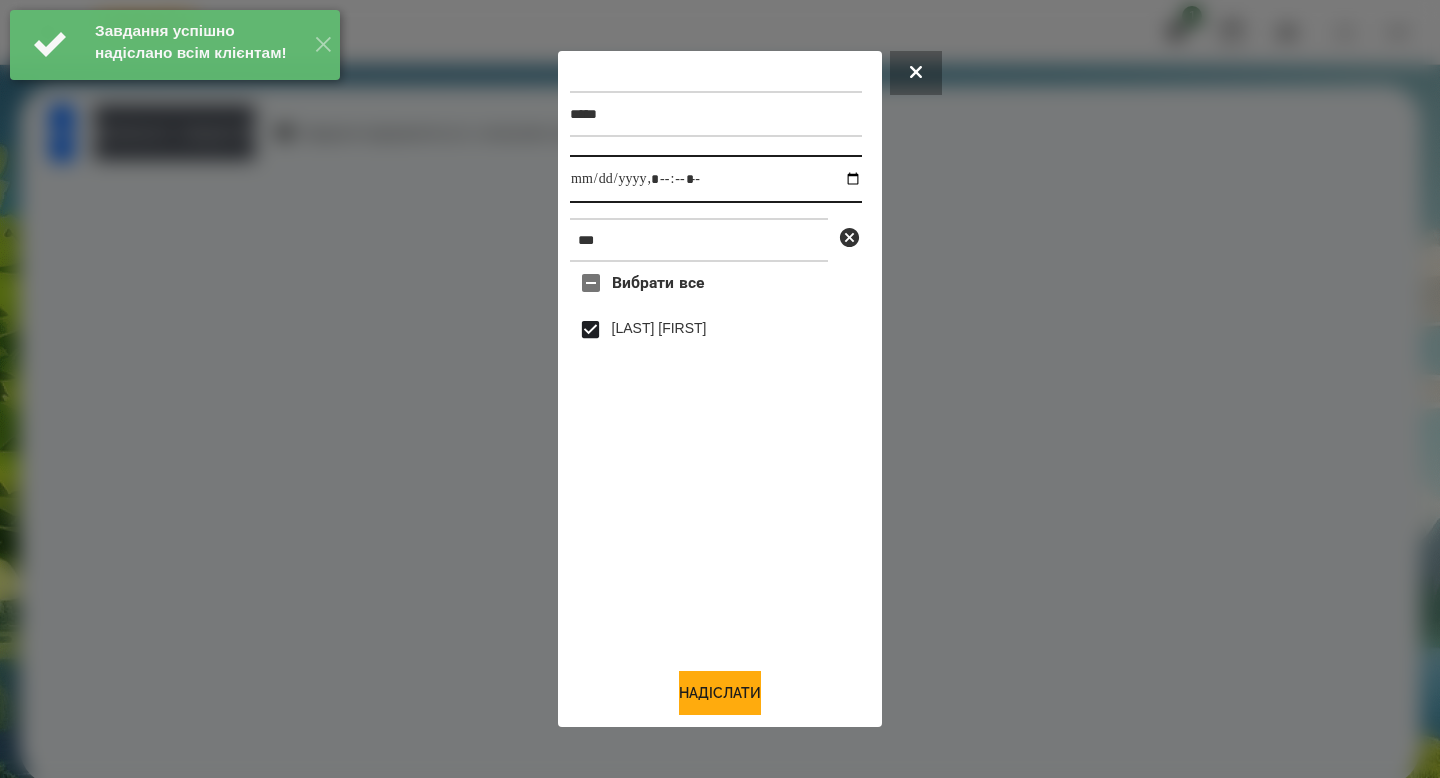 click at bounding box center (716, 179) 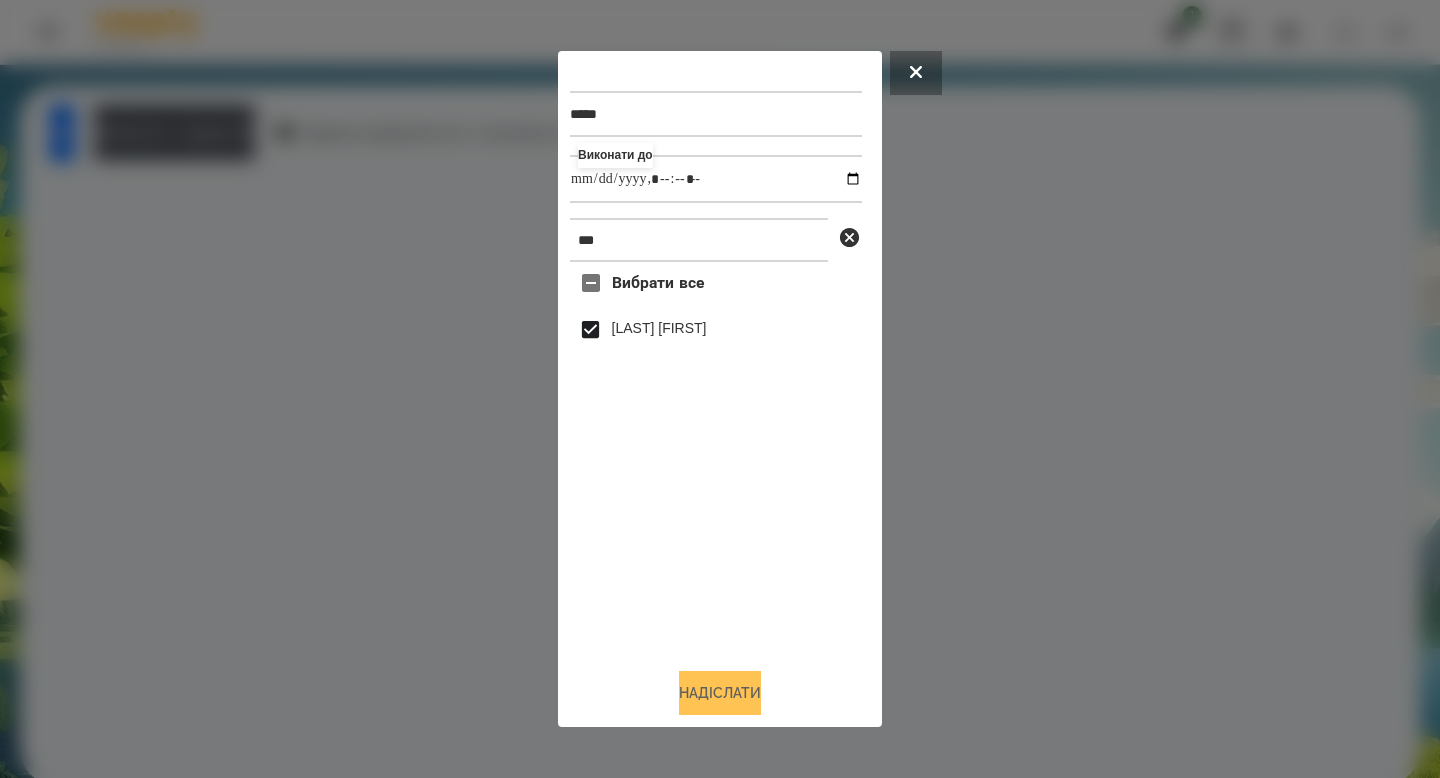 type on "**********" 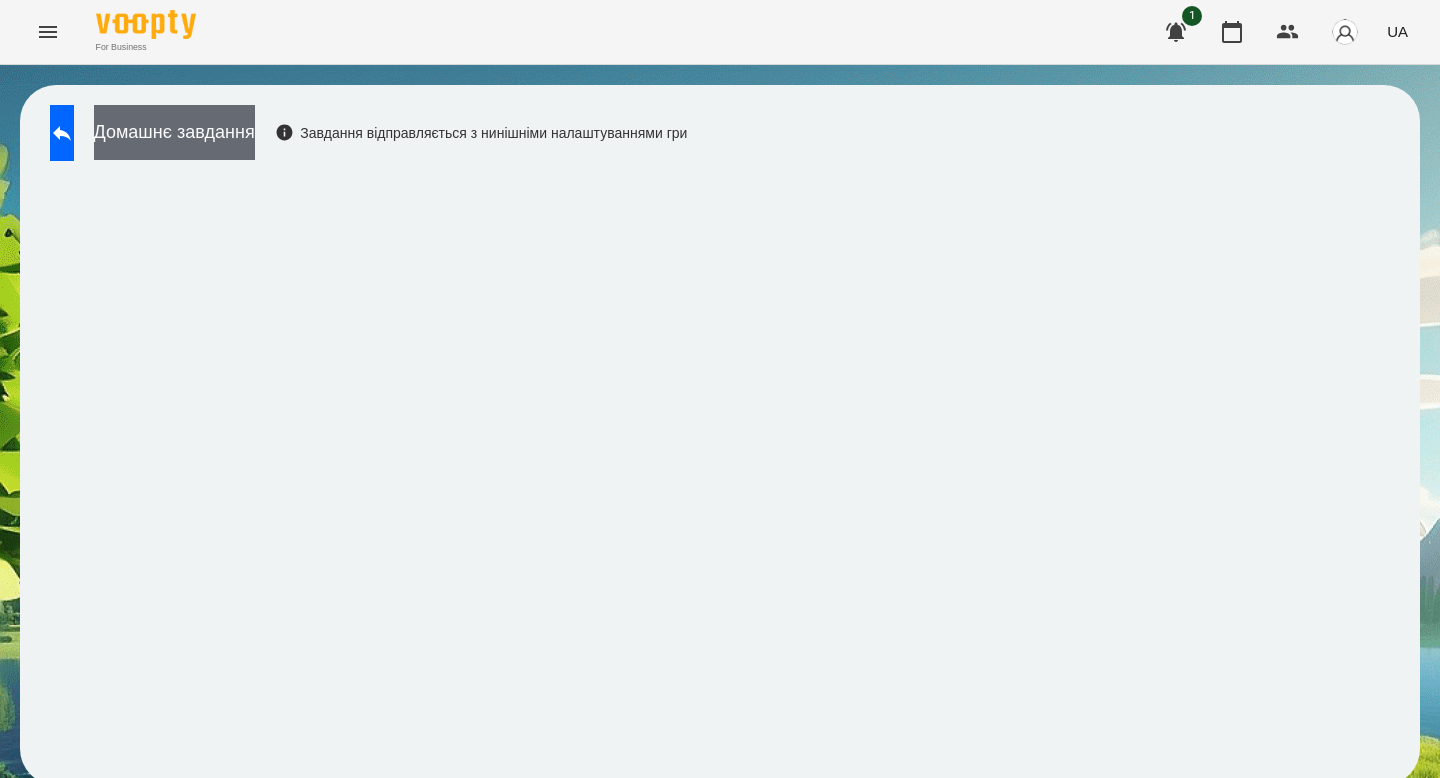 click on "Домашнє завдання" at bounding box center [174, 132] 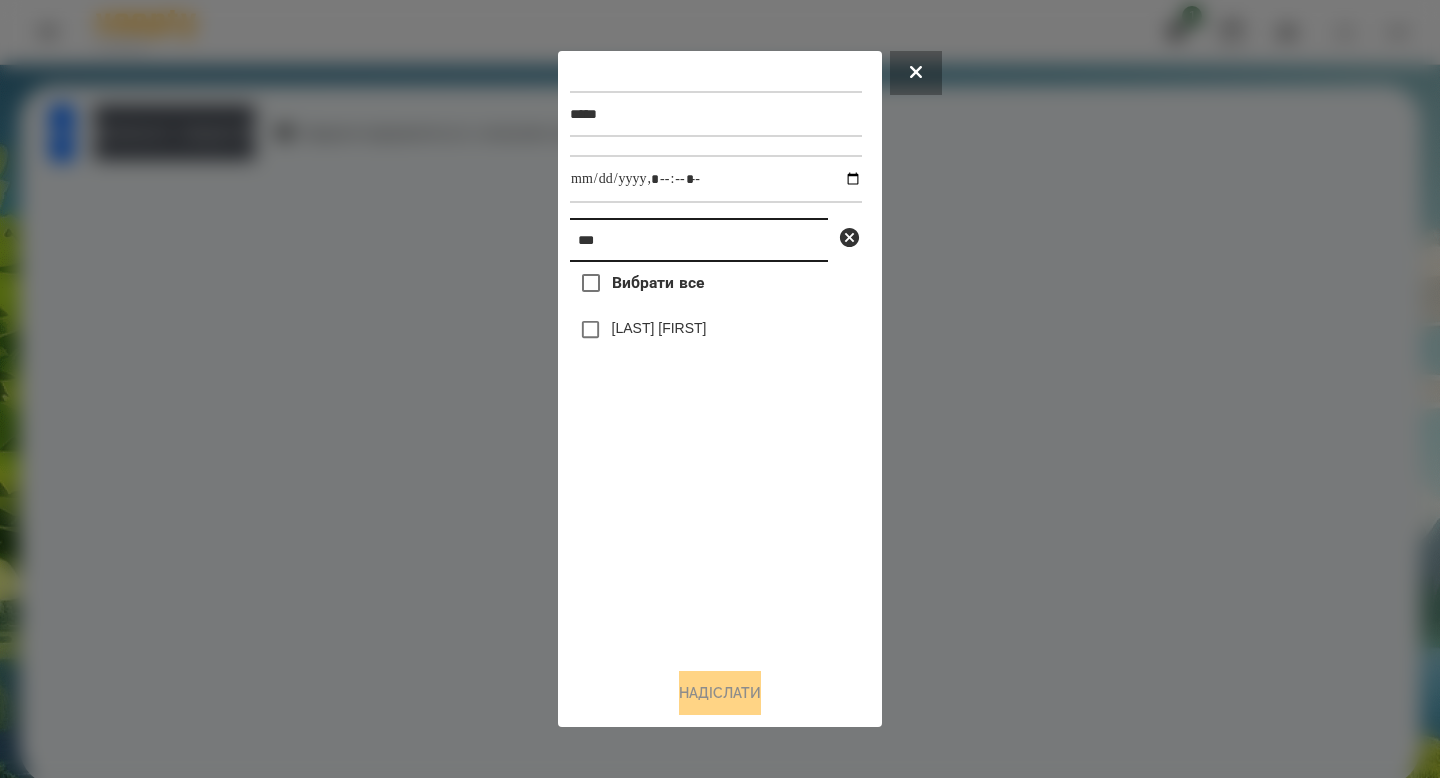 drag, startPoint x: 629, startPoint y: 253, endPoint x: 494, endPoint y: 227, distance: 137.48091 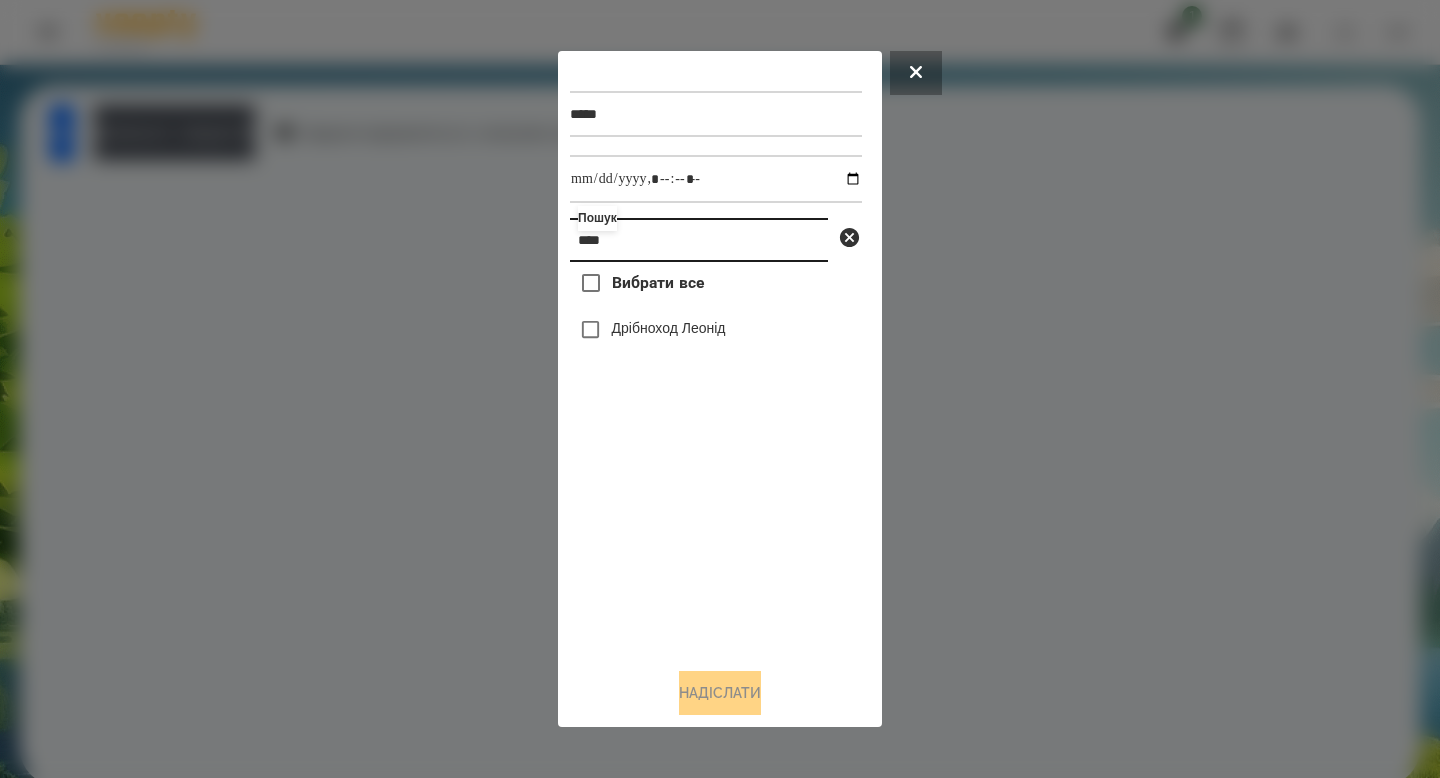 type on "****" 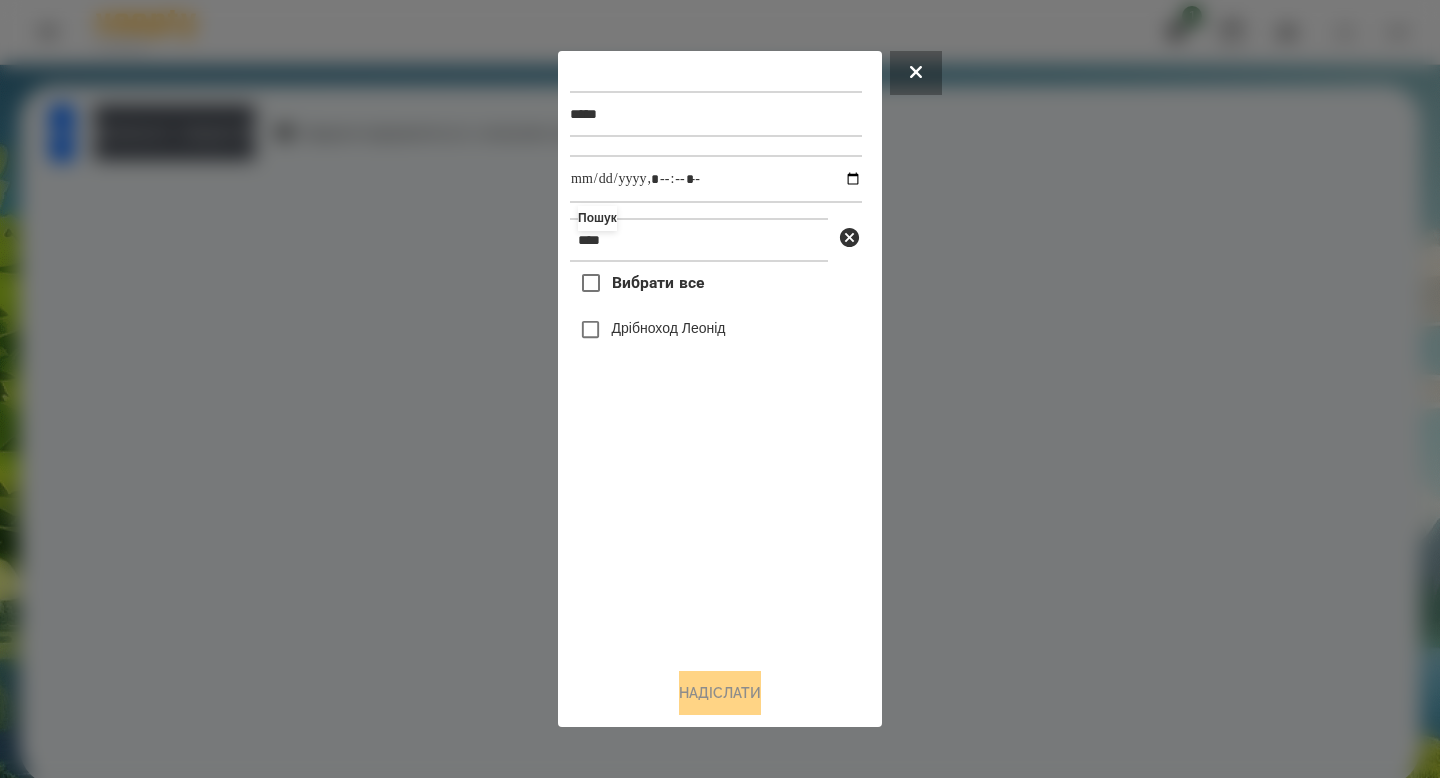 click on "Дрібноход Леонід" at bounding box center [669, 328] 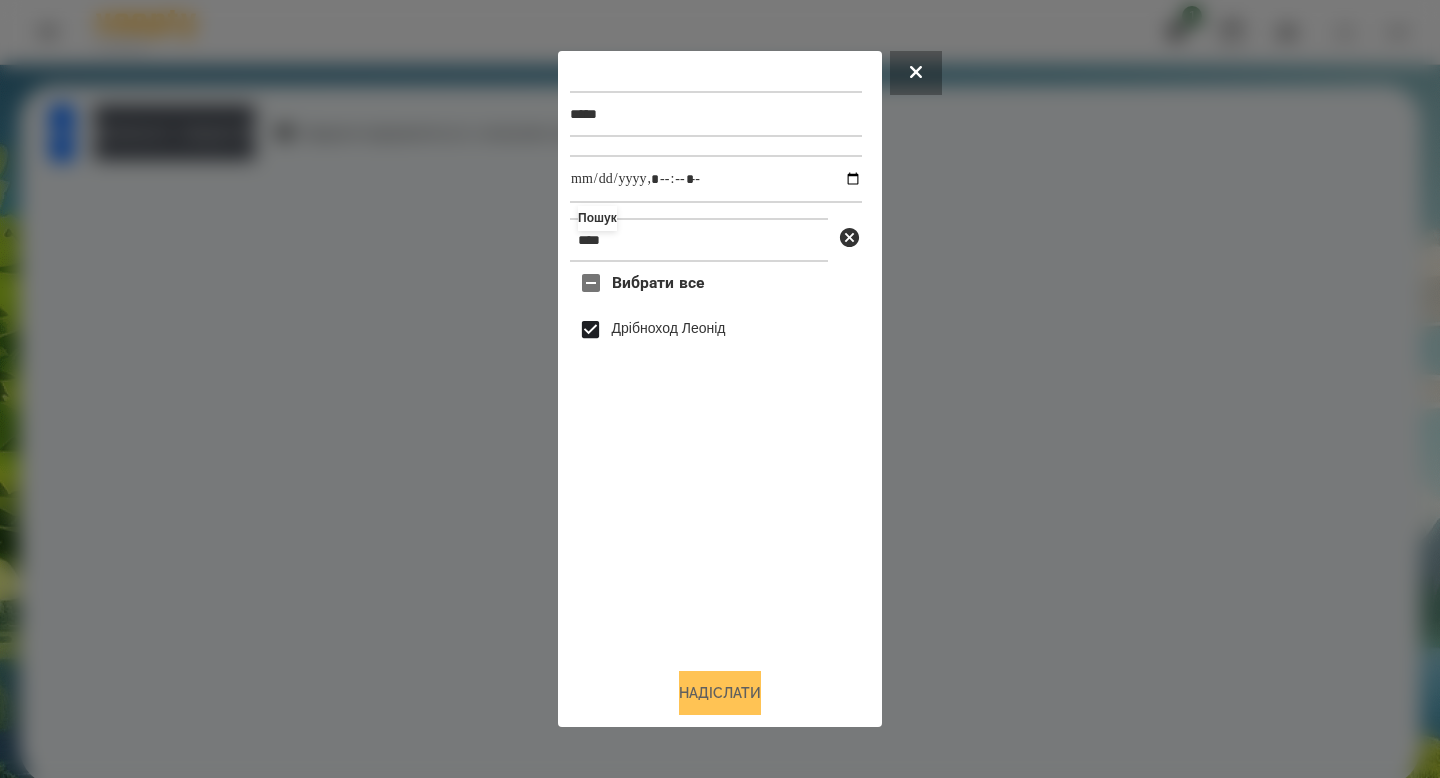 click on "Надіслати" at bounding box center [720, 693] 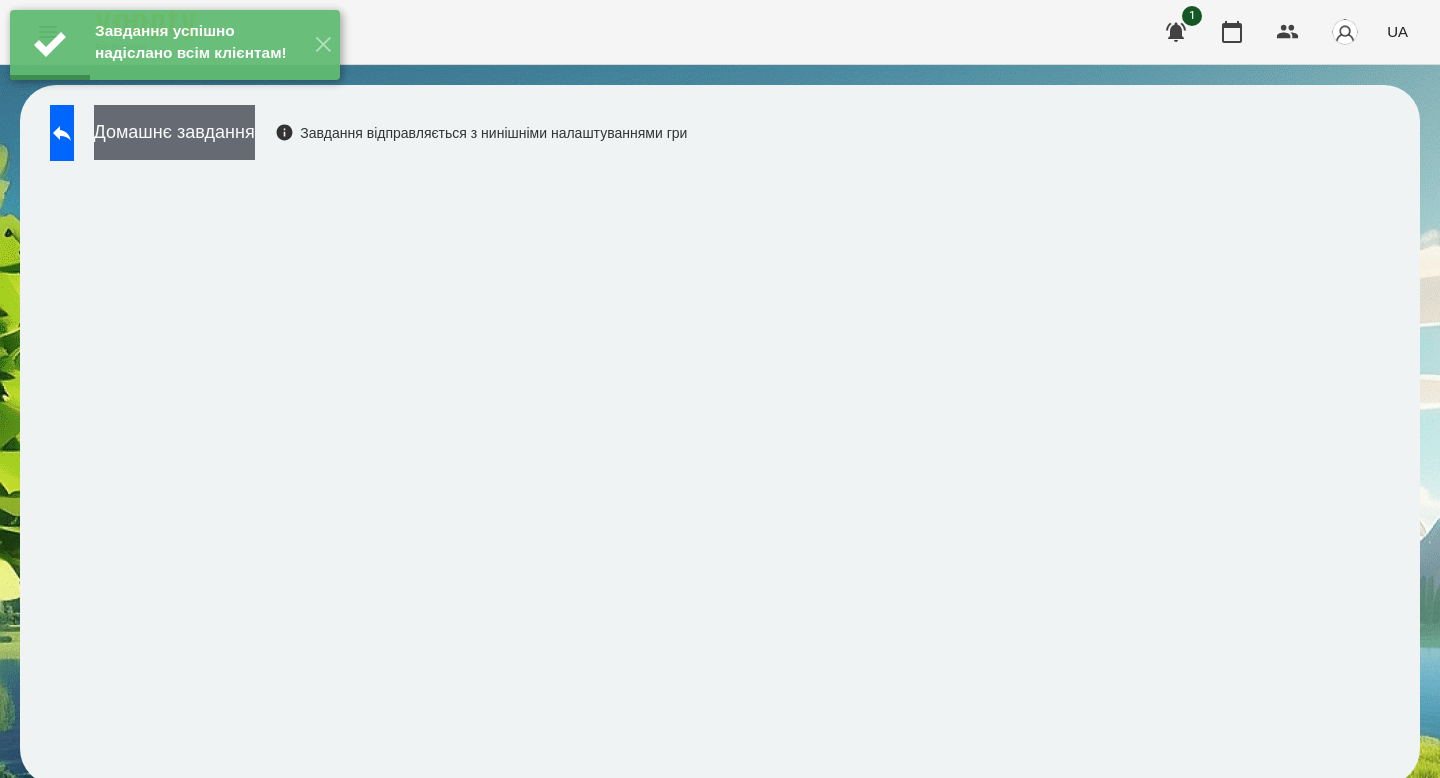 click on "Домашнє завдання" at bounding box center [174, 132] 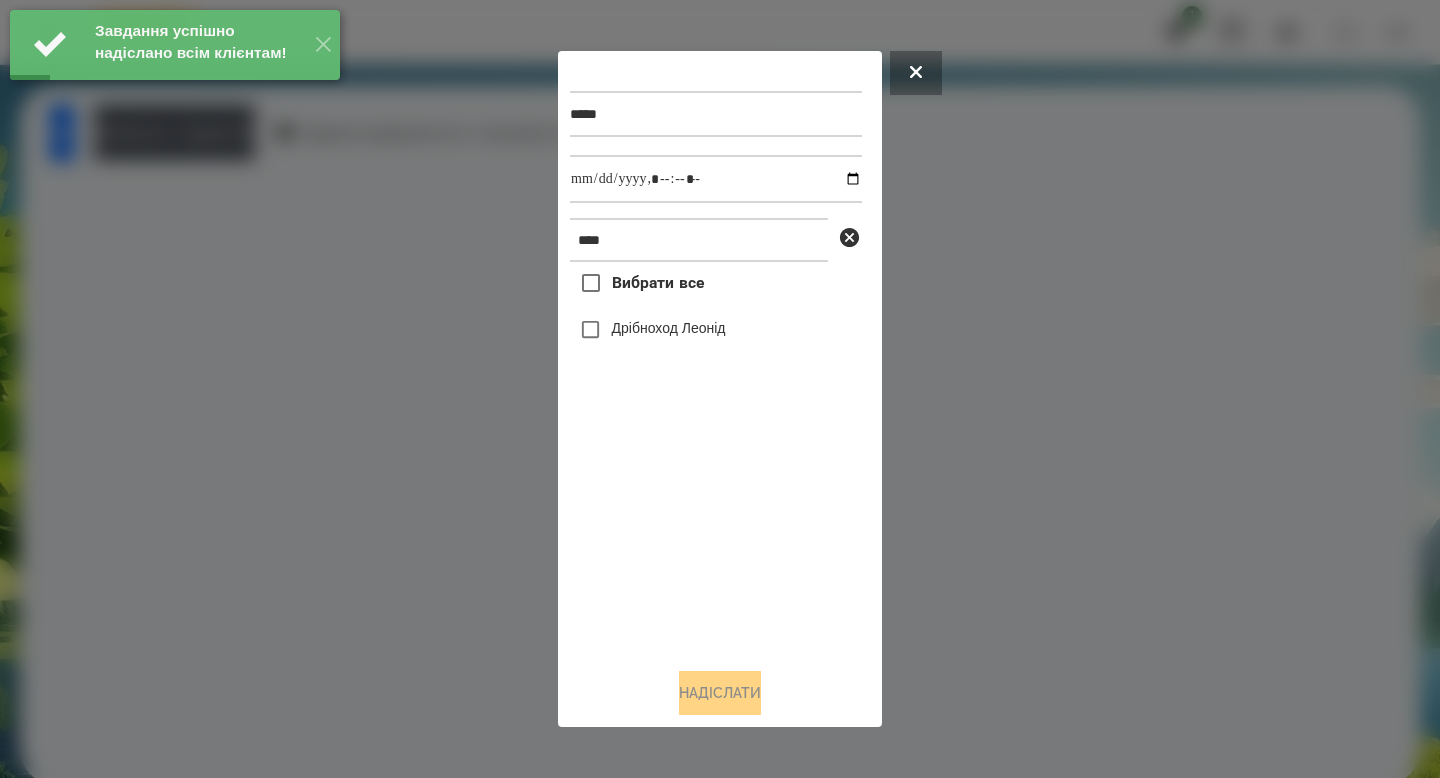 click on "Дрібноход Леонід" at bounding box center (669, 328) 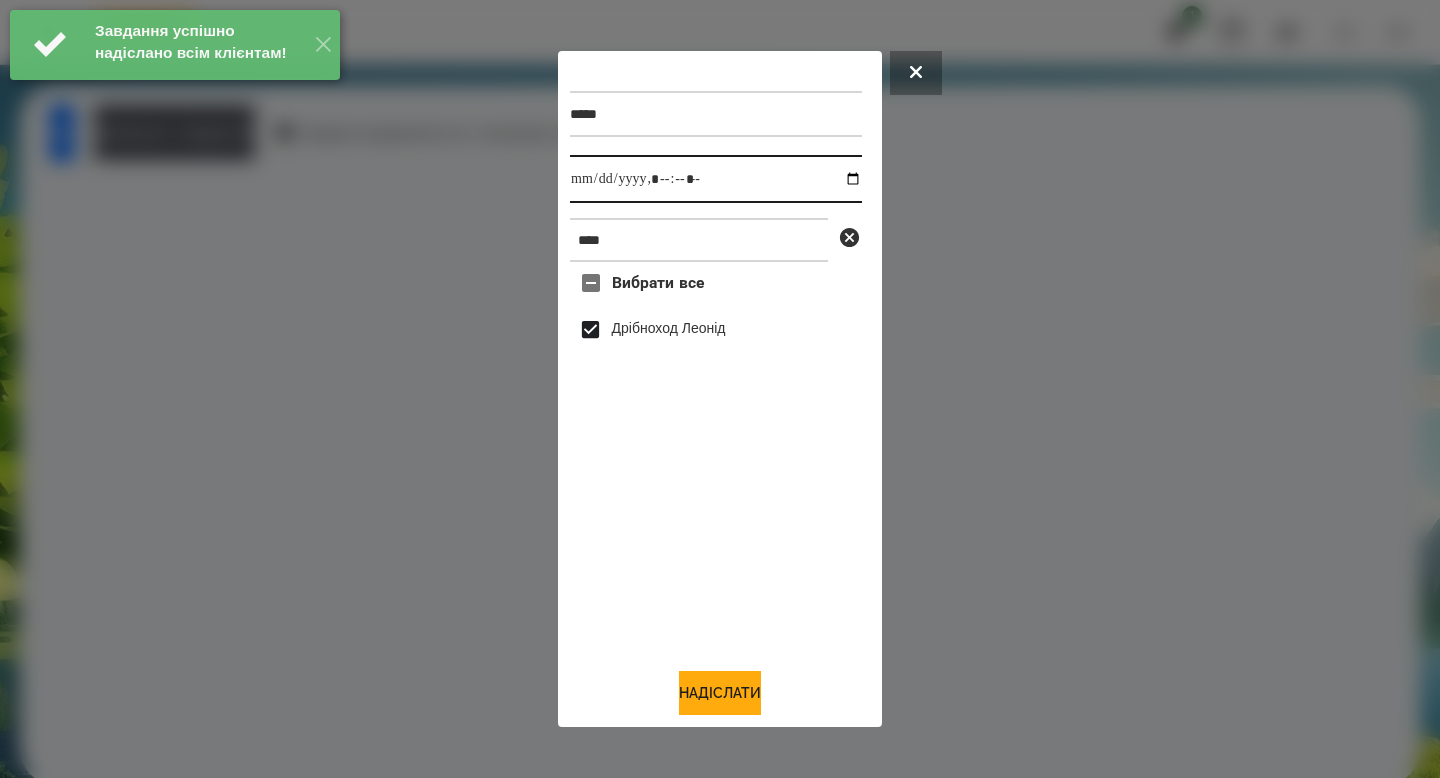 click at bounding box center [716, 179] 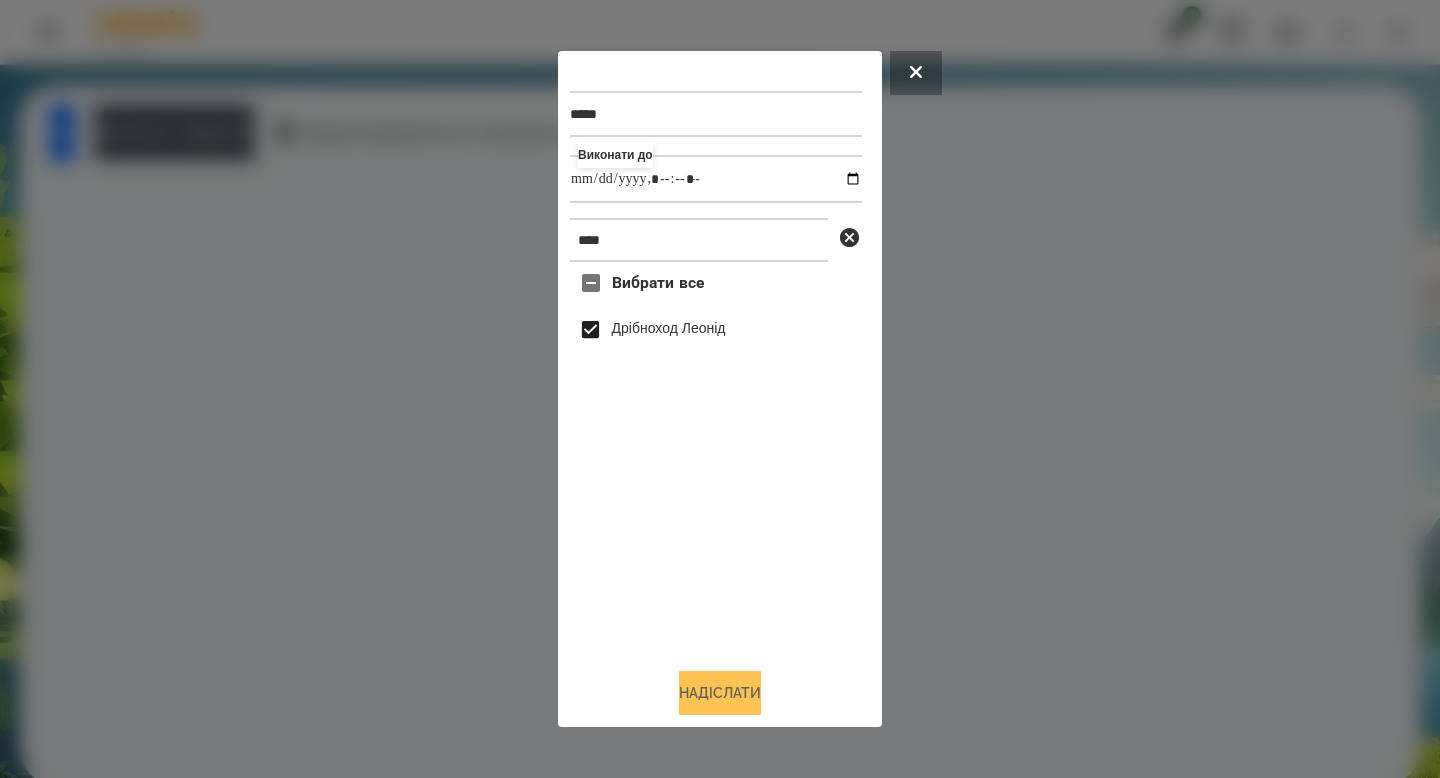 type on "**********" 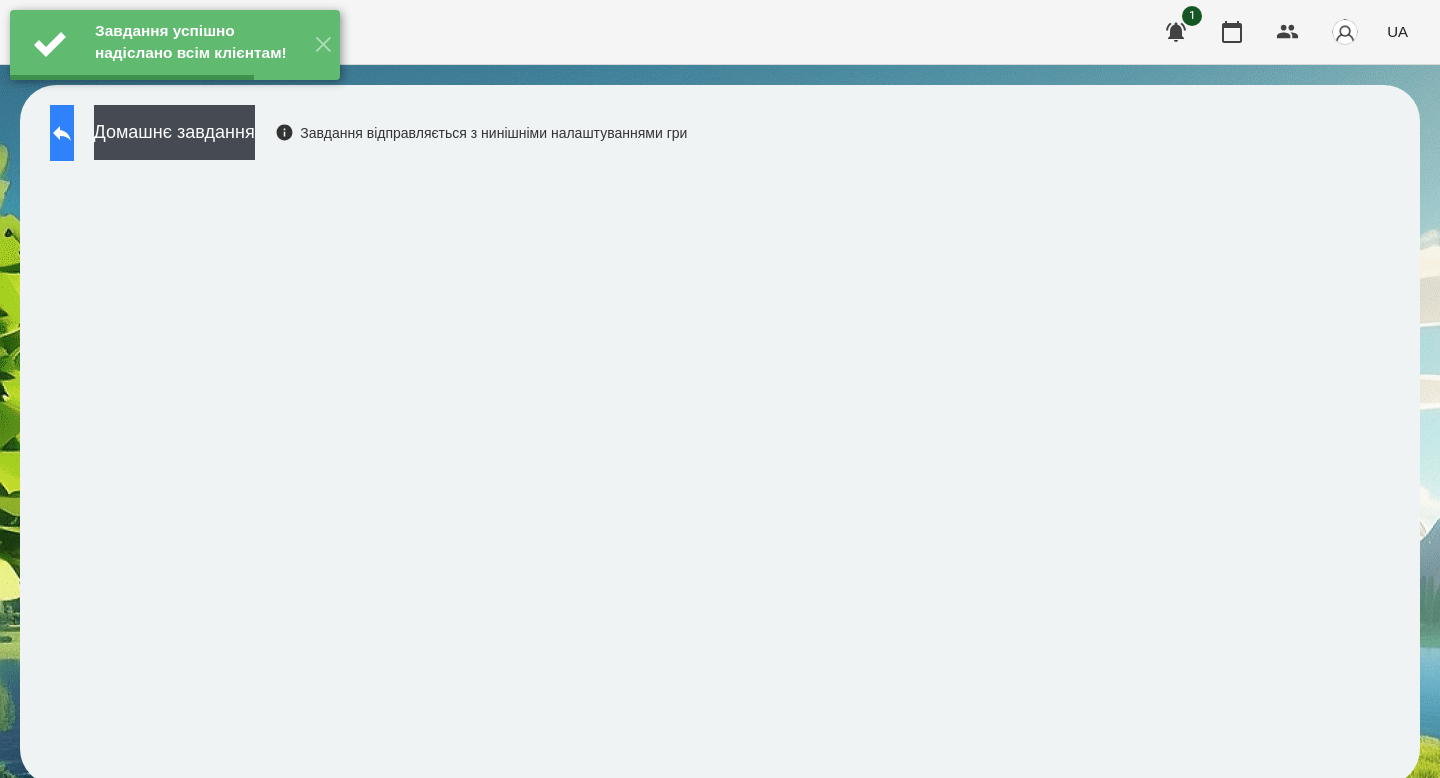 click at bounding box center [62, 133] 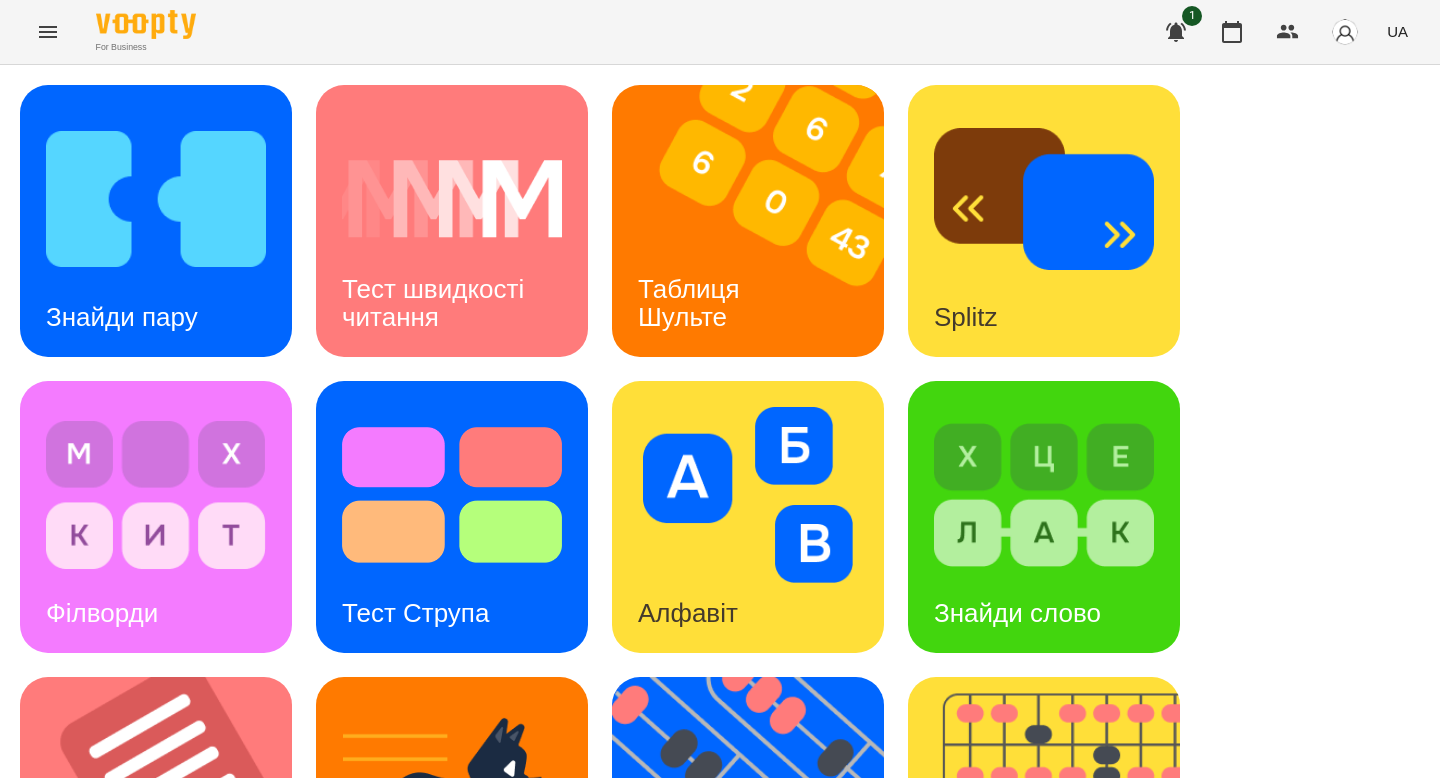 scroll, scrollTop: 540, scrollLeft: 0, axis: vertical 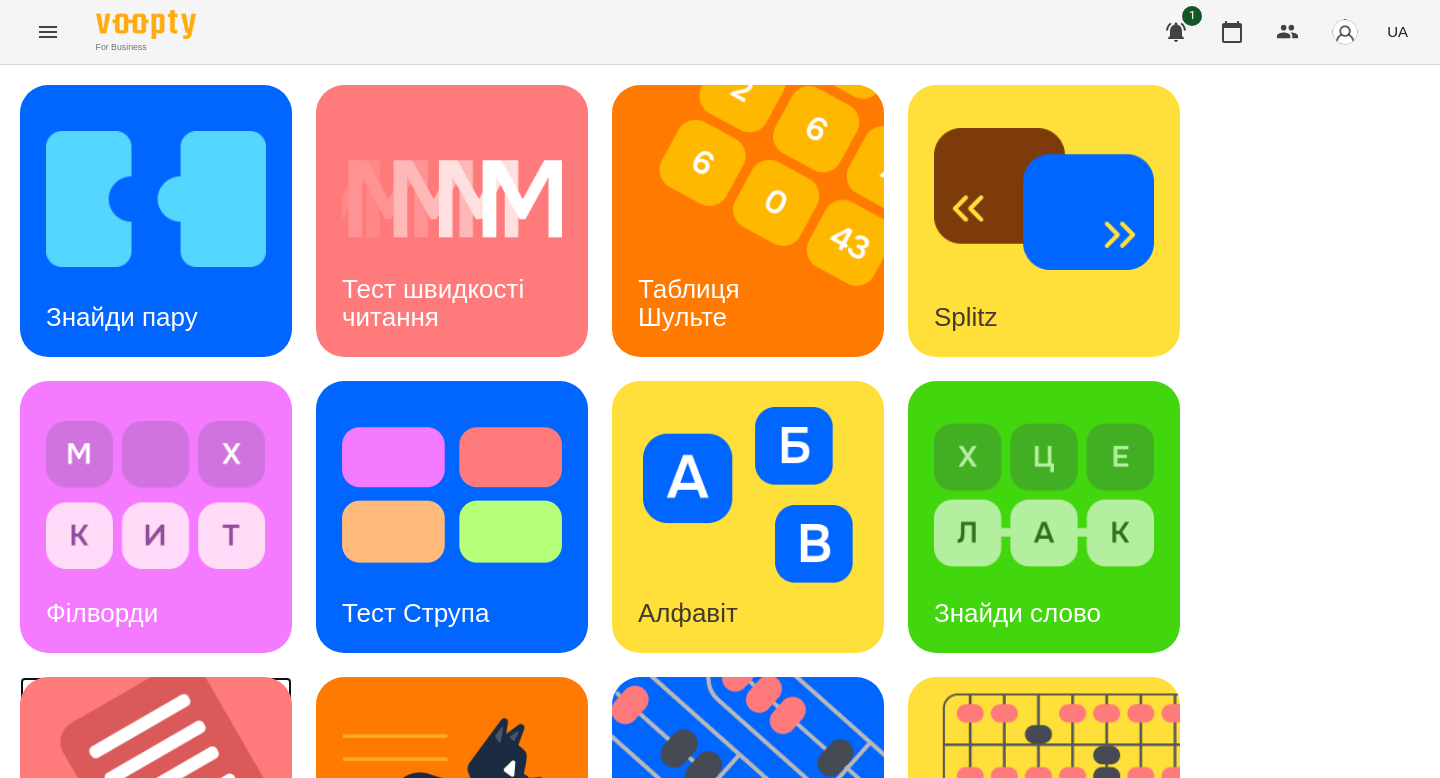 click at bounding box center [168, 813] 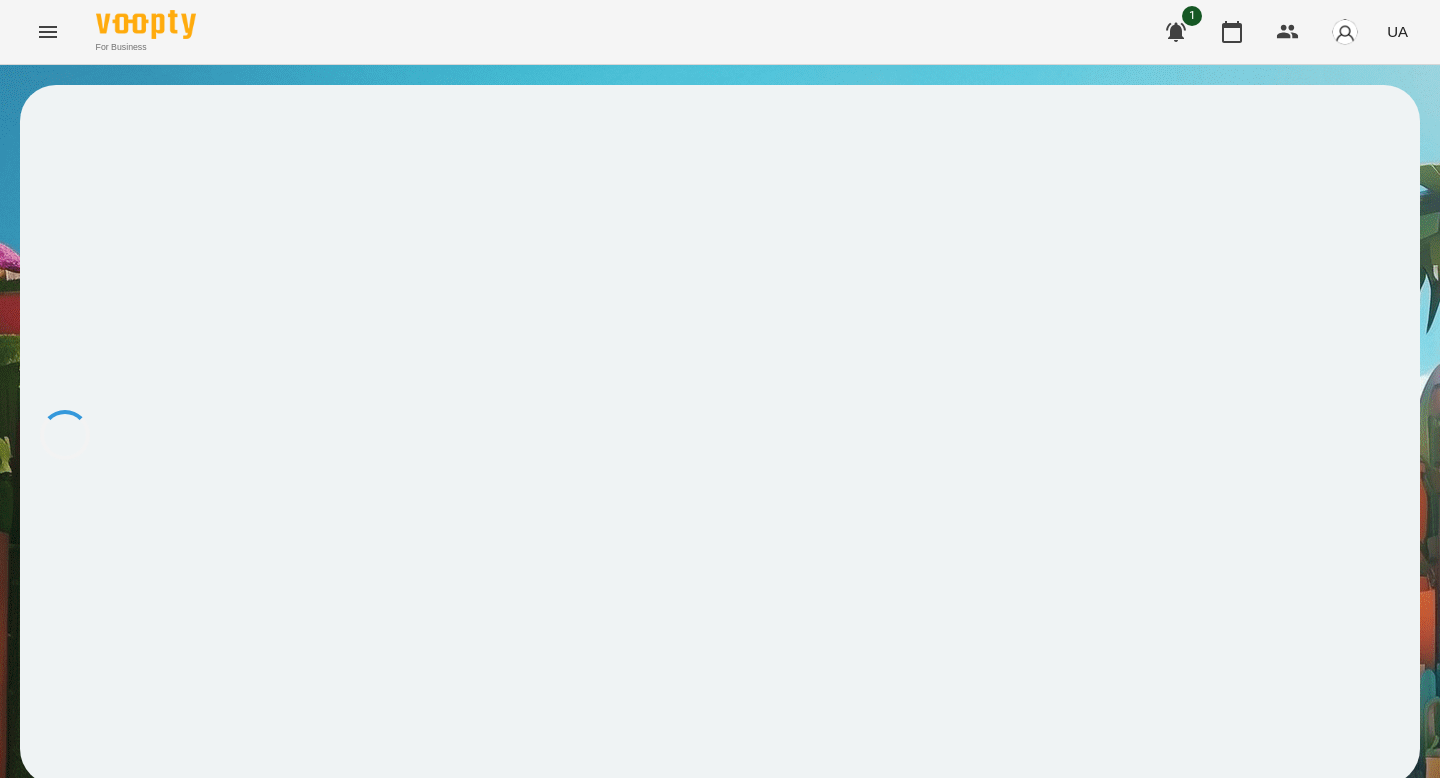 scroll, scrollTop: 0, scrollLeft: 0, axis: both 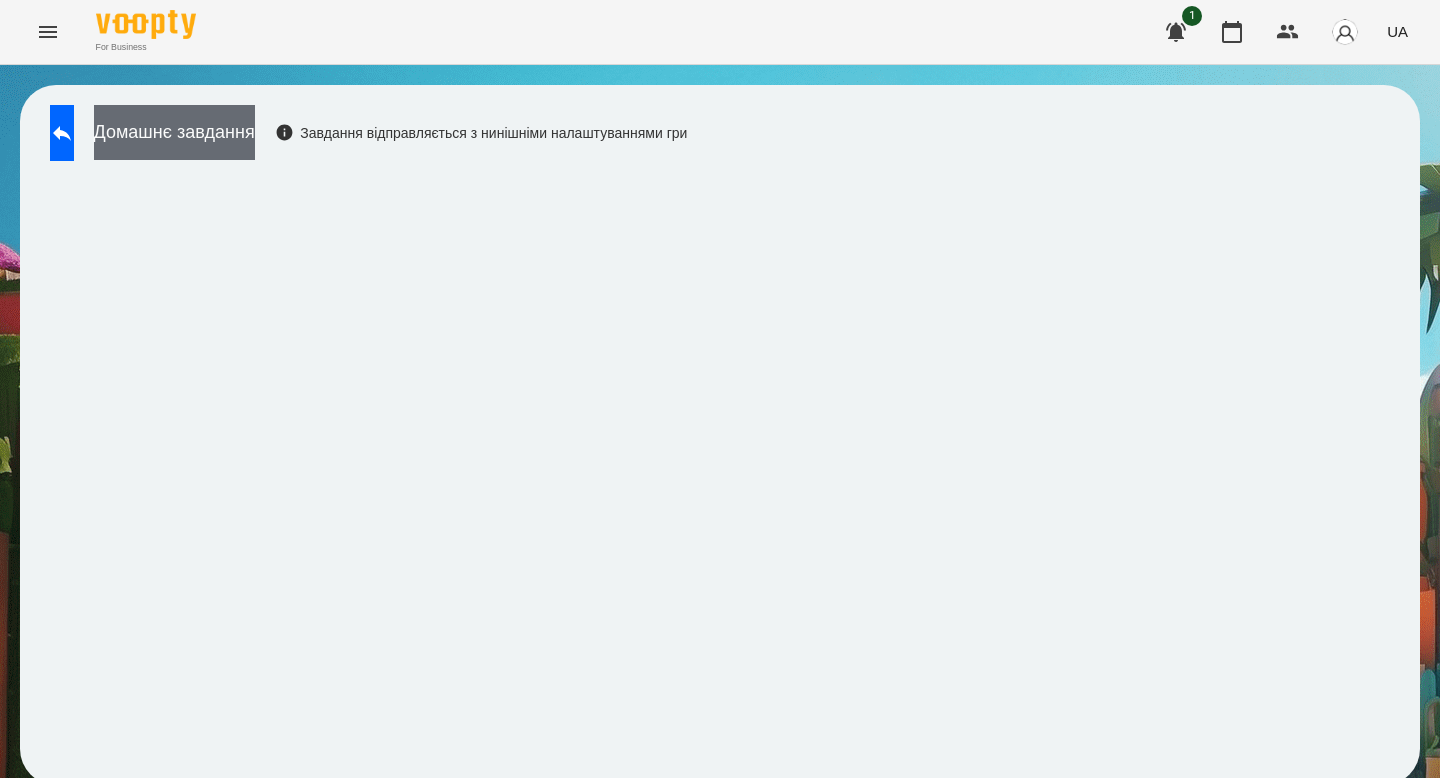 click on "Домашнє завдання" at bounding box center [174, 132] 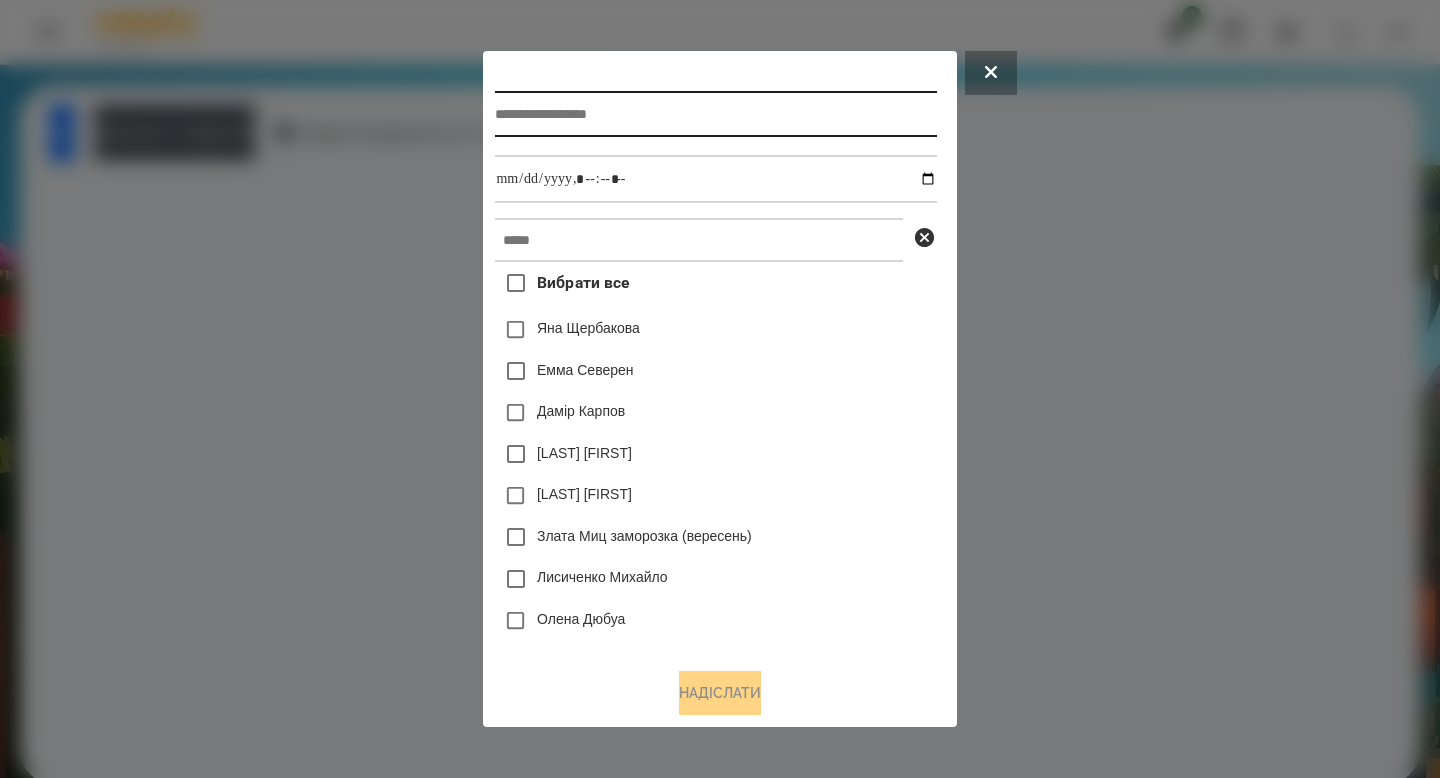 click at bounding box center (715, 114) 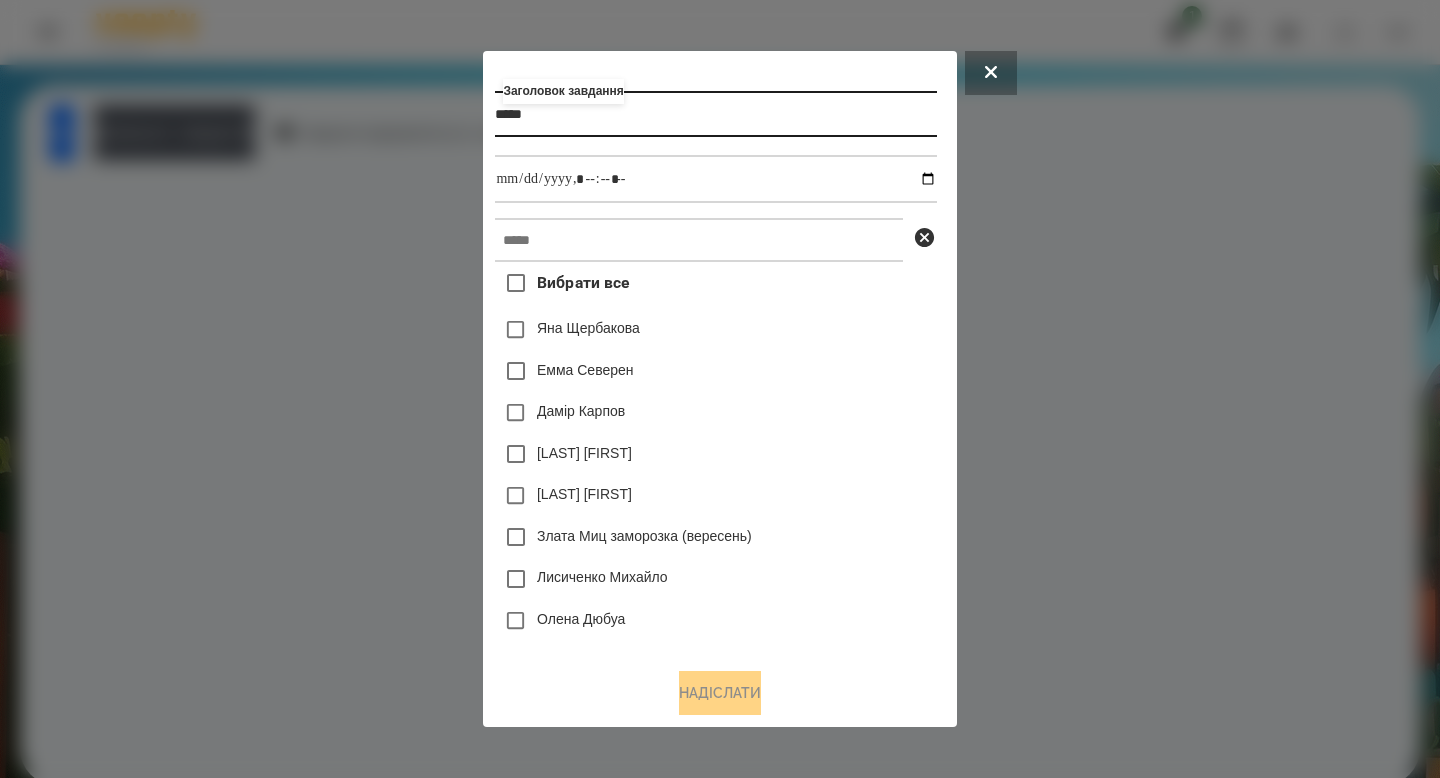 type on "*****" 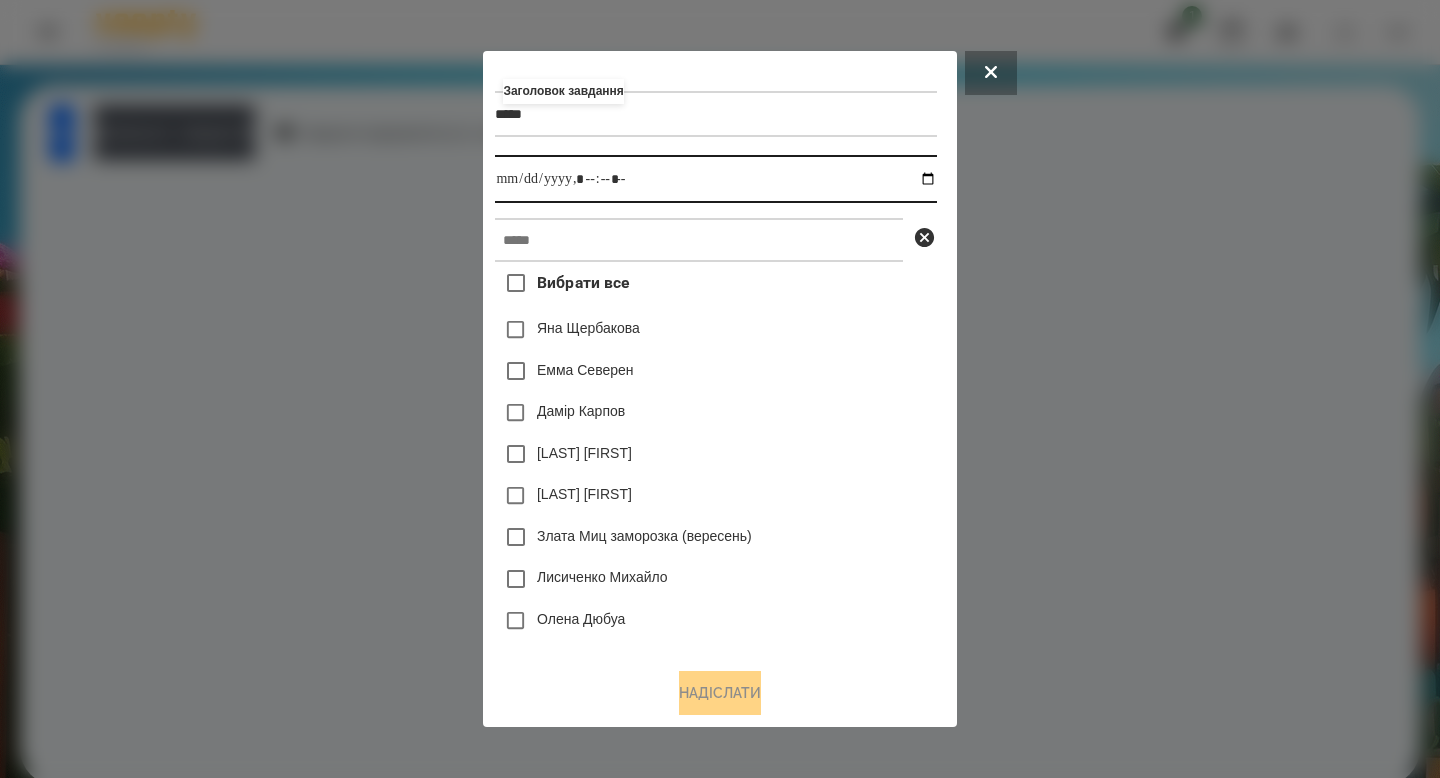 click at bounding box center (715, 179) 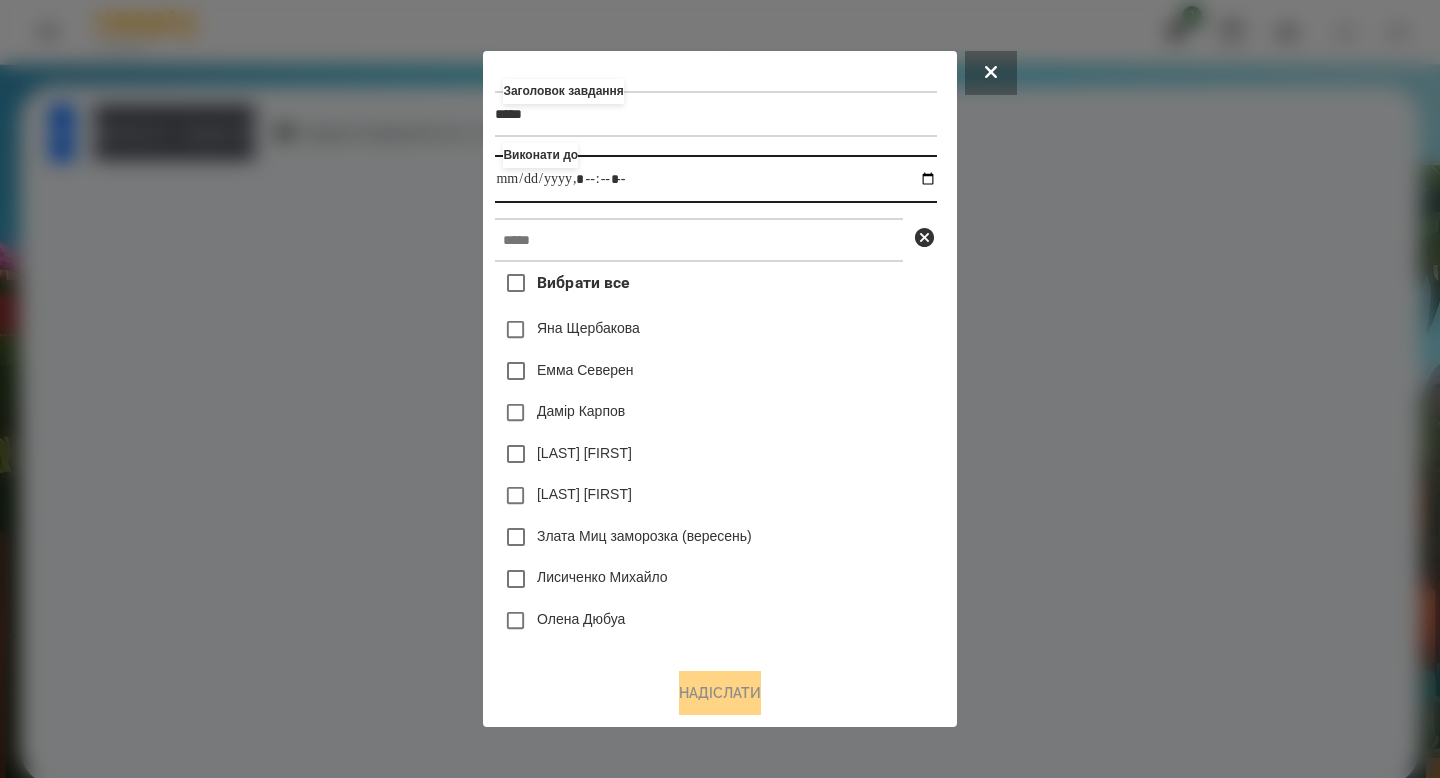 click at bounding box center (715, 179) 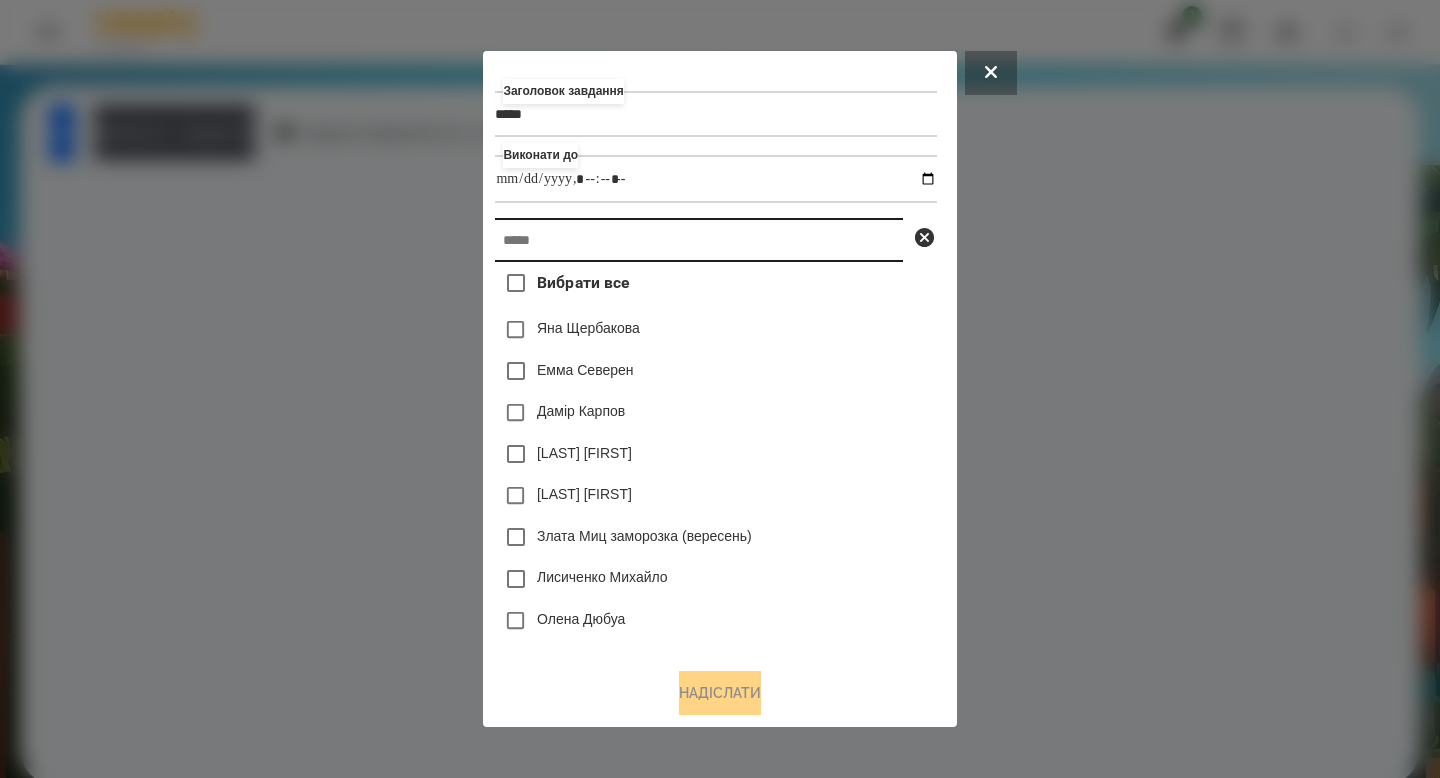 click at bounding box center (699, 240) 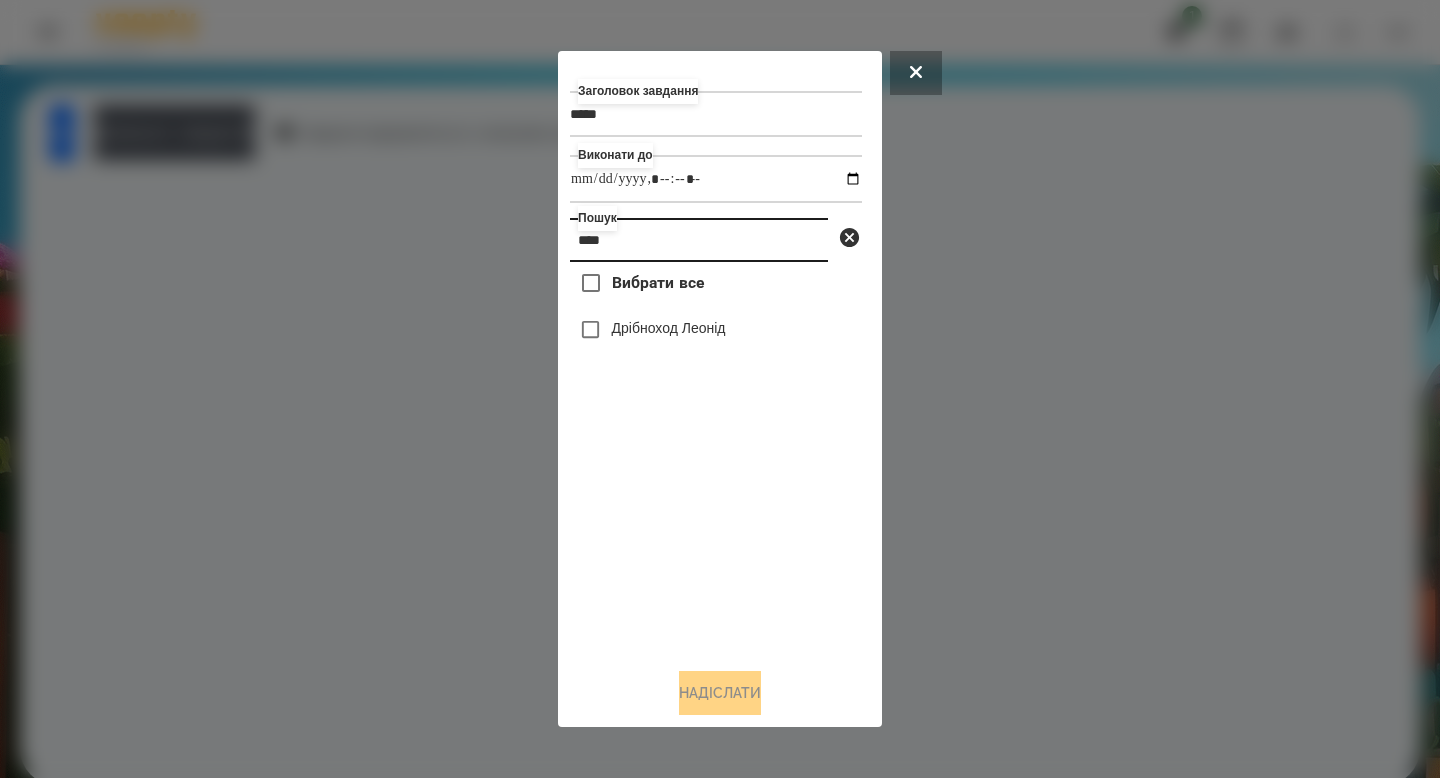 type on "****" 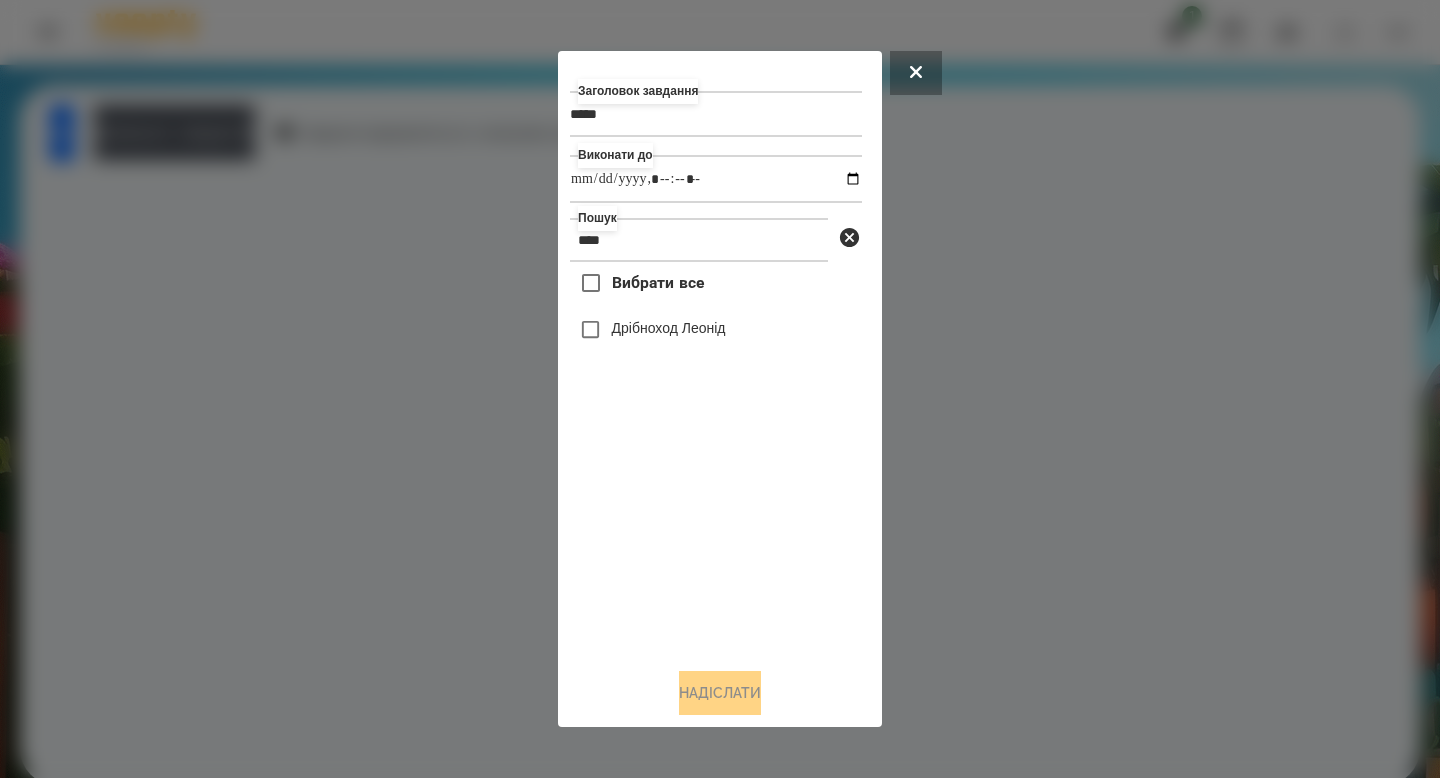 click on "Дрібноход Леонід" at bounding box center [669, 328] 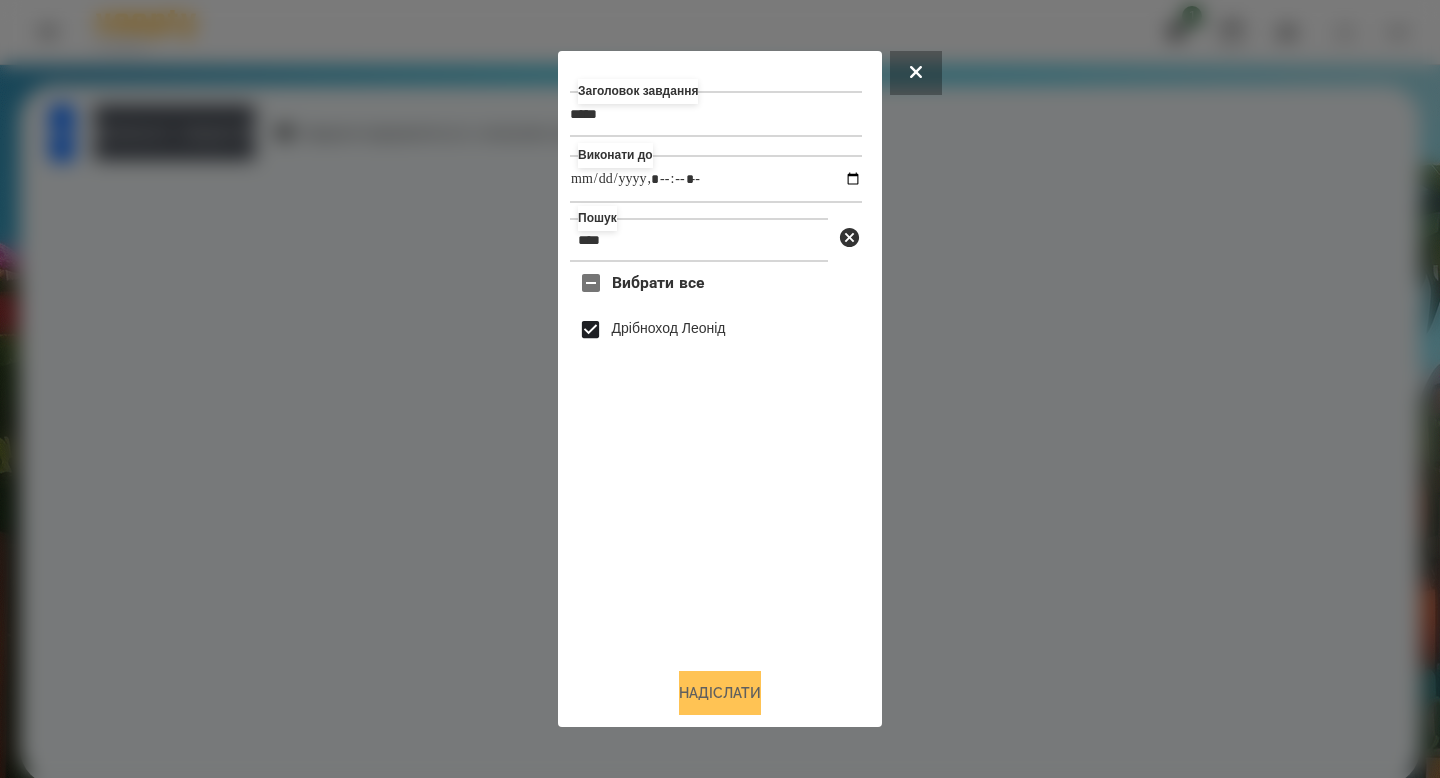 click on "Надіслати" at bounding box center (720, 693) 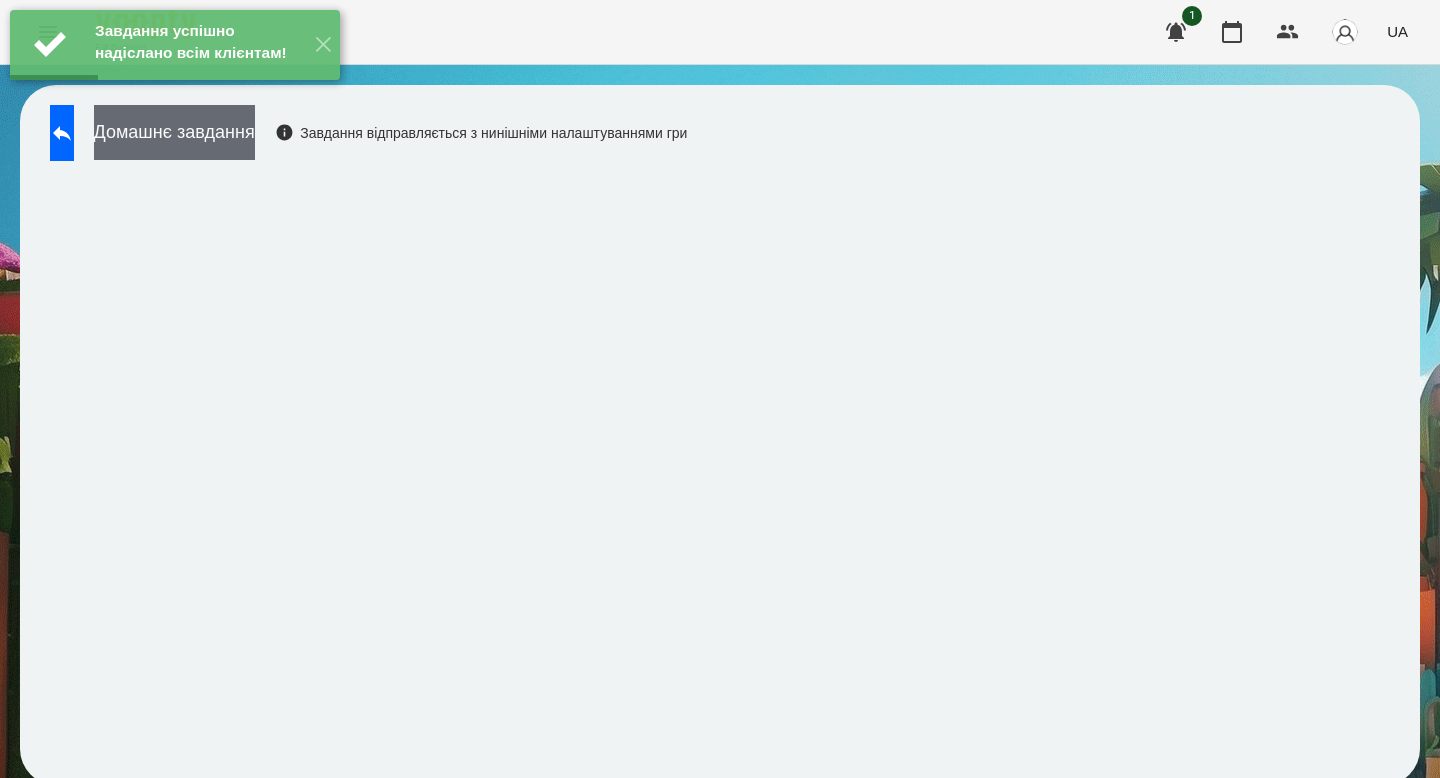 click on "Домашнє завдання" at bounding box center [174, 132] 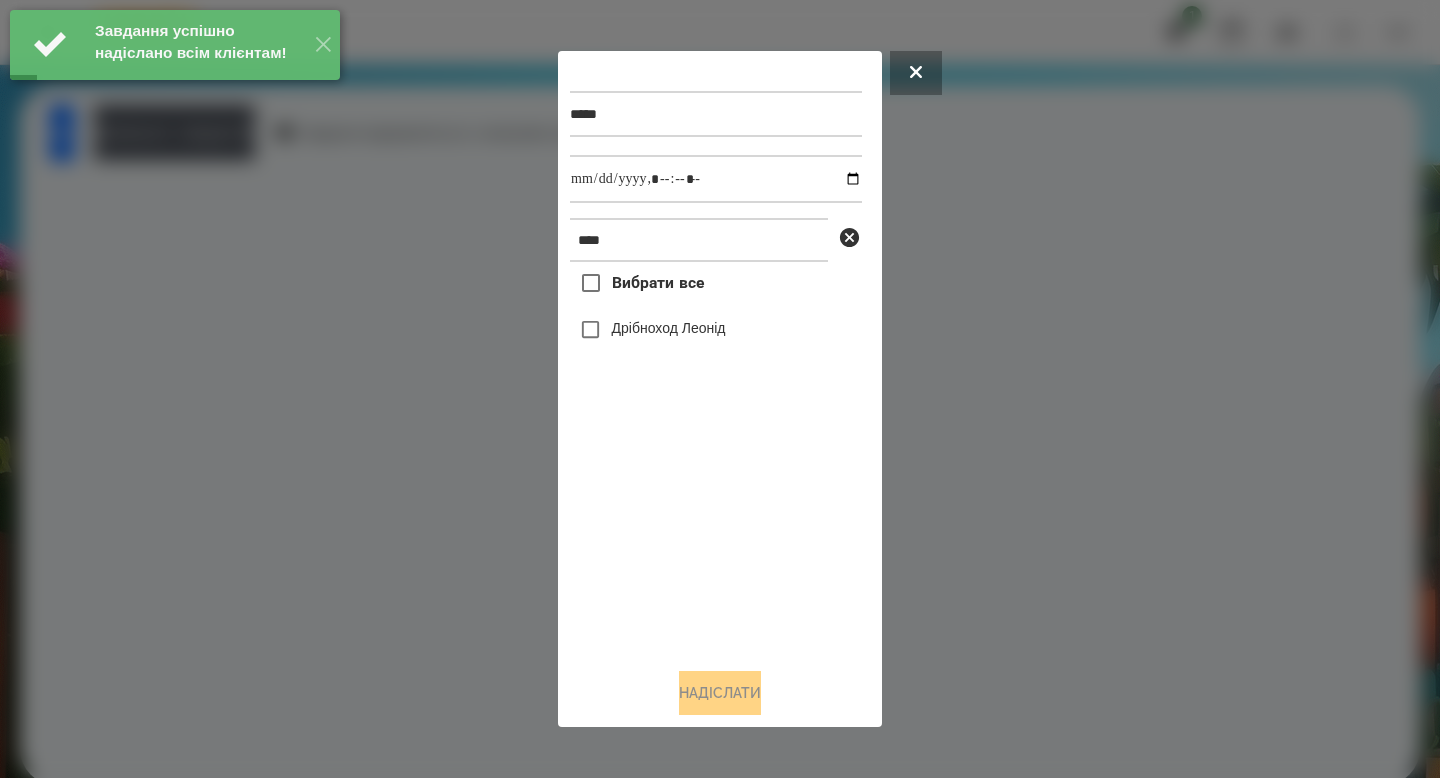 click on "Дрібноход Леонід" at bounding box center (716, 330) 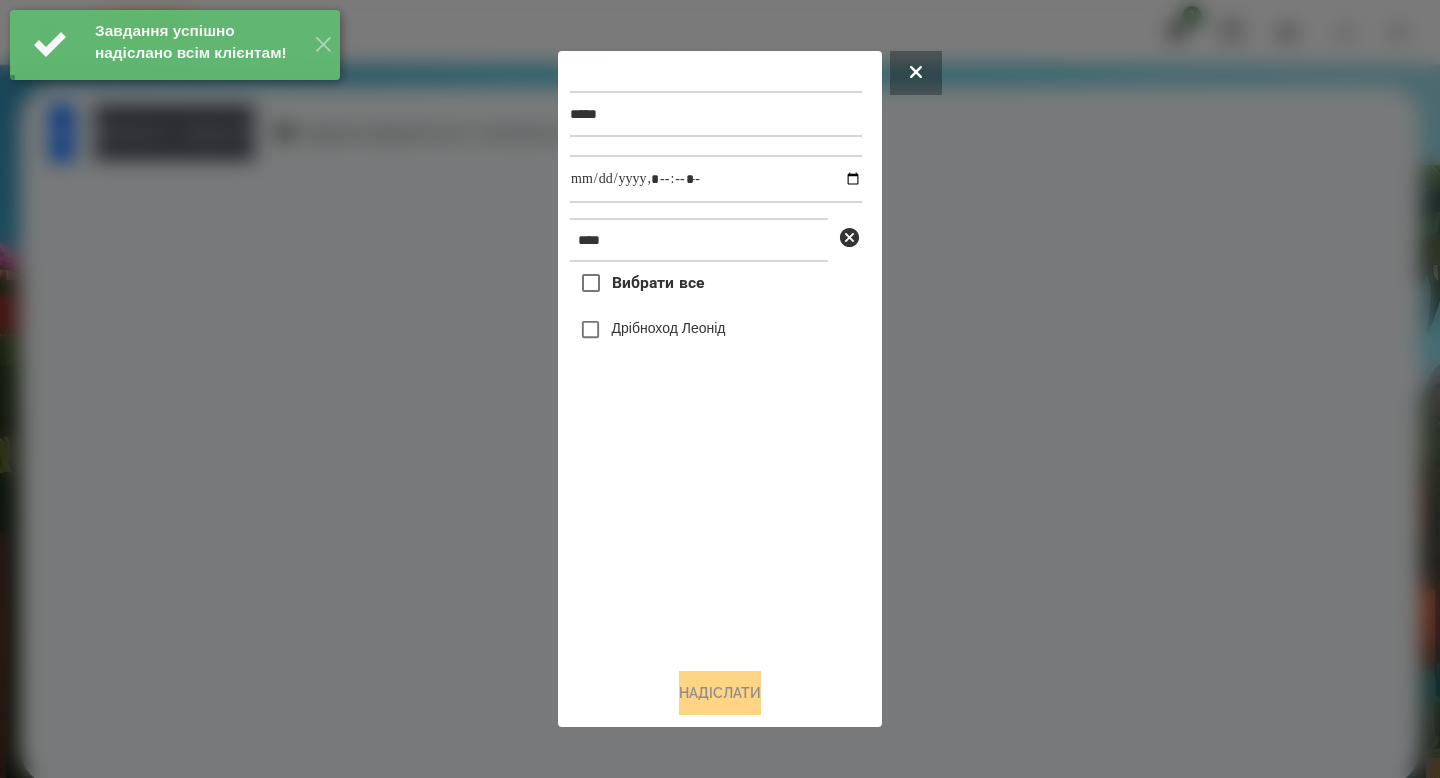 click on "Дрібноход Леонід" at bounding box center (669, 328) 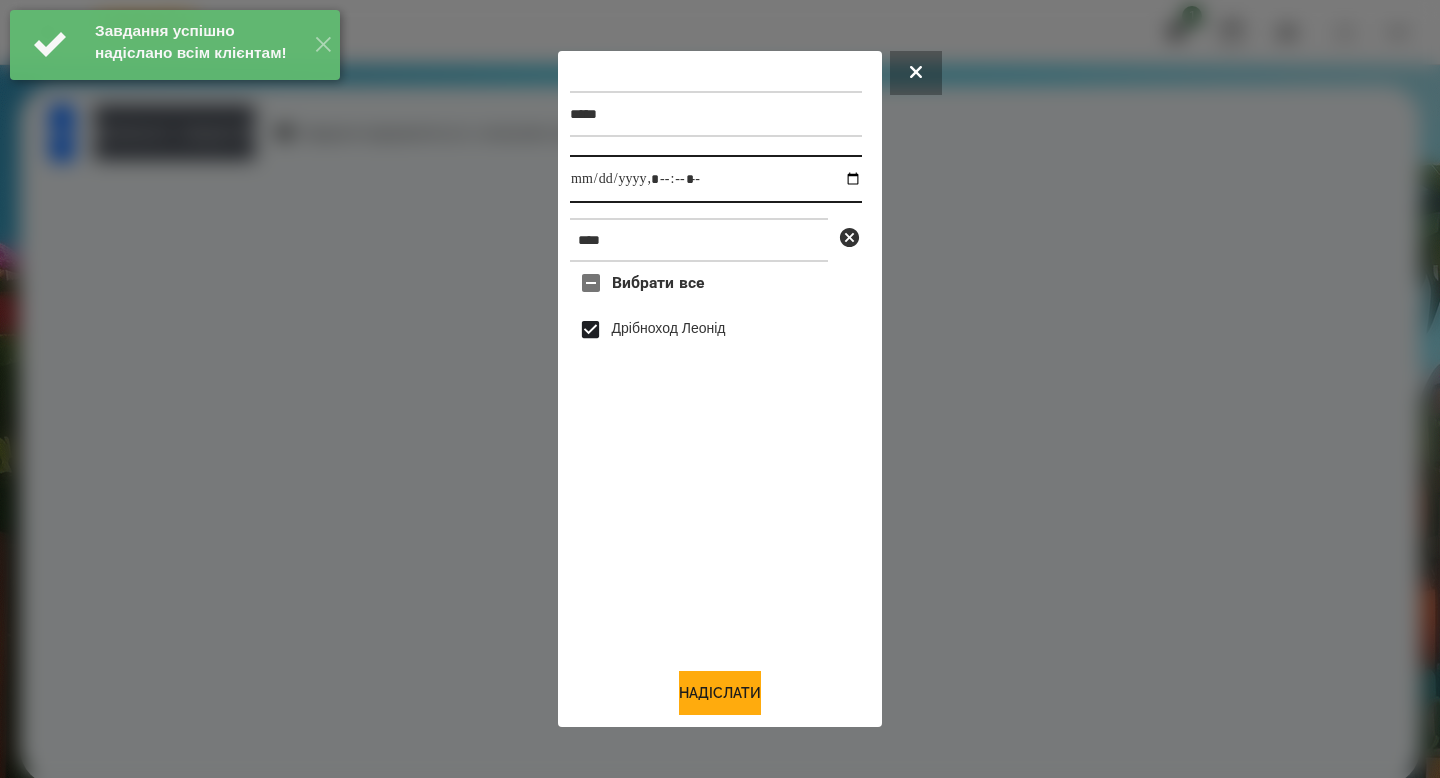 click at bounding box center [716, 179] 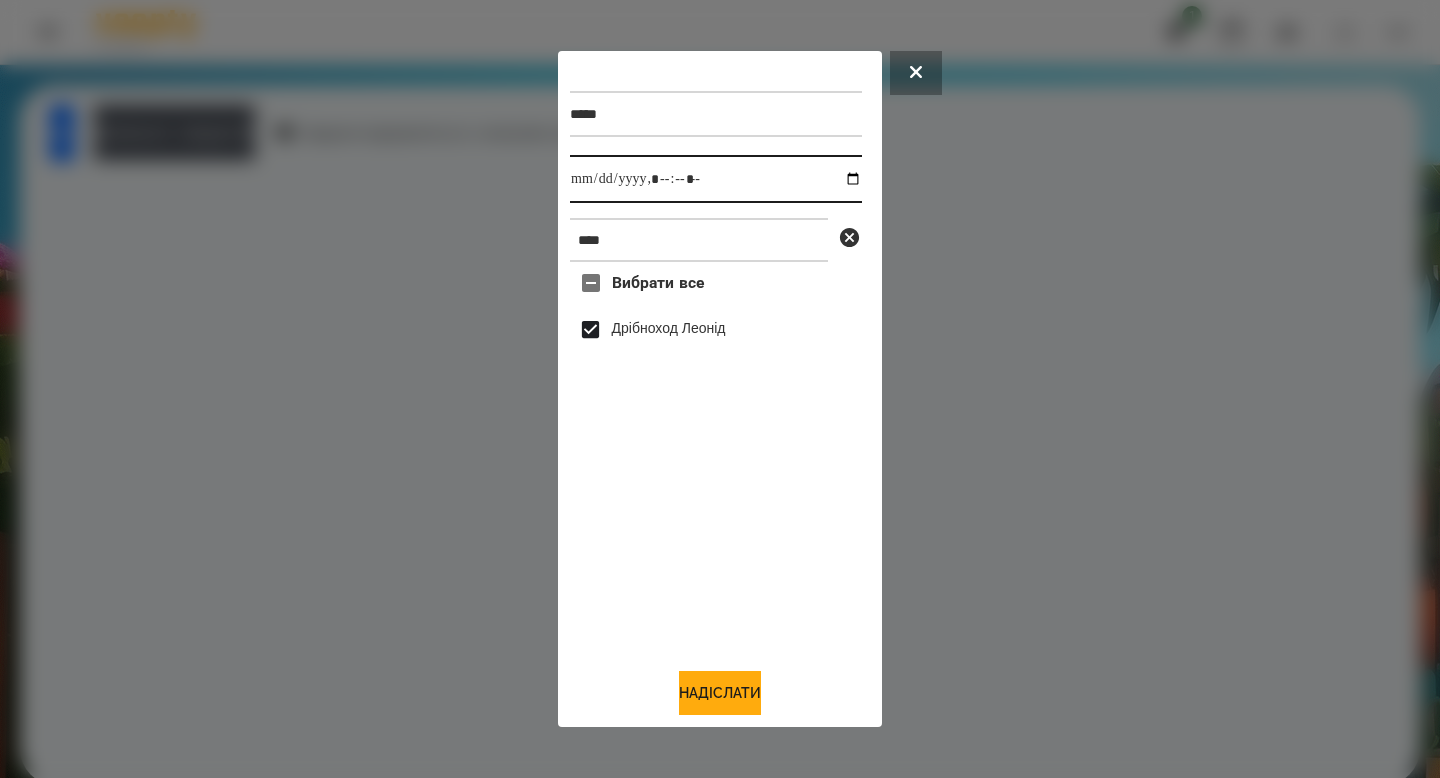 click at bounding box center [716, 179] 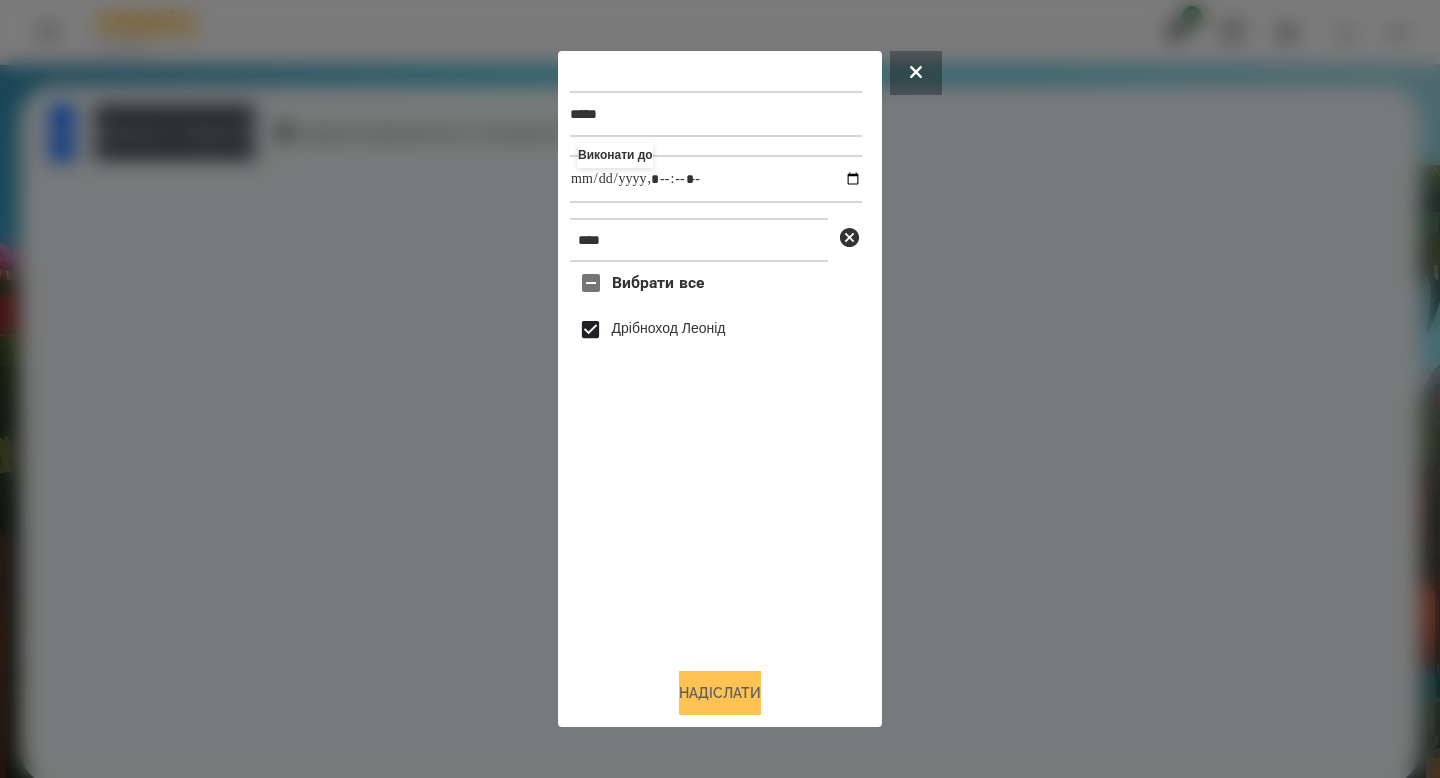 type on "**********" 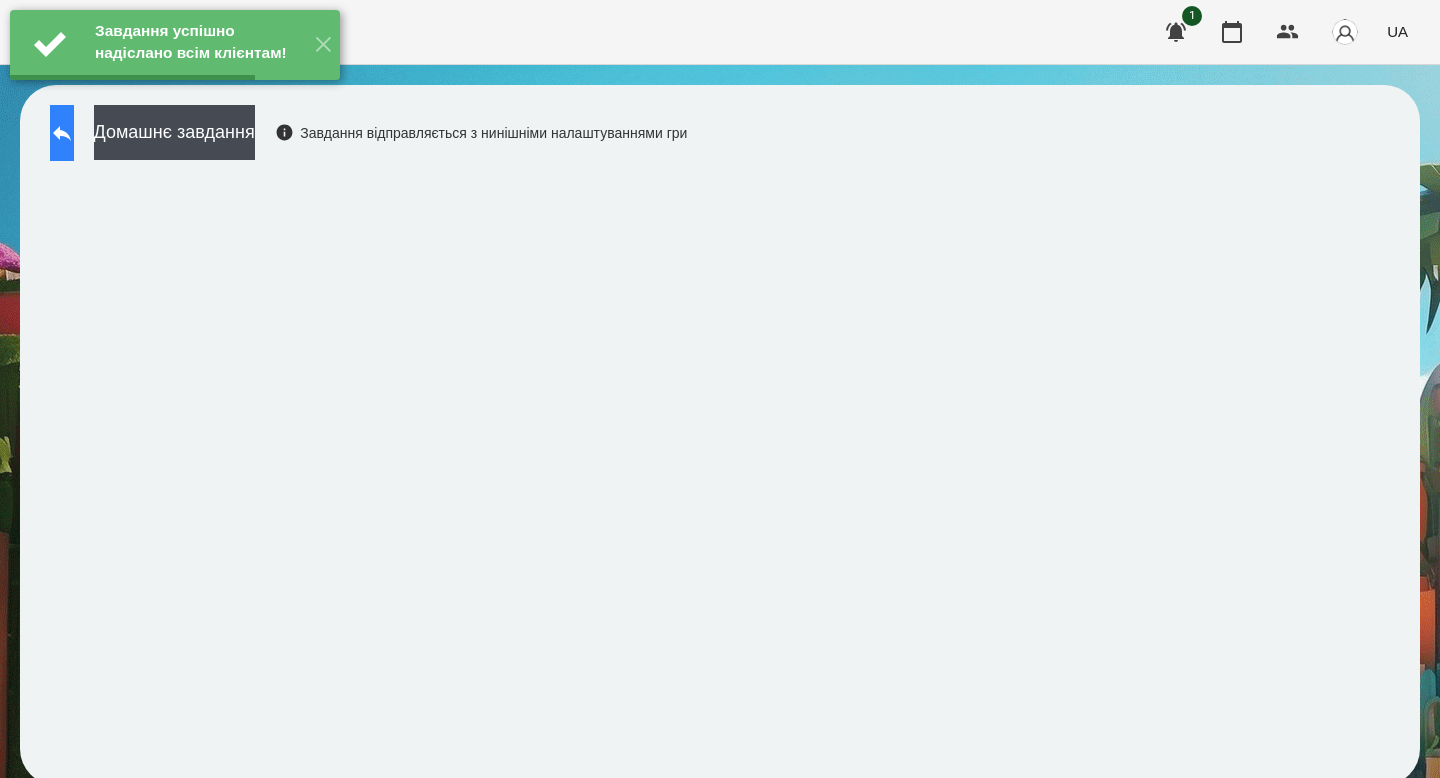 click 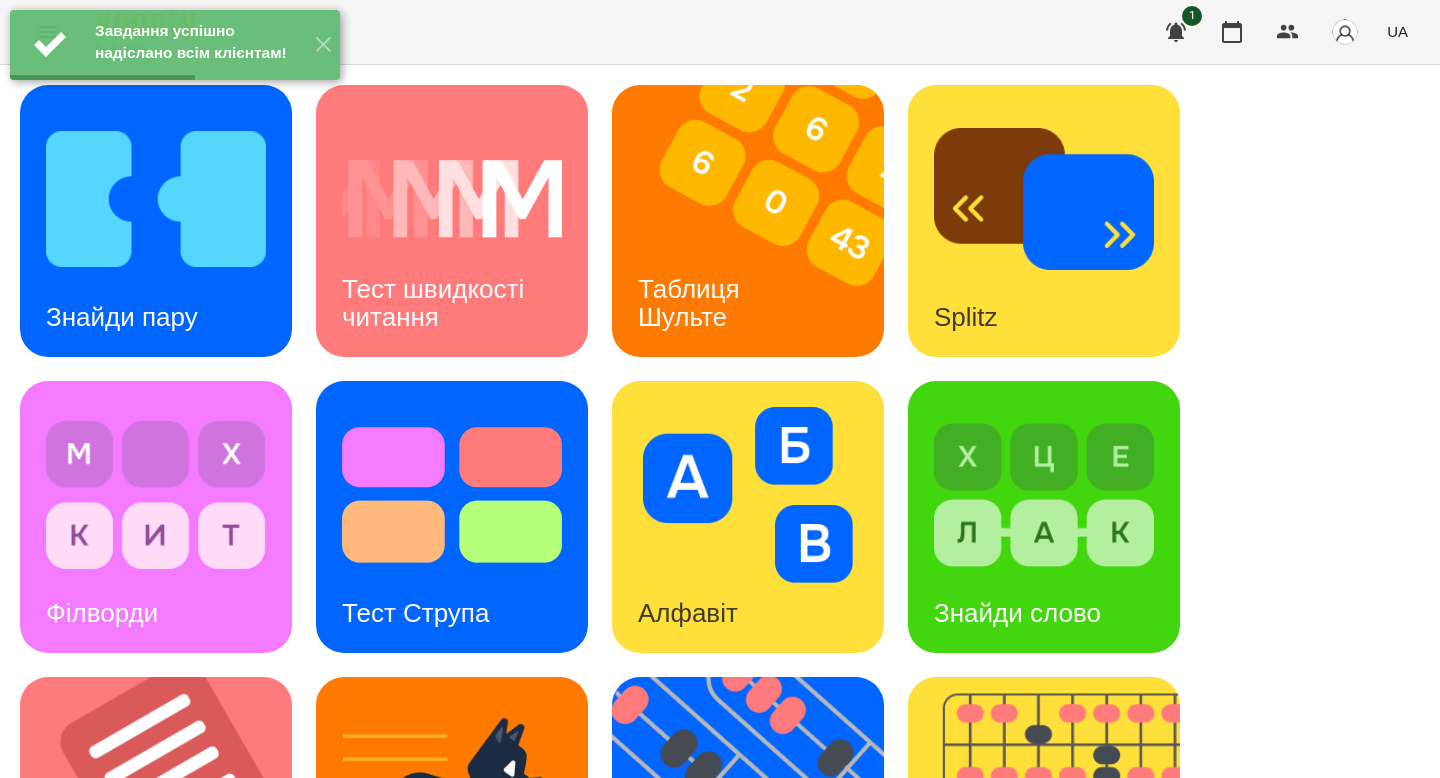 scroll, scrollTop: 783, scrollLeft: 0, axis: vertical 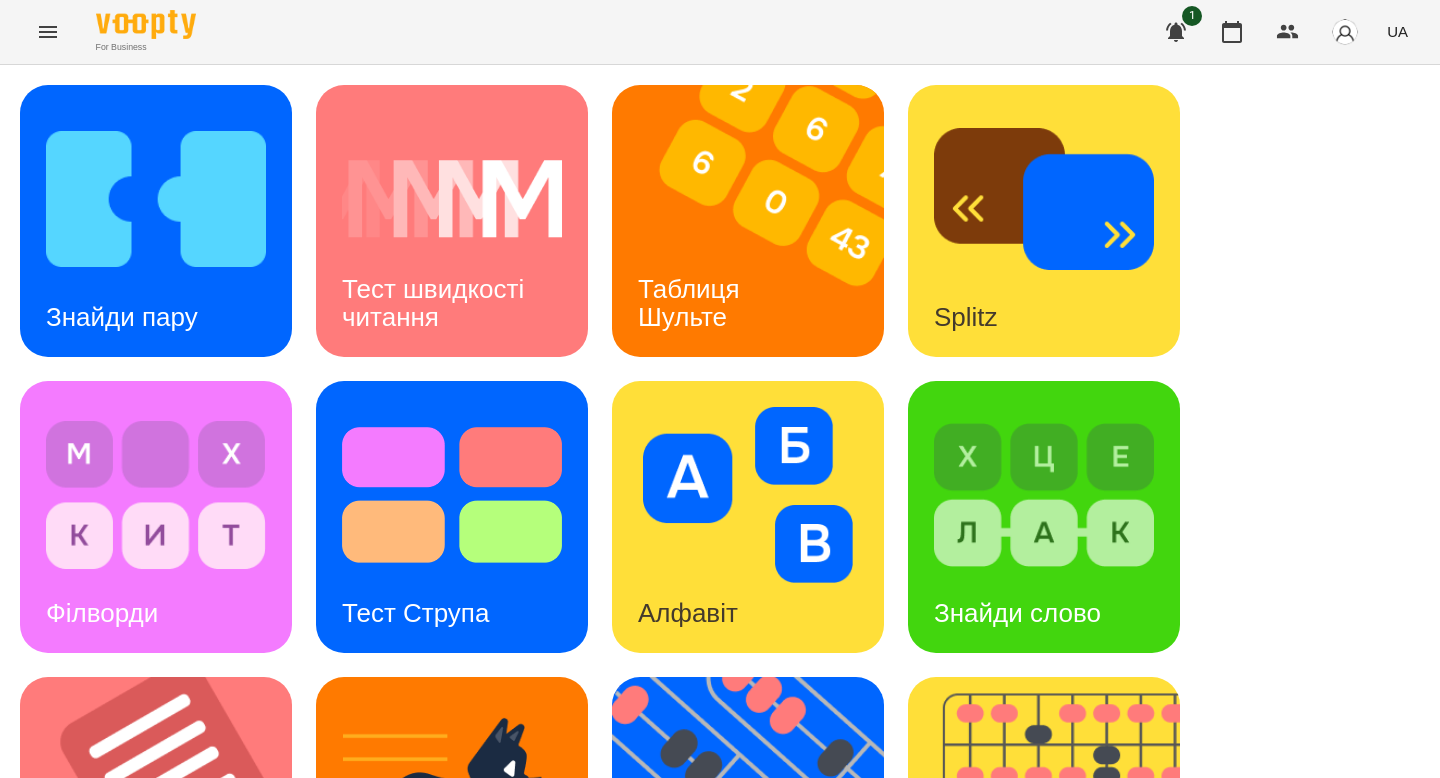 click on "Ментальний
рахунок" at bounding box center [716, 1191] 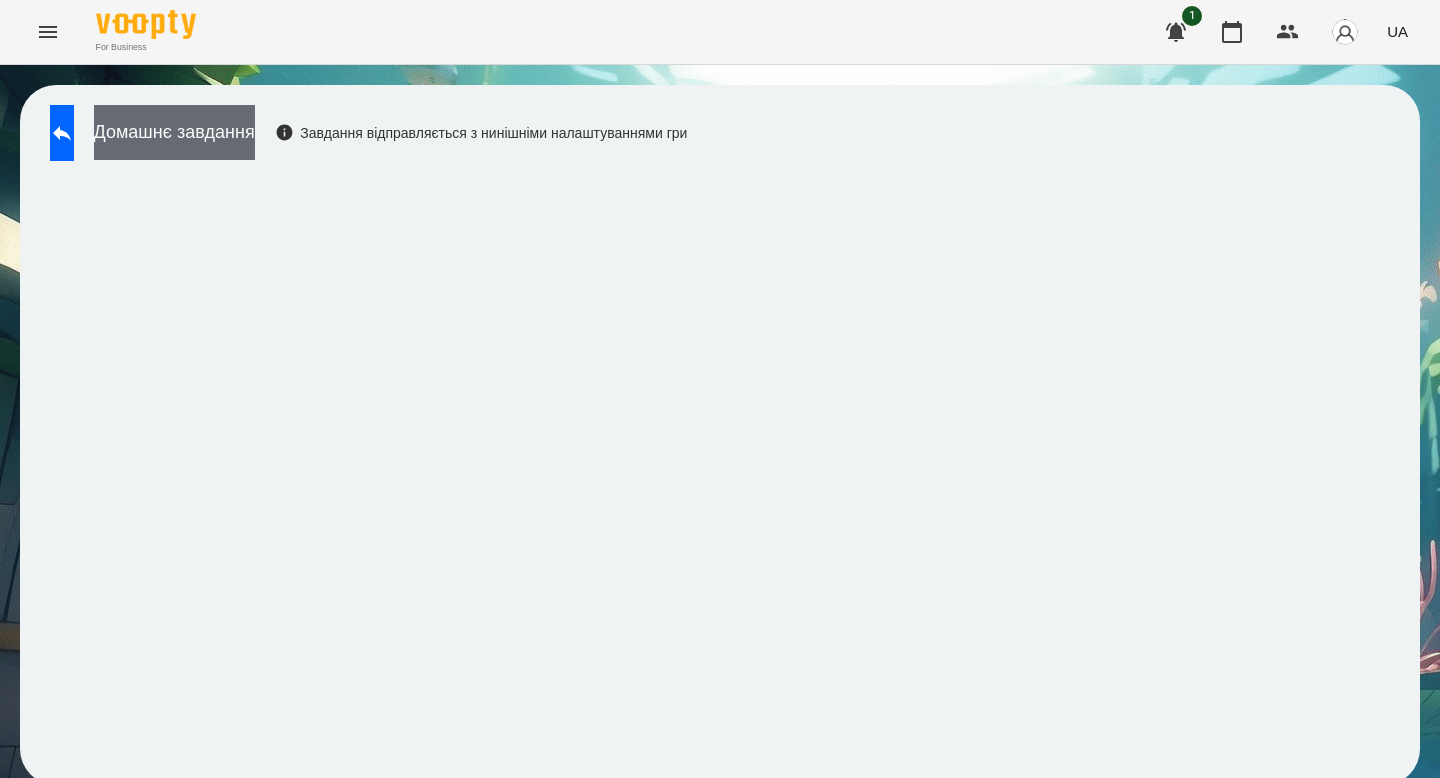 click on "Домашнє завдання" at bounding box center (174, 132) 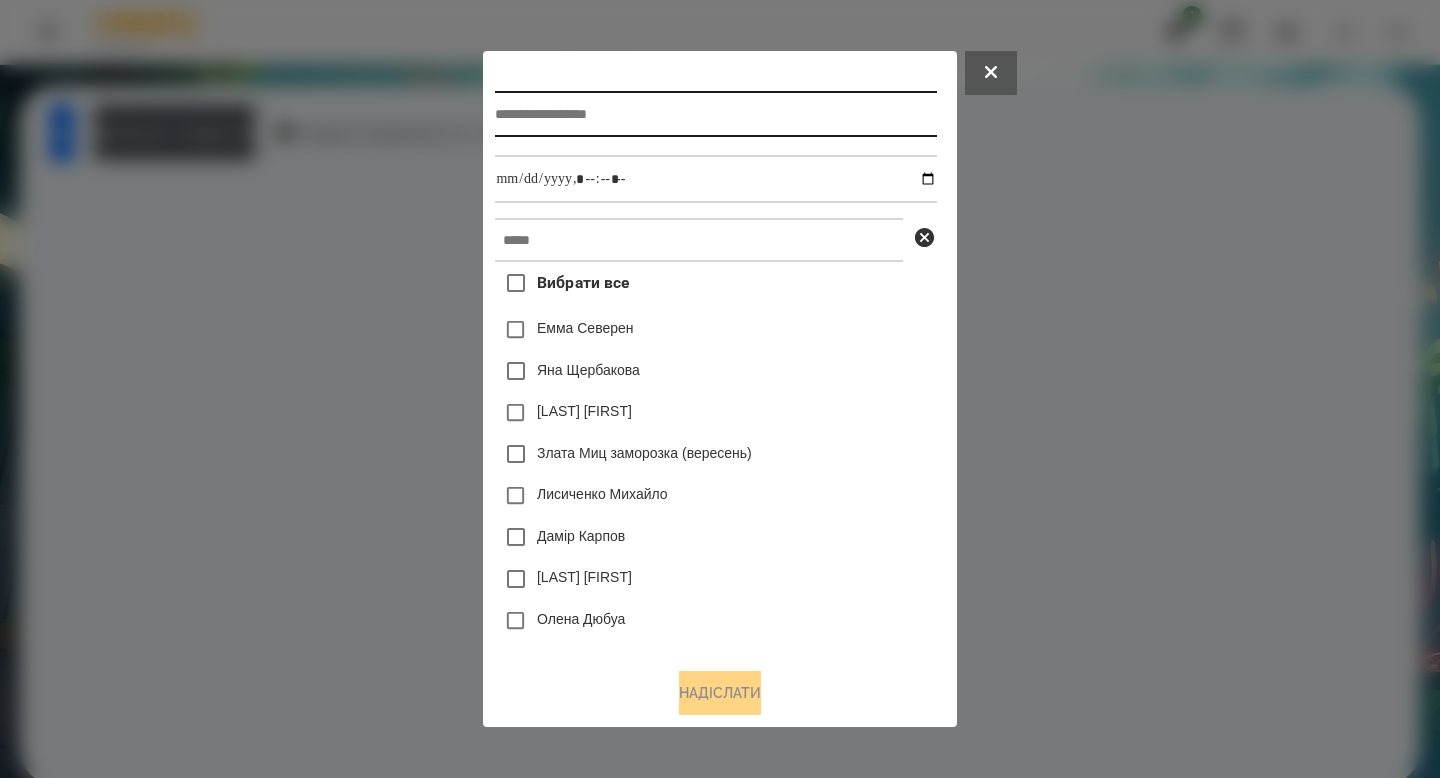 click at bounding box center (715, 114) 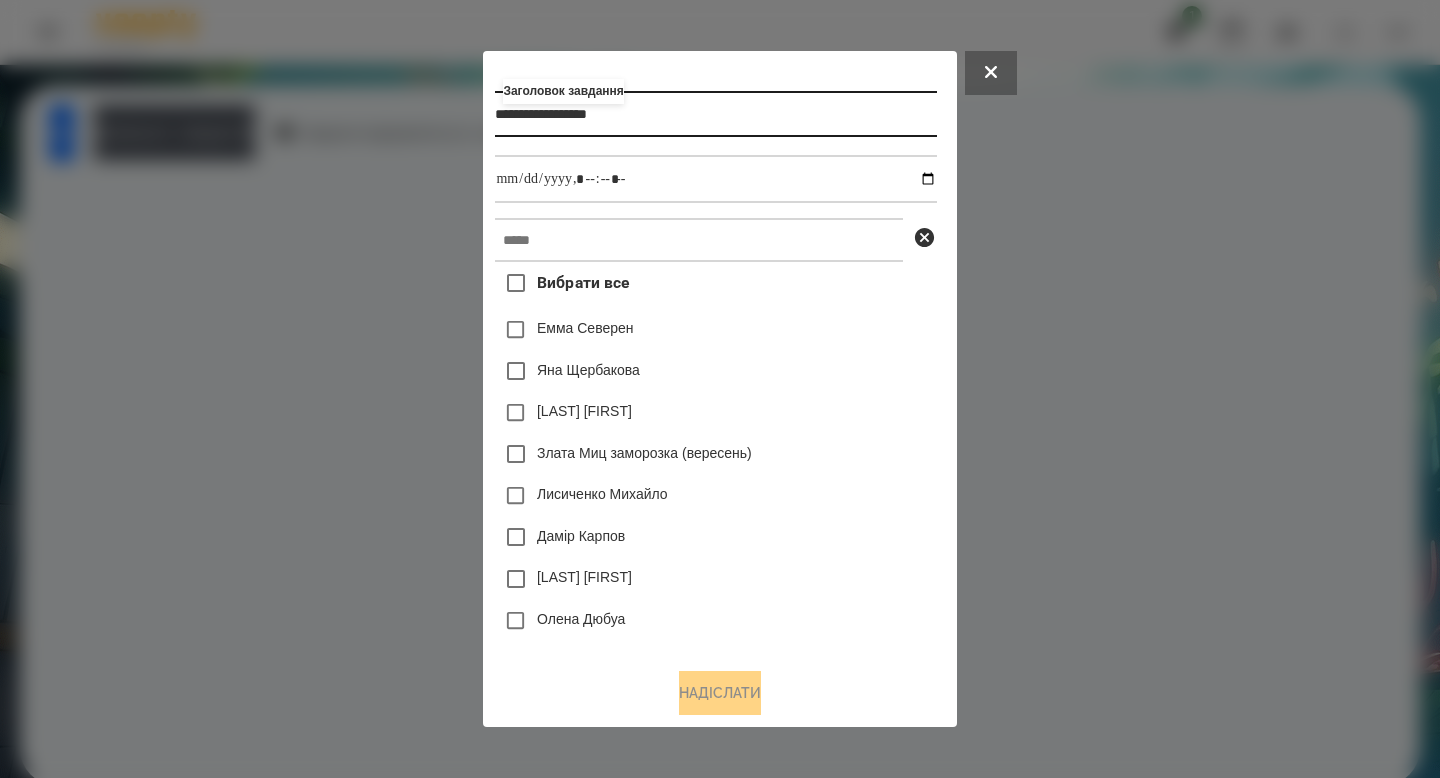 type on "**********" 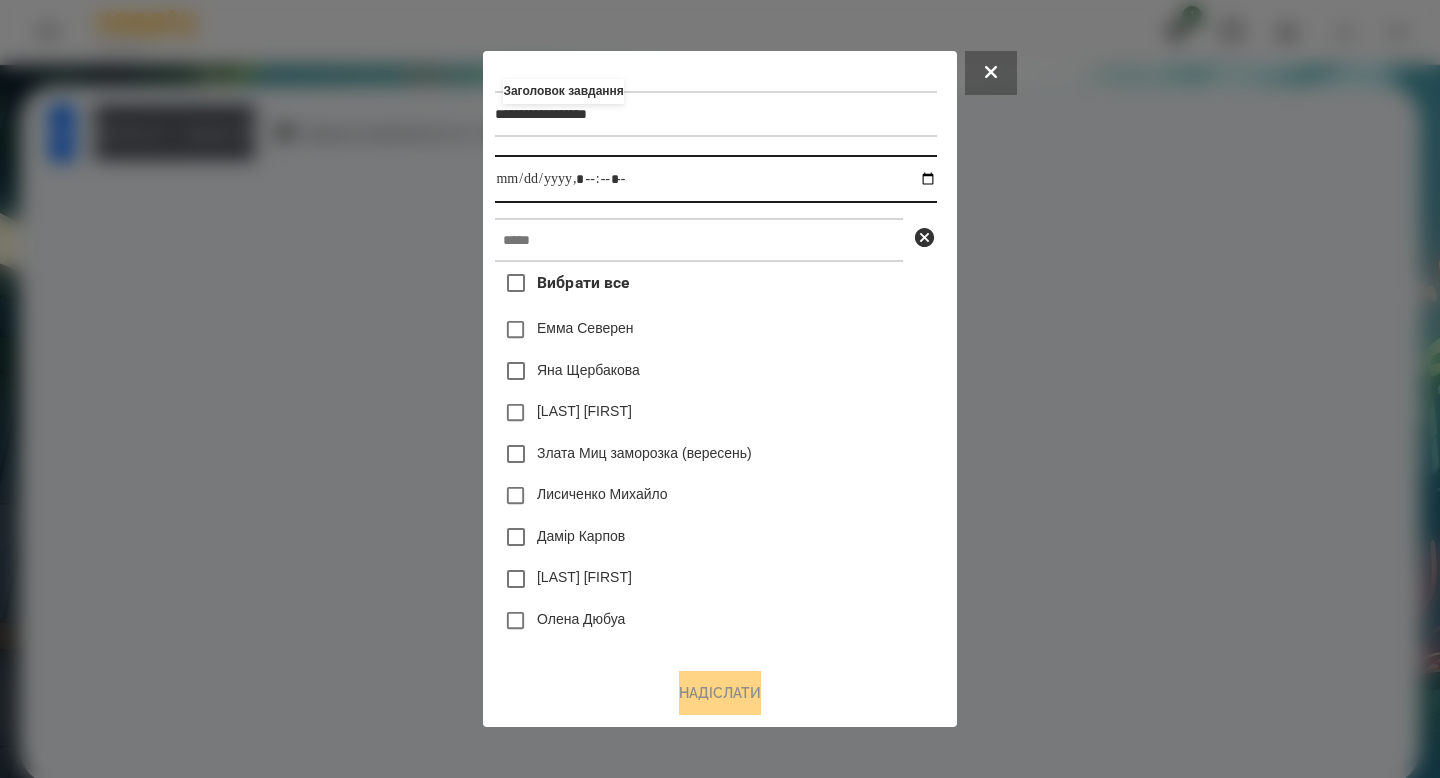 click at bounding box center (715, 179) 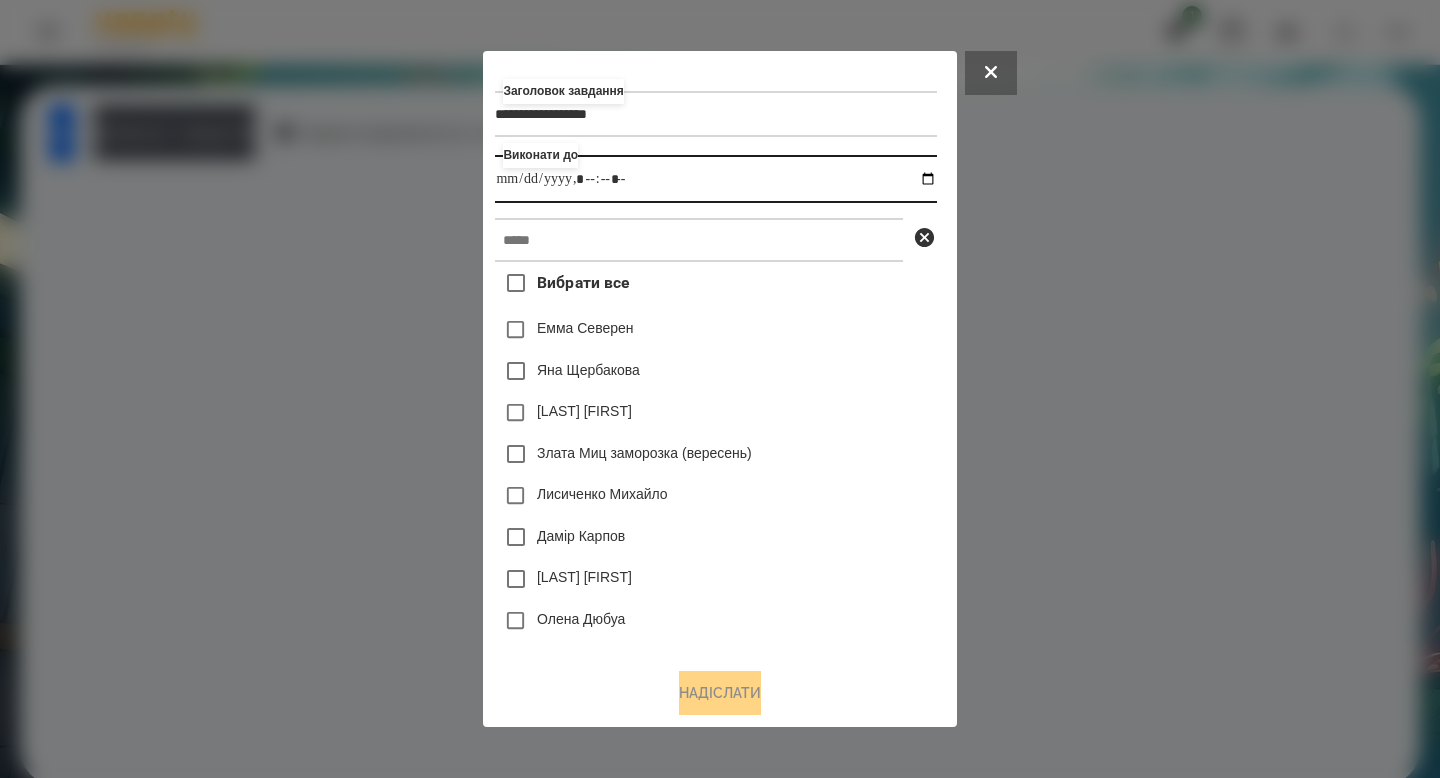 click at bounding box center (715, 179) 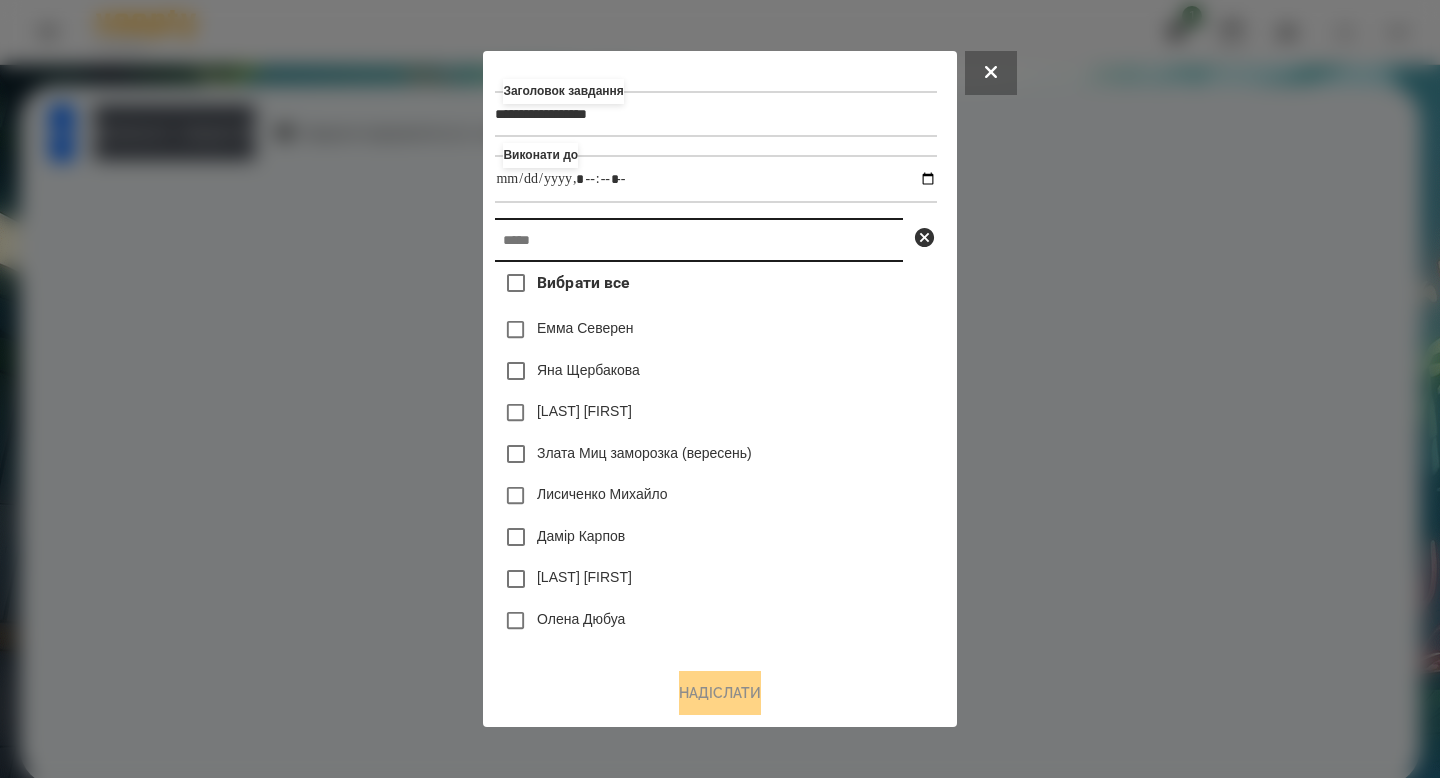 click at bounding box center [699, 240] 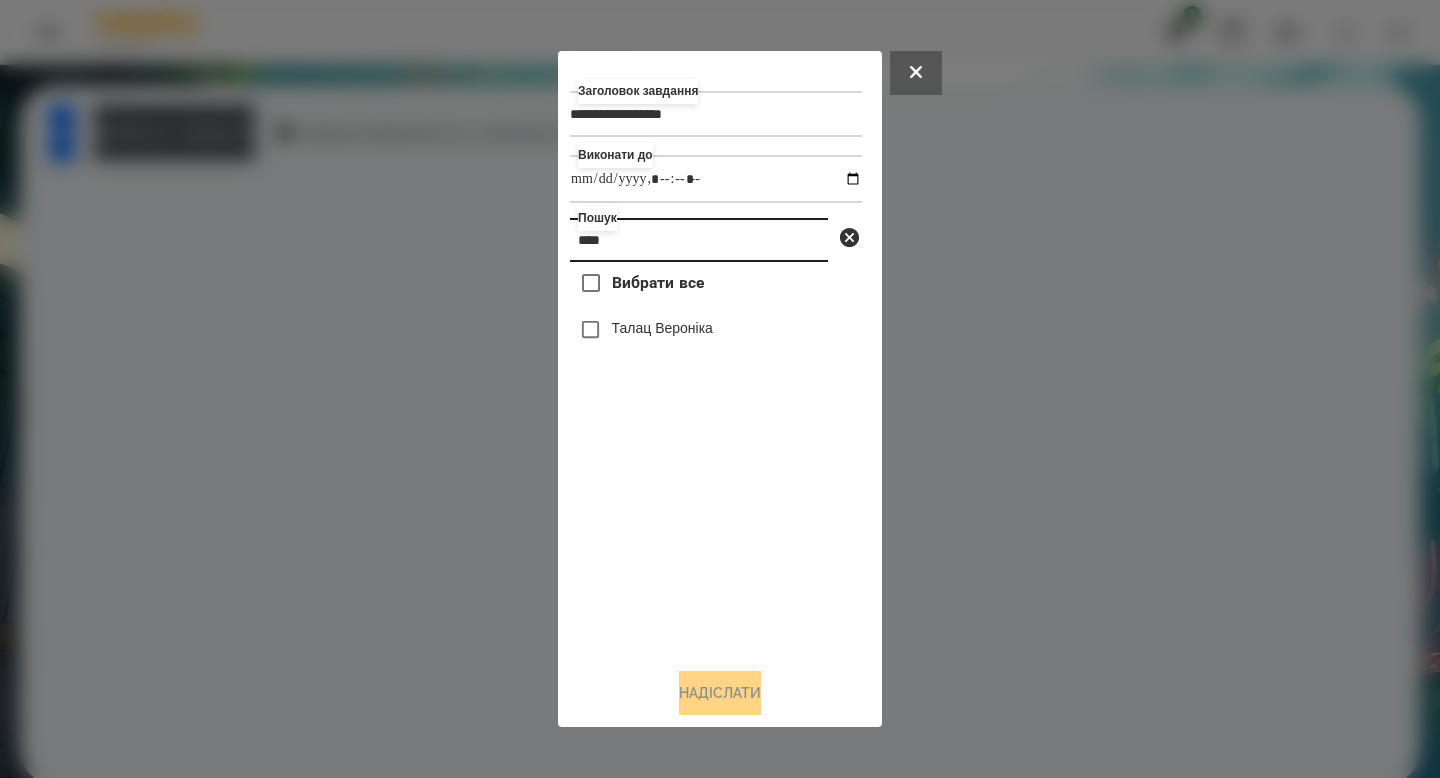 type on "****" 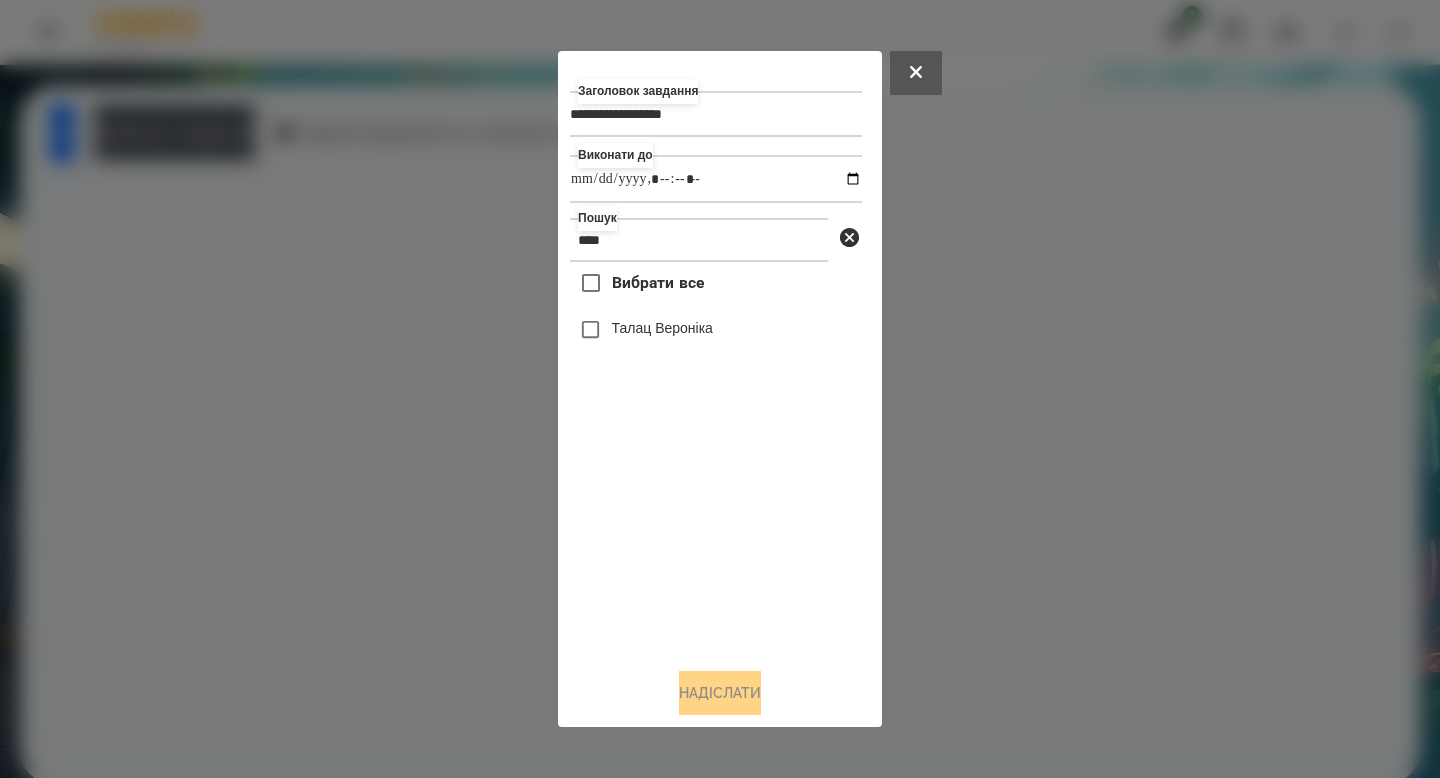 click on "Талац Вероніка" at bounding box center [716, 330] 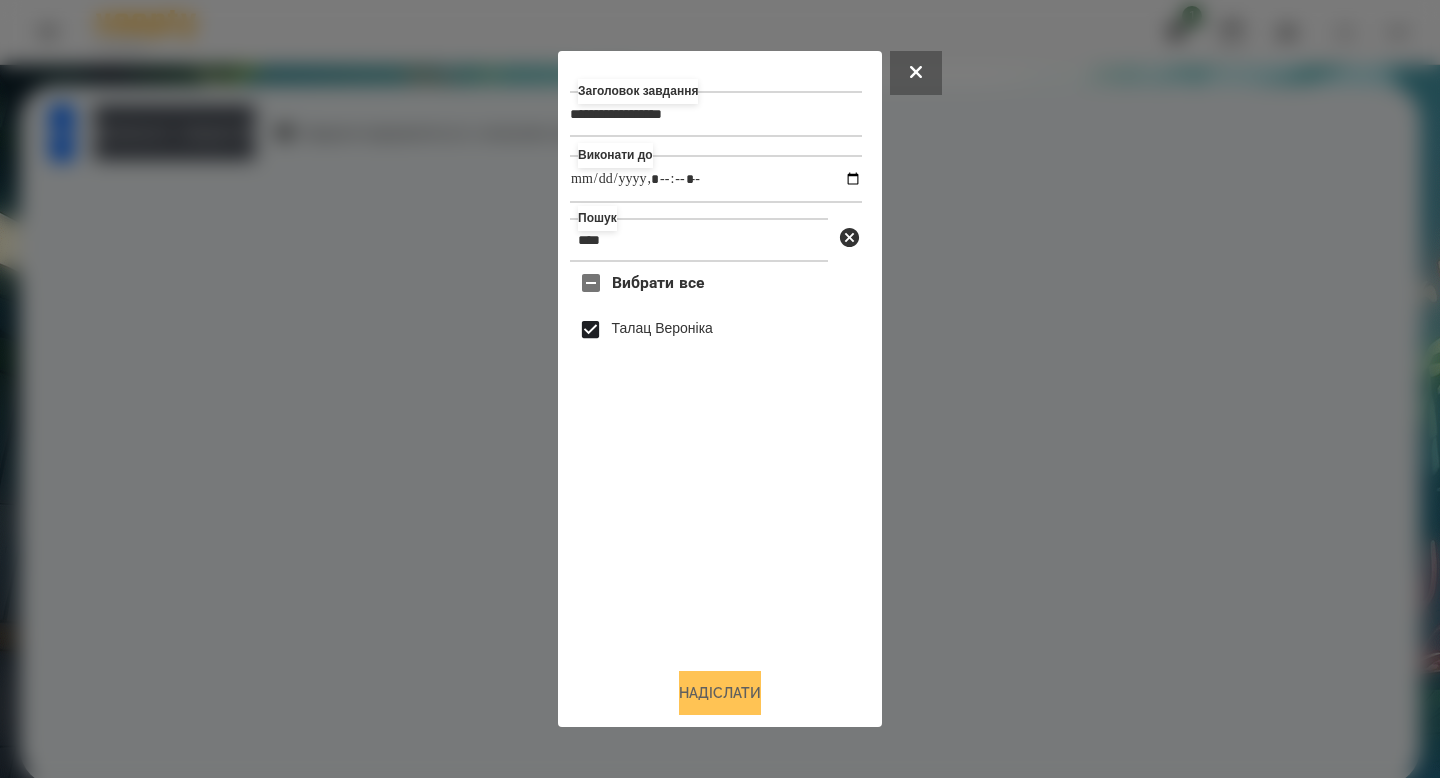 click on "Надіслати" at bounding box center [720, 693] 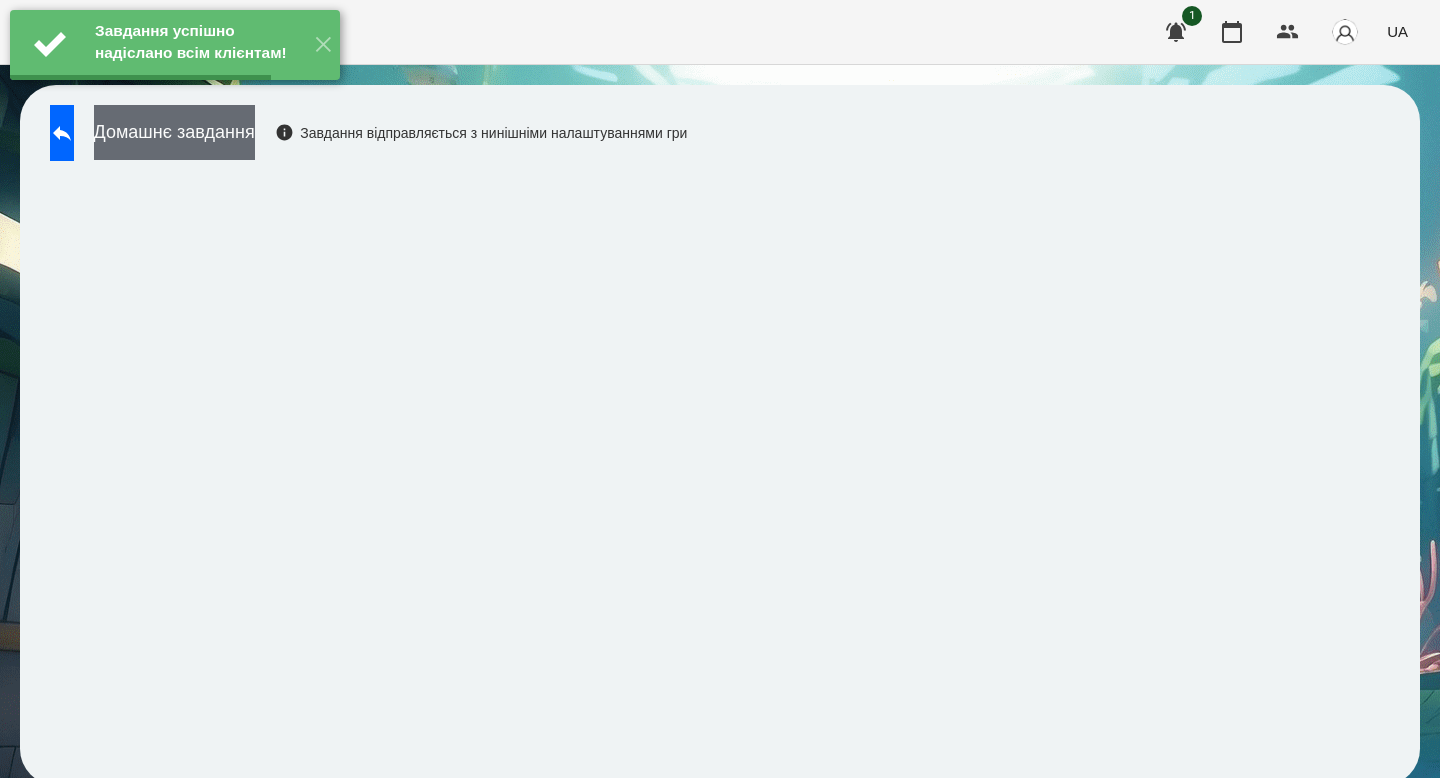 click on "Домашнє завдання" at bounding box center [174, 132] 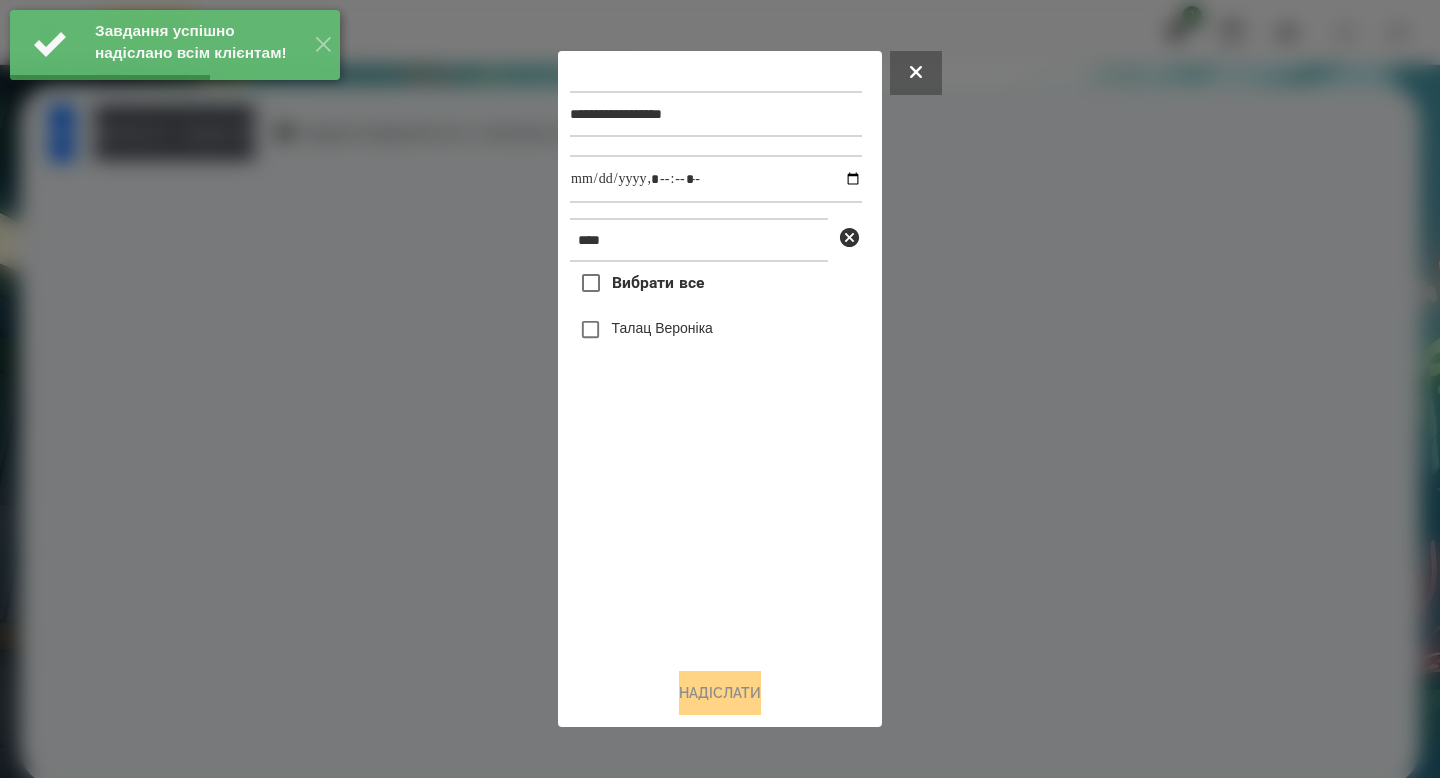 click on "Талац Вероніка" at bounding box center [662, 328] 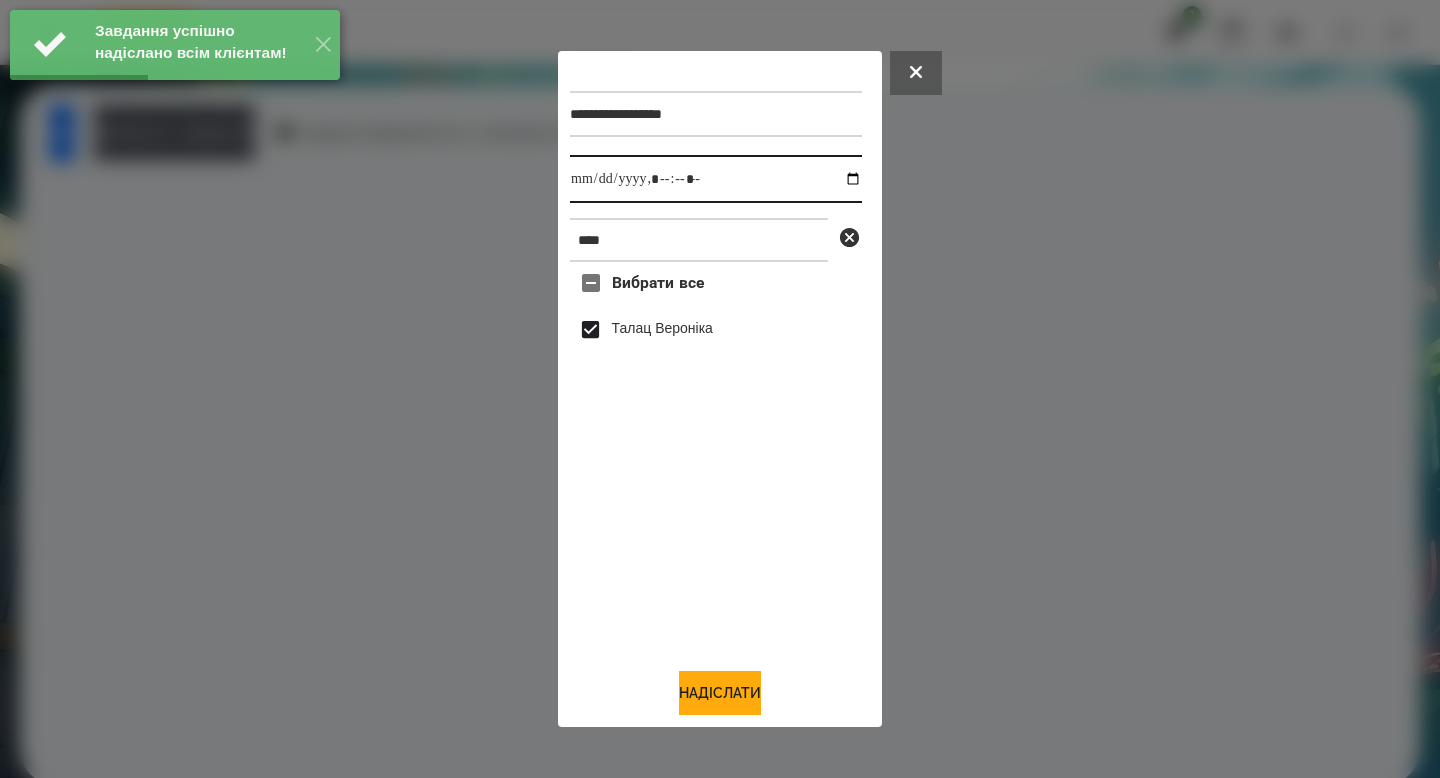 click at bounding box center [716, 179] 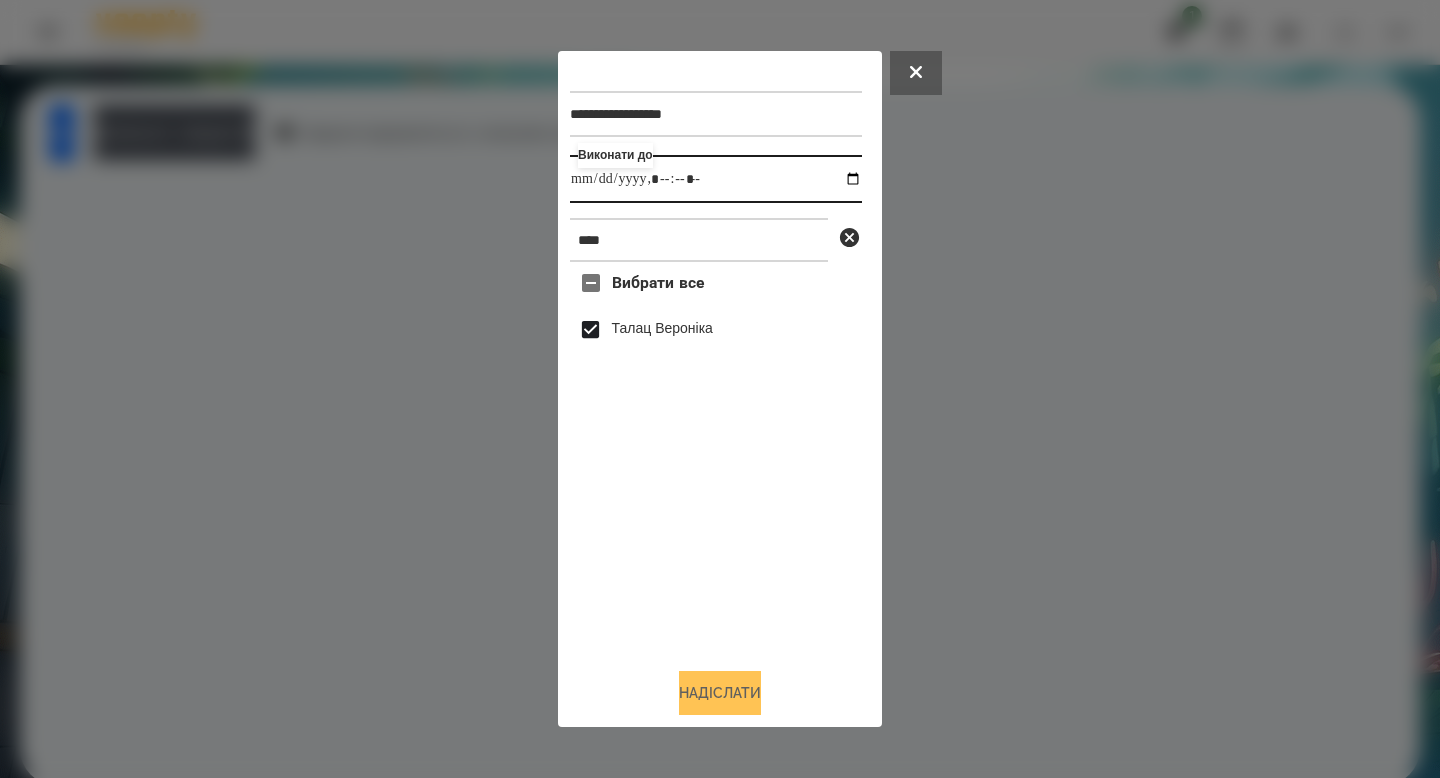 type on "**********" 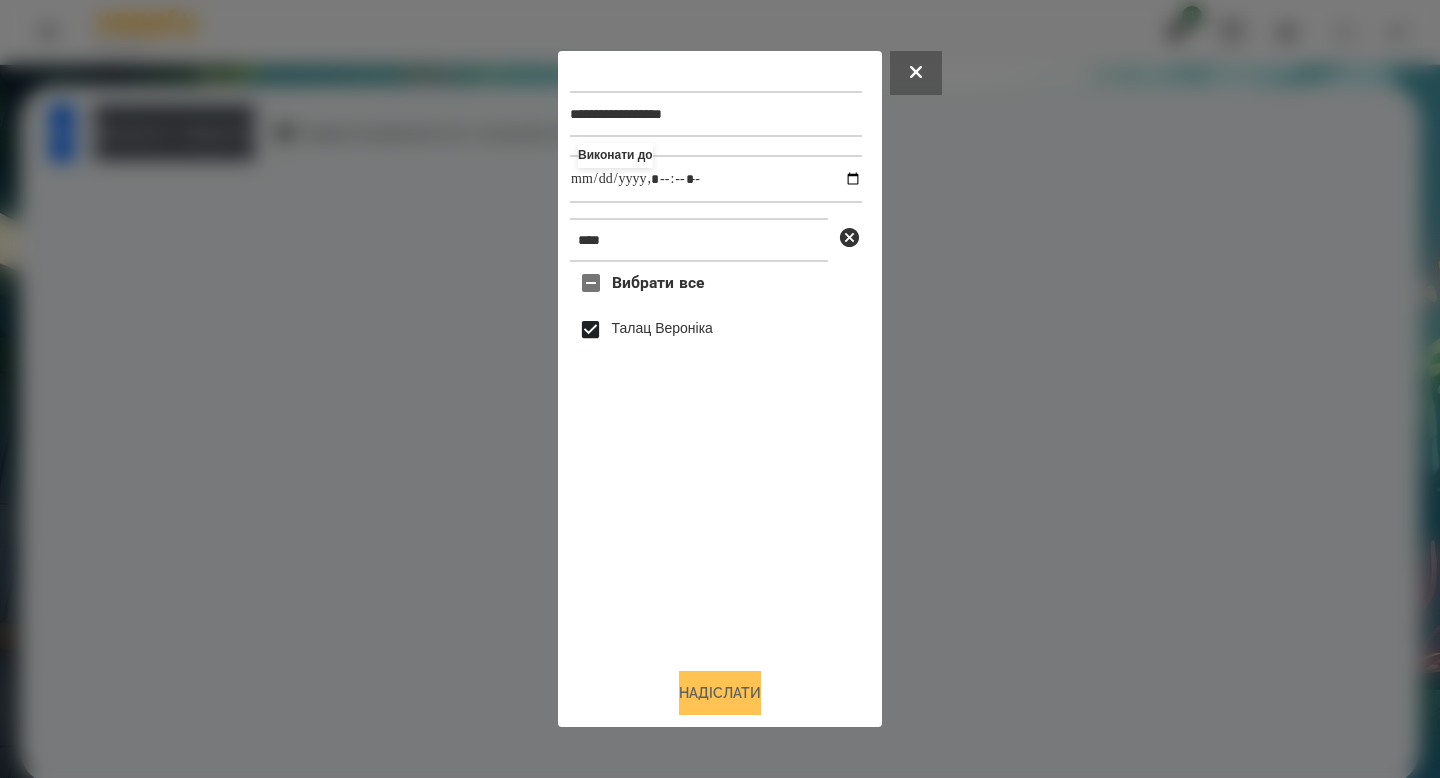click on "Надіслати" at bounding box center (720, 693) 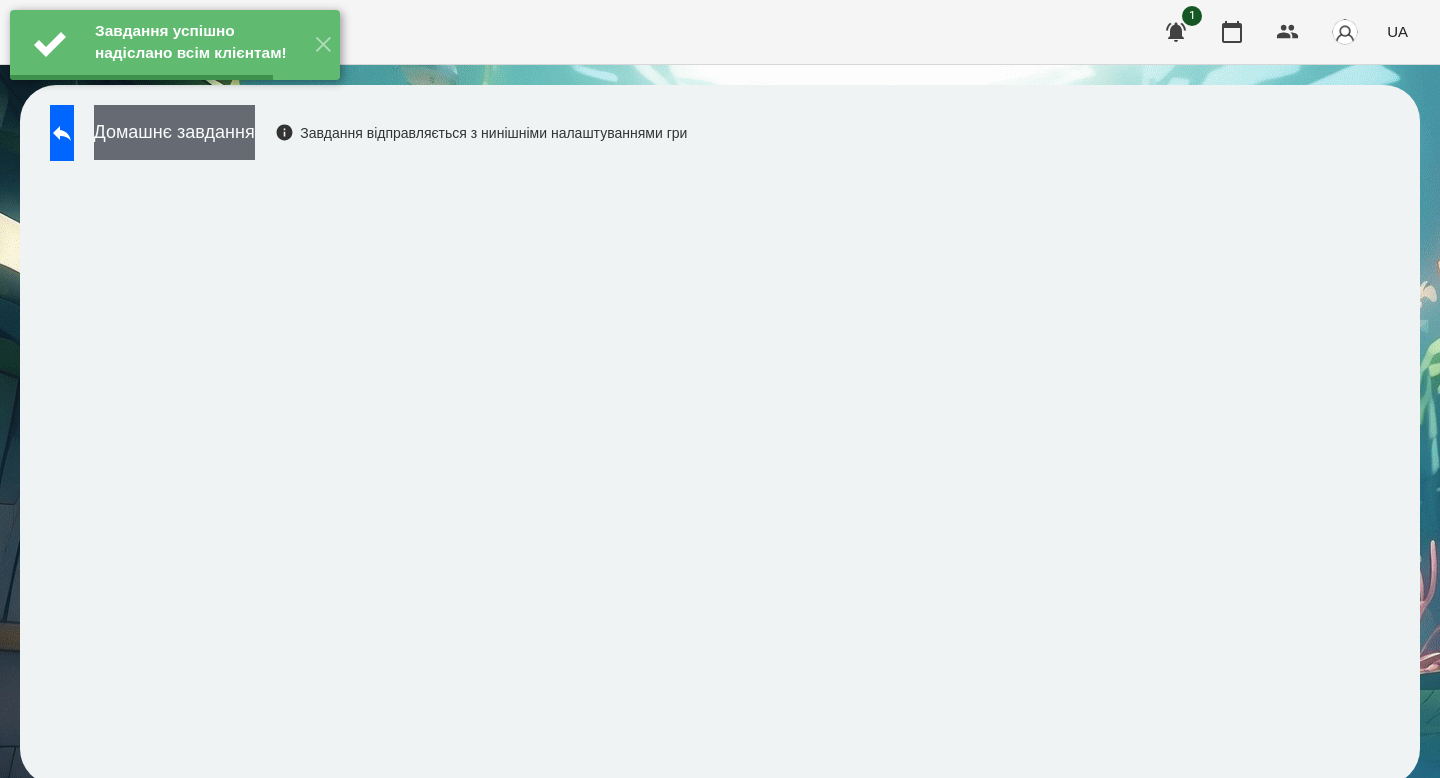 click on "Домашнє завдання" at bounding box center (174, 132) 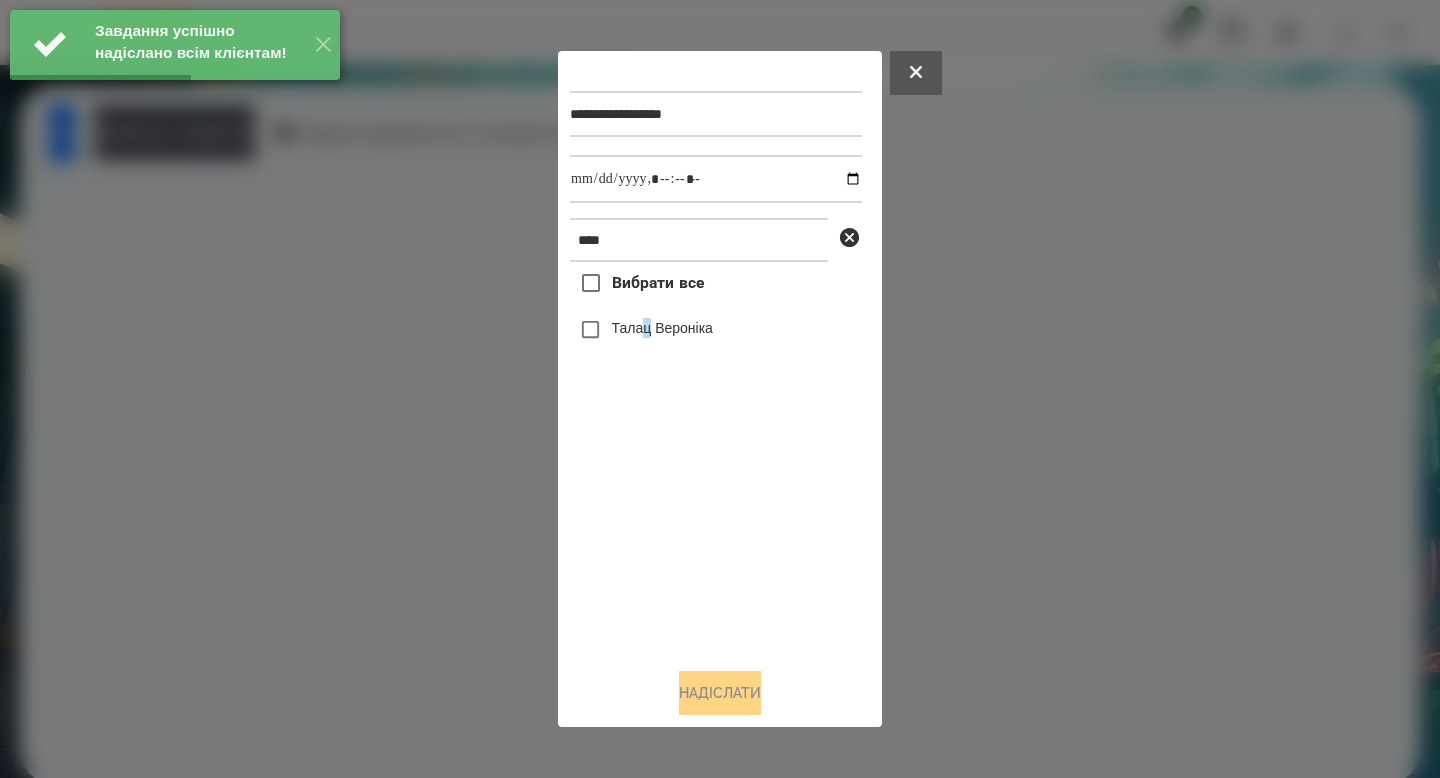 click on "Талац Вероніка" at bounding box center [662, 328] 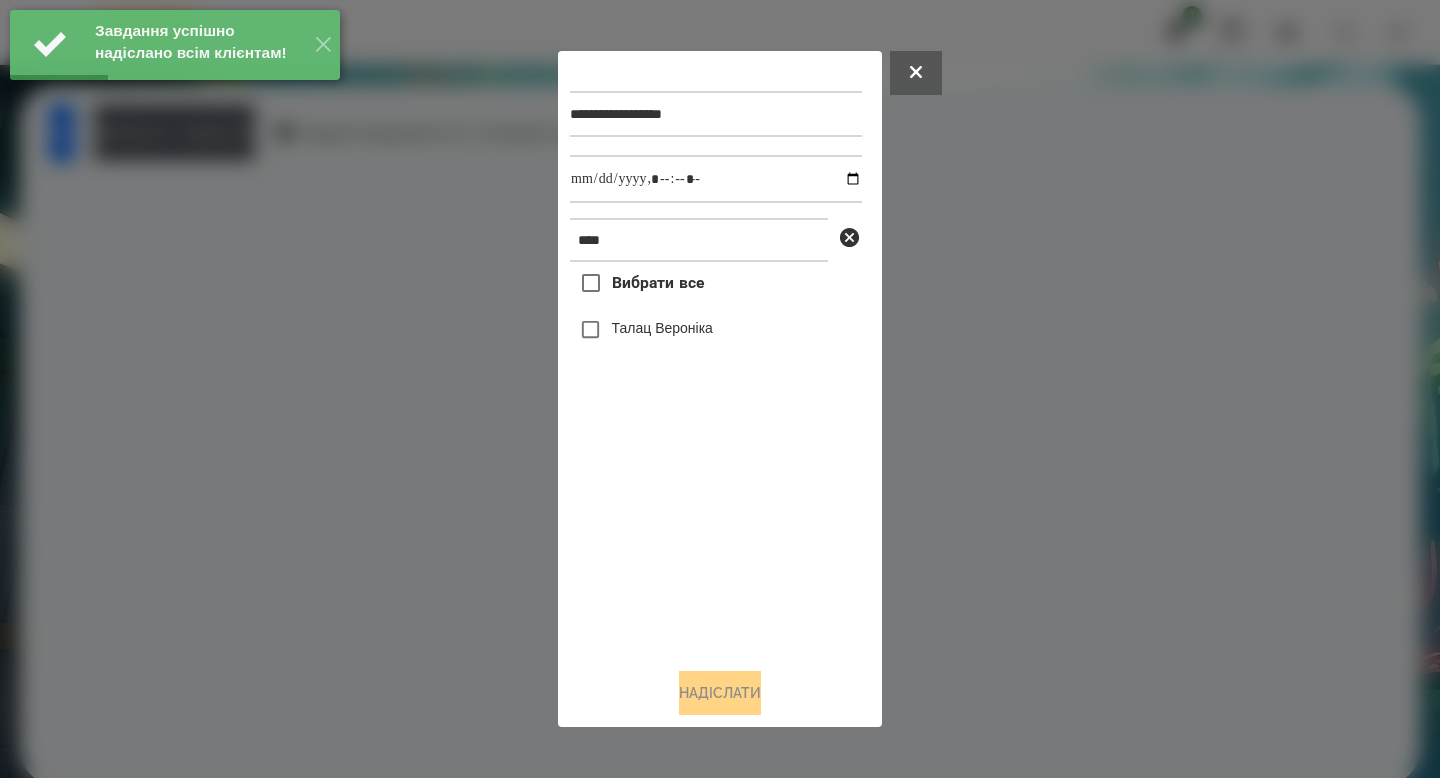 click on "Талац Вероніка" at bounding box center [662, 328] 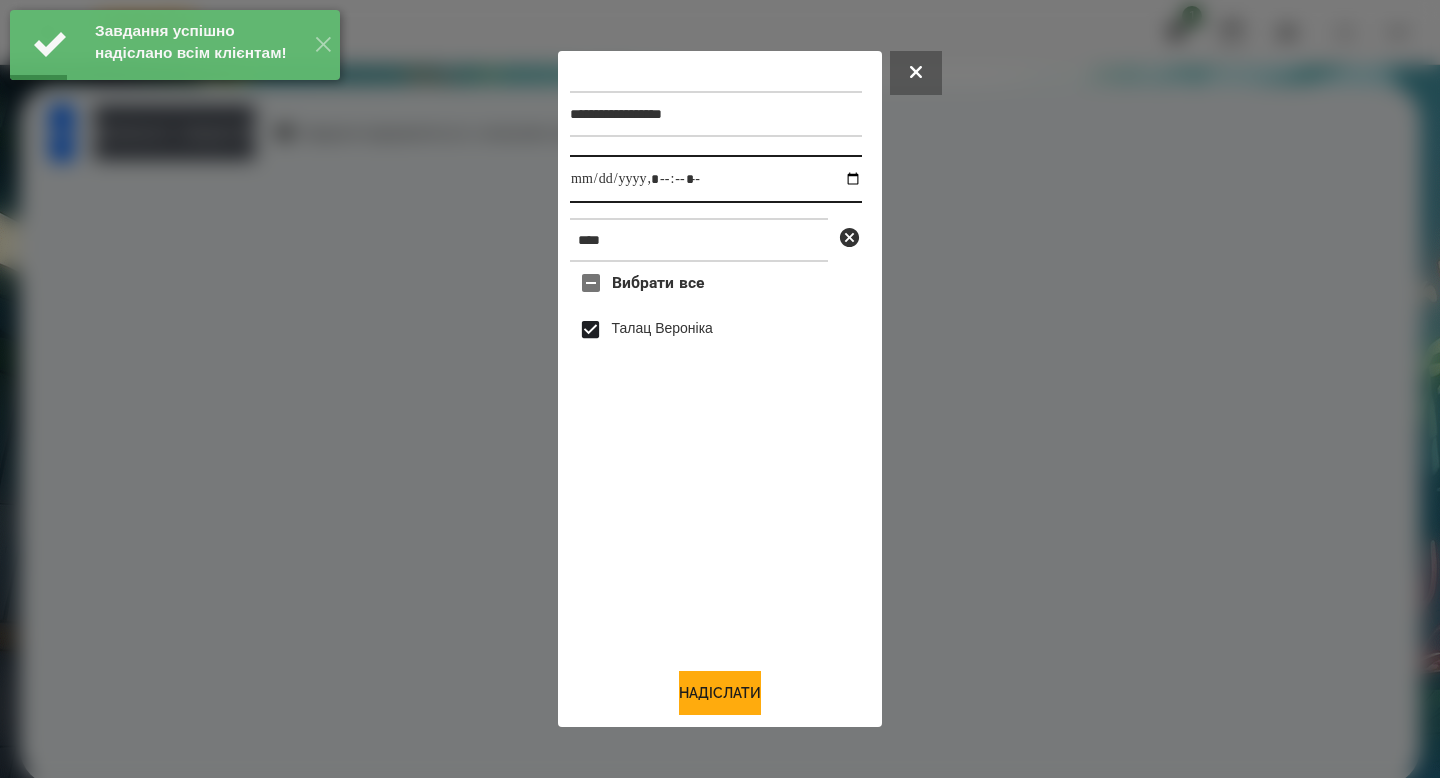 click at bounding box center (716, 179) 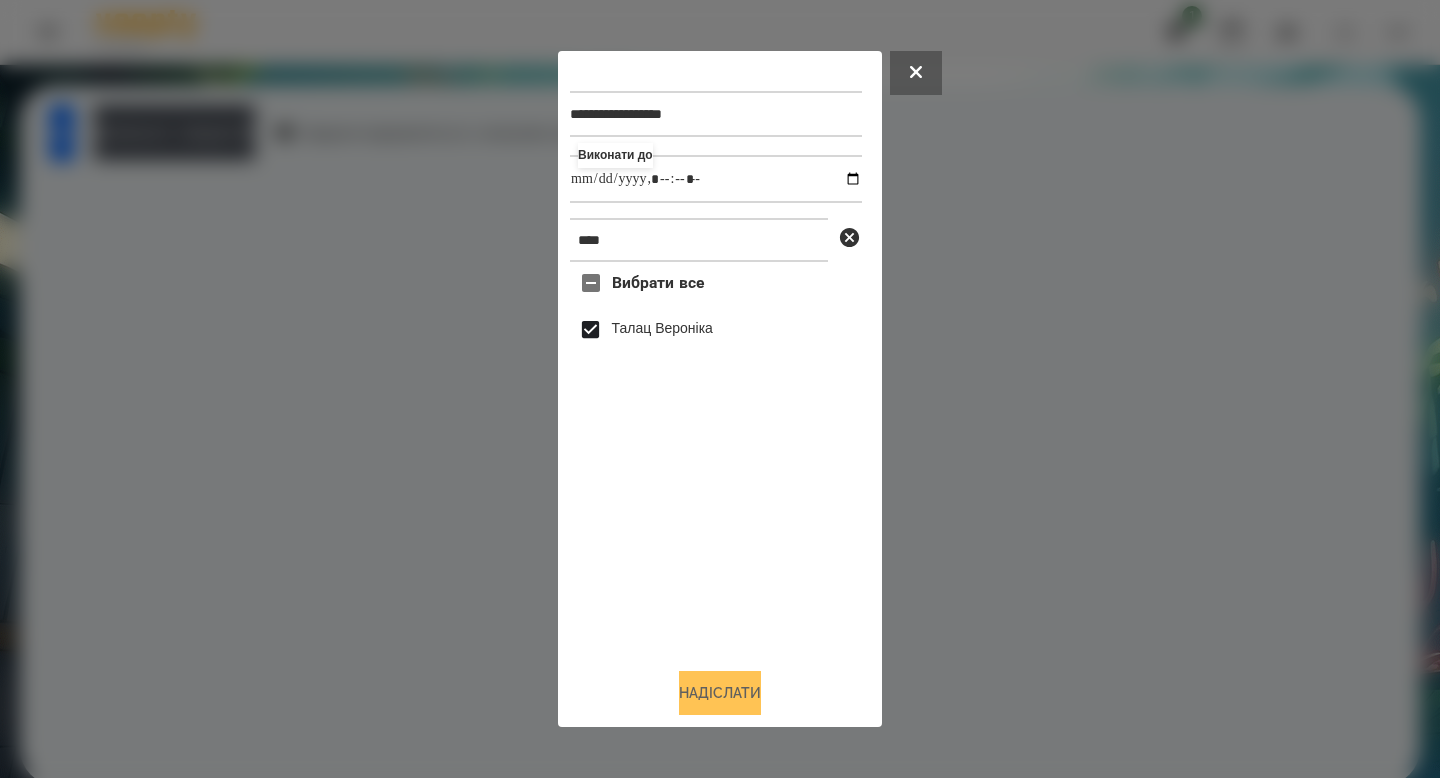 type on "**********" 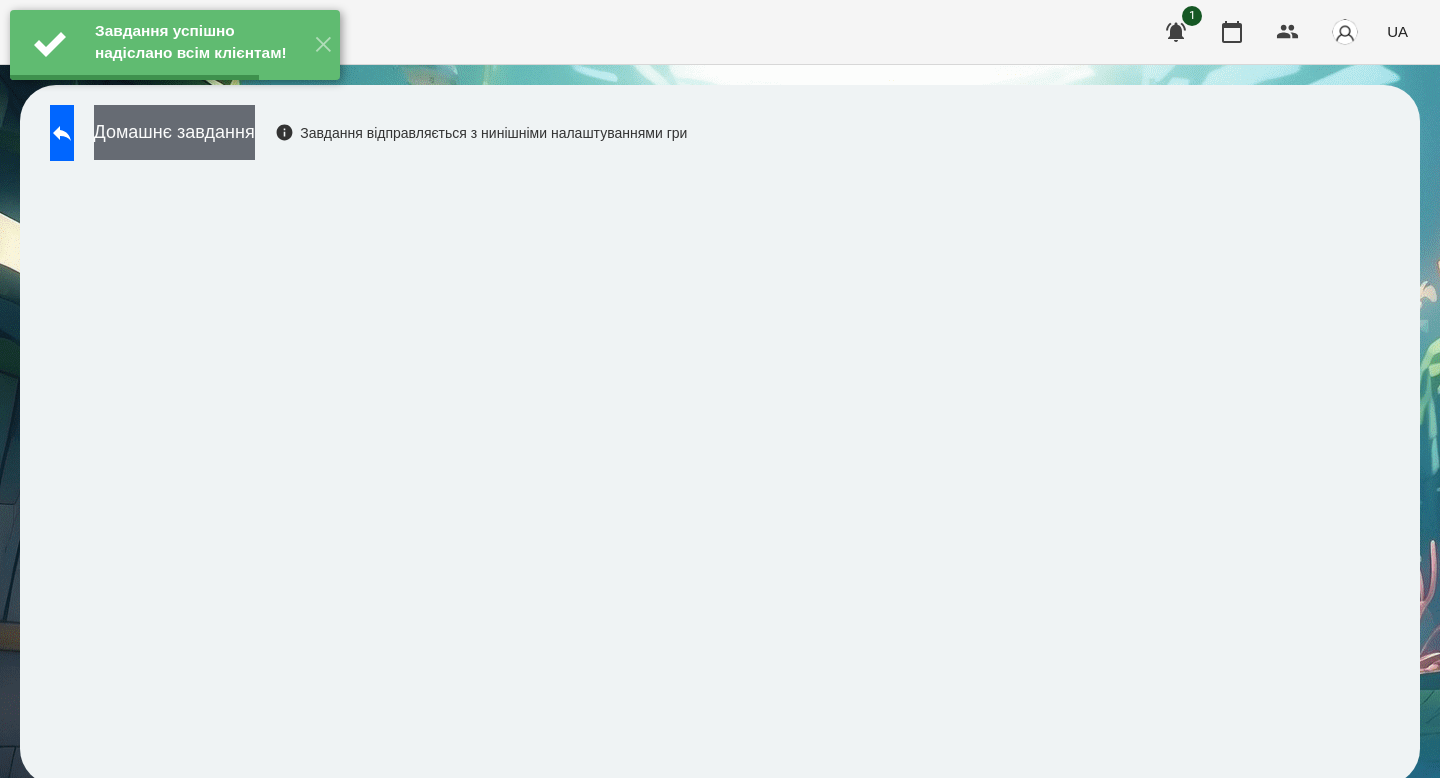 click on "Домашнє завдання" at bounding box center (174, 132) 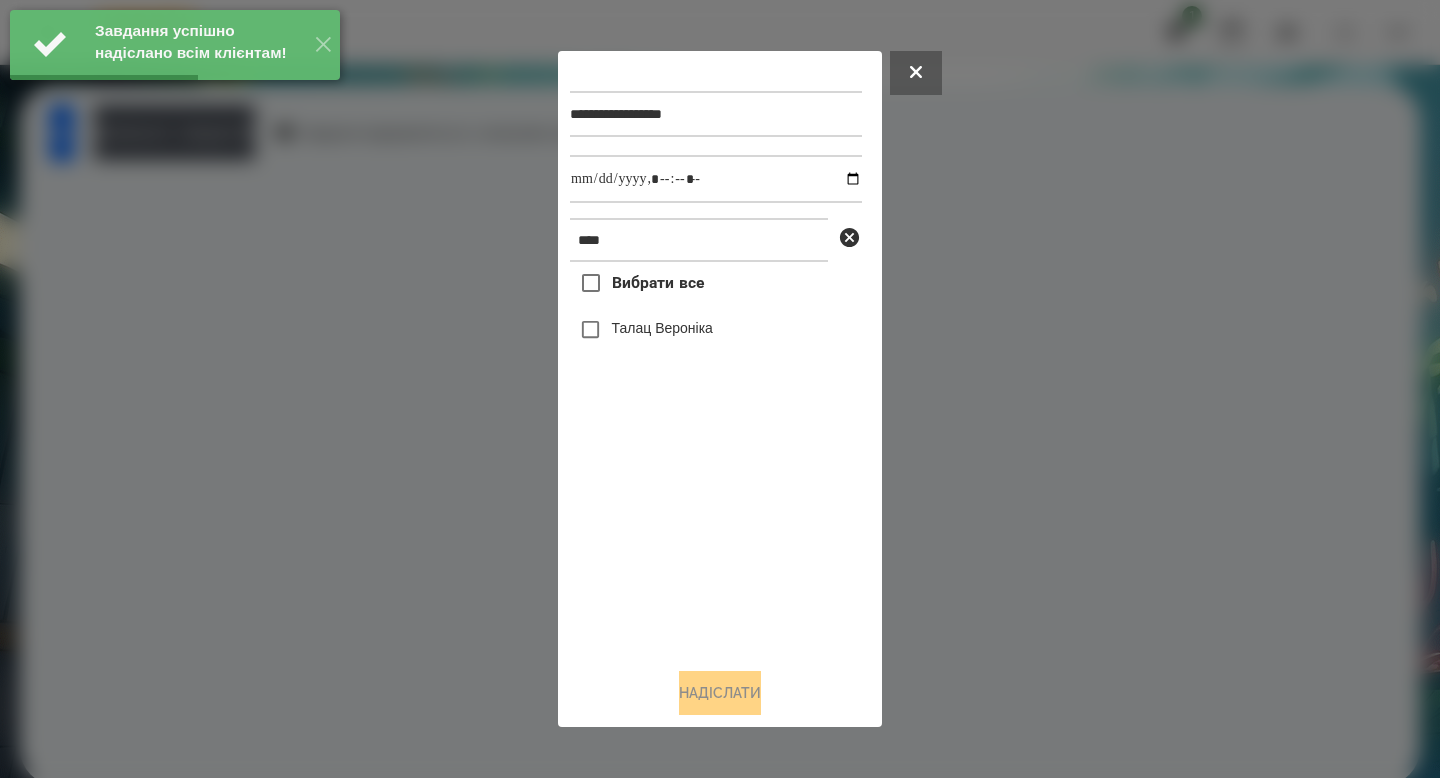 click on "Талац Вероніка" at bounding box center [716, 330] 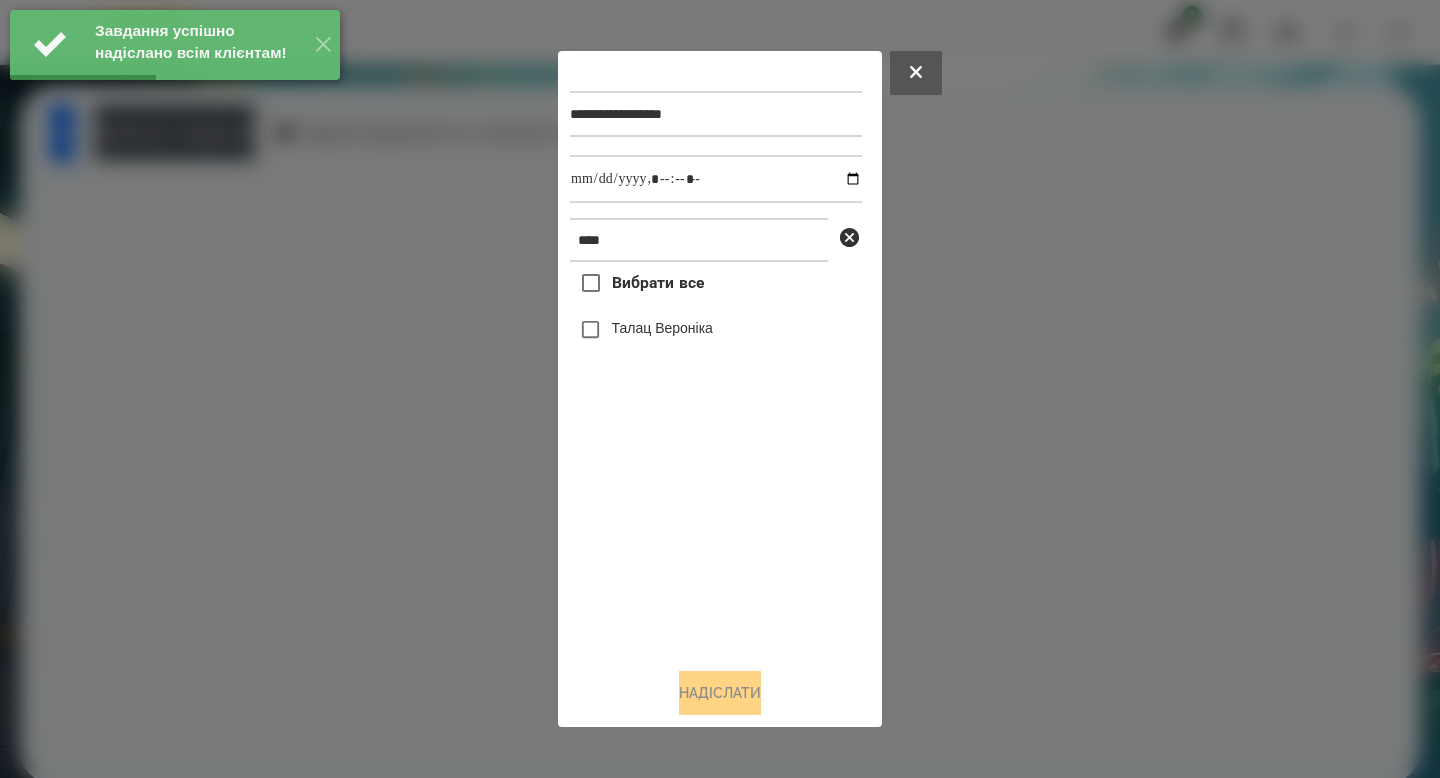 click on "Талац Вероніка" at bounding box center [662, 328] 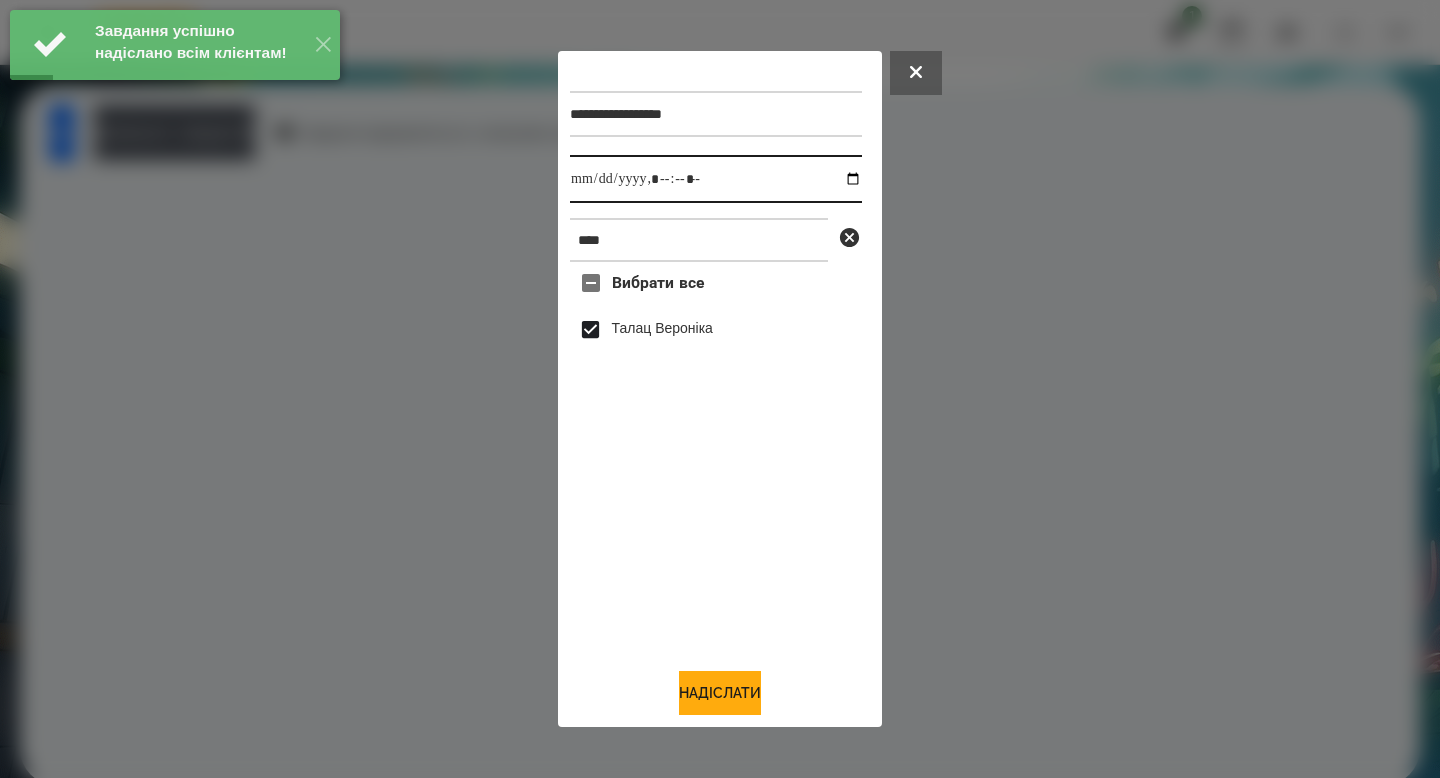 click at bounding box center [716, 179] 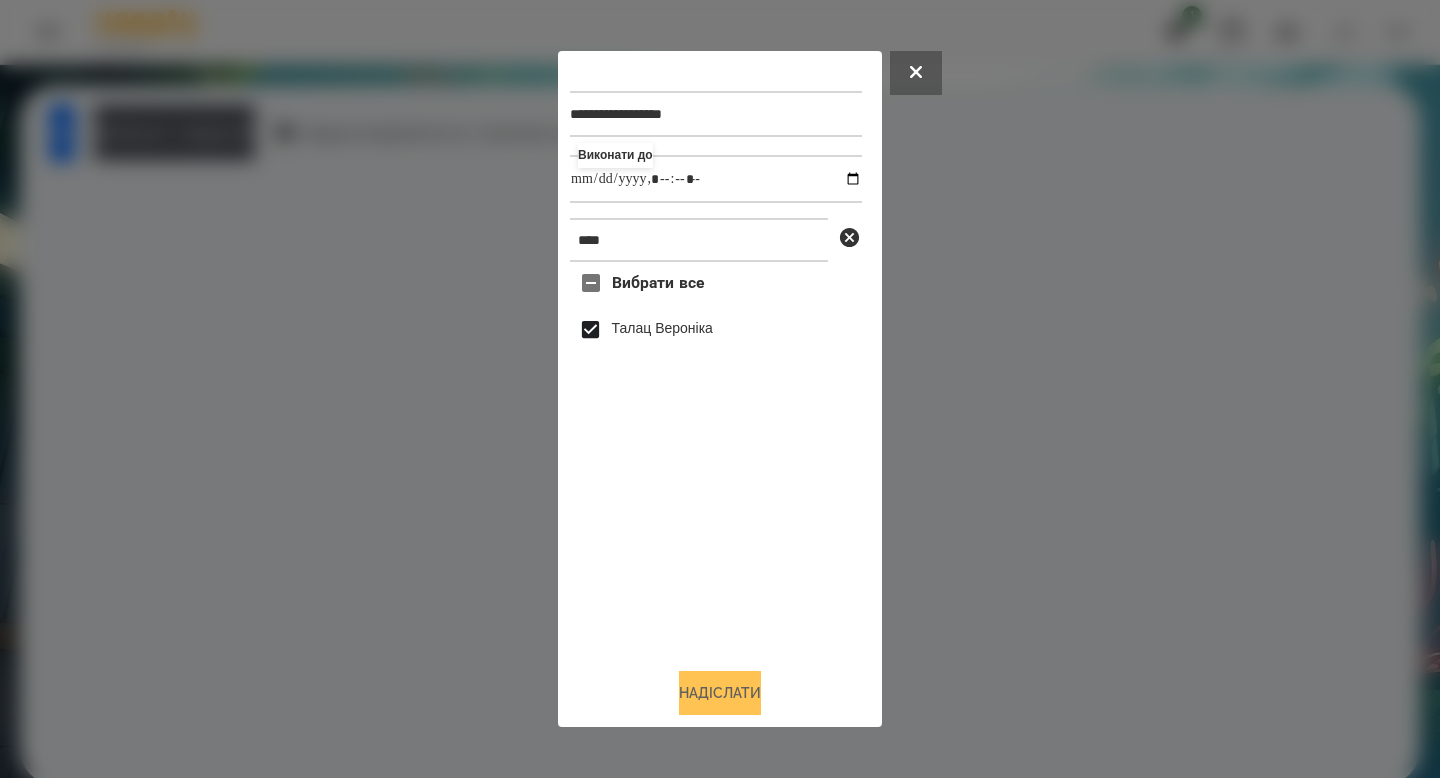 type on "**********" 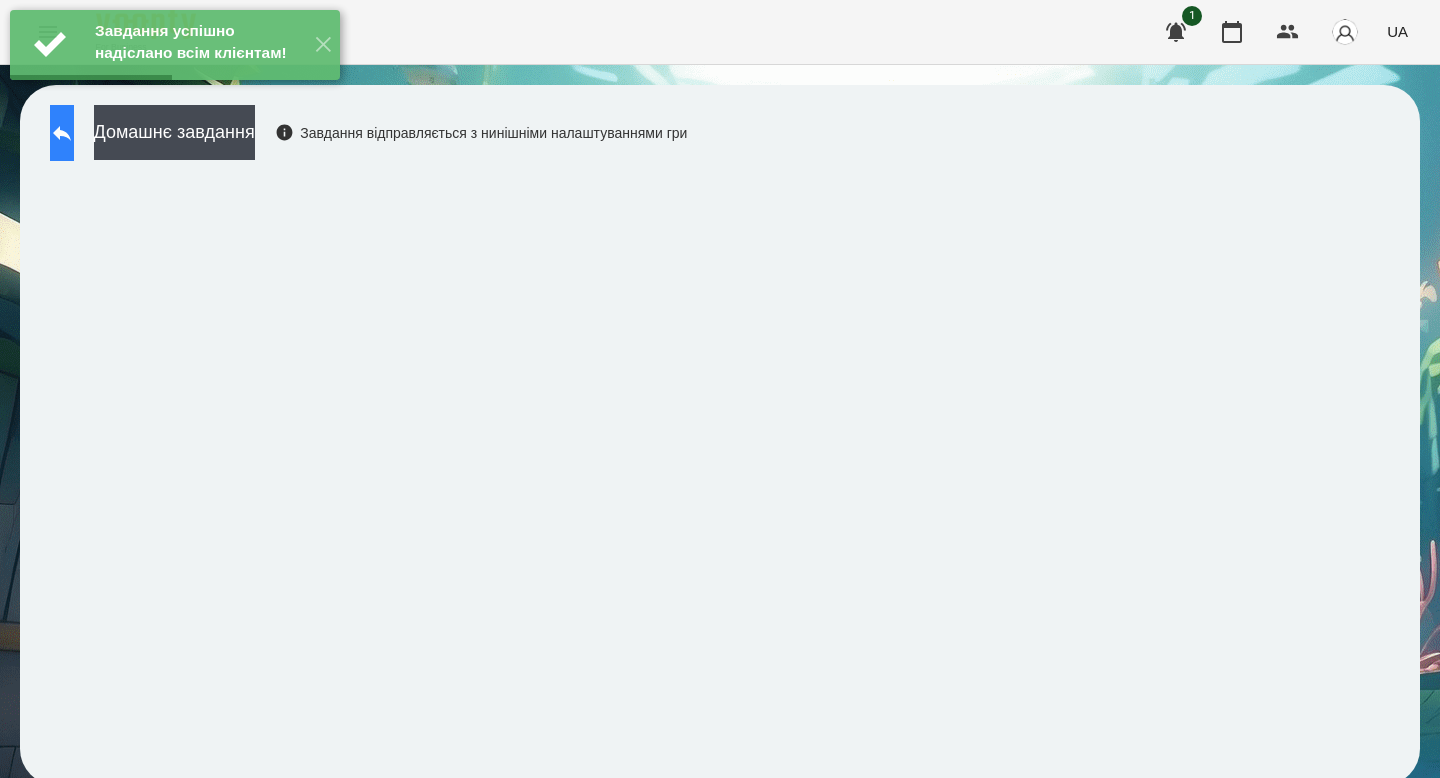 click at bounding box center [62, 133] 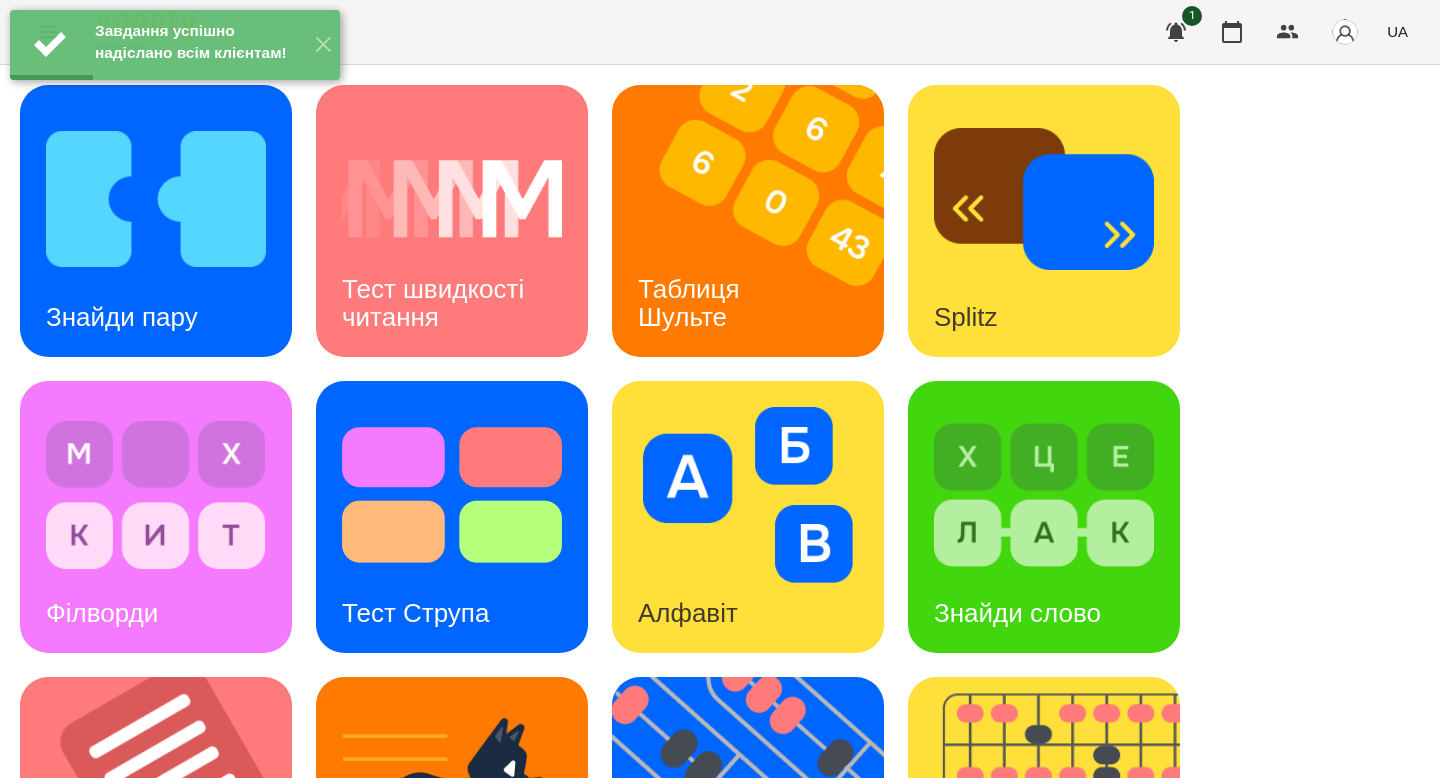 scroll, scrollTop: 783, scrollLeft: 0, axis: vertical 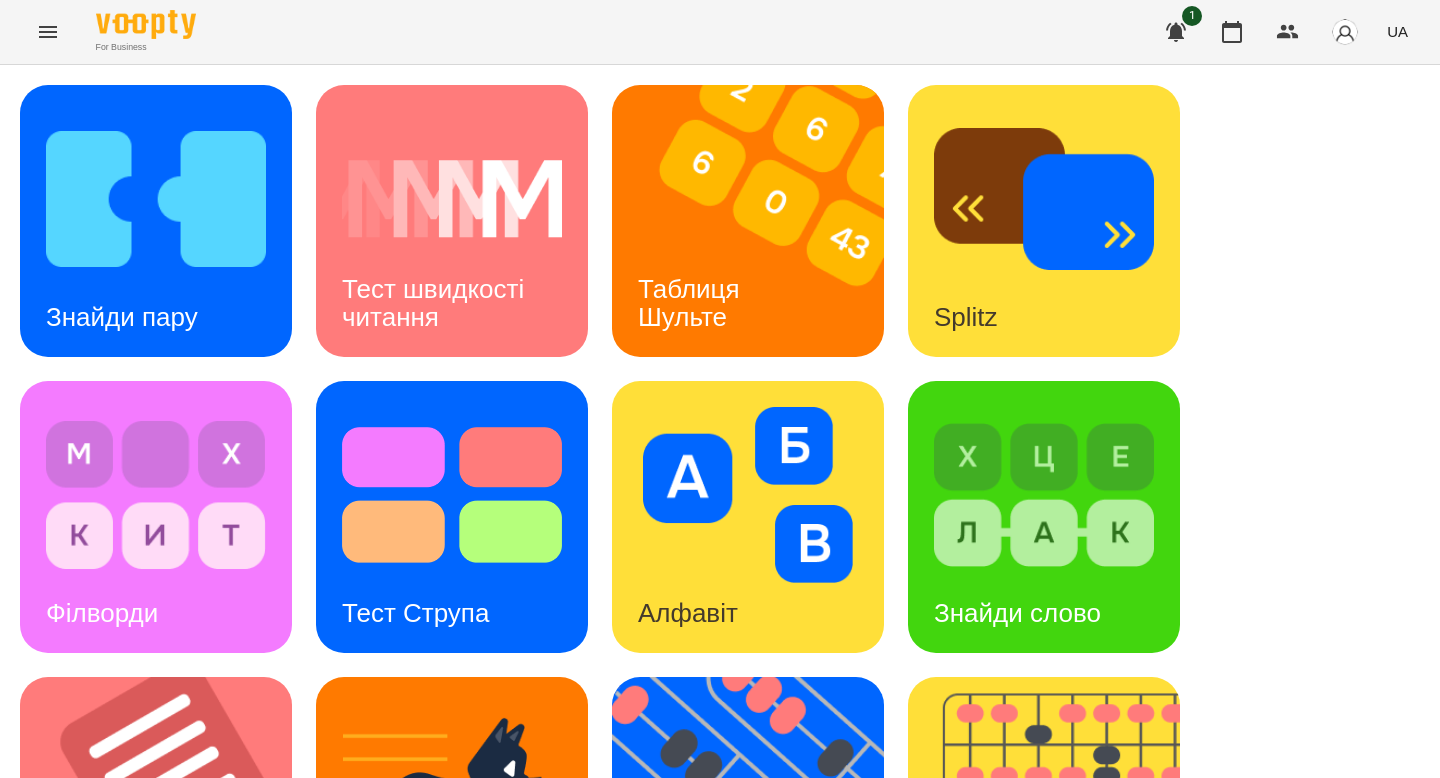 click at bounding box center [1057, 1109] 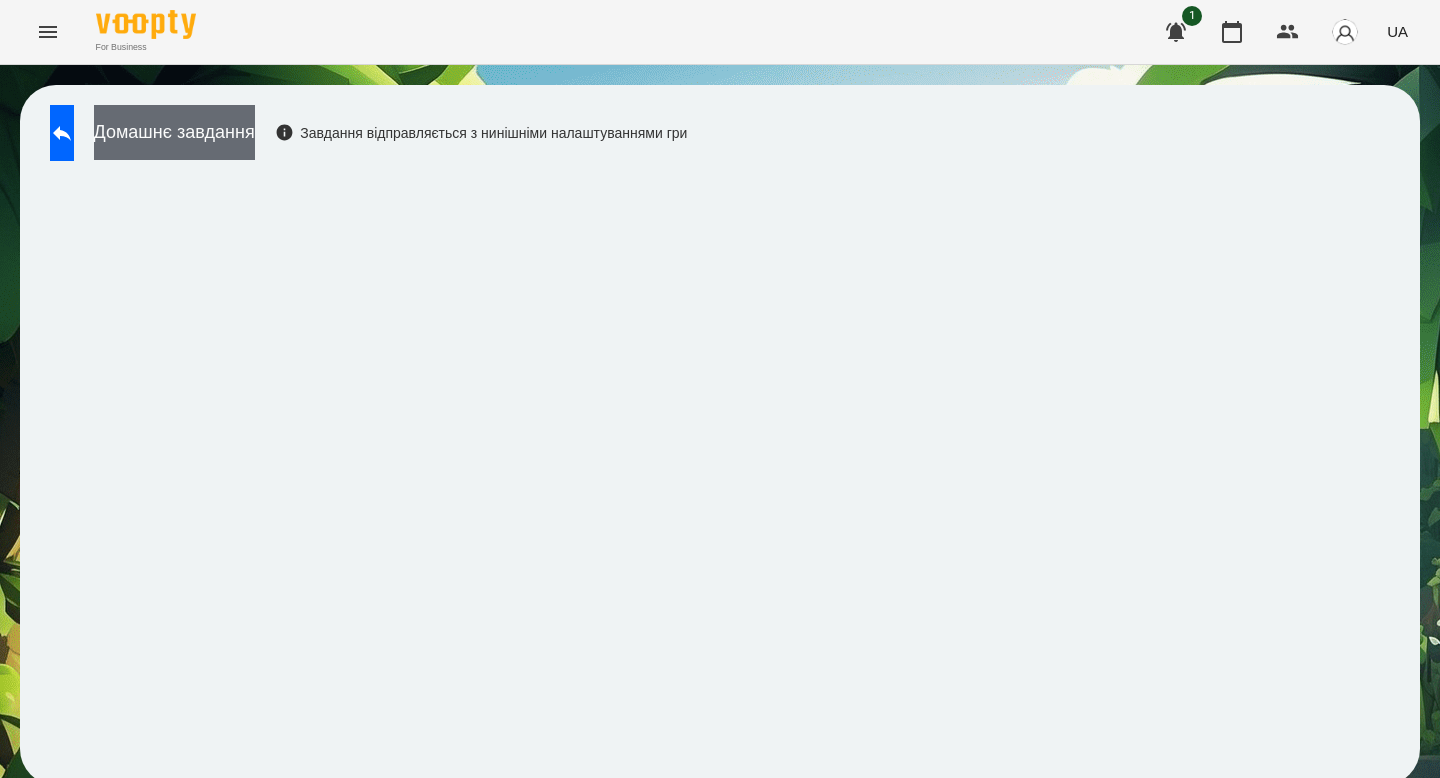 click on "Домашнє завдання" at bounding box center (174, 132) 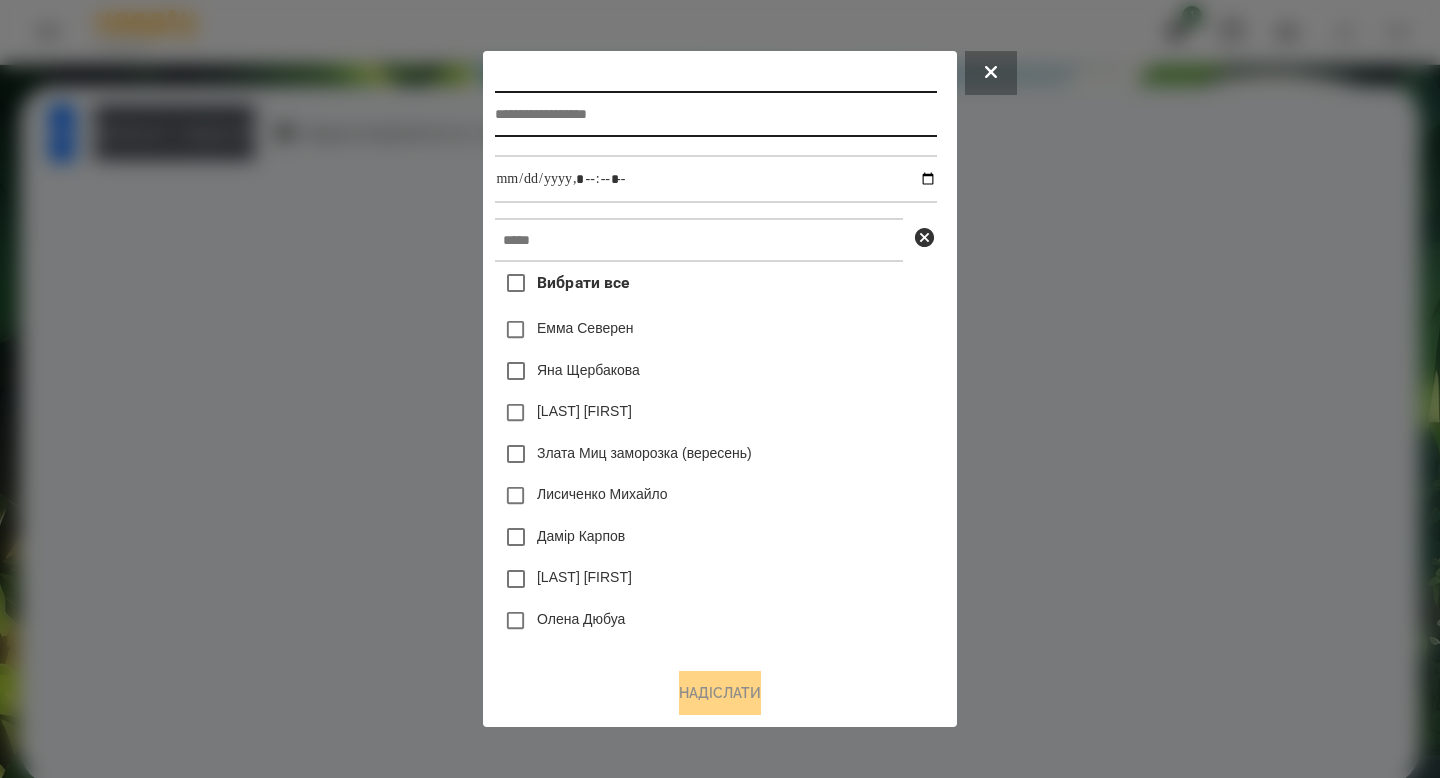click at bounding box center [715, 114] 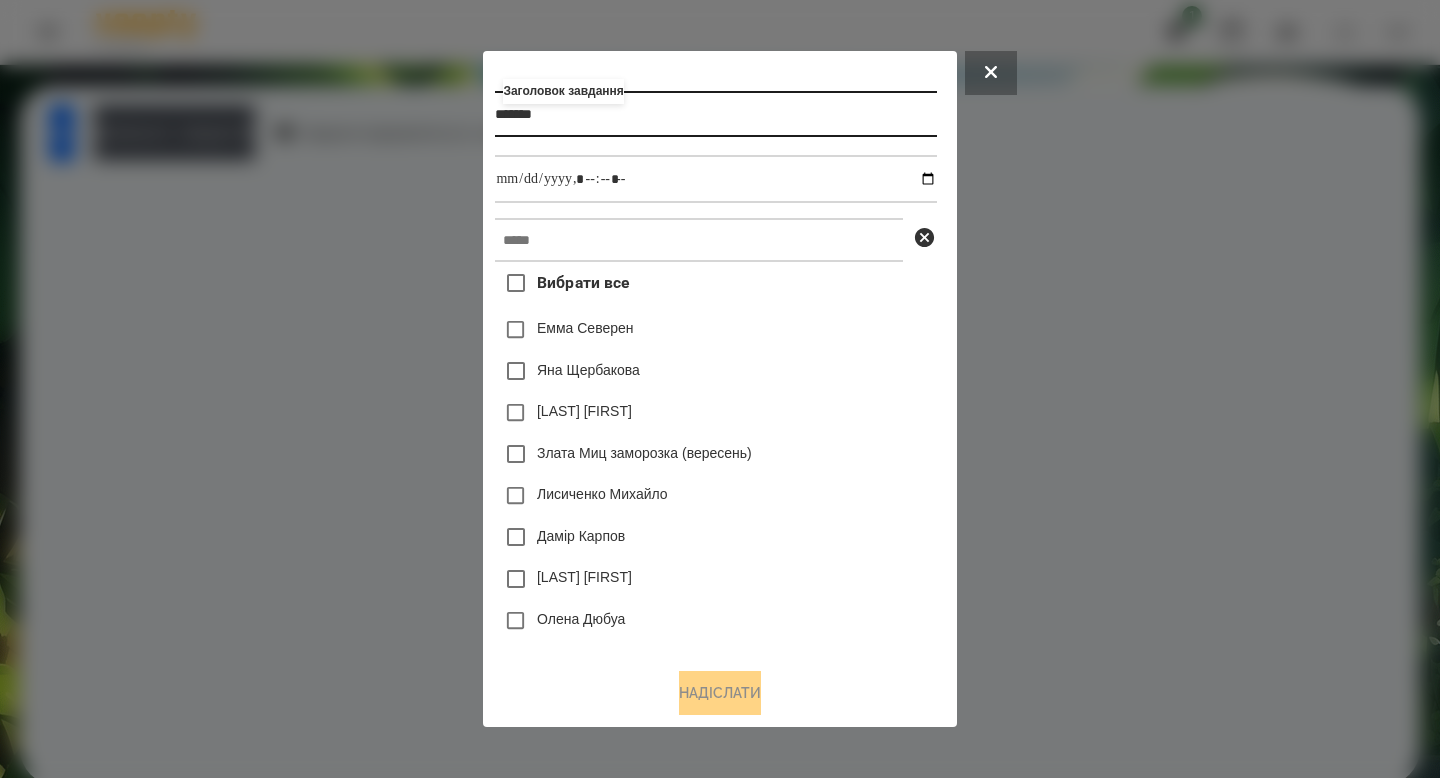 type on "*******" 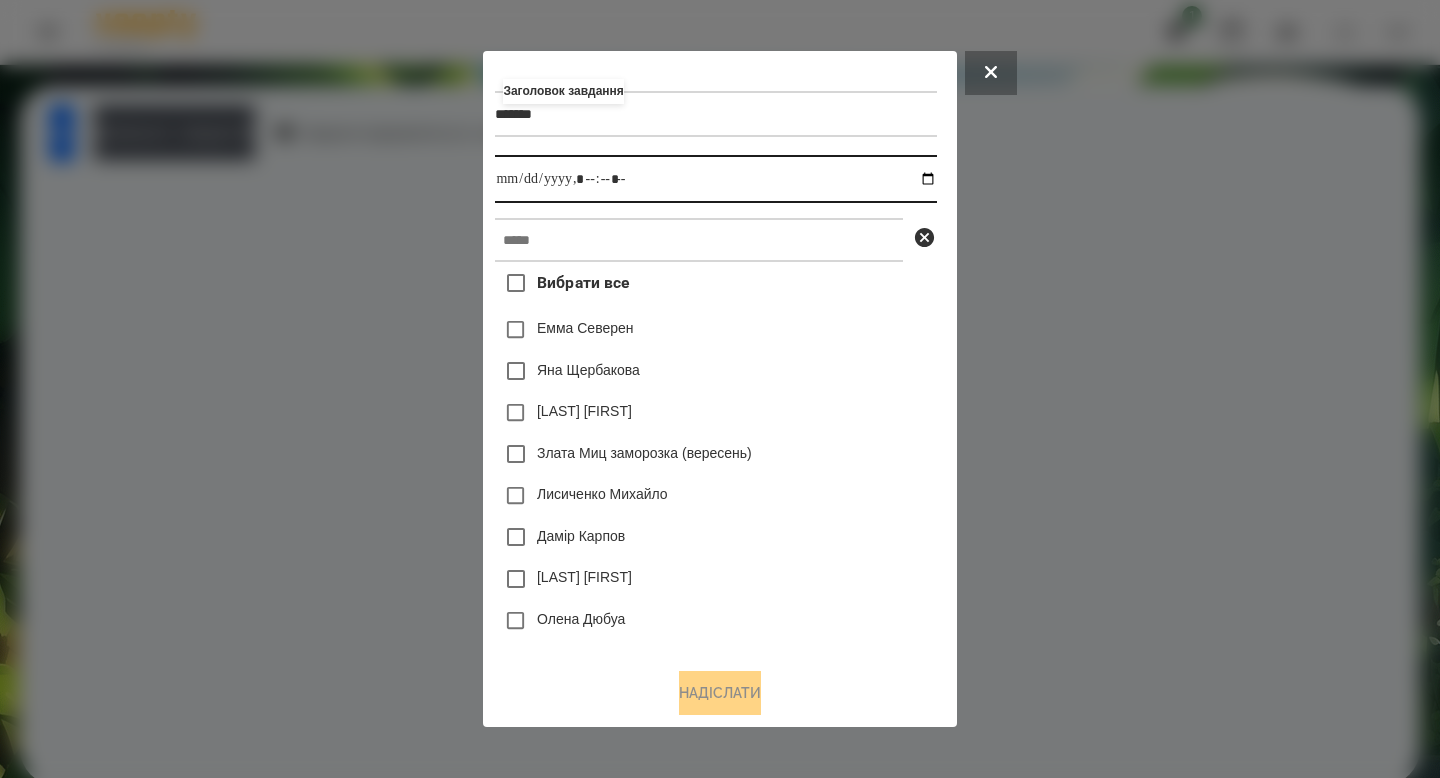 click at bounding box center [715, 179] 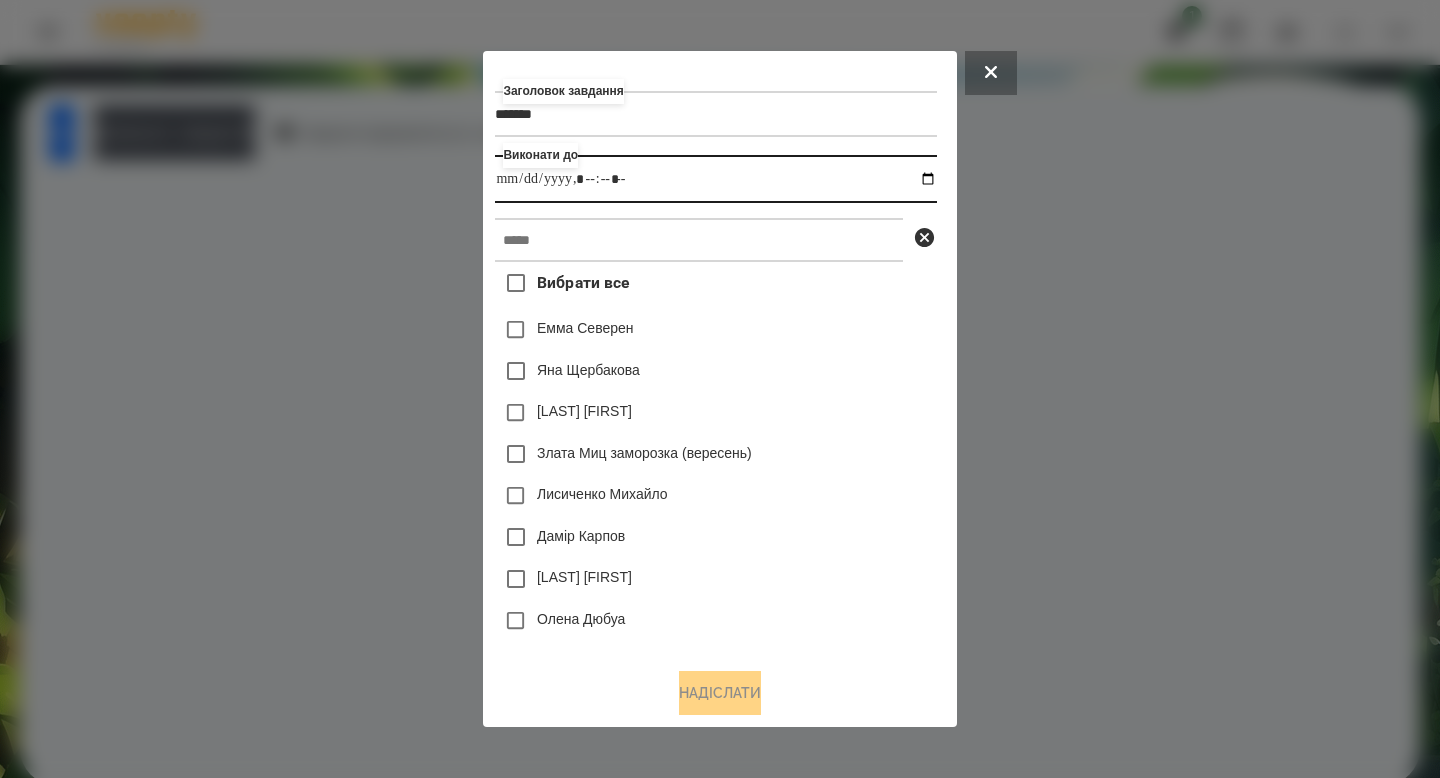 click at bounding box center [715, 179] 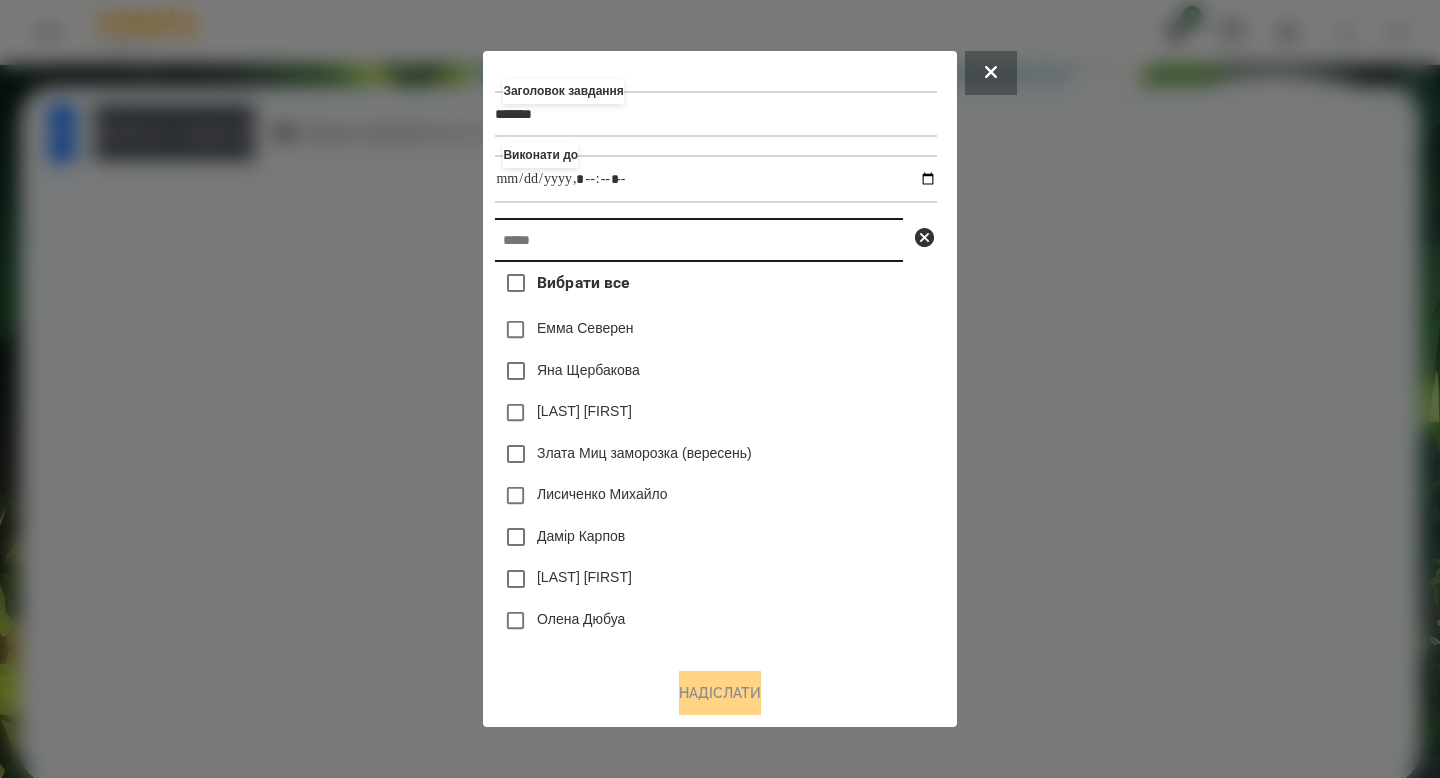 click at bounding box center (699, 240) 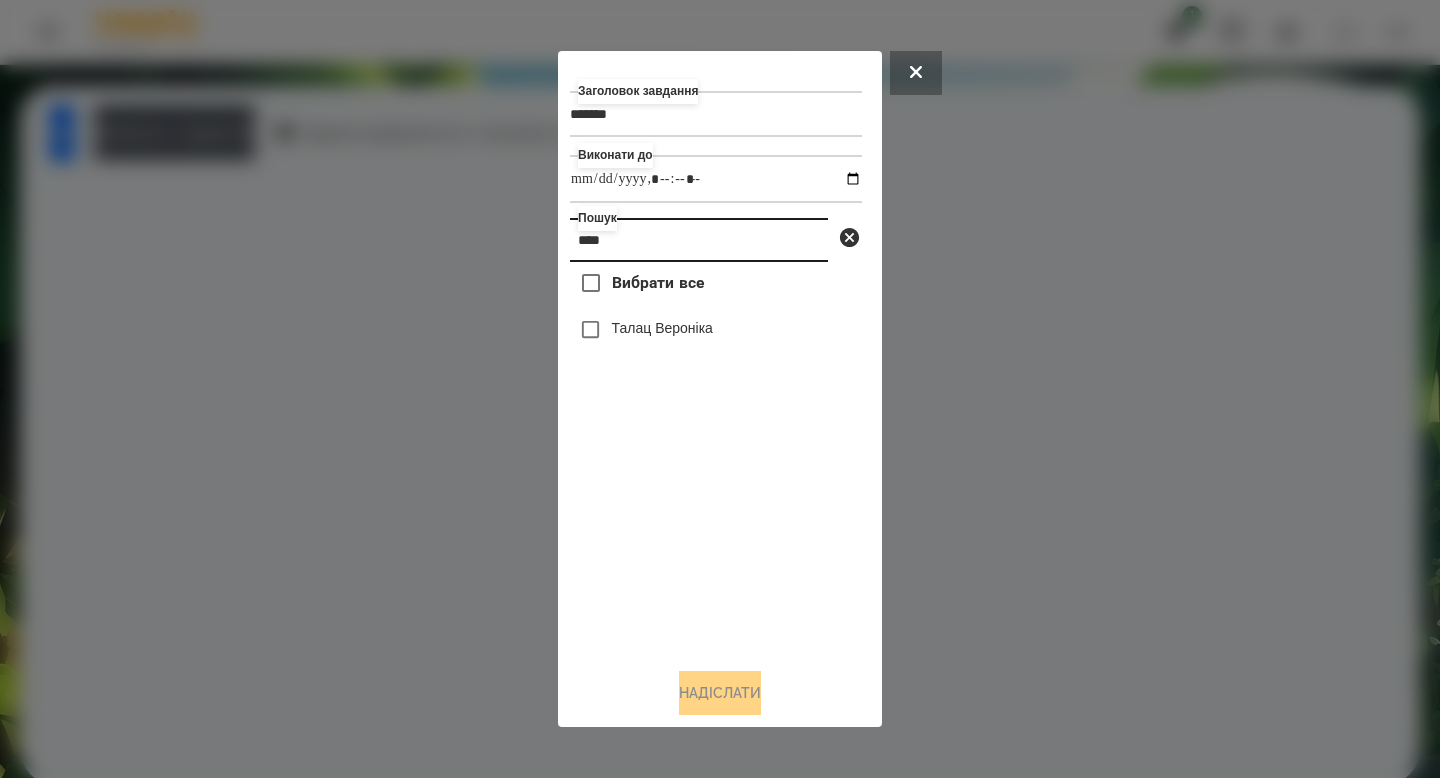 type on "****" 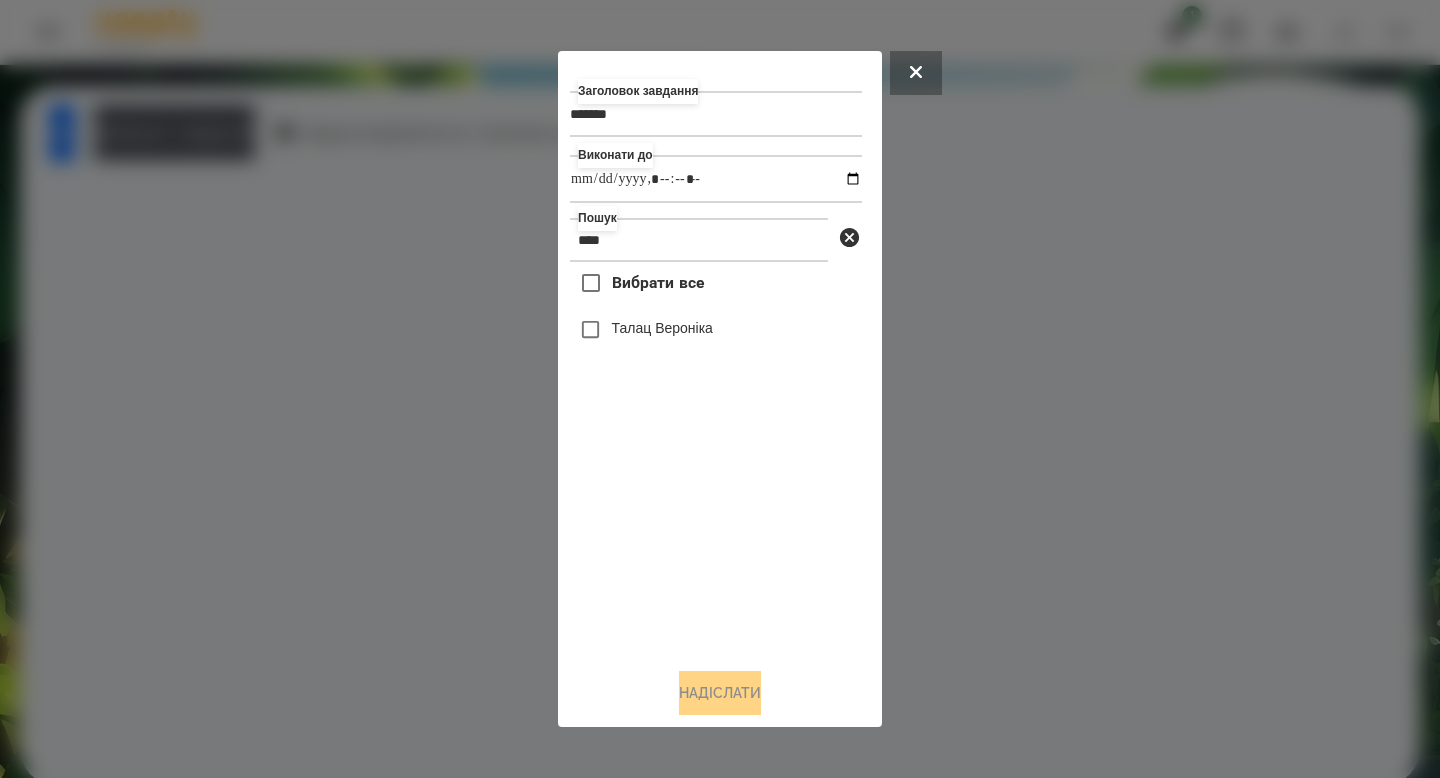 click on "Талац Вероніка" at bounding box center (662, 328) 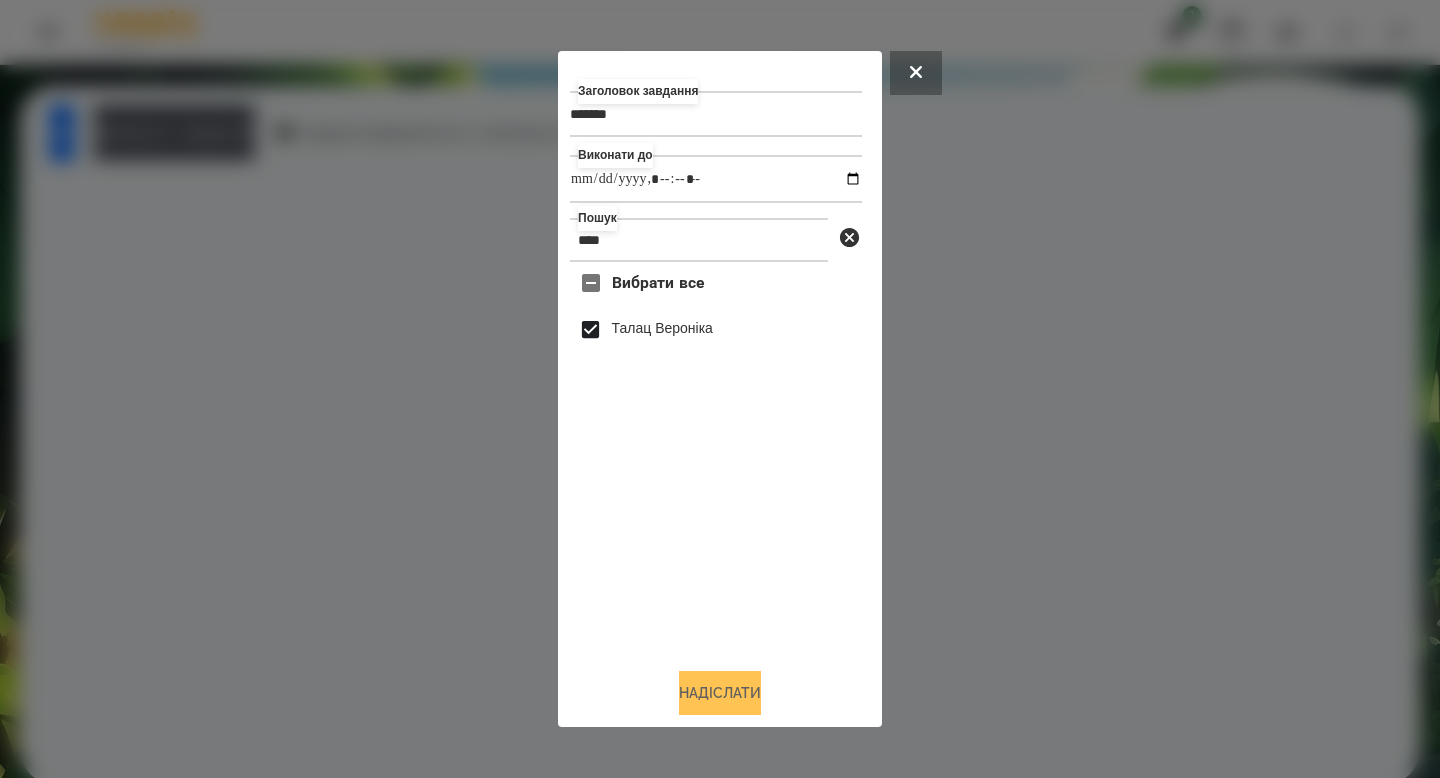 click on "Надіслати" at bounding box center (720, 693) 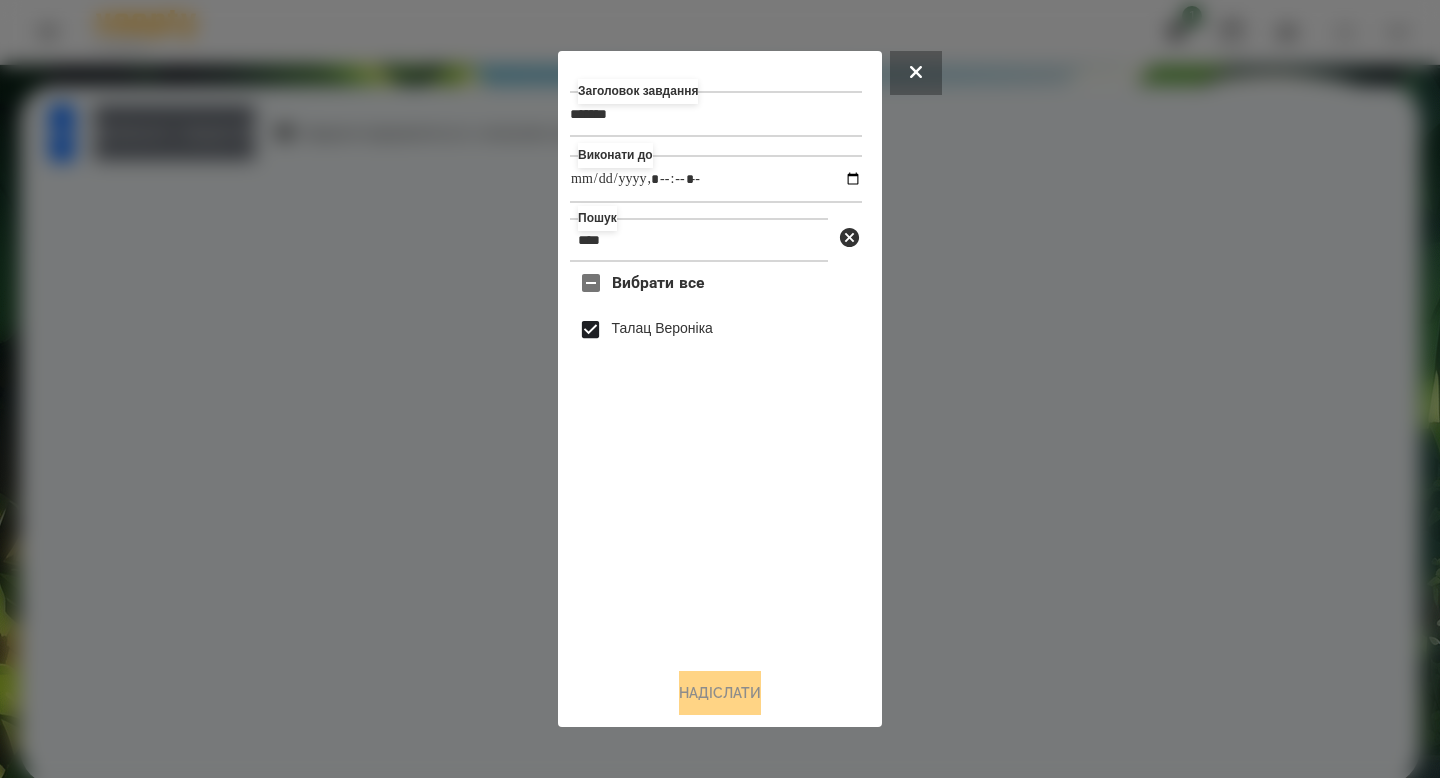 click on "Домашнє завдання" at bounding box center (174, 132) 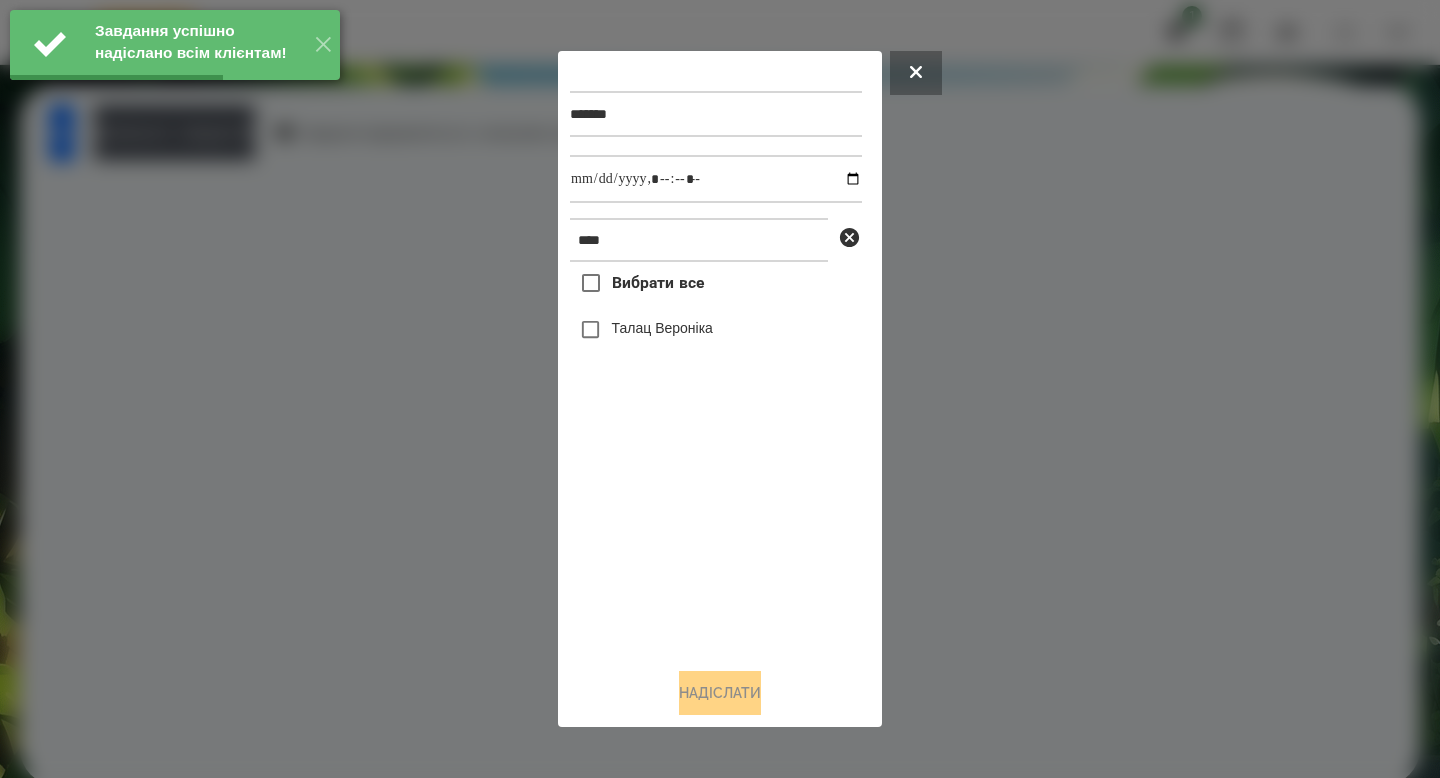 click on "Талац Вероніка" at bounding box center (662, 328) 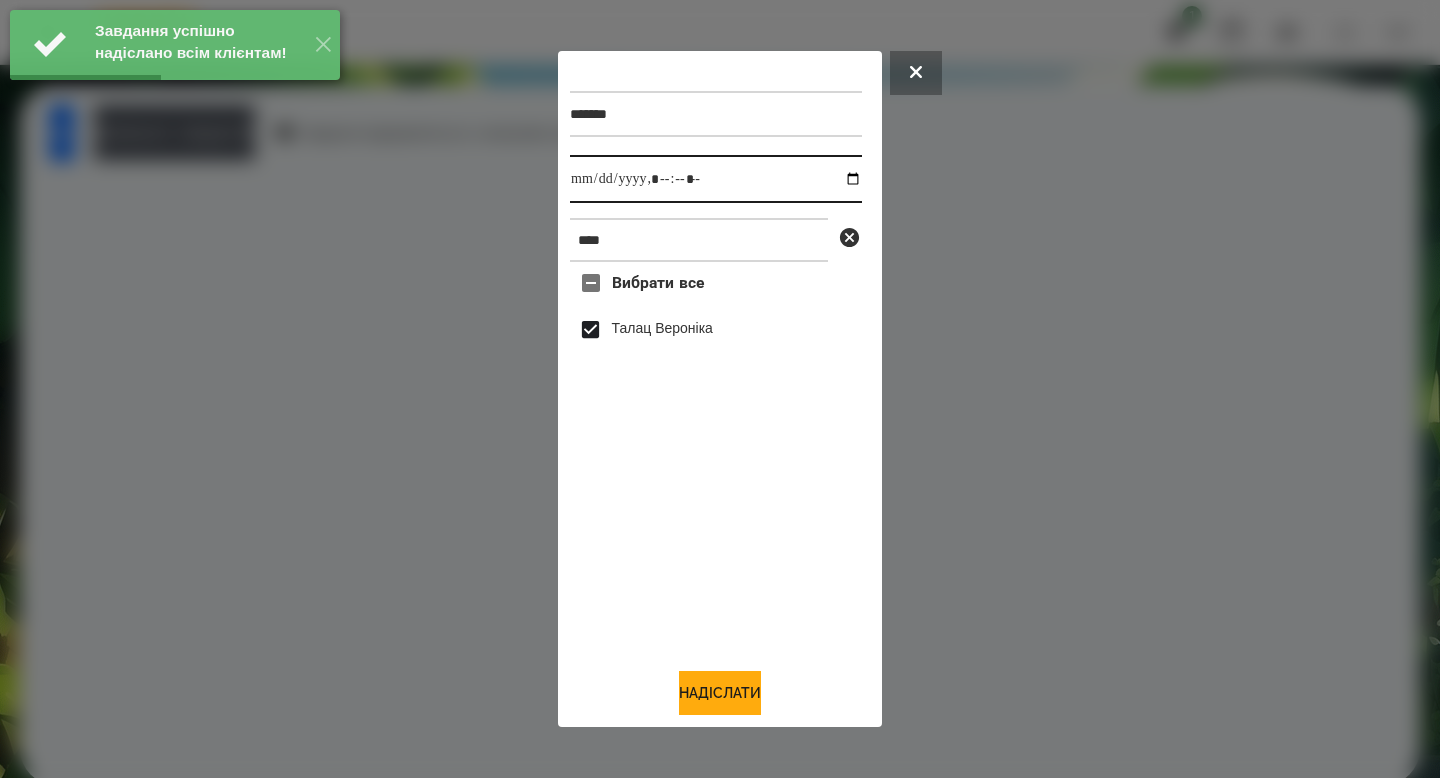 click at bounding box center (716, 179) 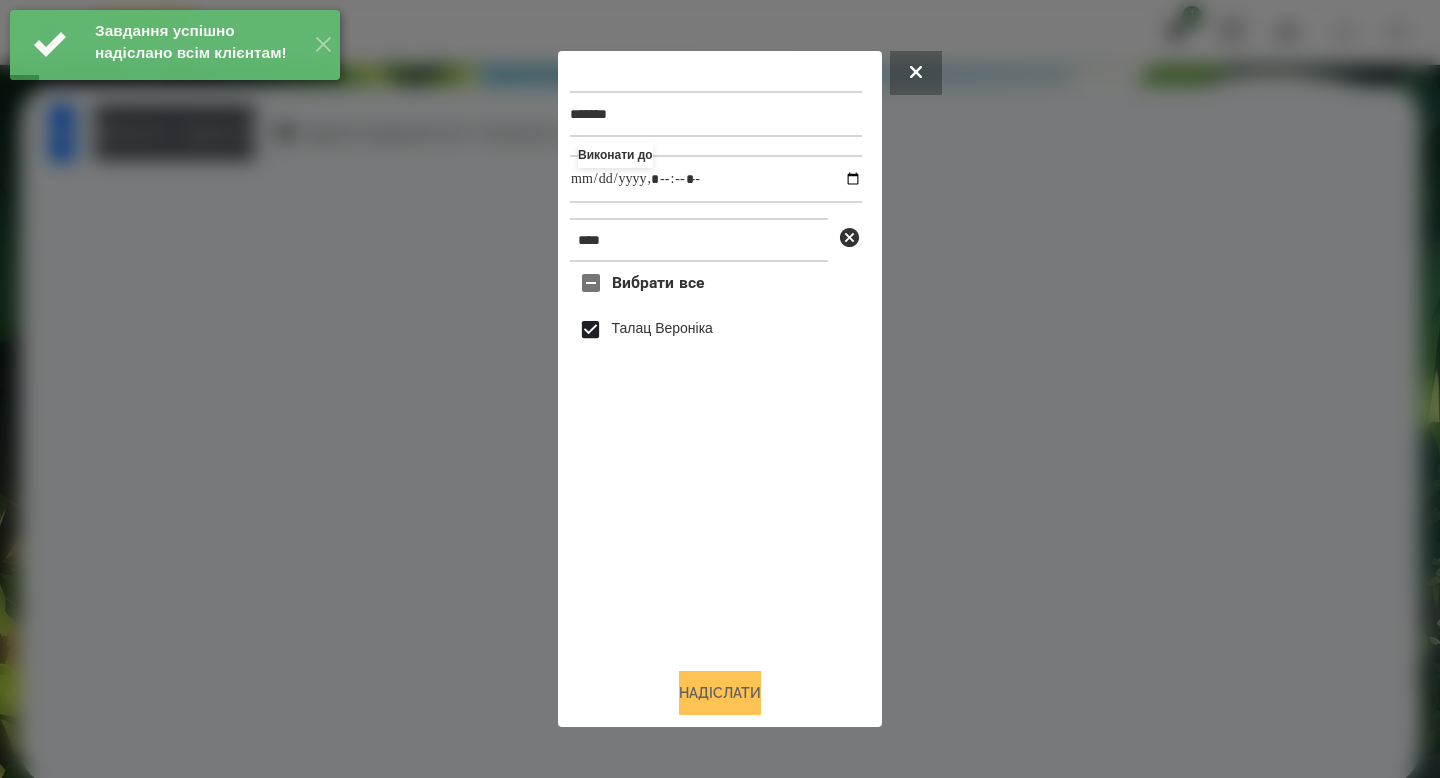 type on "**********" 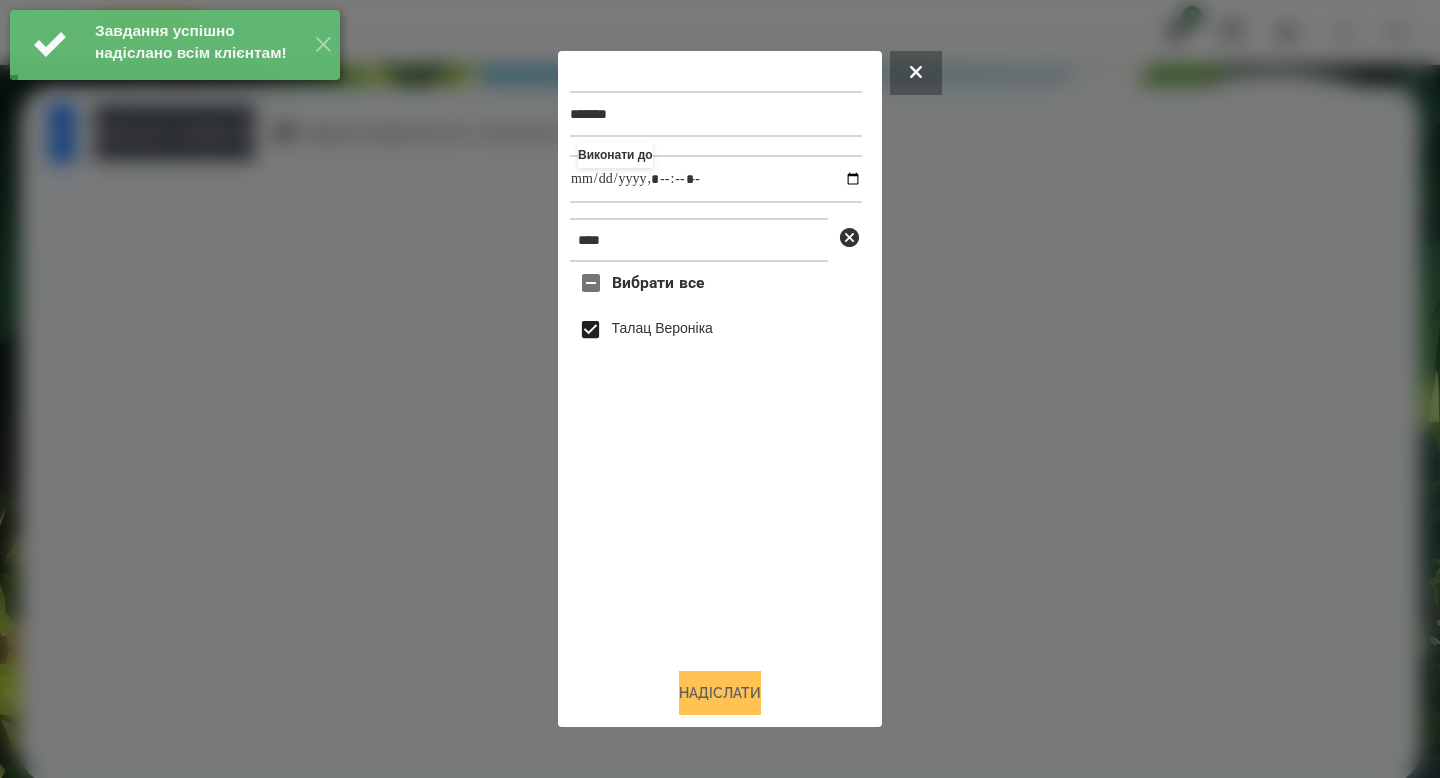 click on "Надіслати" at bounding box center (720, 693) 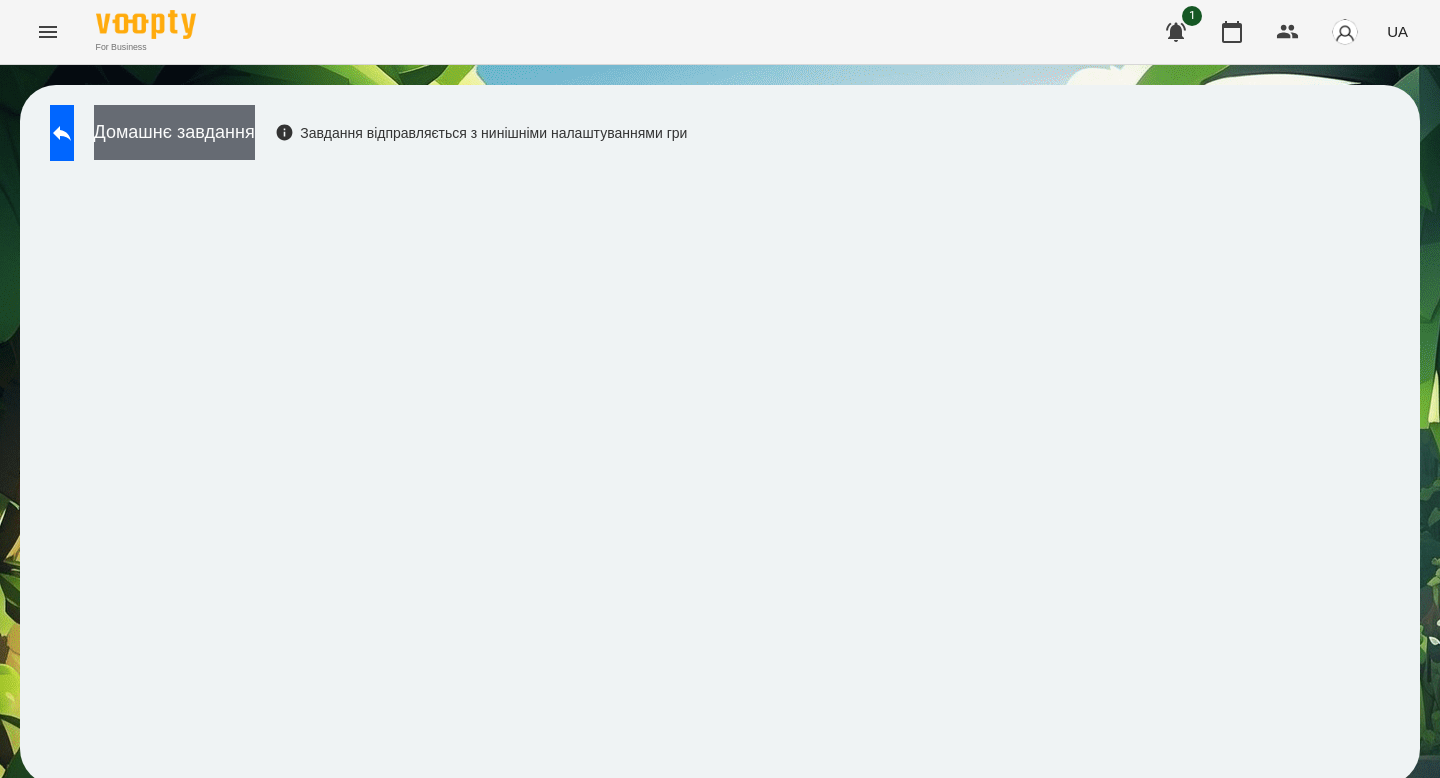 click on "Домашнє завдання" at bounding box center (174, 132) 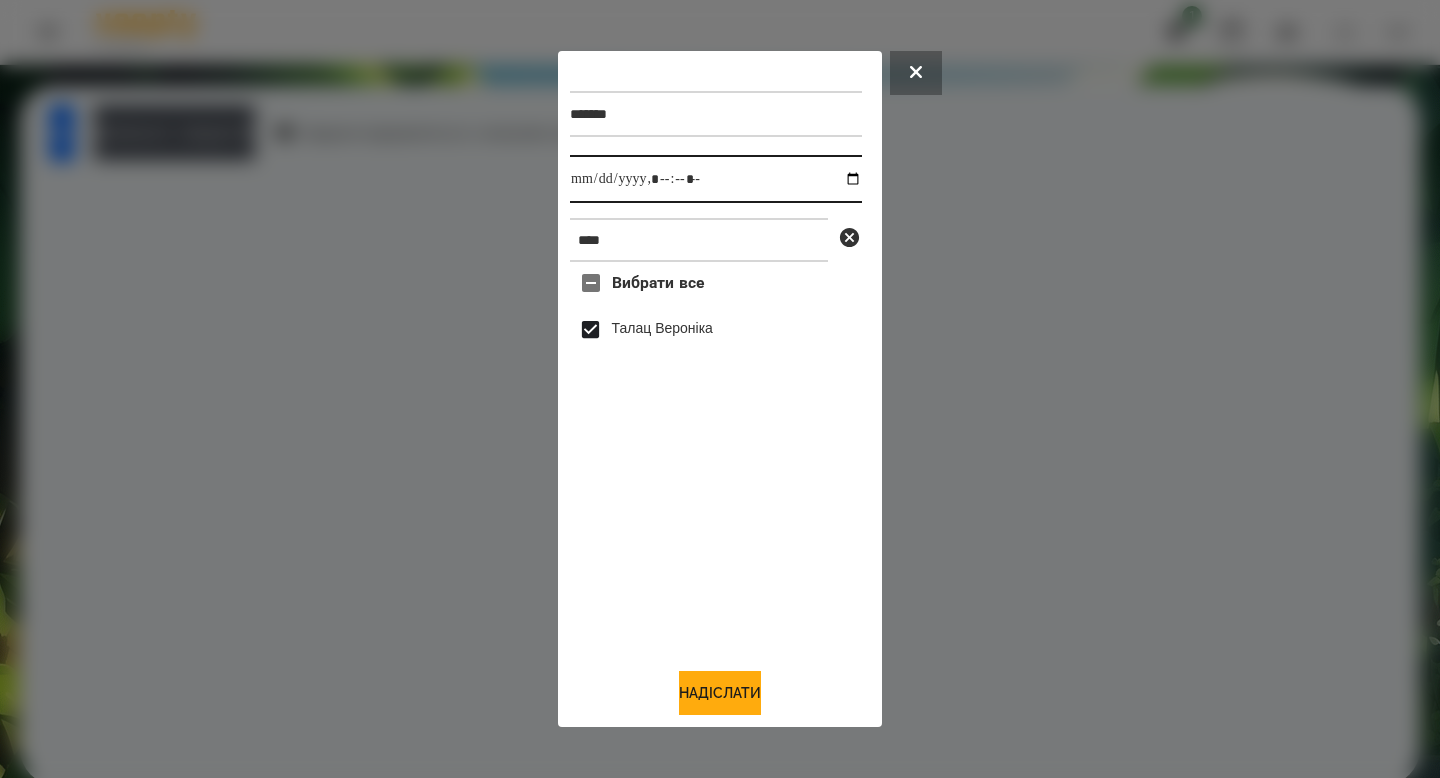 click at bounding box center [716, 179] 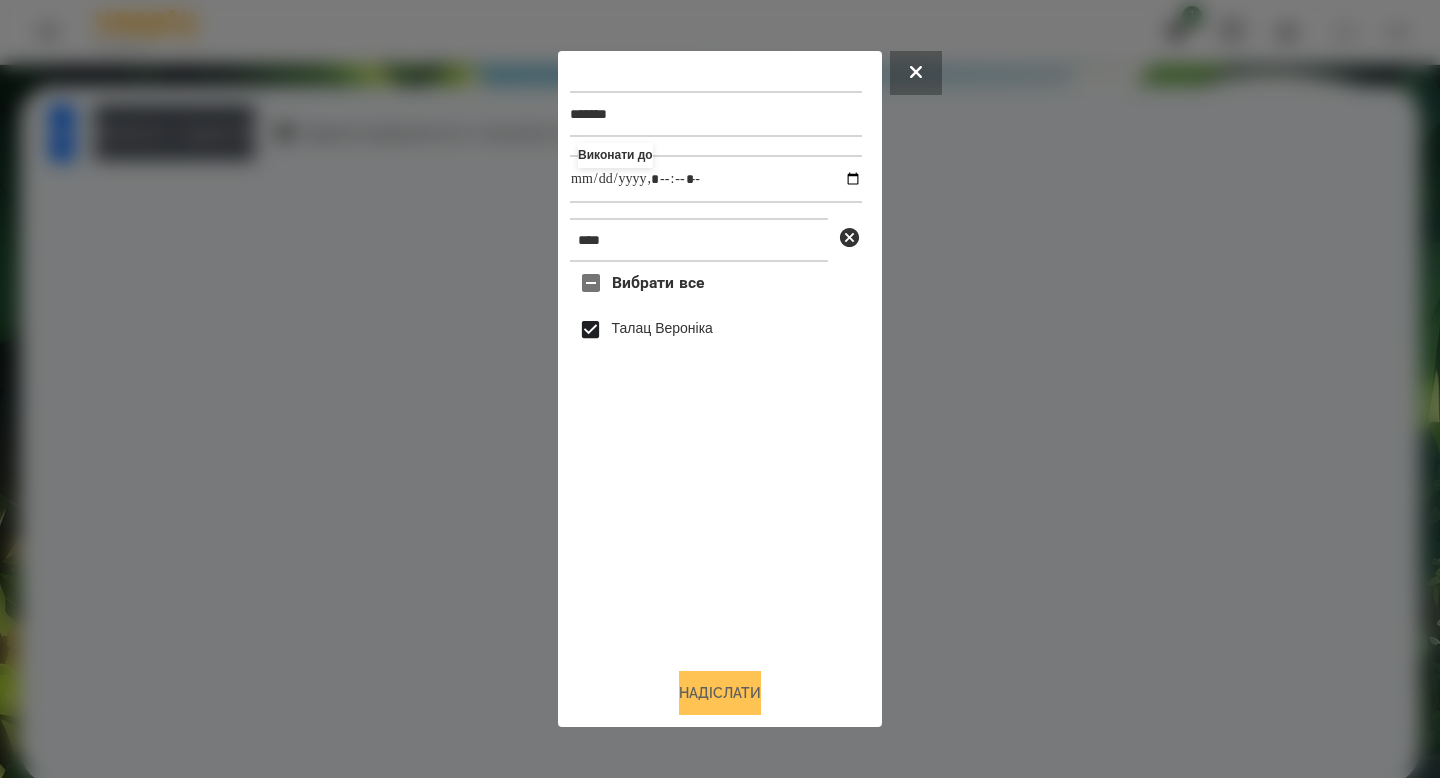type on "**********" 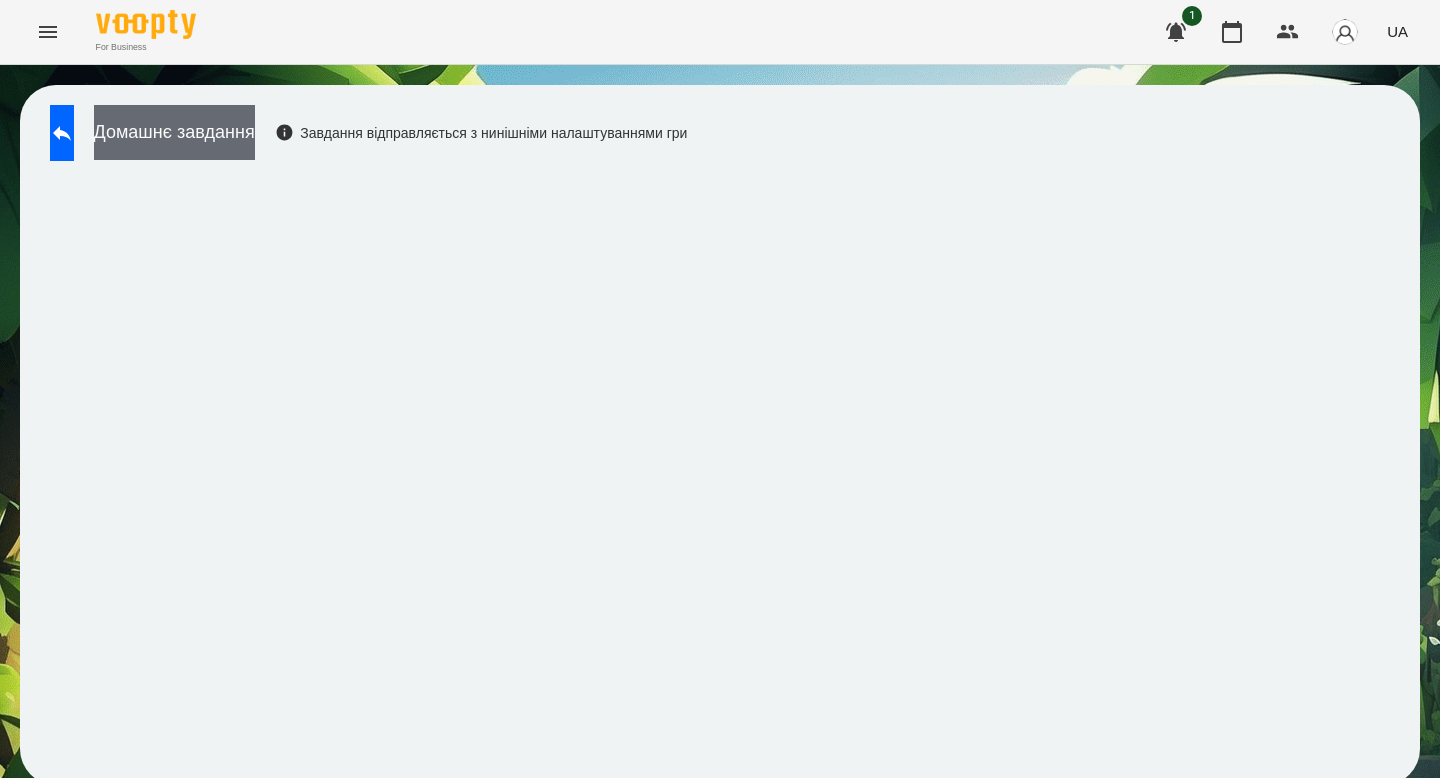 click on "Домашнє завдання" at bounding box center (174, 132) 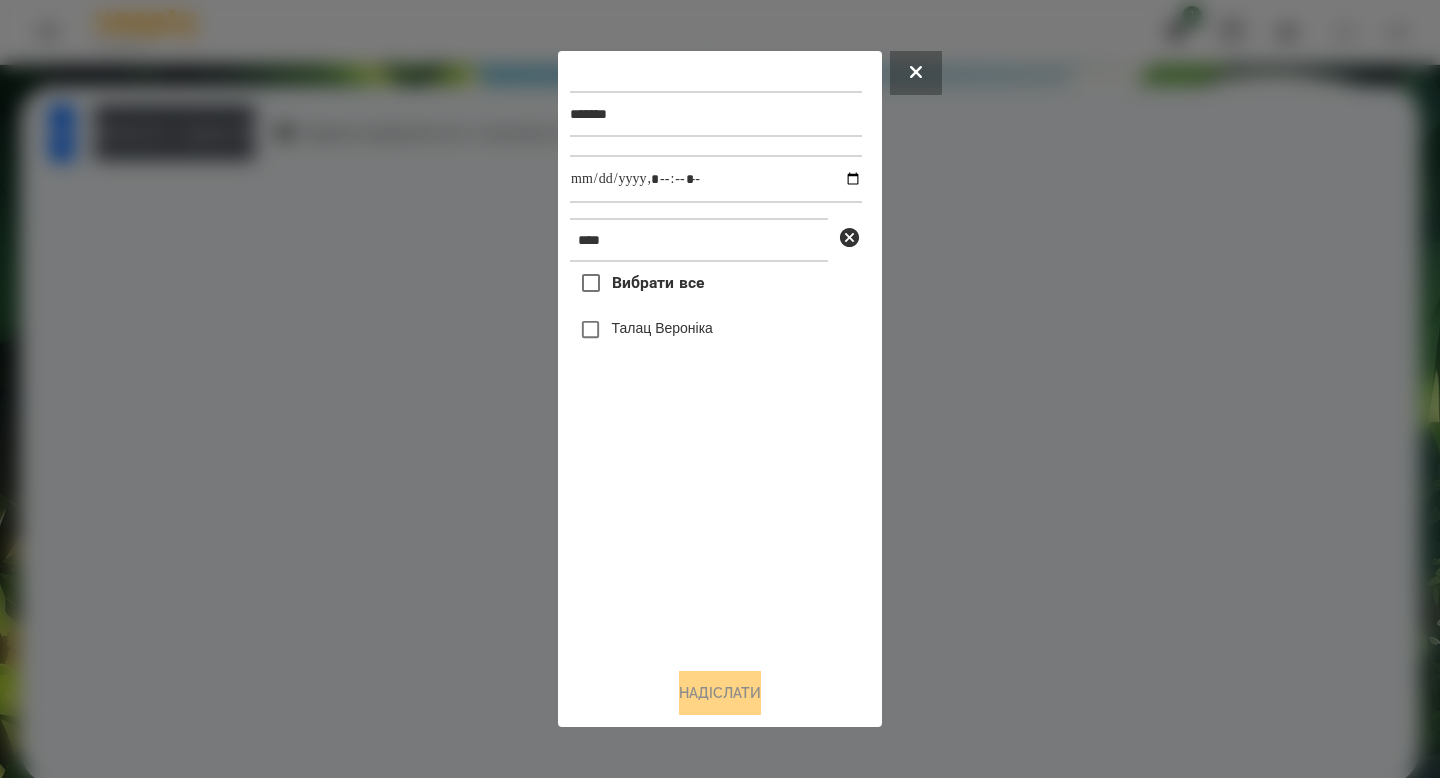 click on "Талац Вероніка" at bounding box center (662, 328) 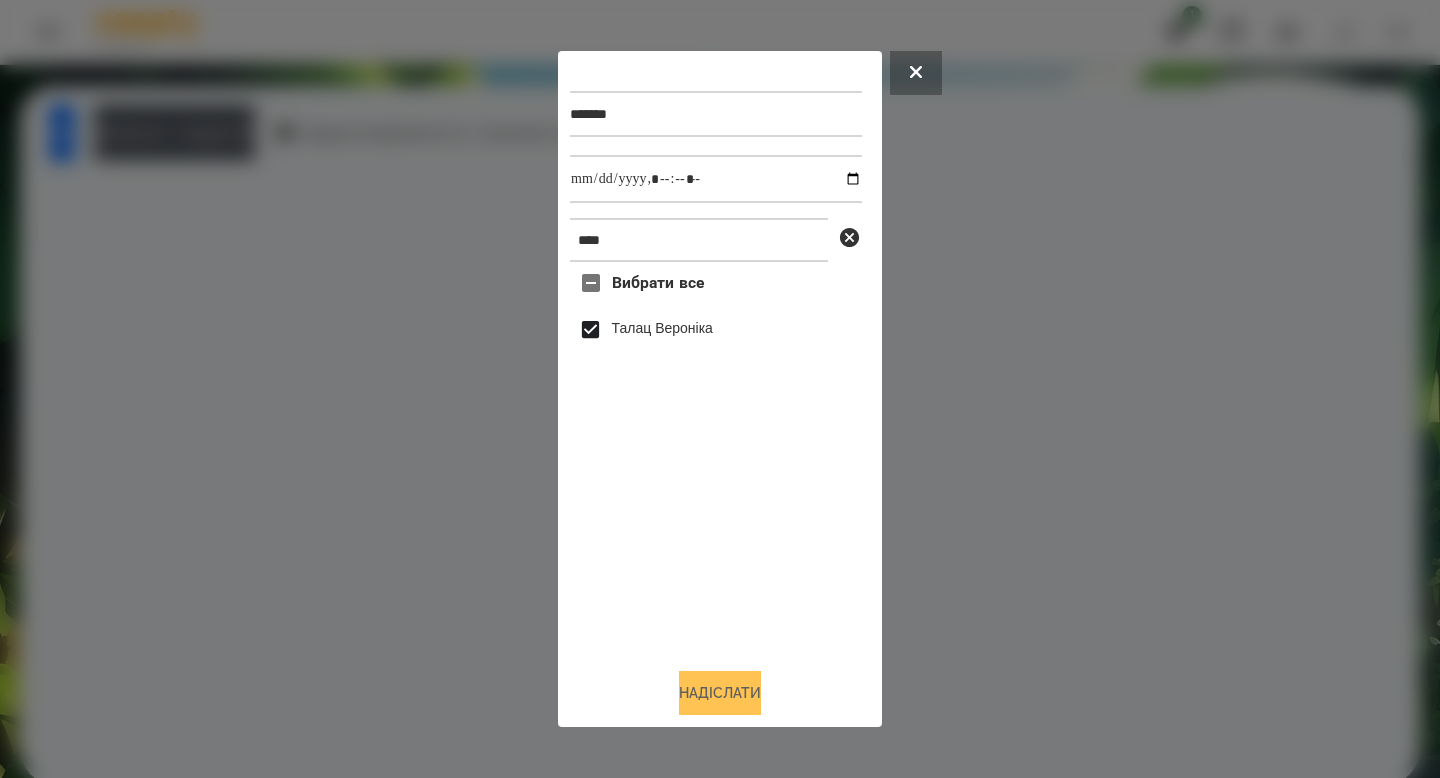 click on "Надіслати" at bounding box center (720, 693) 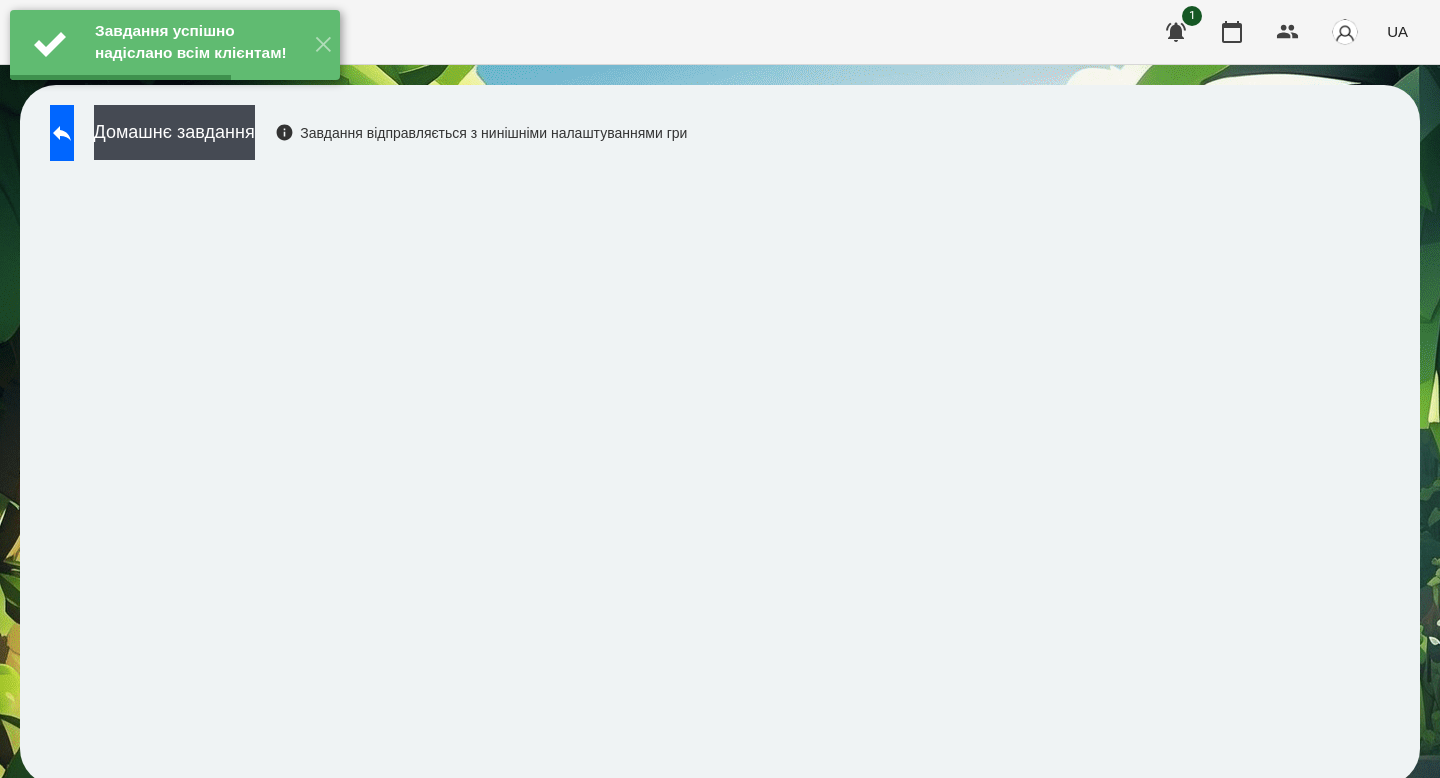 click on "Домашнє завдання Завдання відправляється з нинішніми налаштуваннями гри" at bounding box center [363, 138] 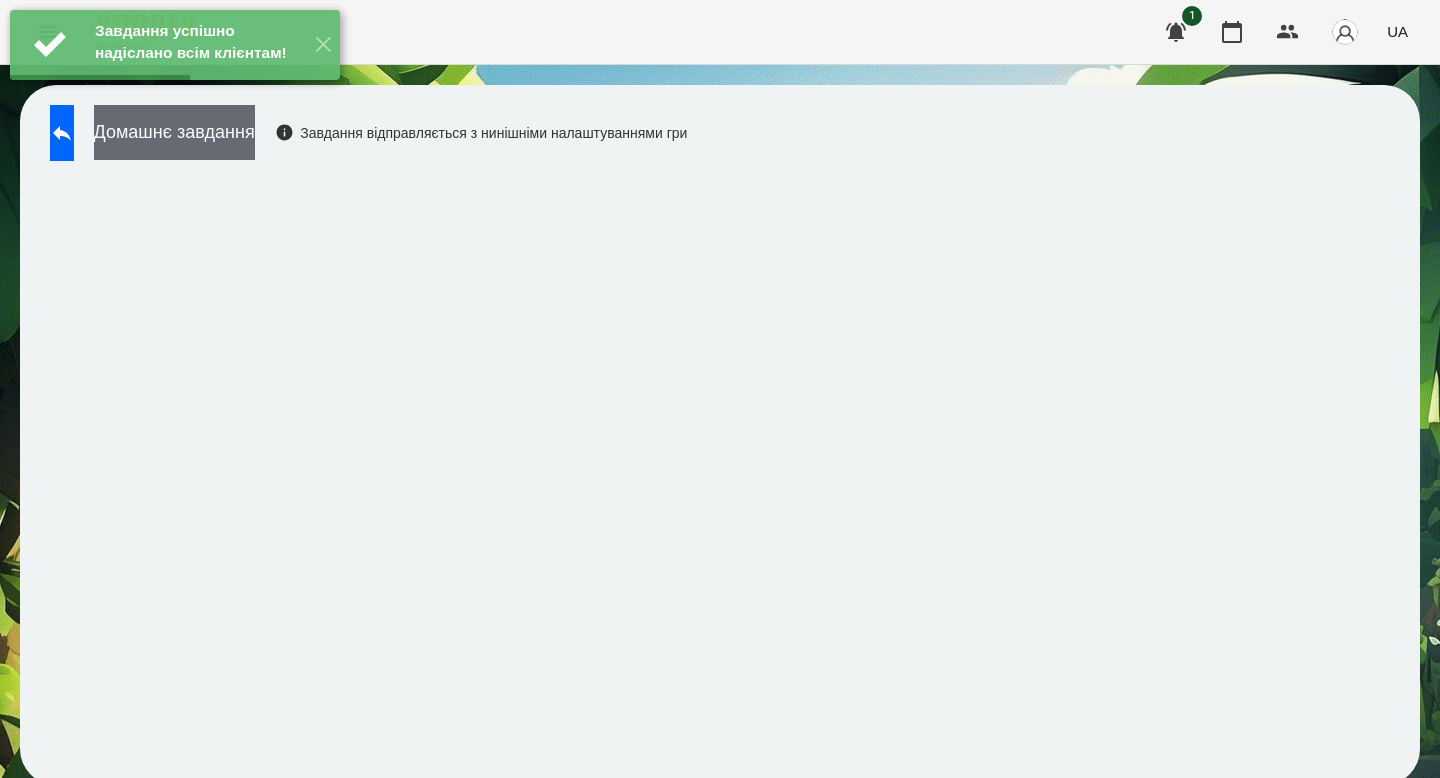 click on "Домашнє завдання" at bounding box center (174, 132) 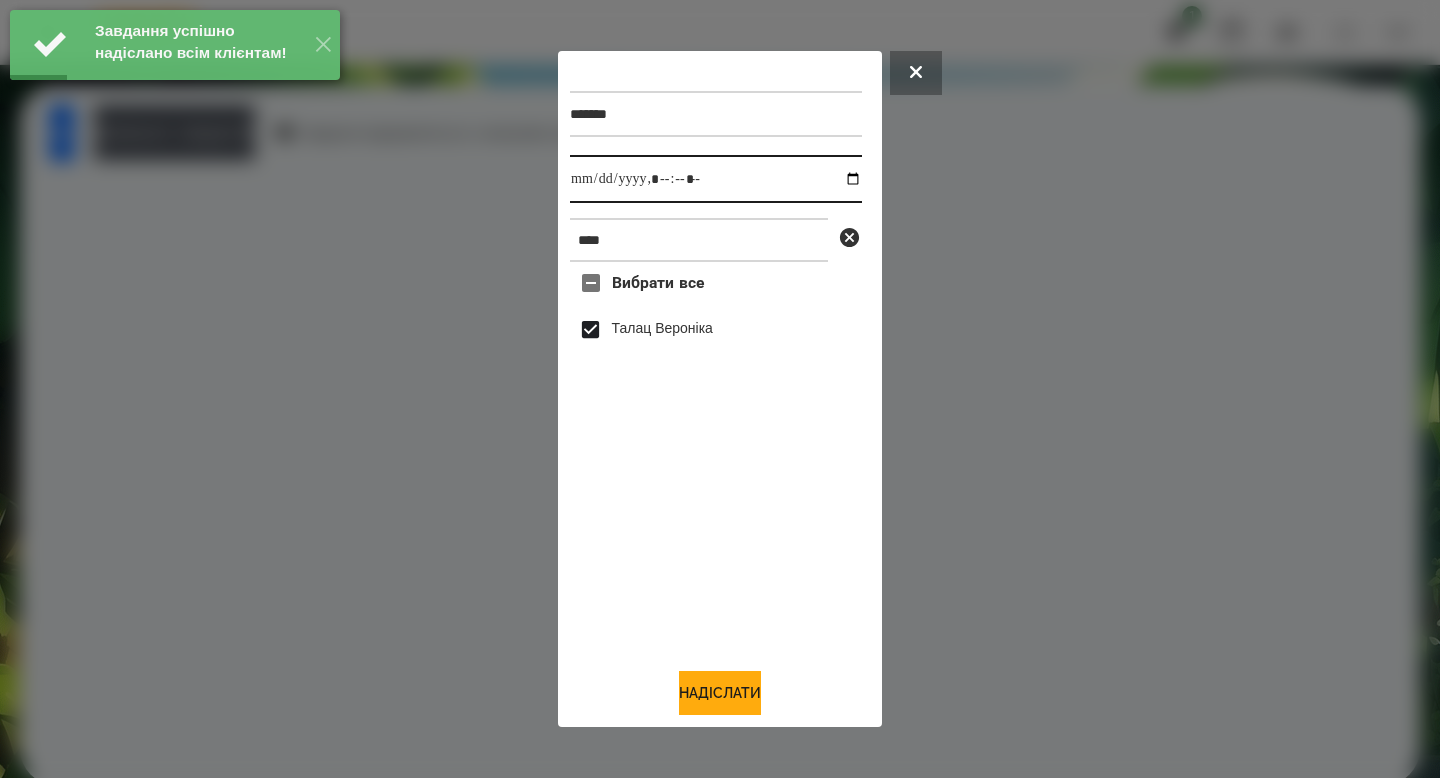 click at bounding box center [716, 179] 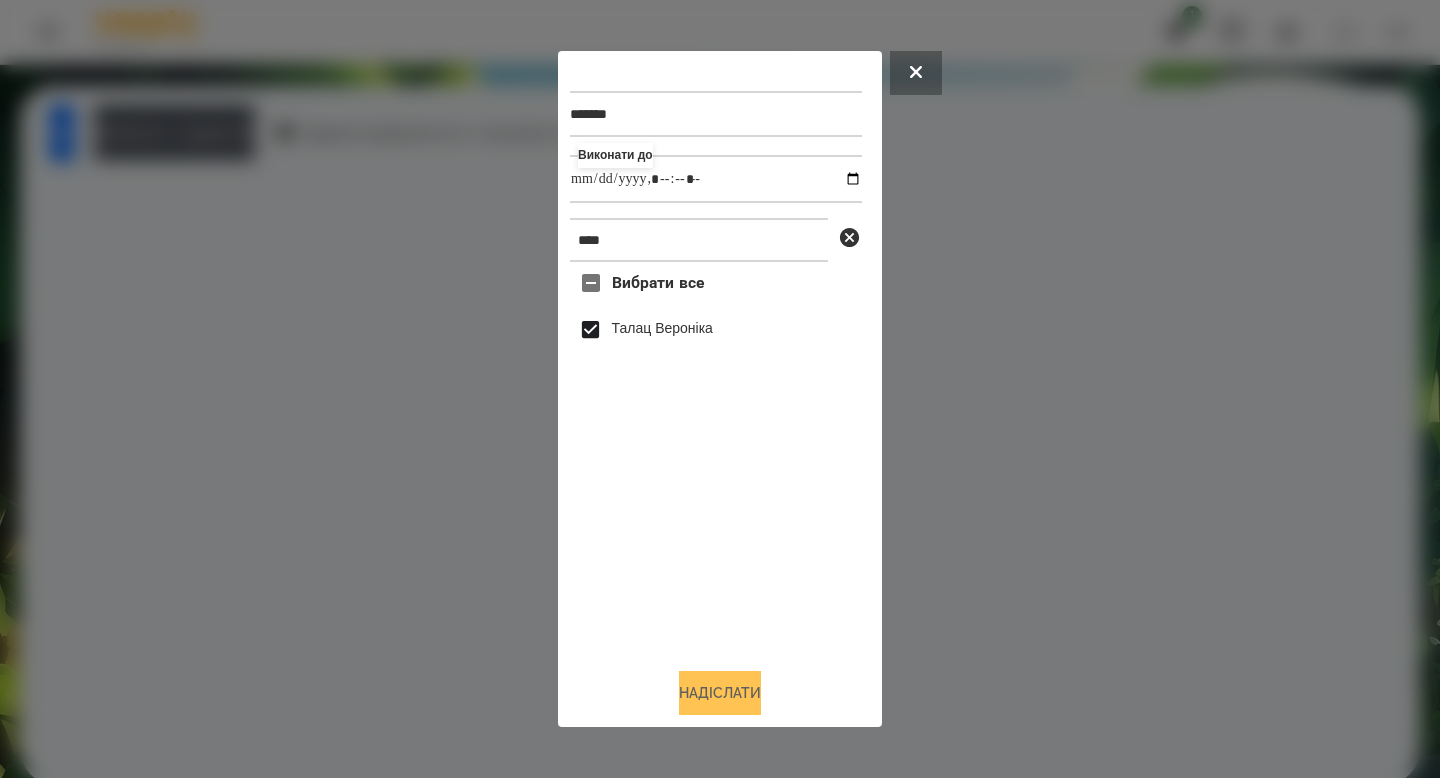 type on "**********" 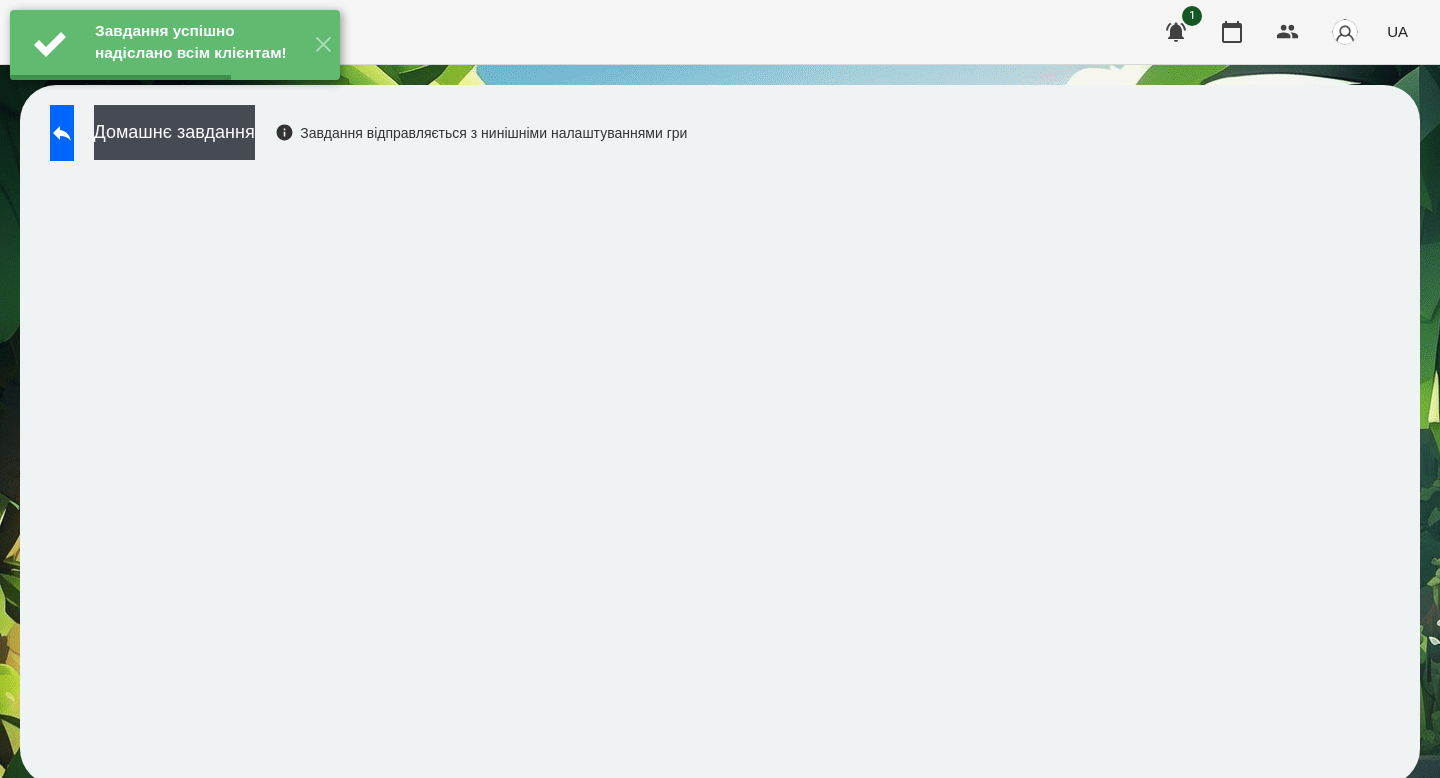 click on "Домашнє завдання Завдання відправляється з нинішніми налаштуваннями гри" at bounding box center [363, 138] 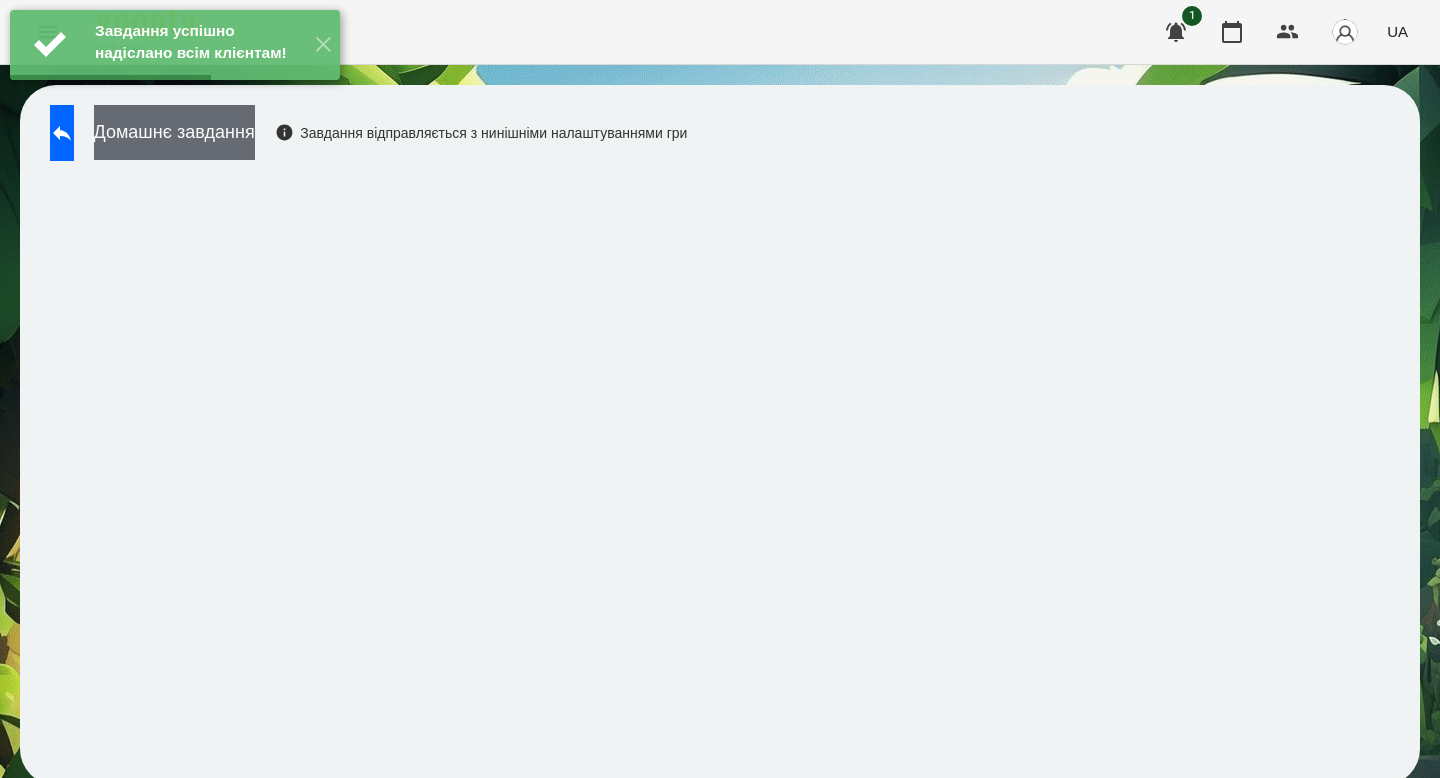 click on "Домашнє завдання" at bounding box center (174, 132) 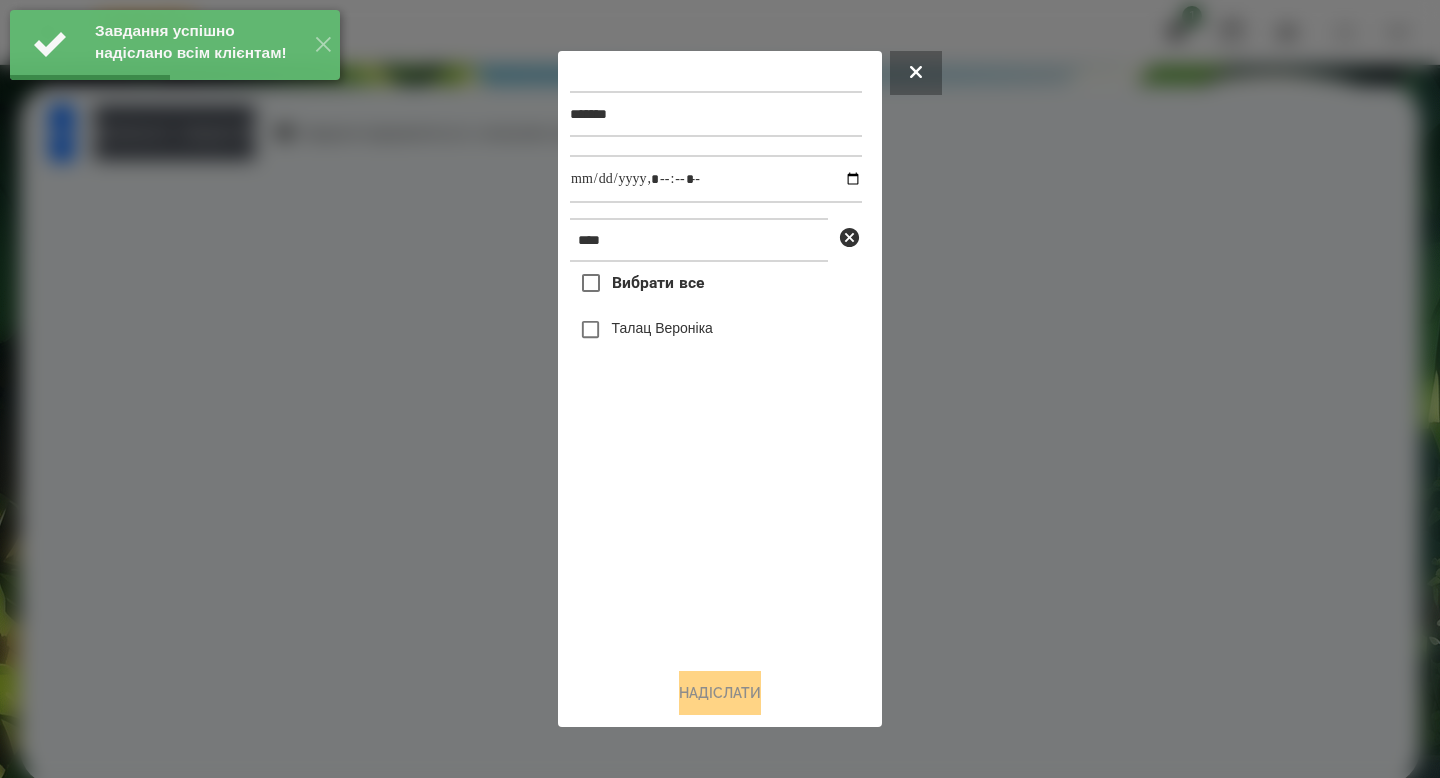 click on "Талац Вероніка" at bounding box center (662, 328) 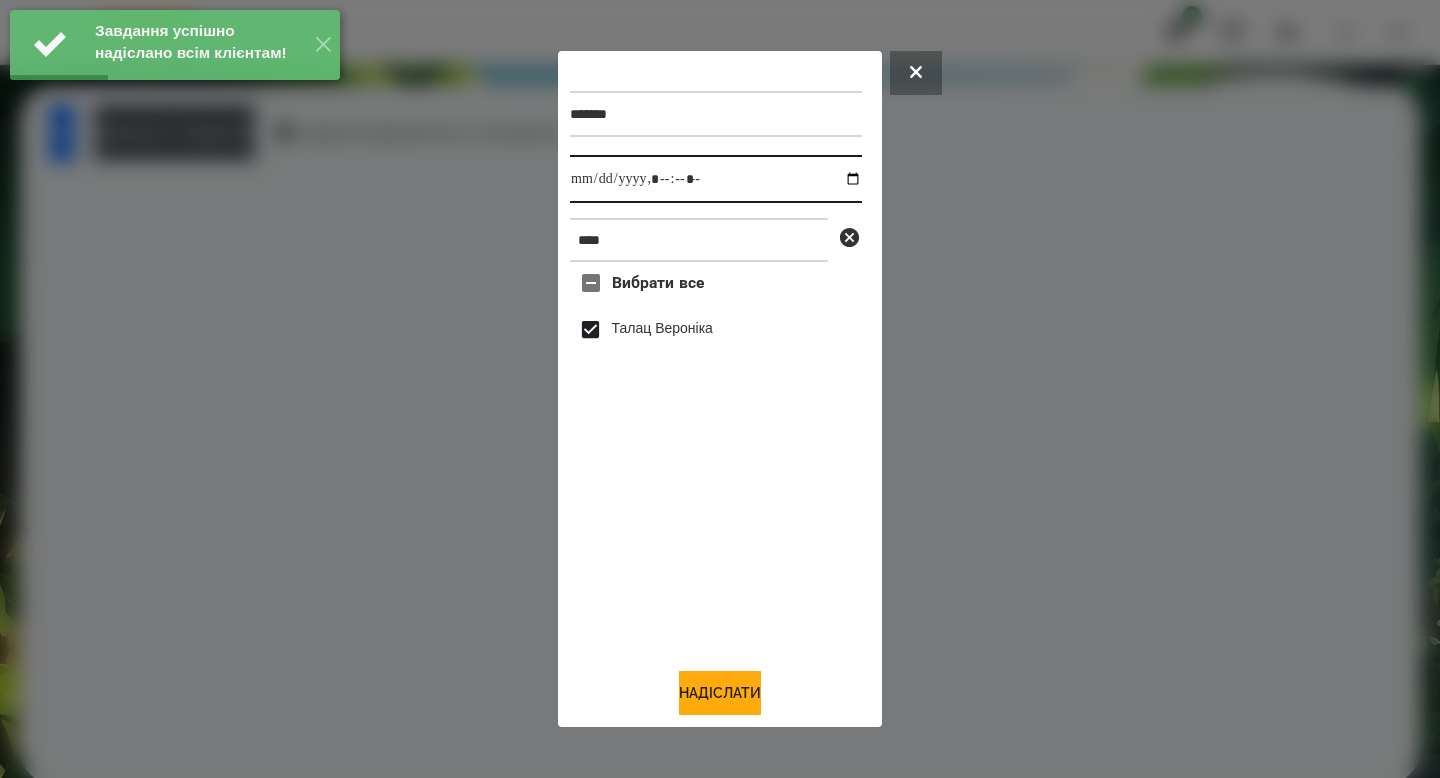 click at bounding box center (716, 179) 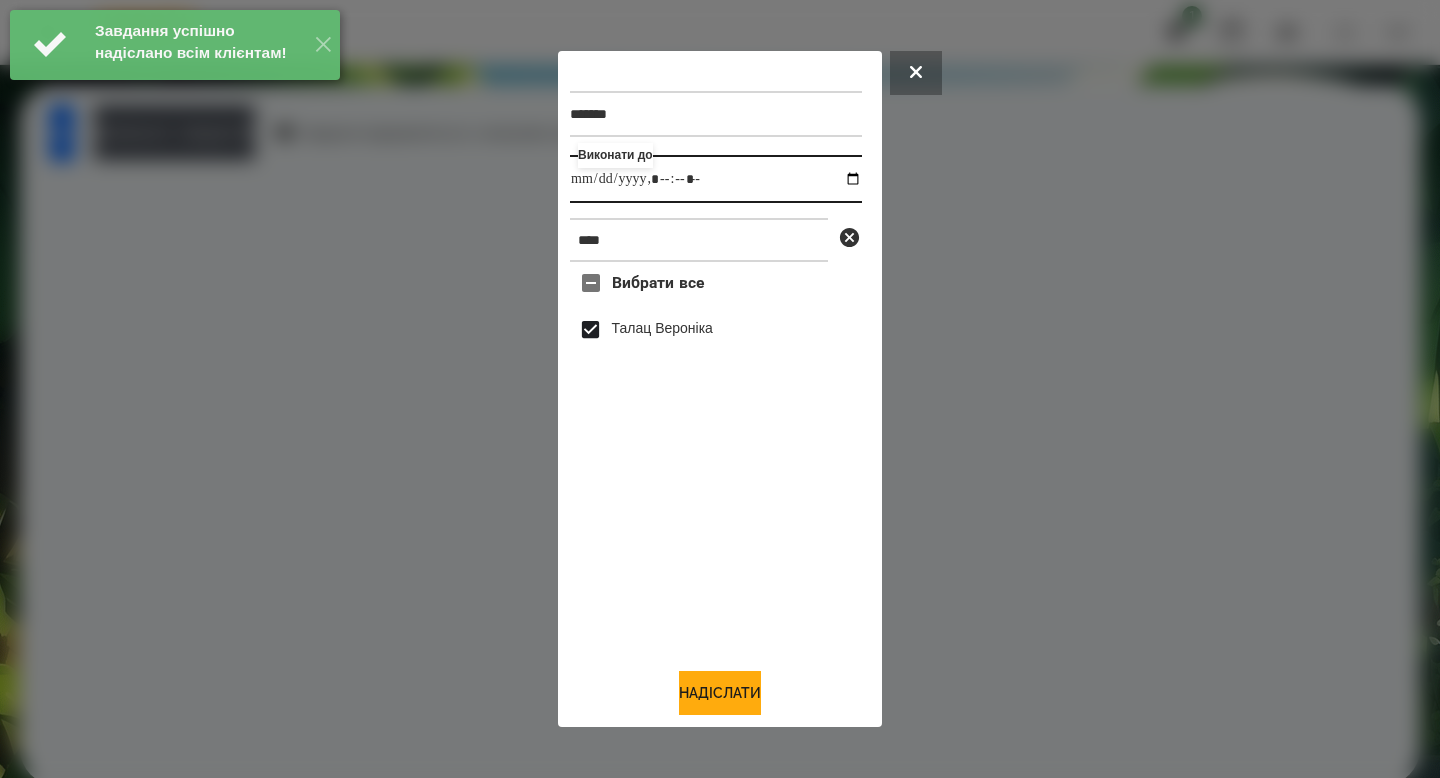 type on "**********" 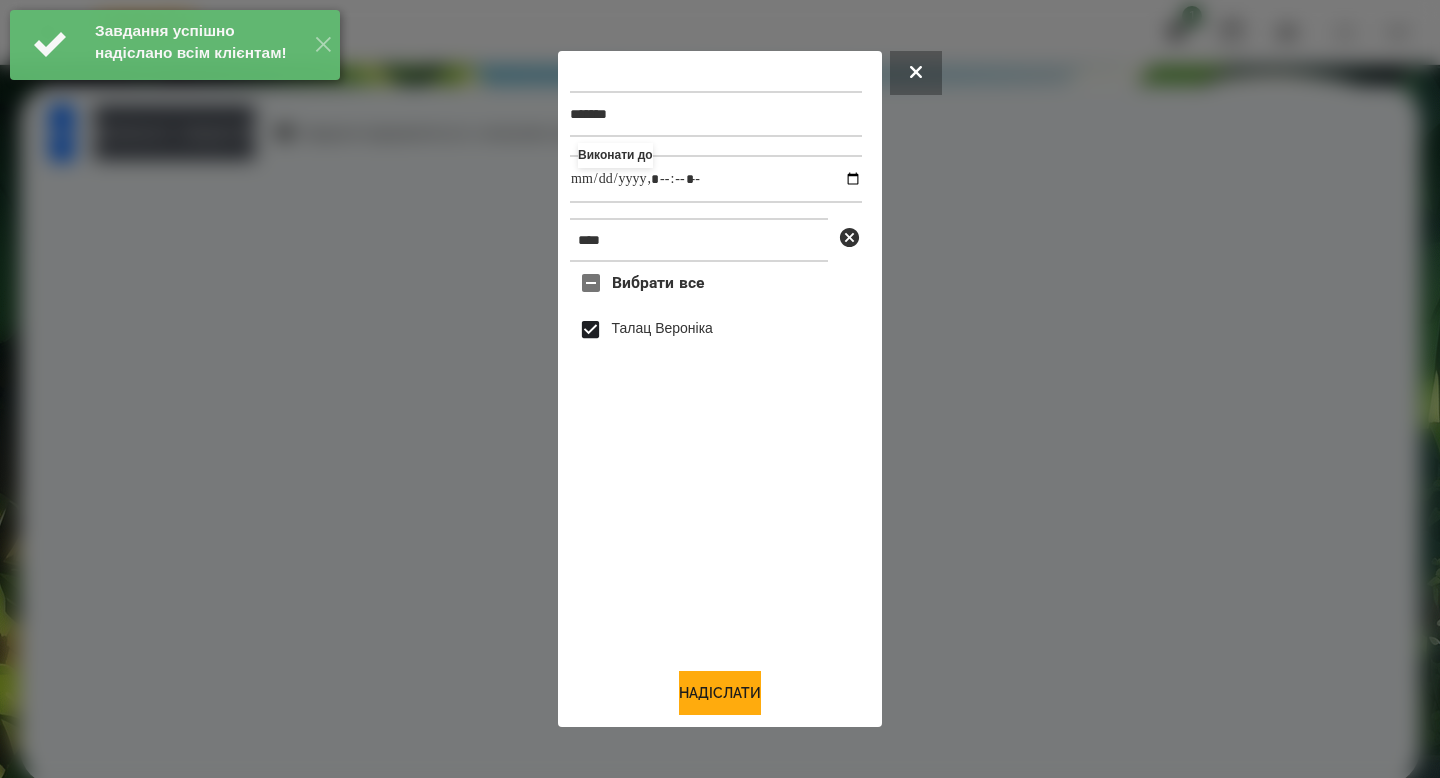 click on "******* Виконати до **** Вибрати все [FIRST] [LAST] Надіслати" at bounding box center [720, 389] 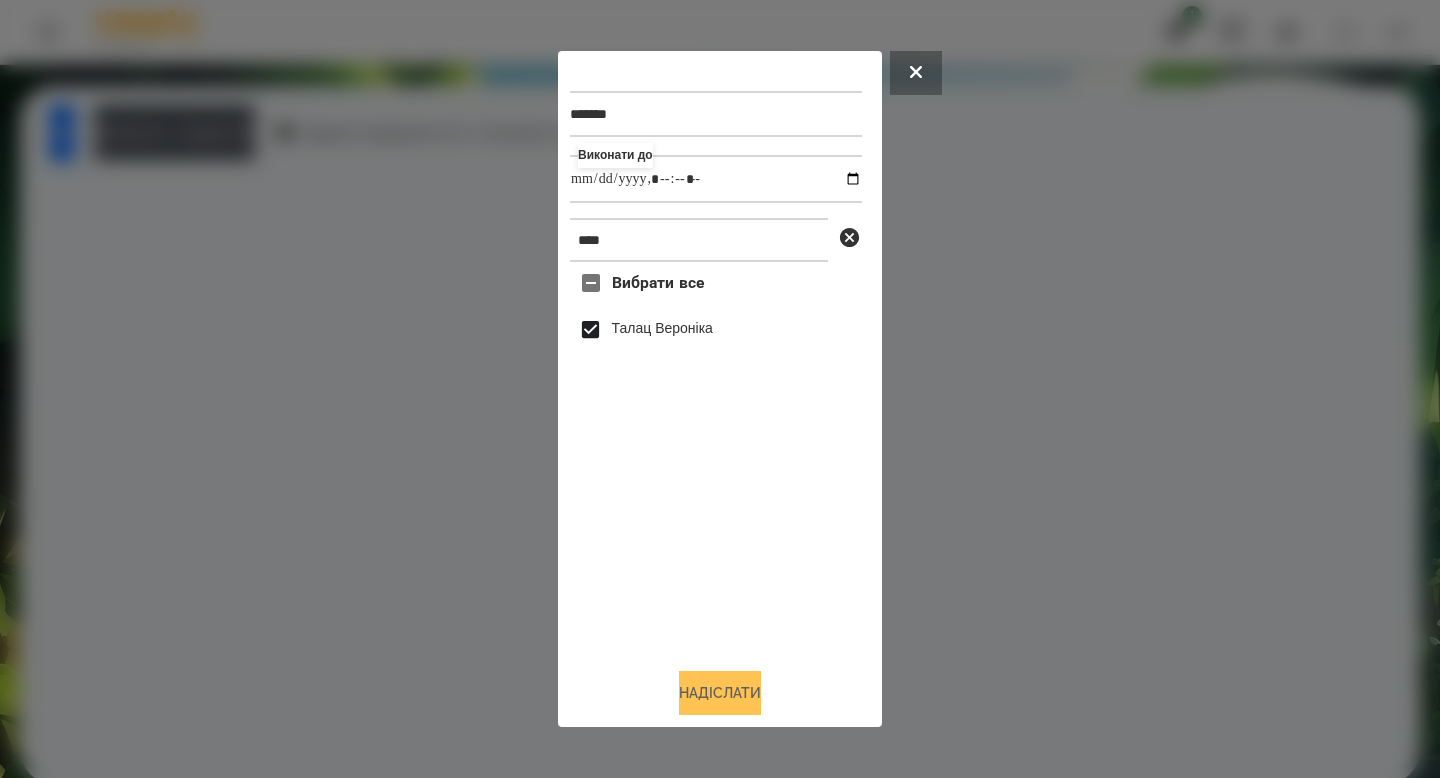 click on "Надіслати" at bounding box center (720, 693) 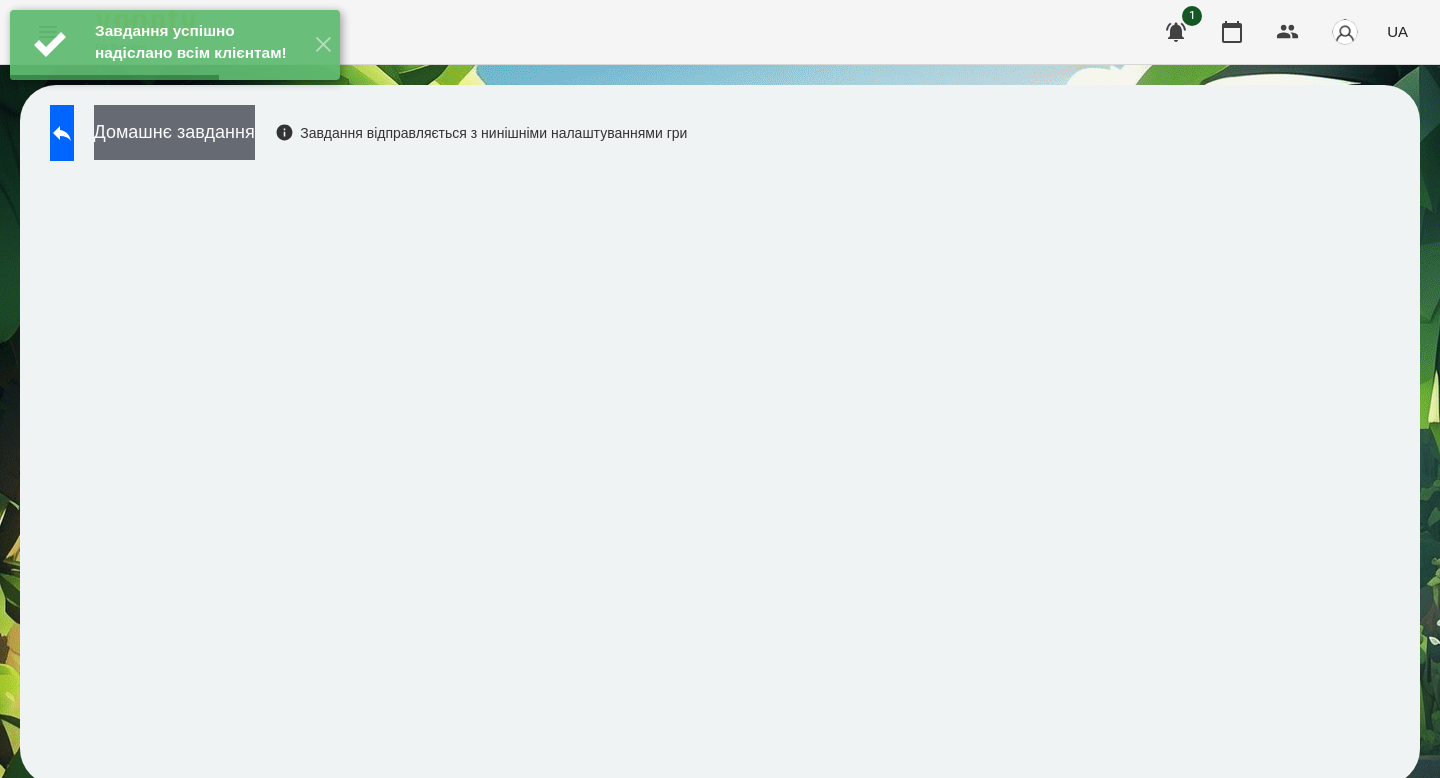 click on "Домашнє завдання" at bounding box center (174, 132) 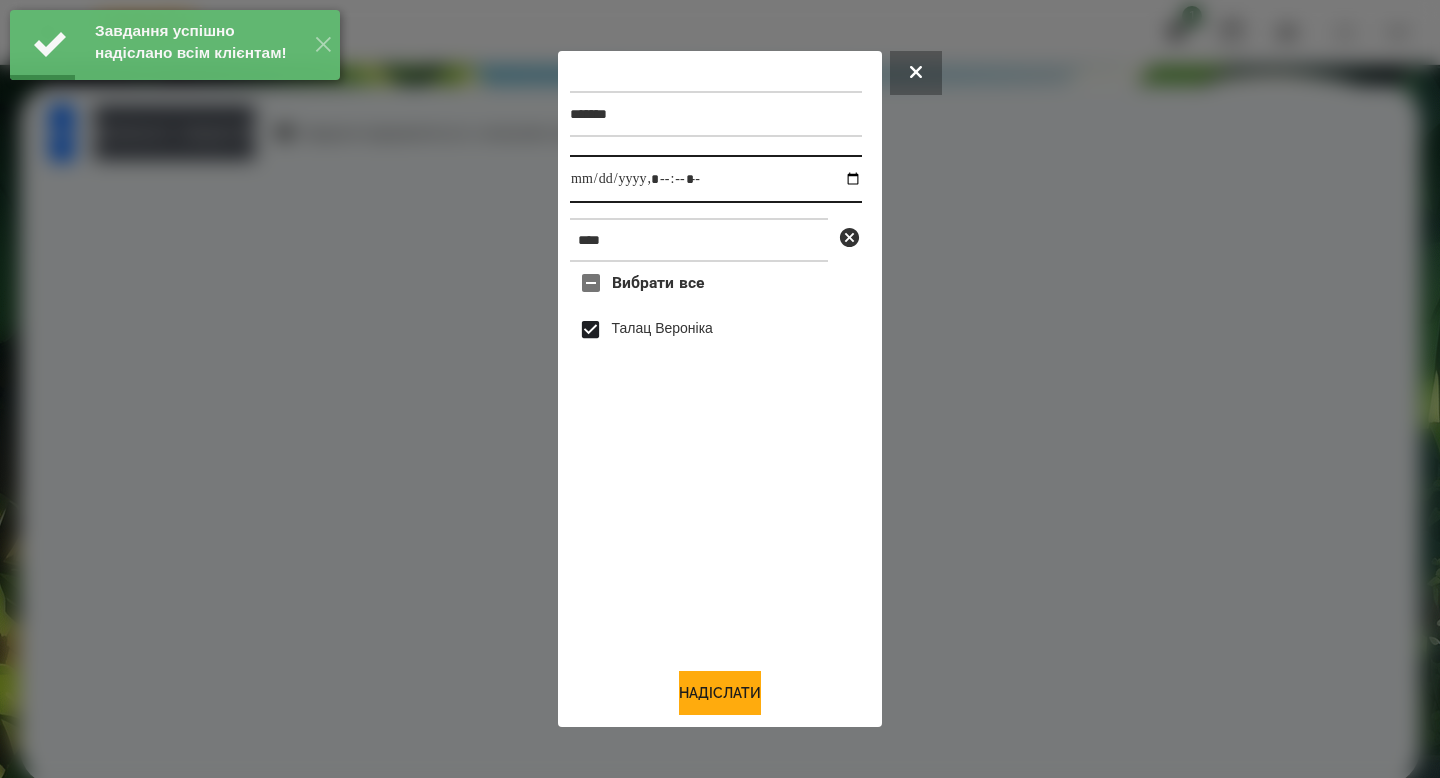 click at bounding box center [716, 179] 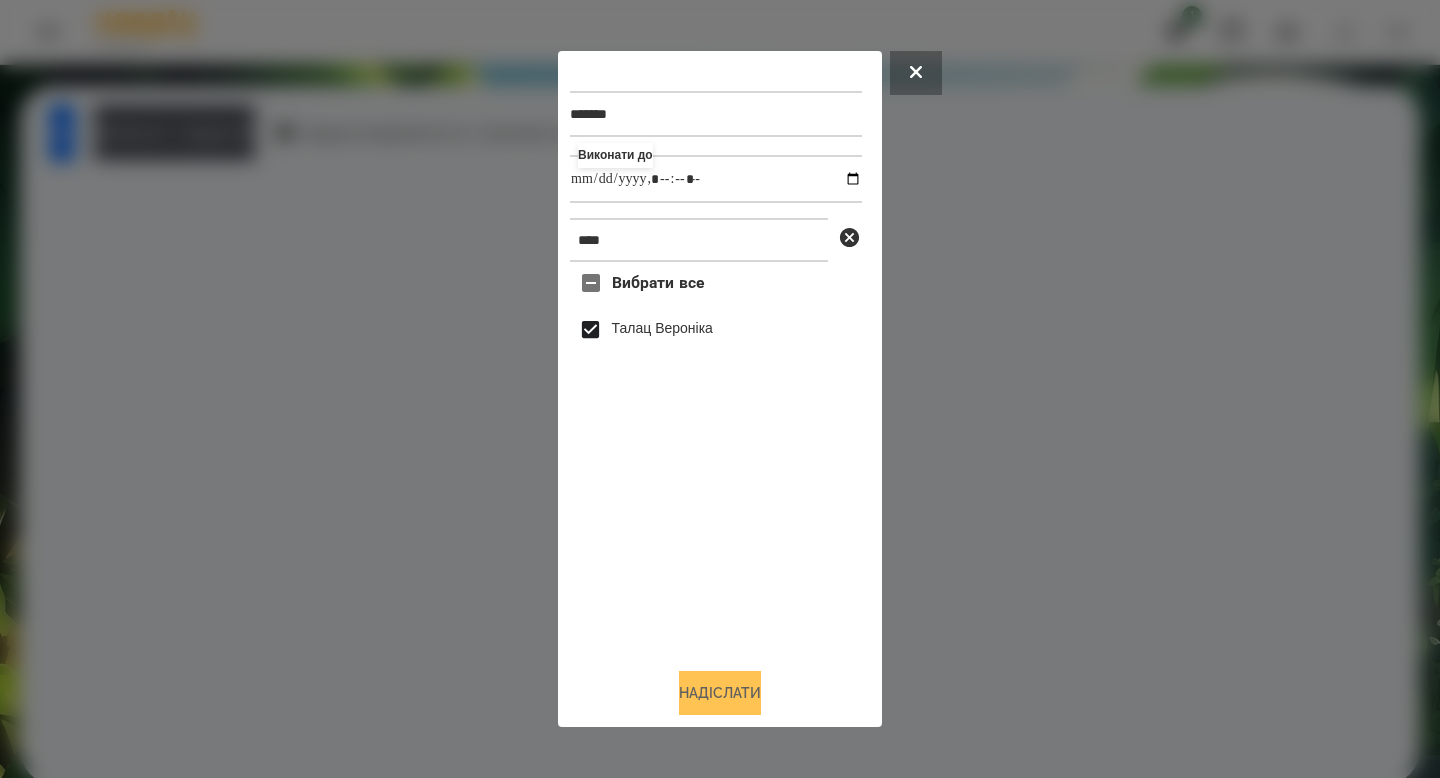 type on "**********" 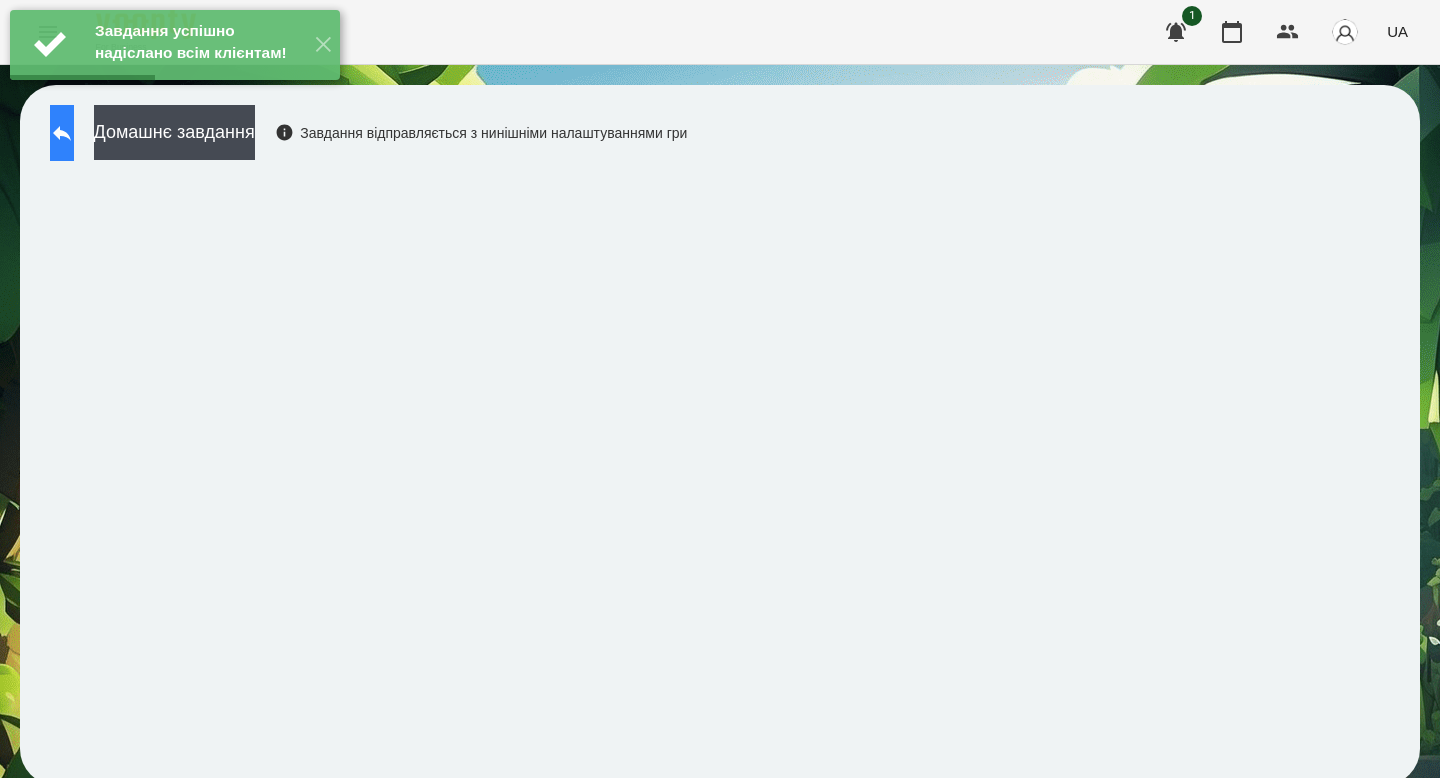 click at bounding box center [62, 133] 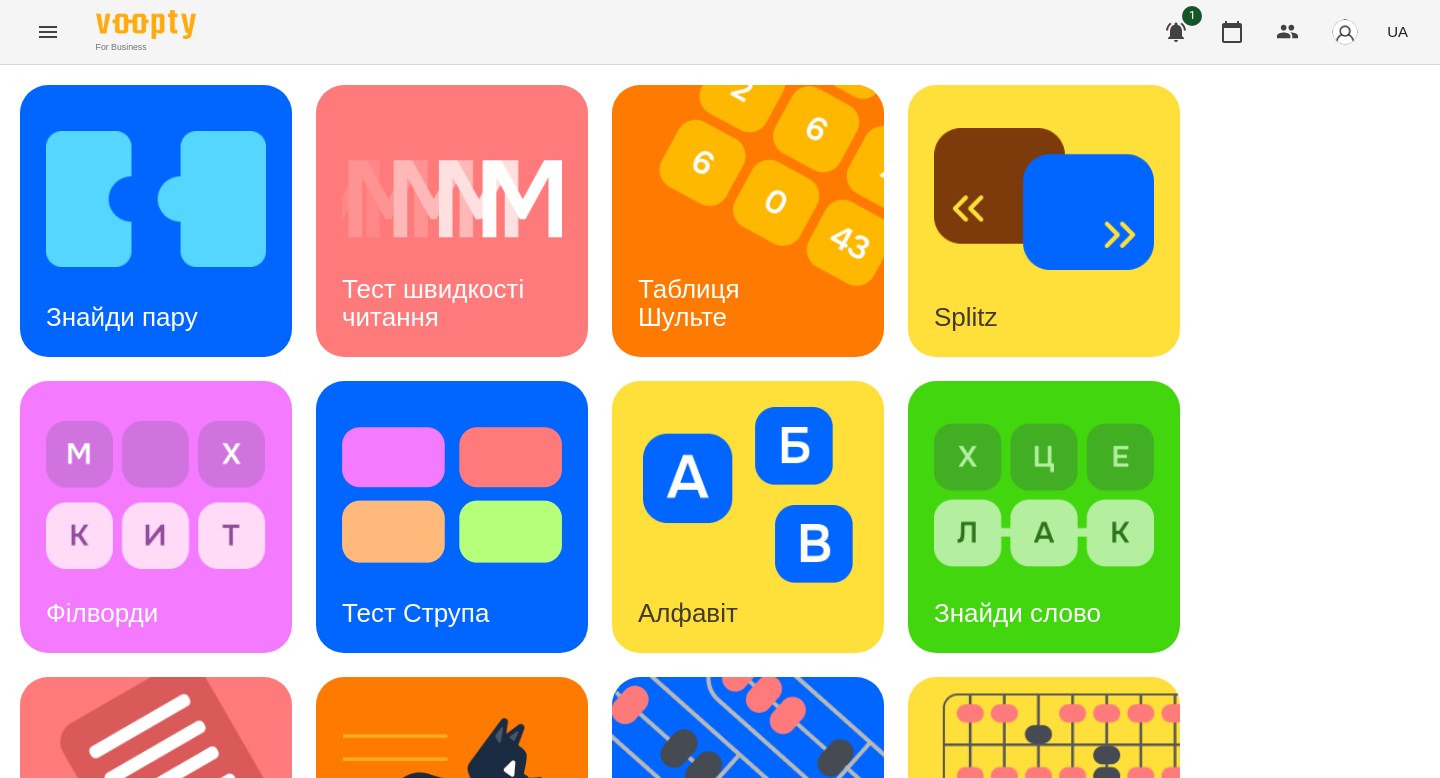 scroll, scrollTop: 698, scrollLeft: 0, axis: vertical 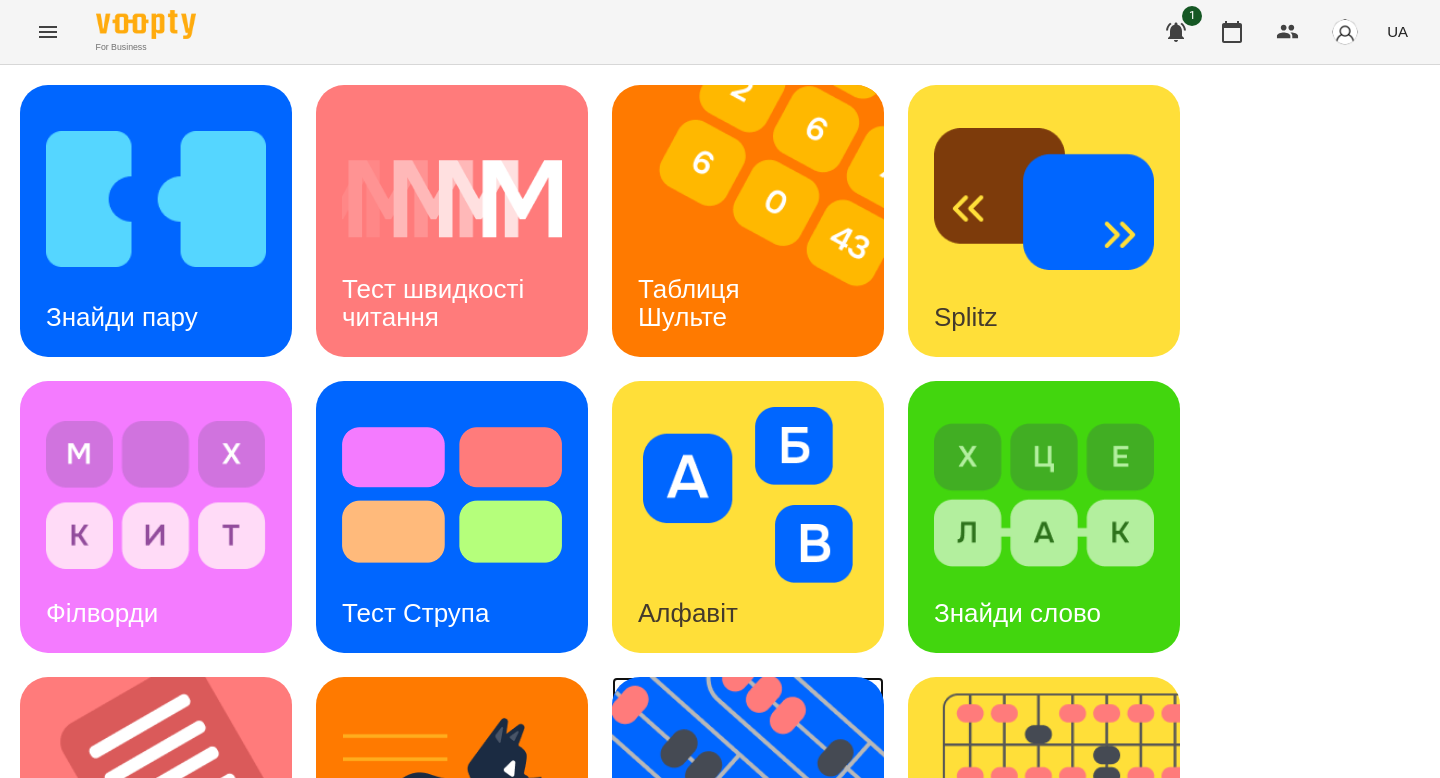 click on "Флешкарти" at bounding box center [706, 909] 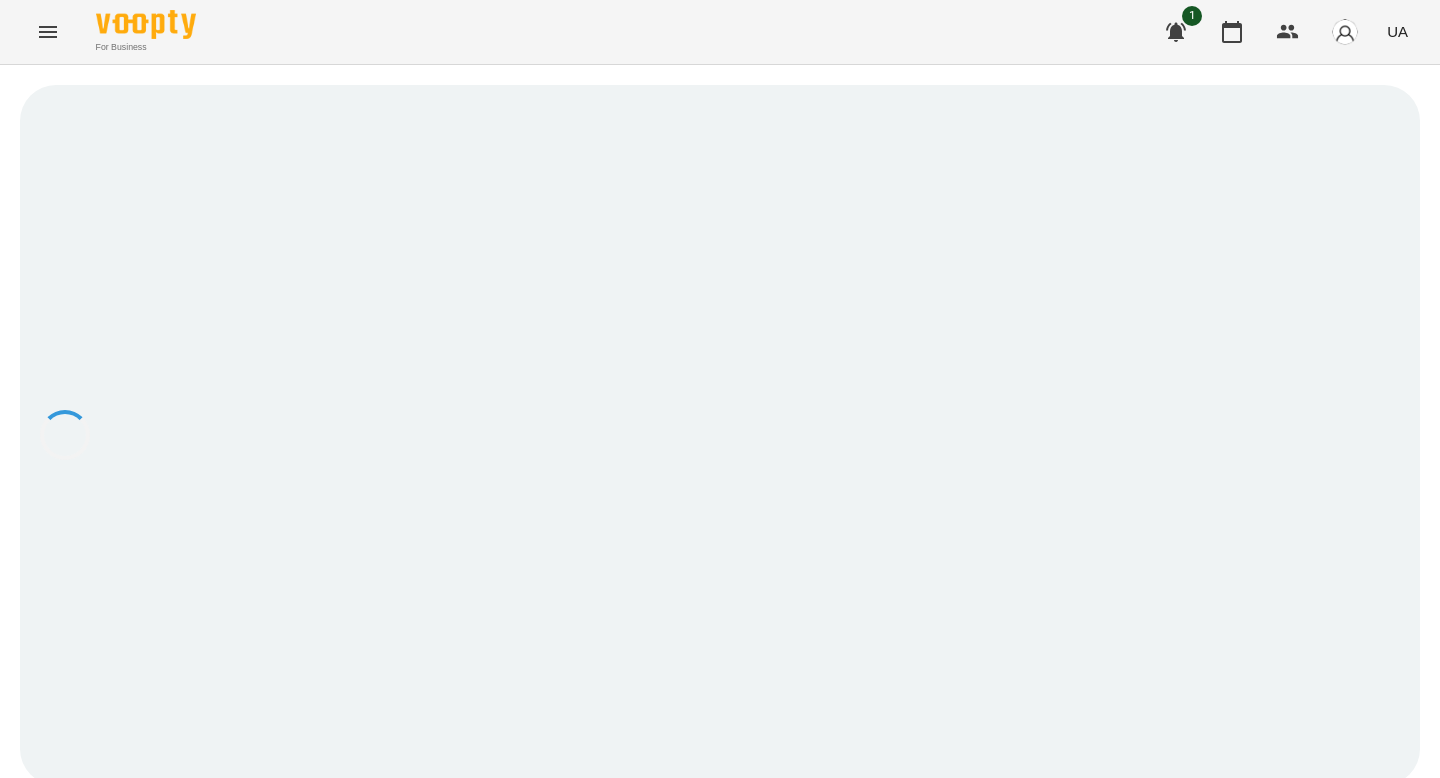 scroll, scrollTop: 0, scrollLeft: 0, axis: both 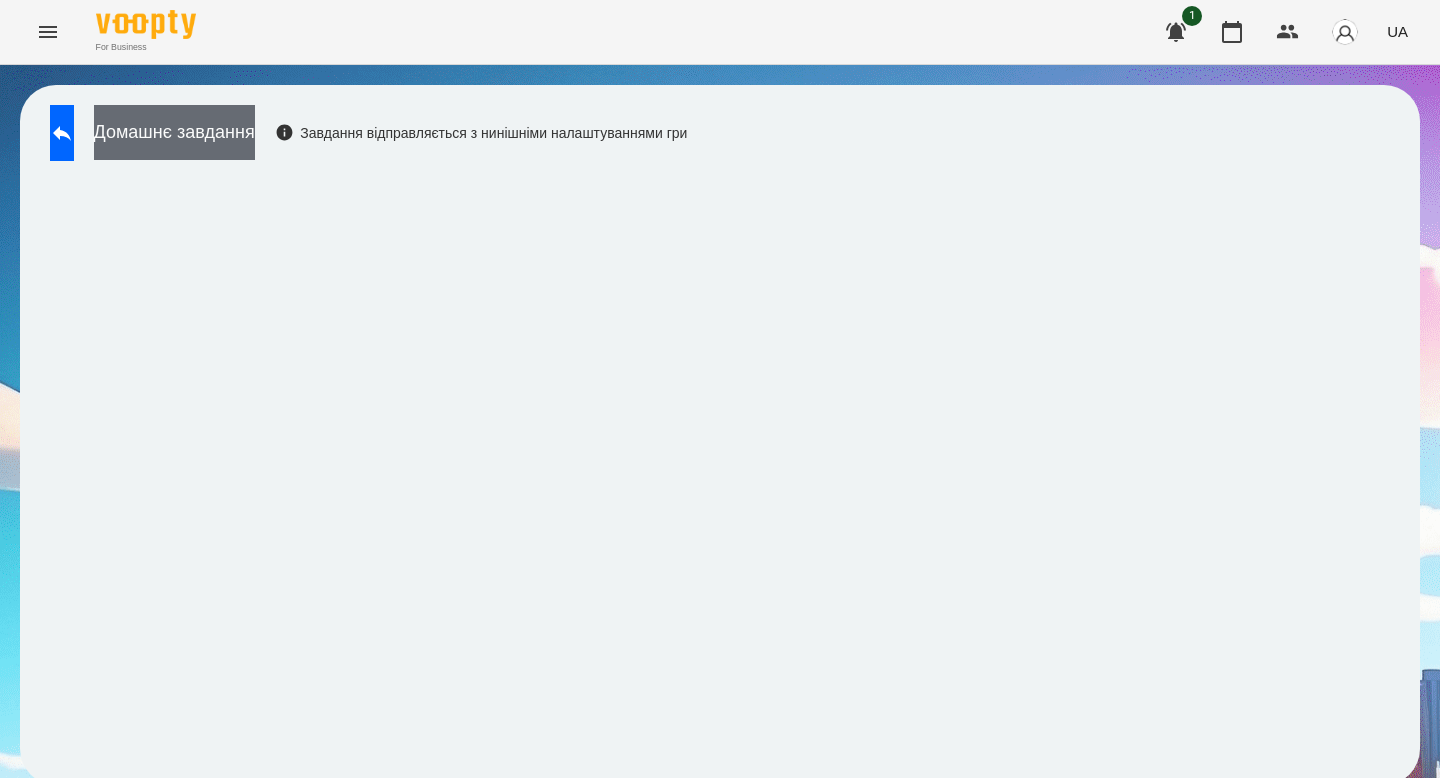 click on "Домашнє завдання" at bounding box center (174, 132) 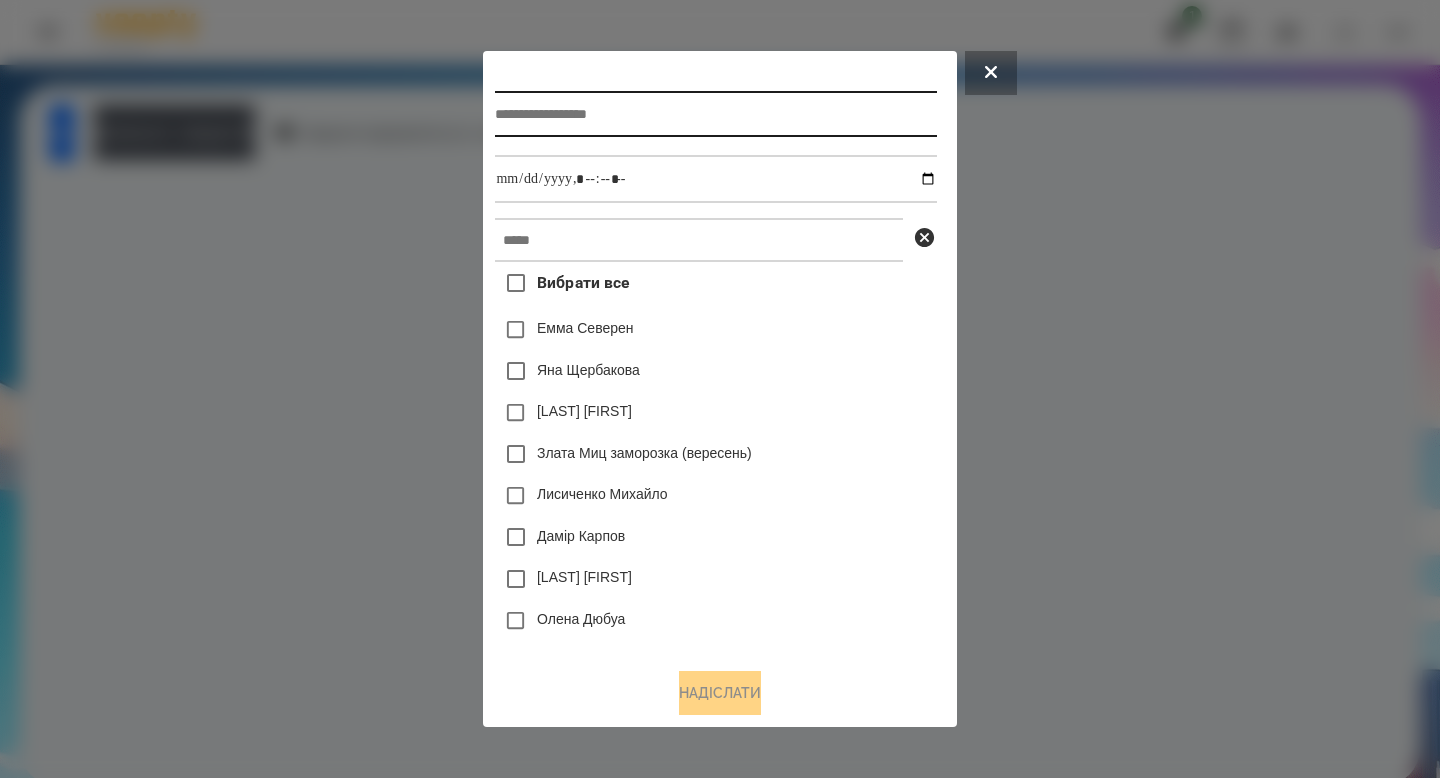 click at bounding box center (715, 114) 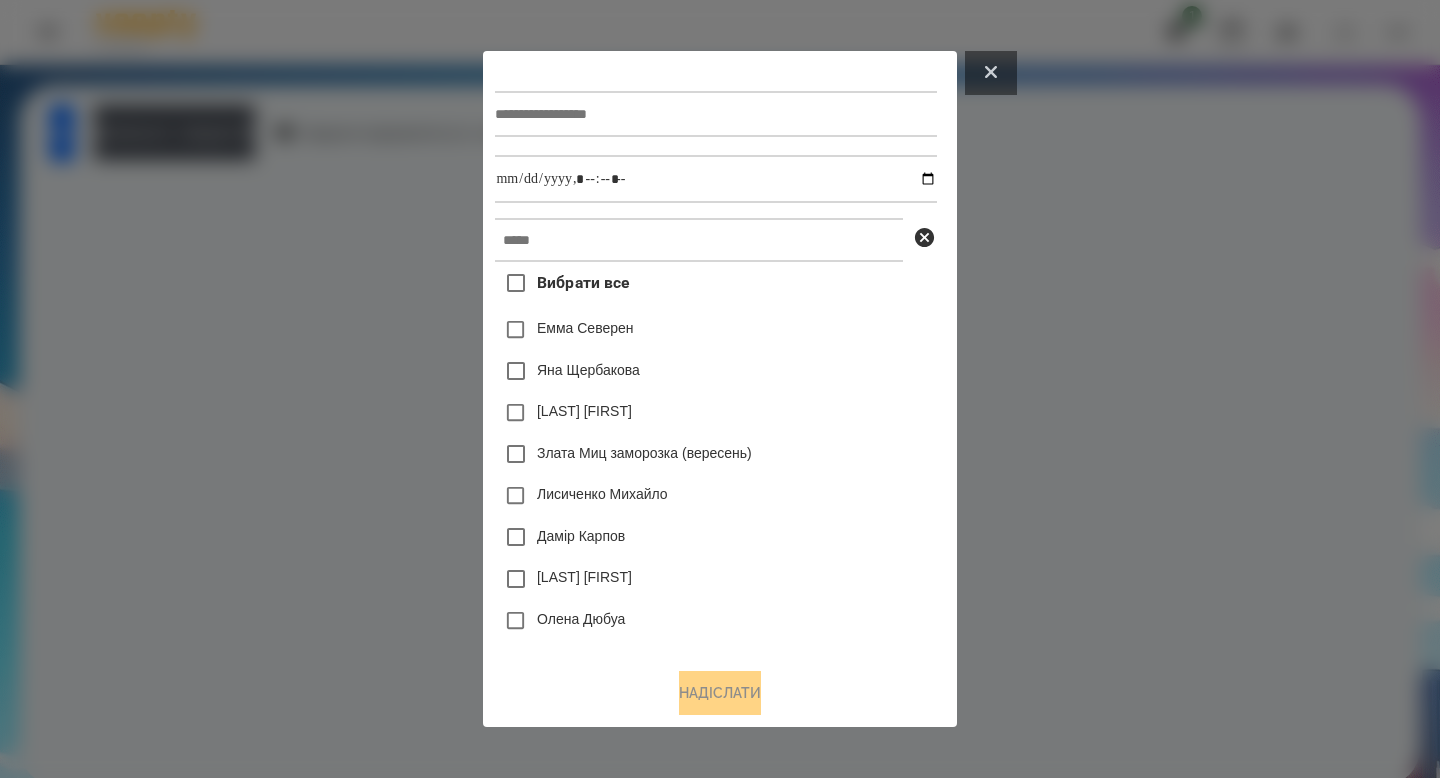 click at bounding box center (991, 73) 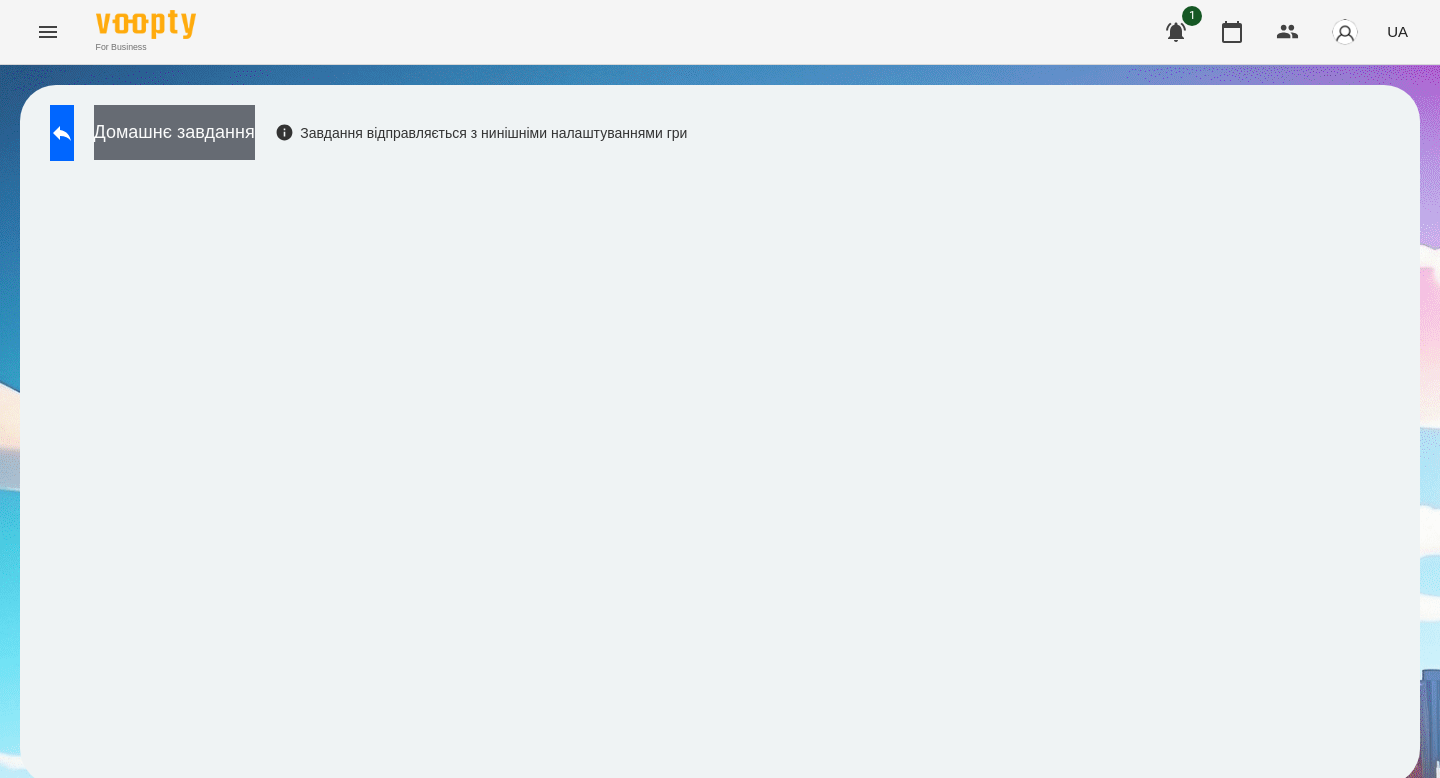click on "Домашнє завдання" at bounding box center [174, 132] 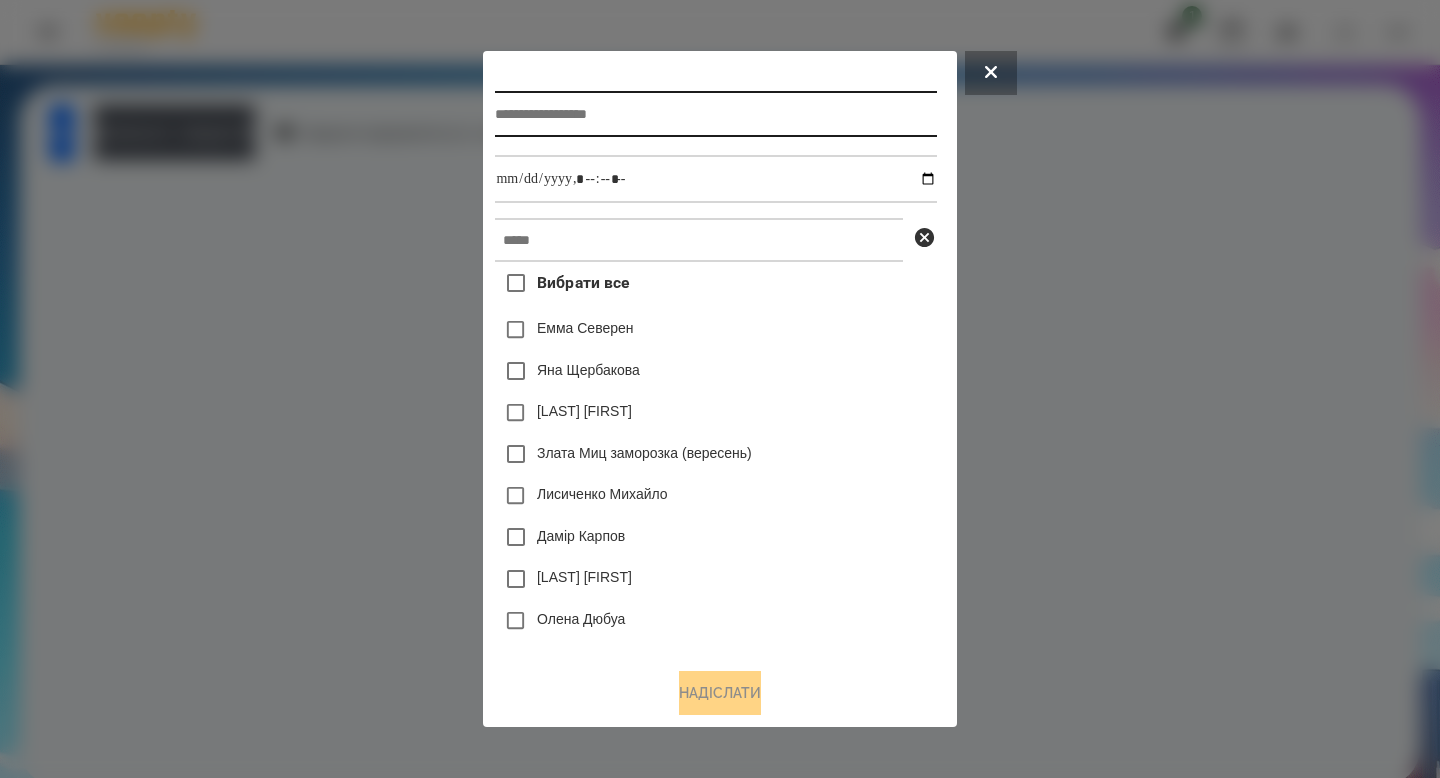 click at bounding box center (715, 114) 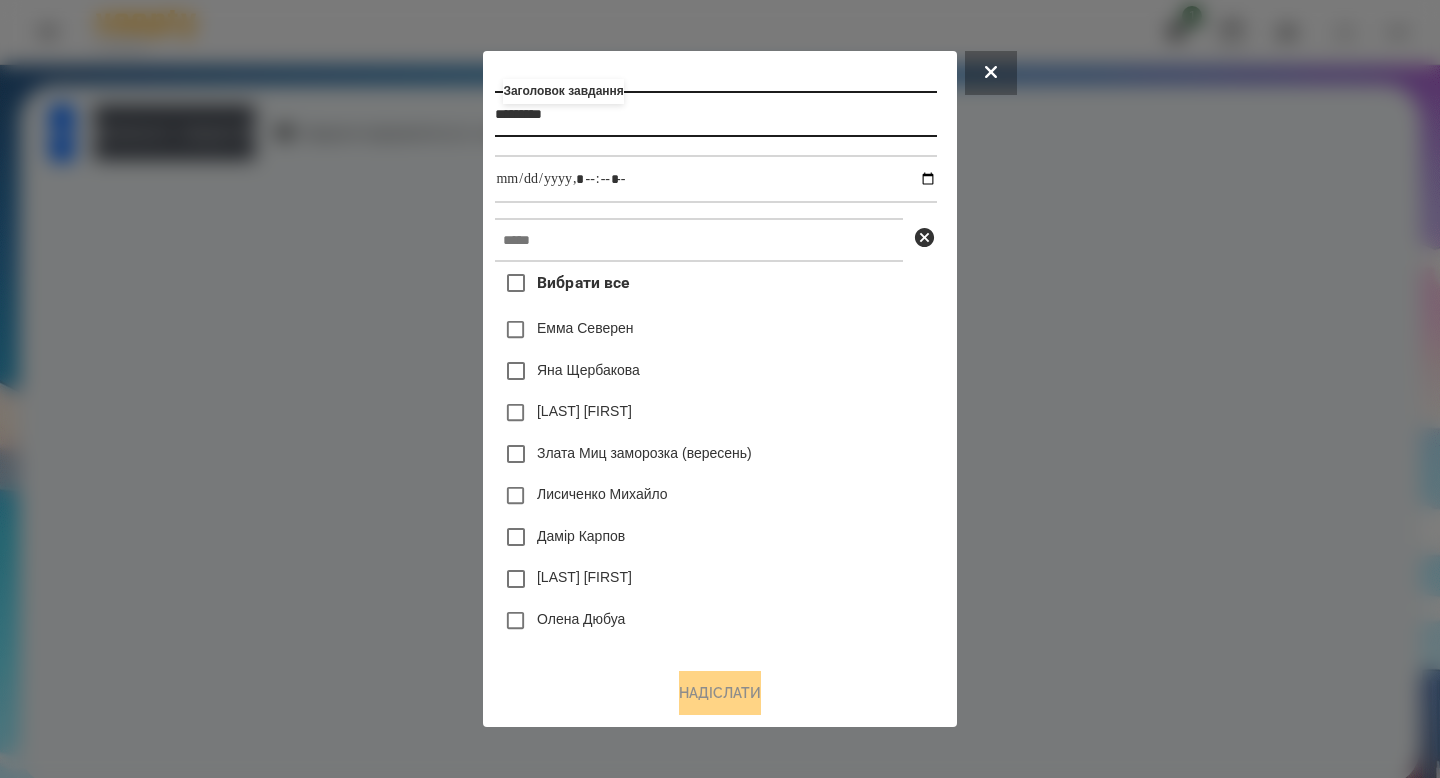 type on "*********" 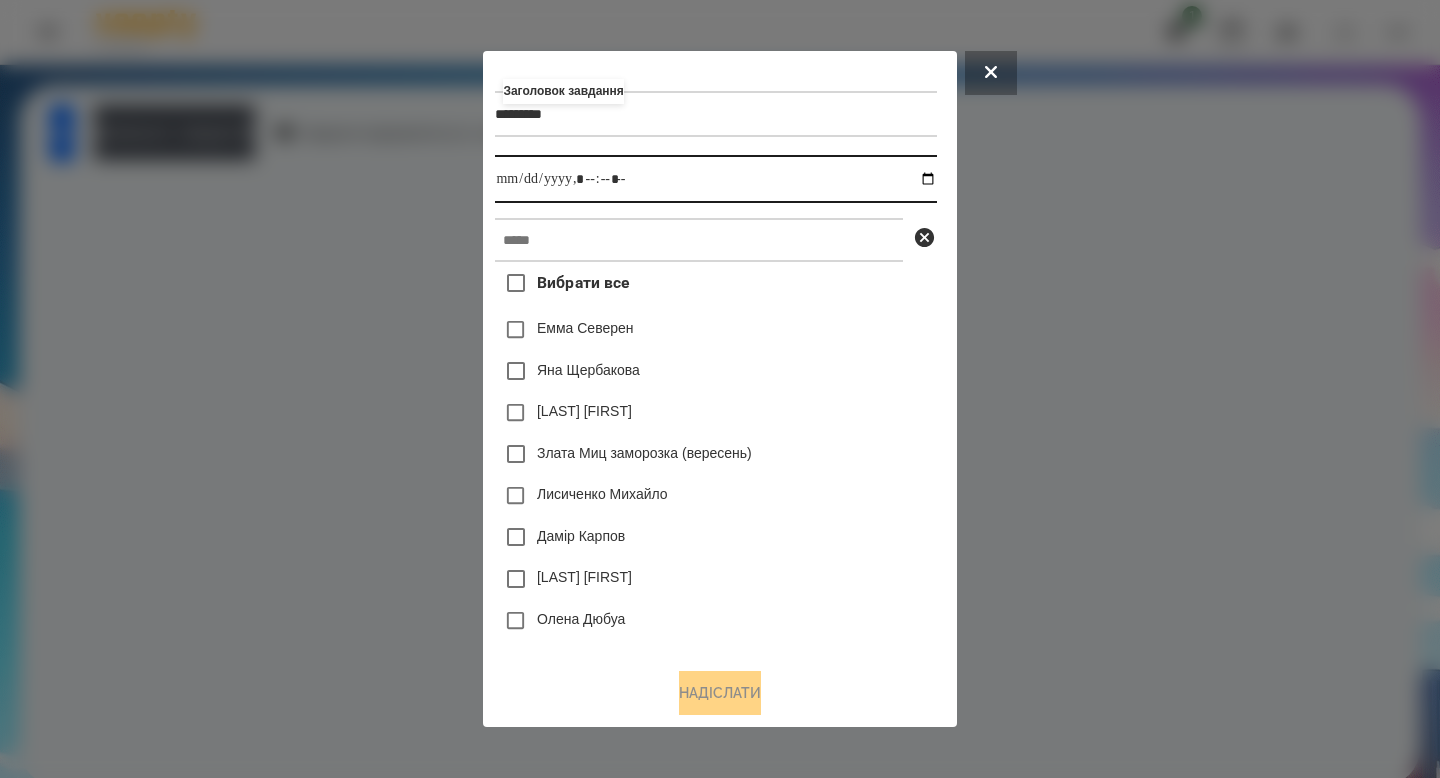 click at bounding box center [715, 179] 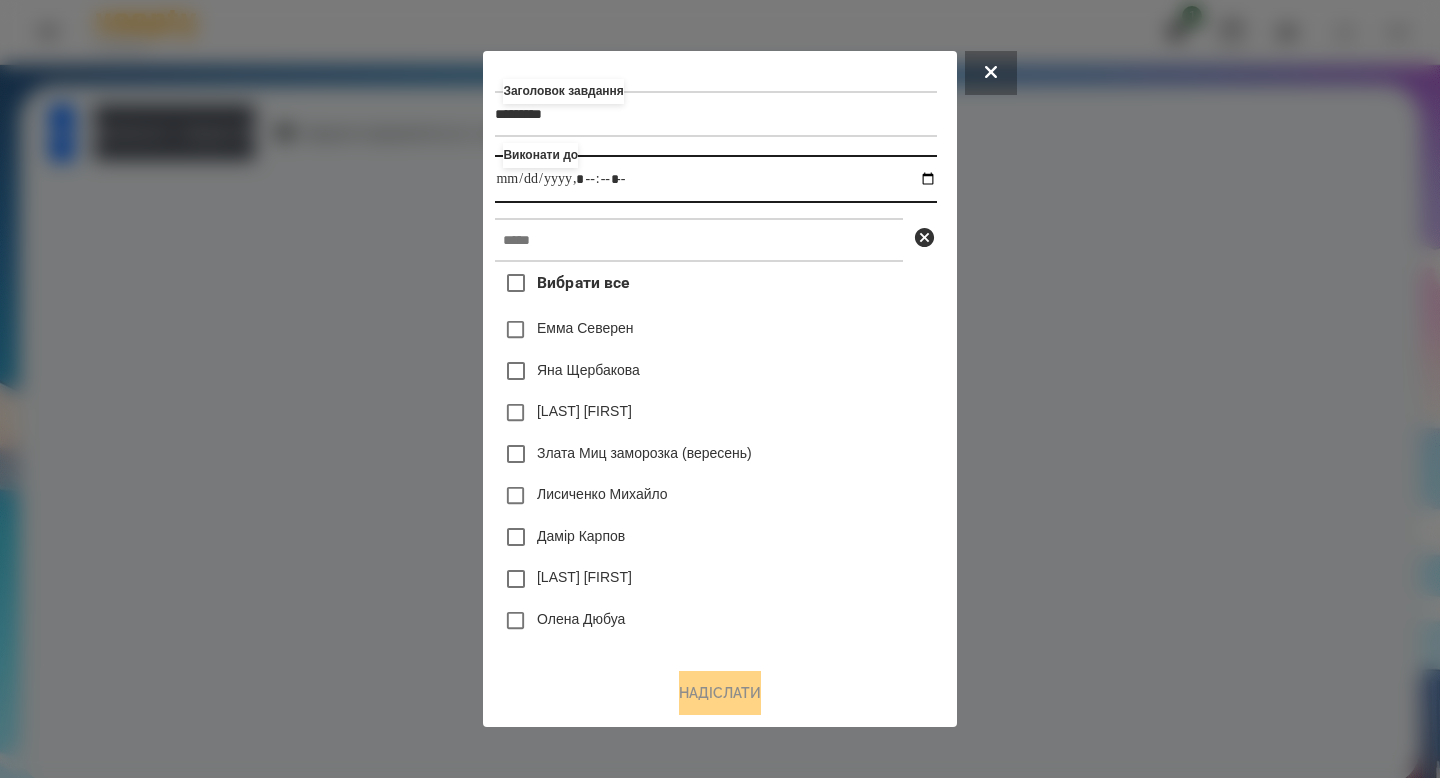 click at bounding box center [715, 179] 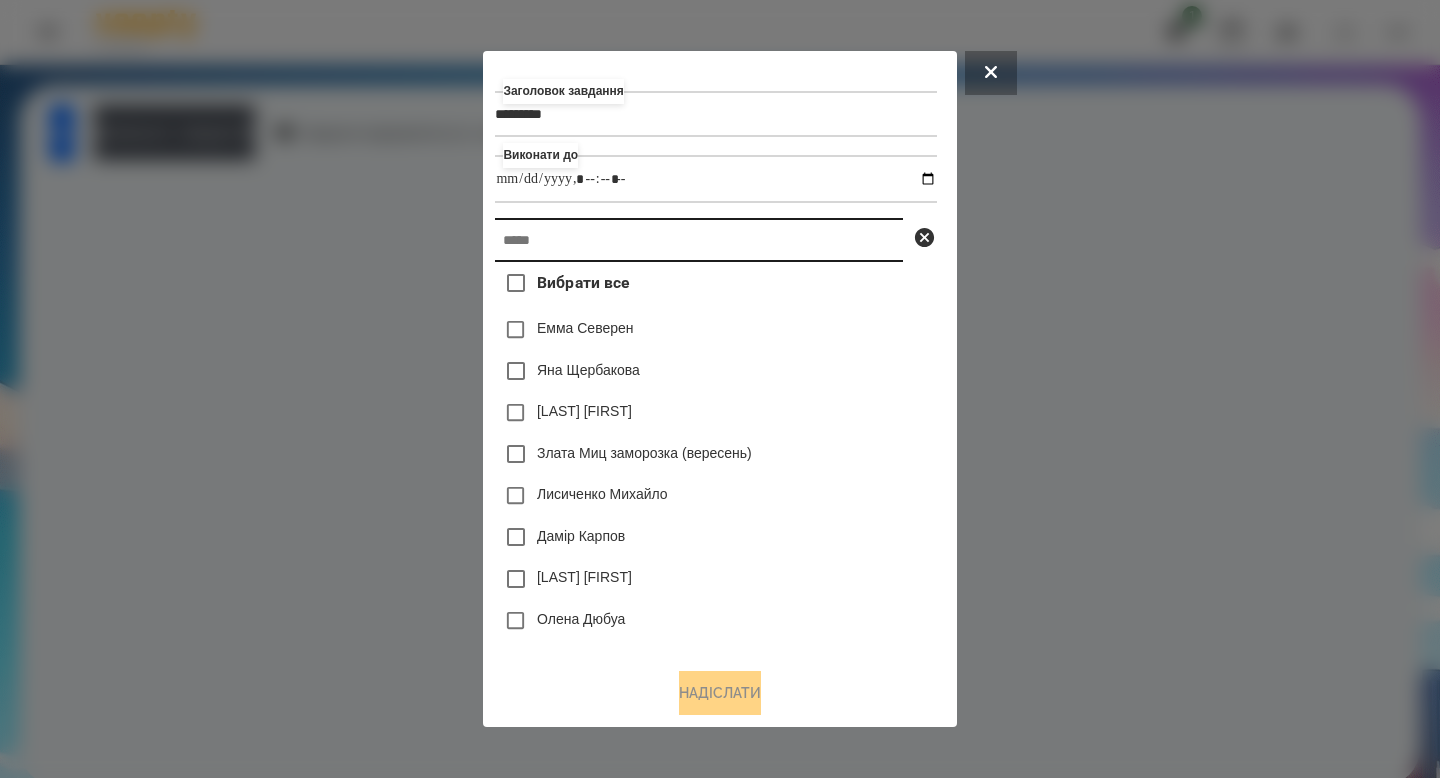 click at bounding box center [699, 240] 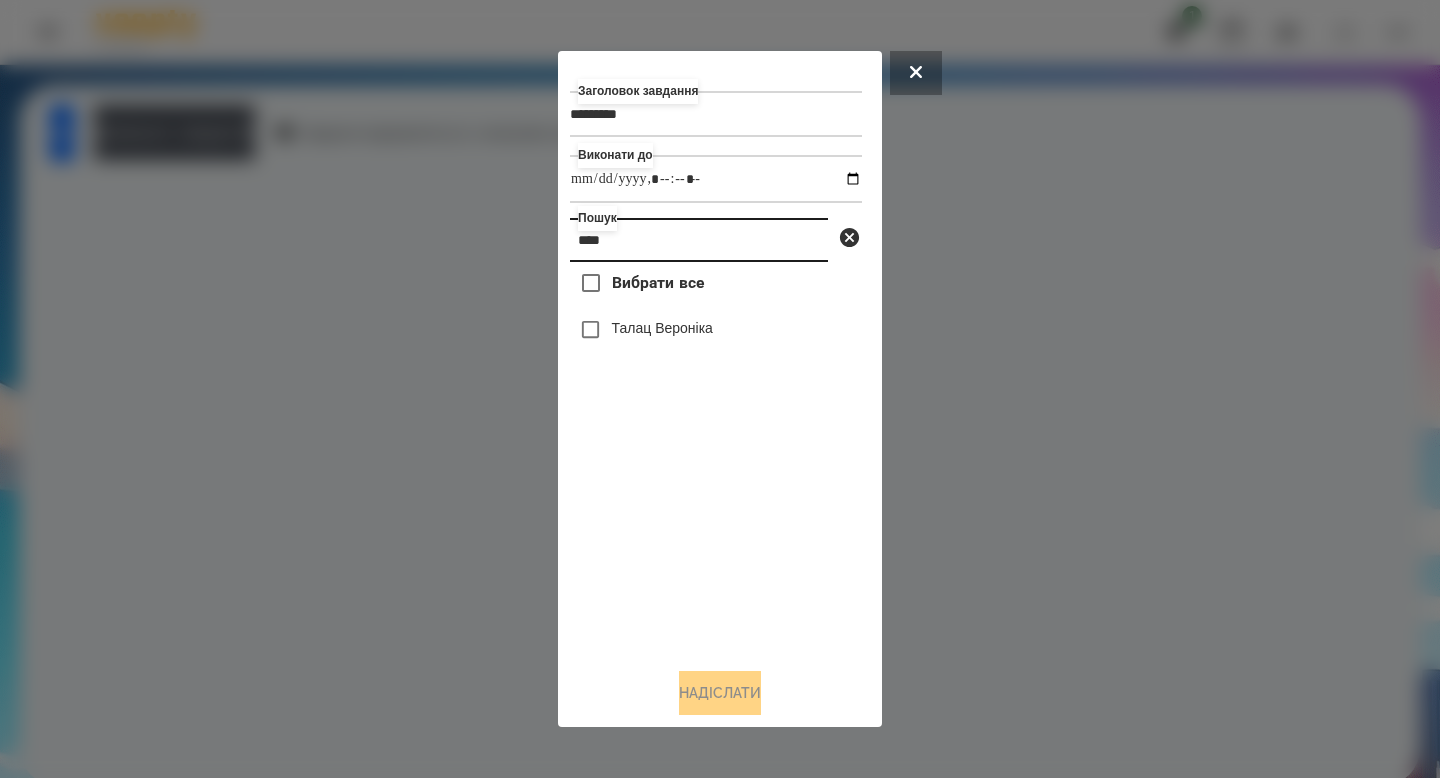 type on "****" 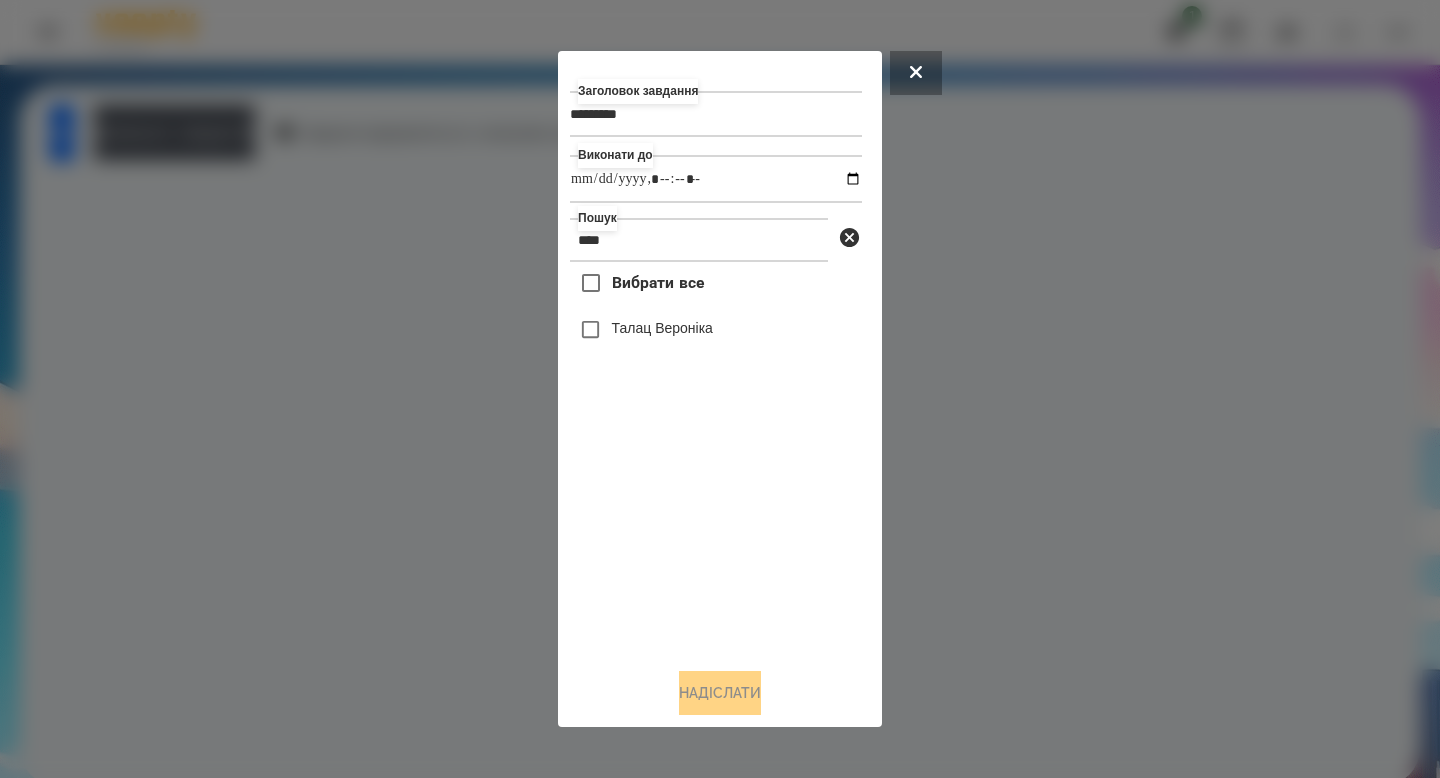 click on "Талац Вероніка" at bounding box center [662, 328] 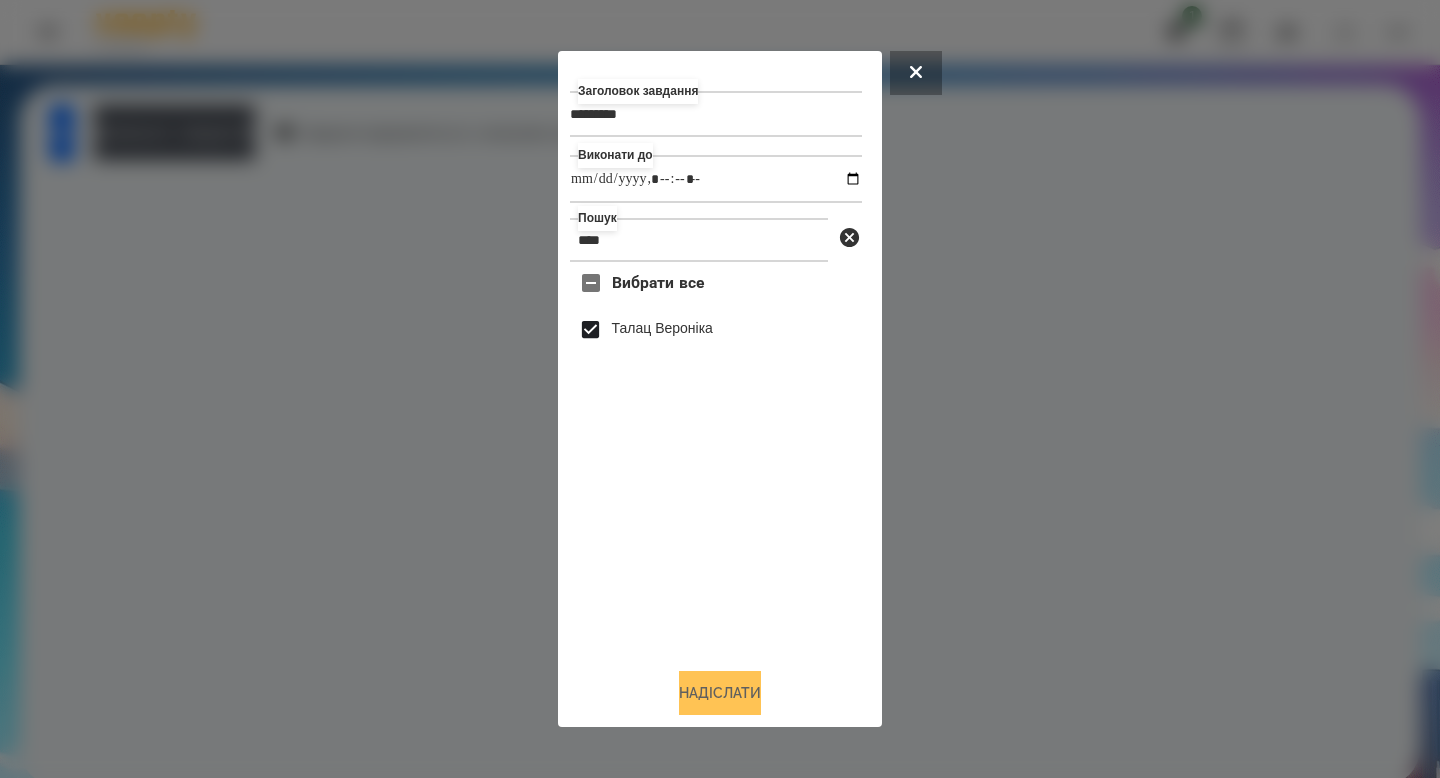 click on "Надіслати" at bounding box center (720, 693) 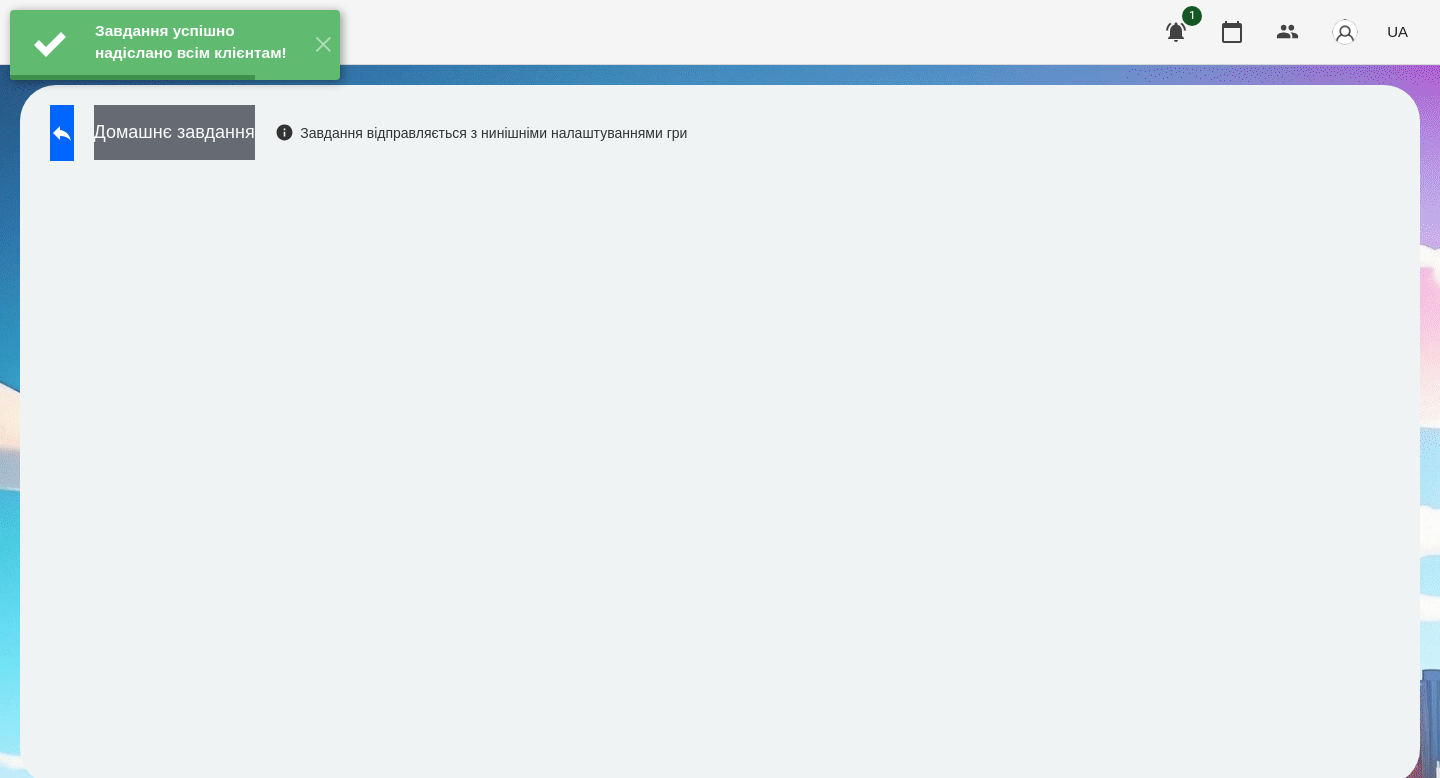 click on "Домашнє завдання" at bounding box center [174, 132] 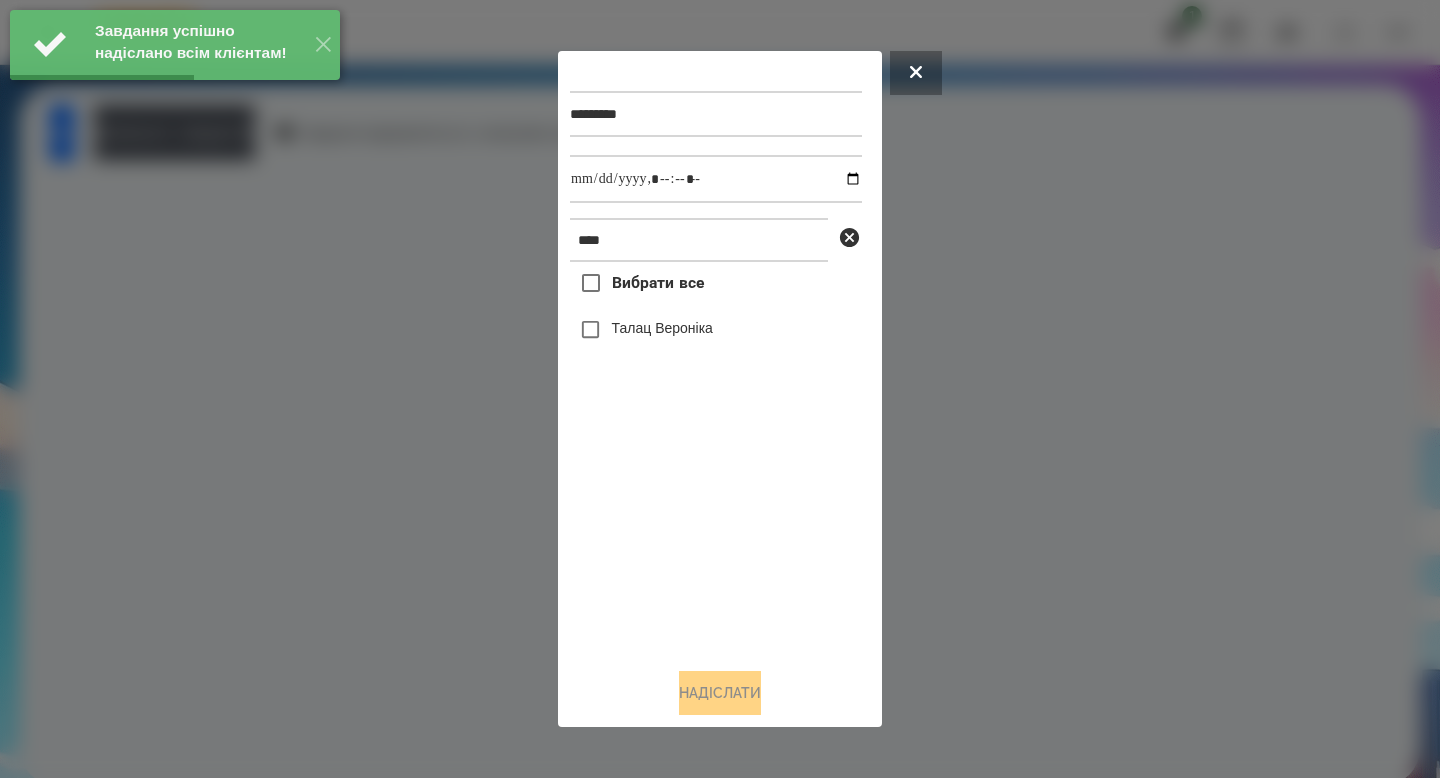 click on "Вибрати все" at bounding box center (658, 283) 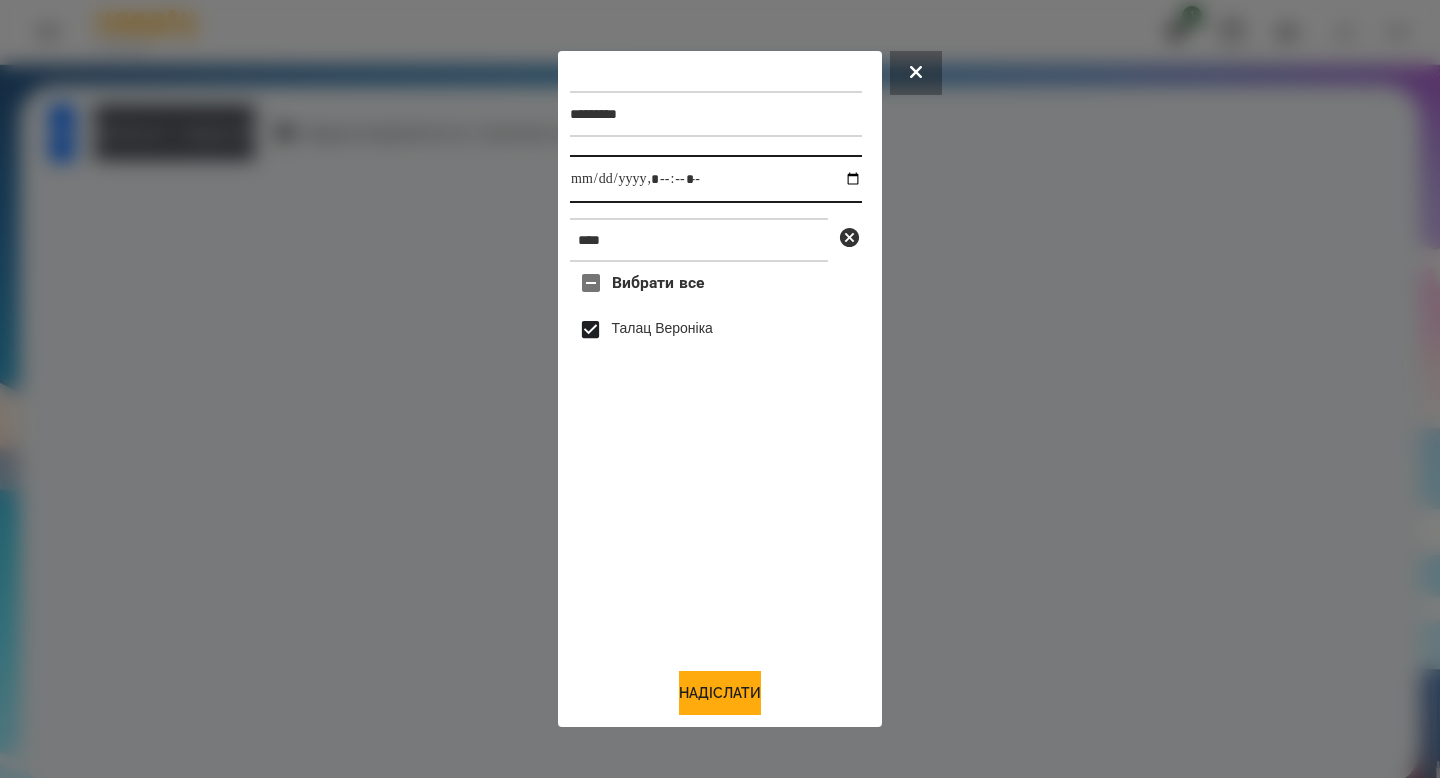 click at bounding box center [716, 179] 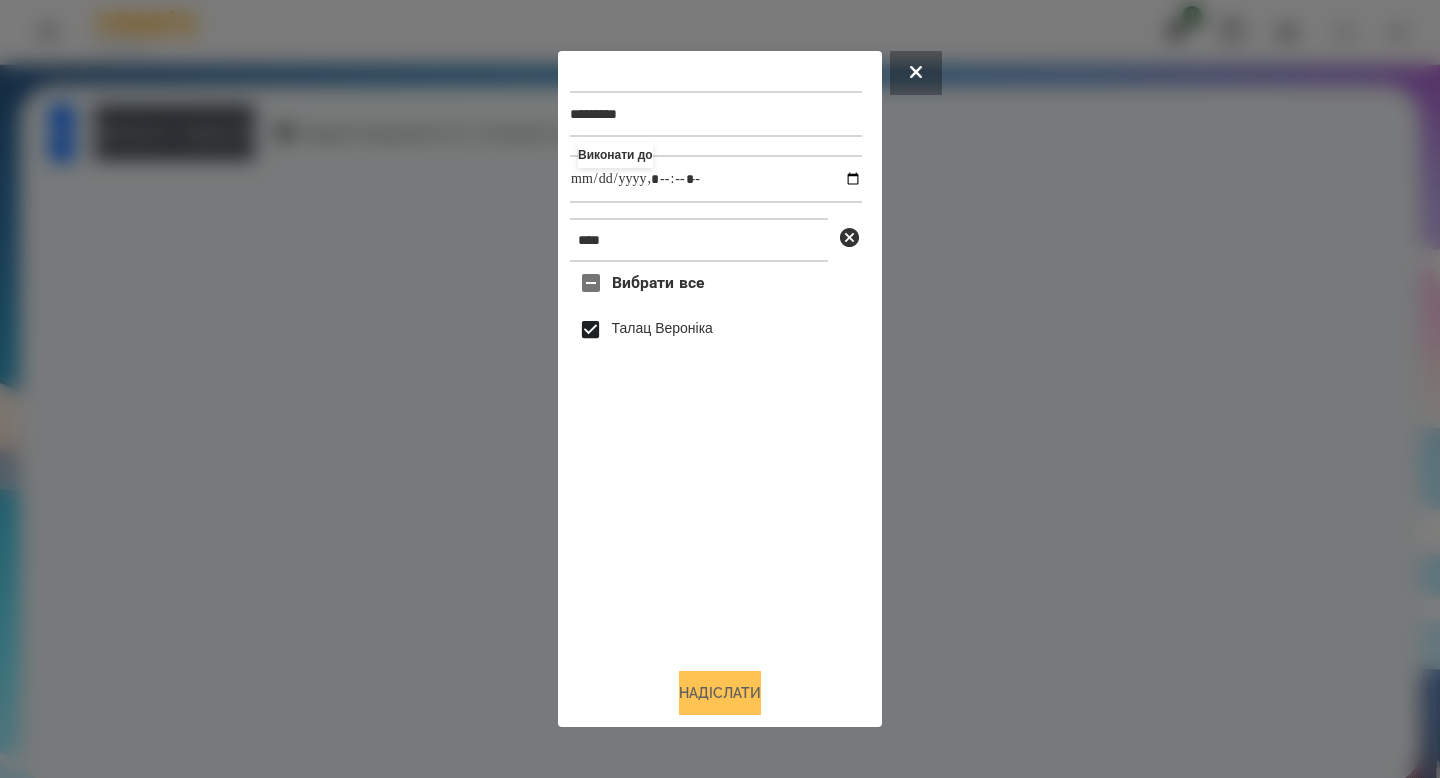 type on "**********" 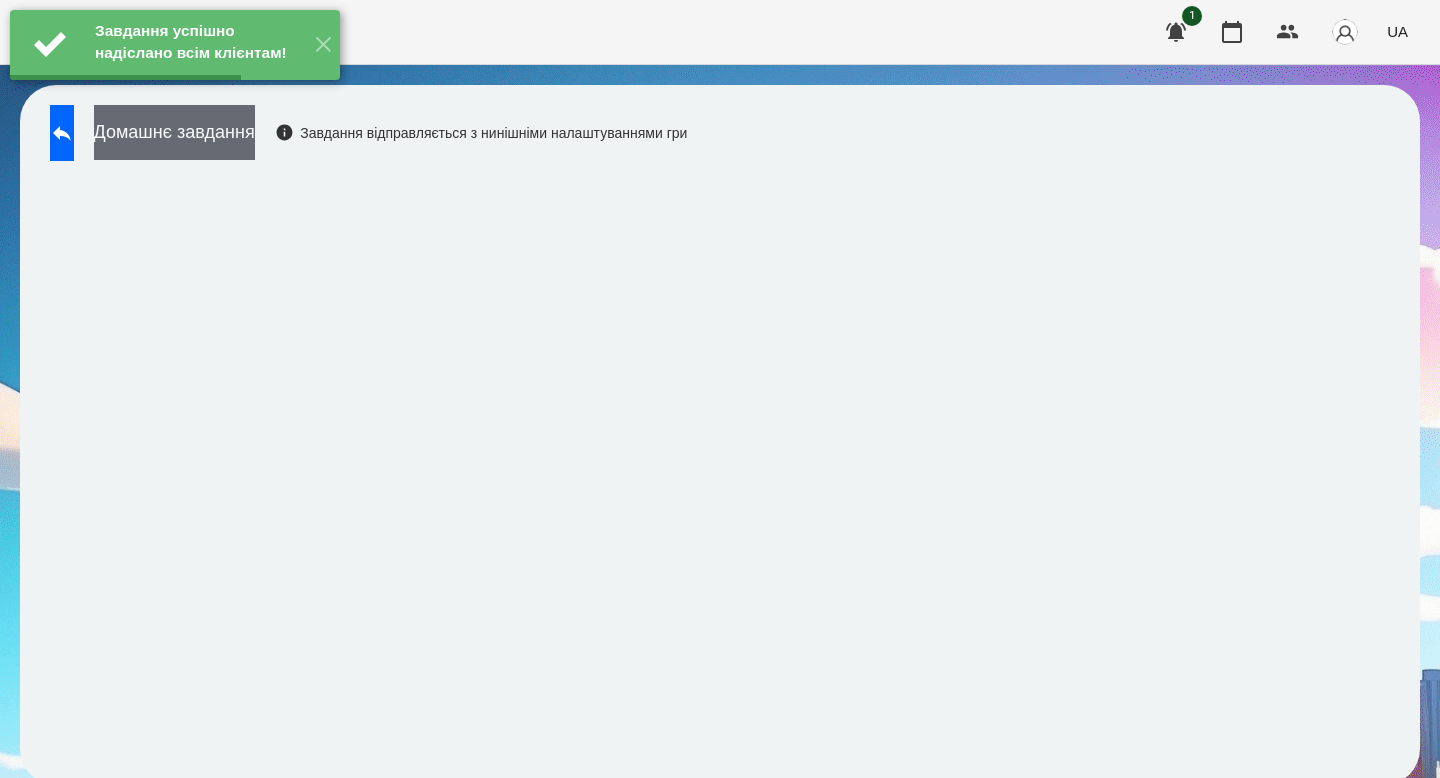 click on "Домашнє завдання" at bounding box center (174, 132) 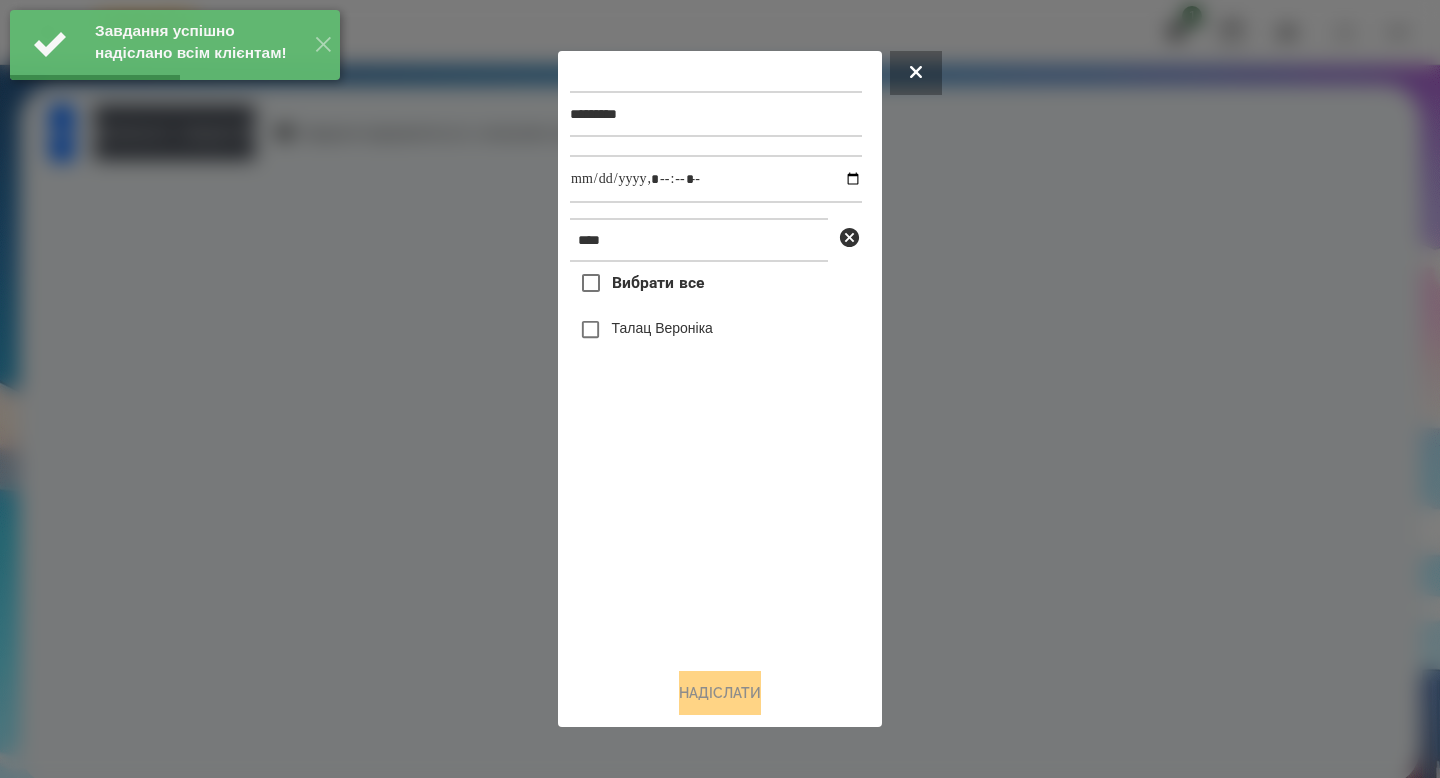 click on "Талац Вероніка" at bounding box center [662, 328] 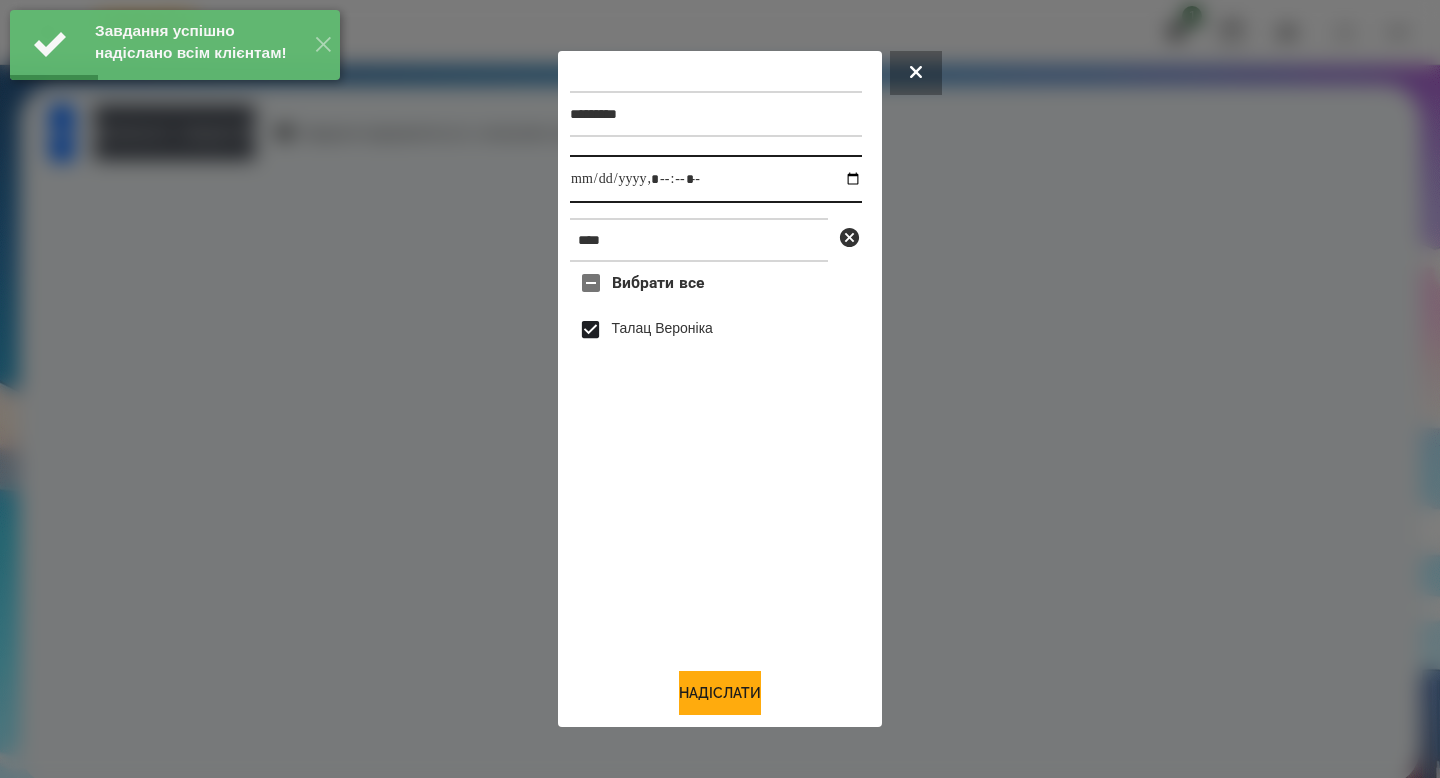 click at bounding box center [716, 179] 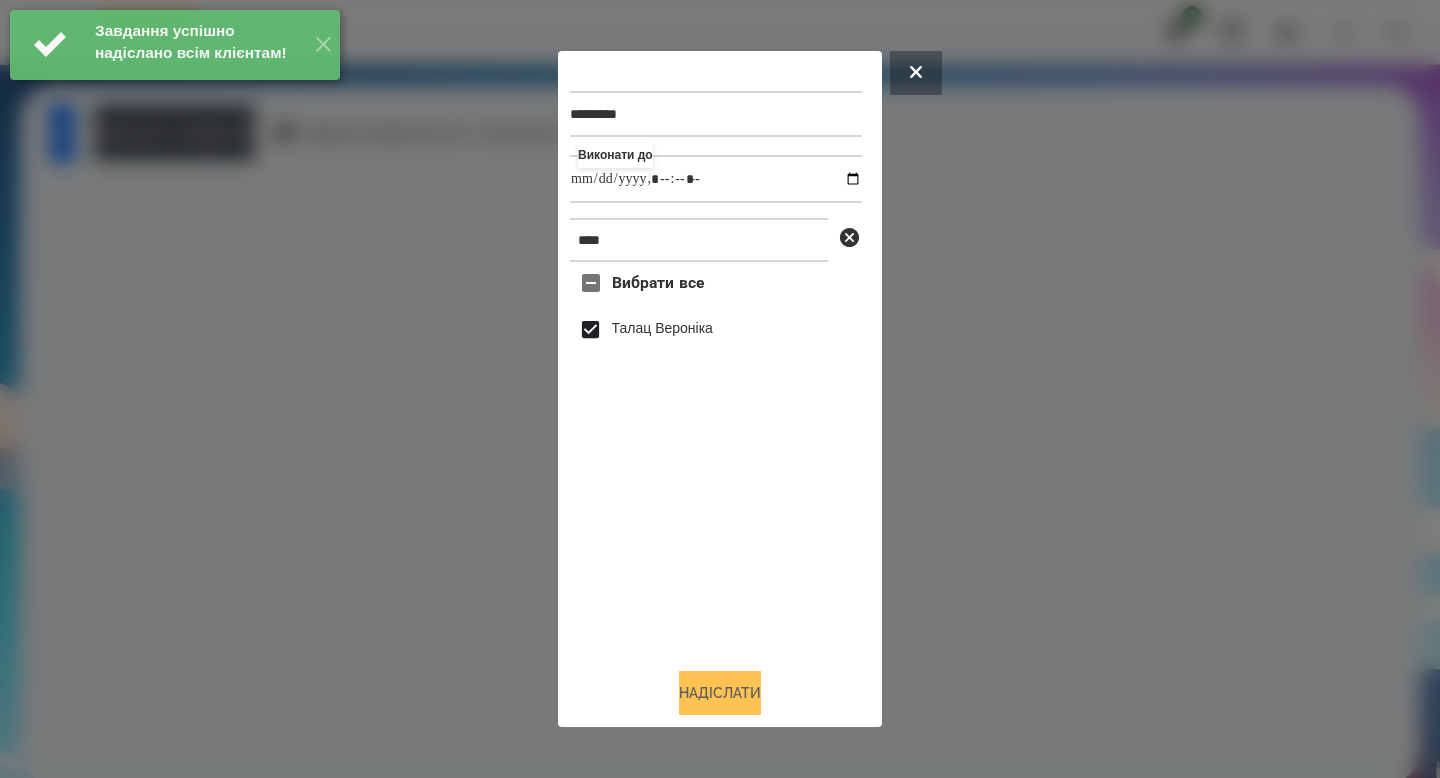 type on "**********" 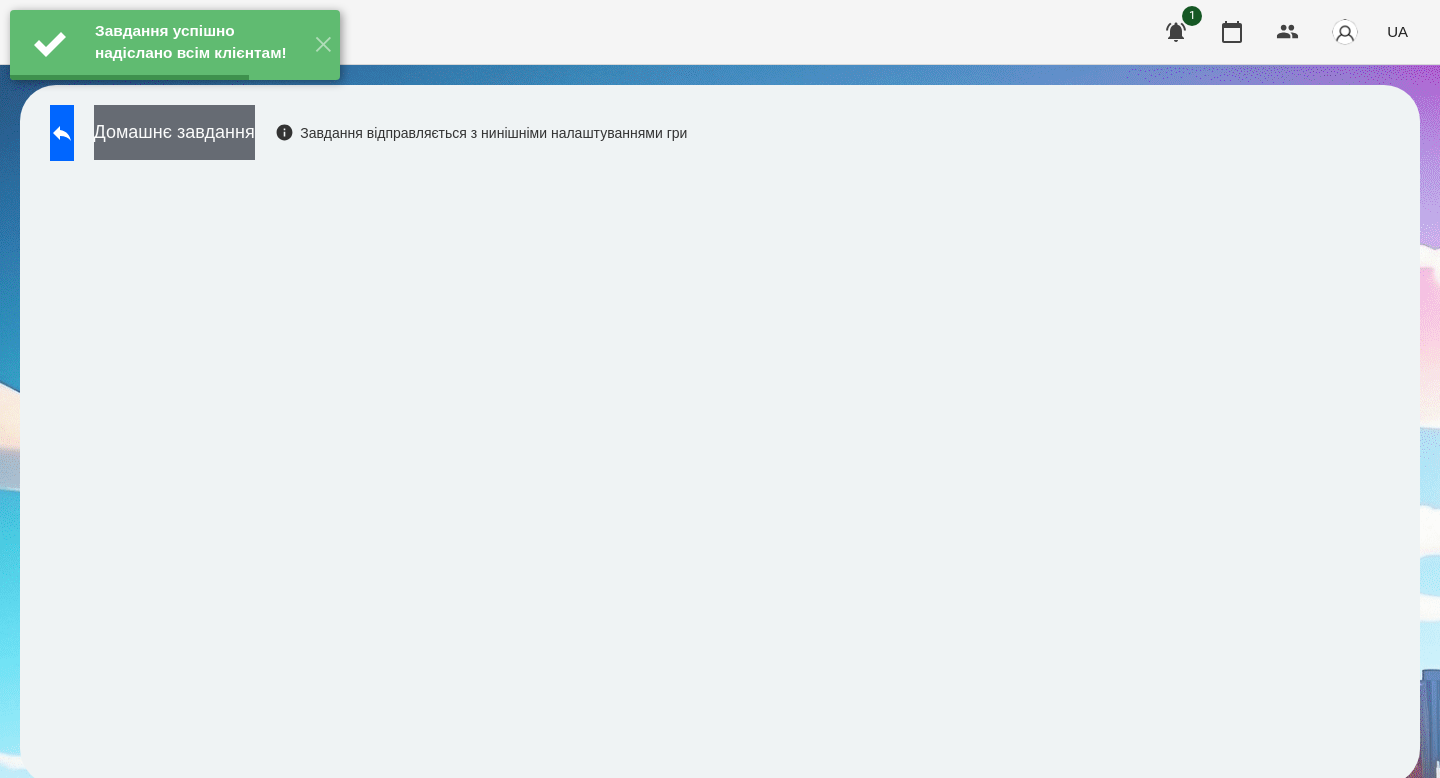 click on "Домашнє завдання" at bounding box center (174, 132) 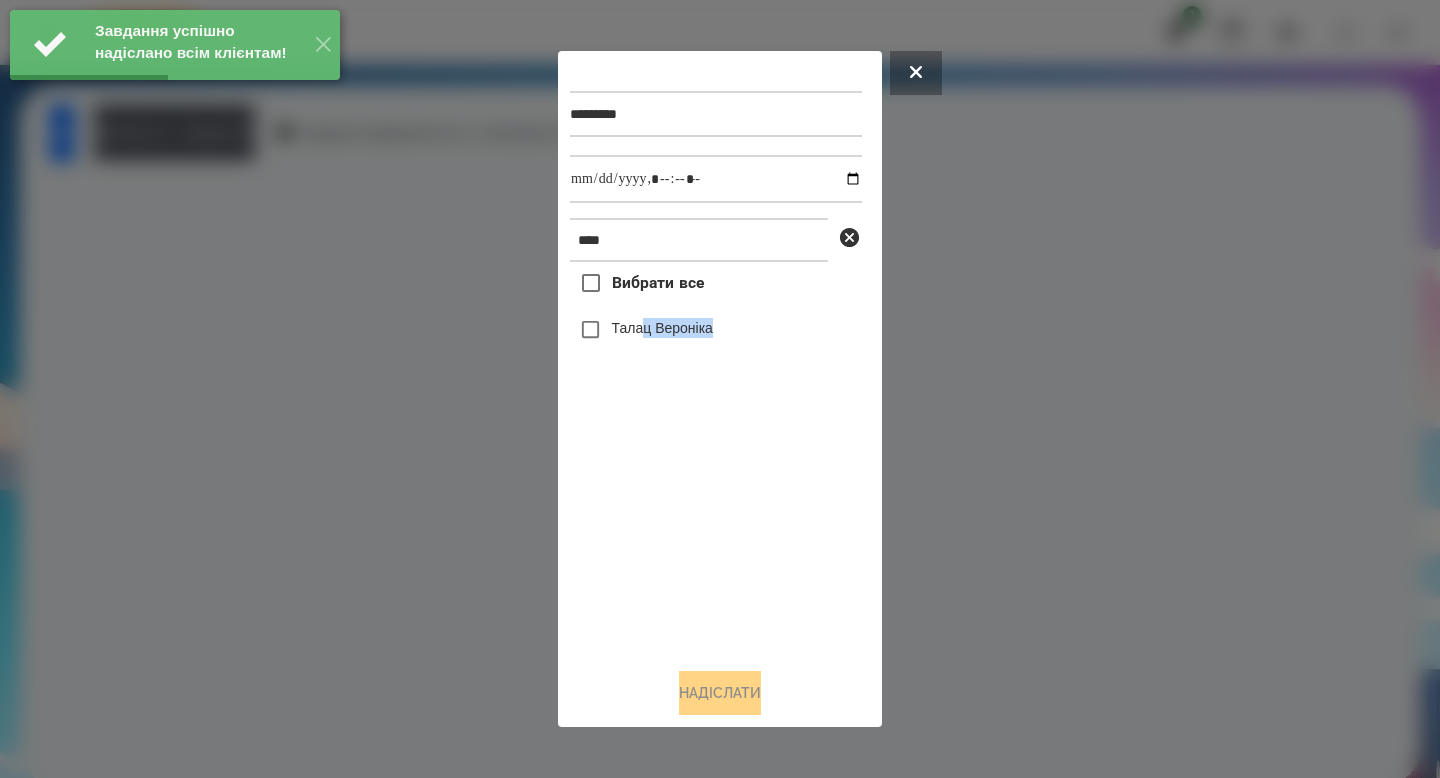click on "Талац Вероніка" at bounding box center (716, 330) 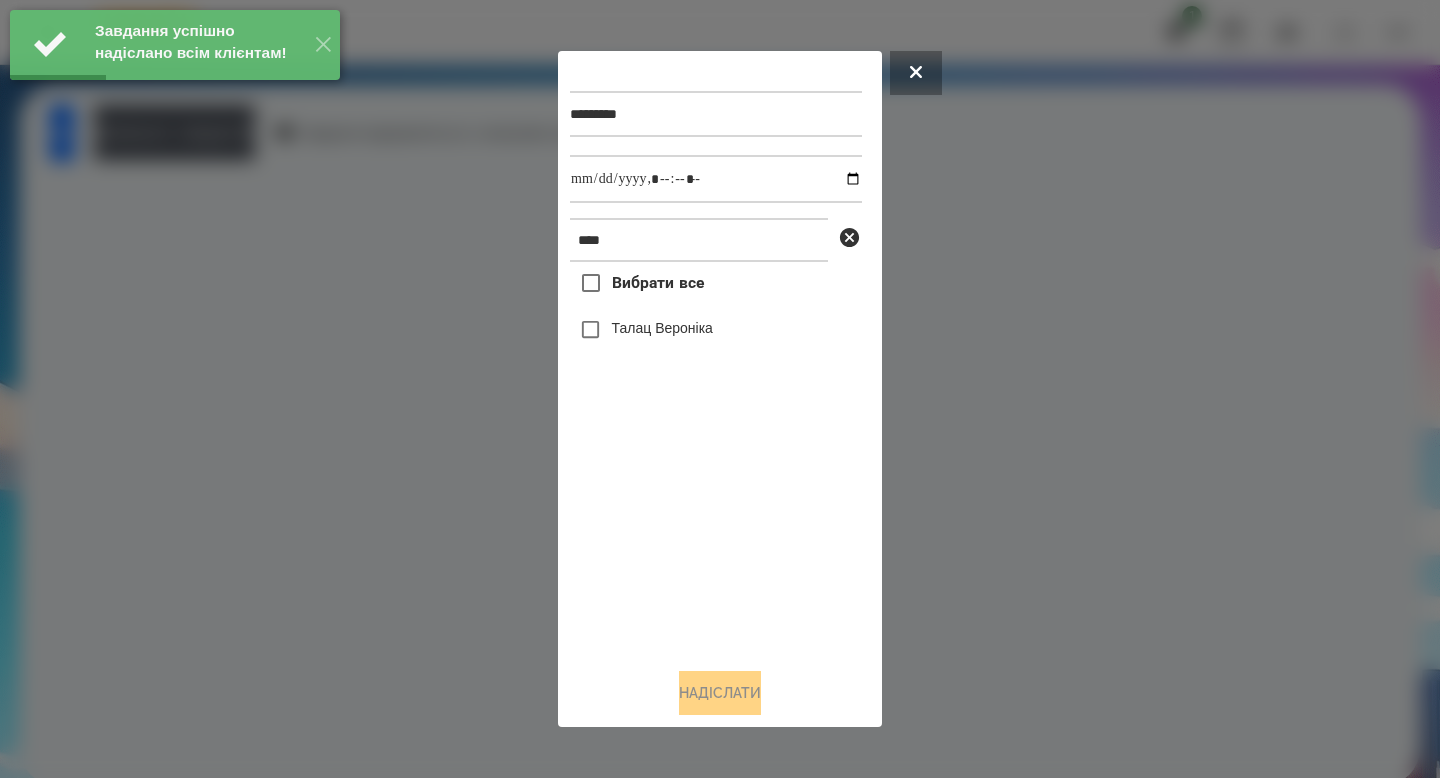 click on "Талац Вероніка" at bounding box center (662, 328) 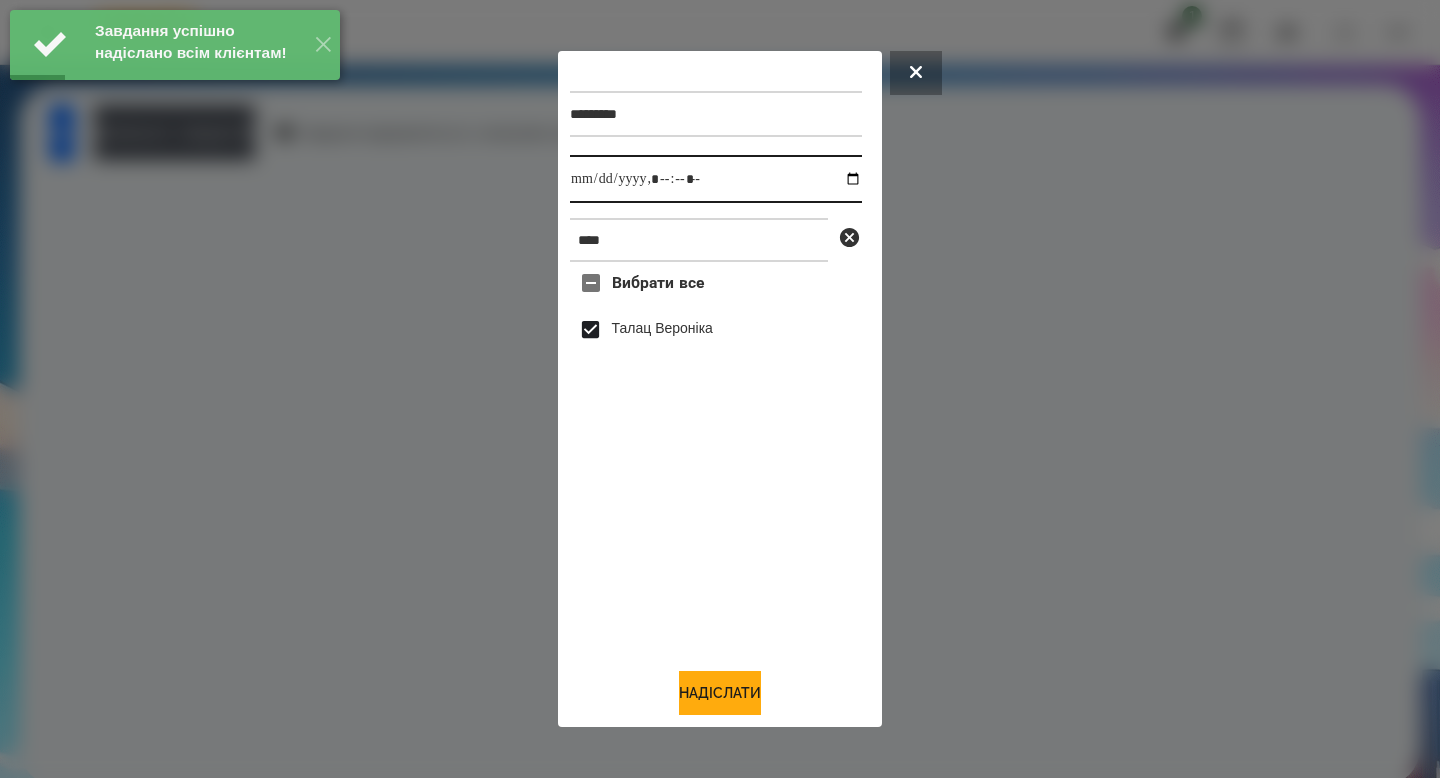 click at bounding box center [716, 179] 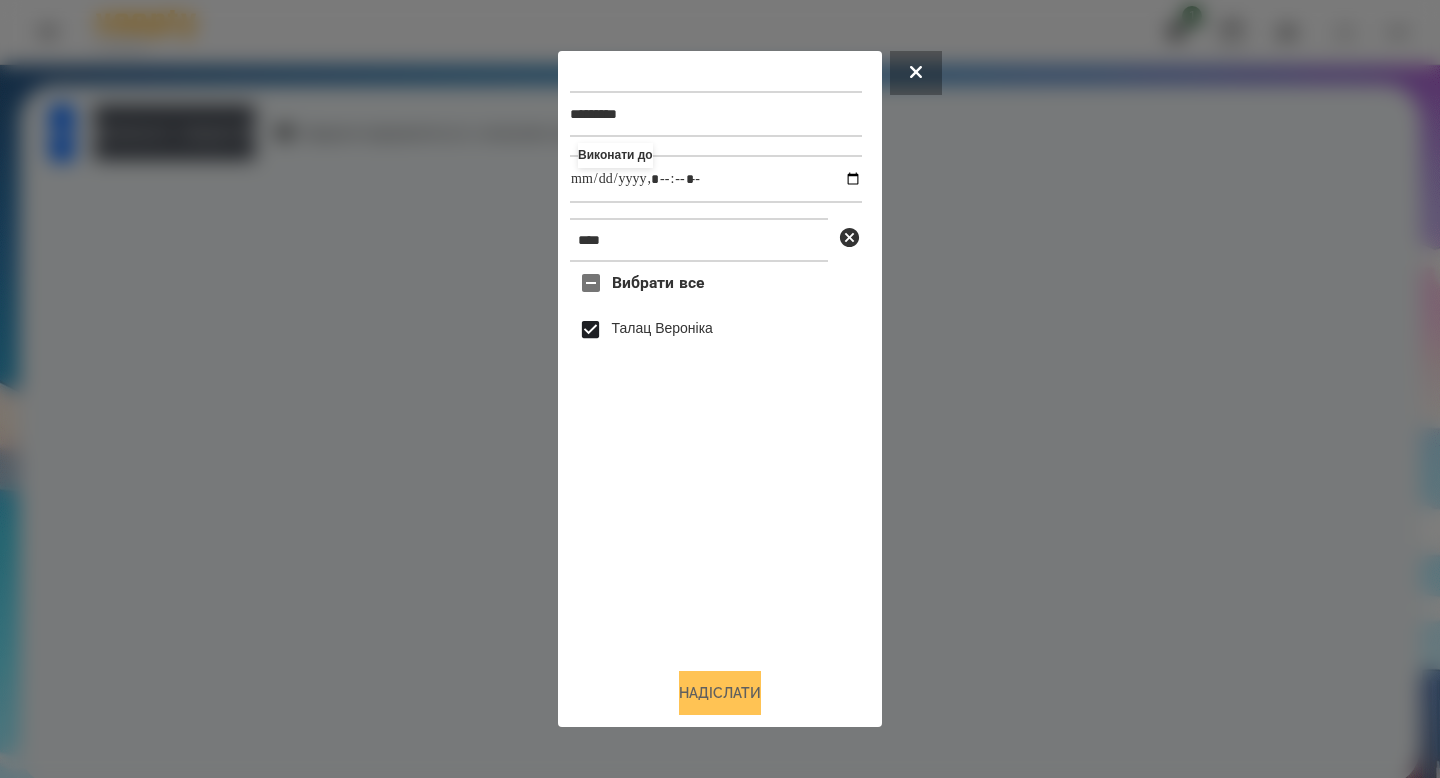 type on "**********" 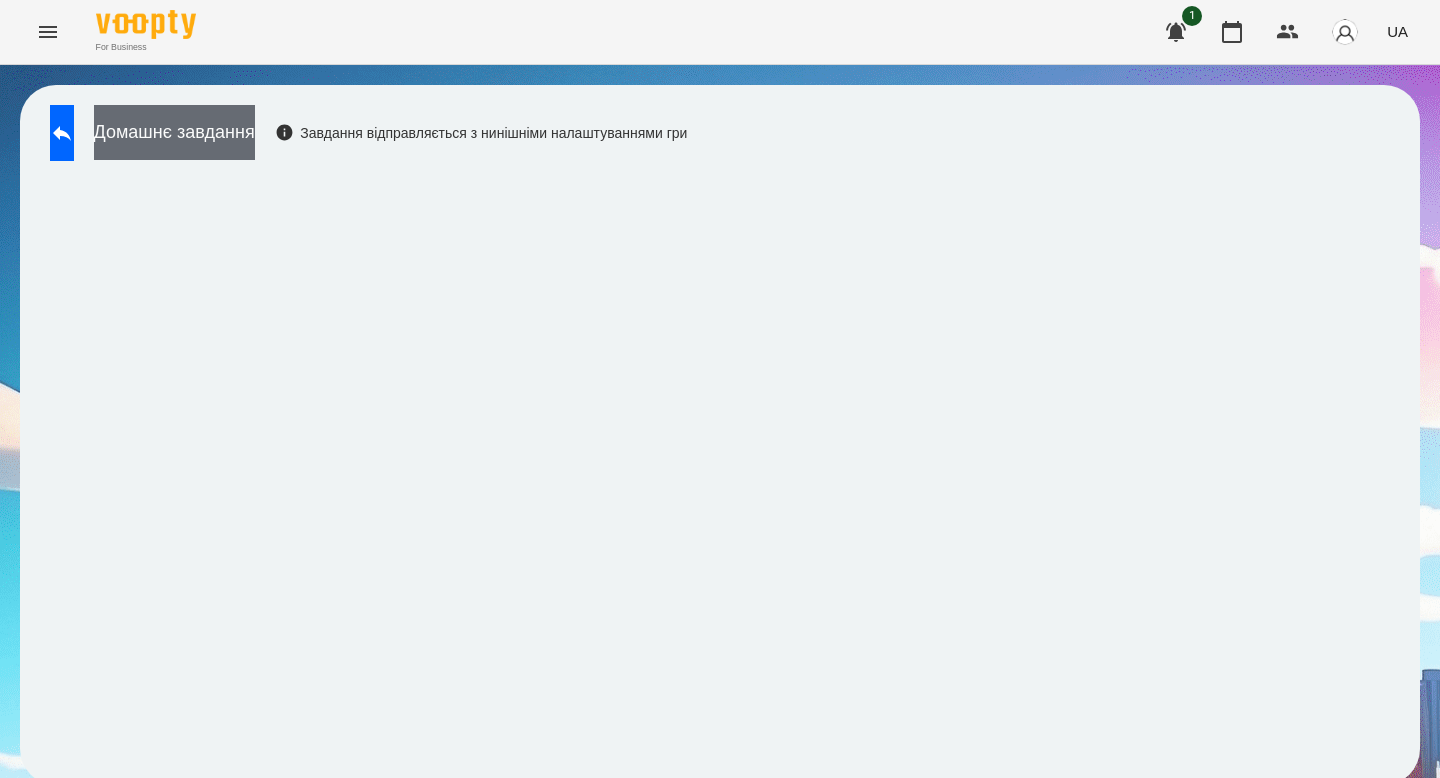 click on "Домашнє завдання" at bounding box center (174, 132) 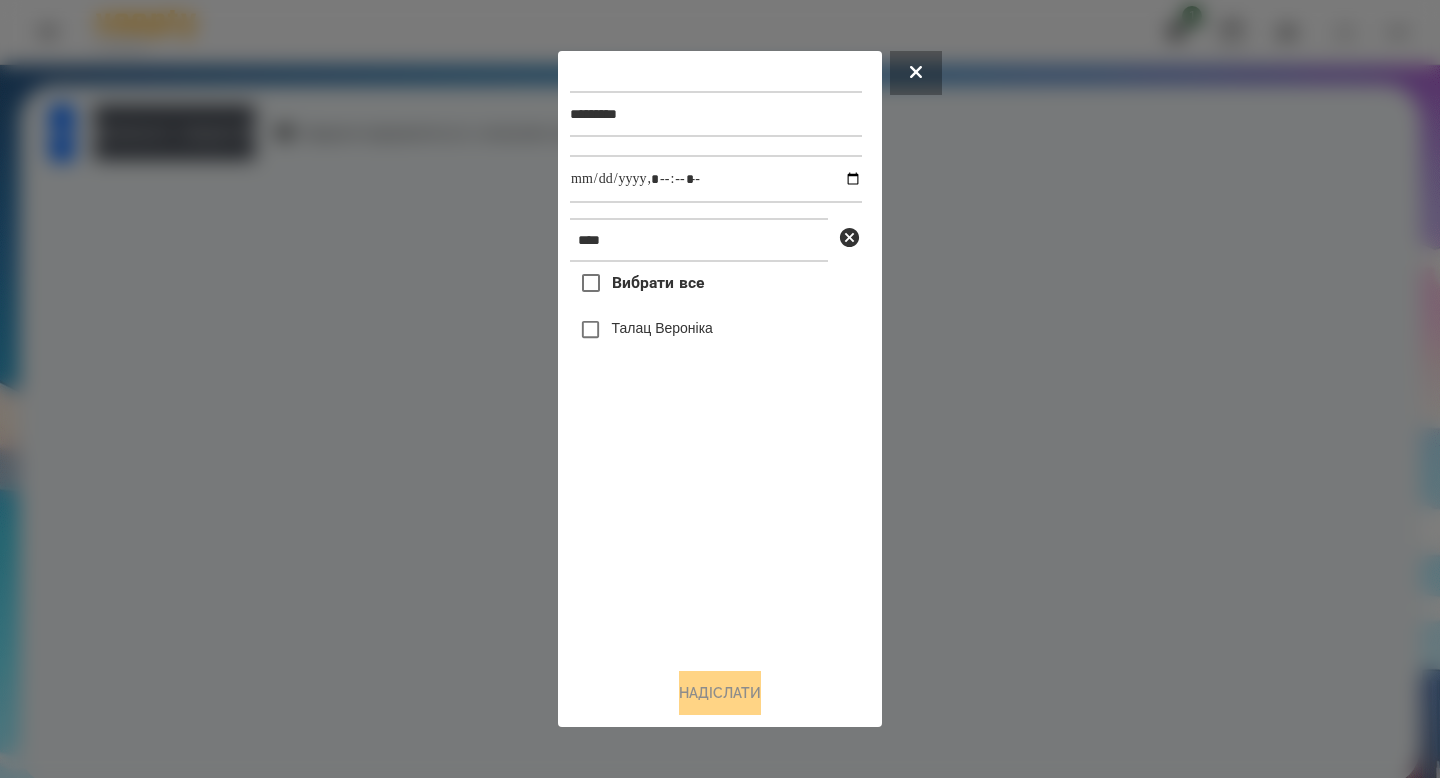 click on "Талац Вероніка" at bounding box center (662, 328) 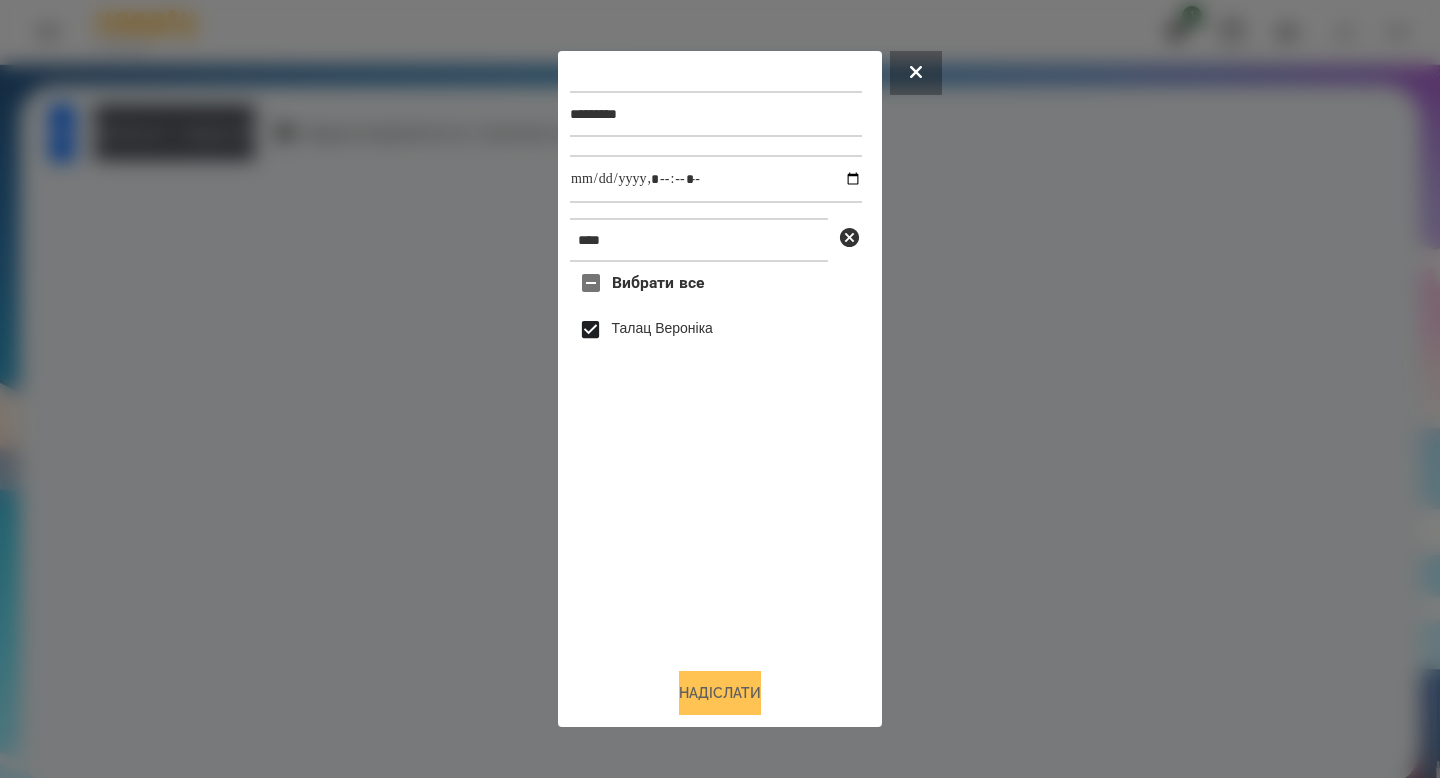 click on "Надіслати" at bounding box center [720, 693] 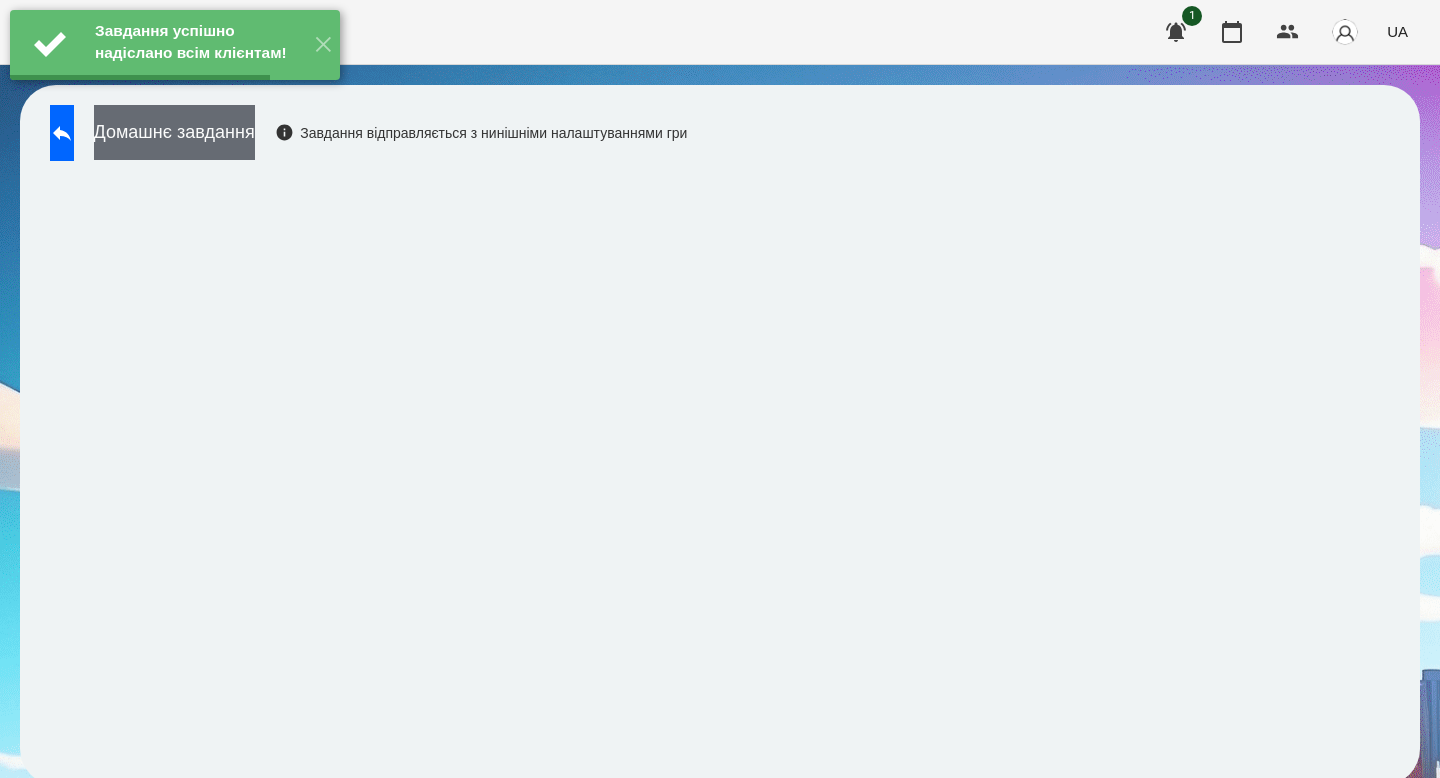 click on "Домашнє завдання" at bounding box center [174, 132] 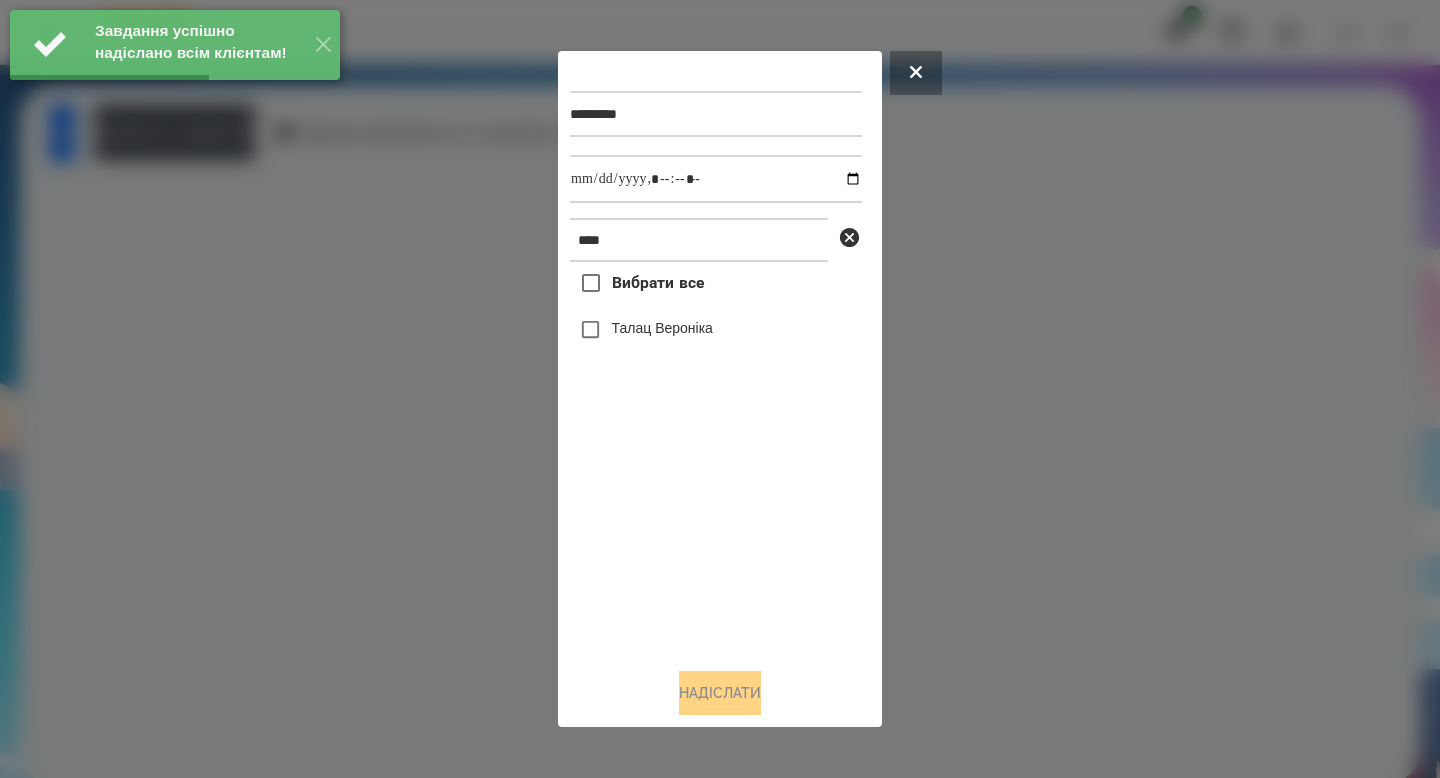 click on "Талац Вероніка" at bounding box center [716, 330] 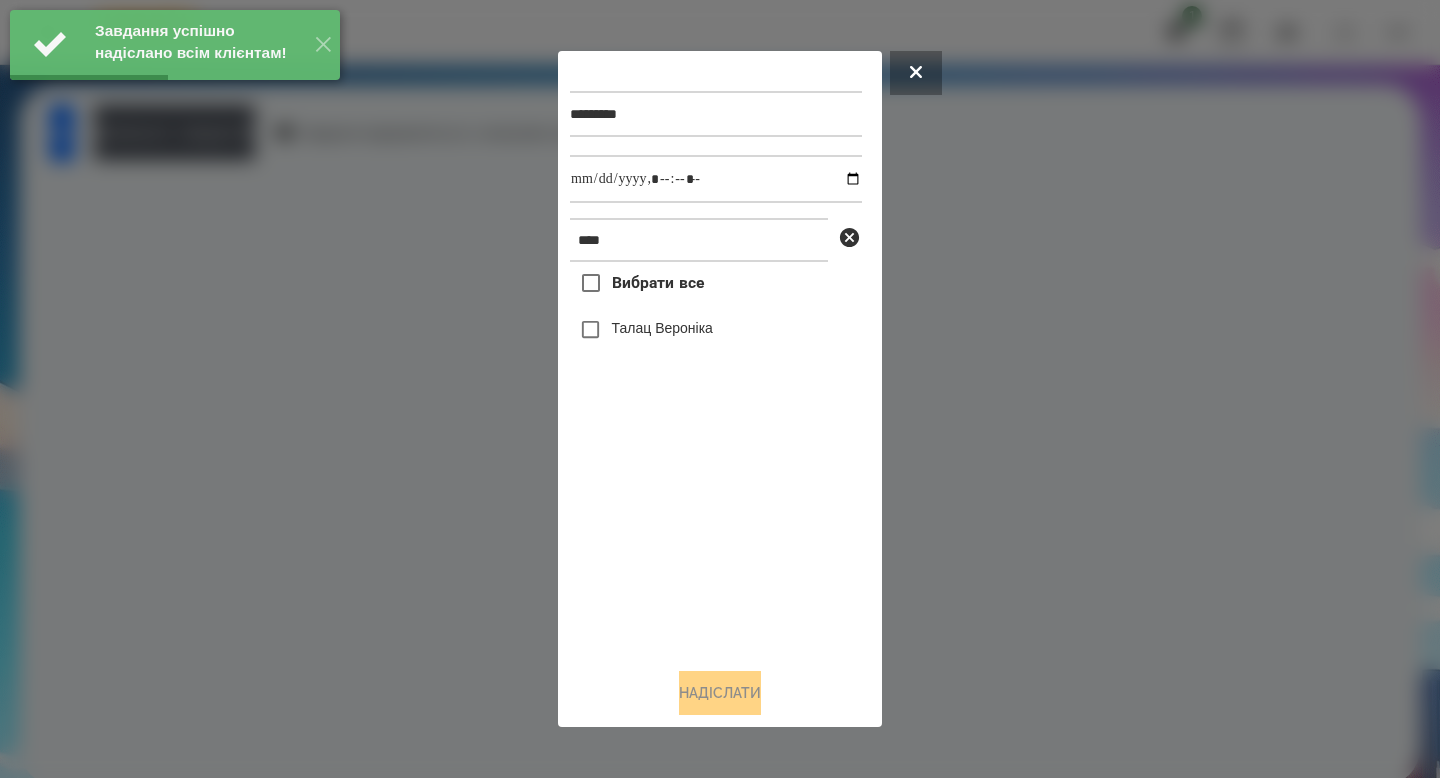 click on "Талац Вероніка" at bounding box center (662, 328) 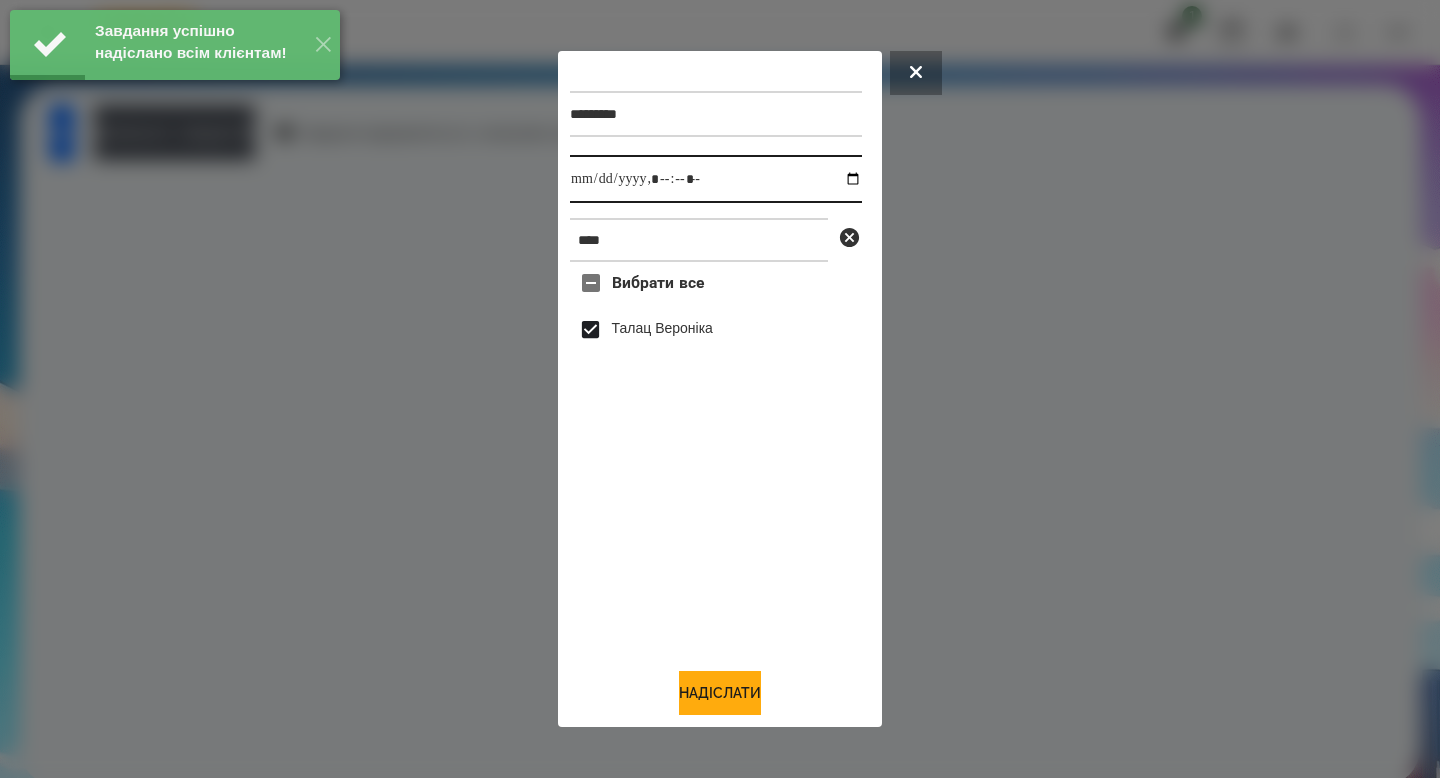click at bounding box center (716, 179) 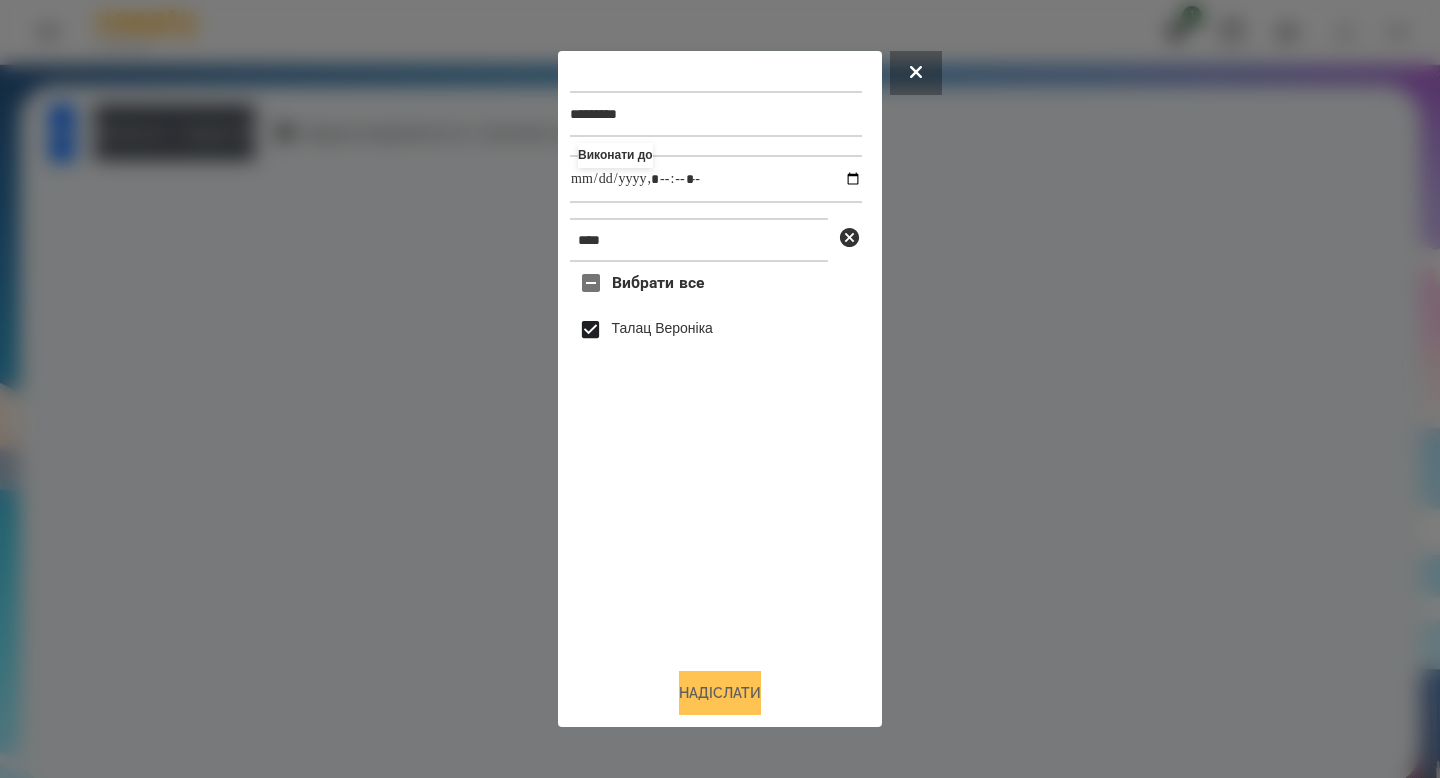 type on "**********" 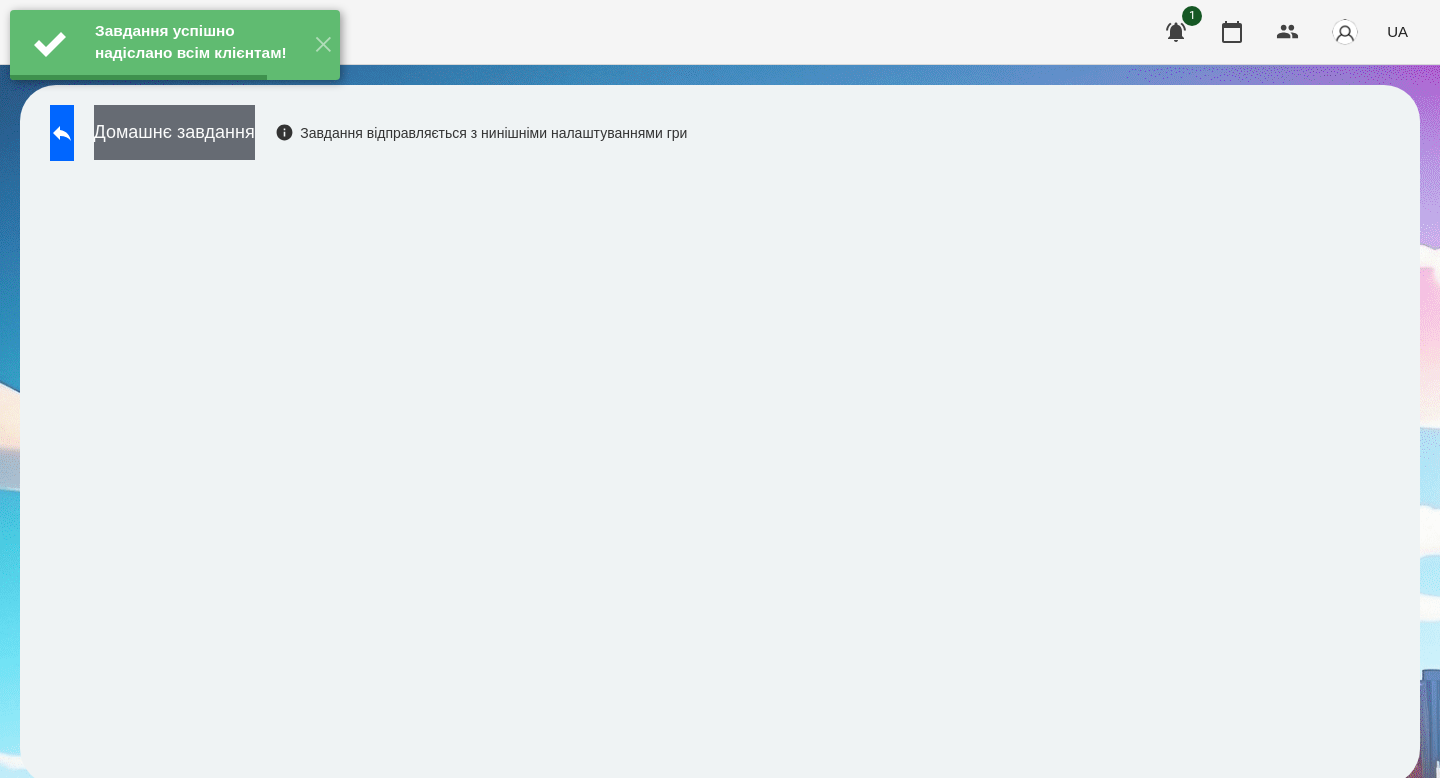 click on "Домашнє завдання" at bounding box center [174, 132] 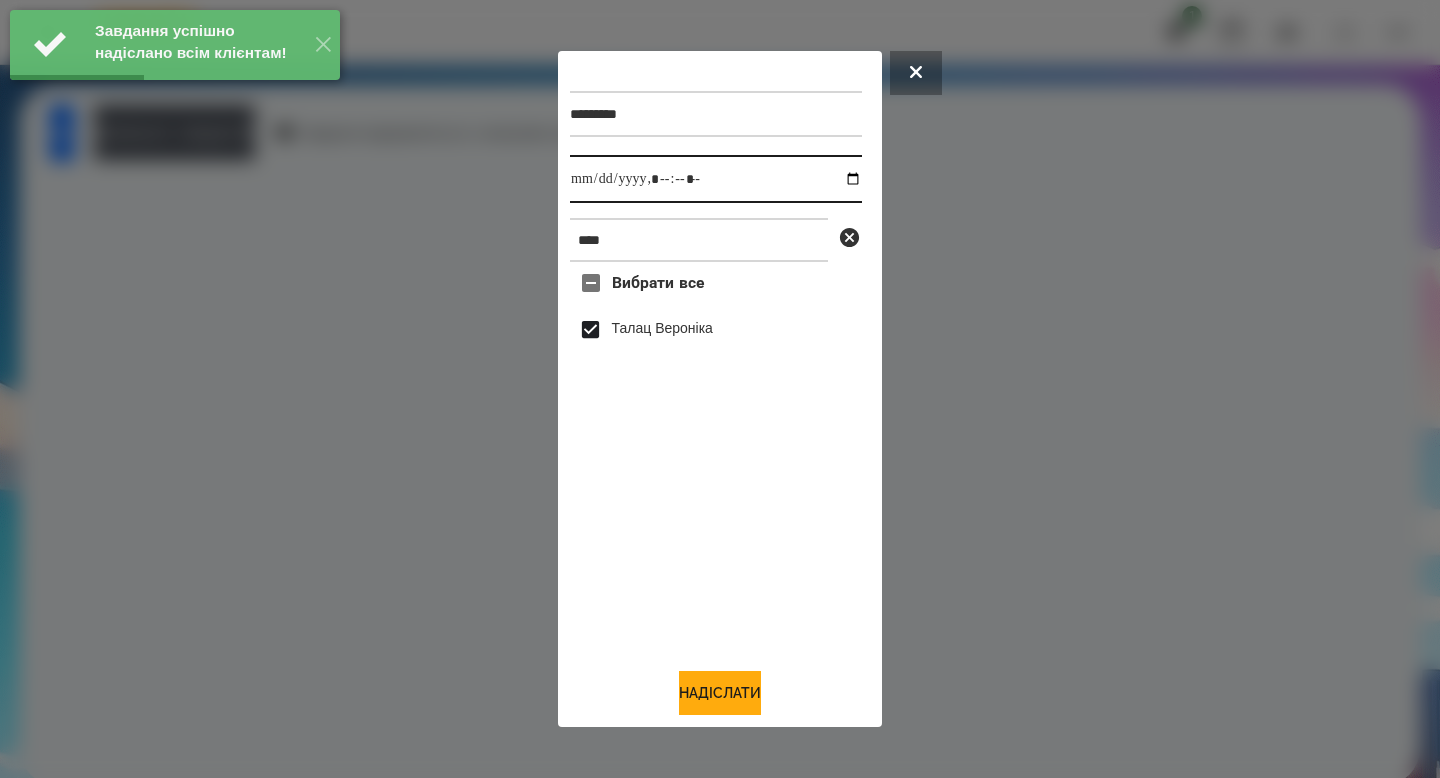click at bounding box center (716, 179) 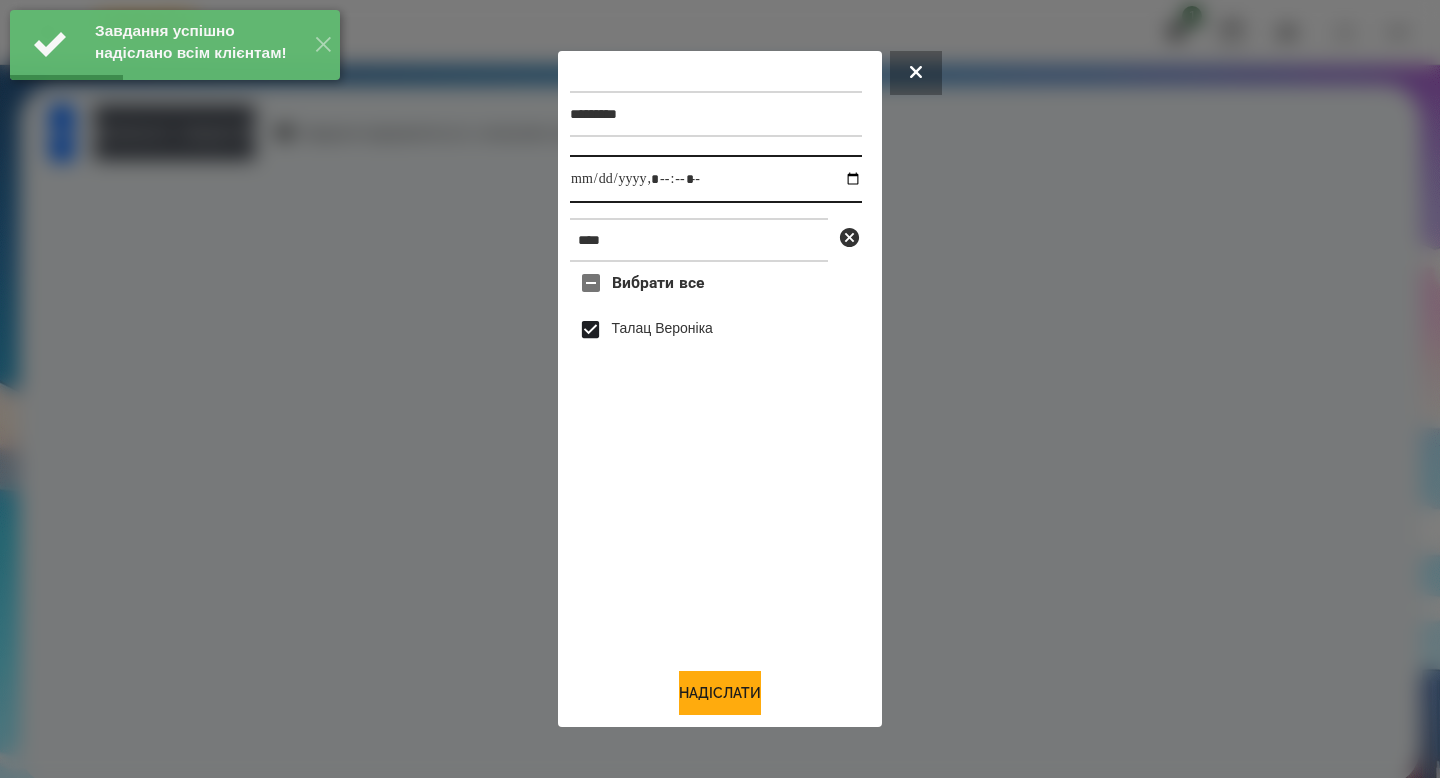 click at bounding box center [716, 179] 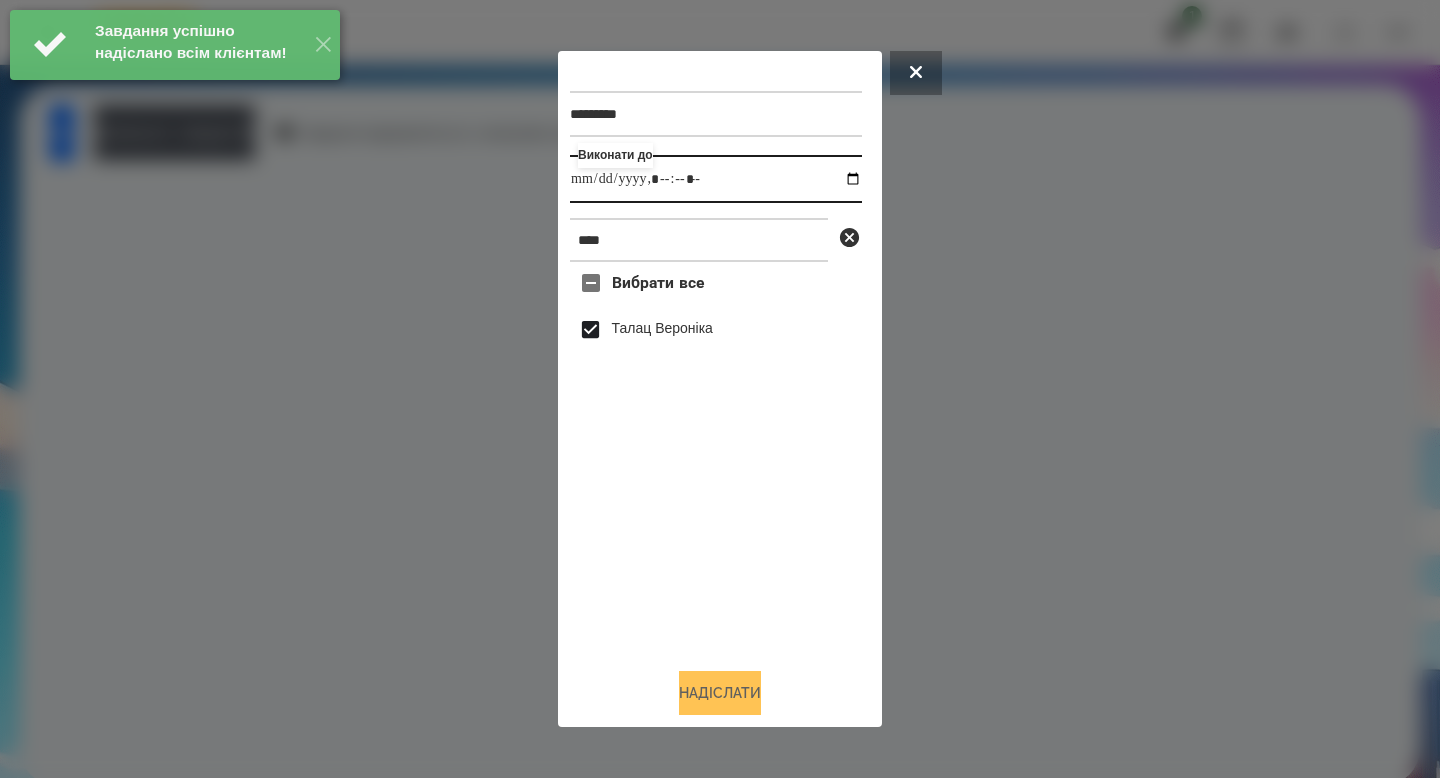 type on "**********" 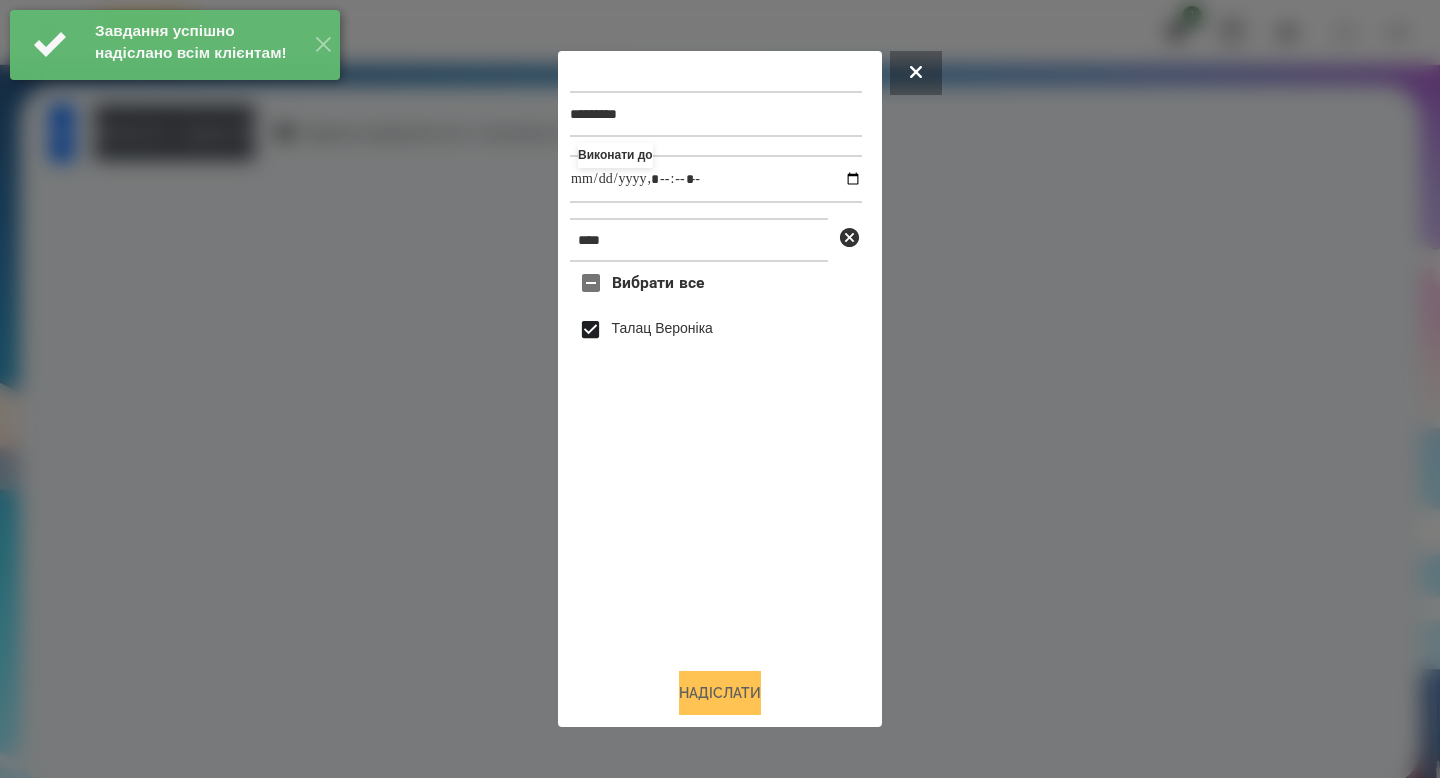click on "Надіслати" at bounding box center [720, 693] 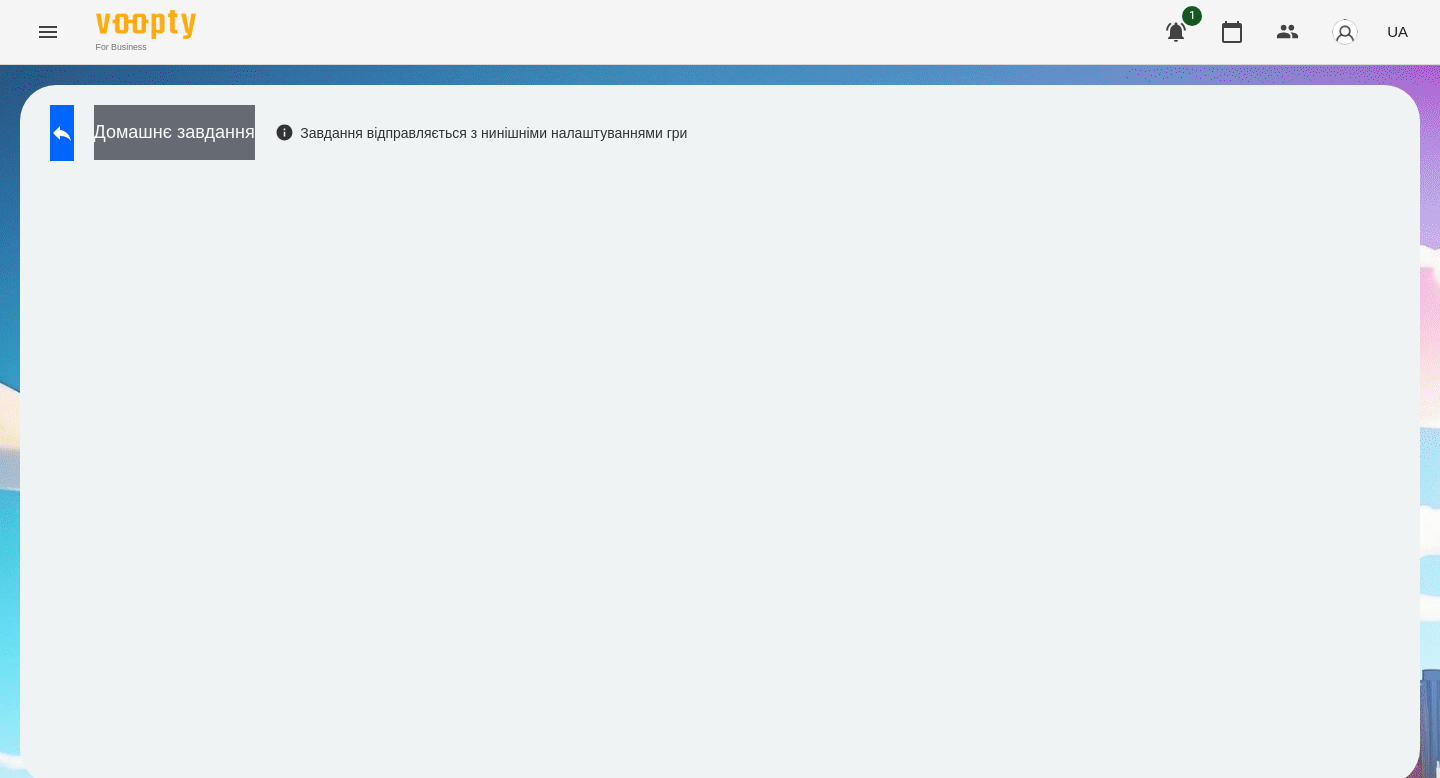 click on "Домашнє завдання" at bounding box center (174, 132) 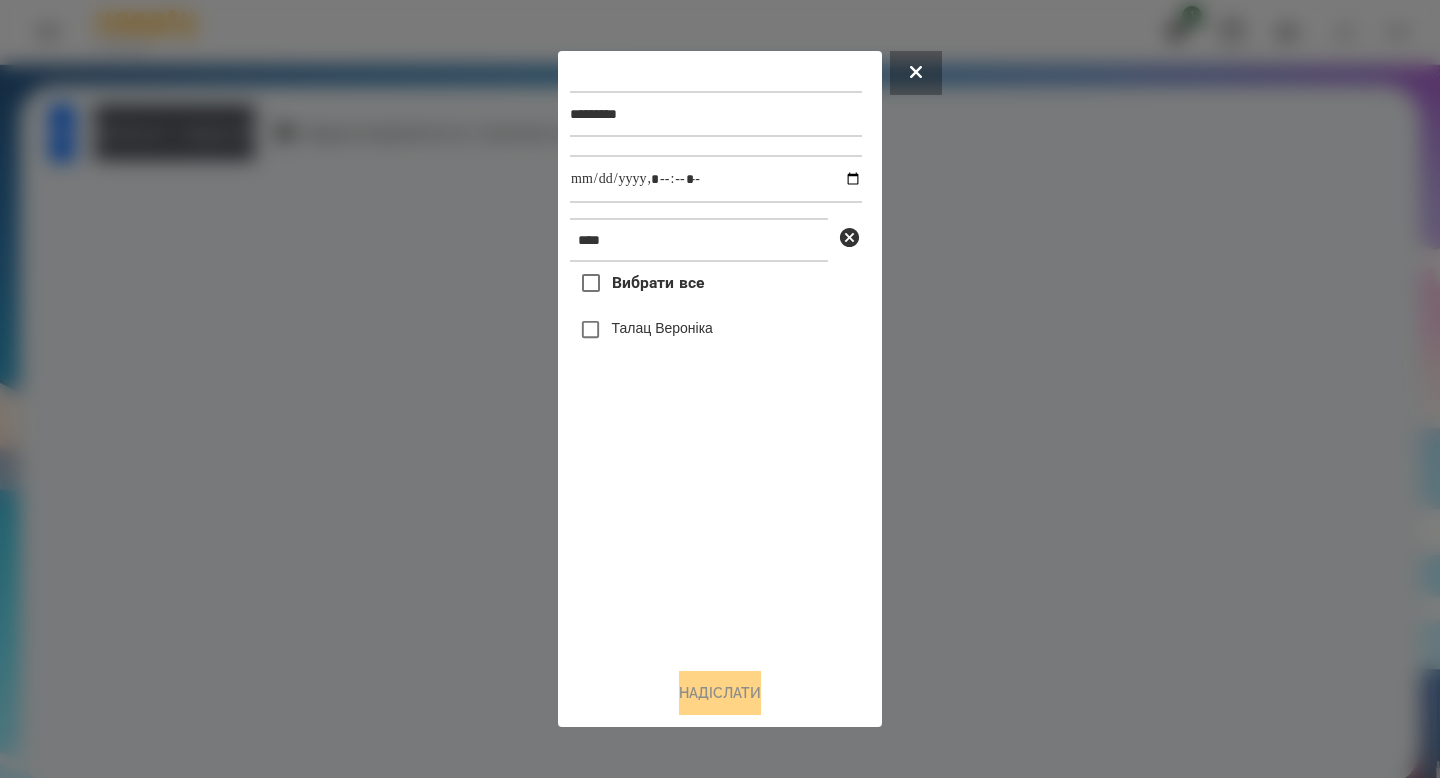 click on "Талац Вероніка" at bounding box center [662, 328] 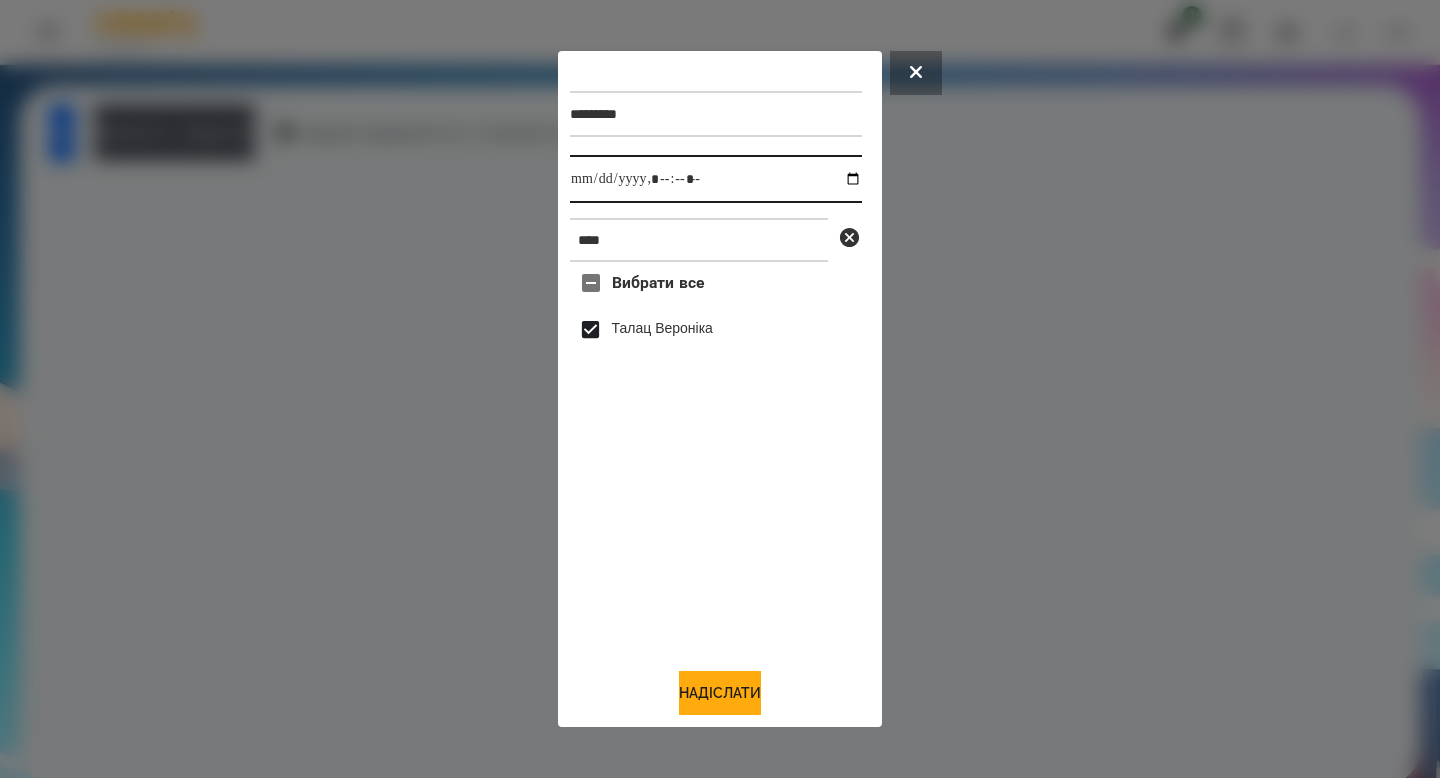 click at bounding box center (716, 179) 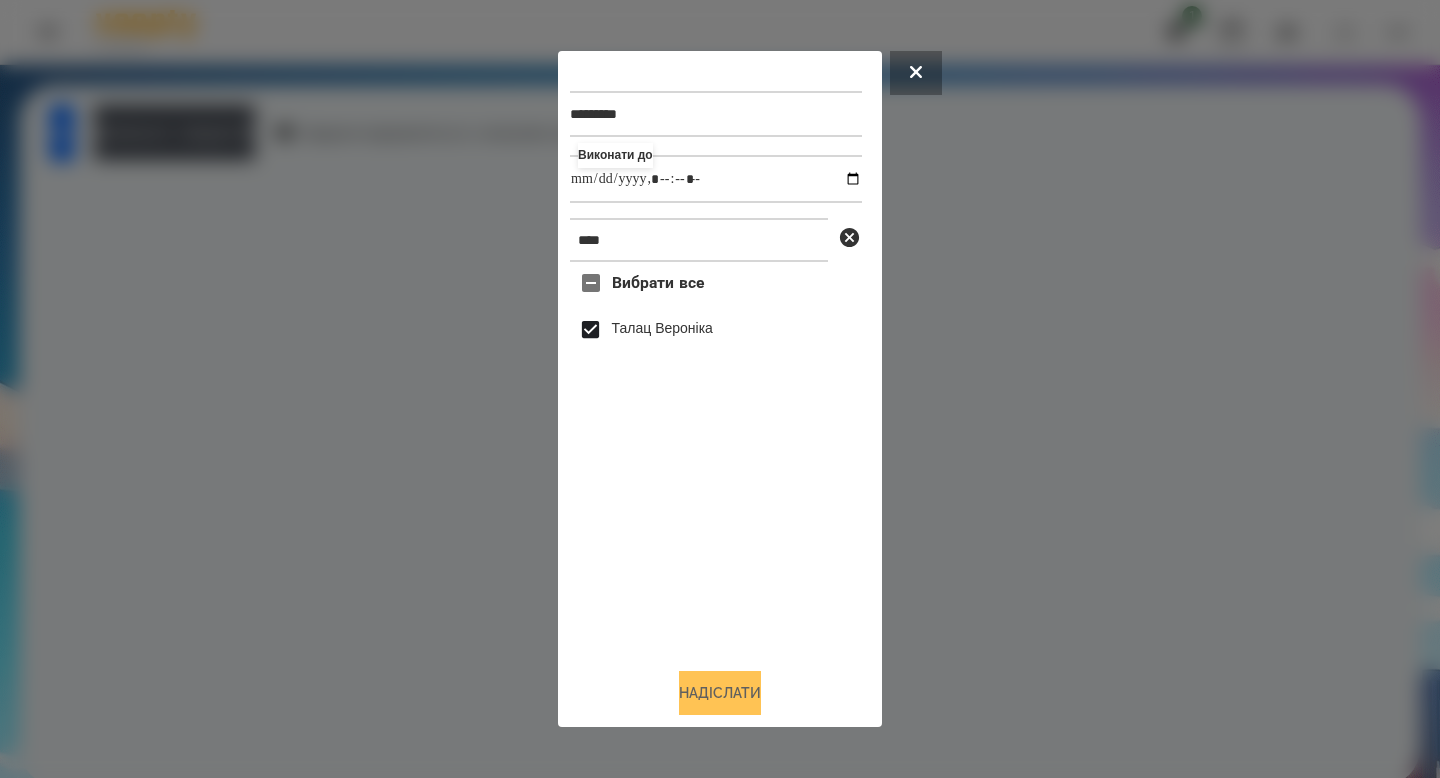 type on "**********" 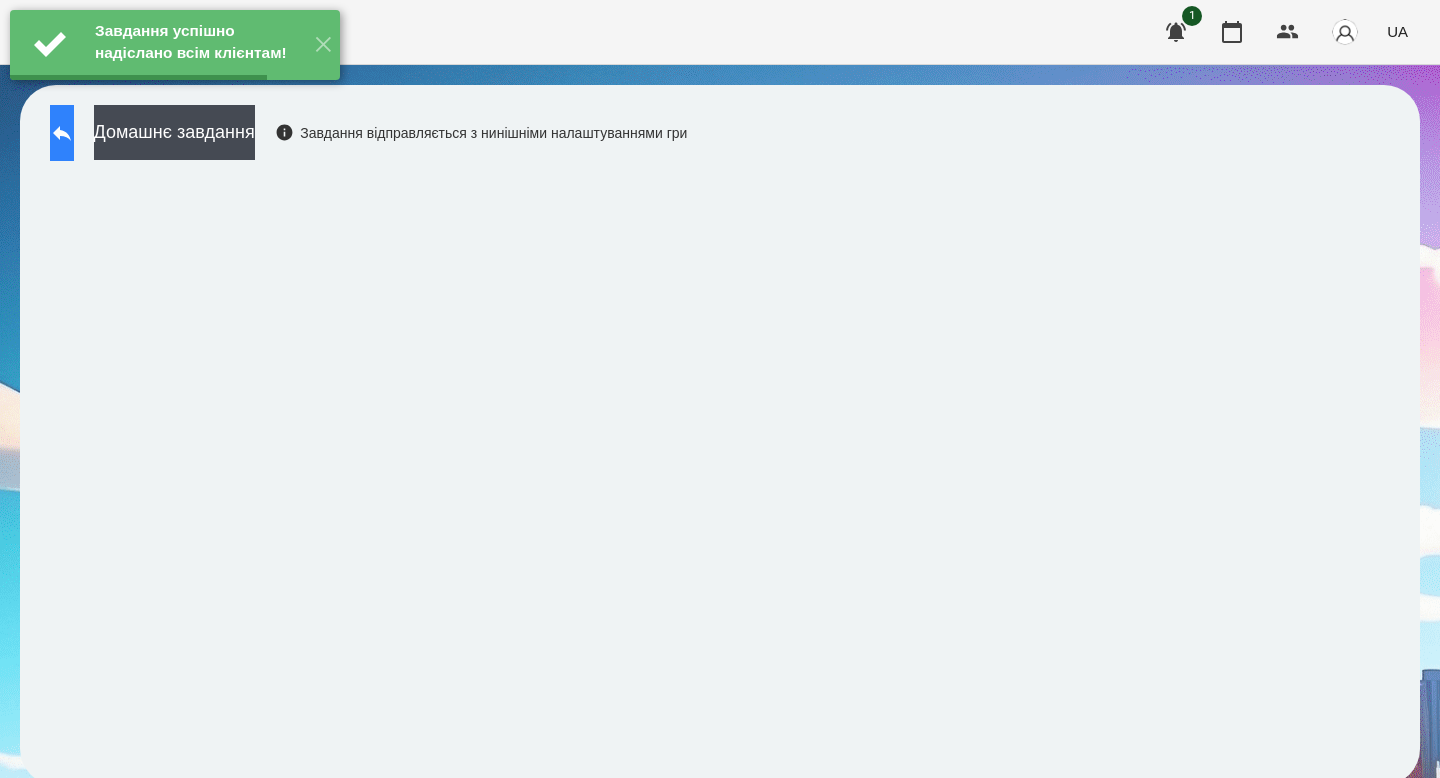 click 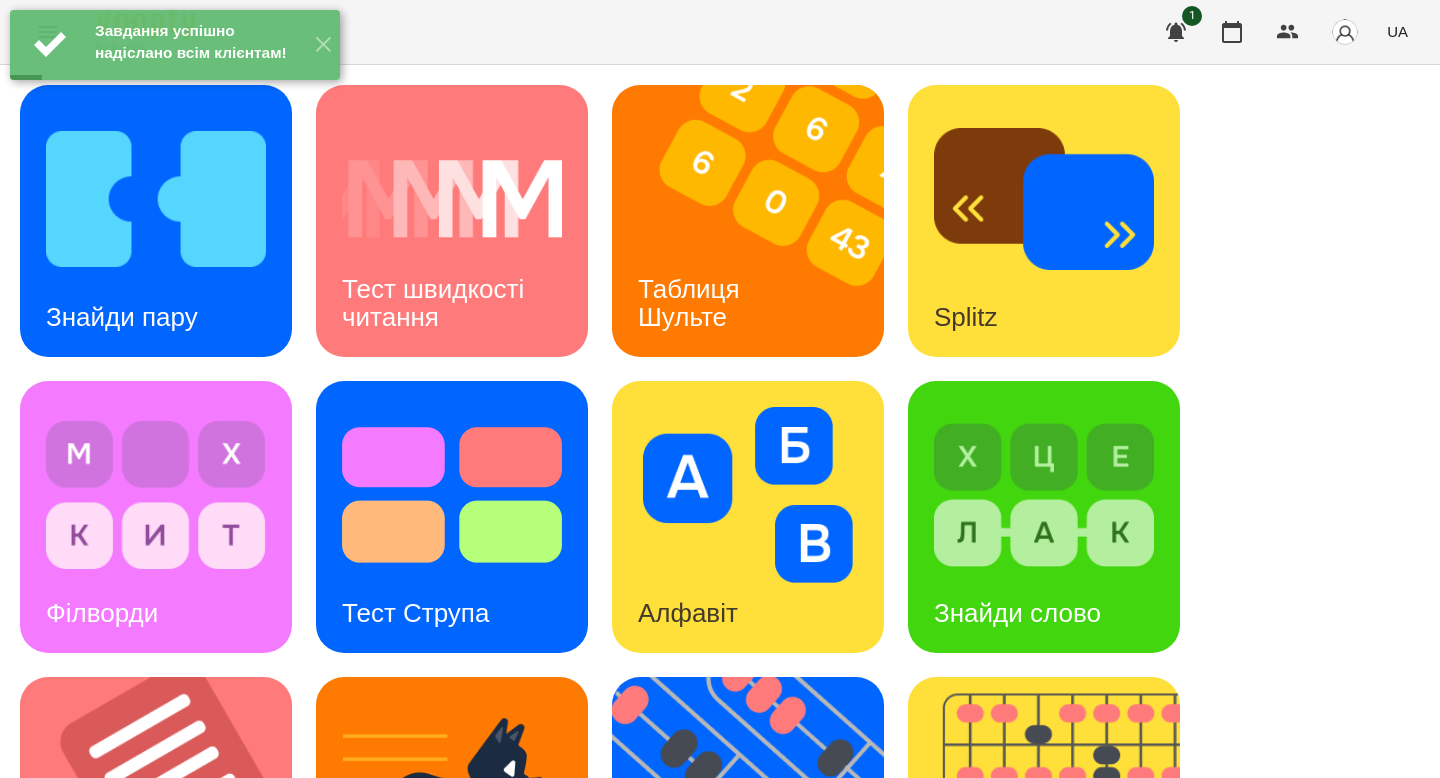 scroll, scrollTop: 0, scrollLeft: 0, axis: both 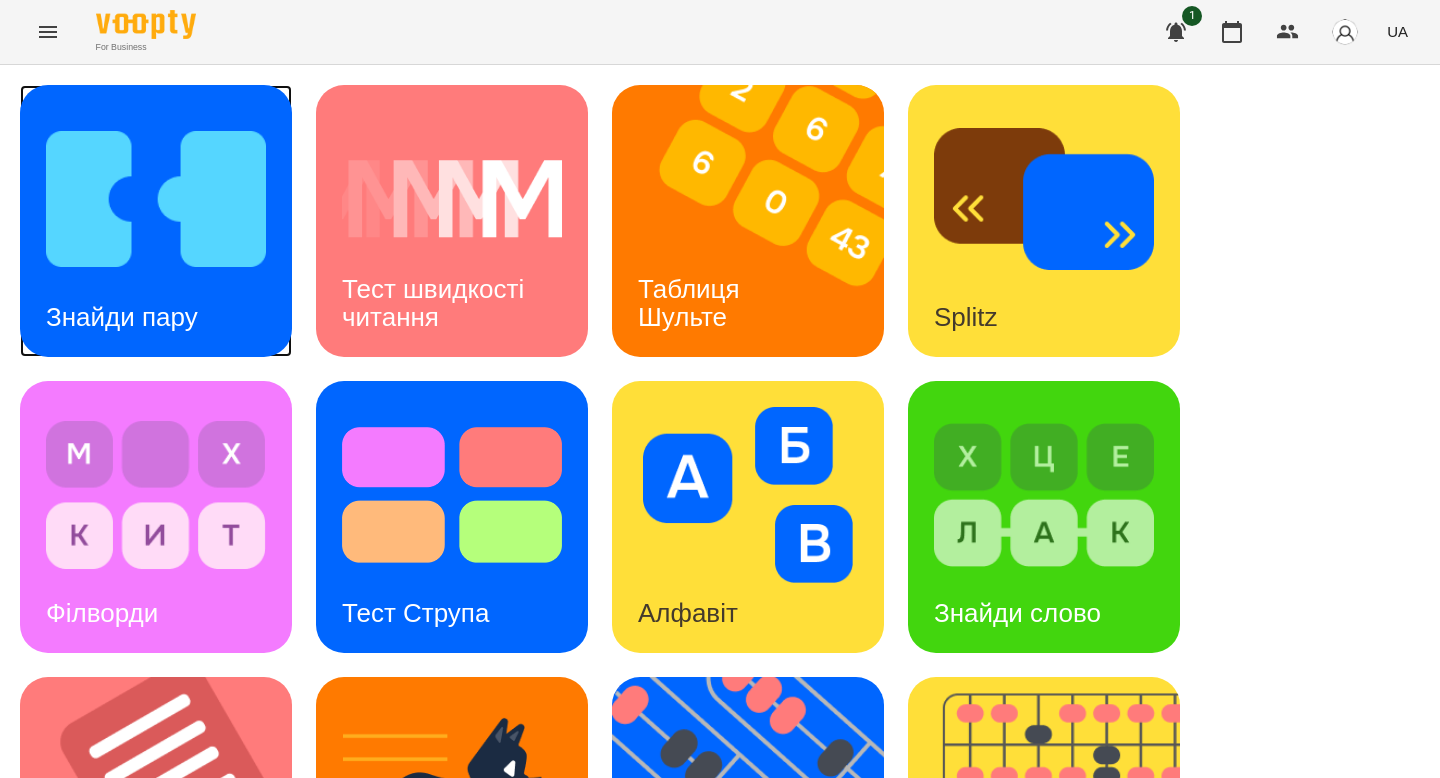 click at bounding box center (156, 199) 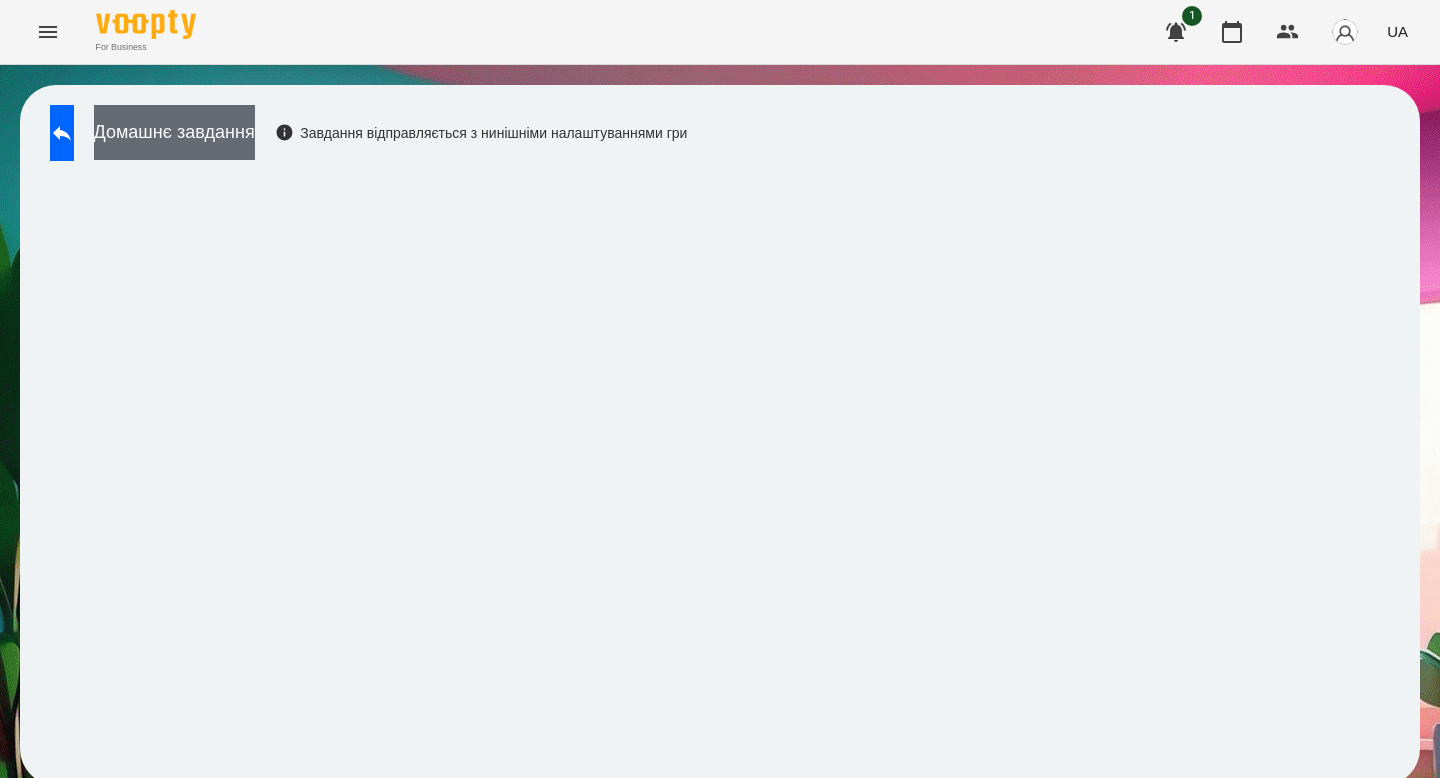 click on "Домашнє завдання" at bounding box center (174, 132) 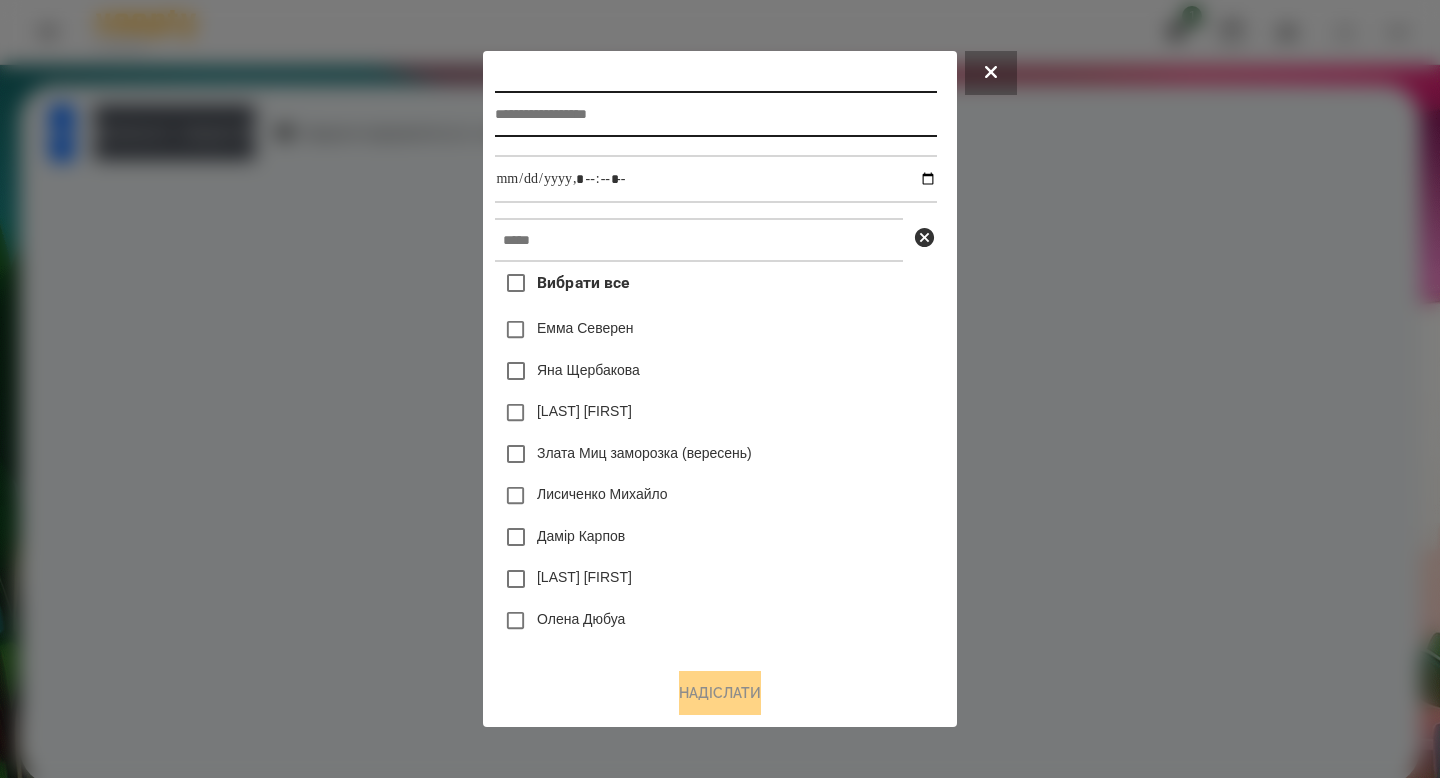 click at bounding box center (715, 114) 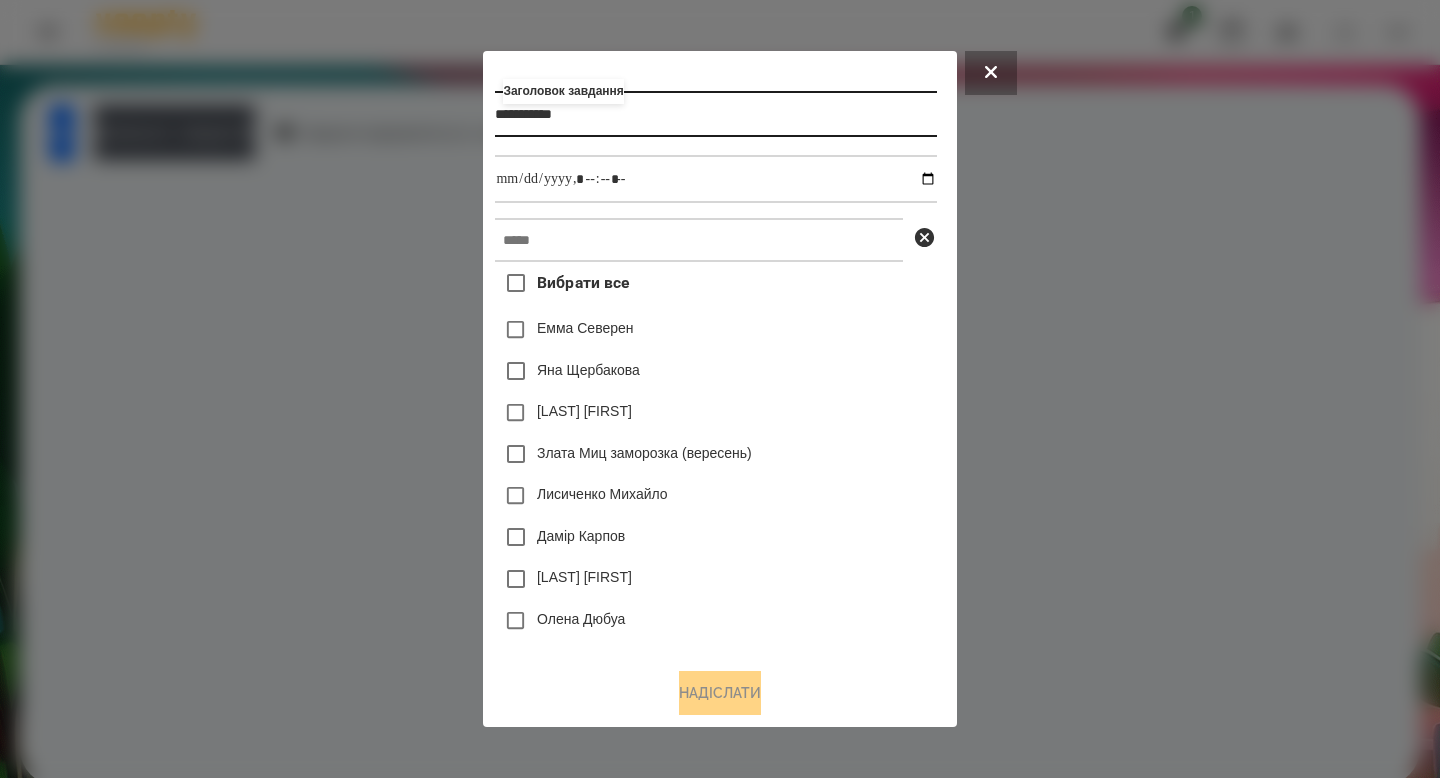 type on "**********" 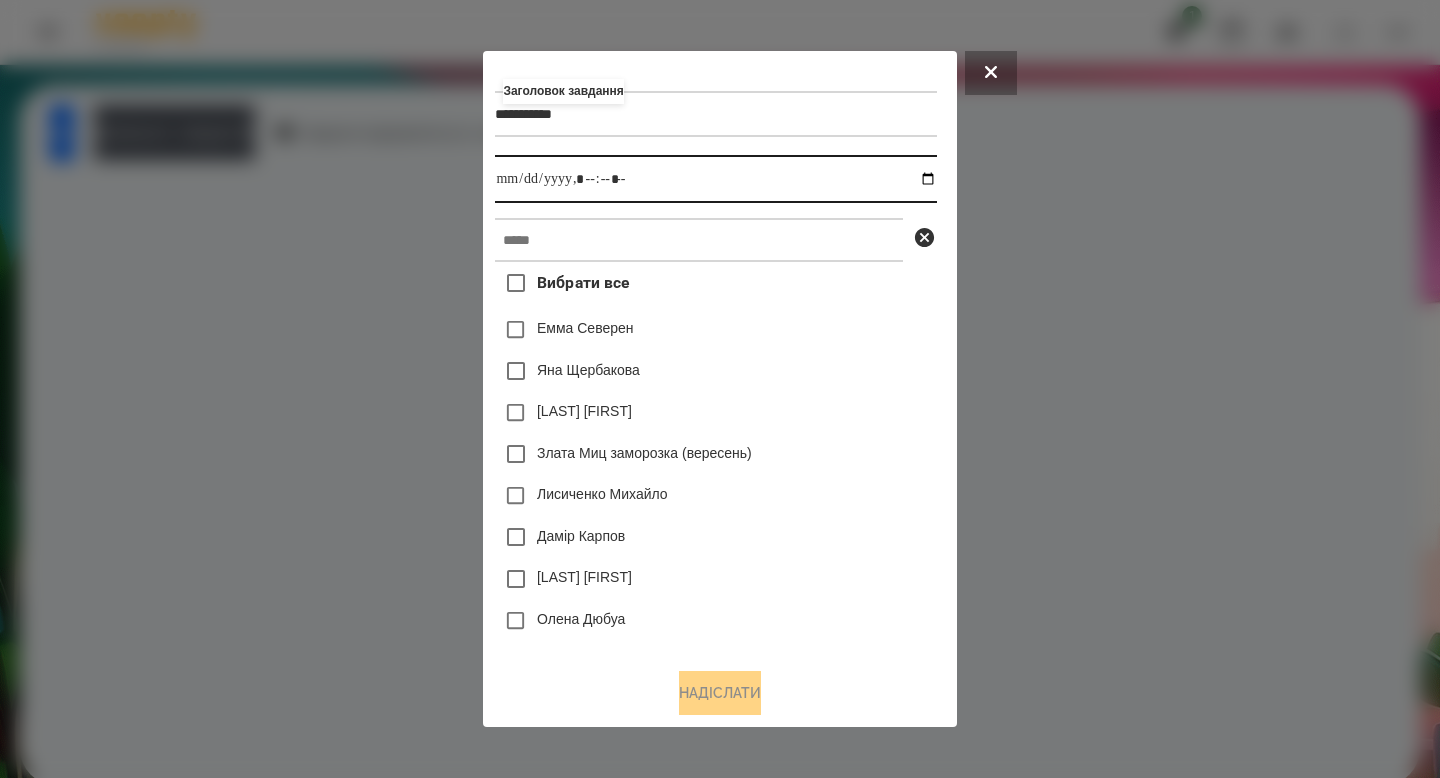 click at bounding box center (715, 179) 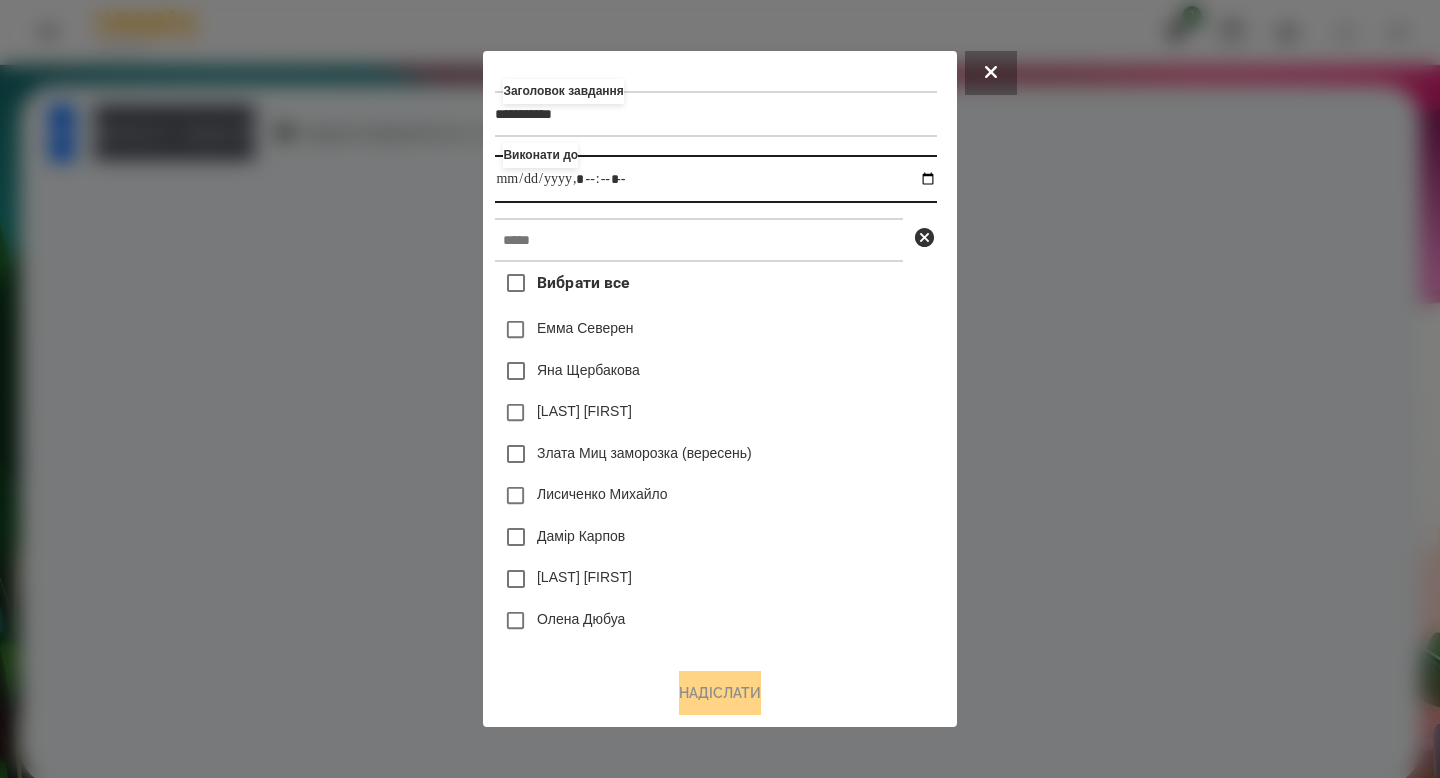 click at bounding box center [715, 179] 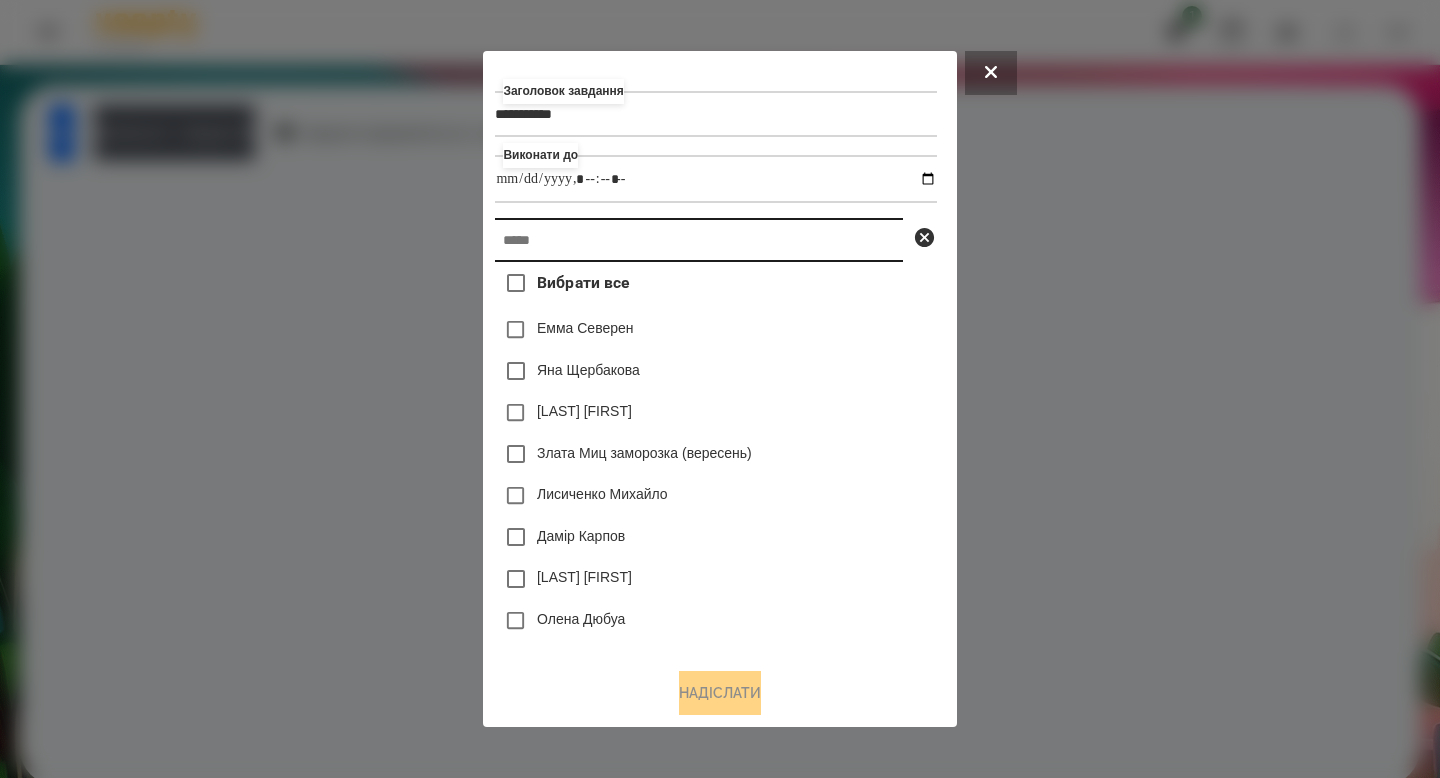 click at bounding box center [699, 240] 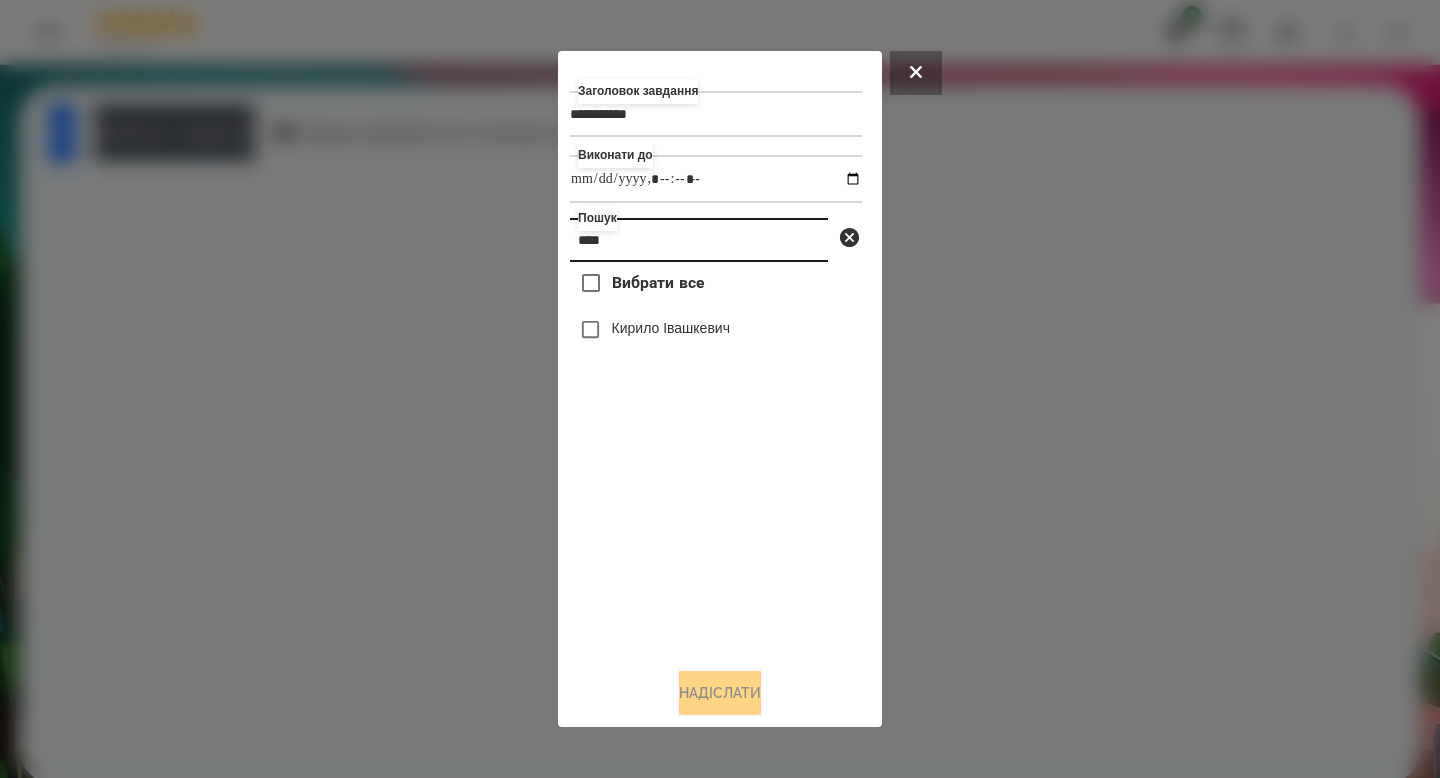 type on "****" 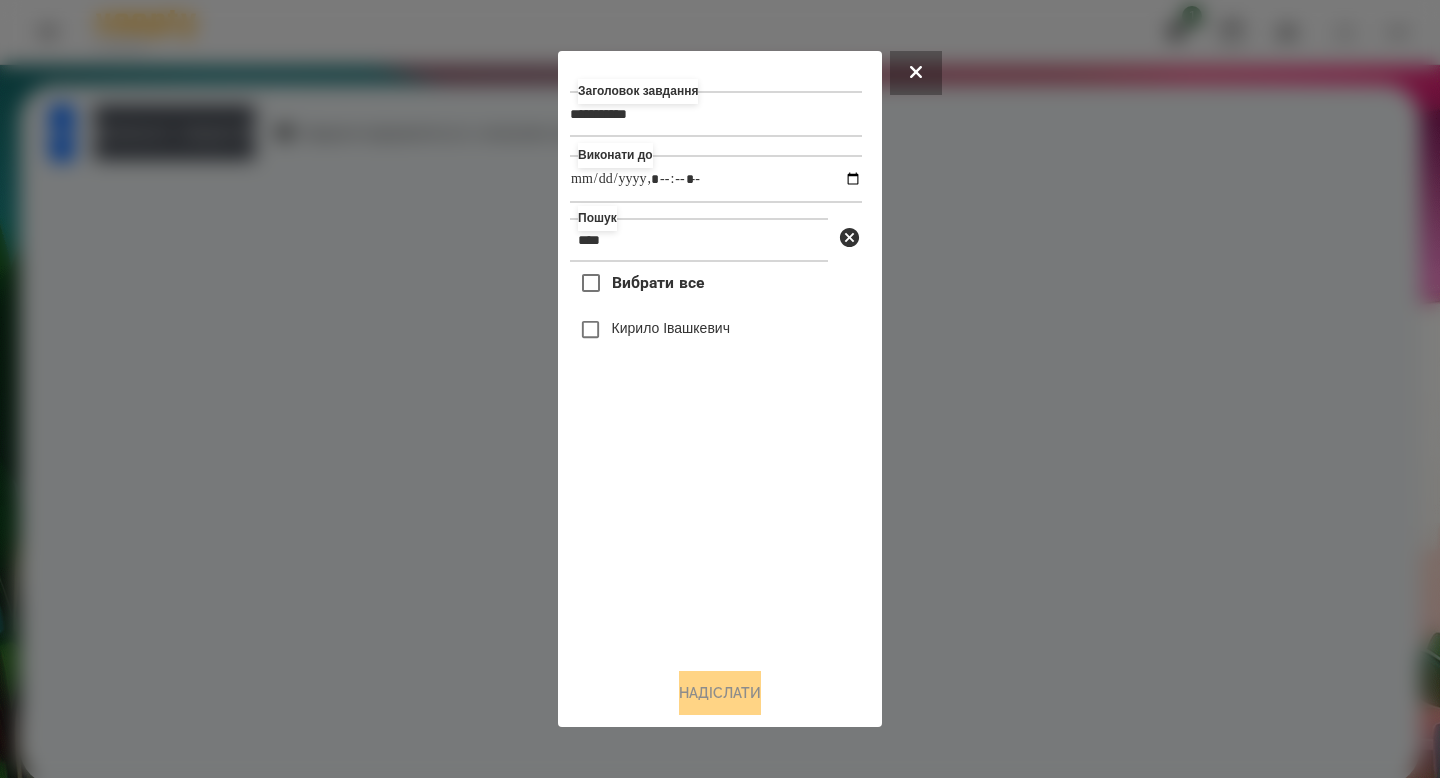 click on "Вибрати все [FIRST] [LAST]" at bounding box center (716, 456) 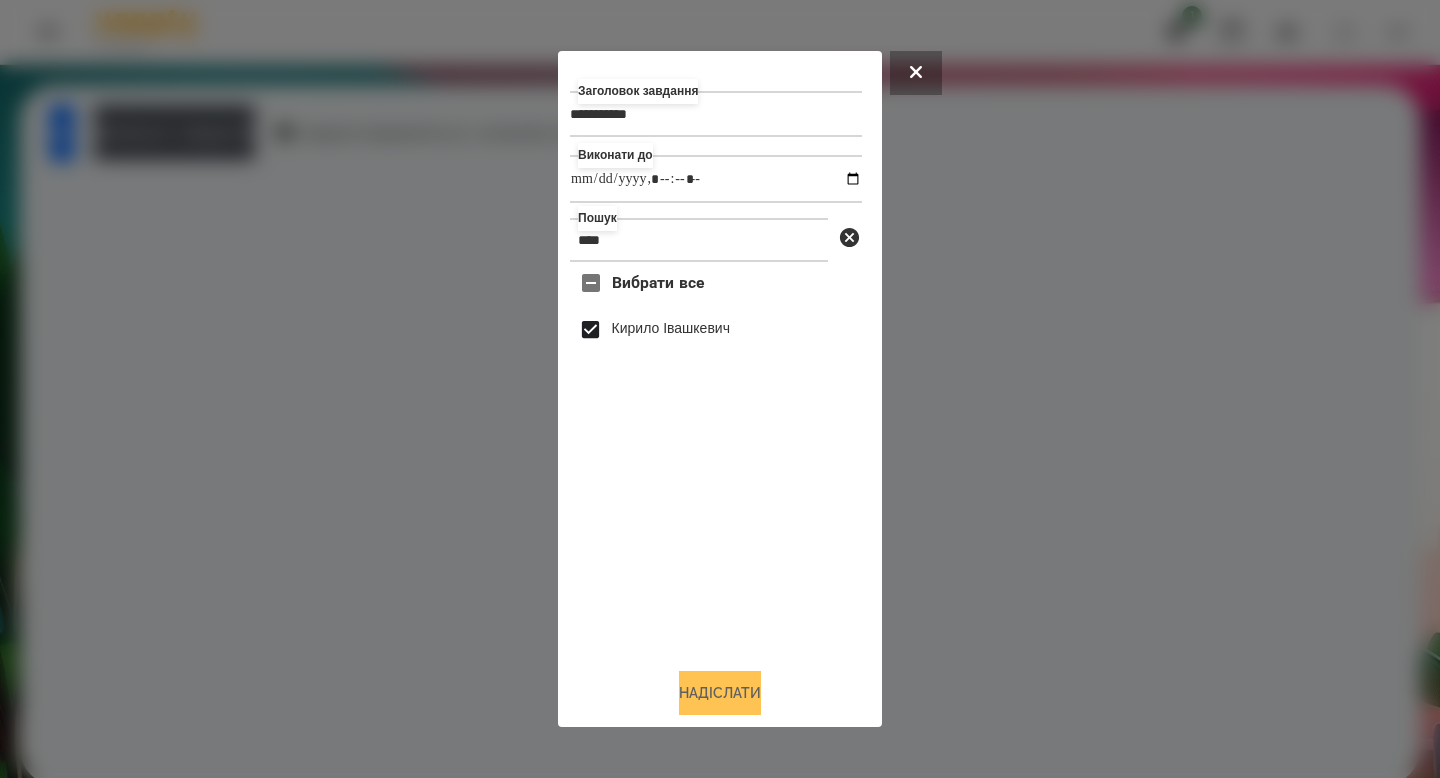 click on "Надіслати" at bounding box center [720, 693] 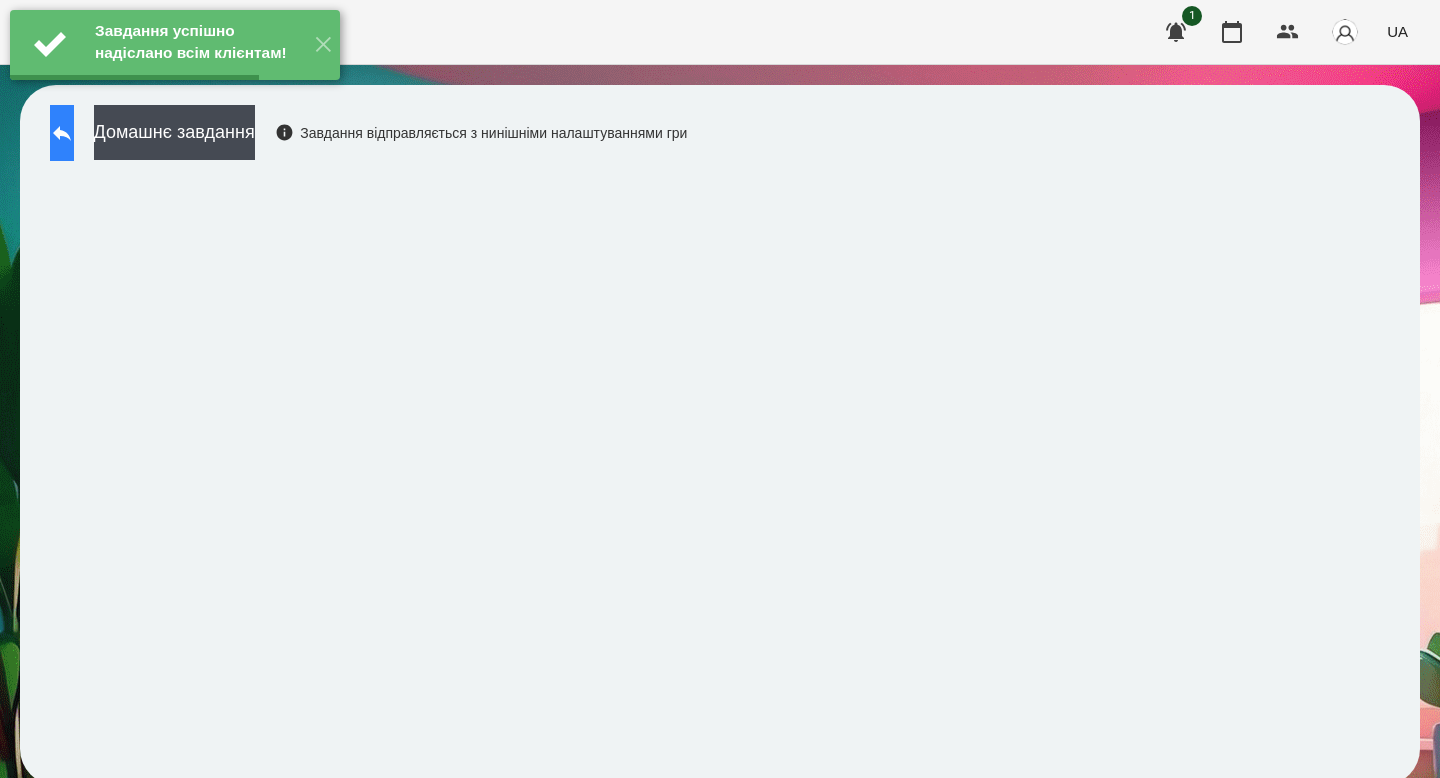 click at bounding box center [62, 133] 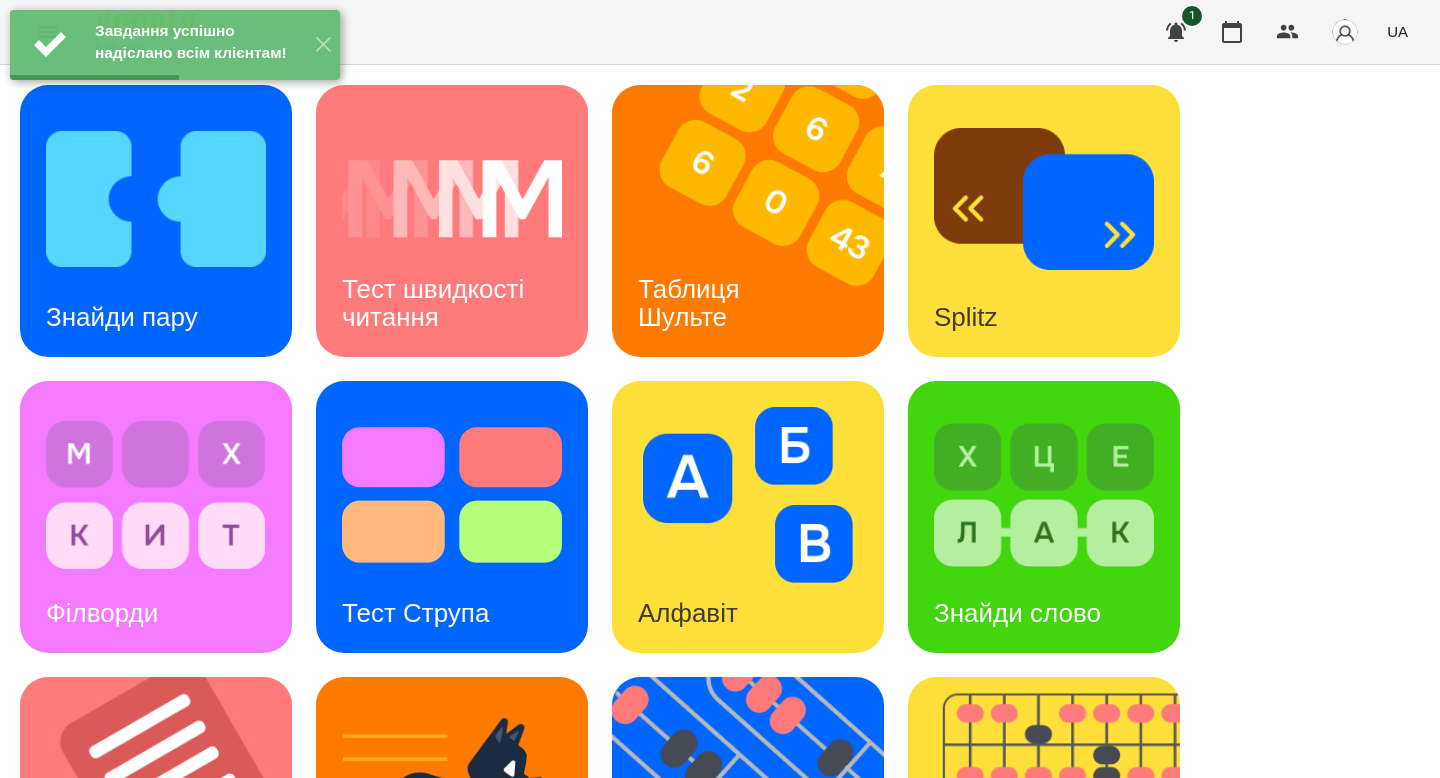 scroll, scrollTop: 47, scrollLeft: 0, axis: vertical 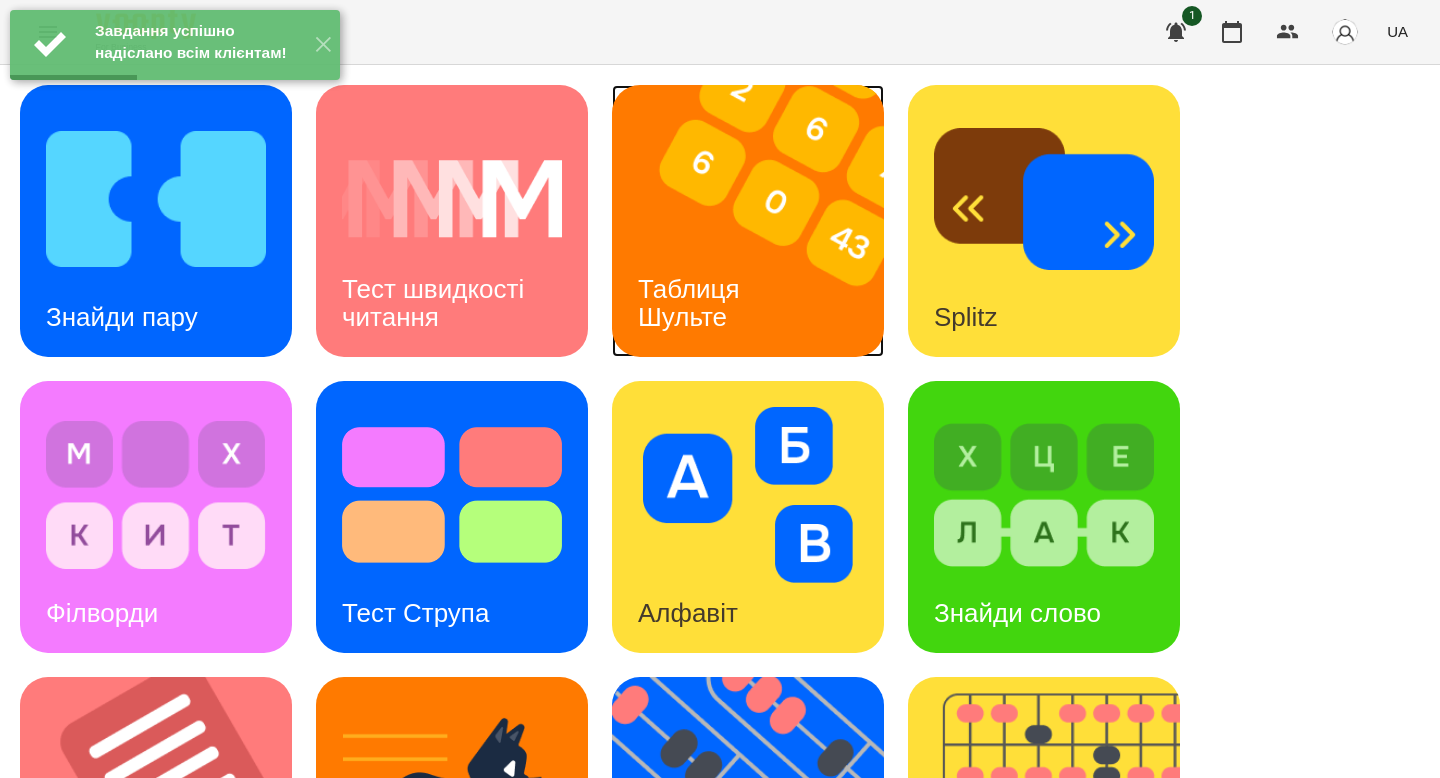 click on "Таблиця
Шульте" at bounding box center (692, 303) 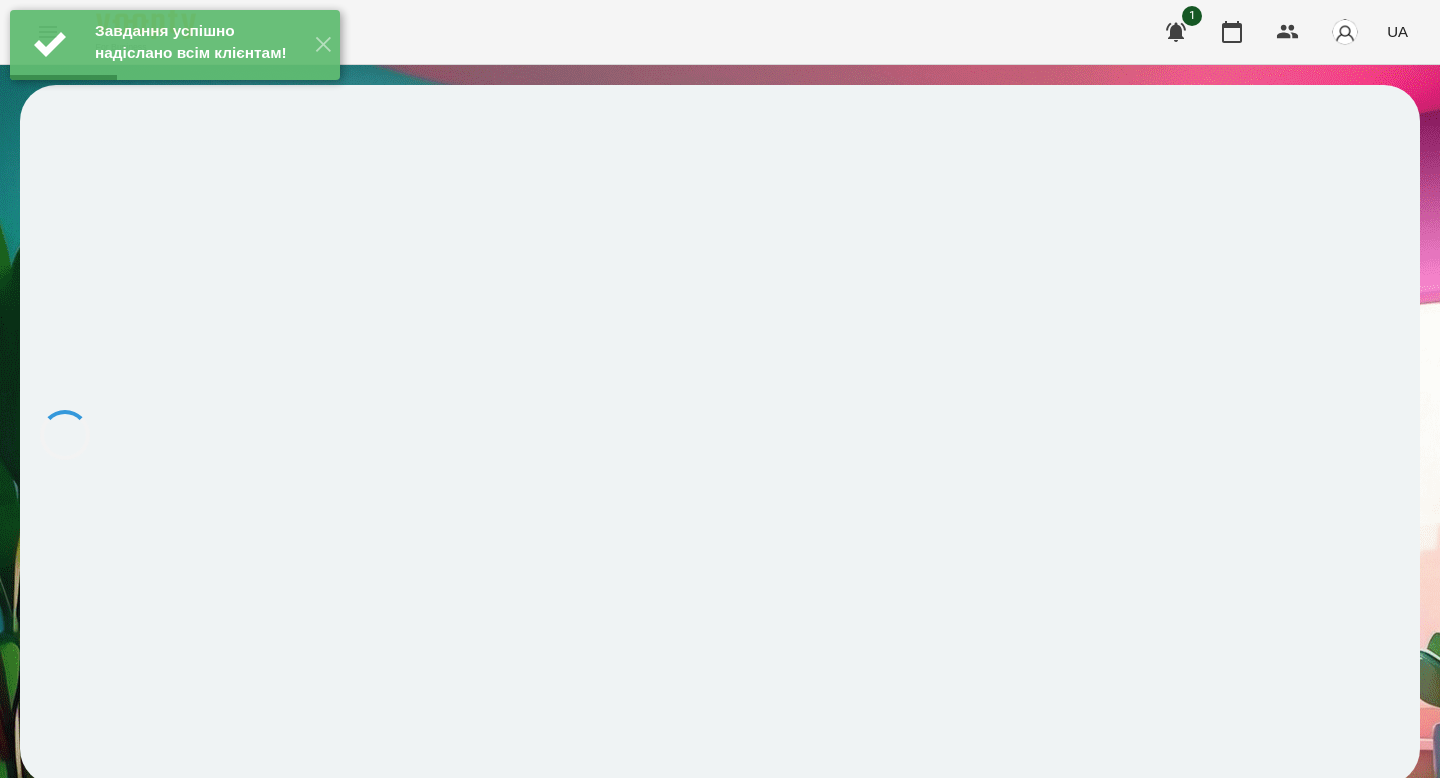 scroll, scrollTop: 0, scrollLeft: 0, axis: both 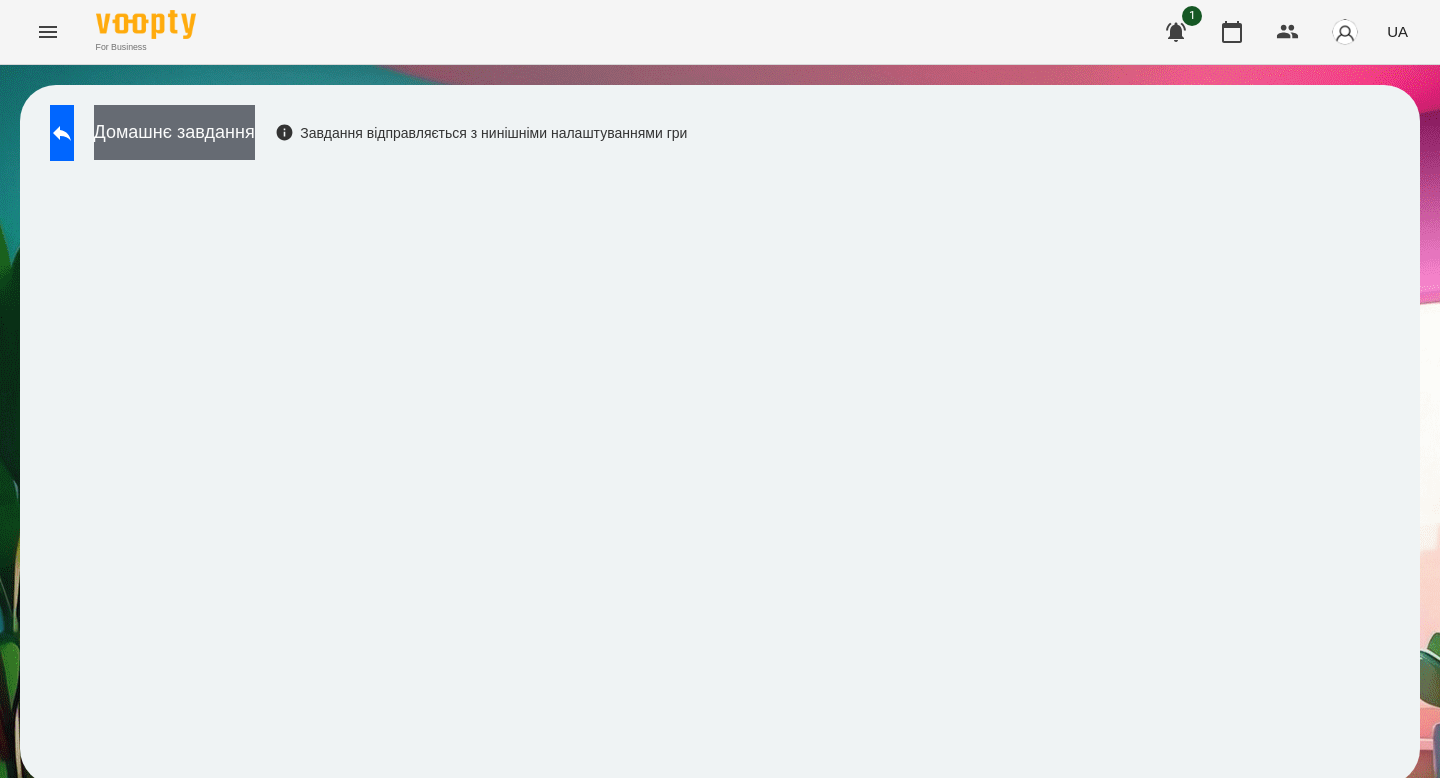 click on "Домашнє завдання" at bounding box center [174, 132] 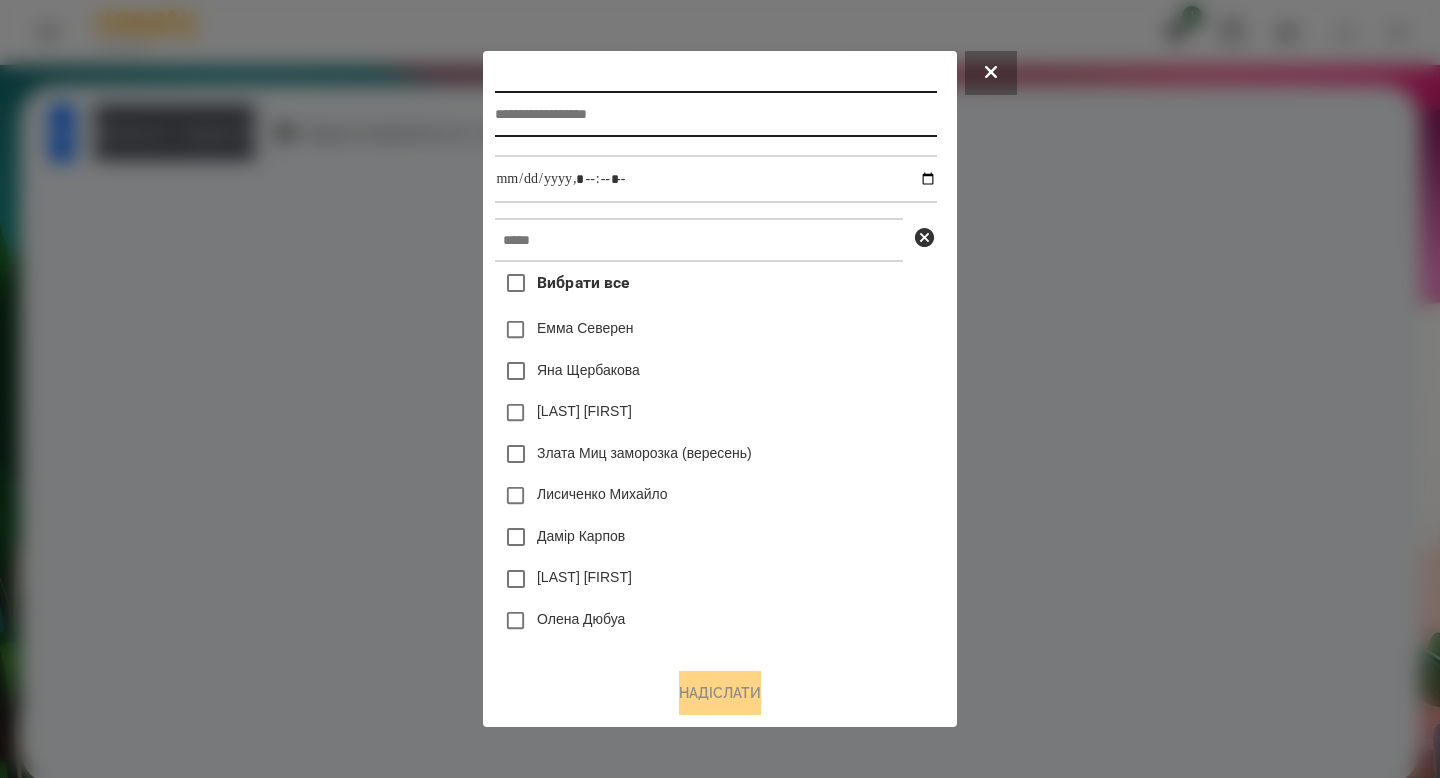 click at bounding box center (715, 114) 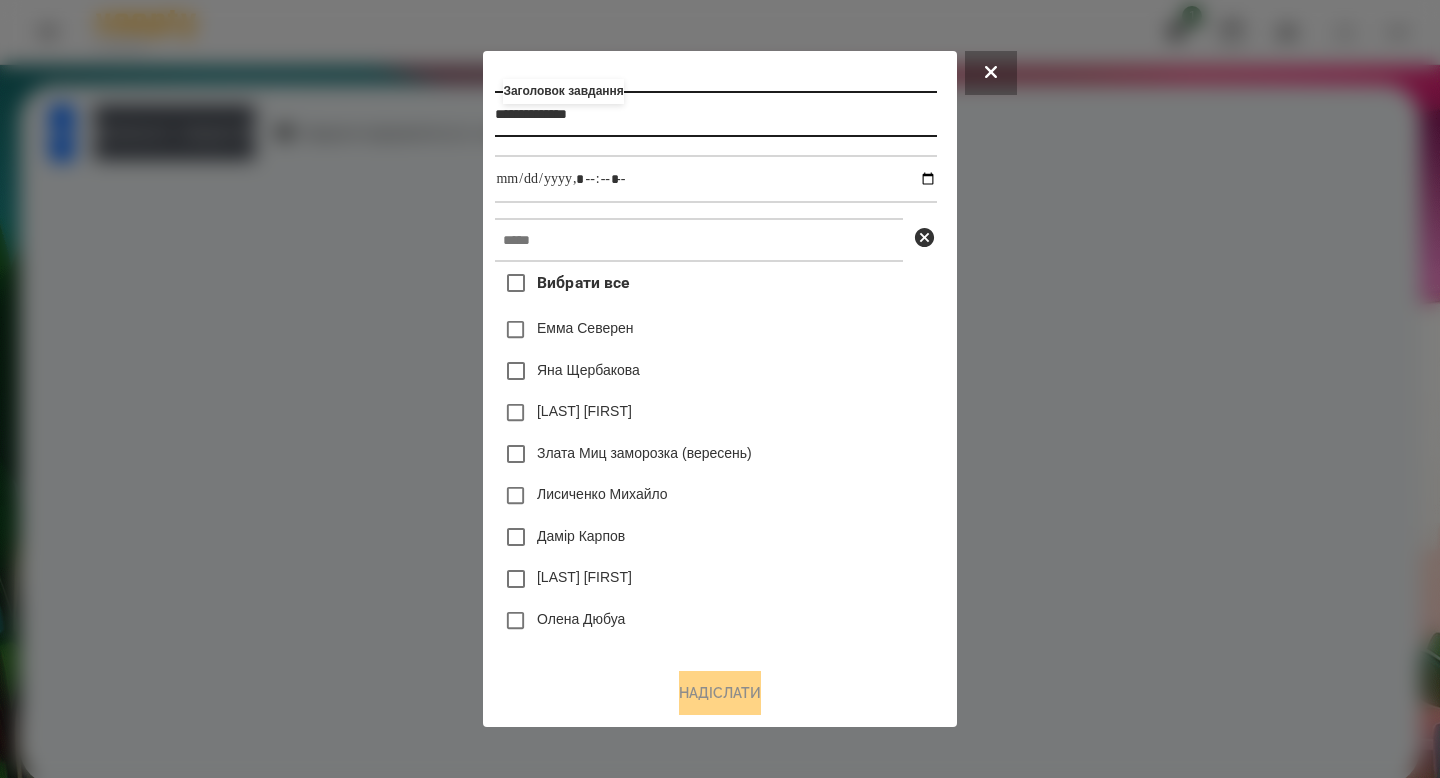 type on "**********" 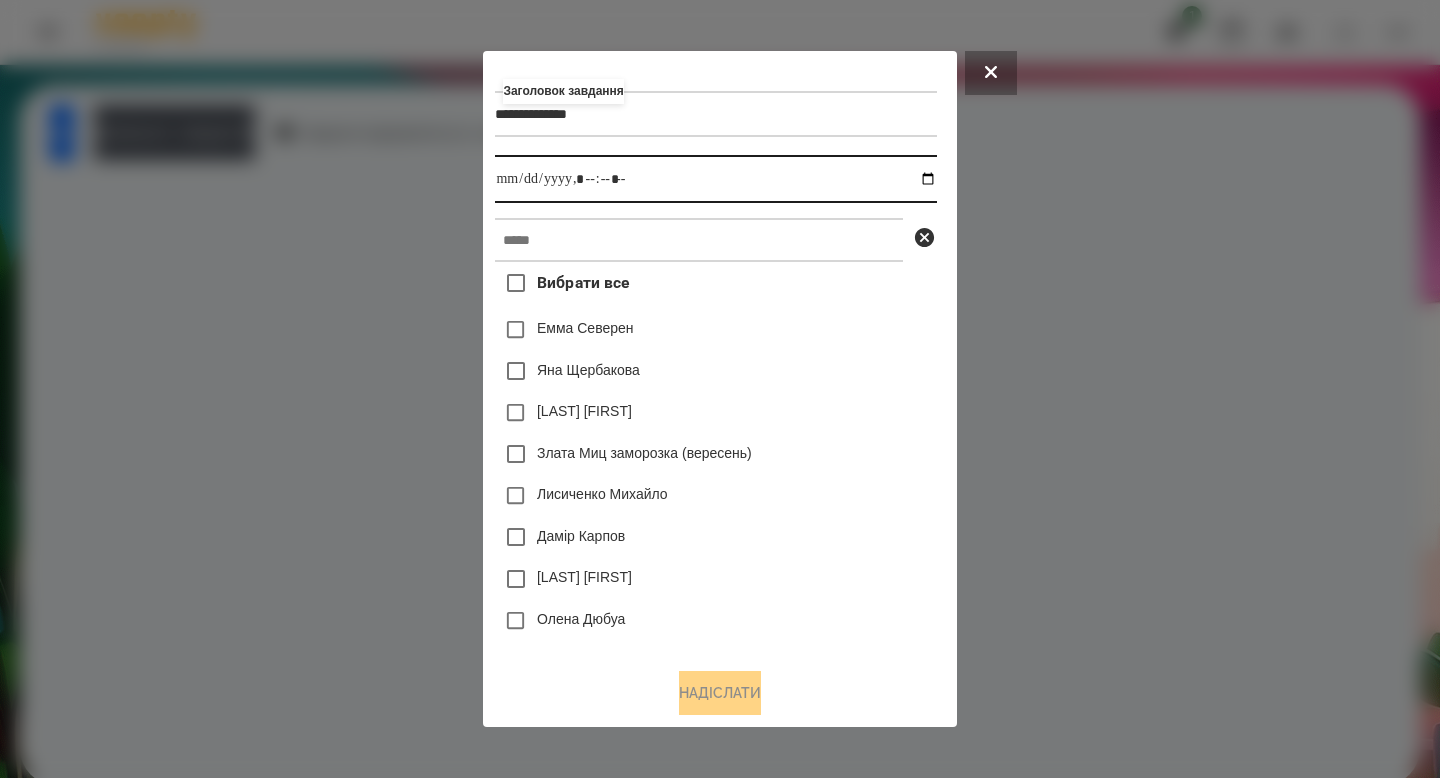 click at bounding box center [715, 179] 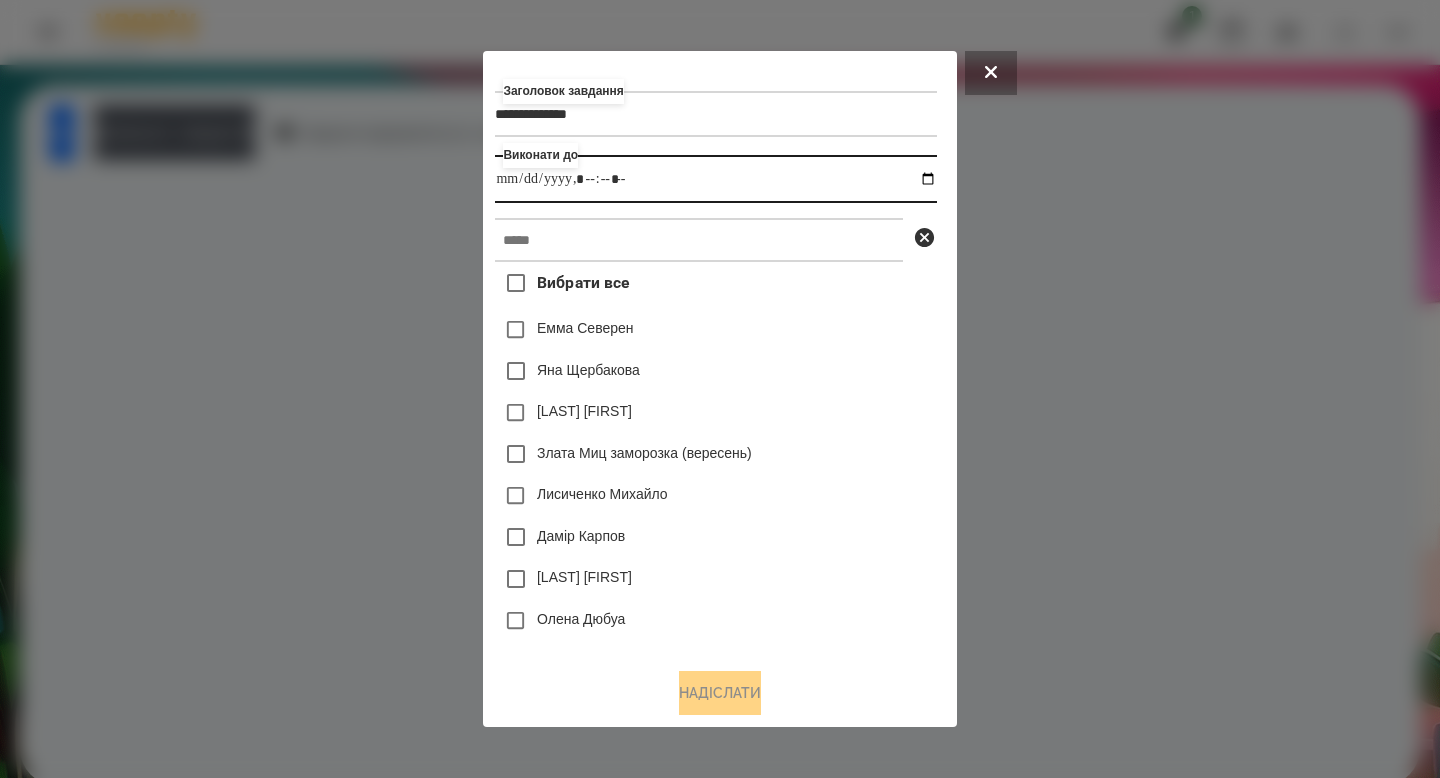 click at bounding box center [715, 179] 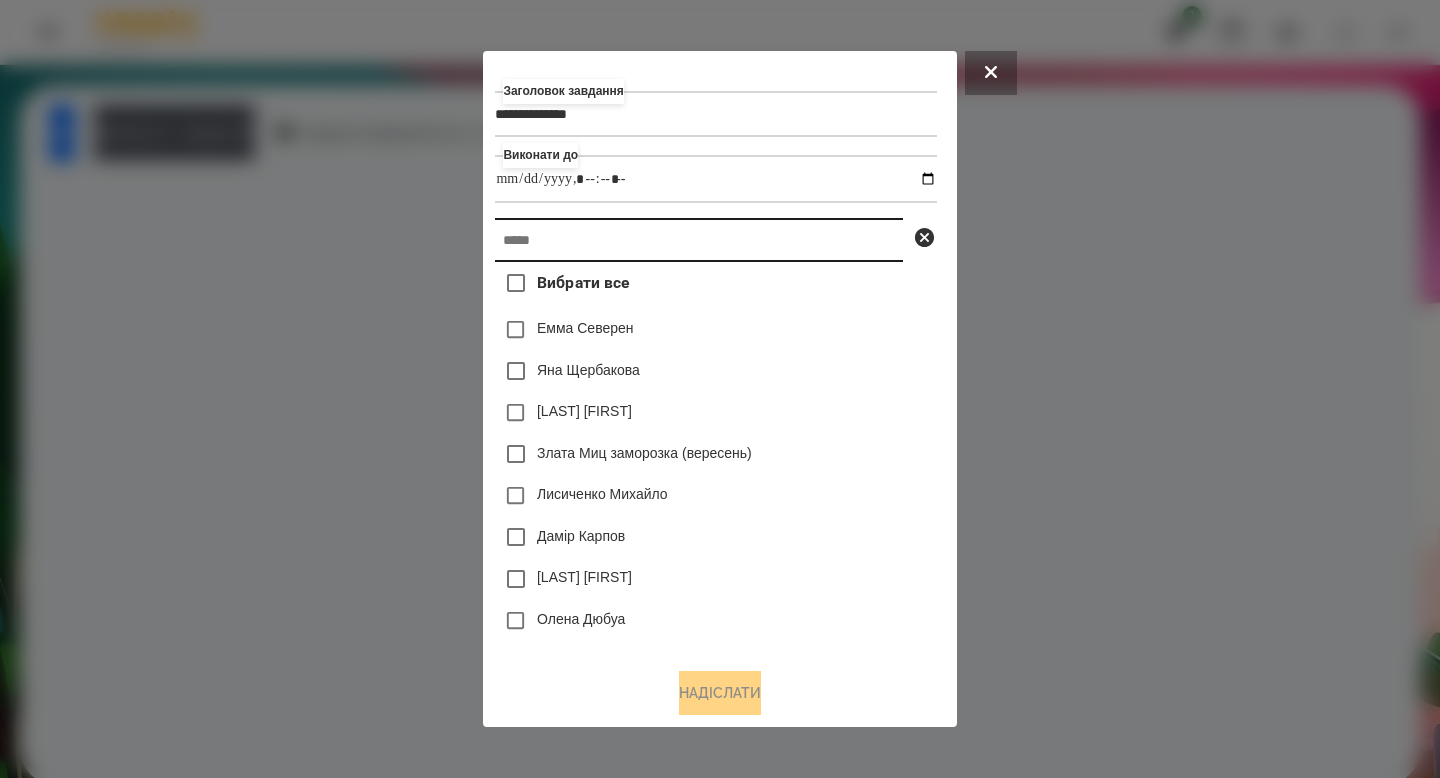 click at bounding box center (699, 240) 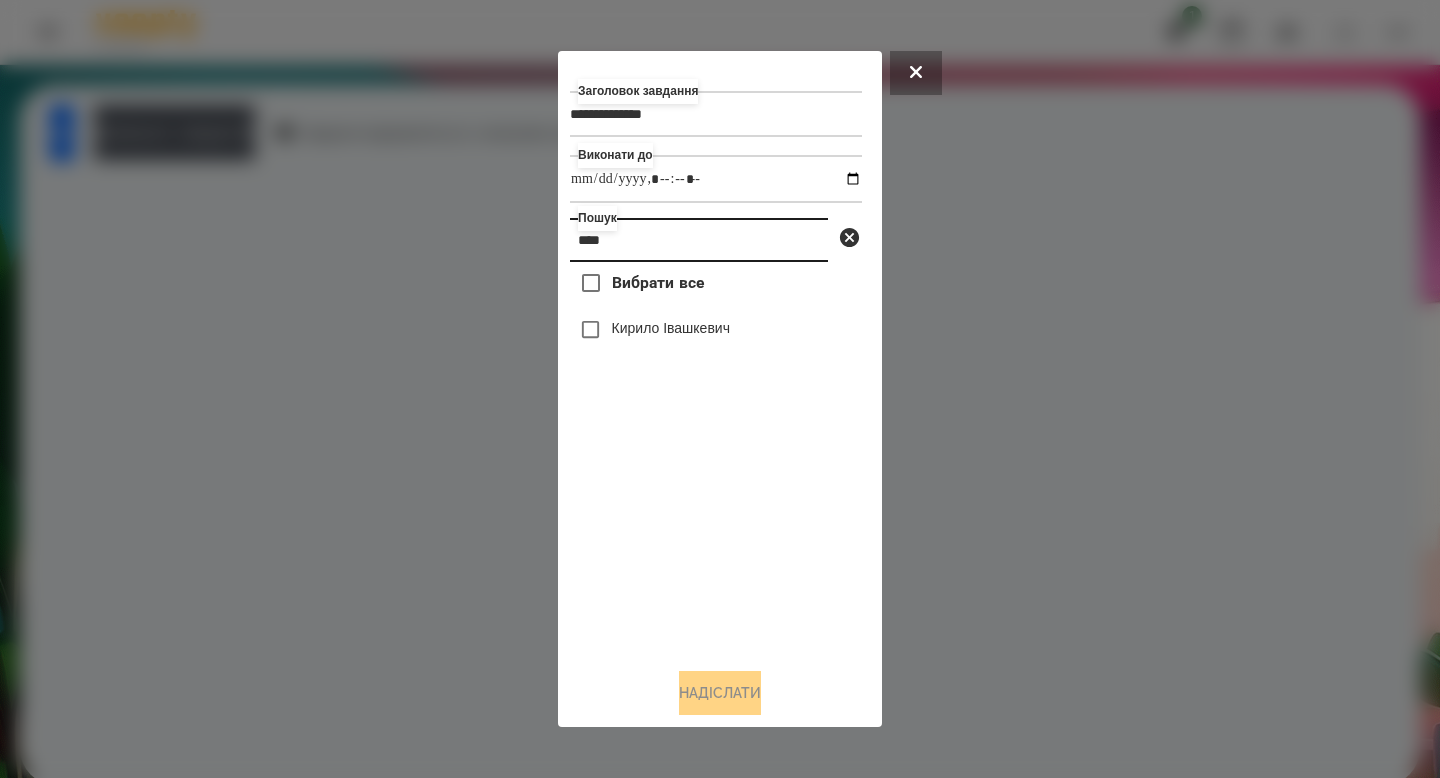type on "****" 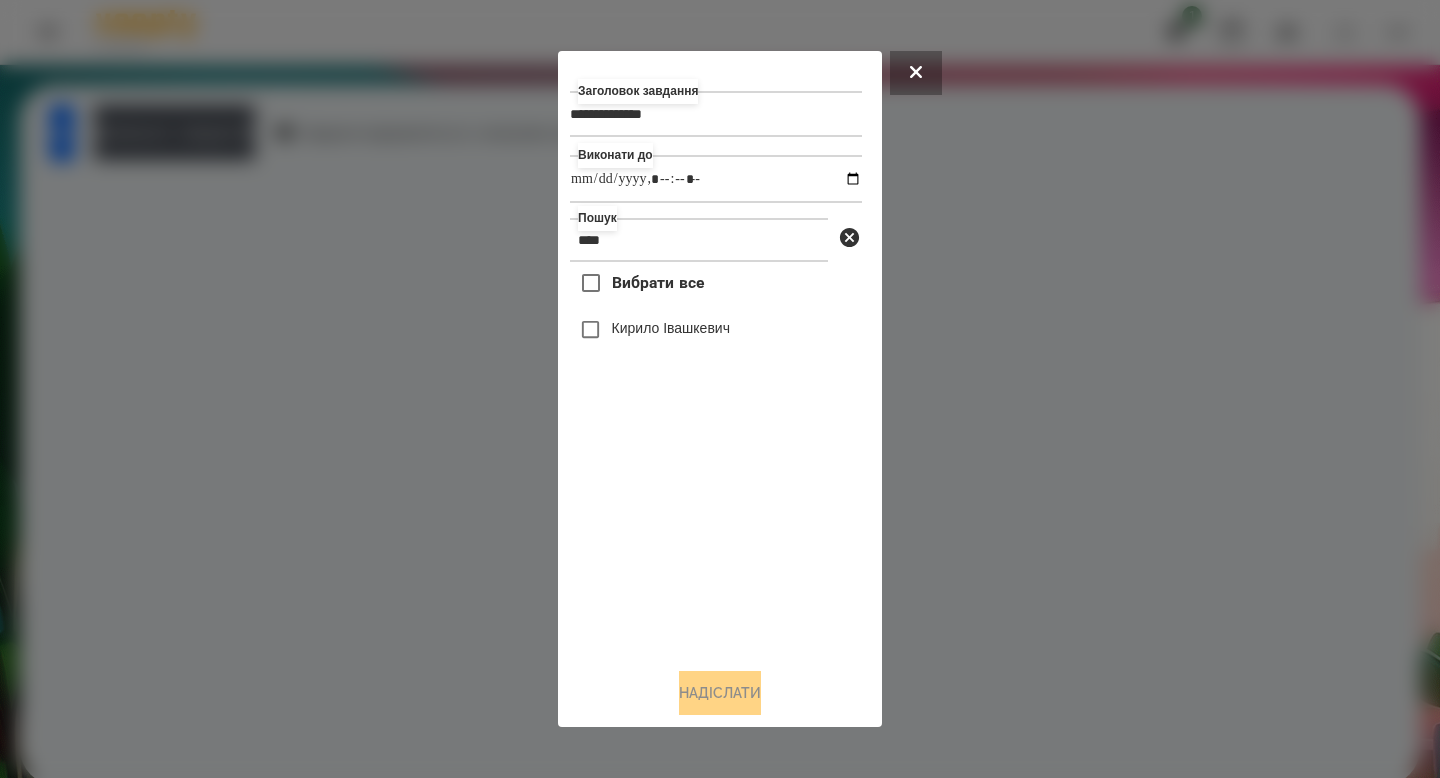 click on "Кирило Івашкевич" at bounding box center (671, 328) 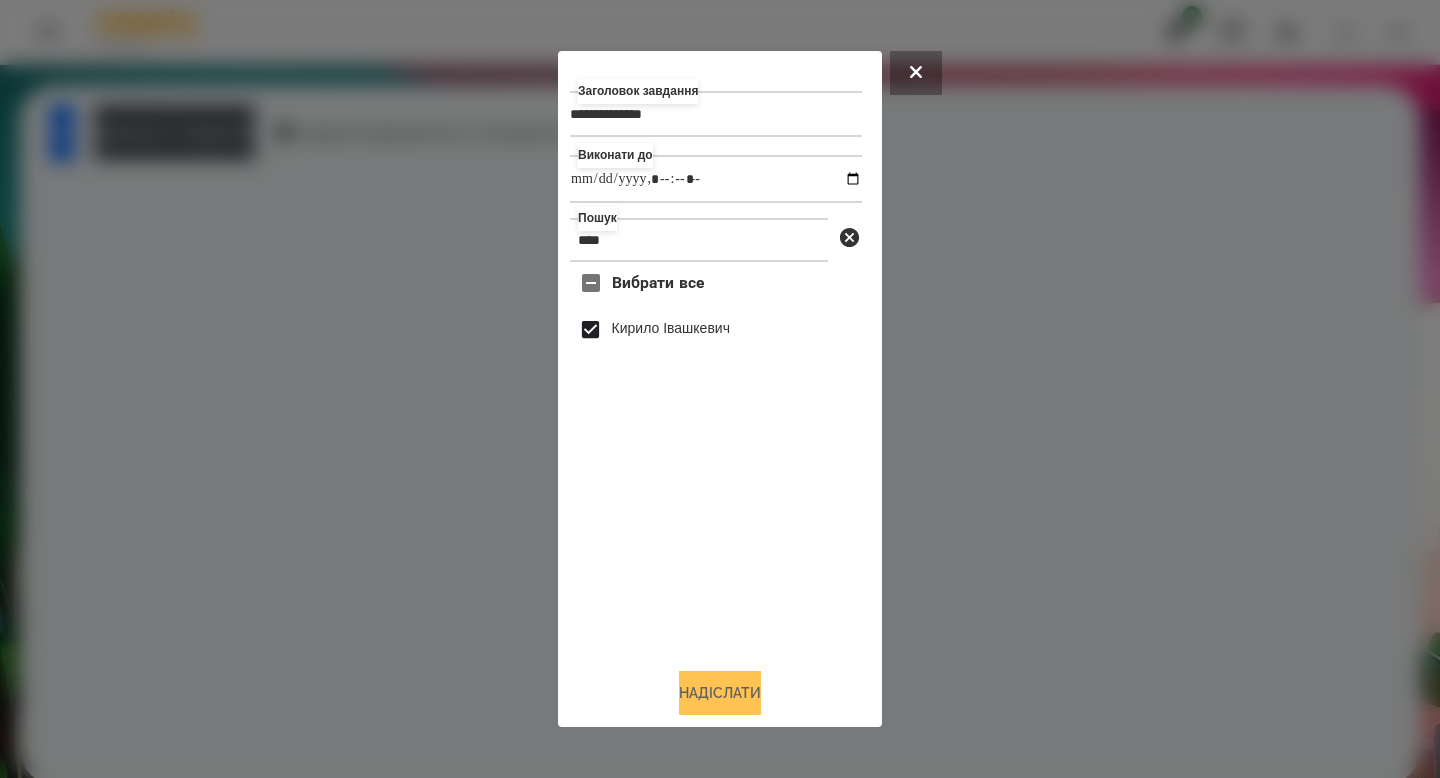 click on "Надіслати" at bounding box center [720, 693] 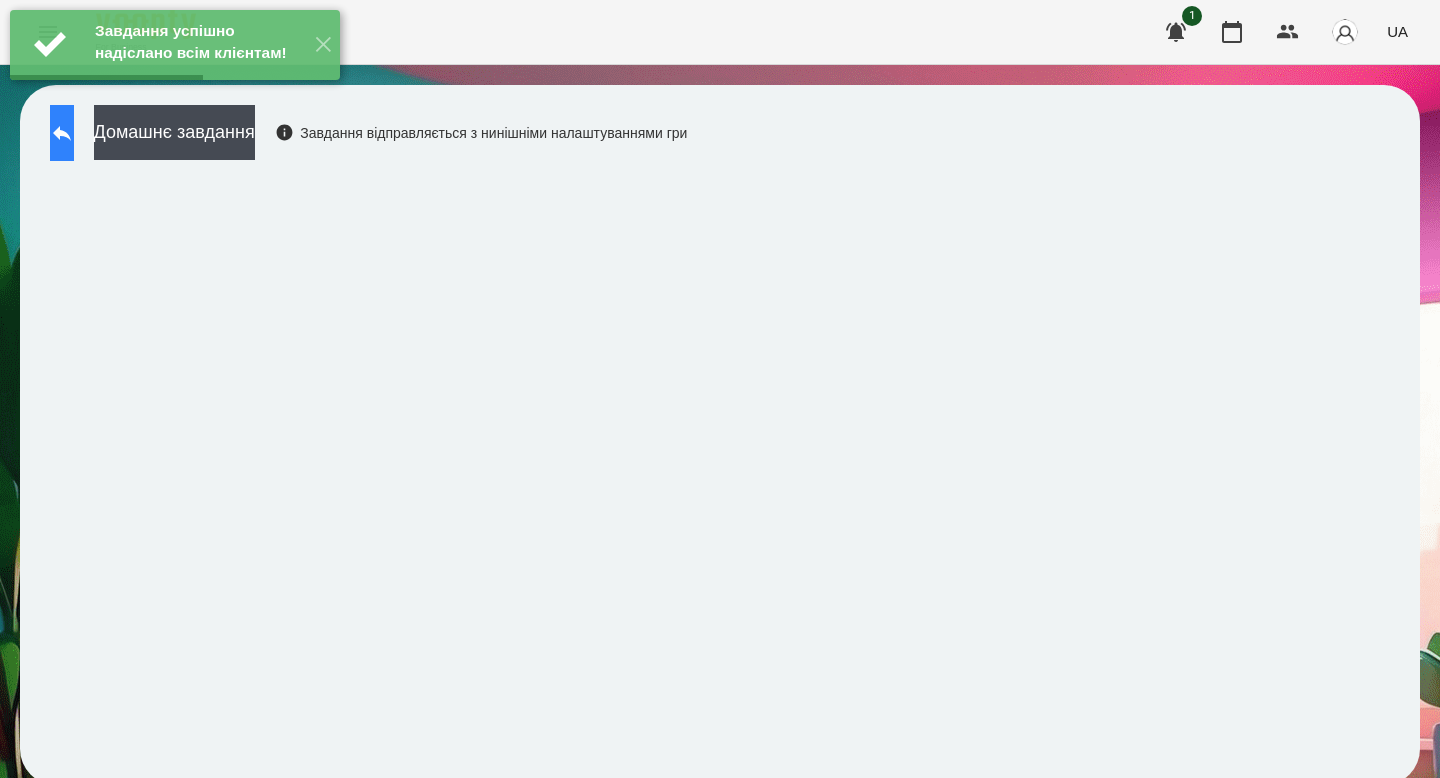 click at bounding box center [62, 133] 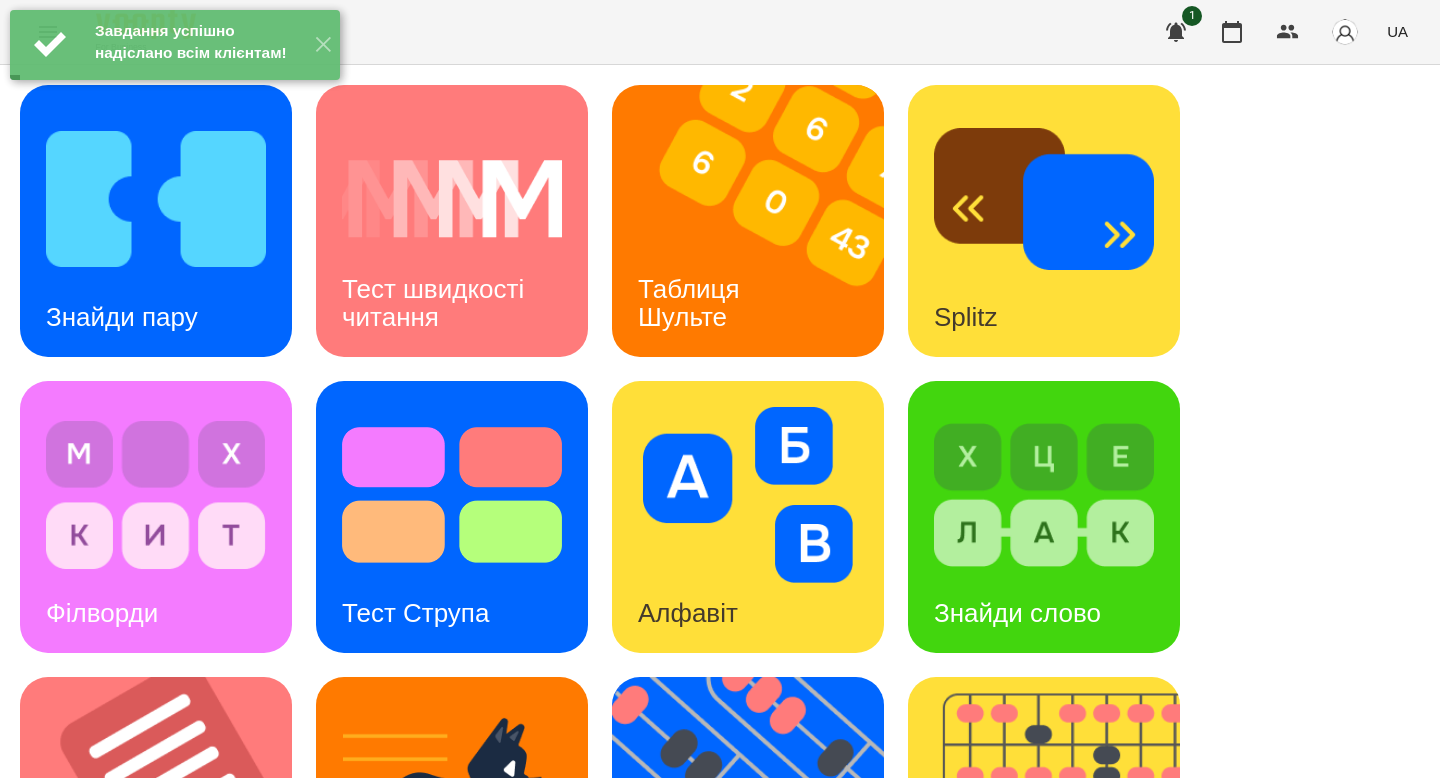 scroll, scrollTop: 425, scrollLeft: 0, axis: vertical 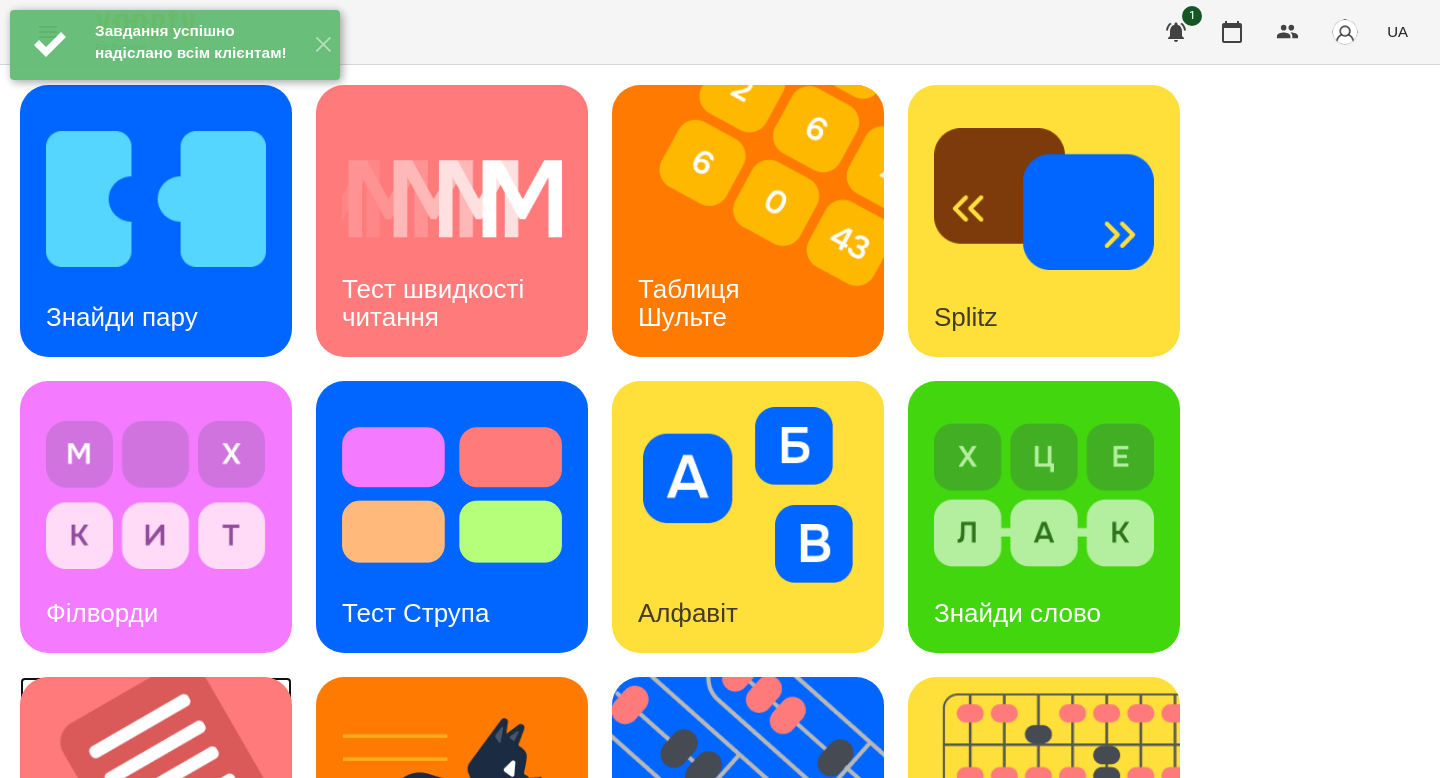 click at bounding box center [168, 813] 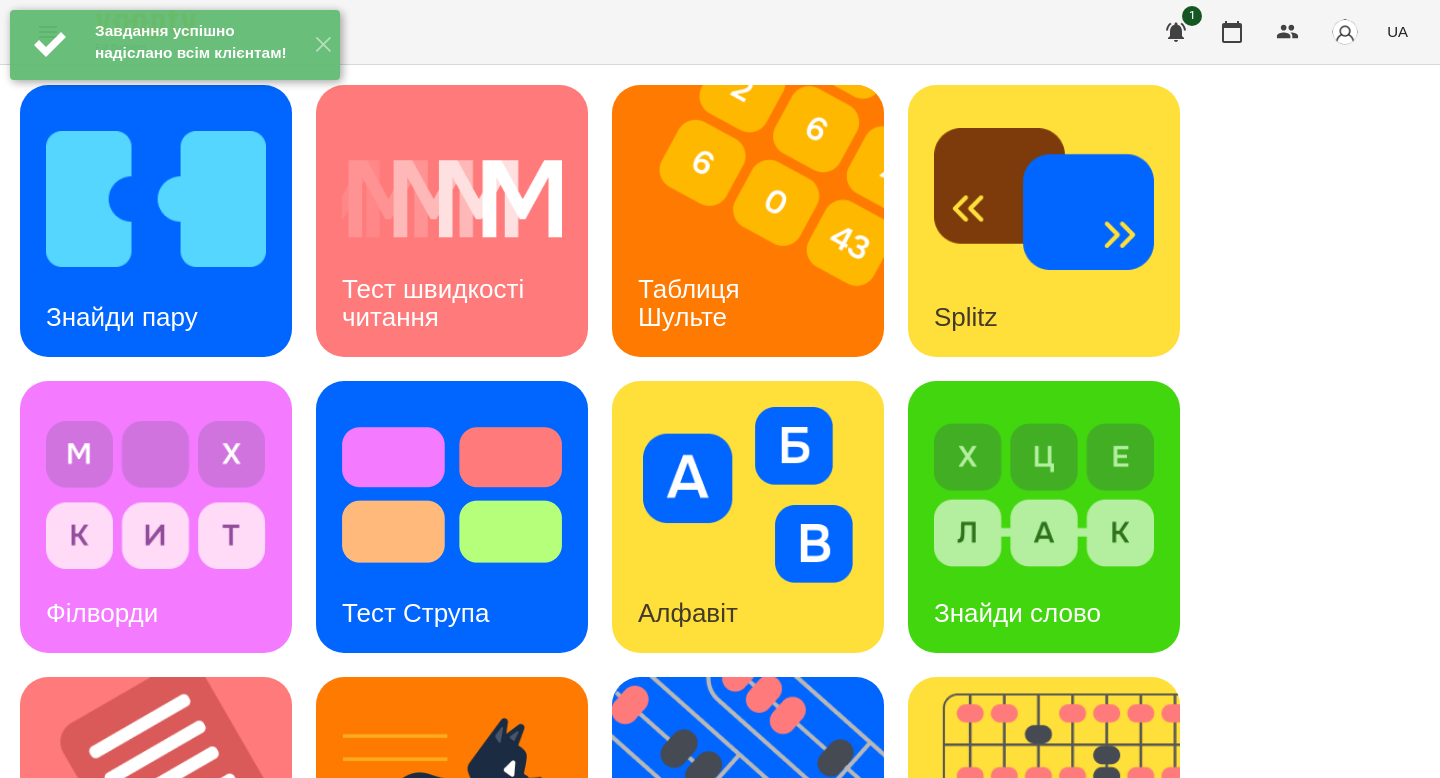 scroll, scrollTop: 0, scrollLeft: 0, axis: both 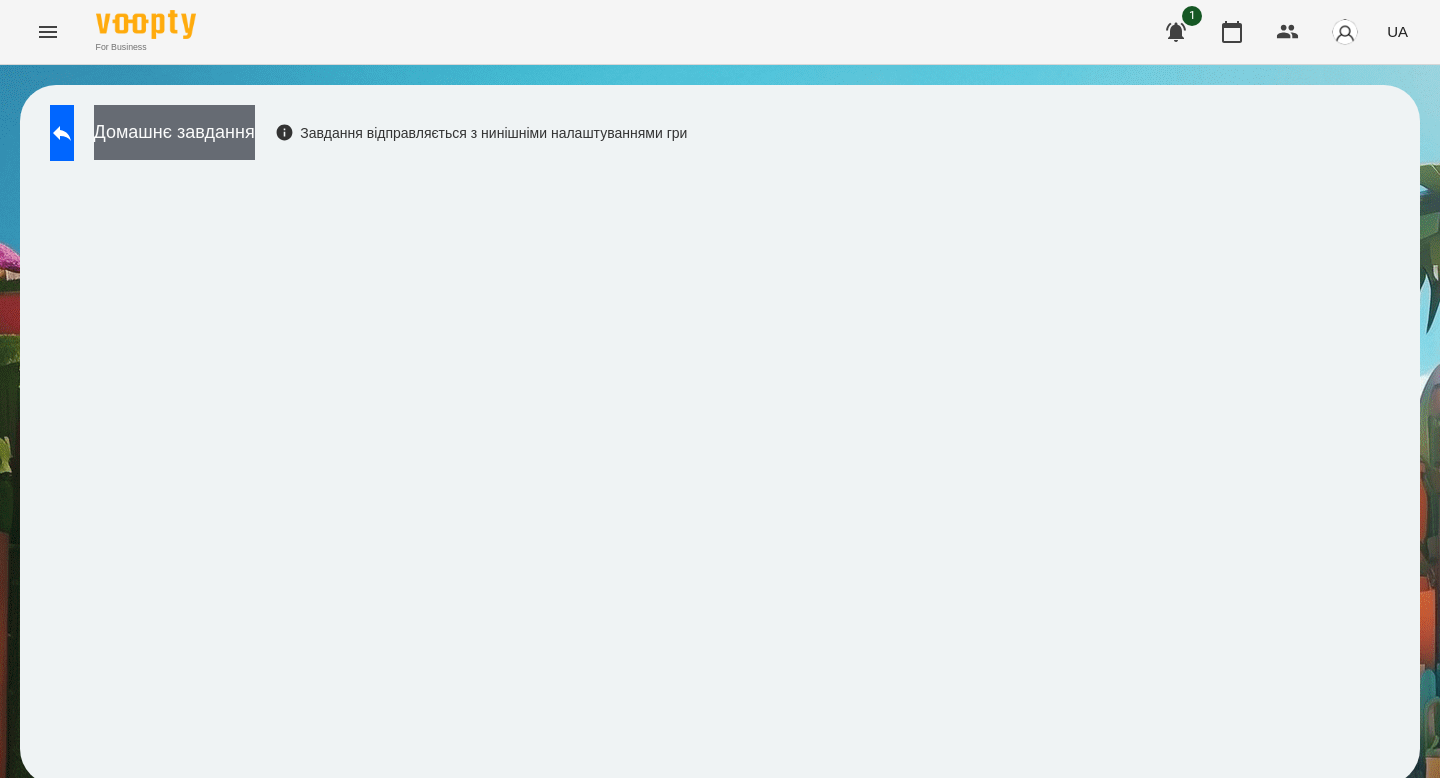 click on "Домашнє завдання" at bounding box center (174, 132) 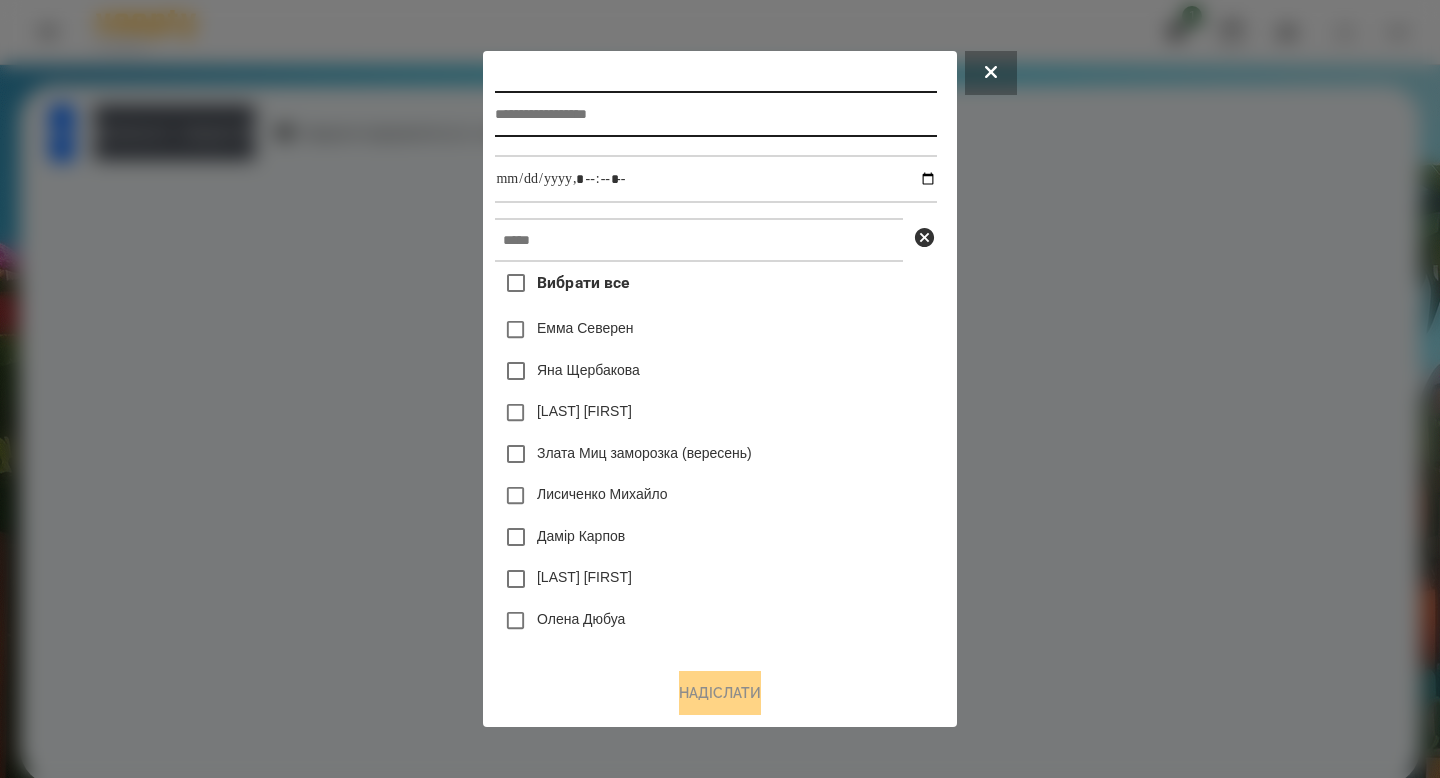 click at bounding box center [715, 114] 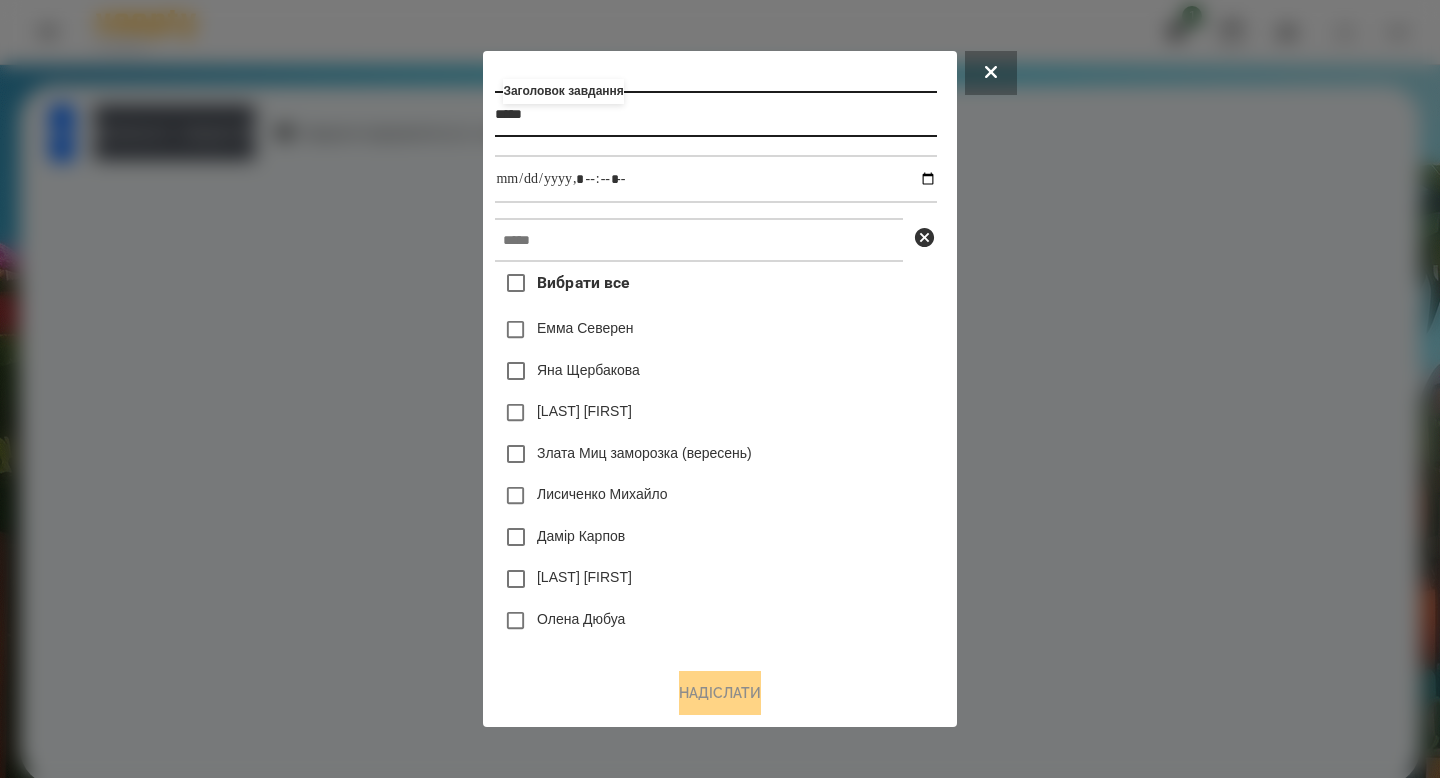 type on "*****" 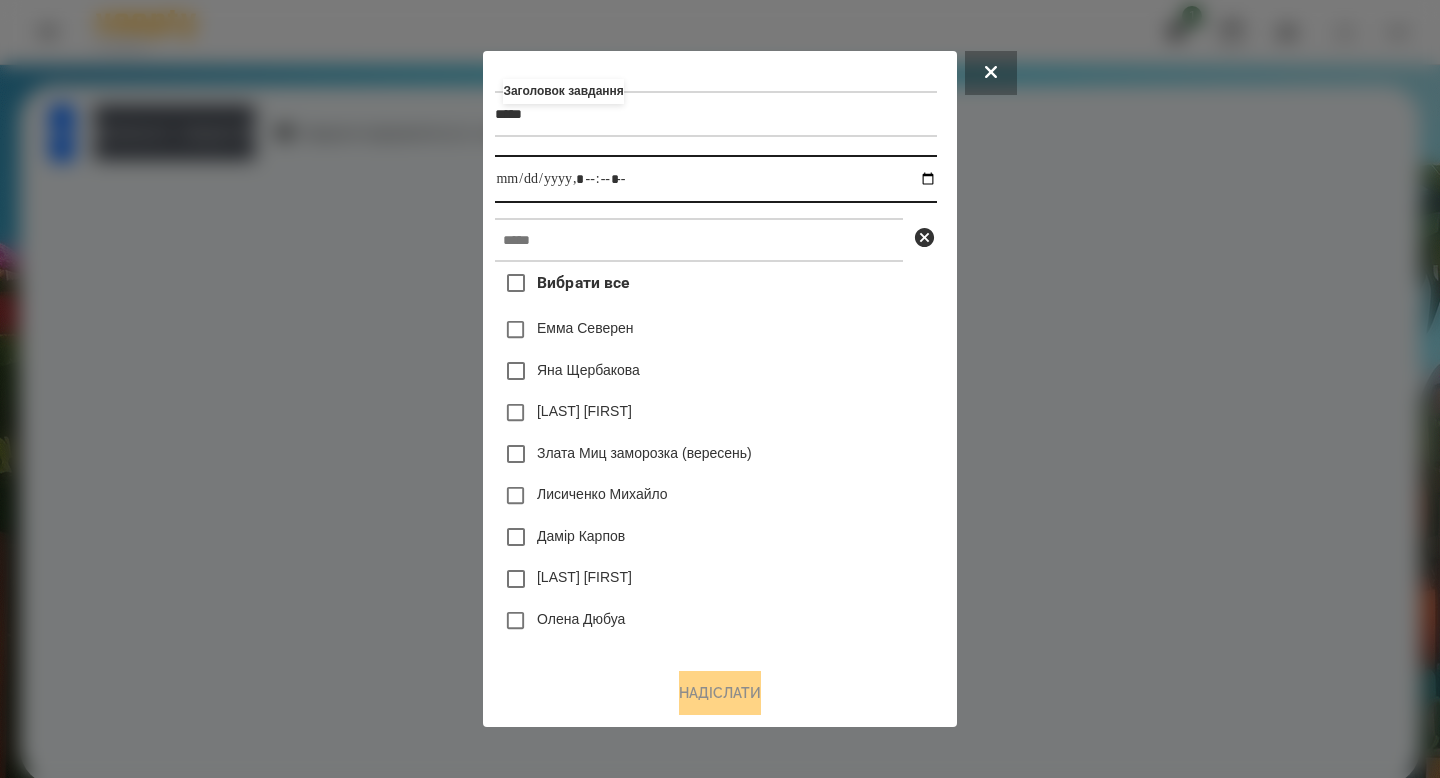 click at bounding box center [715, 179] 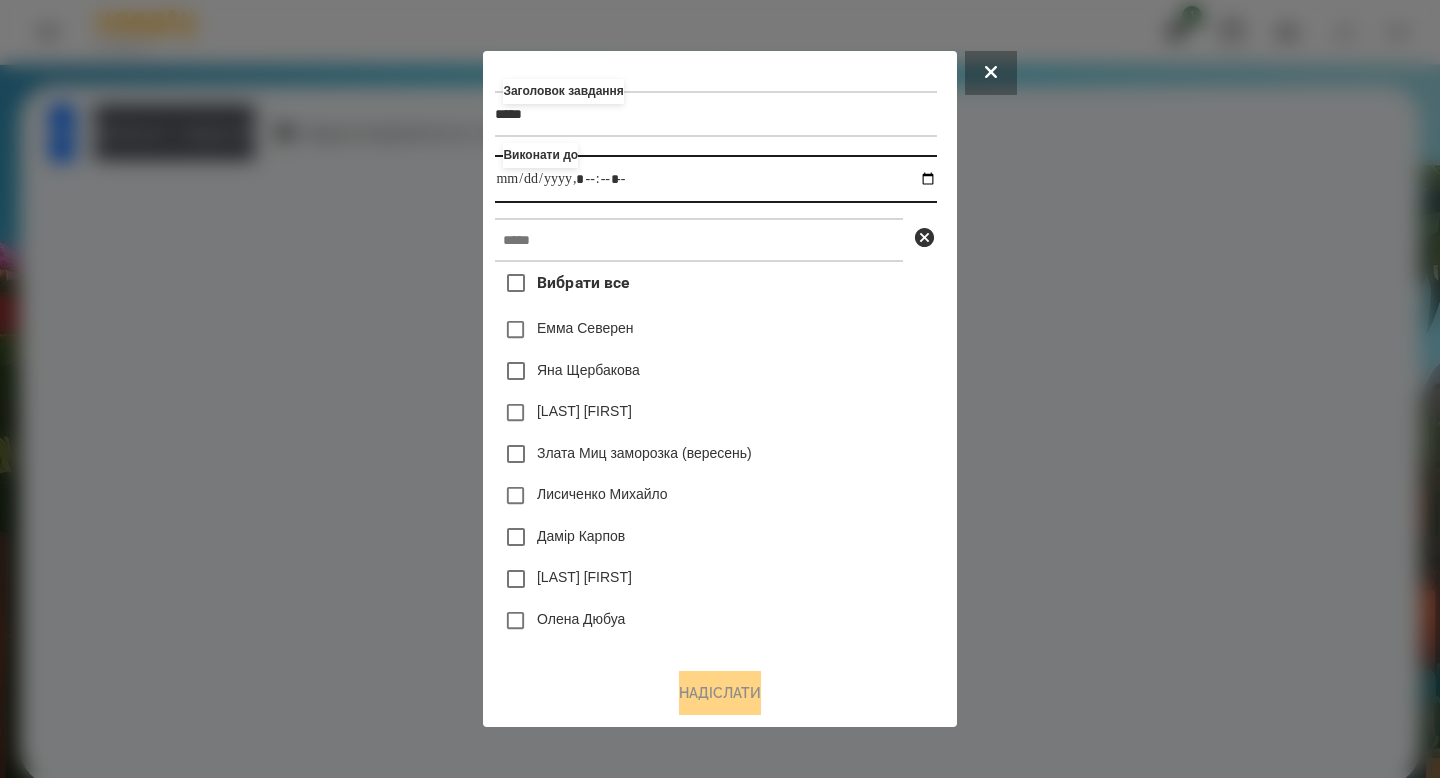 click at bounding box center (715, 179) 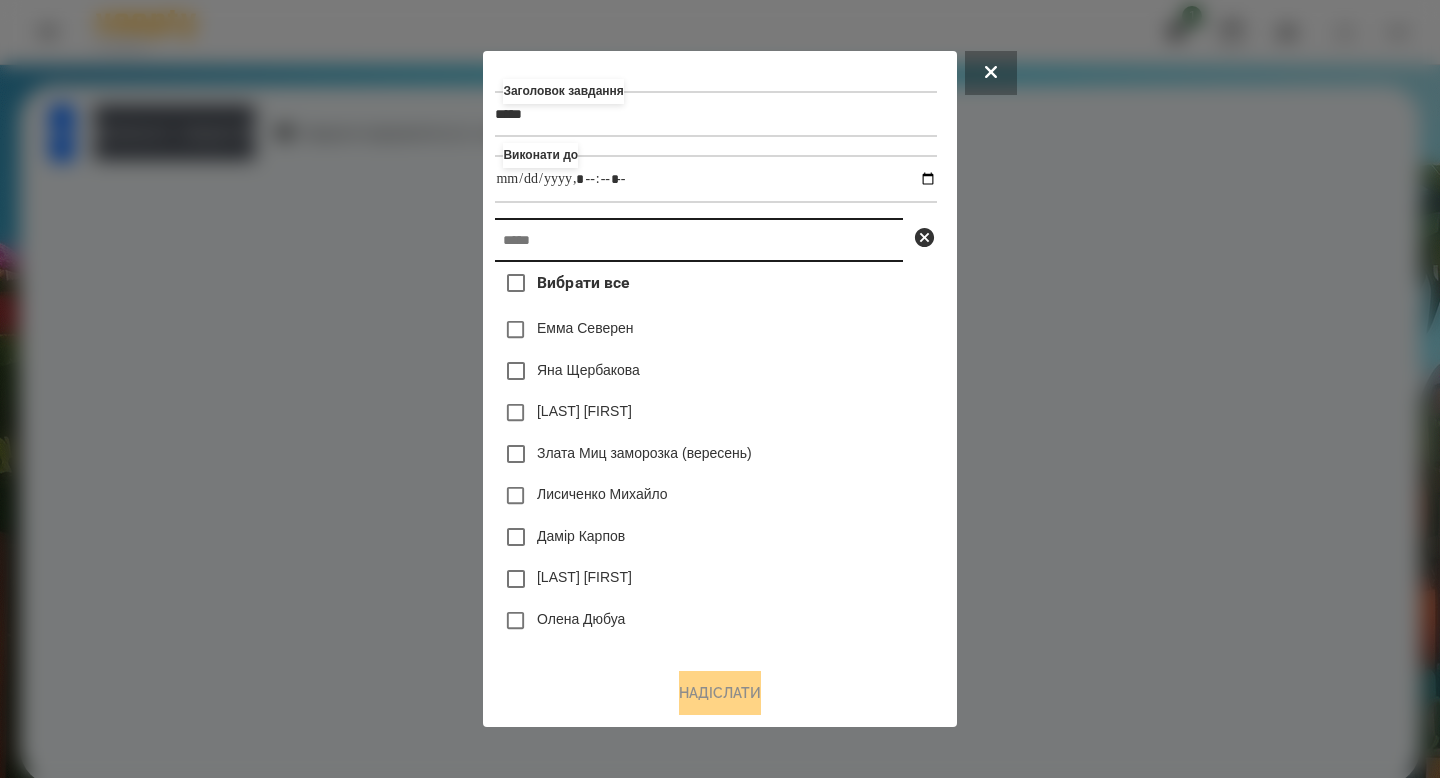 click at bounding box center [699, 240] 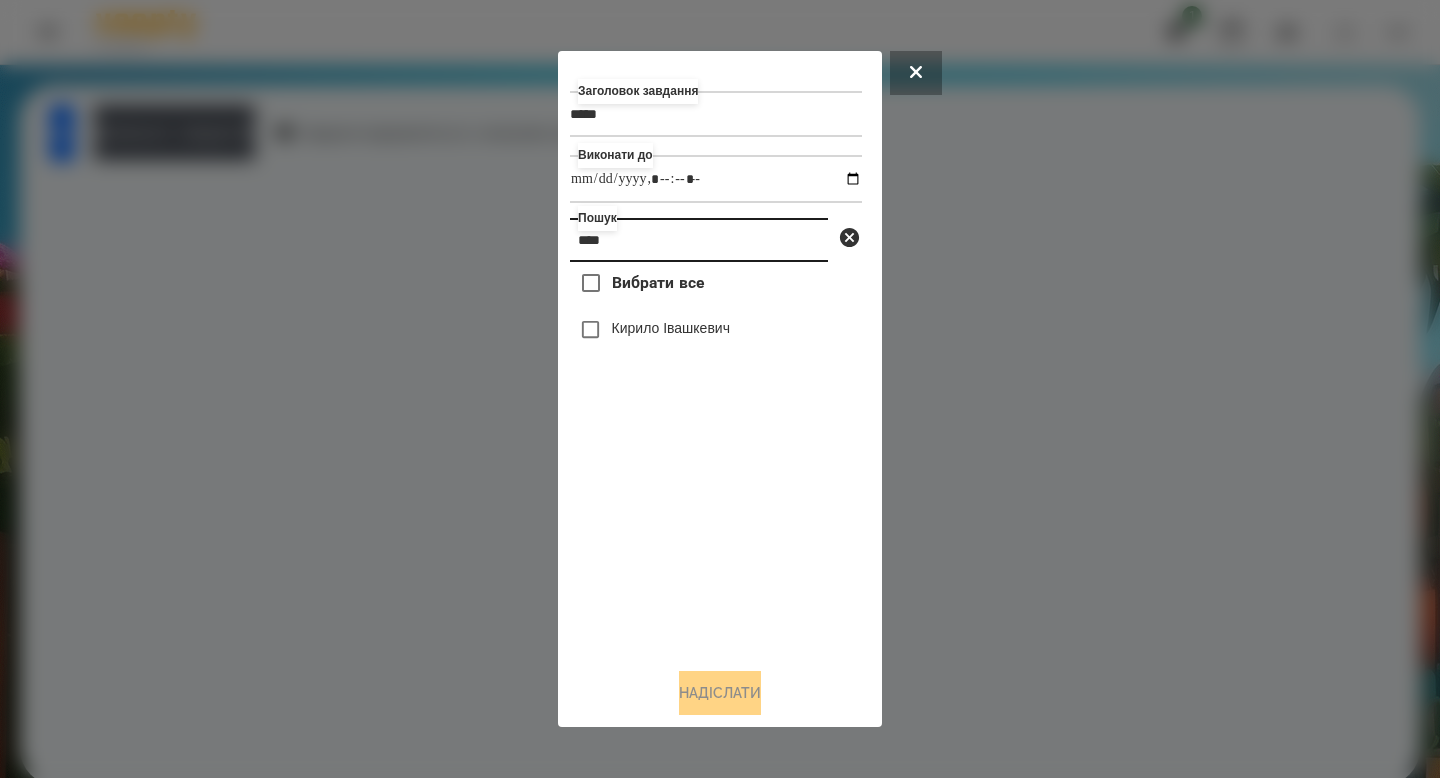 type on "****" 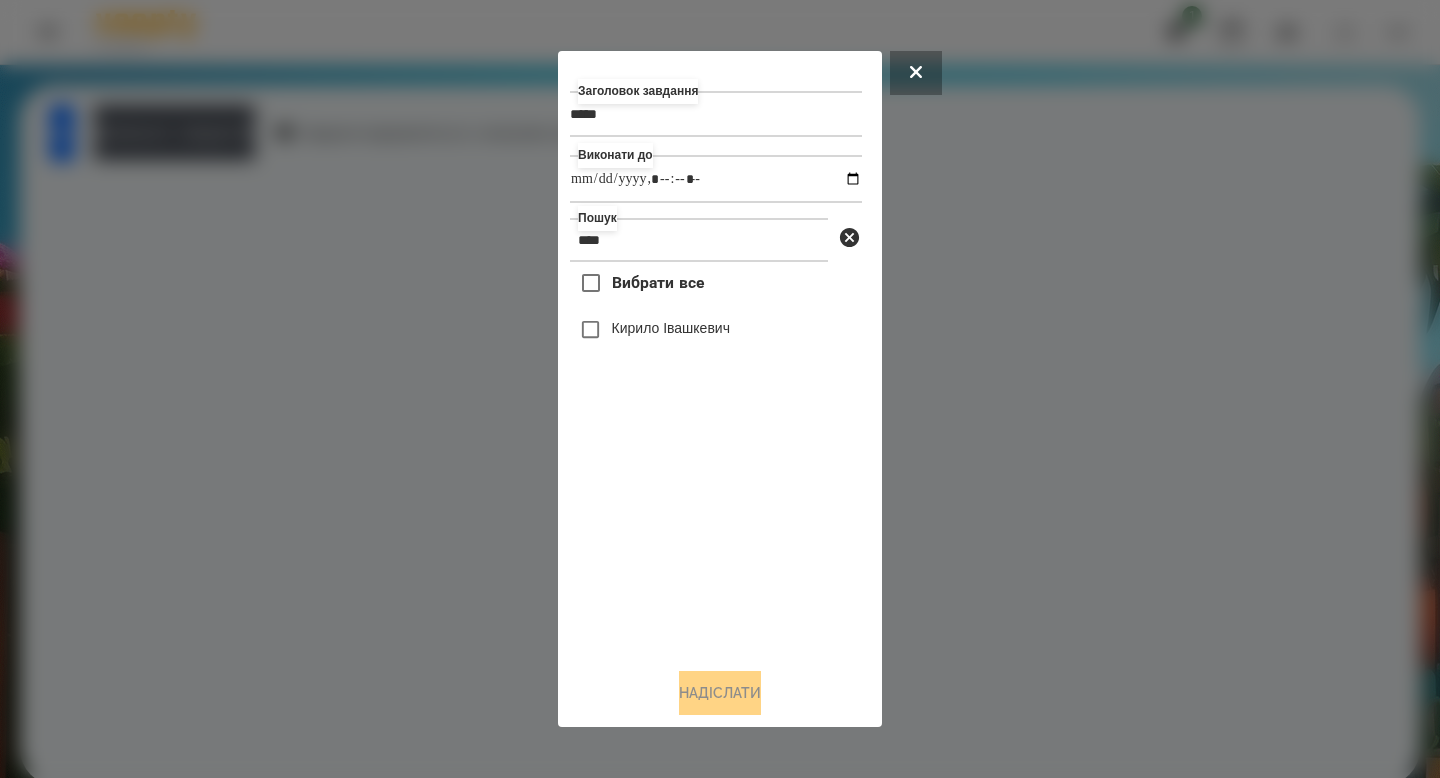 click on "Кирило Івашкевич" at bounding box center [671, 328] 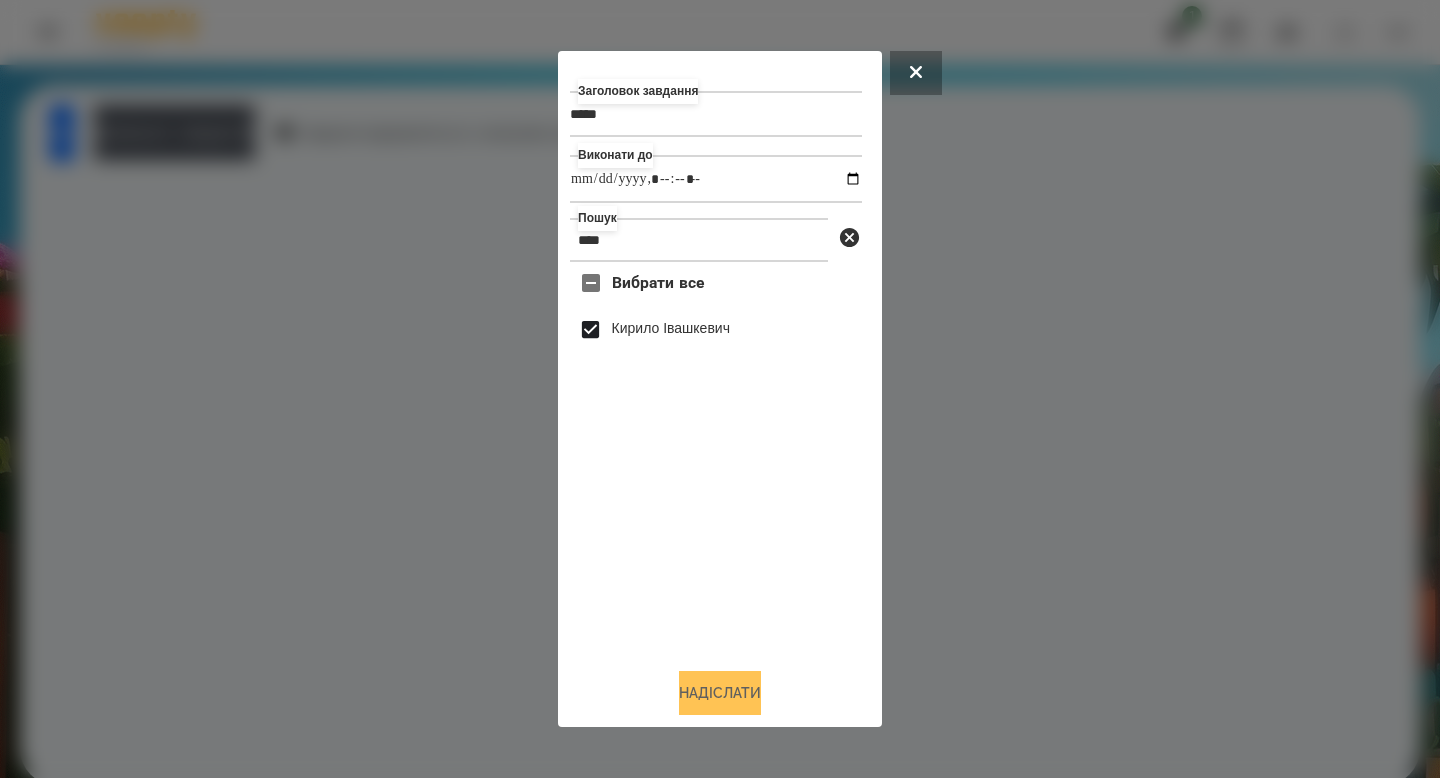 click on "Надіслати" at bounding box center (720, 693) 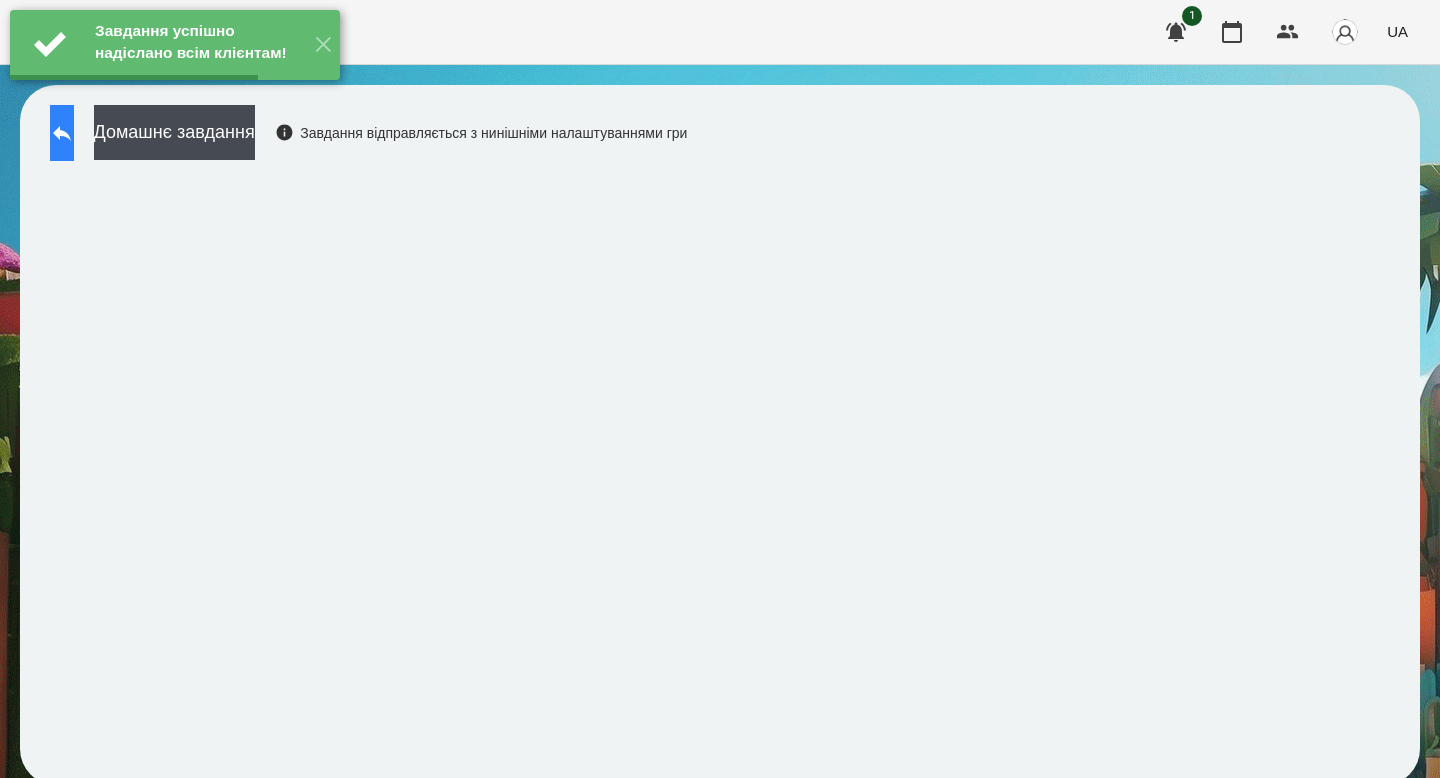 click at bounding box center [62, 133] 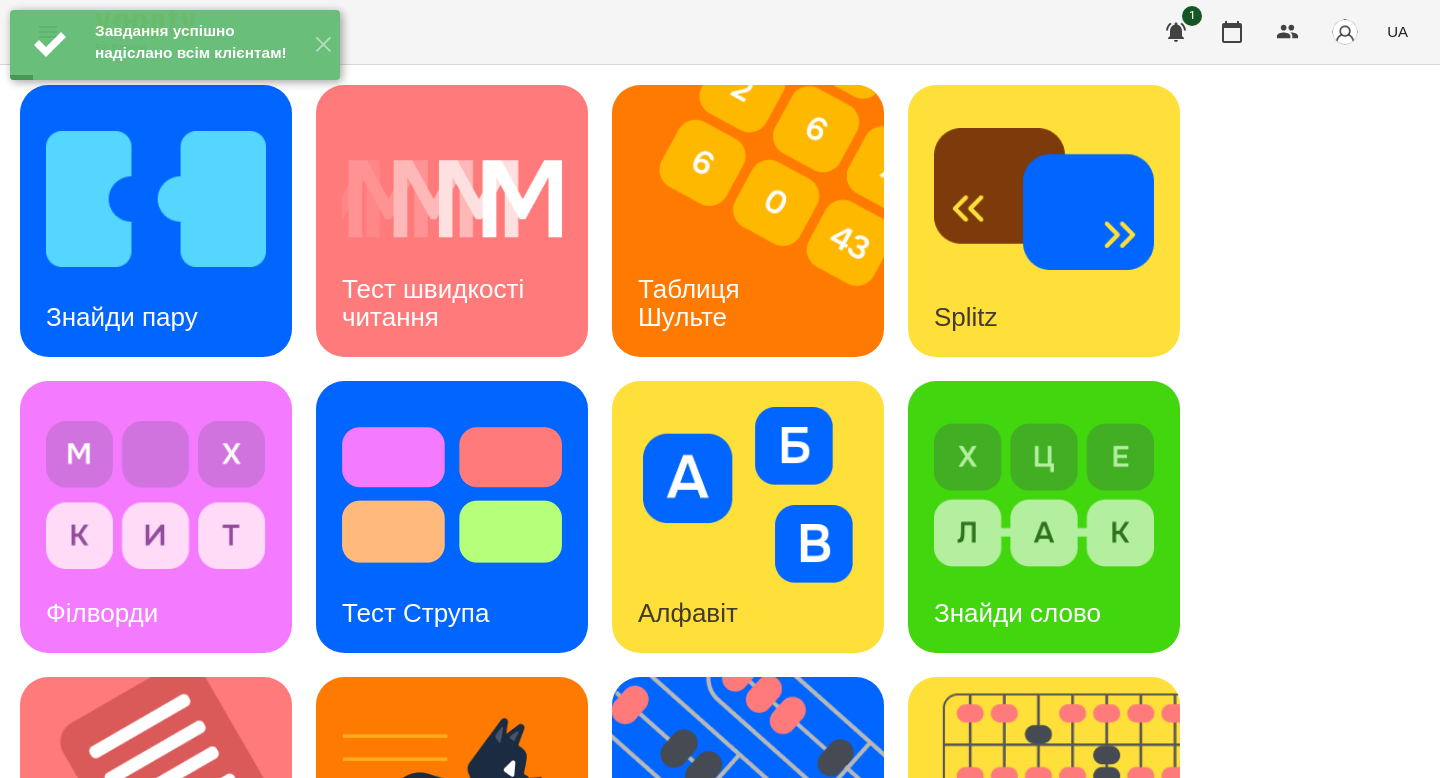 scroll, scrollTop: 595, scrollLeft: 0, axis: vertical 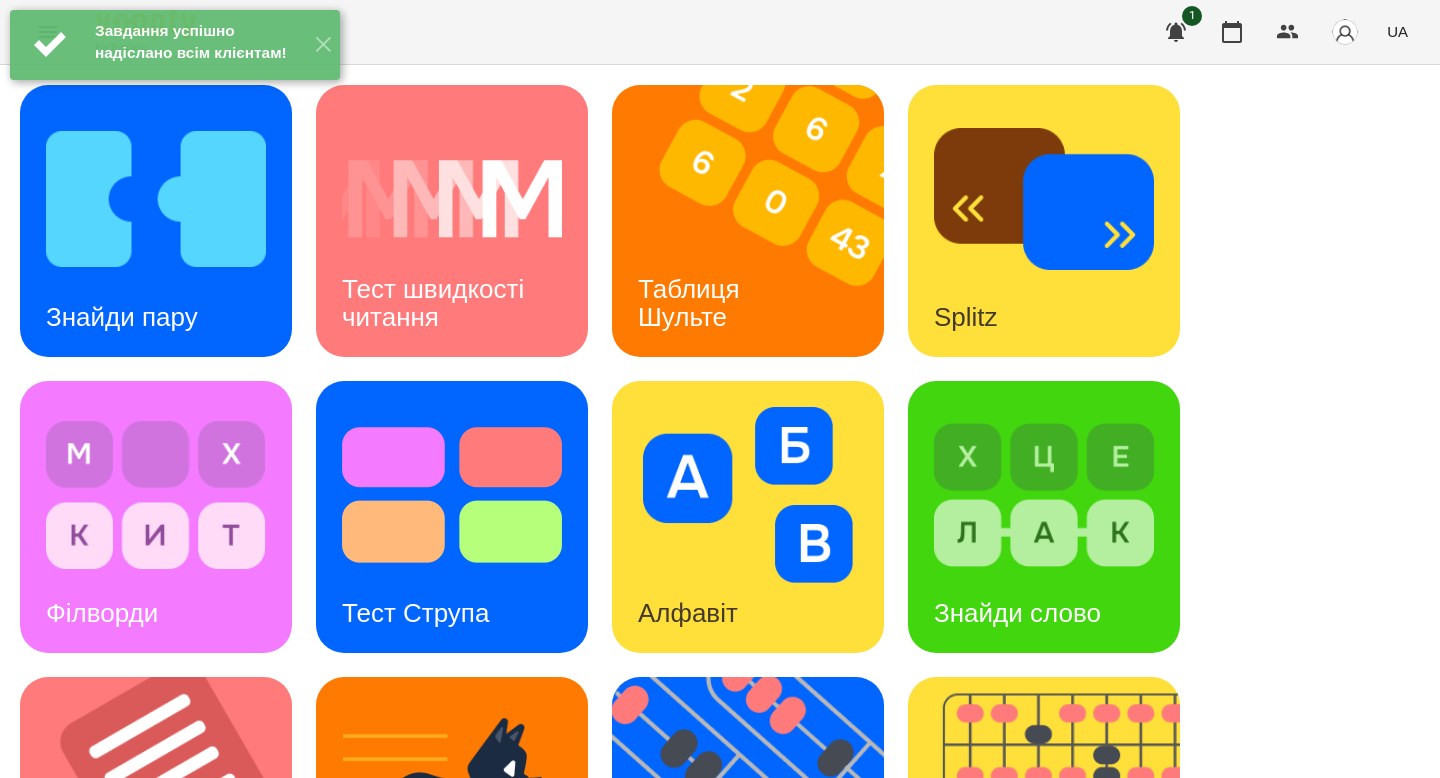click at bounding box center (156, 1087) 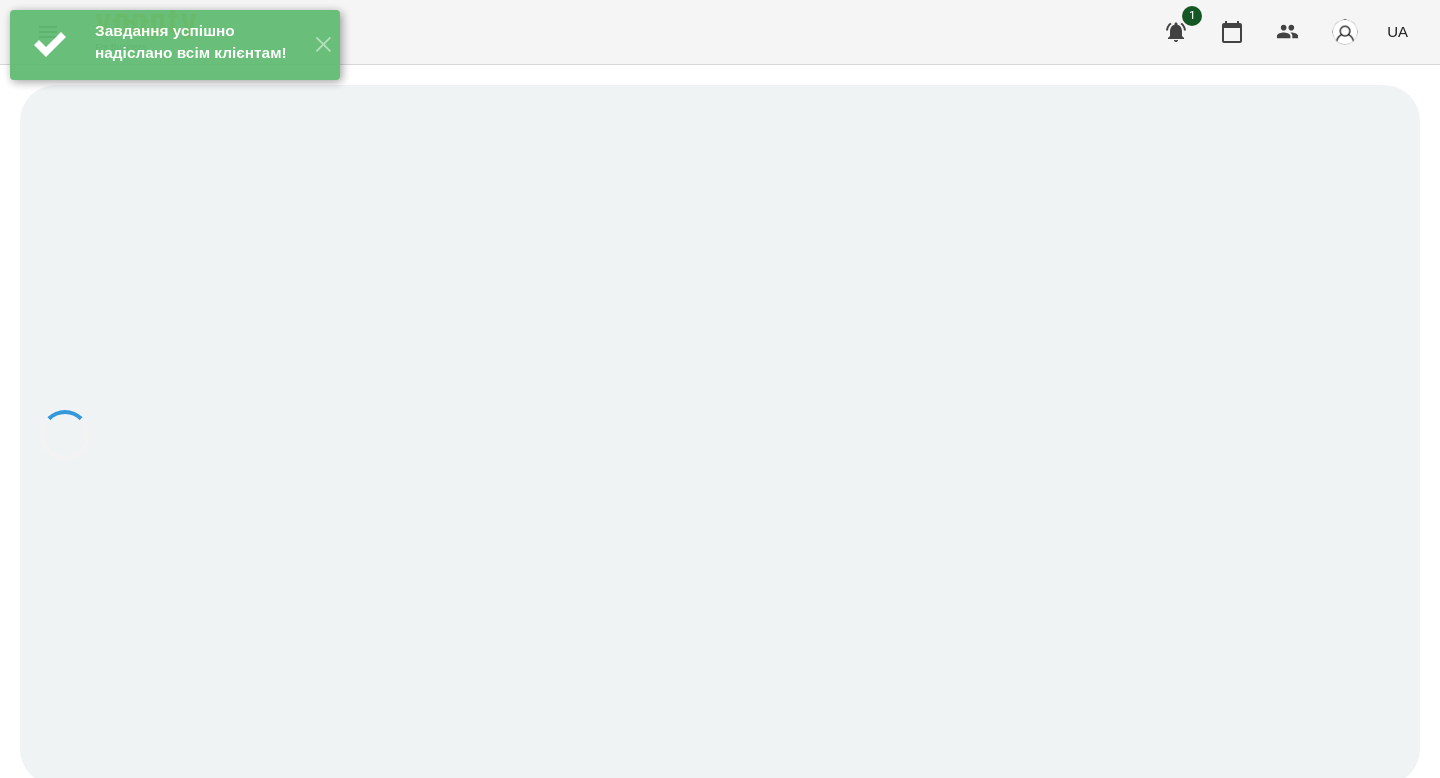 scroll, scrollTop: 0, scrollLeft: 0, axis: both 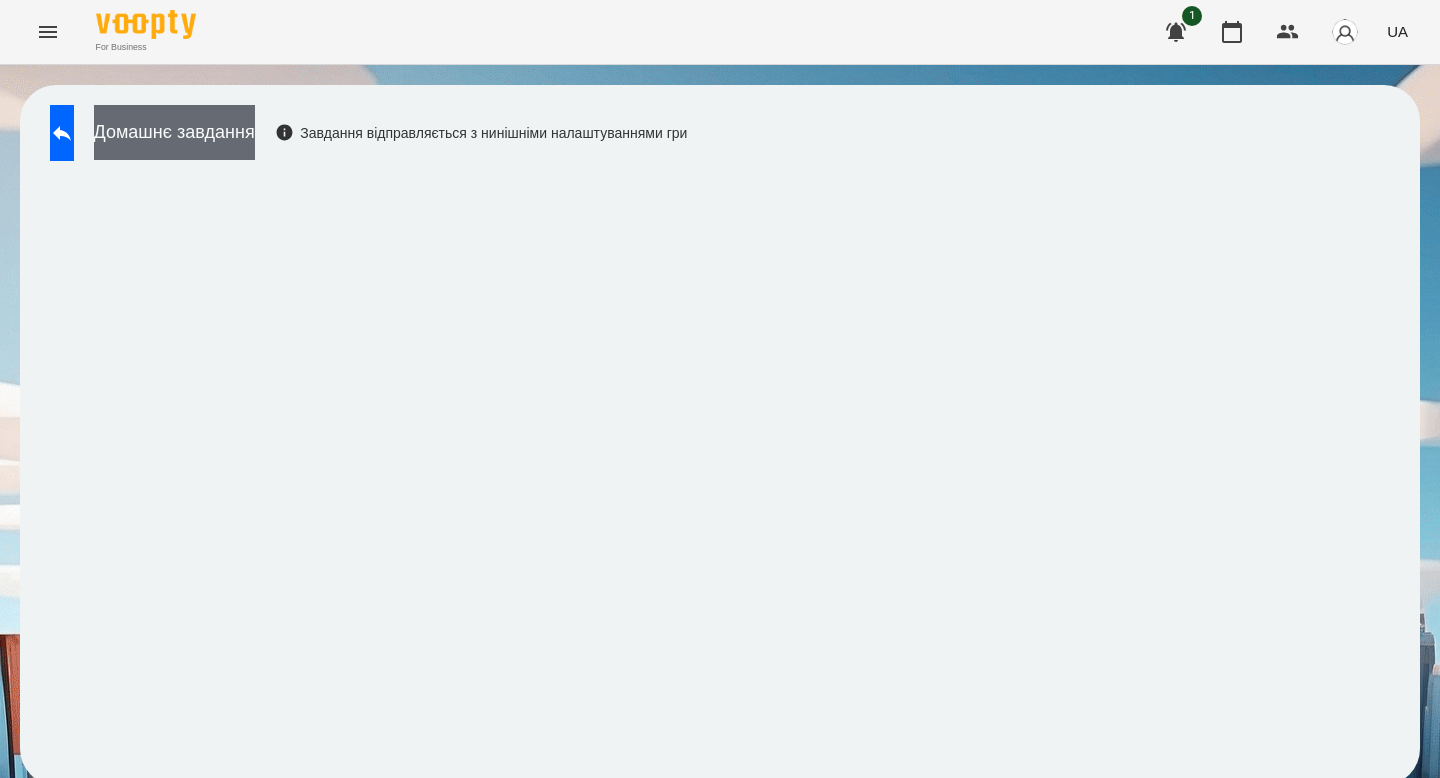click on "Домашнє завдання" at bounding box center (174, 132) 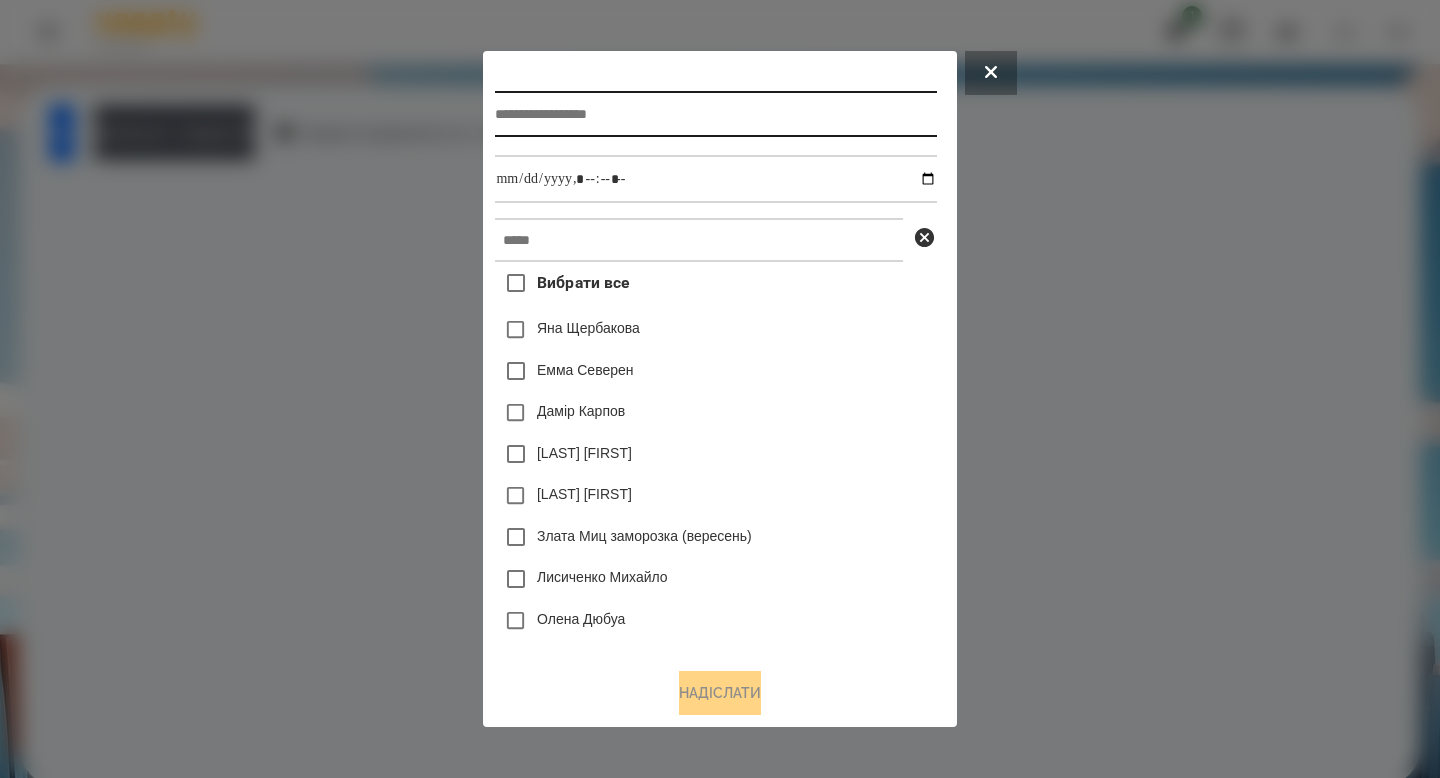click at bounding box center [715, 114] 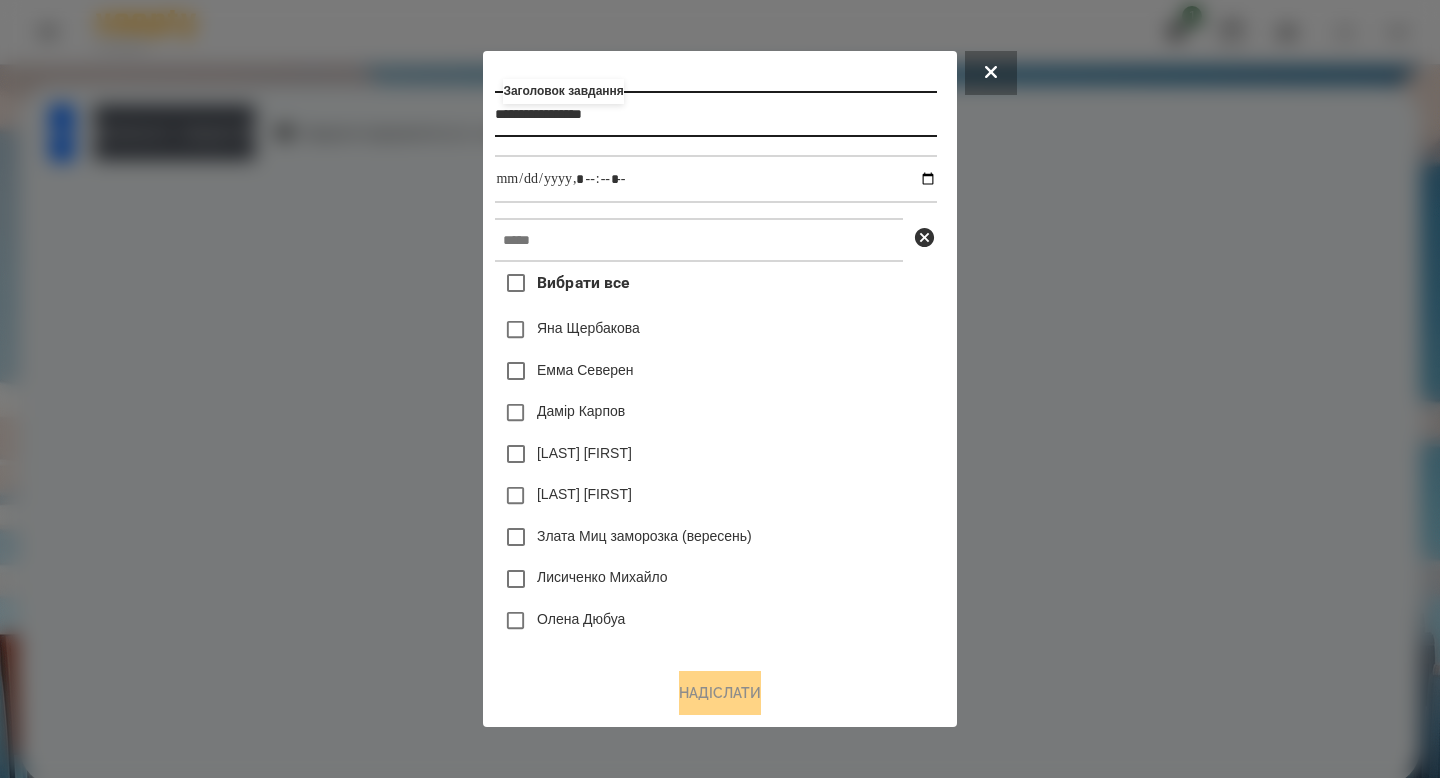type on "**********" 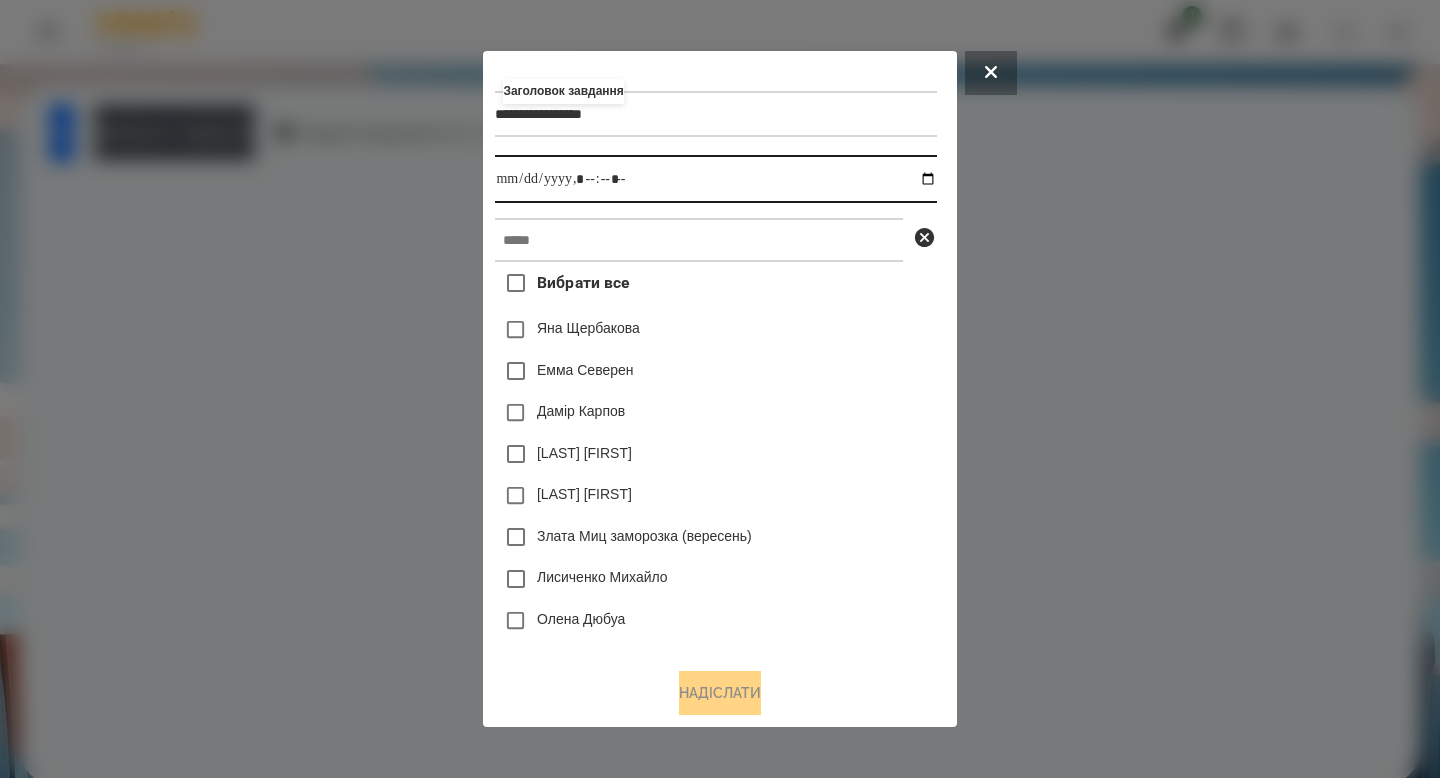 click at bounding box center (715, 179) 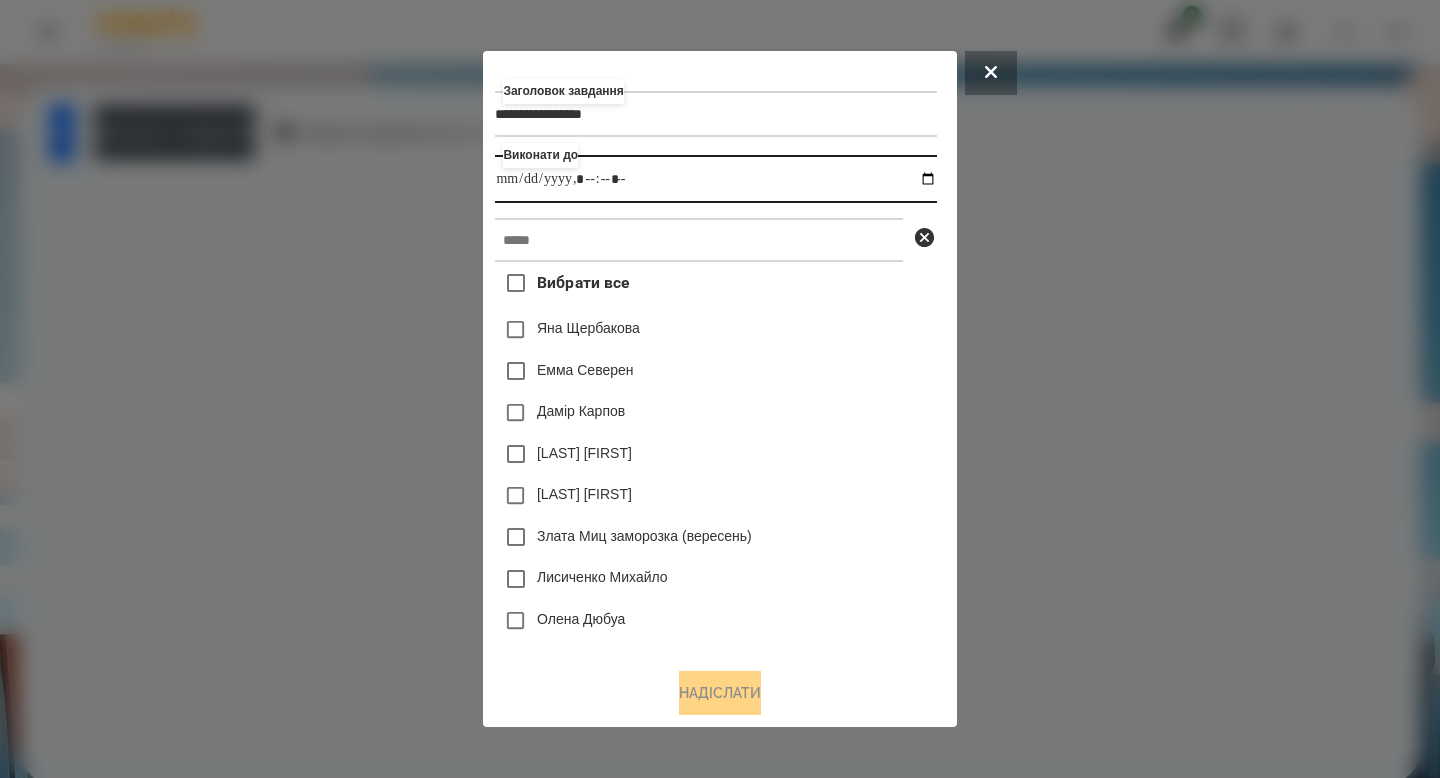 click at bounding box center (715, 179) 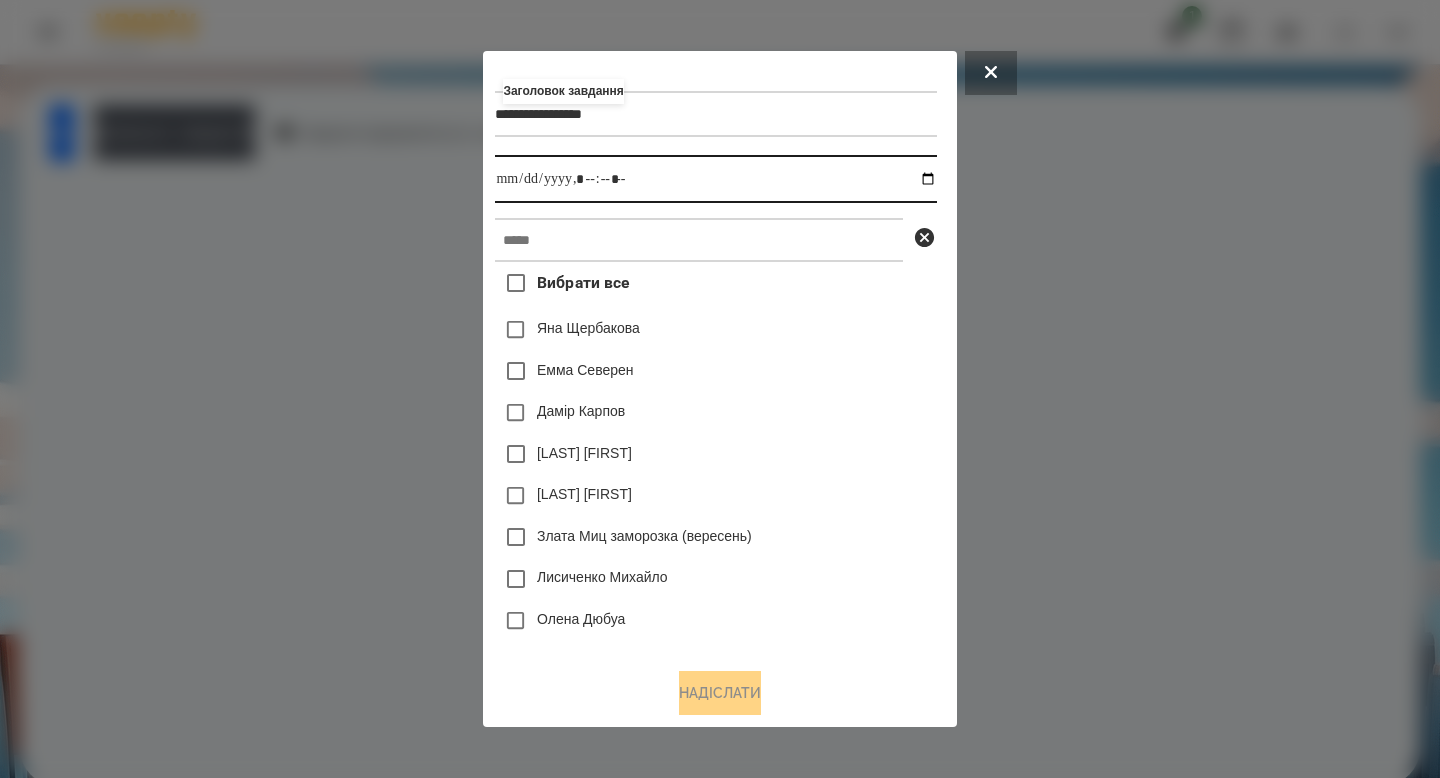 type on "**********" 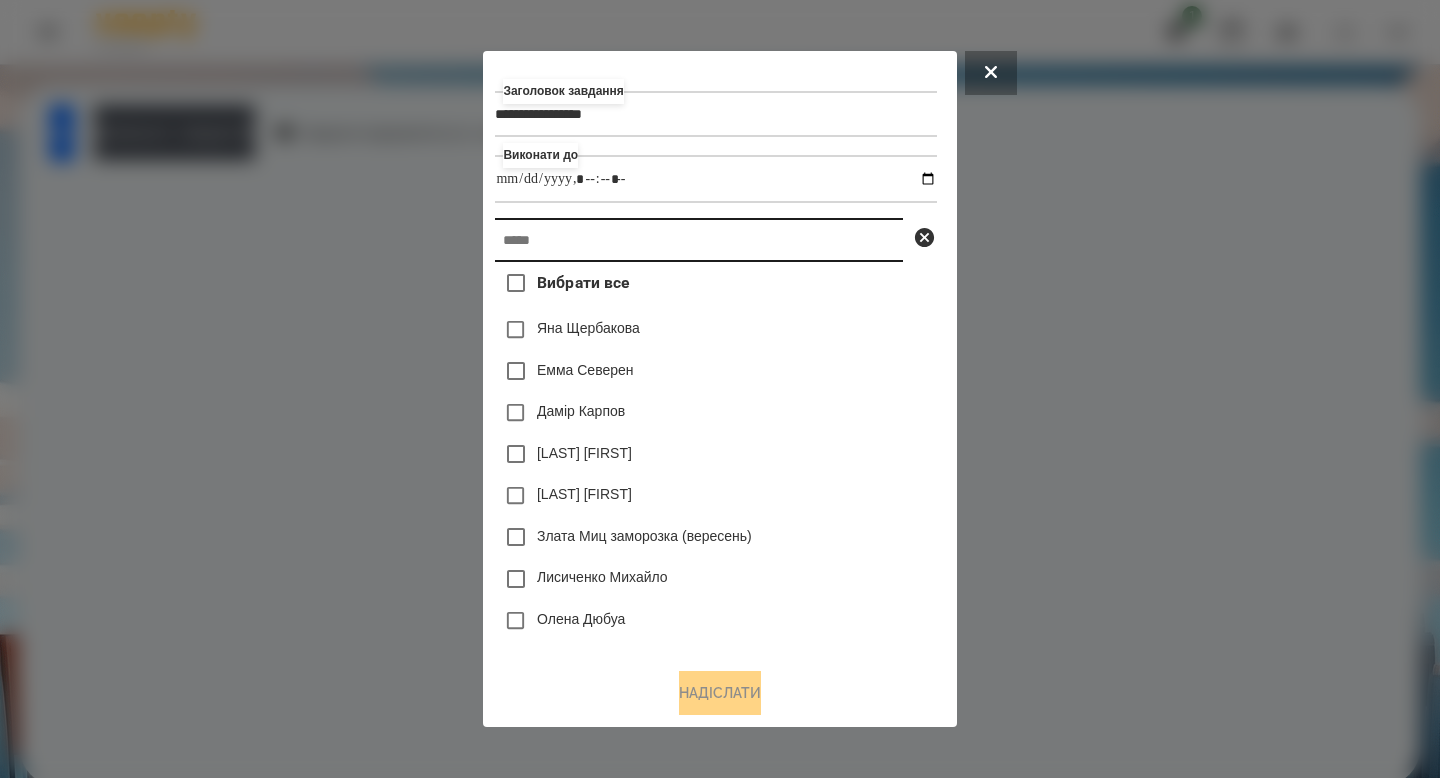 click at bounding box center [699, 240] 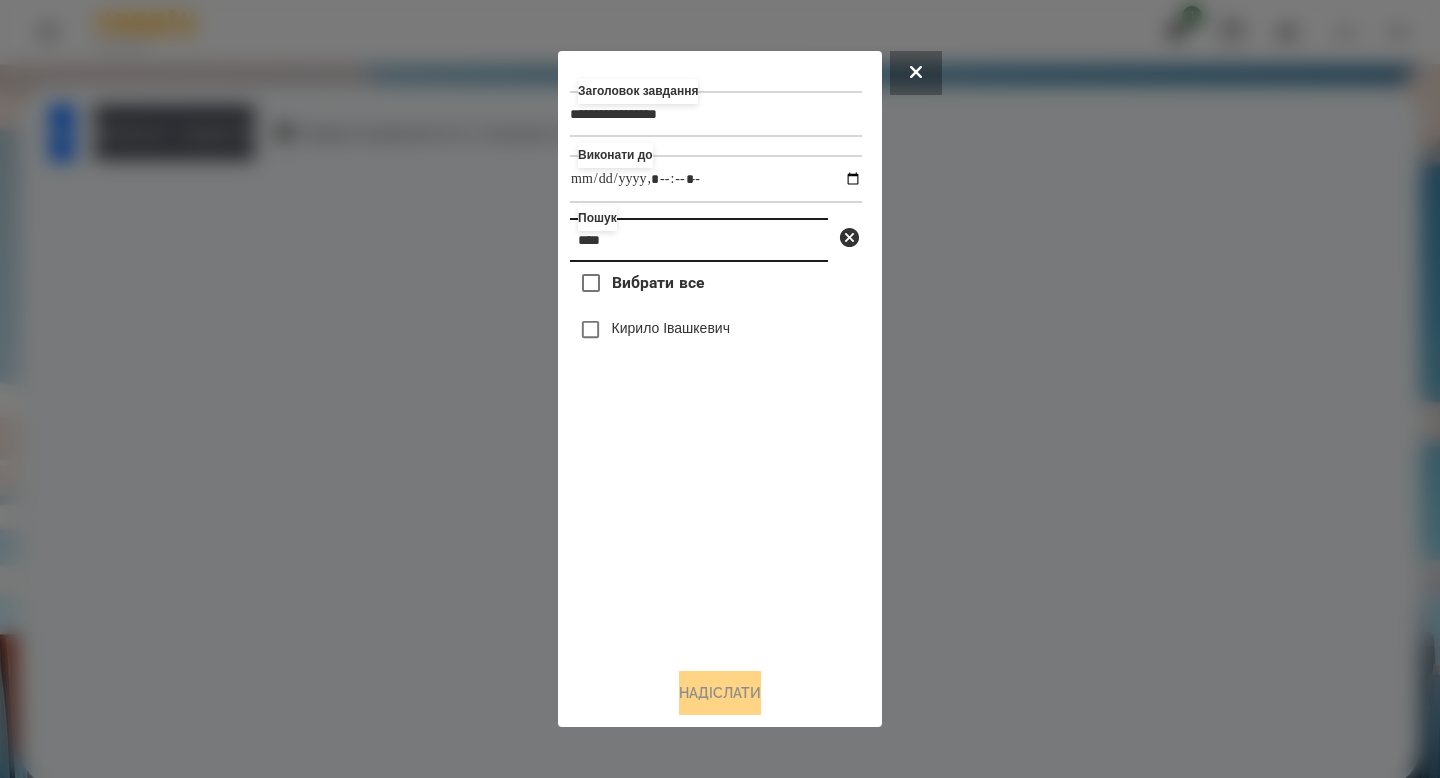 type on "****" 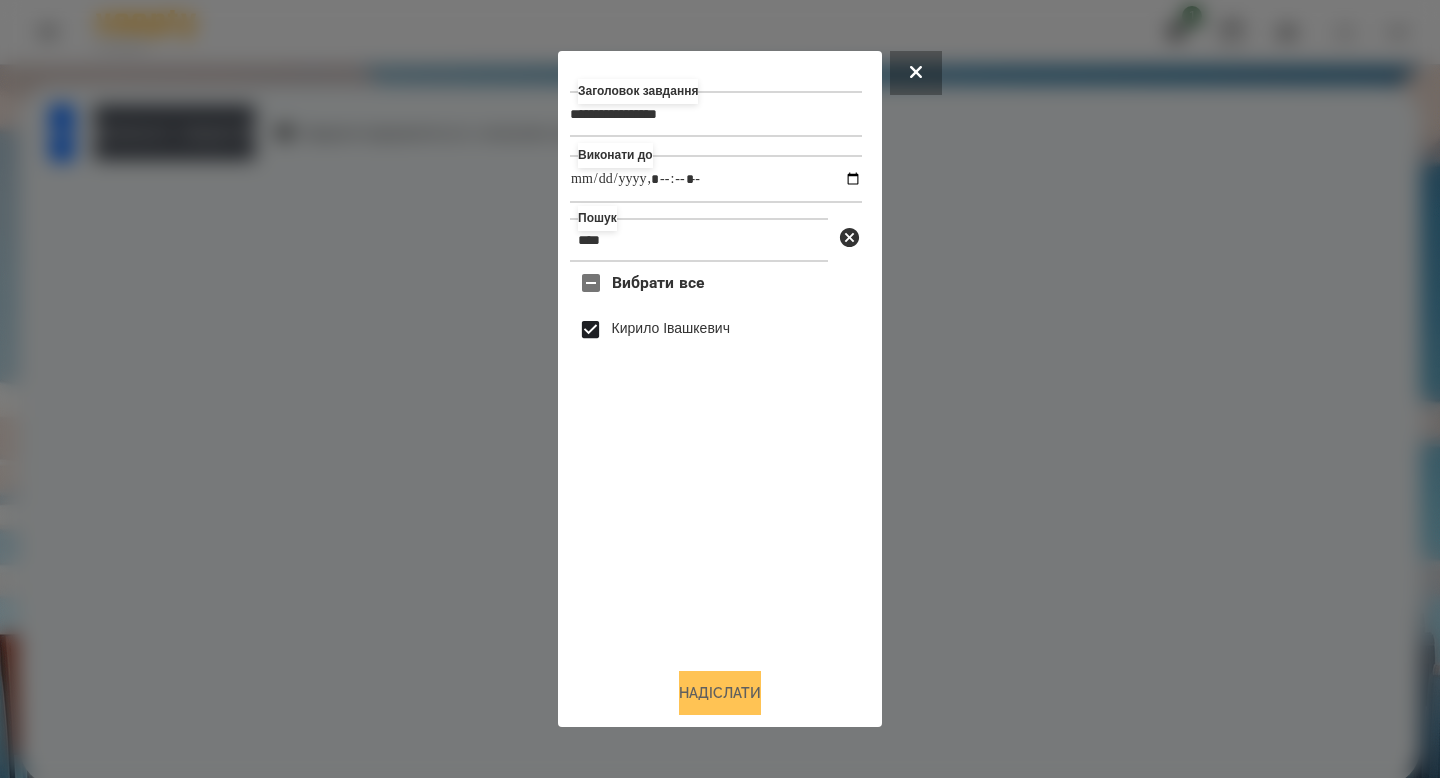 click on "Надіслати" at bounding box center [720, 693] 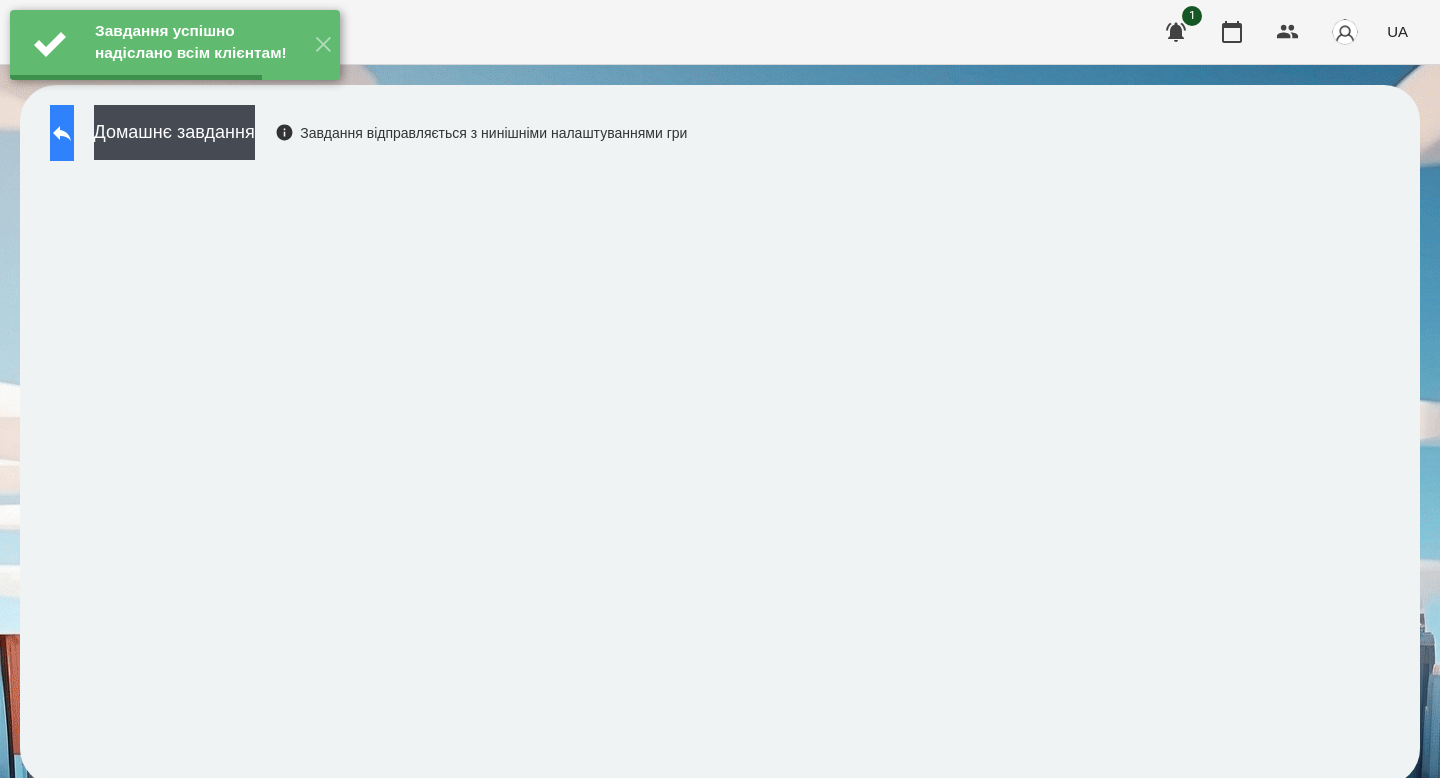 click at bounding box center [62, 133] 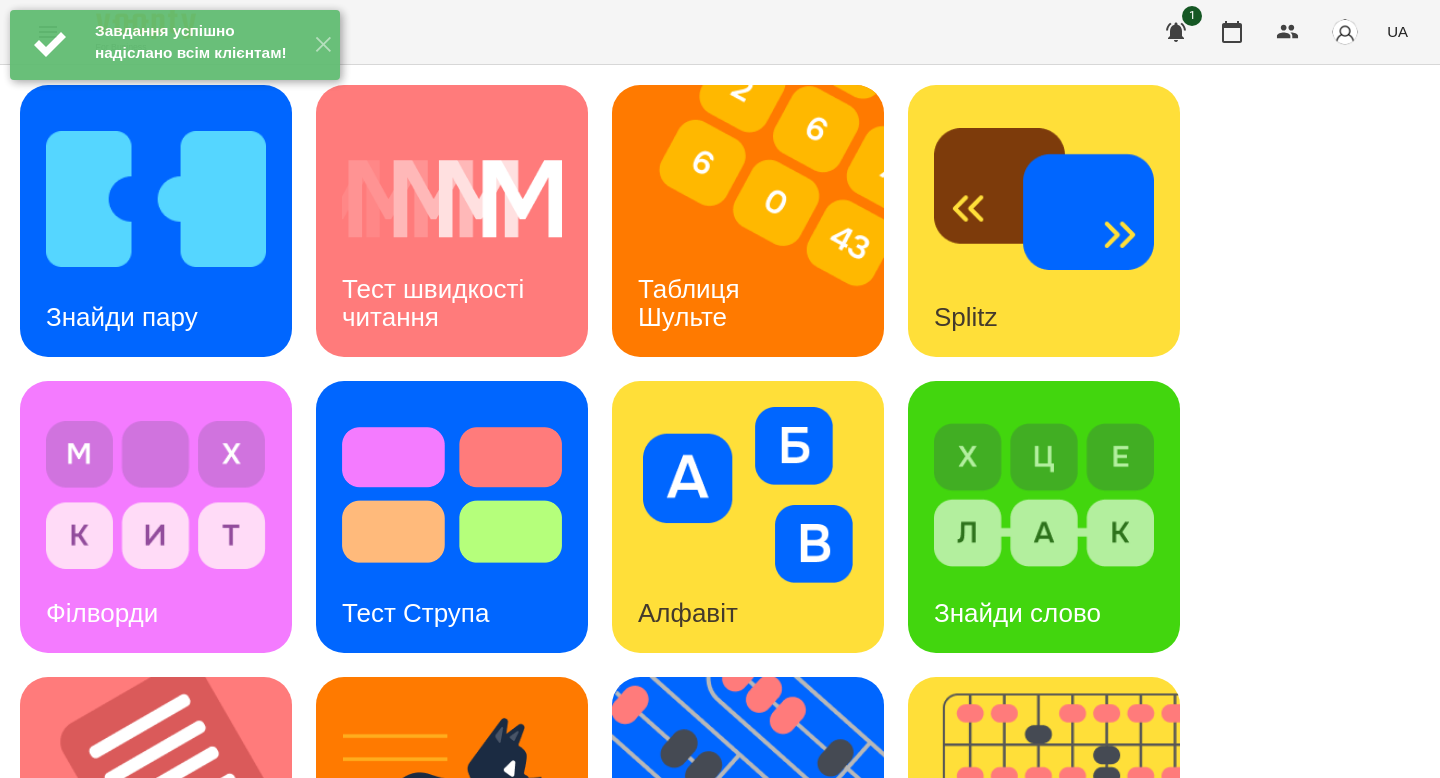 scroll, scrollTop: 331, scrollLeft: 0, axis: vertical 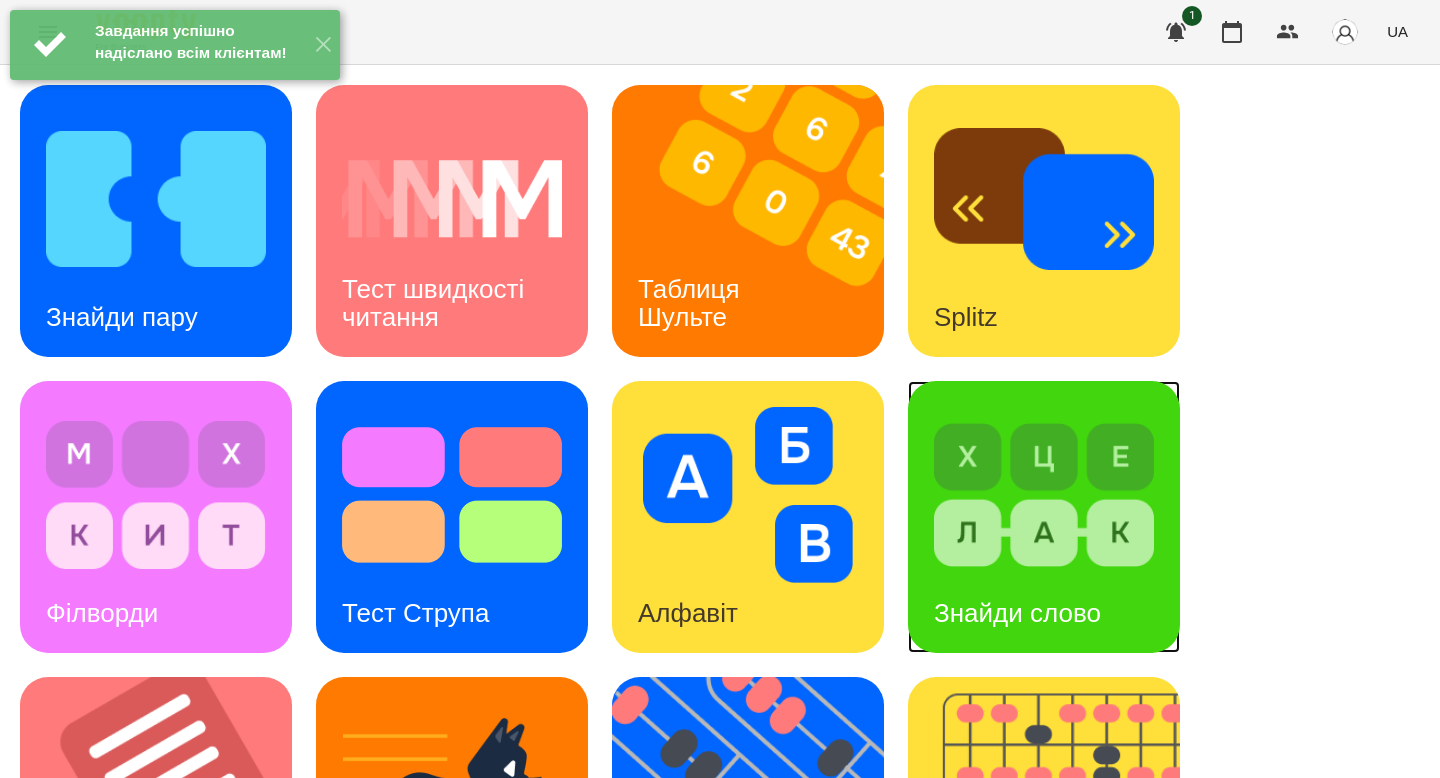 click on "Знайди слово" at bounding box center [1017, 613] 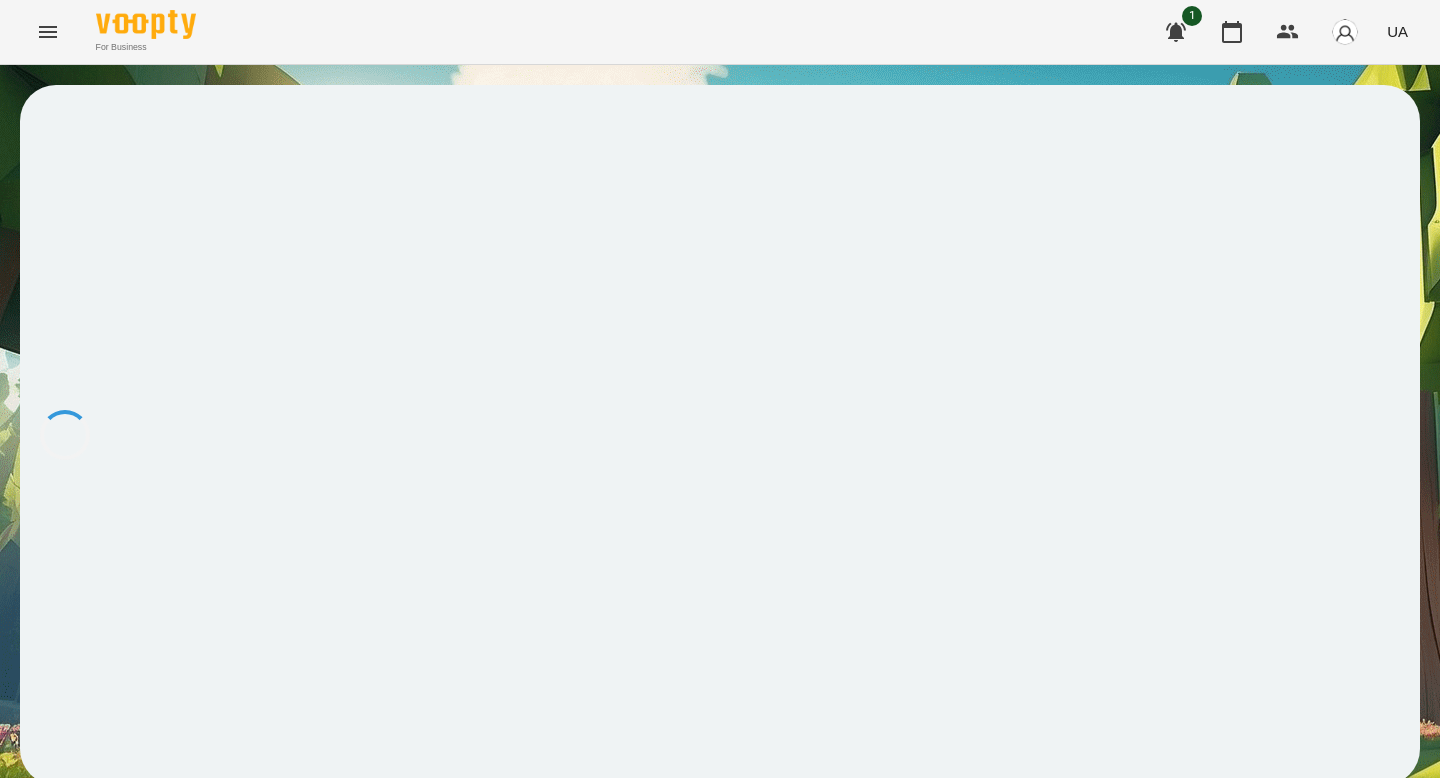 scroll, scrollTop: 0, scrollLeft: 0, axis: both 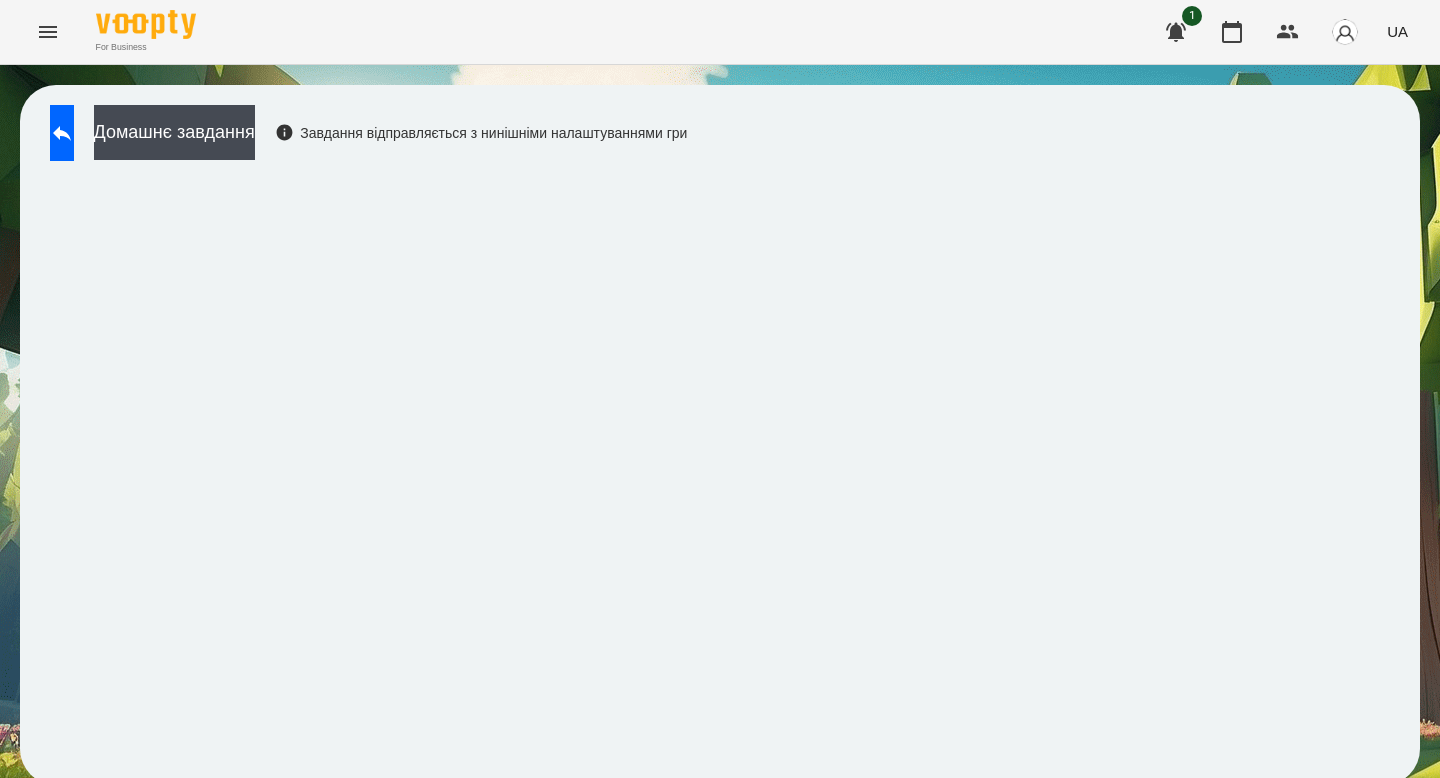 click on "Домашнє завдання Завдання відправляється з нинішніми налаштуваннями гри" at bounding box center [720, 435] 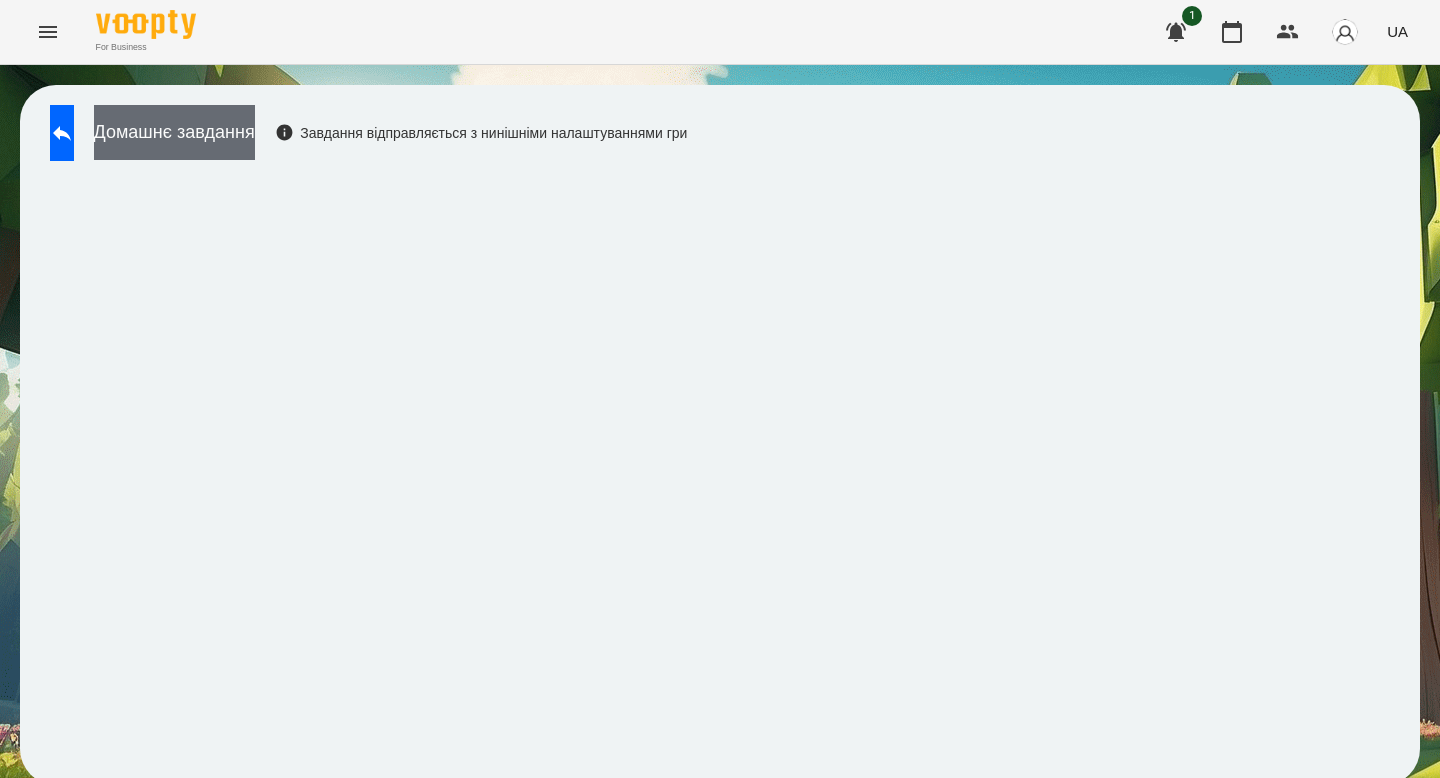 click on "Домашнє завдання" at bounding box center (174, 132) 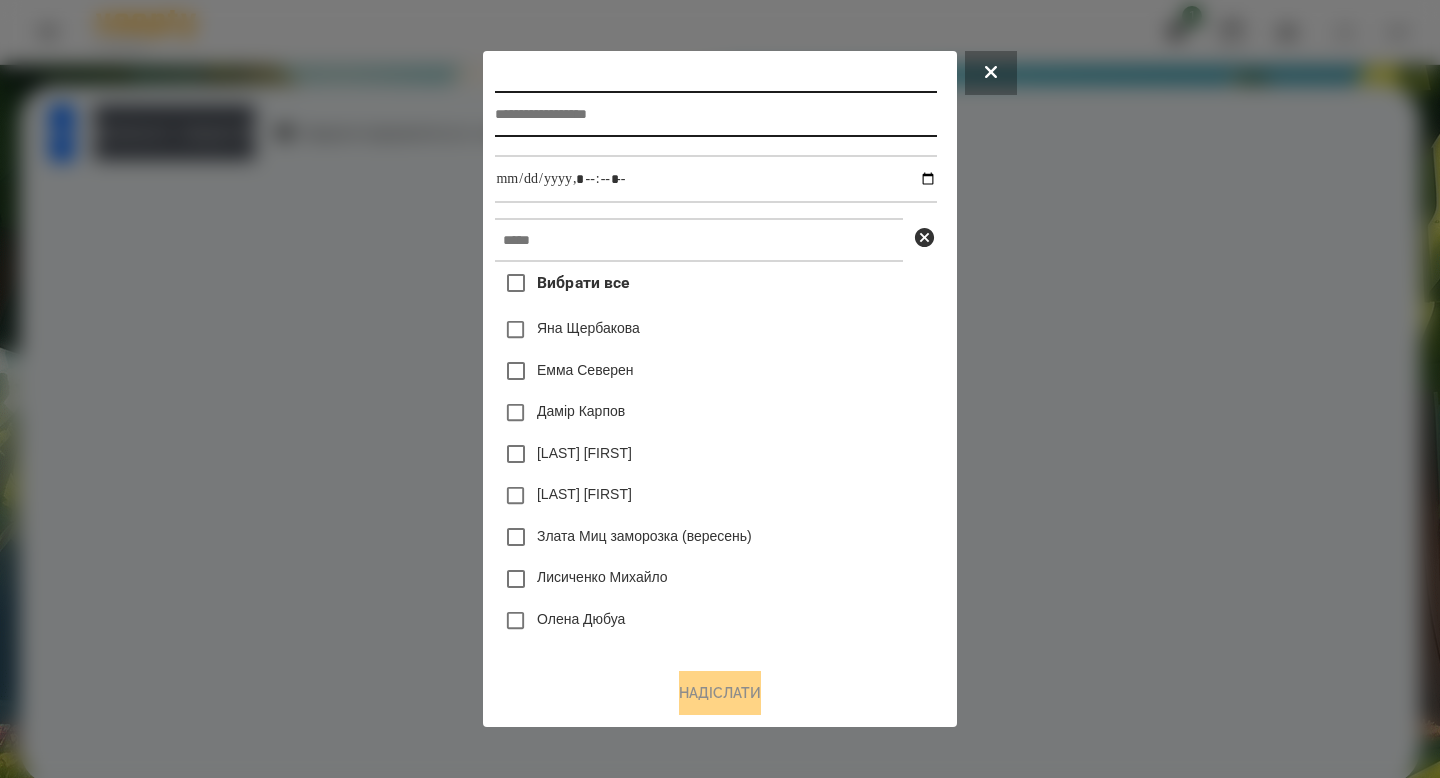click at bounding box center [715, 114] 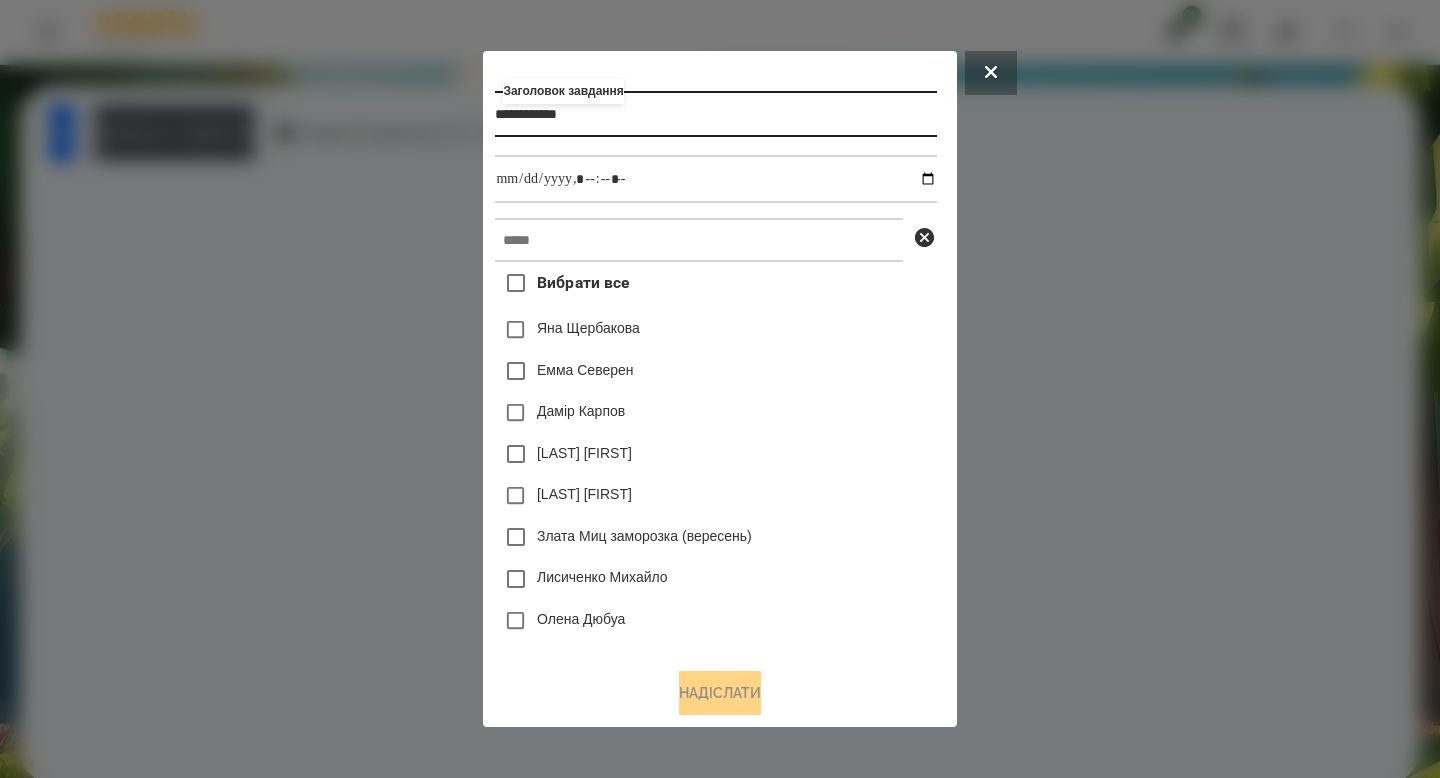 type on "**********" 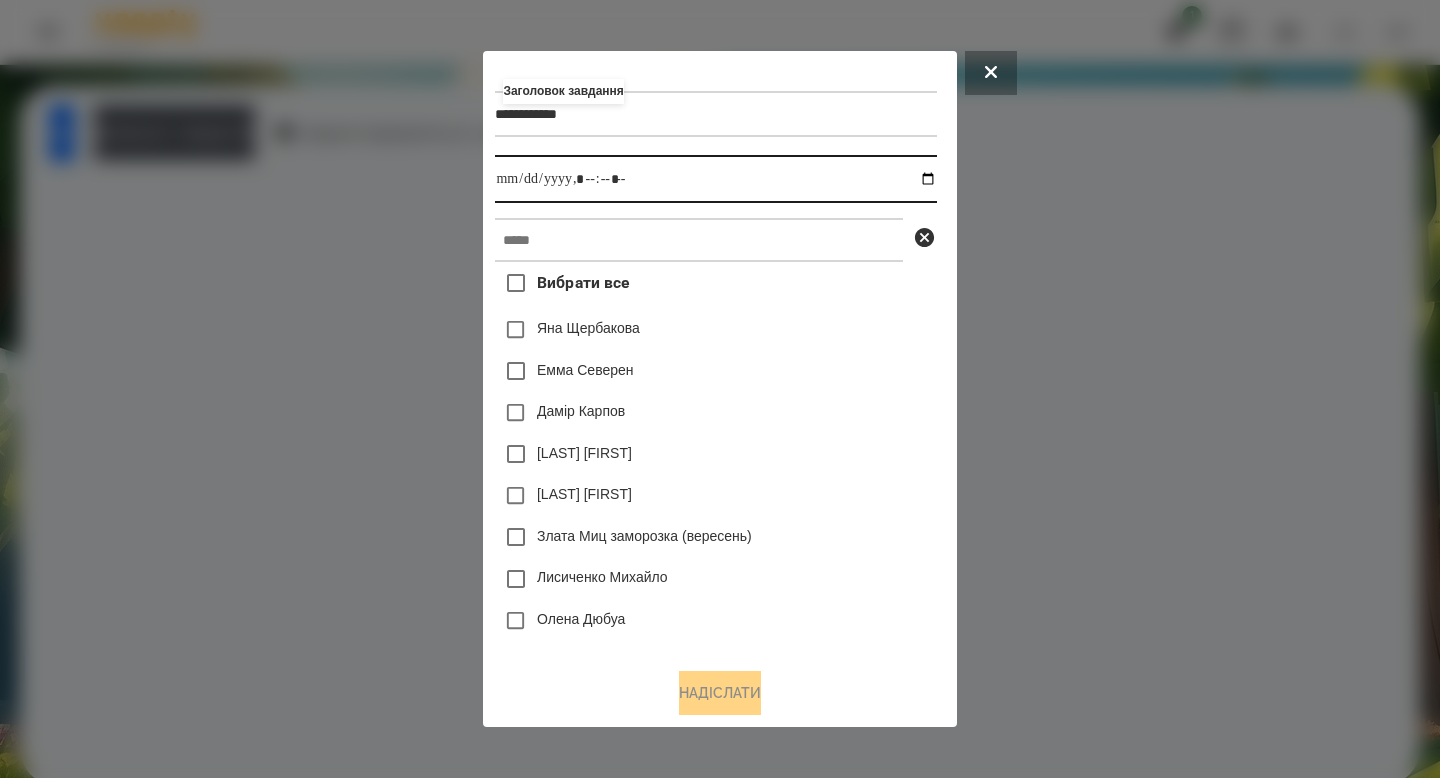 click at bounding box center (715, 179) 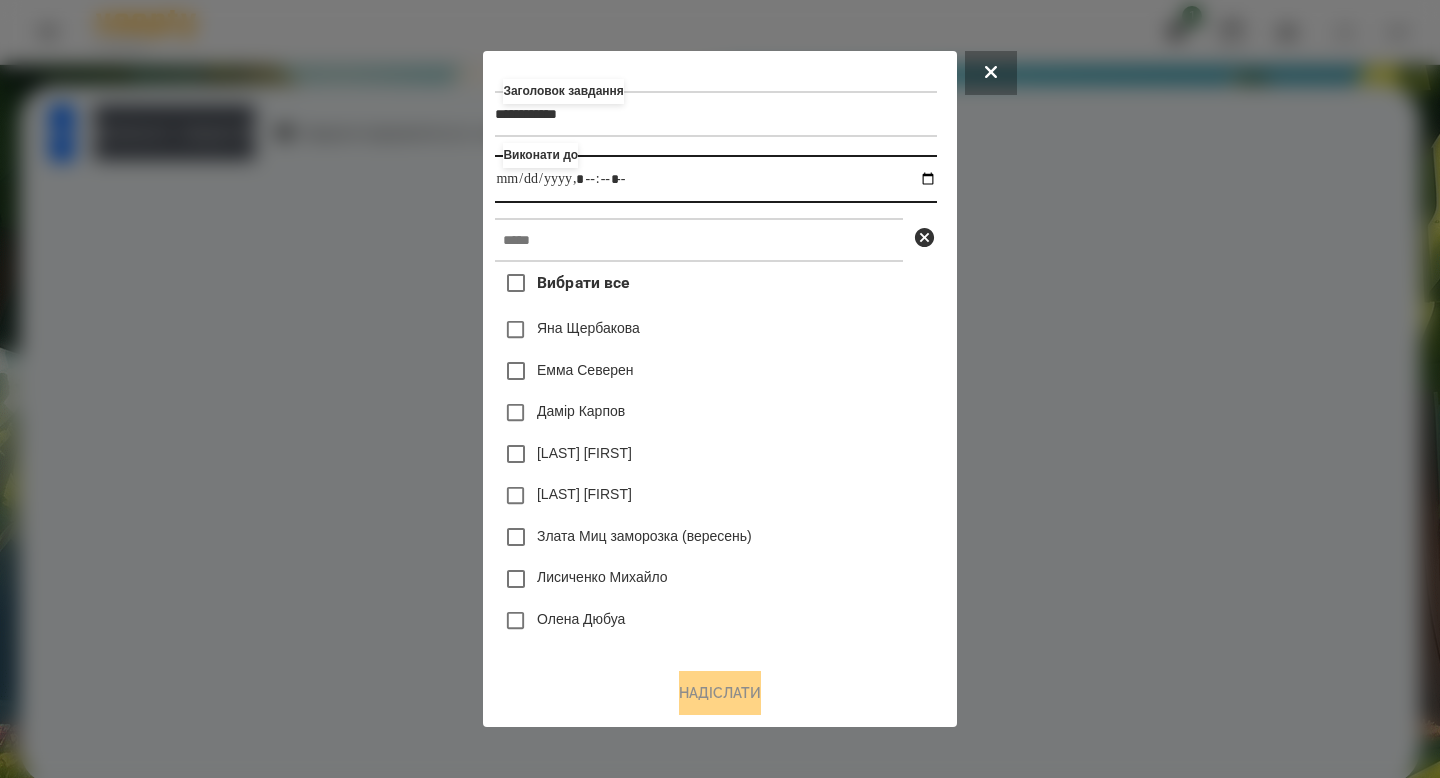 click at bounding box center [715, 179] 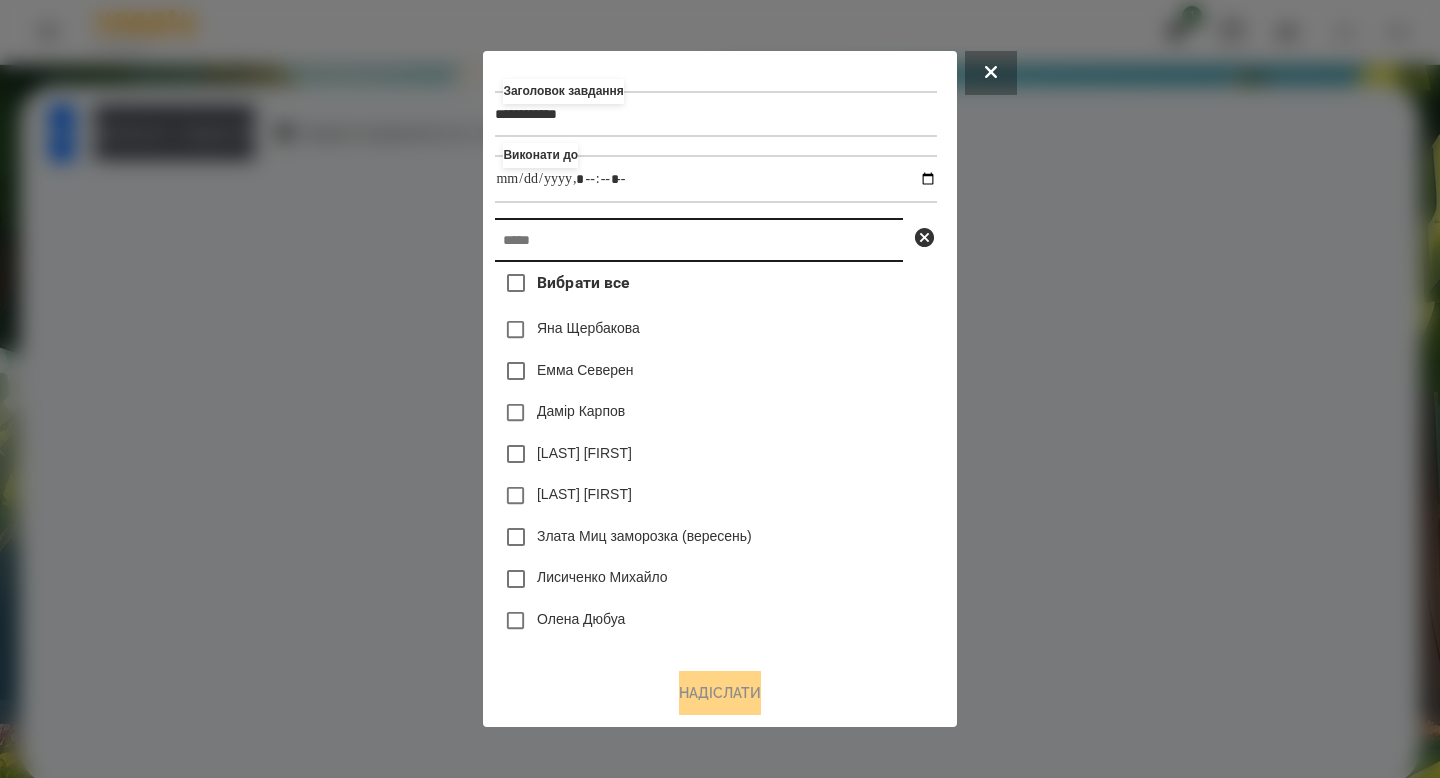 click at bounding box center (699, 240) 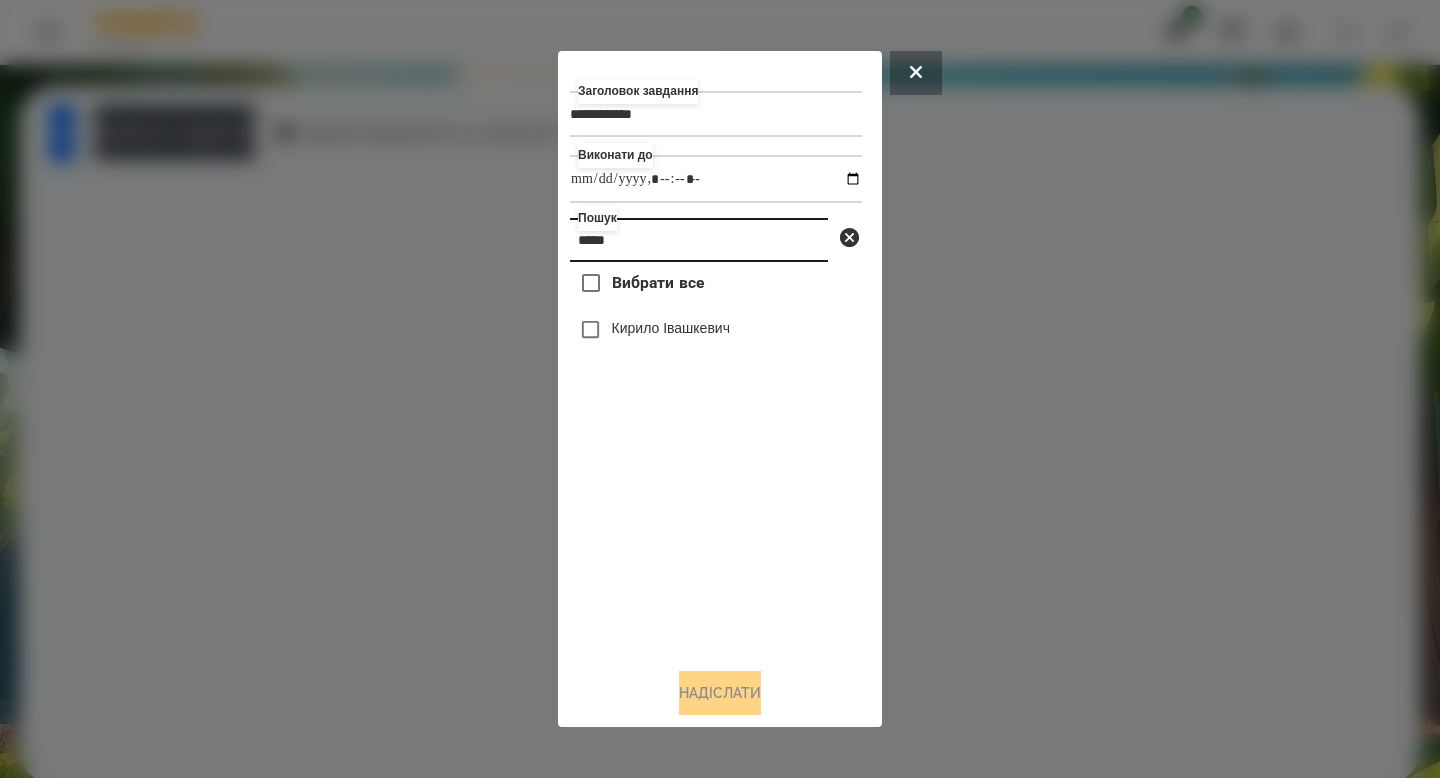 type on "*****" 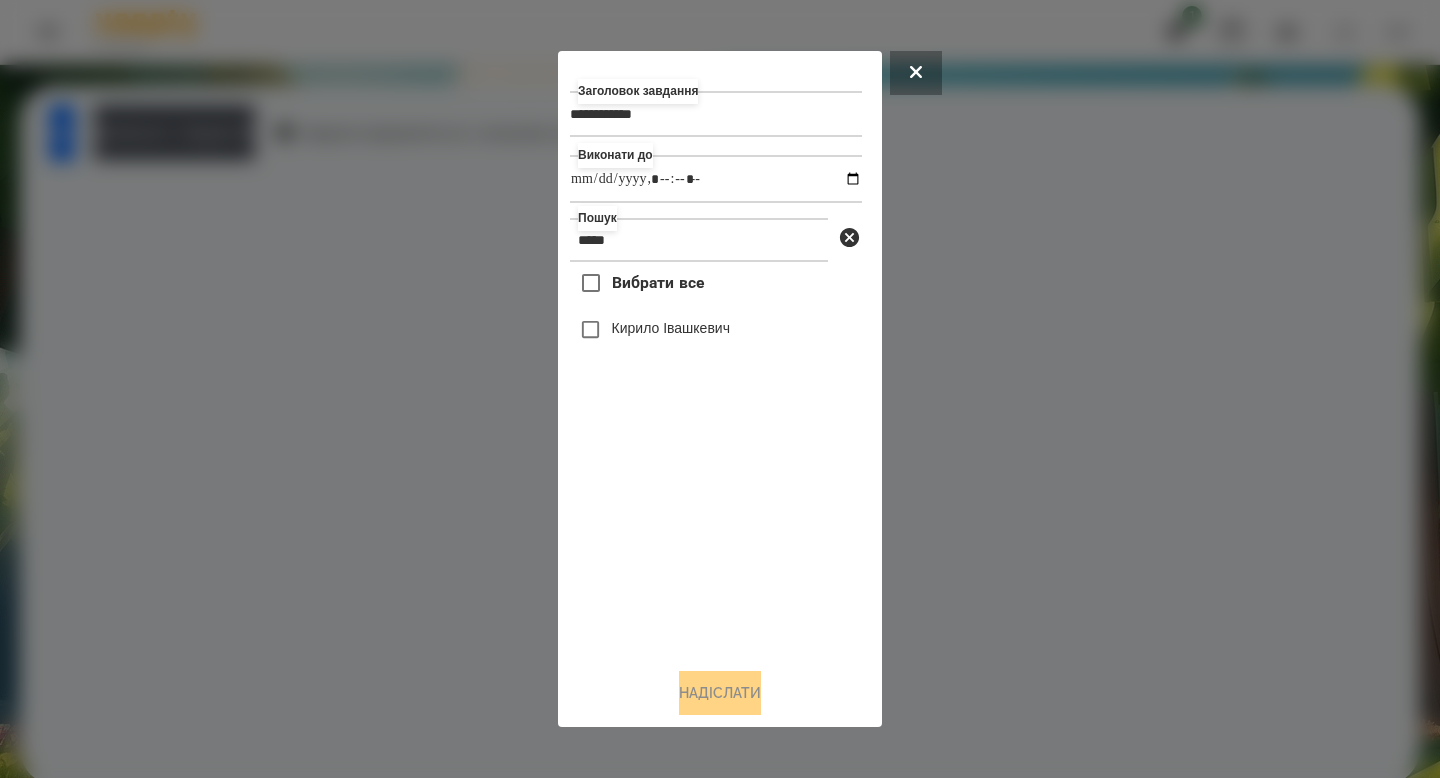 click on "Кирило Івашкевич" at bounding box center (671, 328) 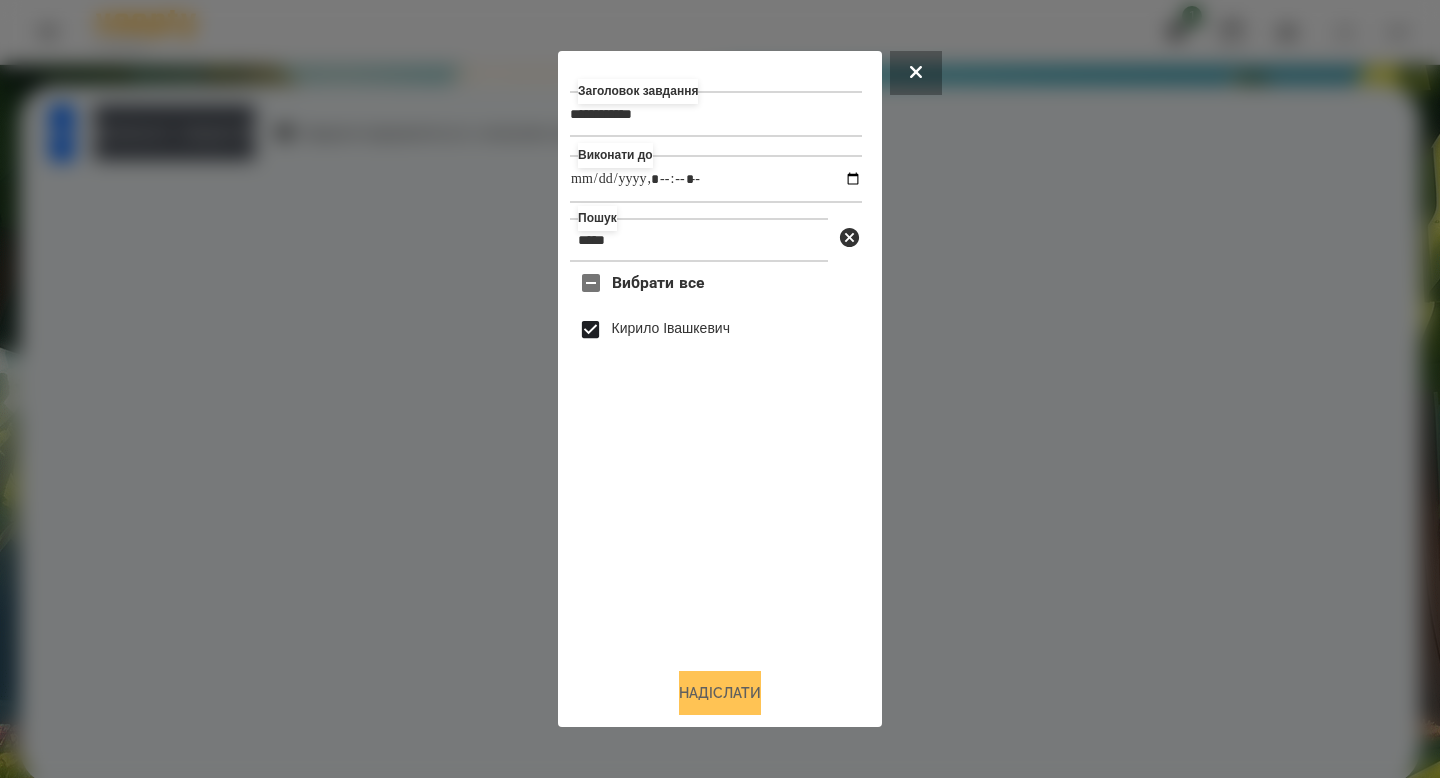 click on "Надіслати" at bounding box center (720, 693) 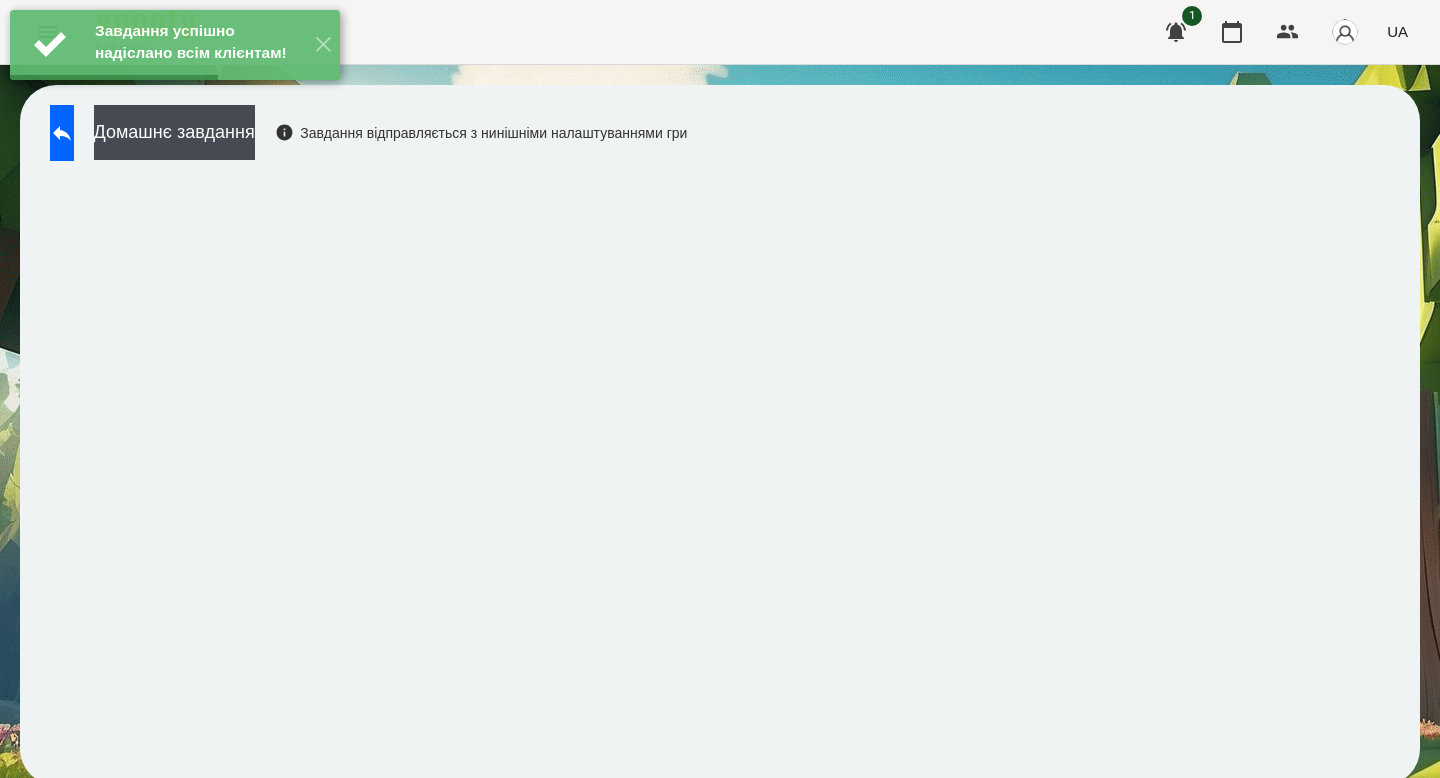 click on "Домашнє завдання Завдання відправляється з нинішніми налаштуваннями гри" at bounding box center [363, 138] 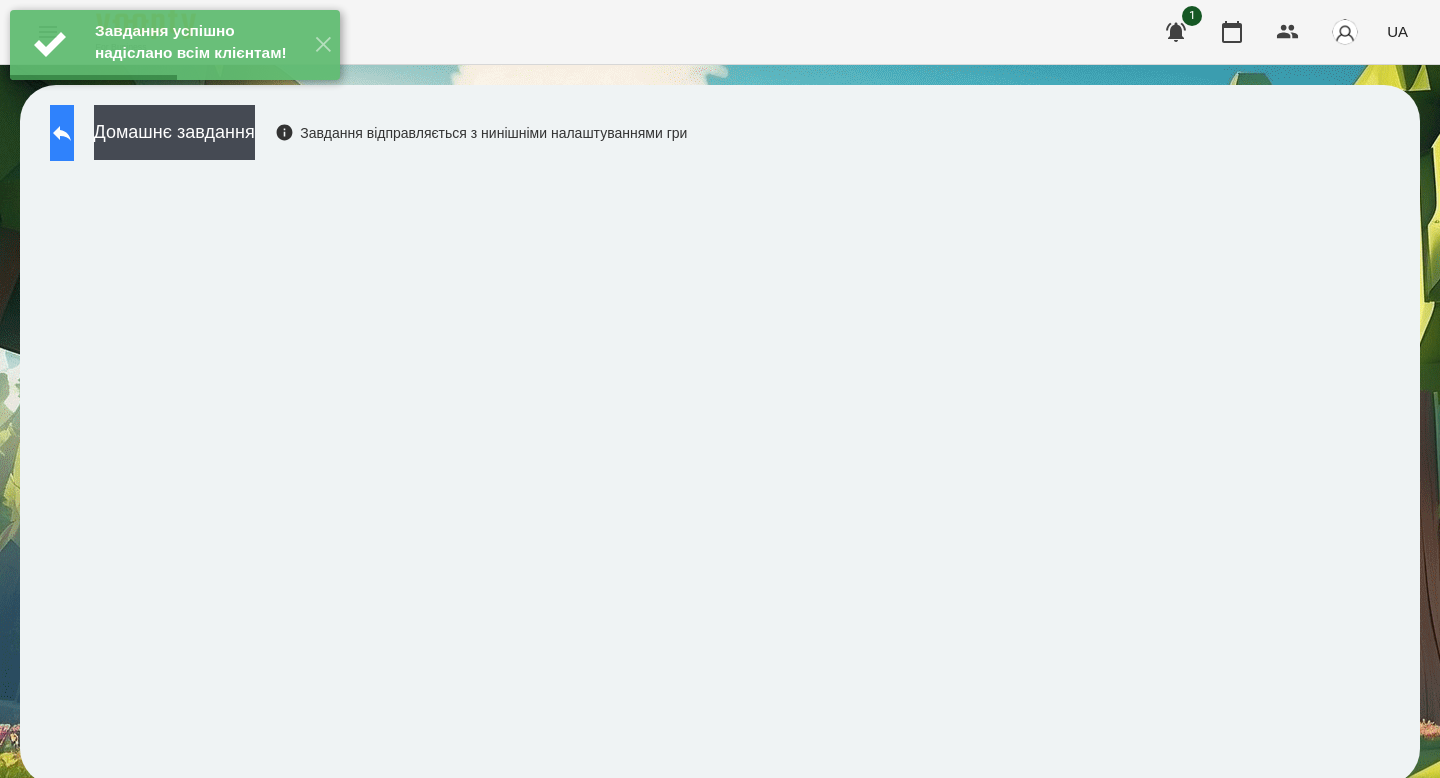 click at bounding box center [62, 133] 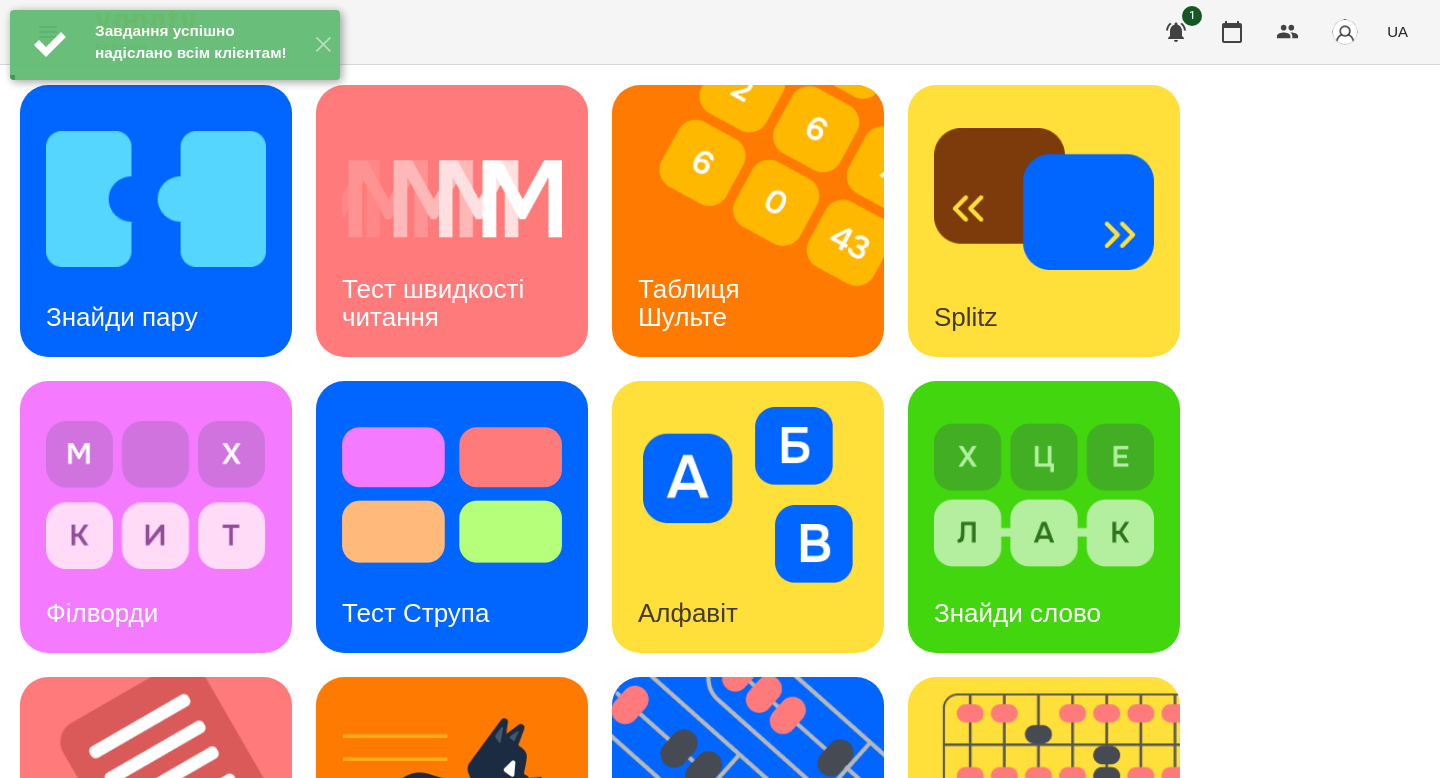 scroll, scrollTop: 0, scrollLeft: 0, axis: both 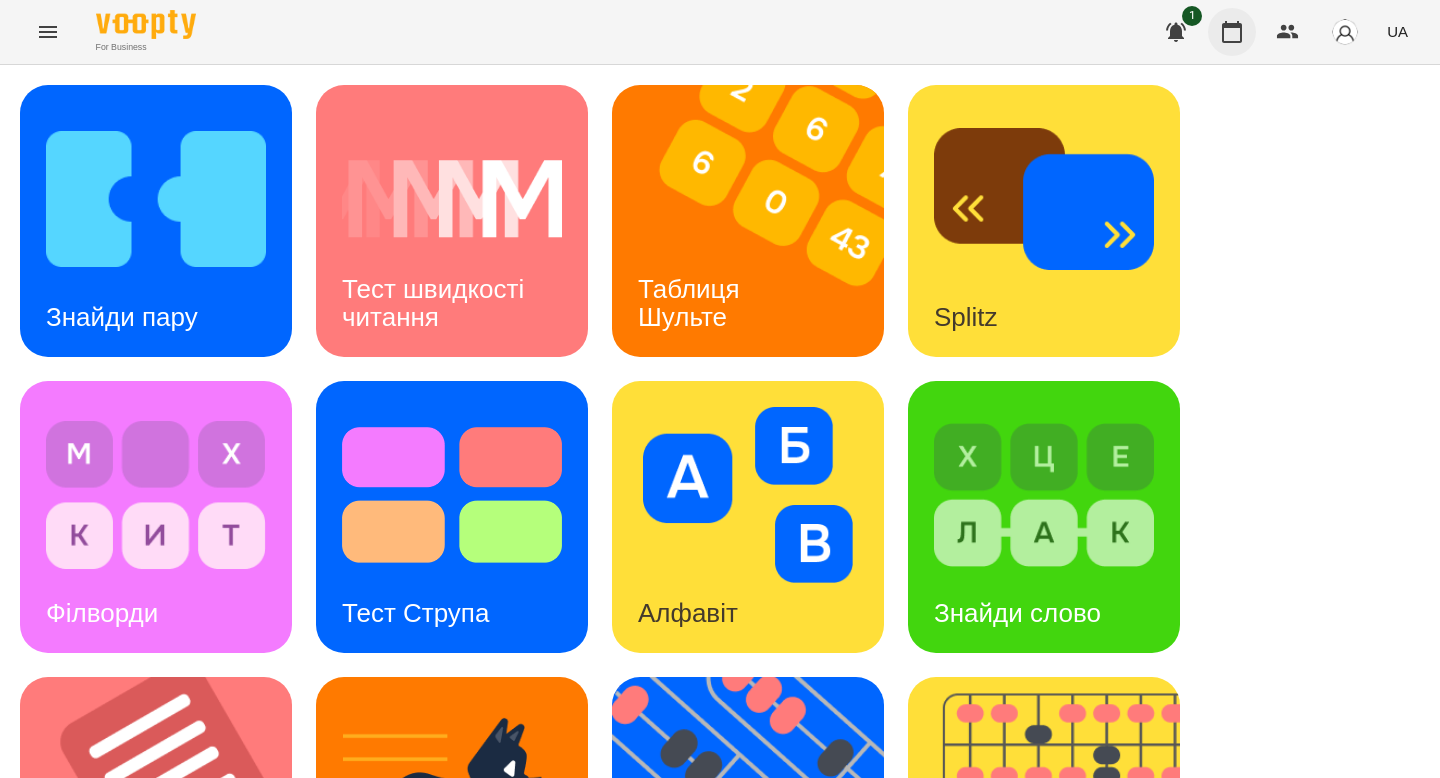 click 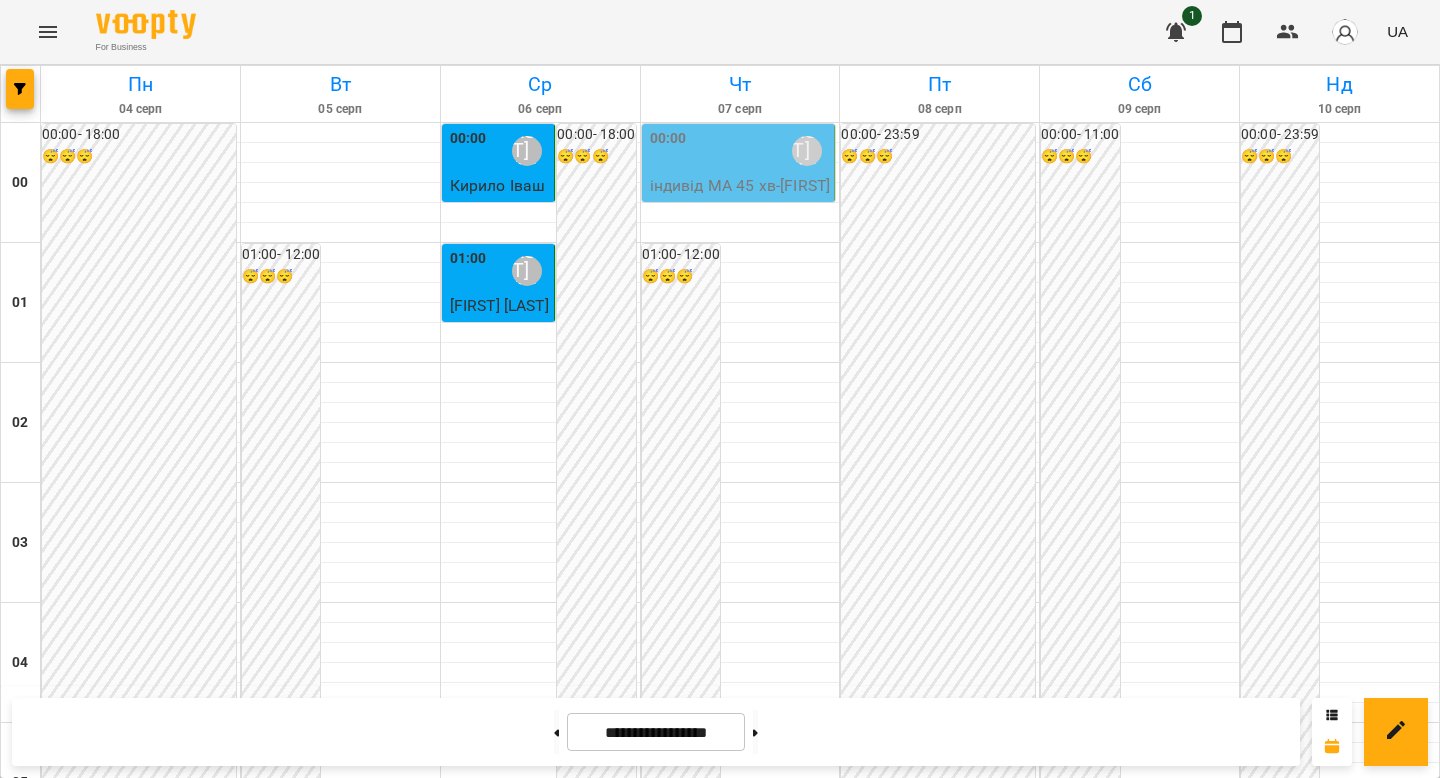 scroll, scrollTop: 2315, scrollLeft: 0, axis: vertical 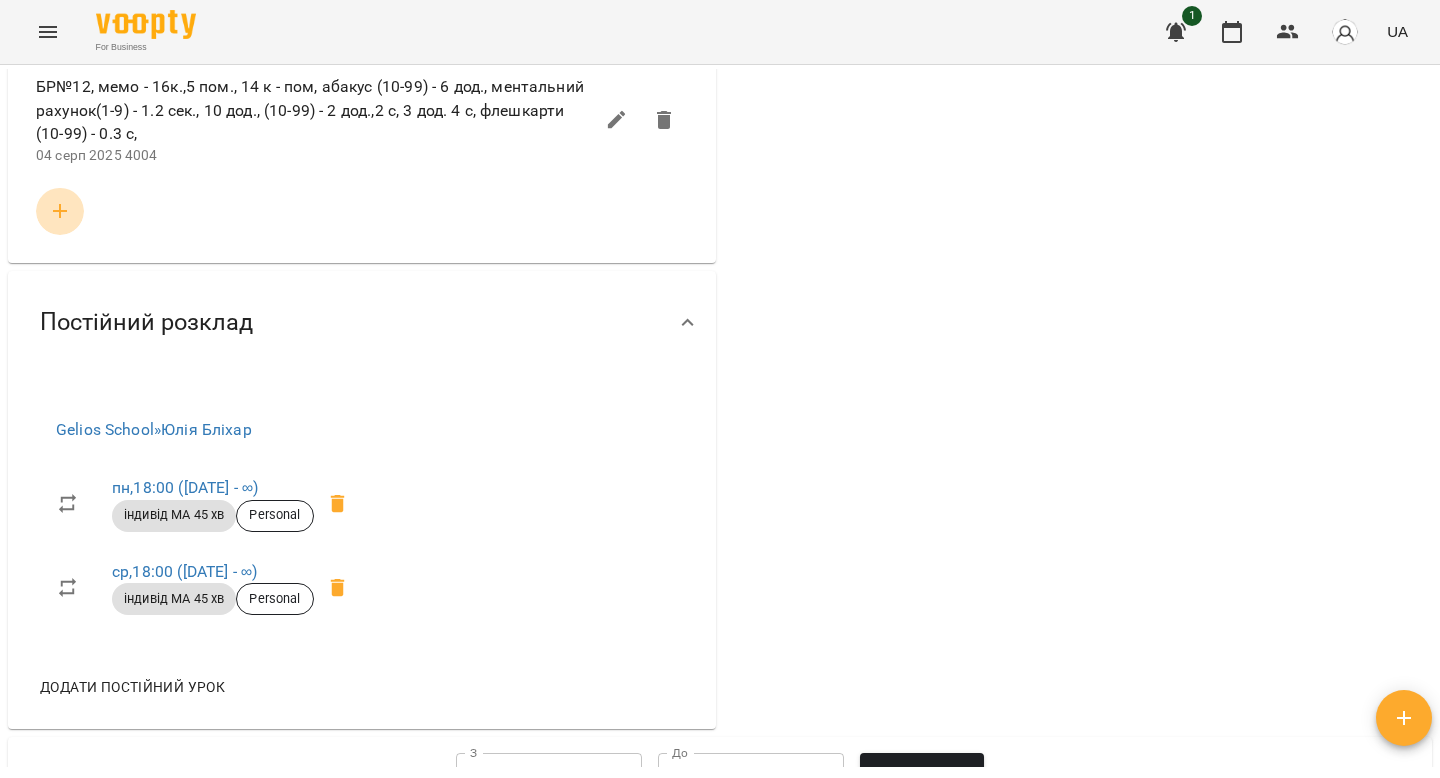 click 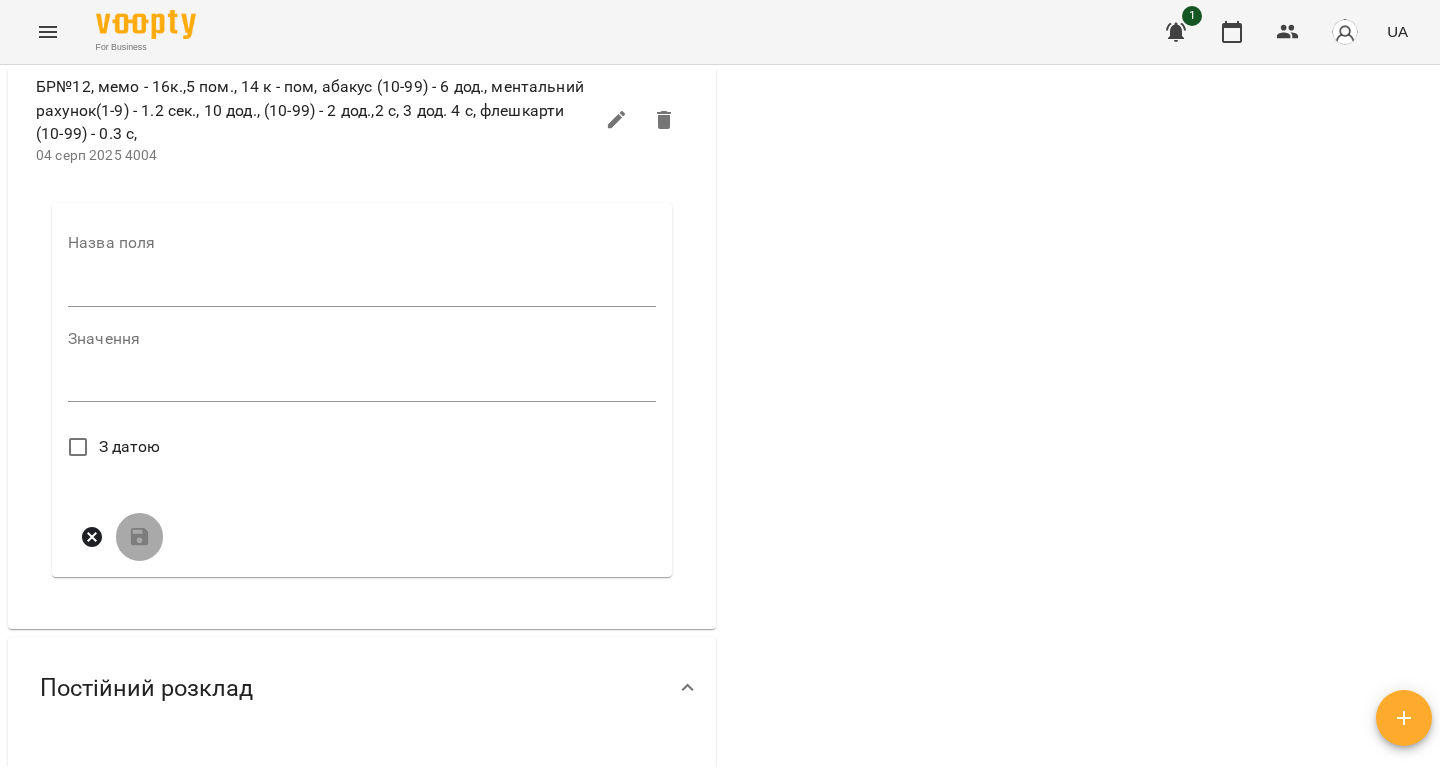click at bounding box center (362, 291) 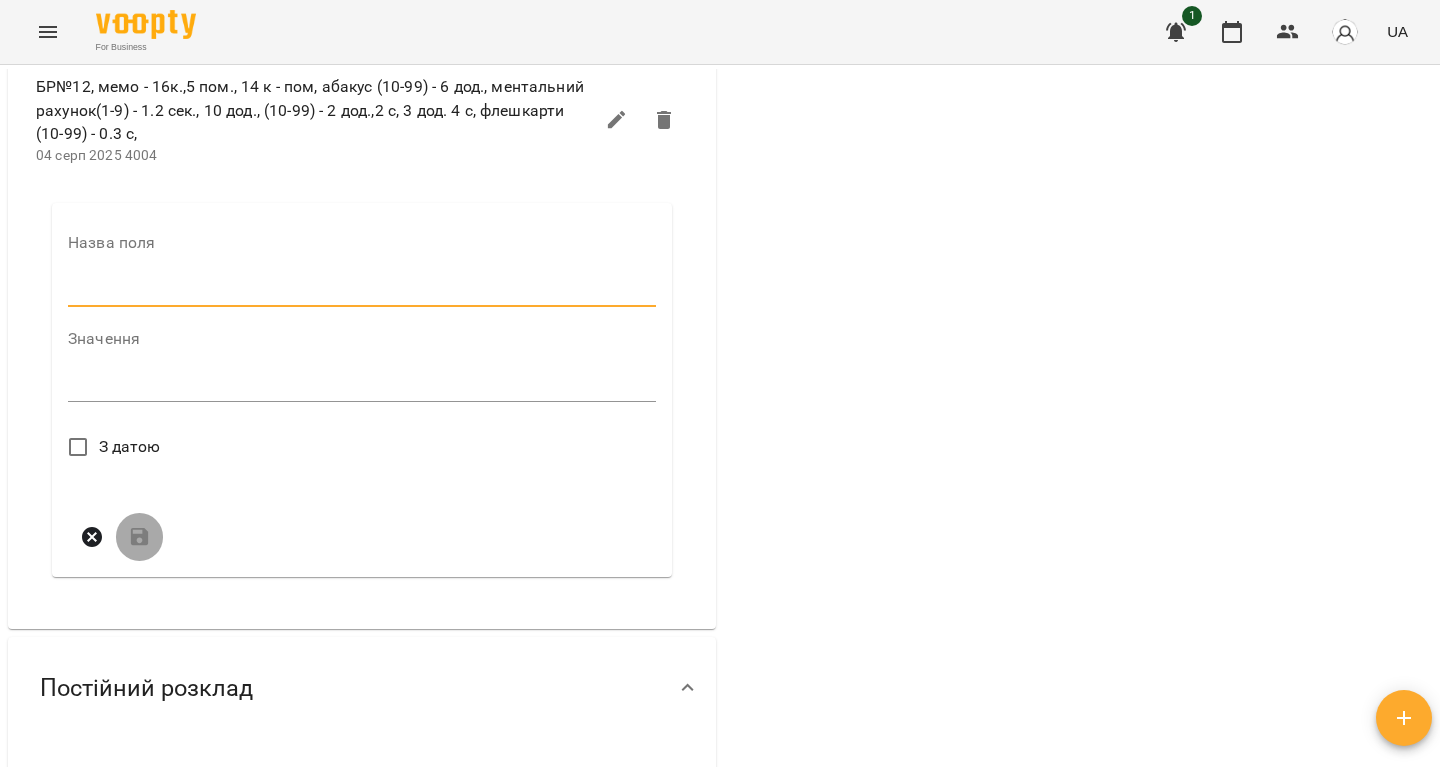 type on "****" 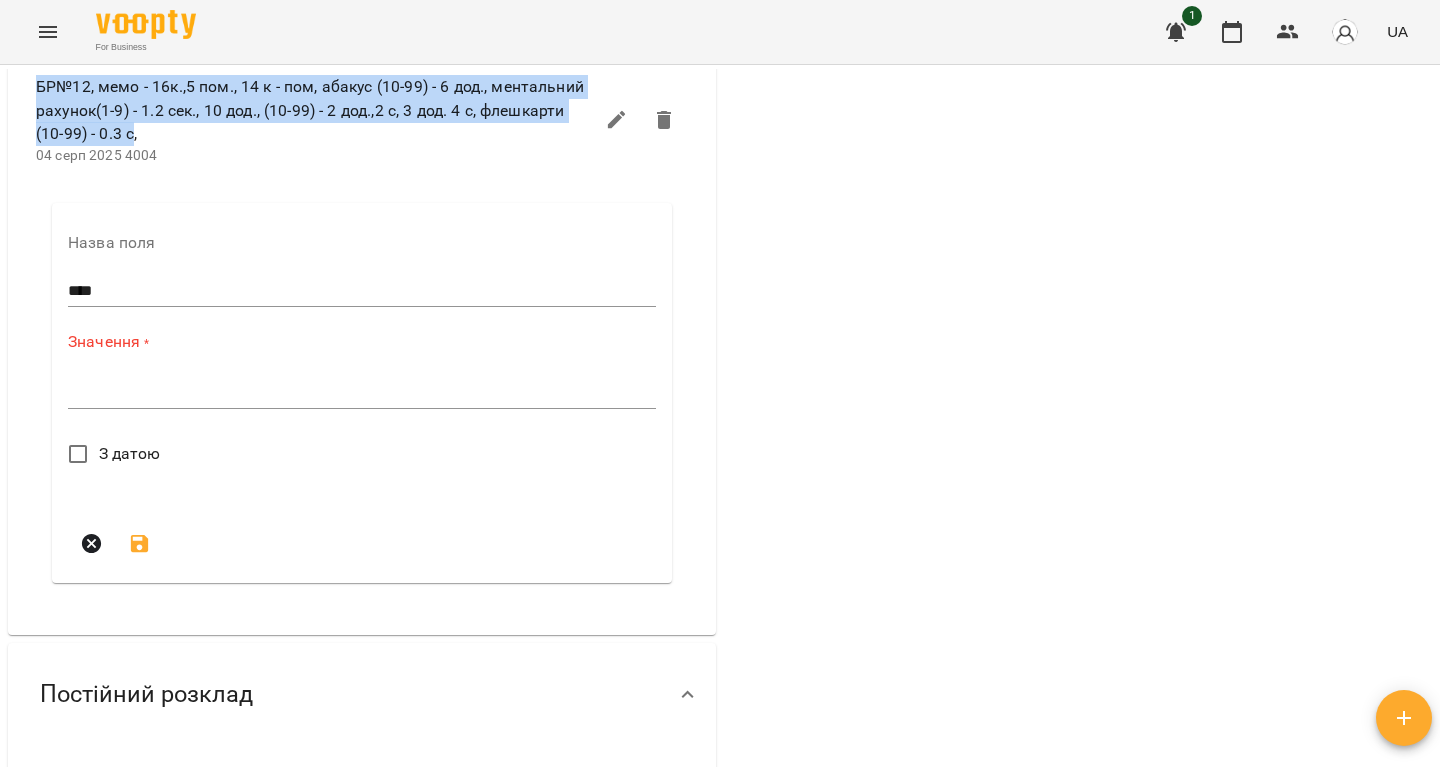 drag, startPoint x: 136, startPoint y: 292, endPoint x: 36, endPoint y: 239, distance: 113.17685 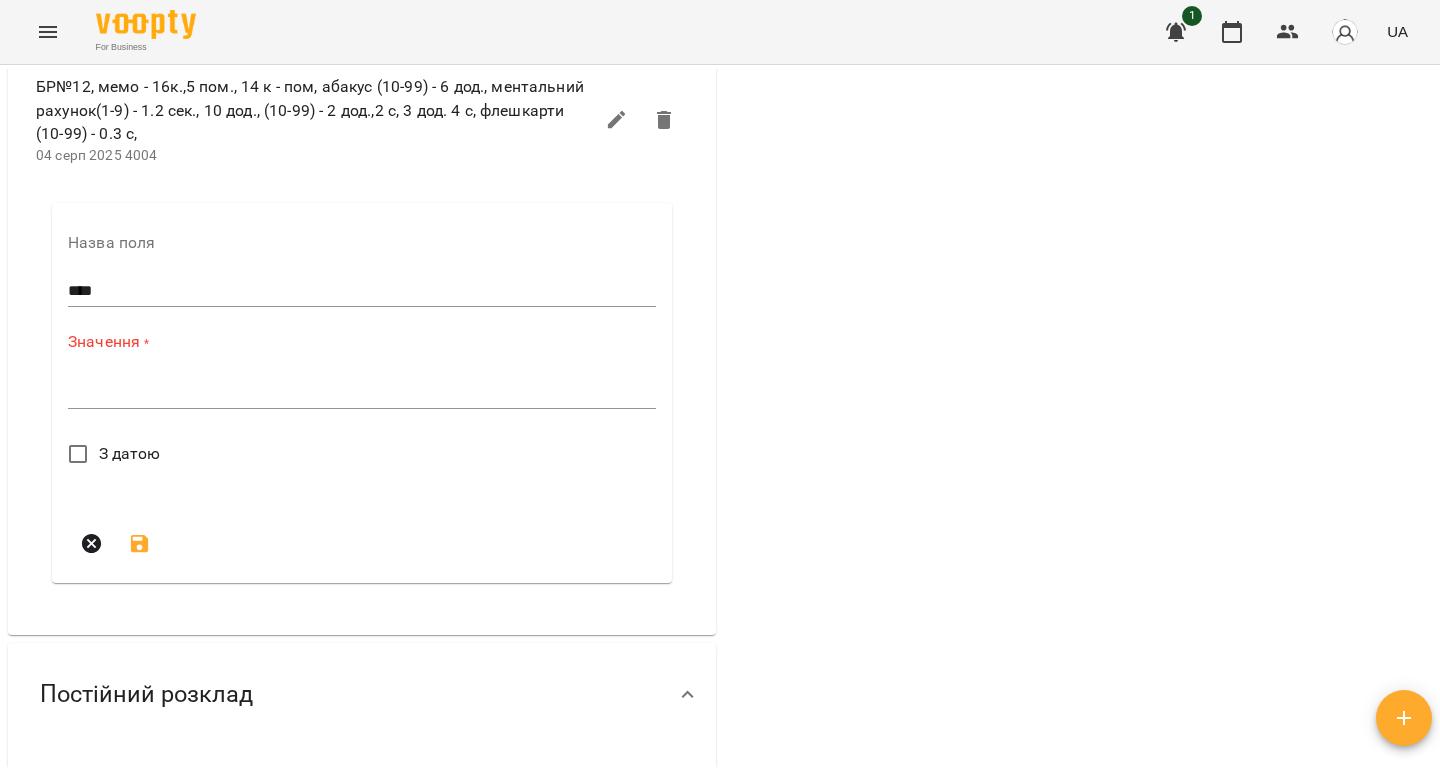 click on "*" at bounding box center [362, 393] 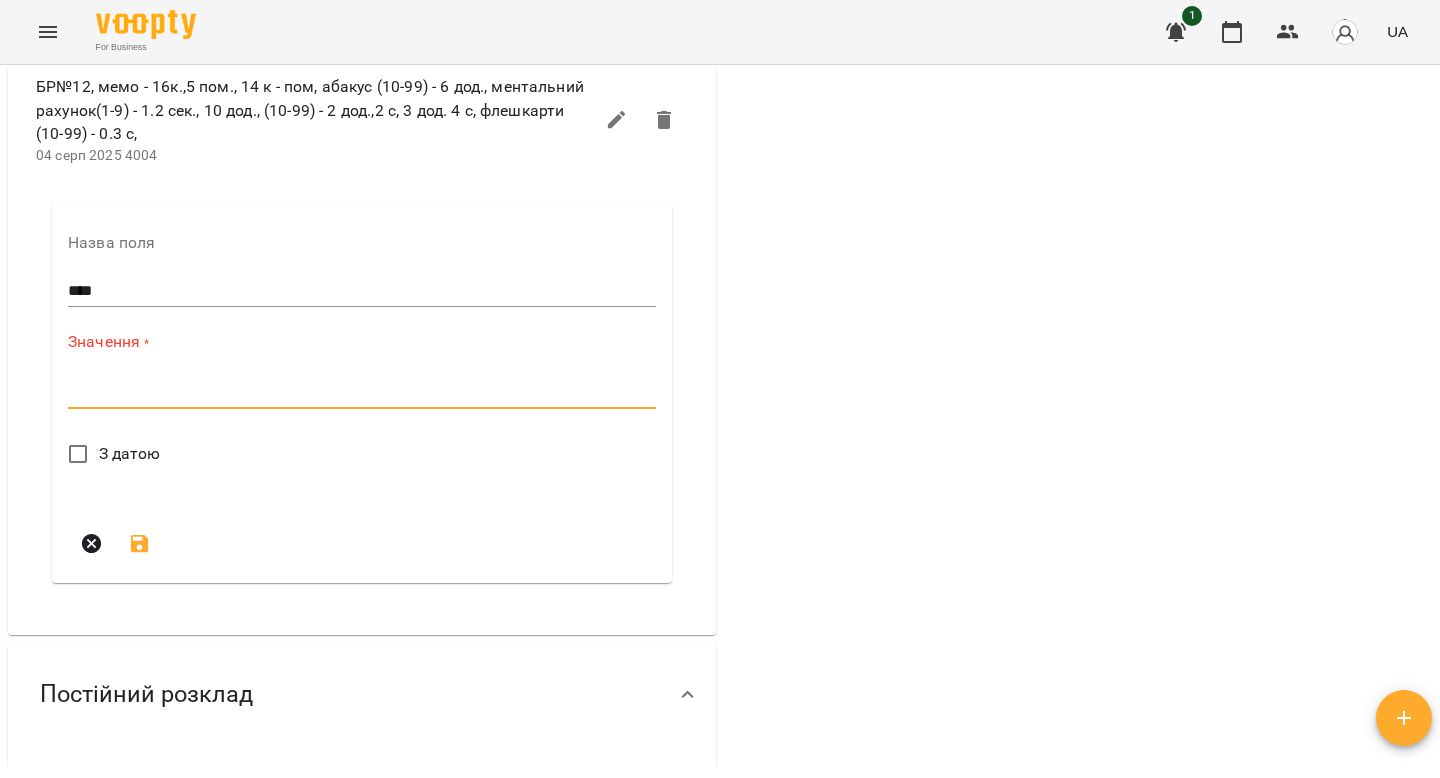 paste on "**********" 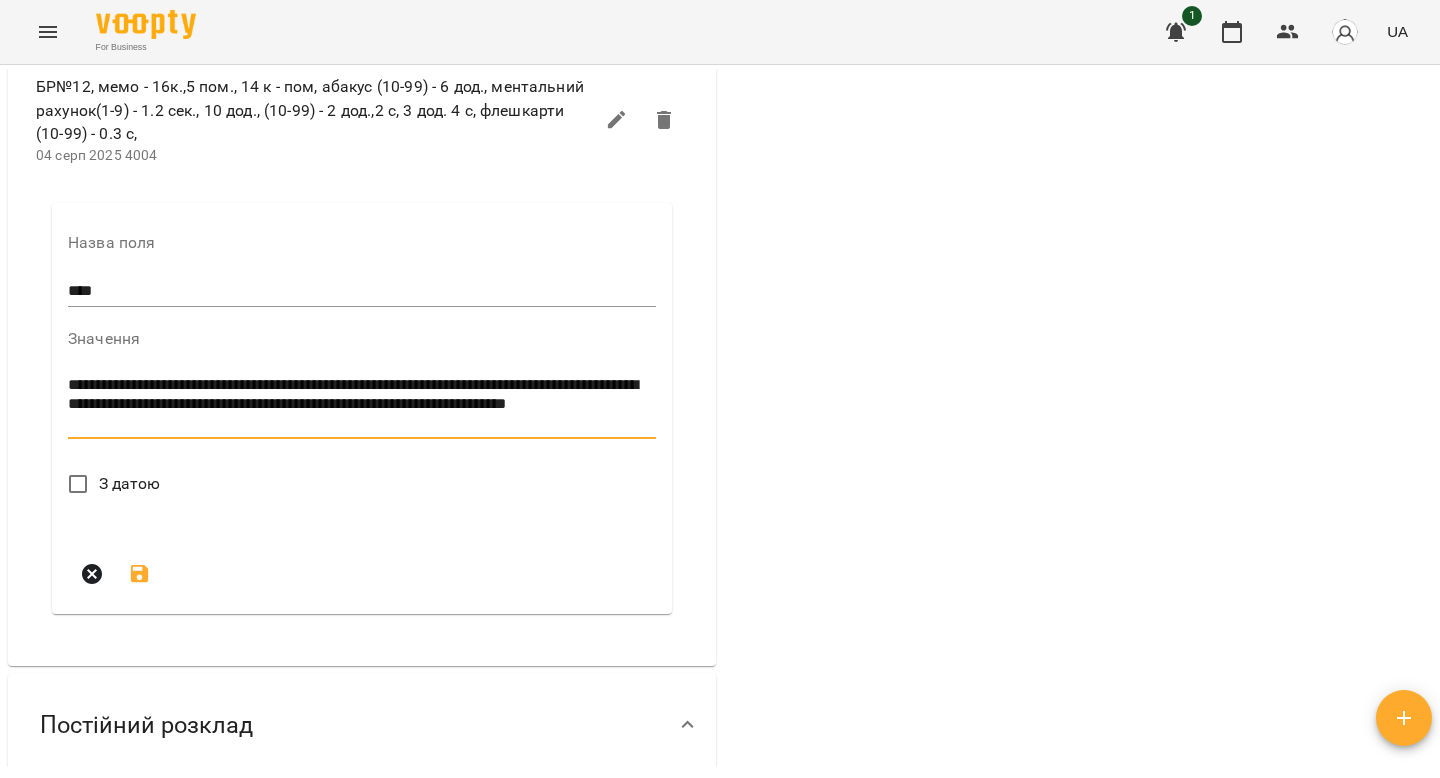 click on "**********" at bounding box center (362, 404) 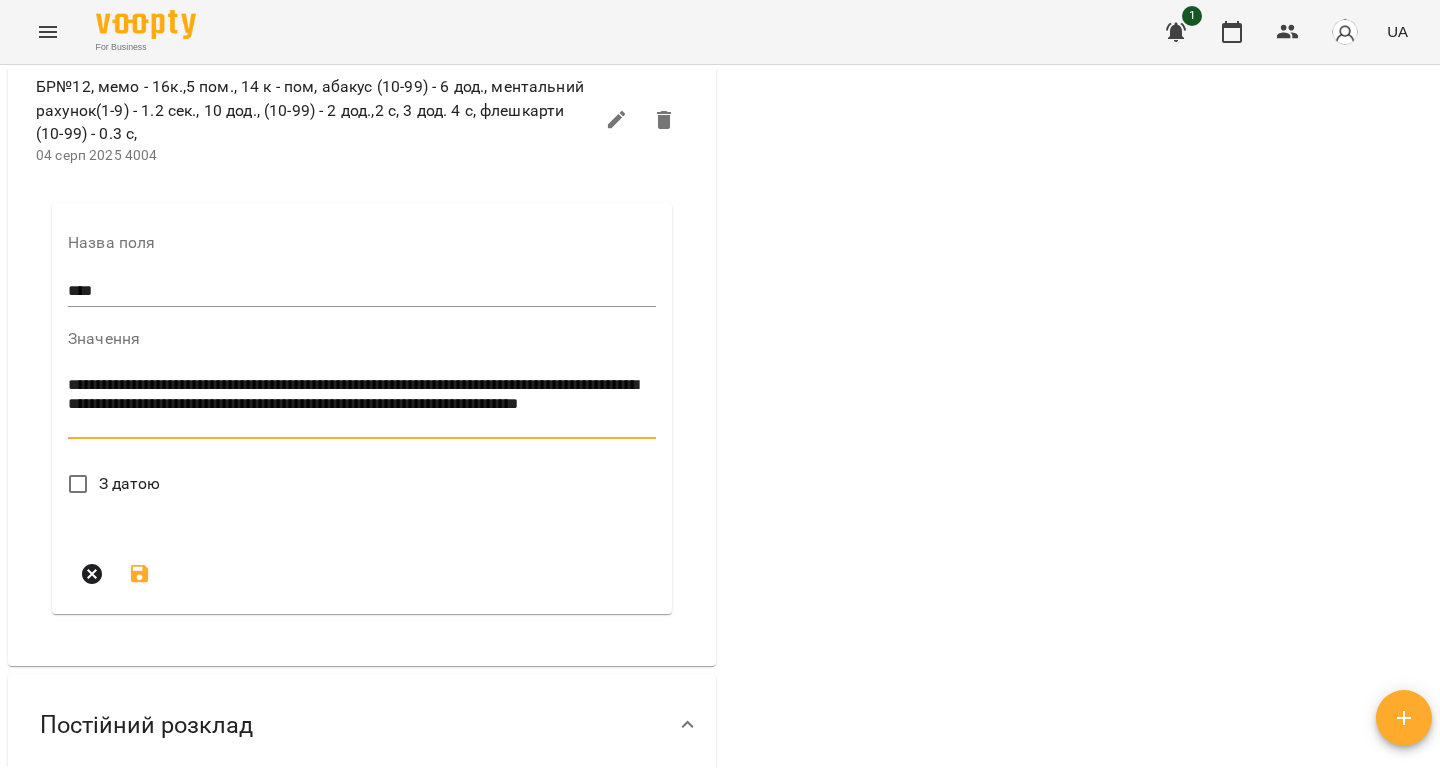 drag, startPoint x: 408, startPoint y: 562, endPoint x: 362, endPoint y: 554, distance: 46.69047 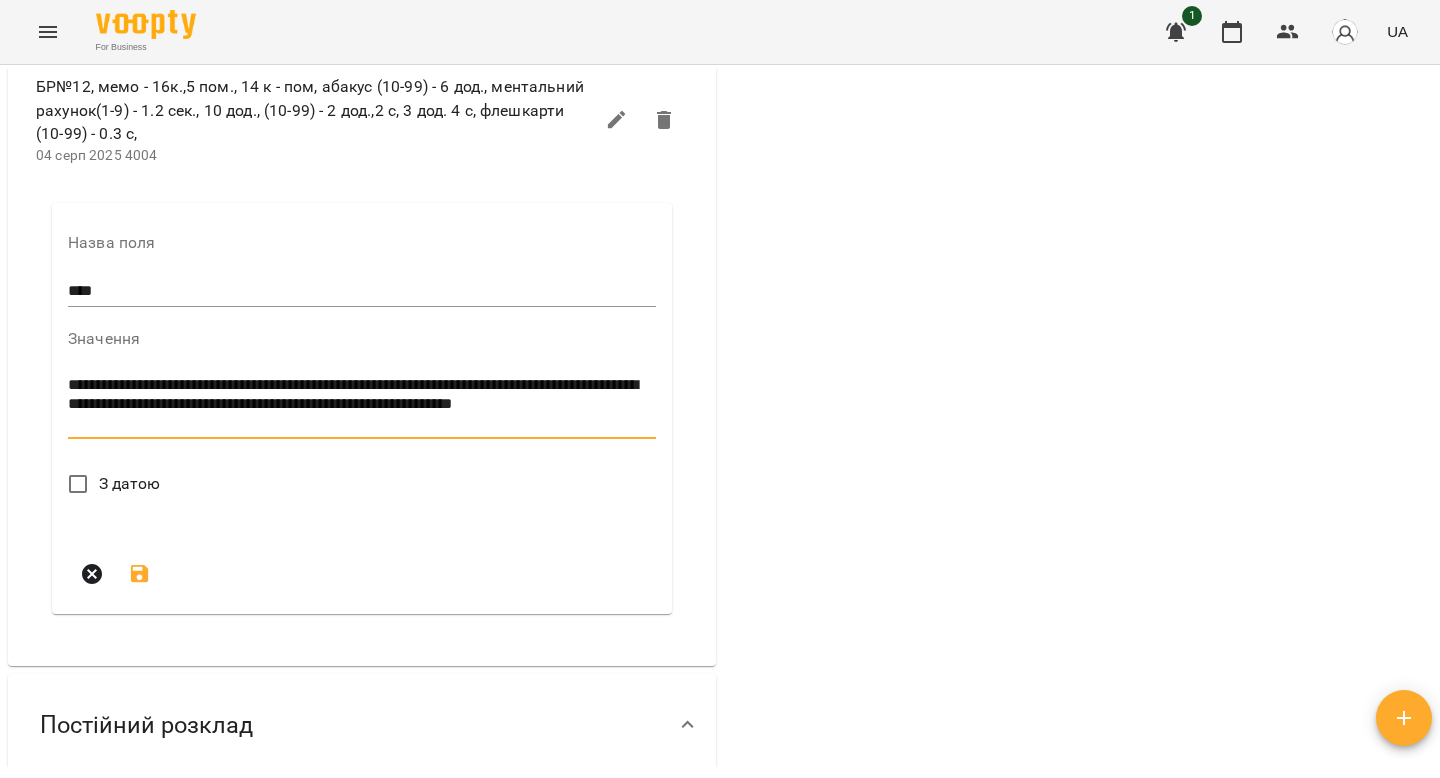 scroll, scrollTop: 0, scrollLeft: 0, axis: both 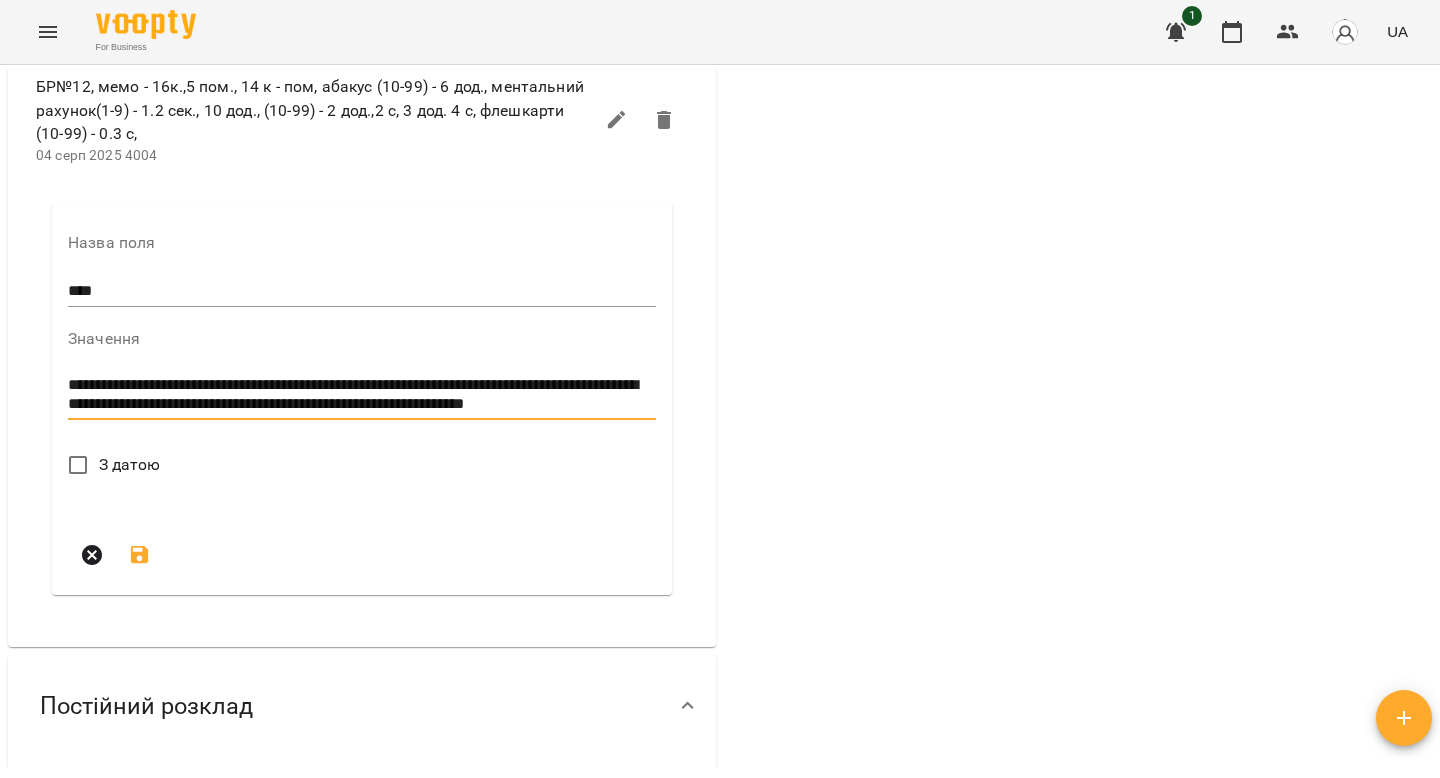 click on "**********" at bounding box center (362, 394) 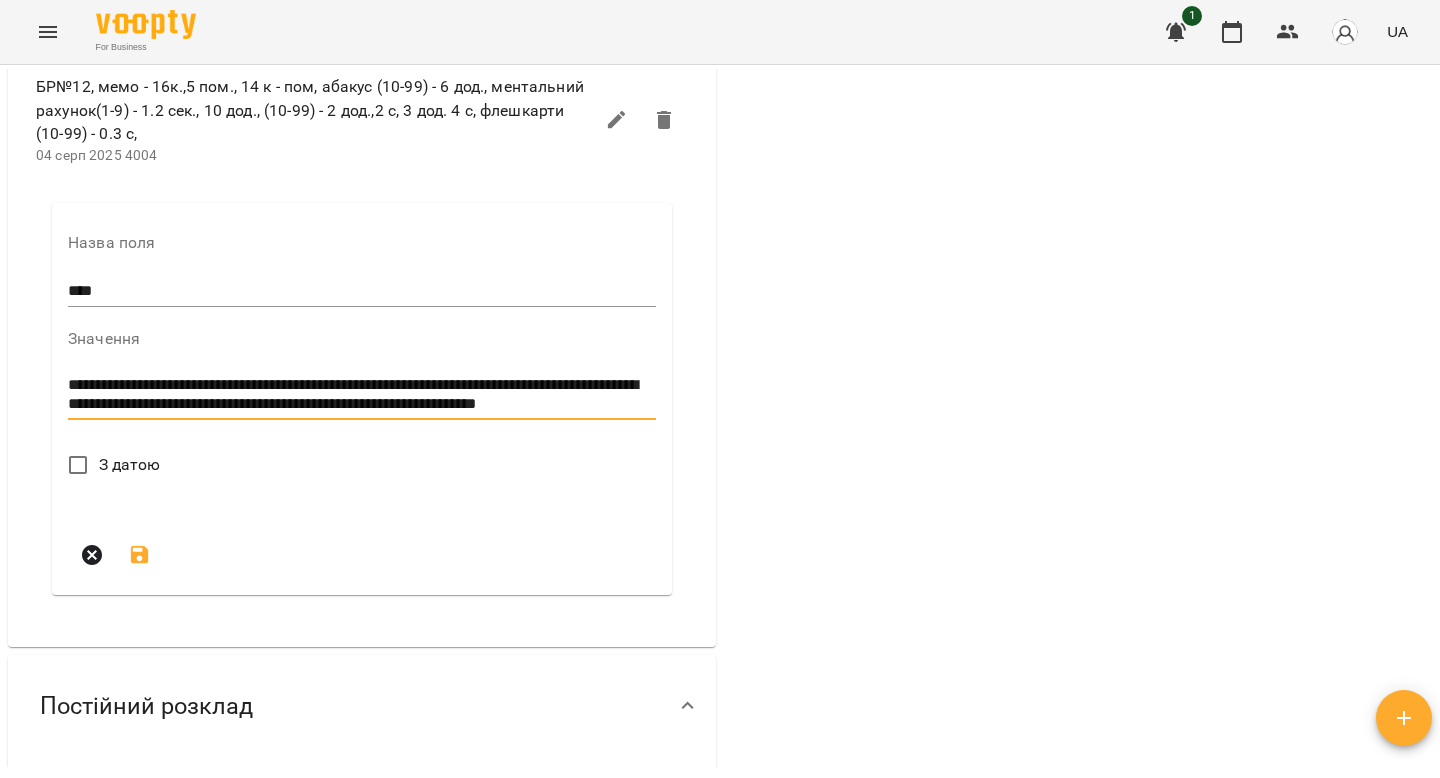 scroll, scrollTop: 0, scrollLeft: 0, axis: both 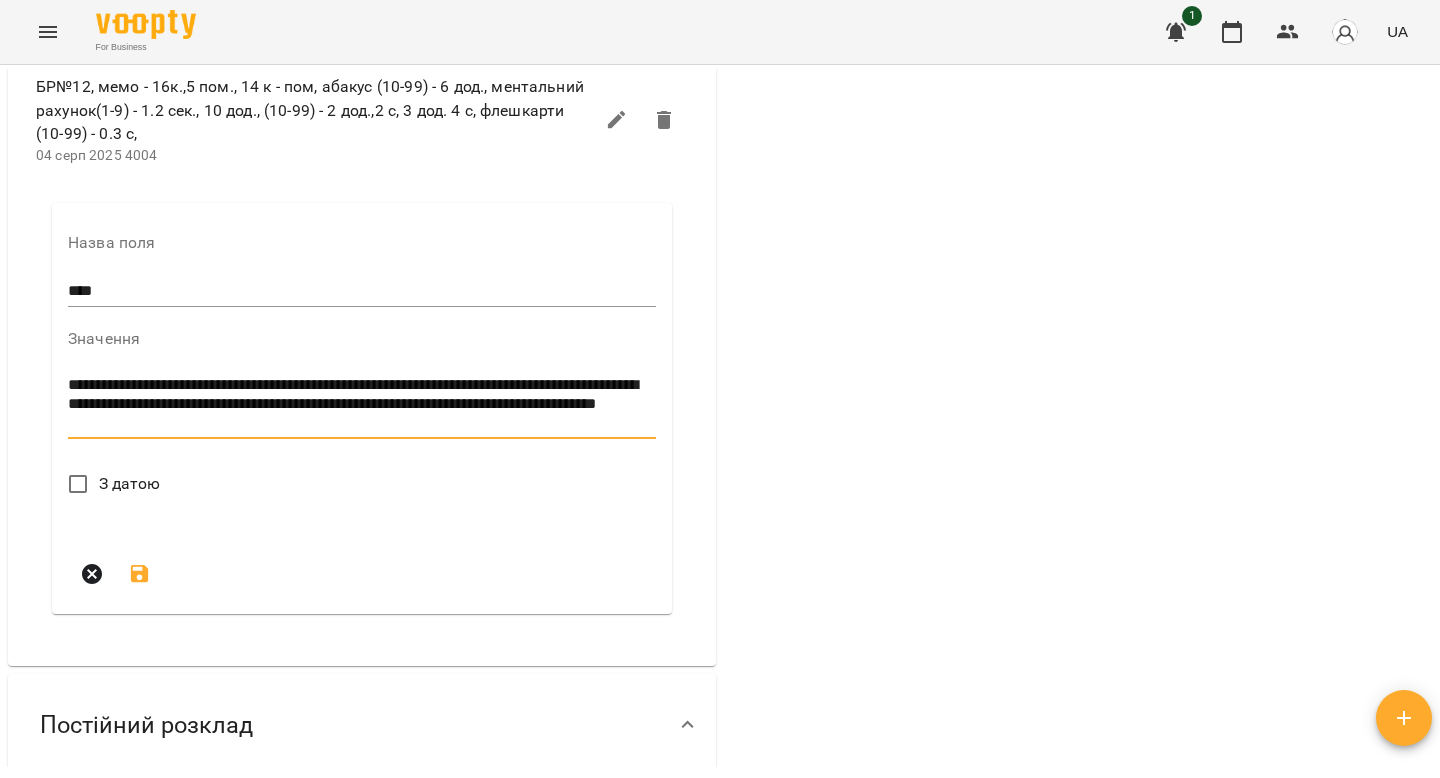 click on "**********" at bounding box center [362, 404] 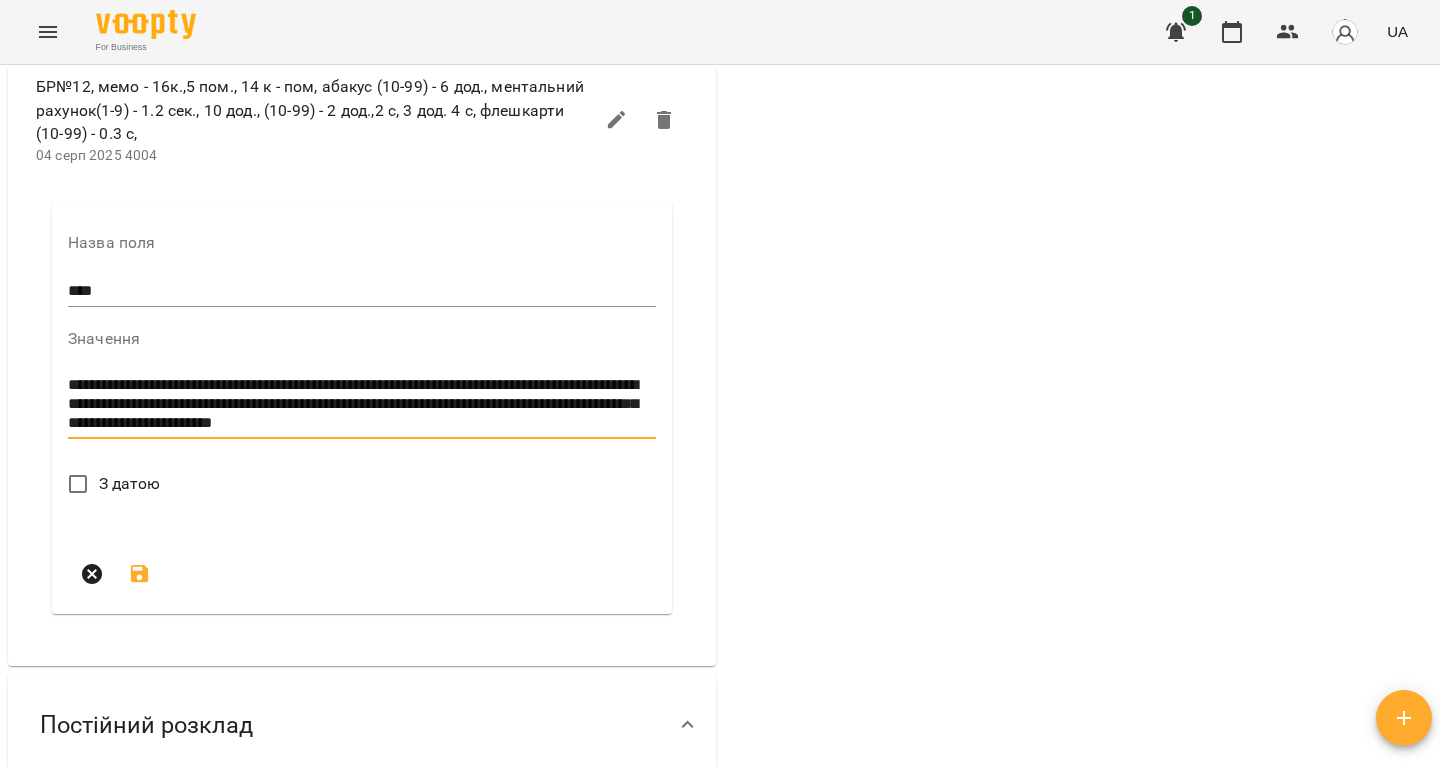 scroll, scrollTop: 7823, scrollLeft: 0, axis: vertical 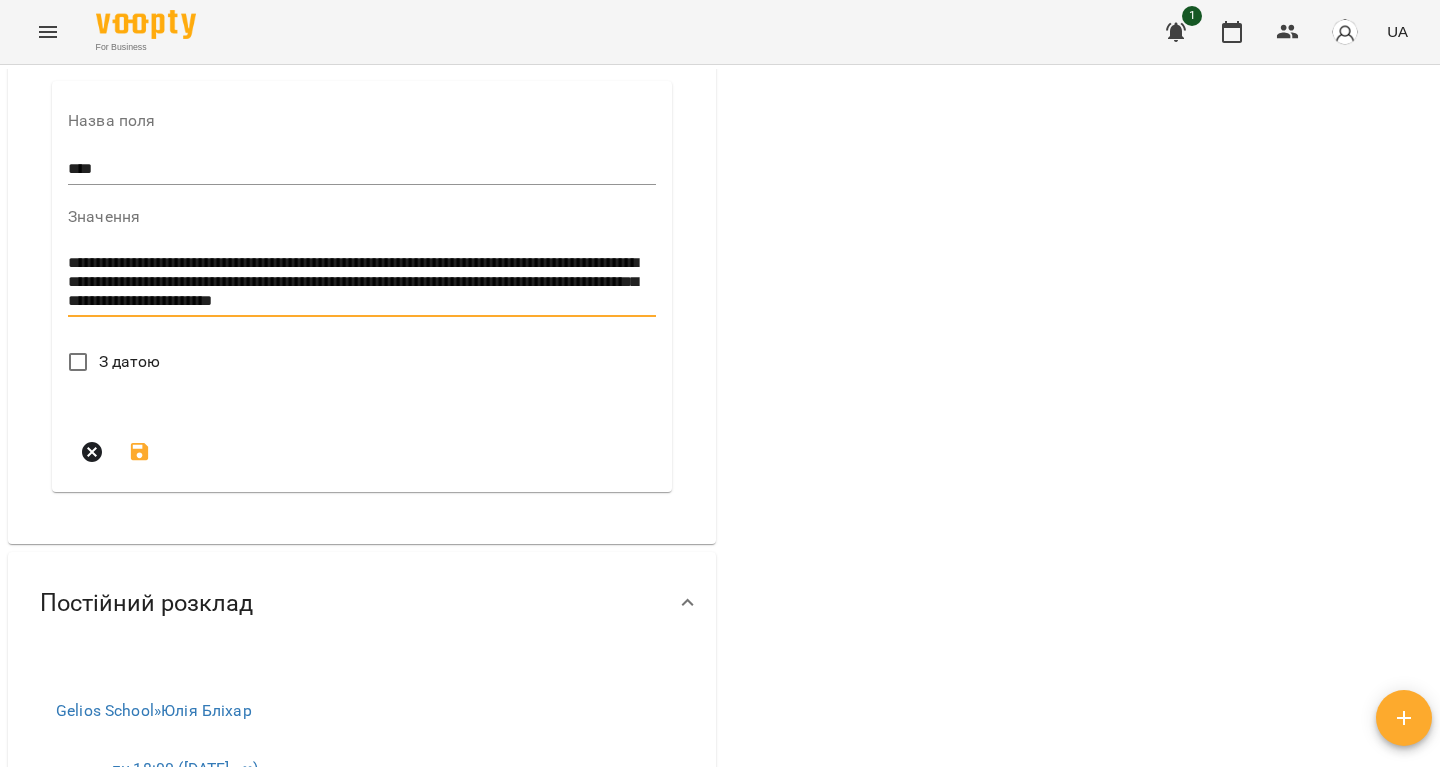 type on "**********" 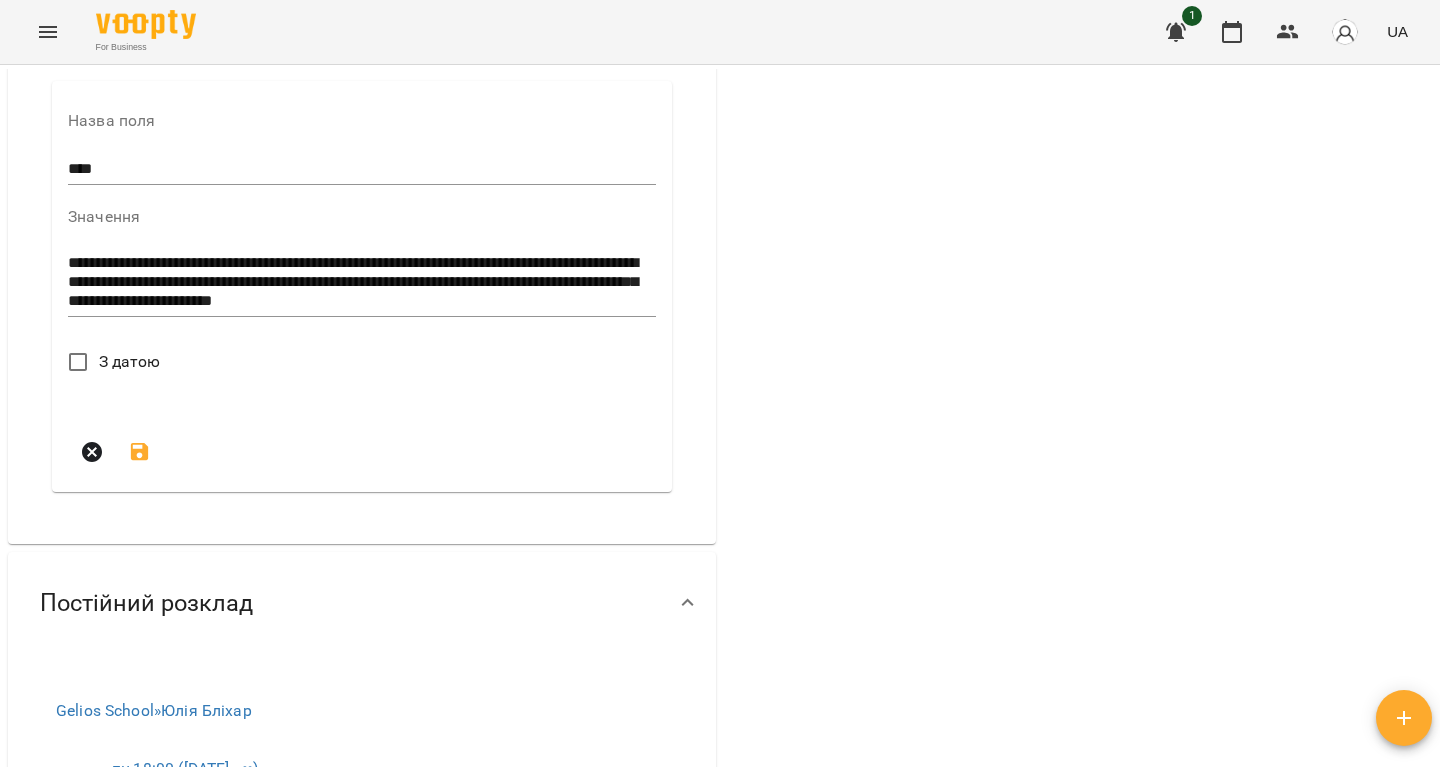 click on "З датою" at bounding box center [130, 362] 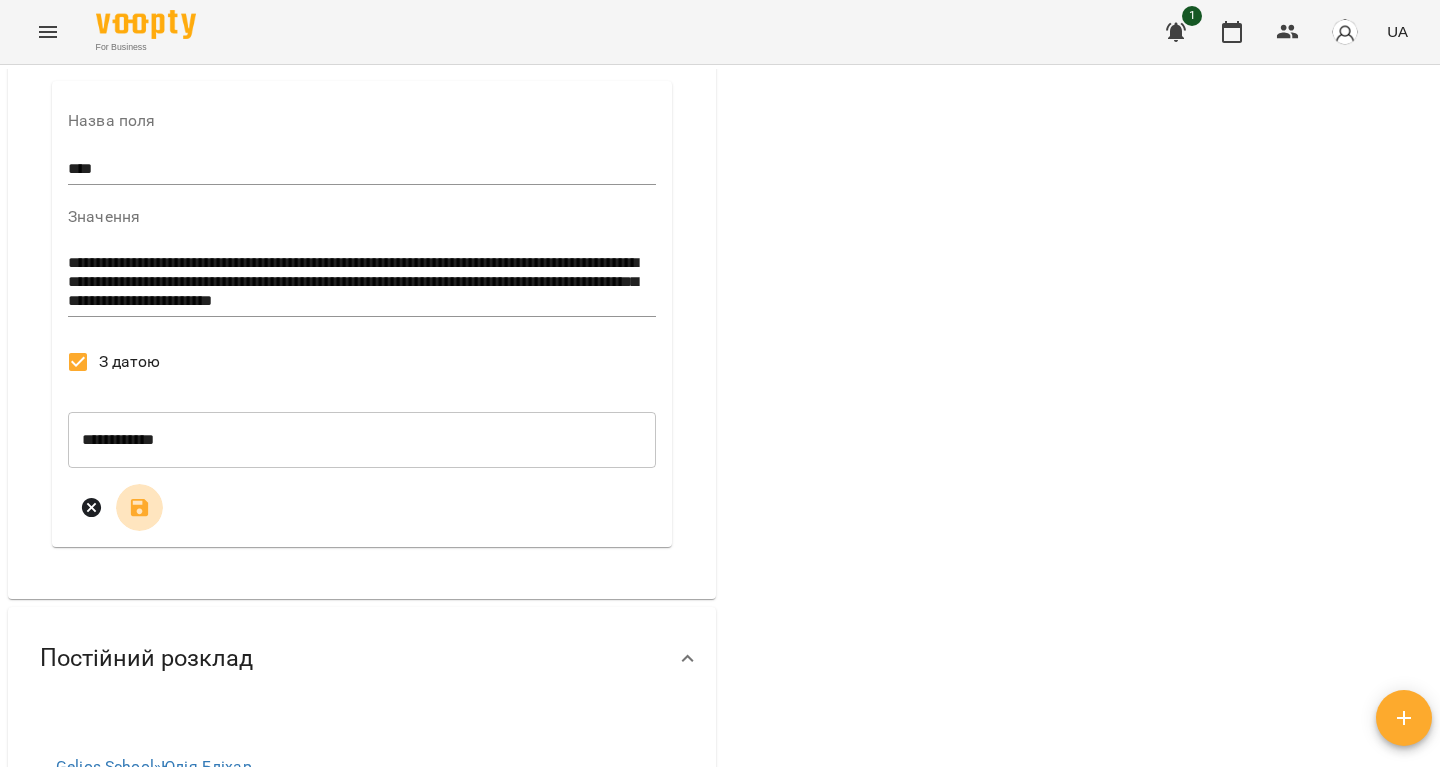 click 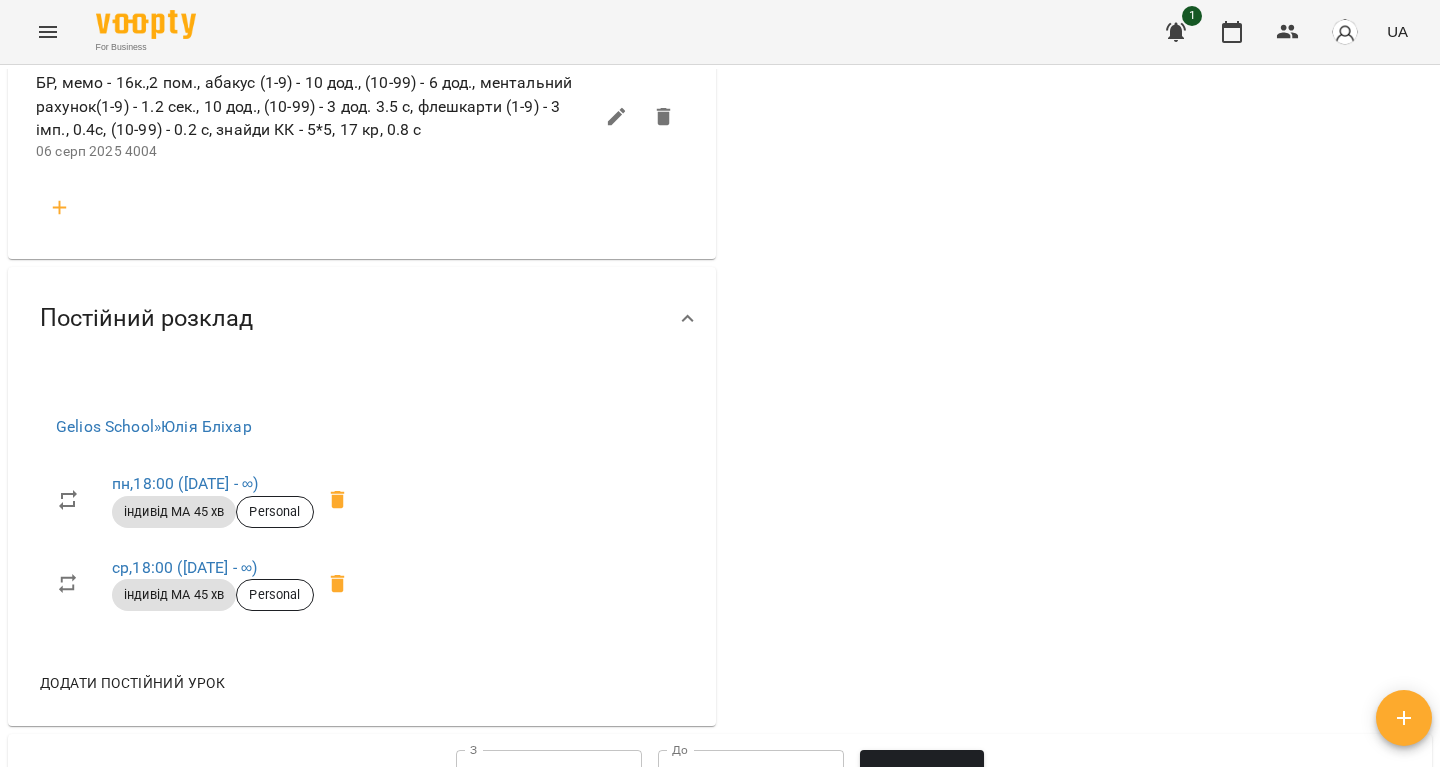 scroll, scrollTop: 7823, scrollLeft: 0, axis: vertical 